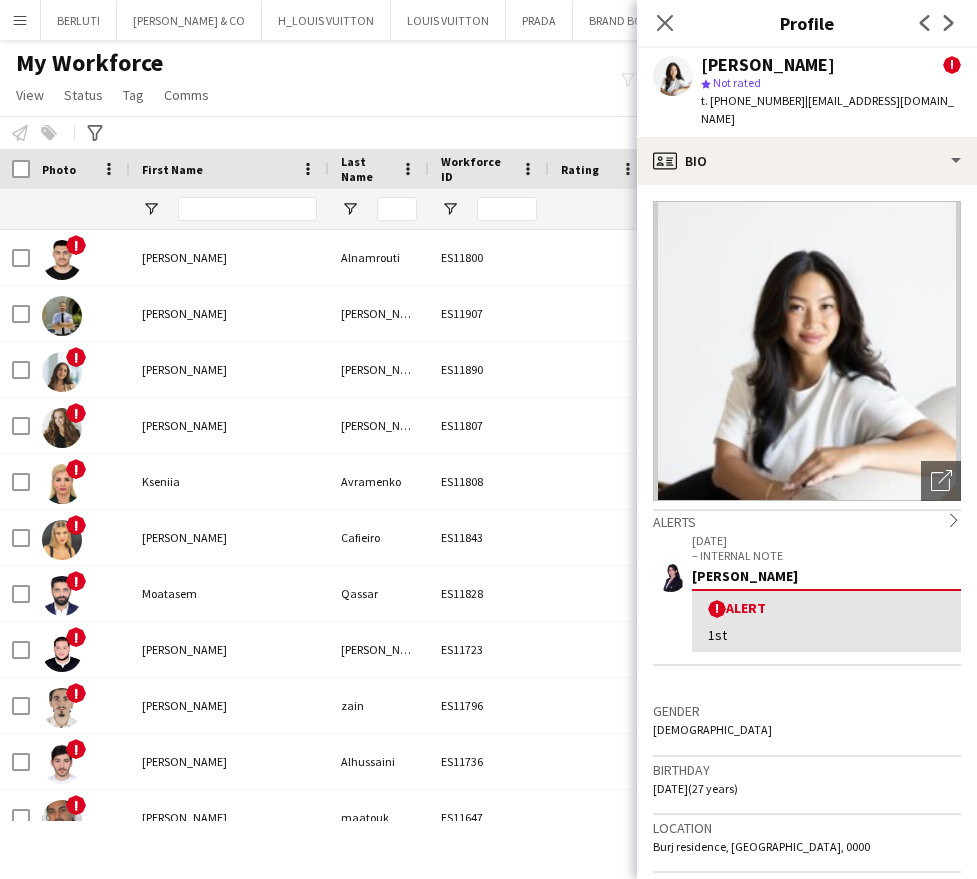 scroll, scrollTop: 0, scrollLeft: 0, axis: both 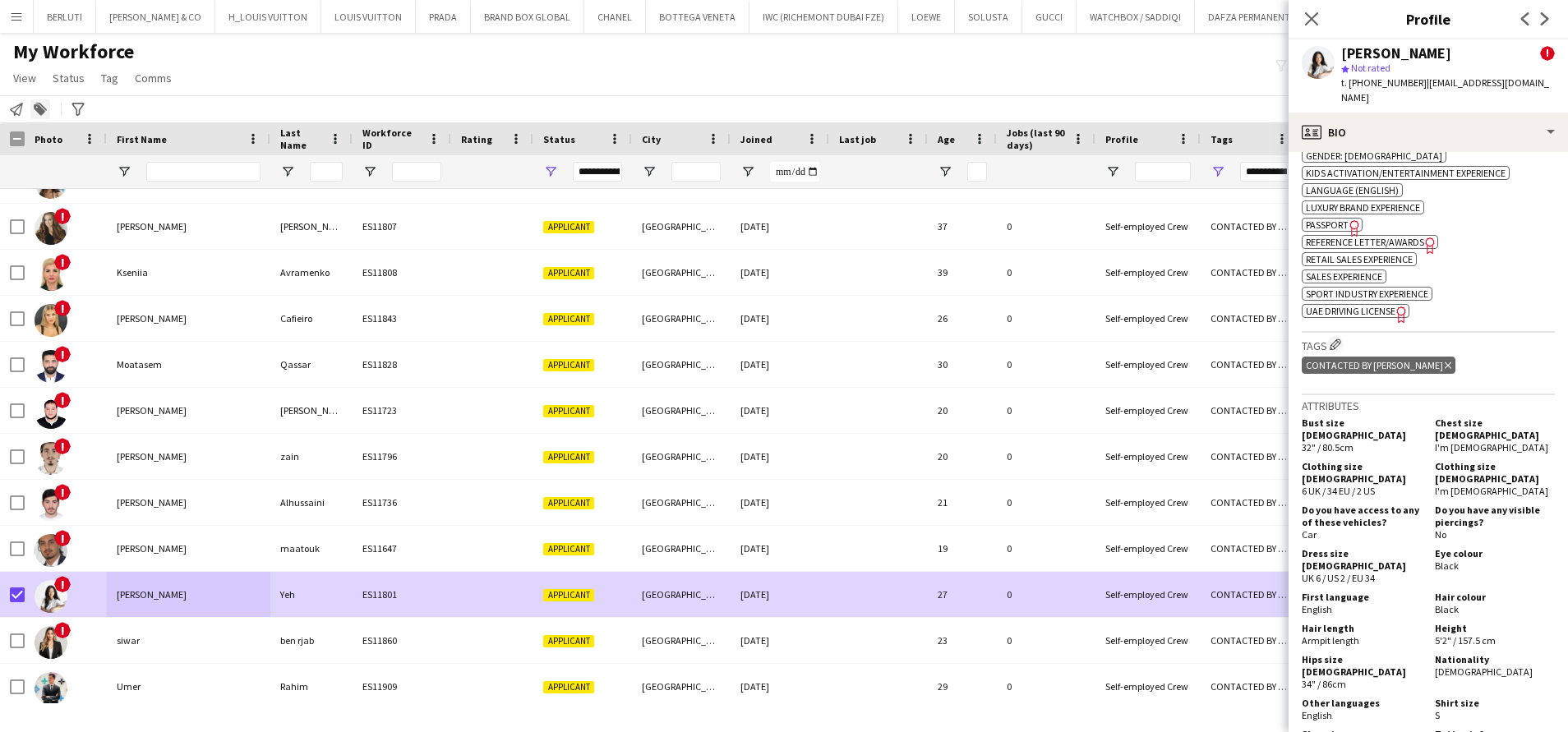 click on "Add to tag" 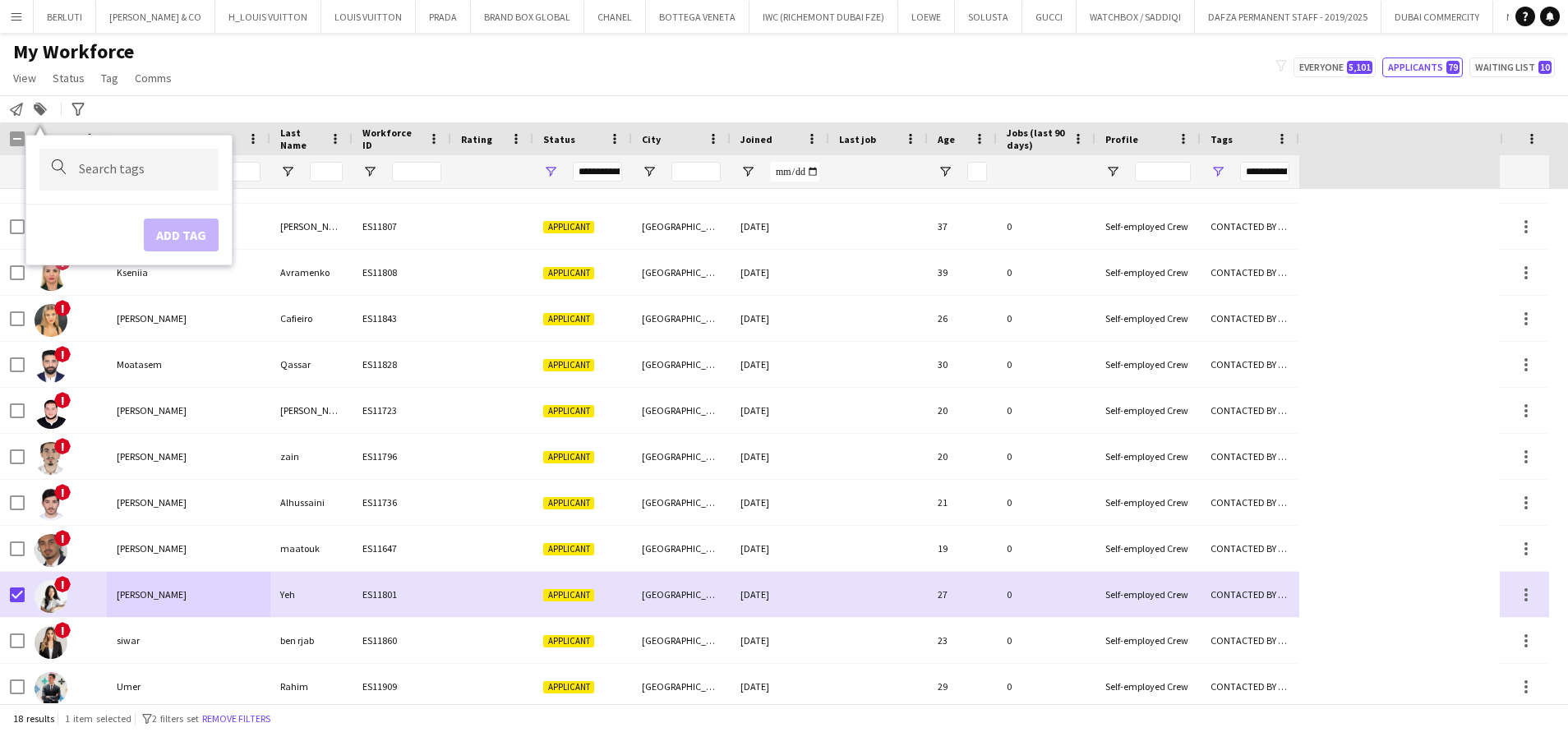 click at bounding box center [129, 169] 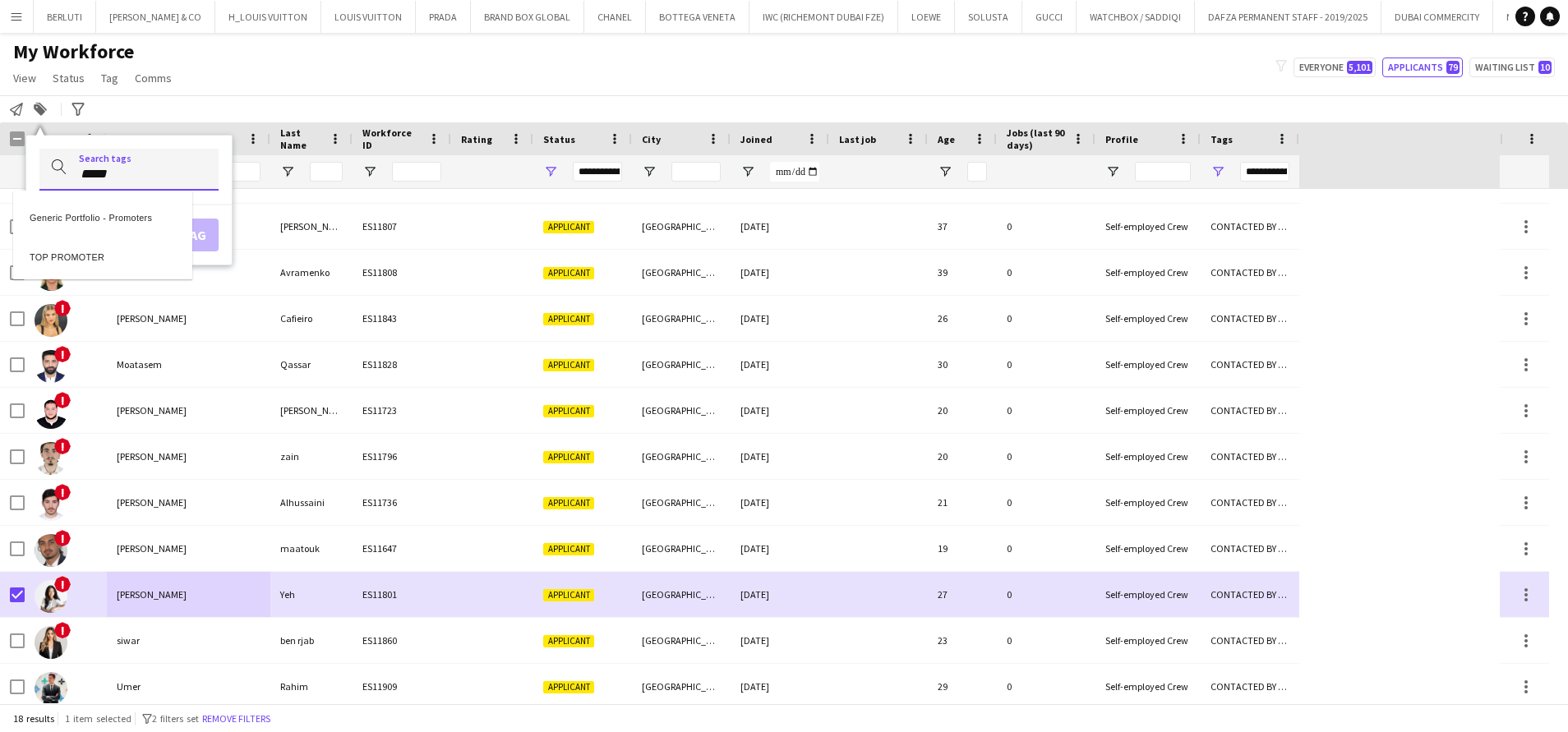type on "*****" 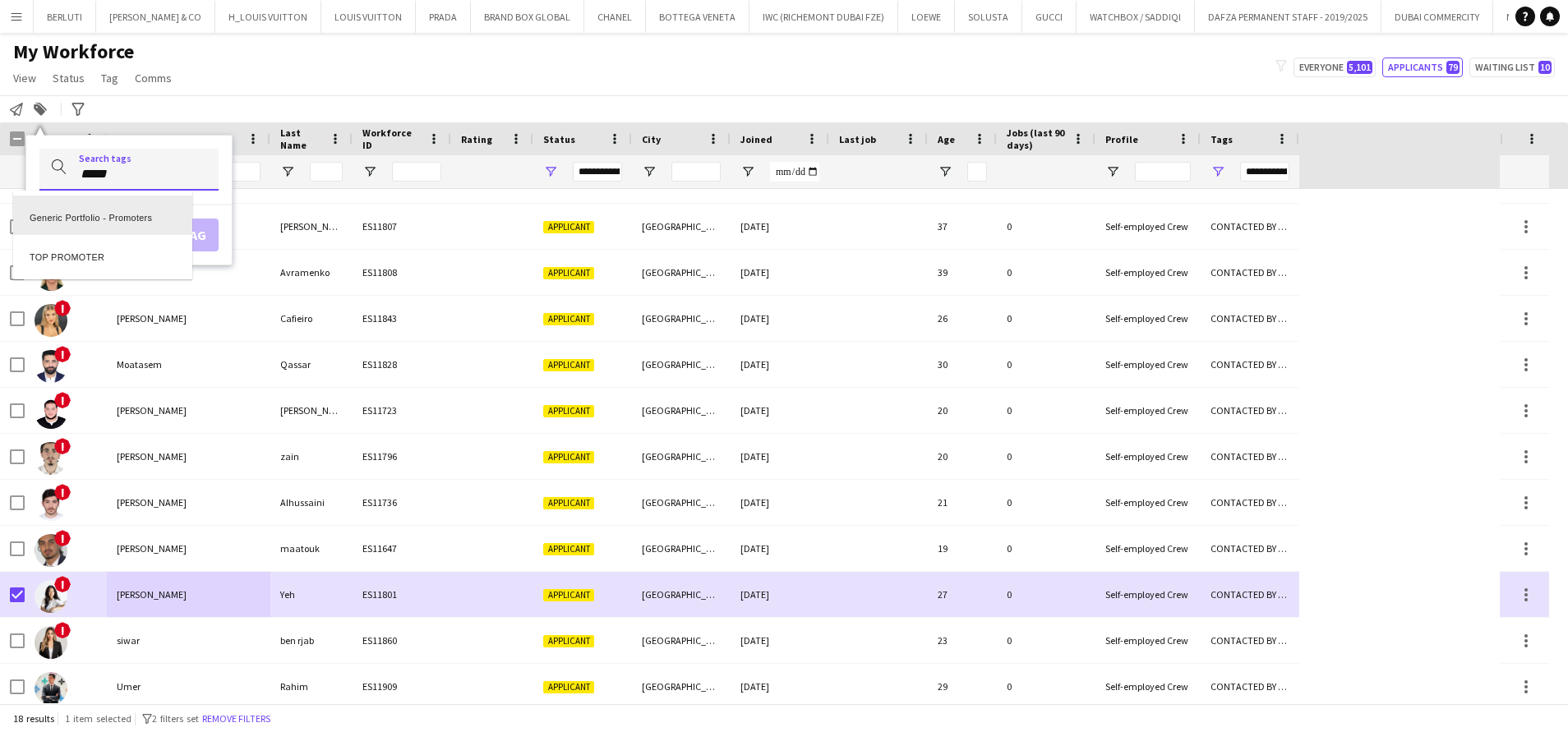 click on "TOP PROMOTER" at bounding box center (103, 255) 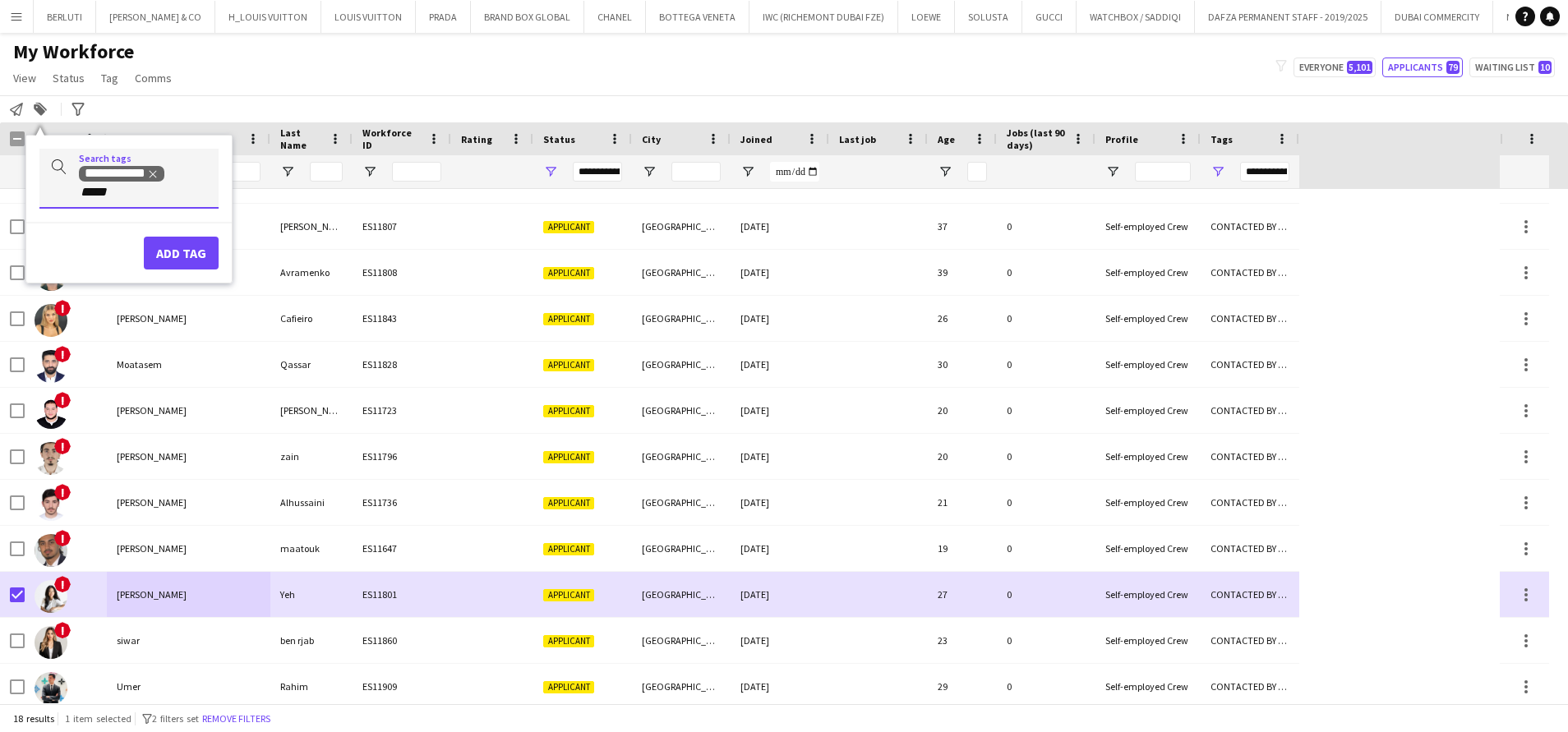 type 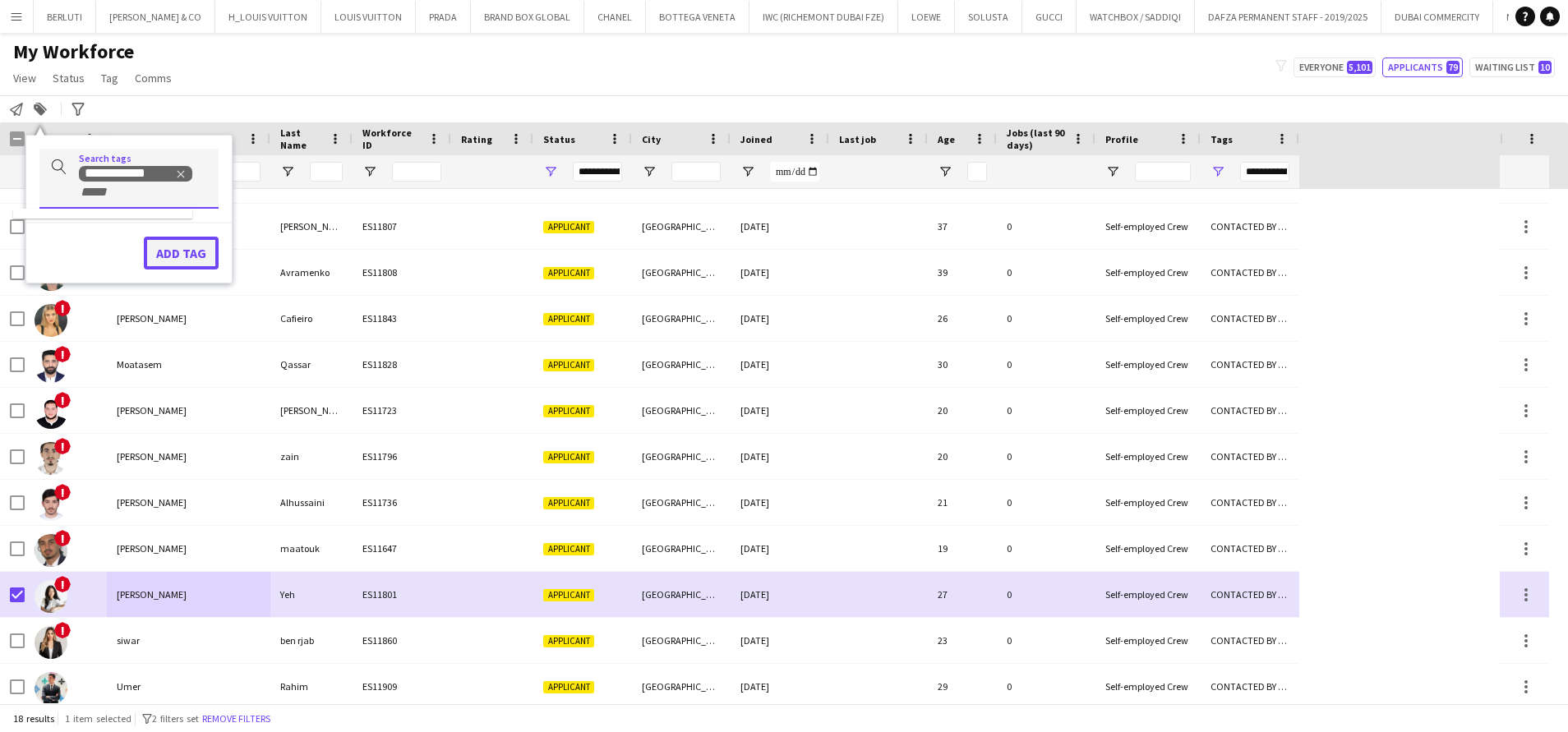 click on "Add tag" at bounding box center [181, 253] 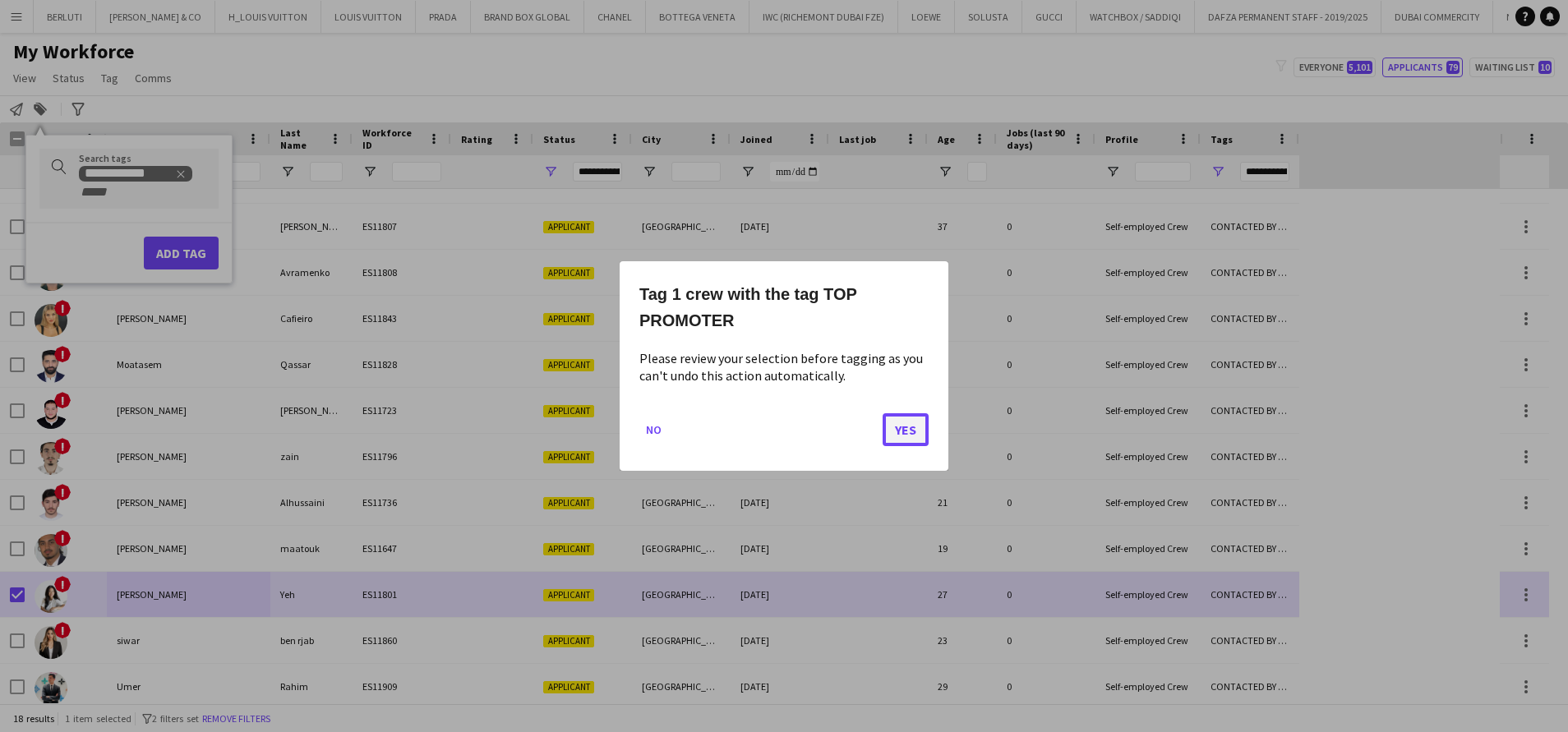 click on "Yes" 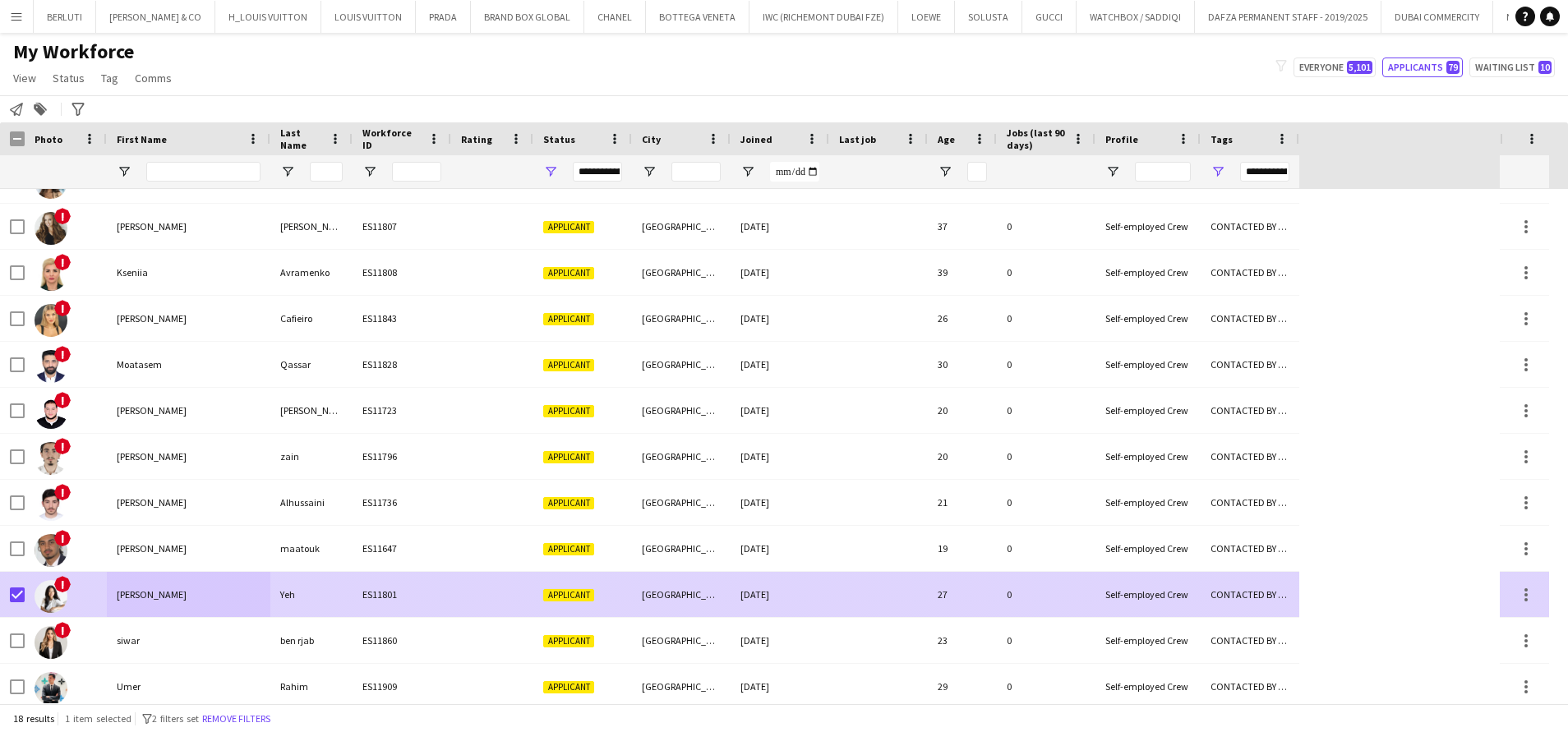 click on "ES11801" at bounding box center (402, 594) 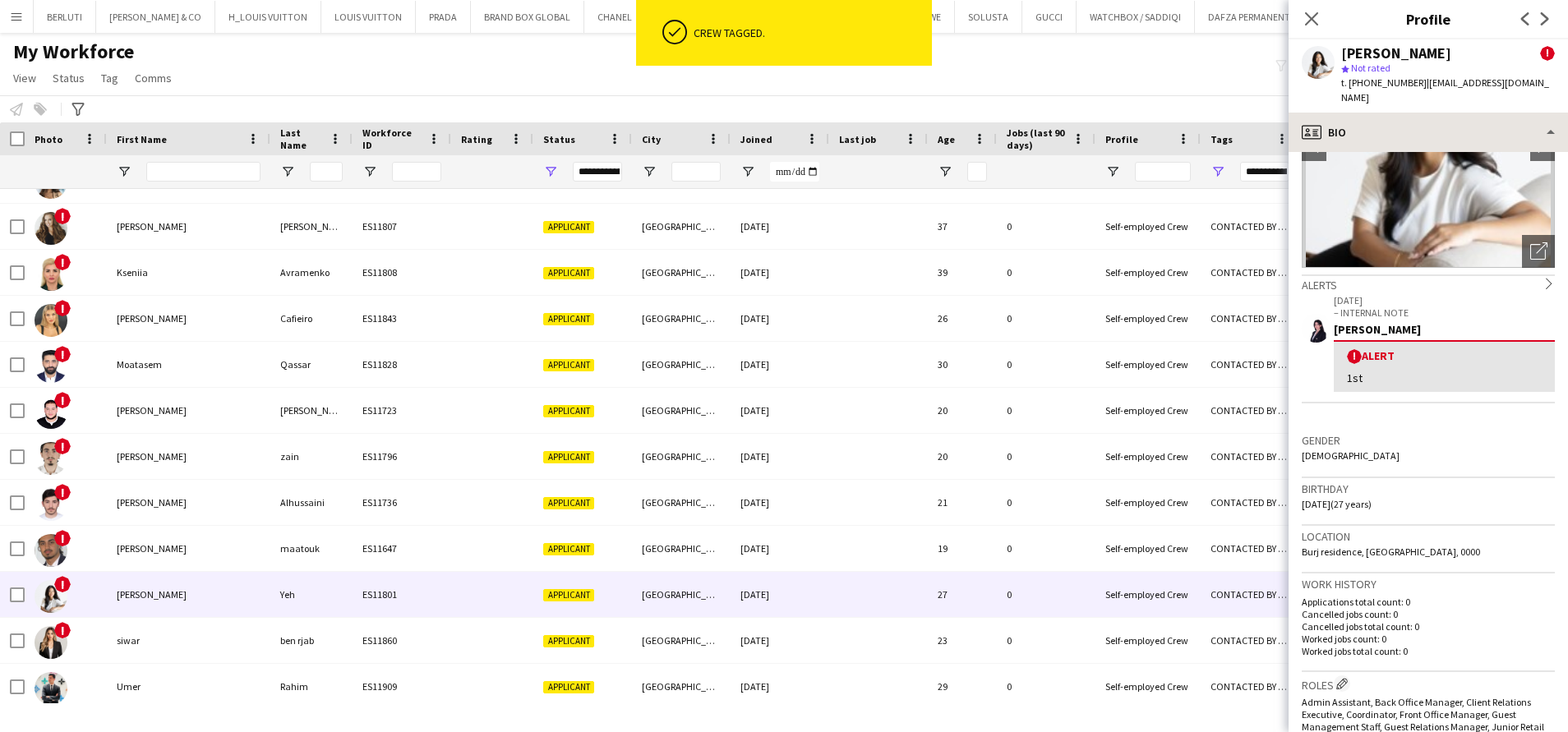 scroll, scrollTop: 246, scrollLeft: 0, axis: vertical 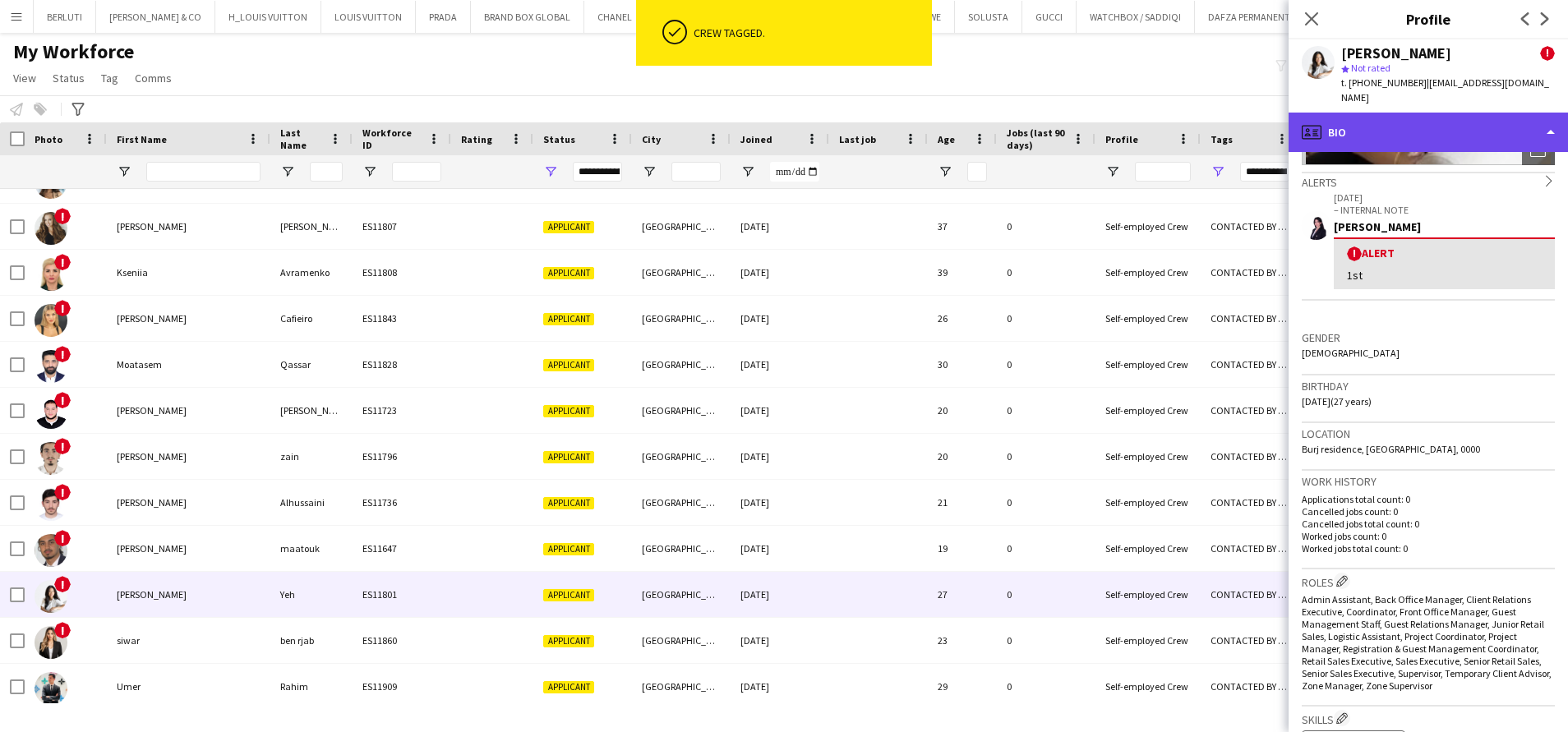 click on "profile
Bio" 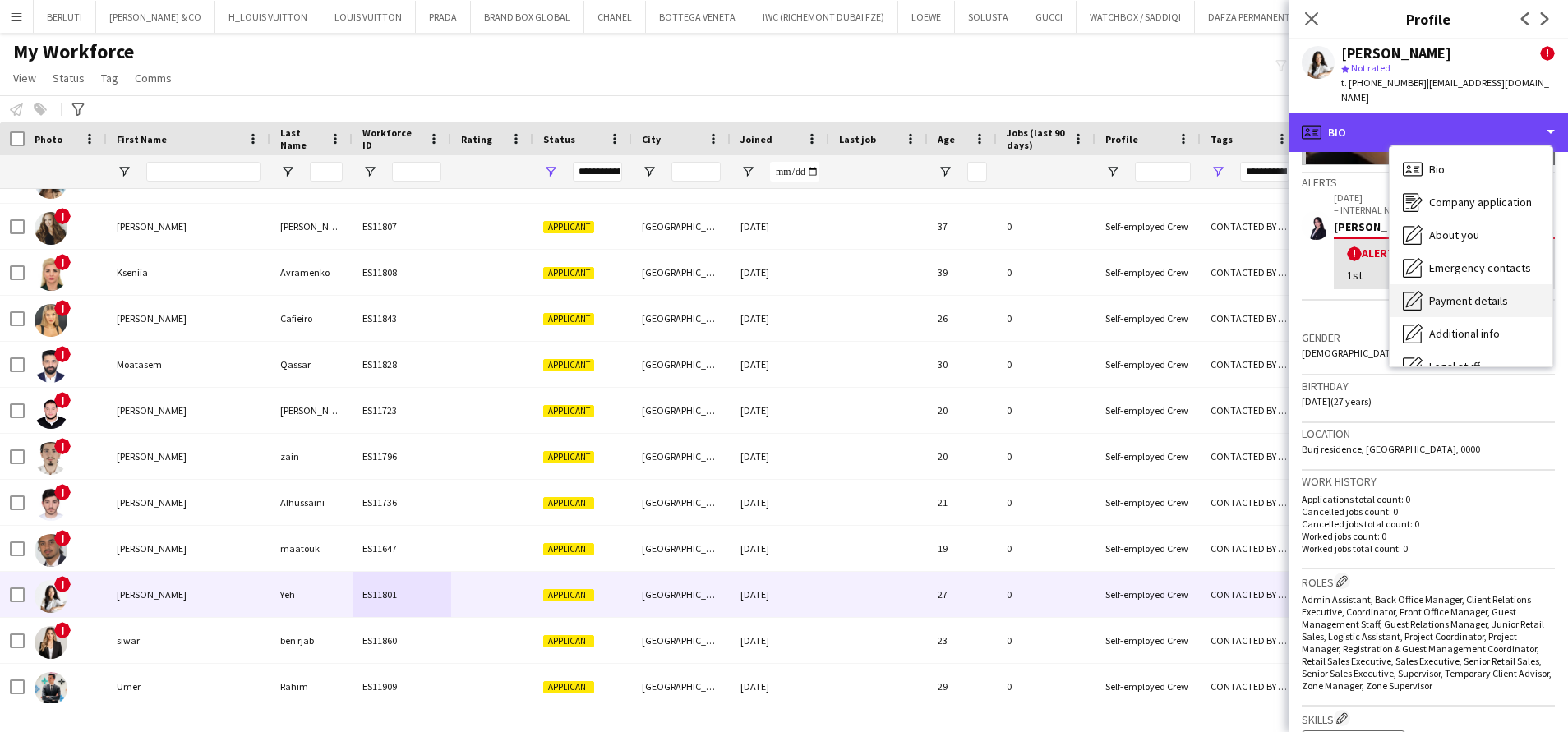 scroll, scrollTop: 89, scrollLeft: 0, axis: vertical 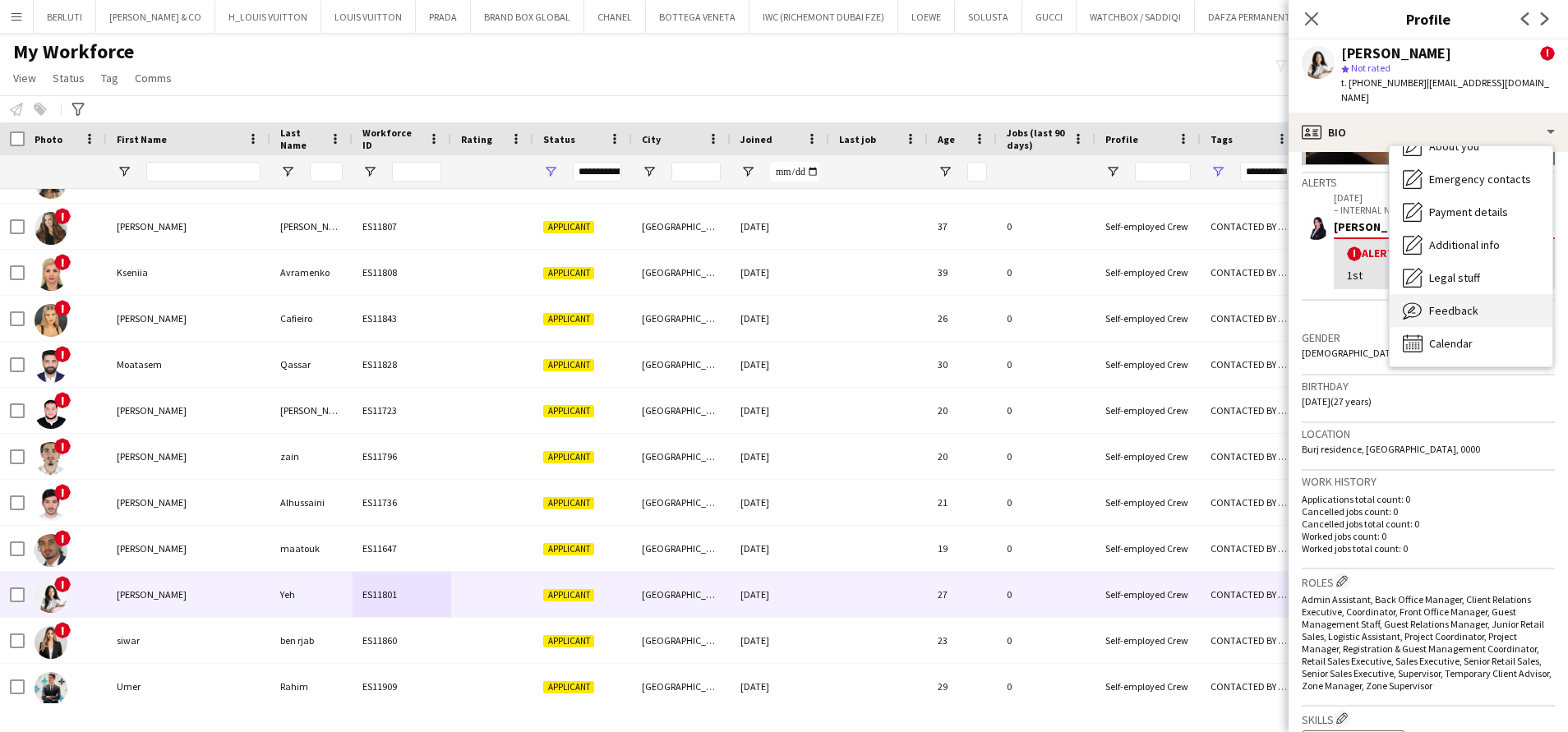 click on "Feedback" at bounding box center (1454, 311) 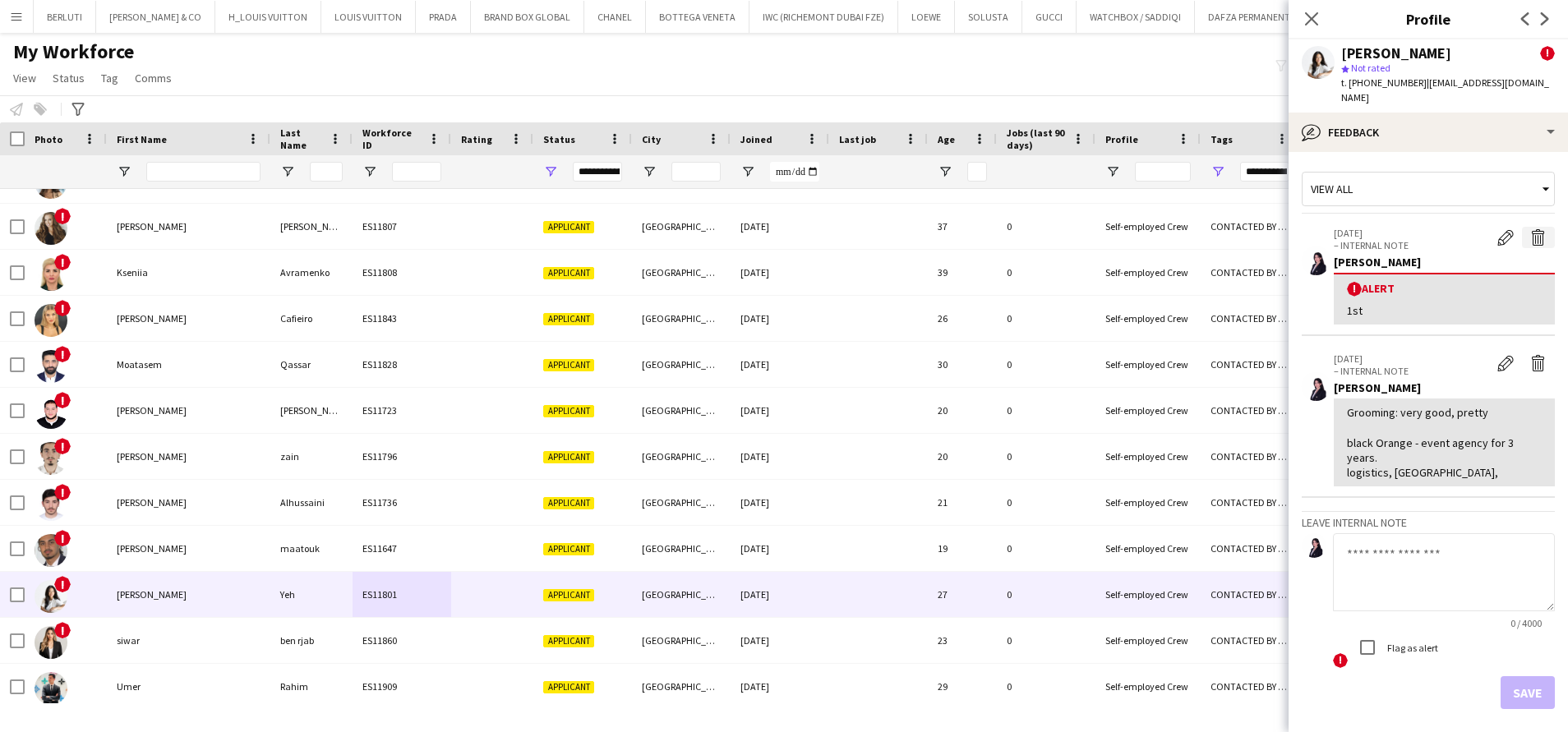 click on "Delete alert" 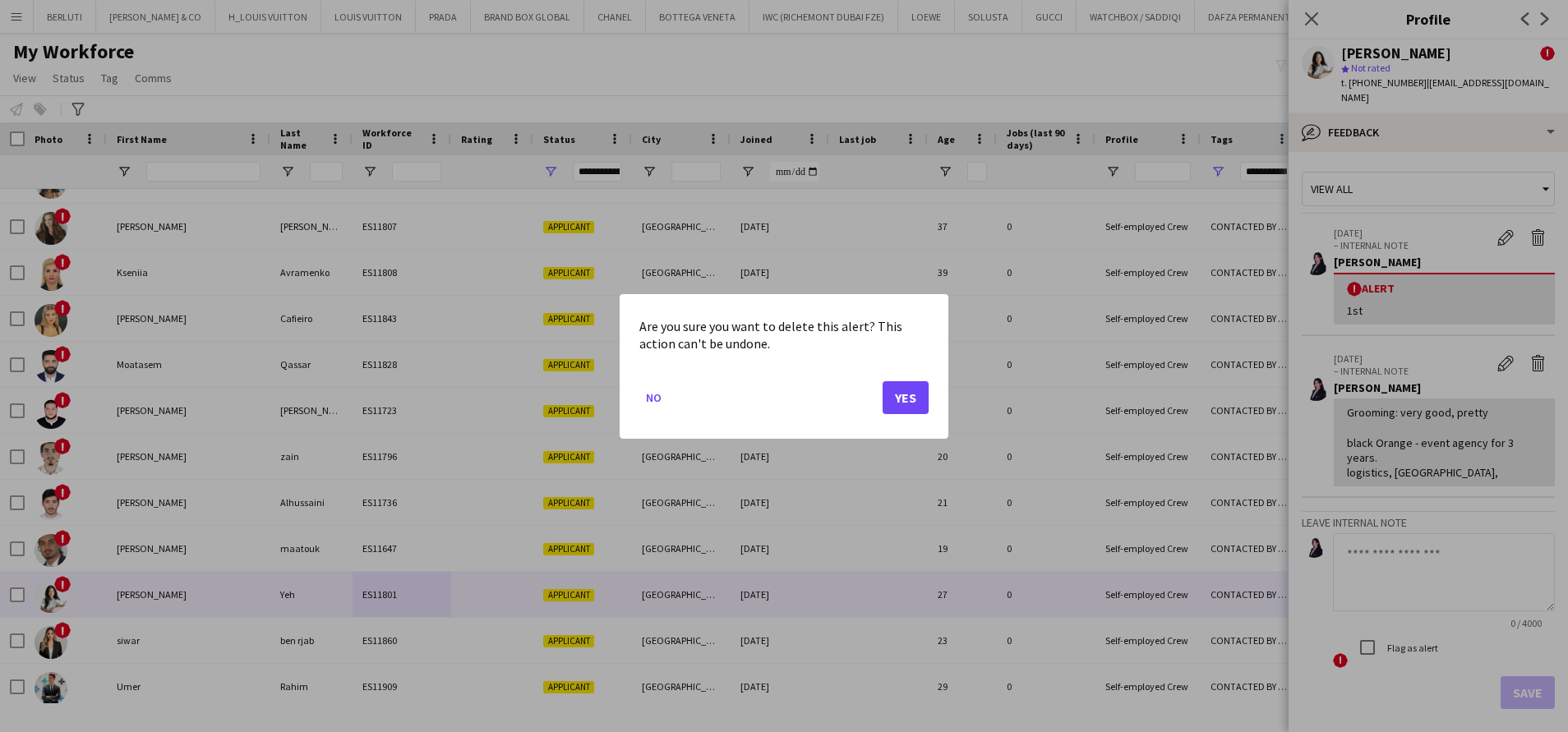 click on "Are you sure you want to delete this alert? This action can't be undone.  No   Yes" at bounding box center [784, 366] 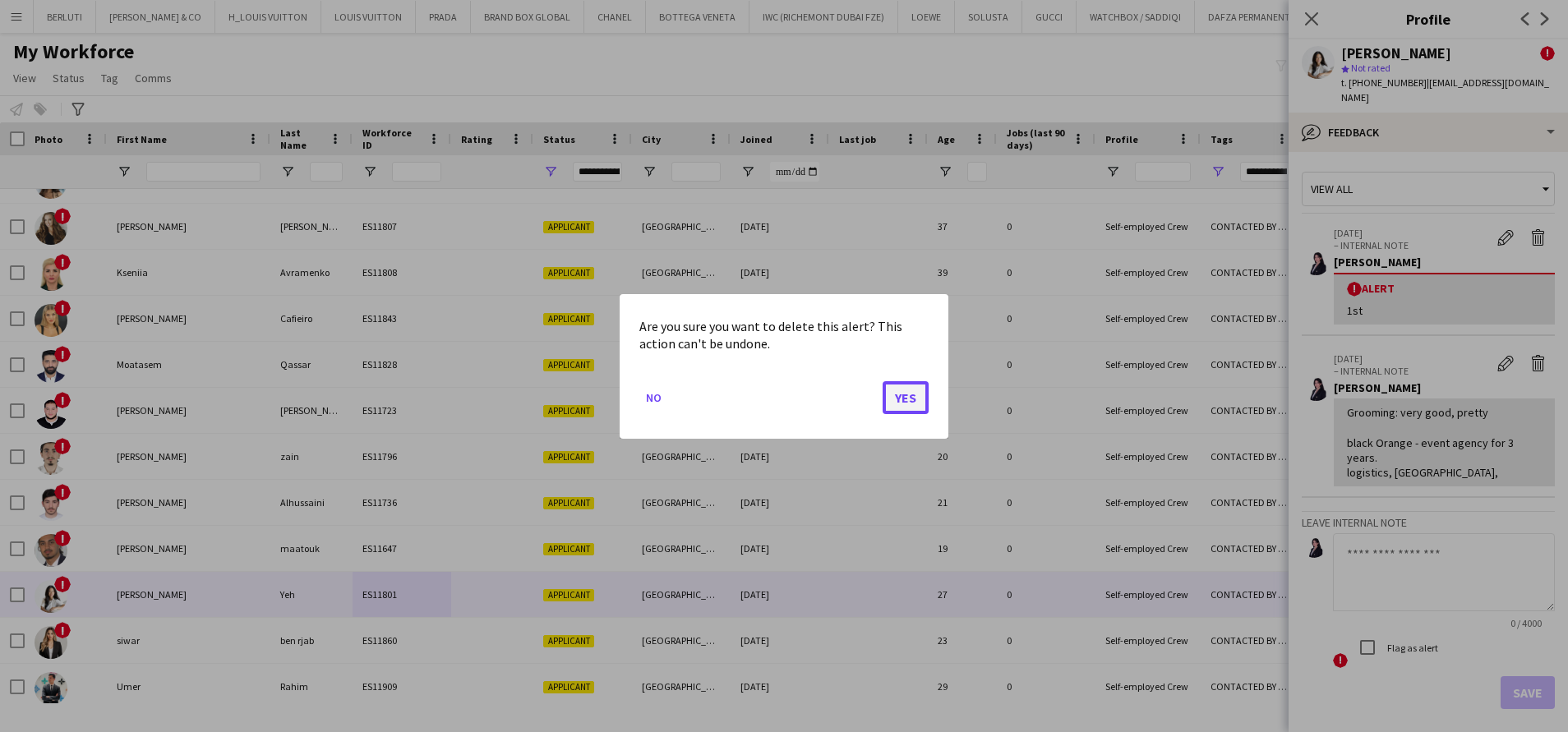 click on "Yes" 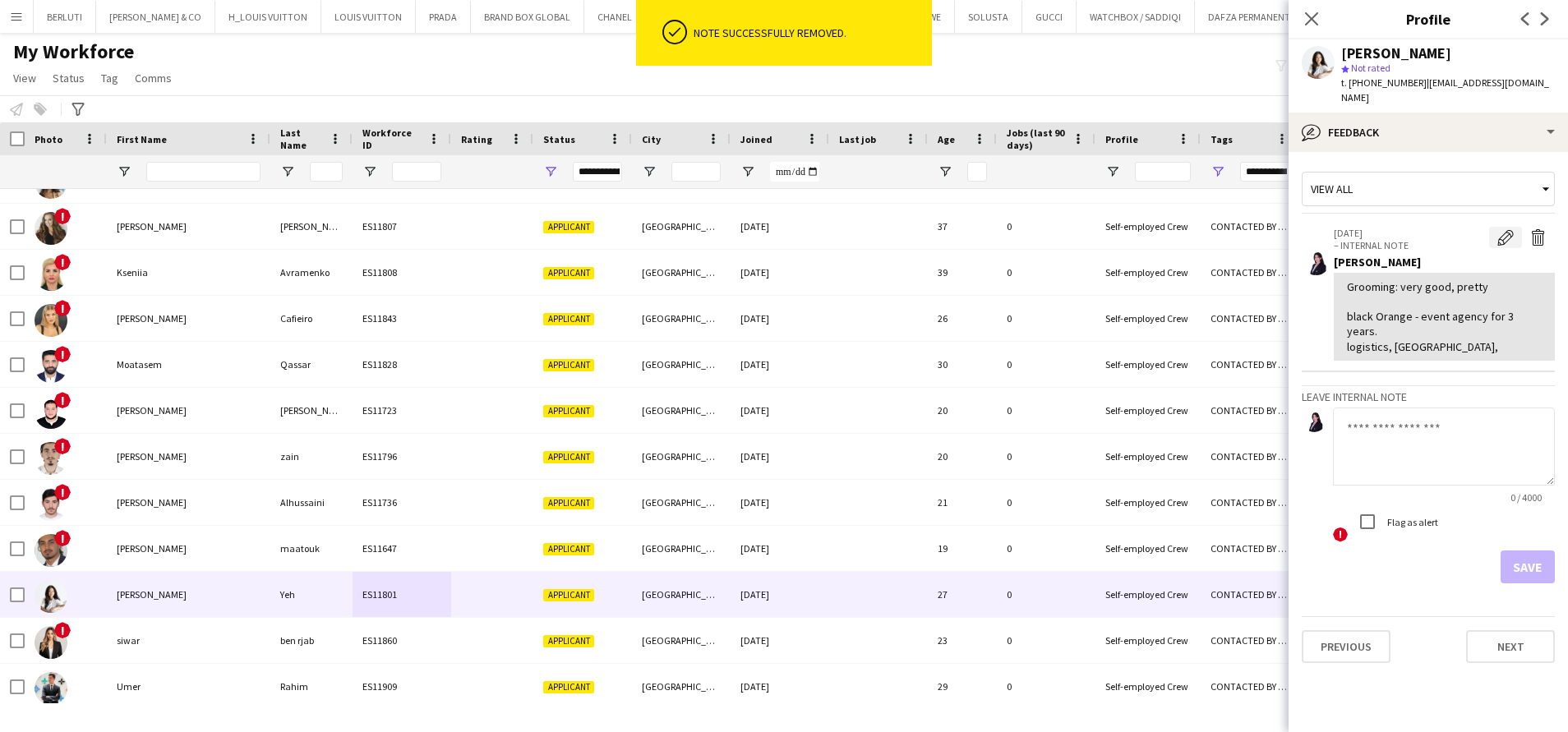 click on "Edit internal note" 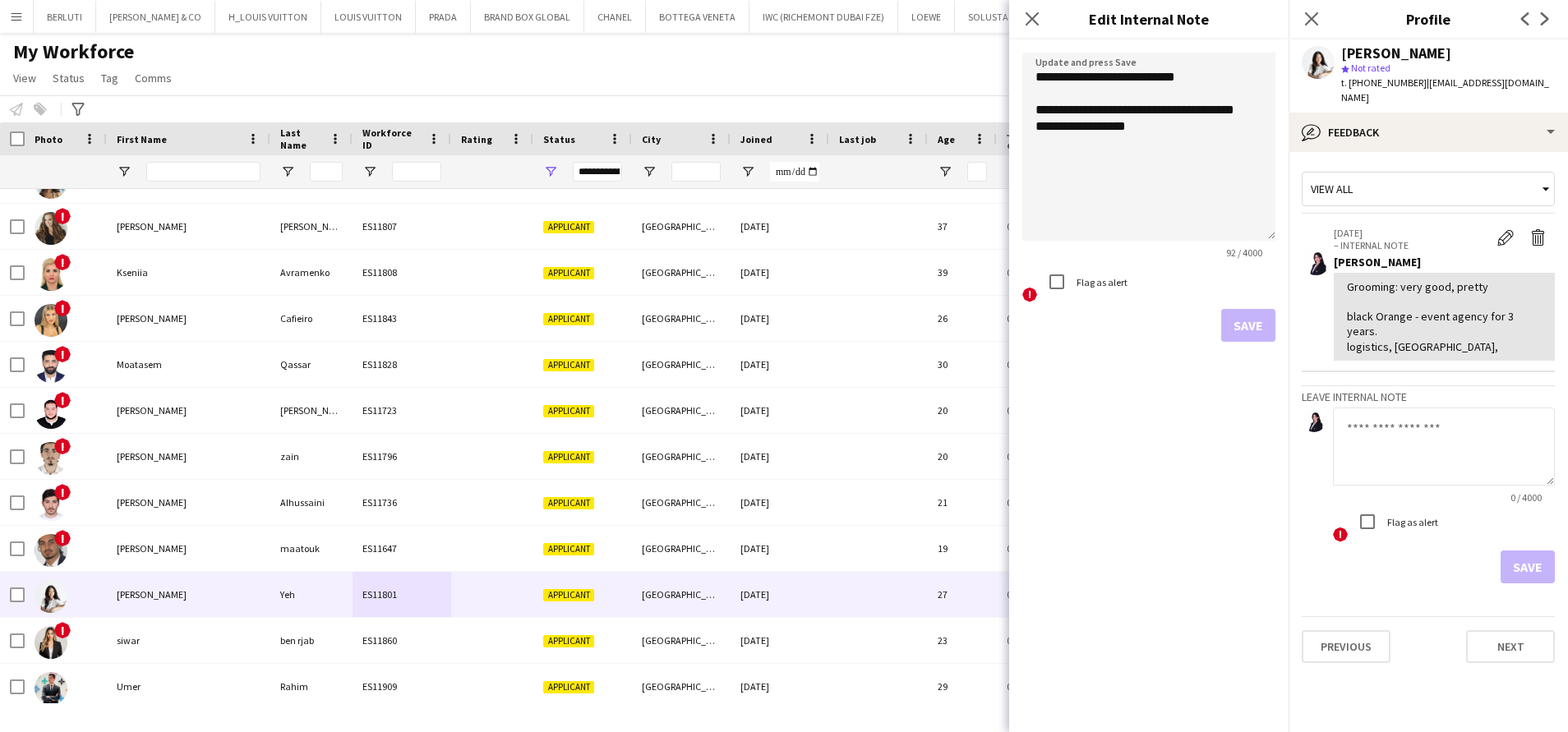 drag, startPoint x: 1261, startPoint y: 144, endPoint x: 1257, endPoint y: 306, distance: 162.04938 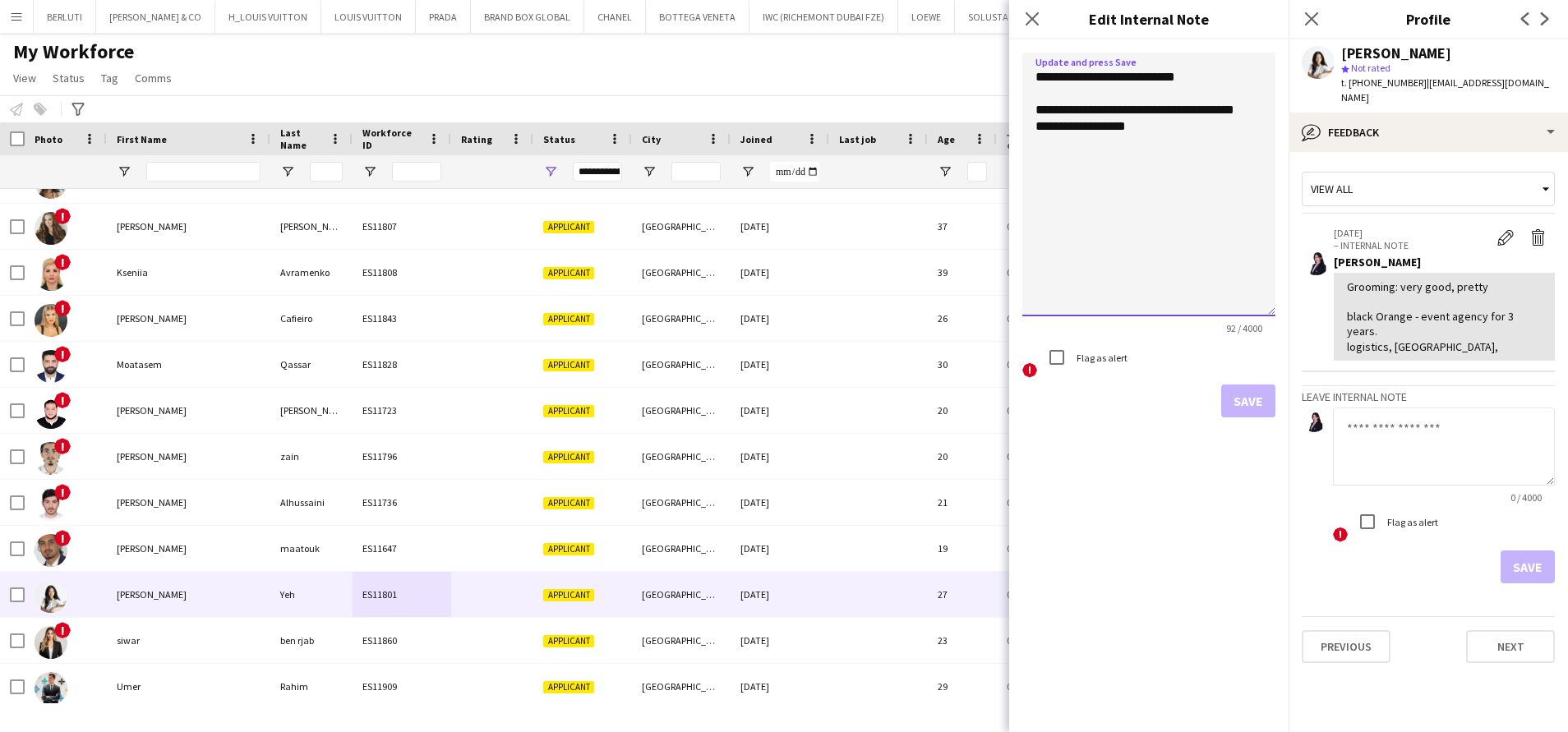 click on "**********" 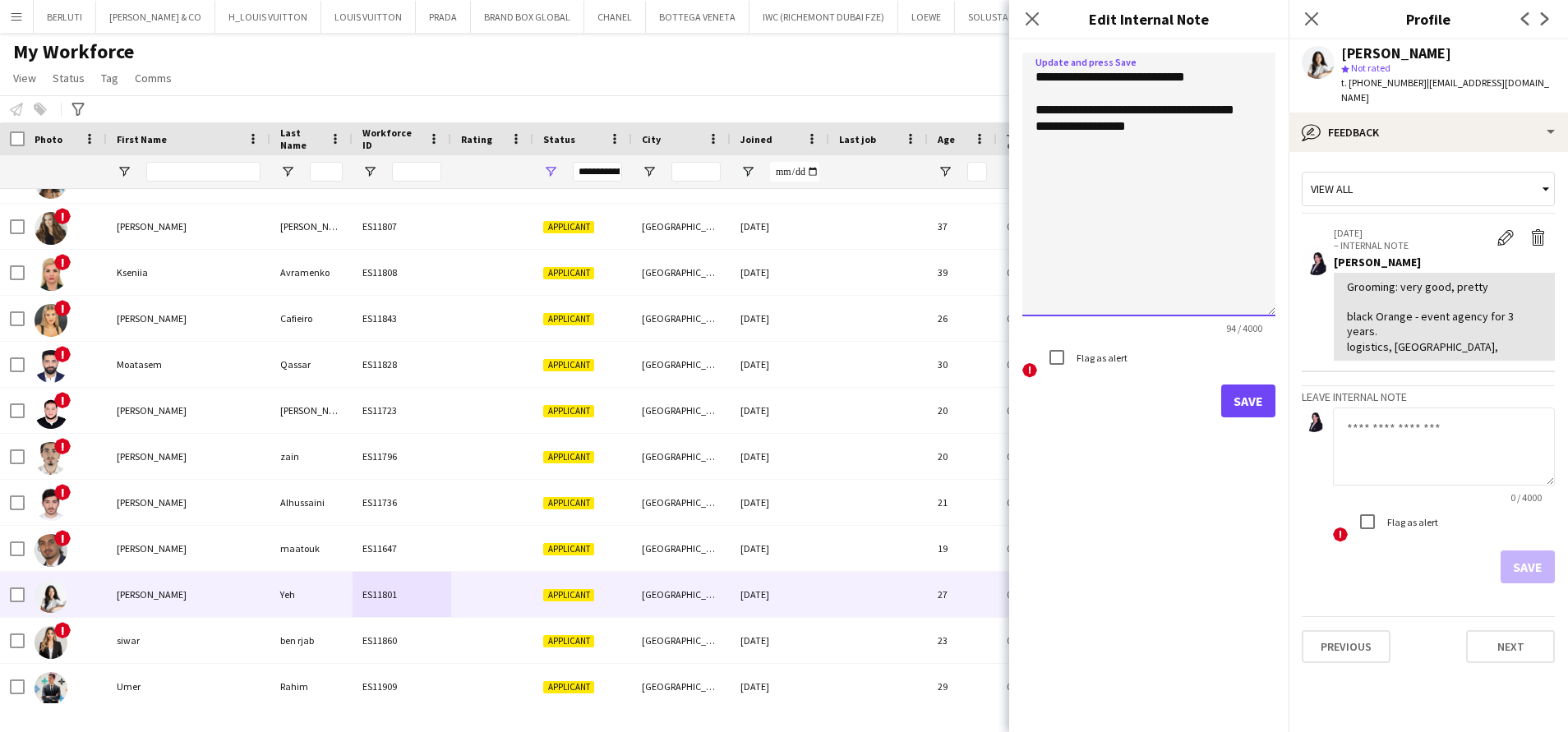 click on "**********" 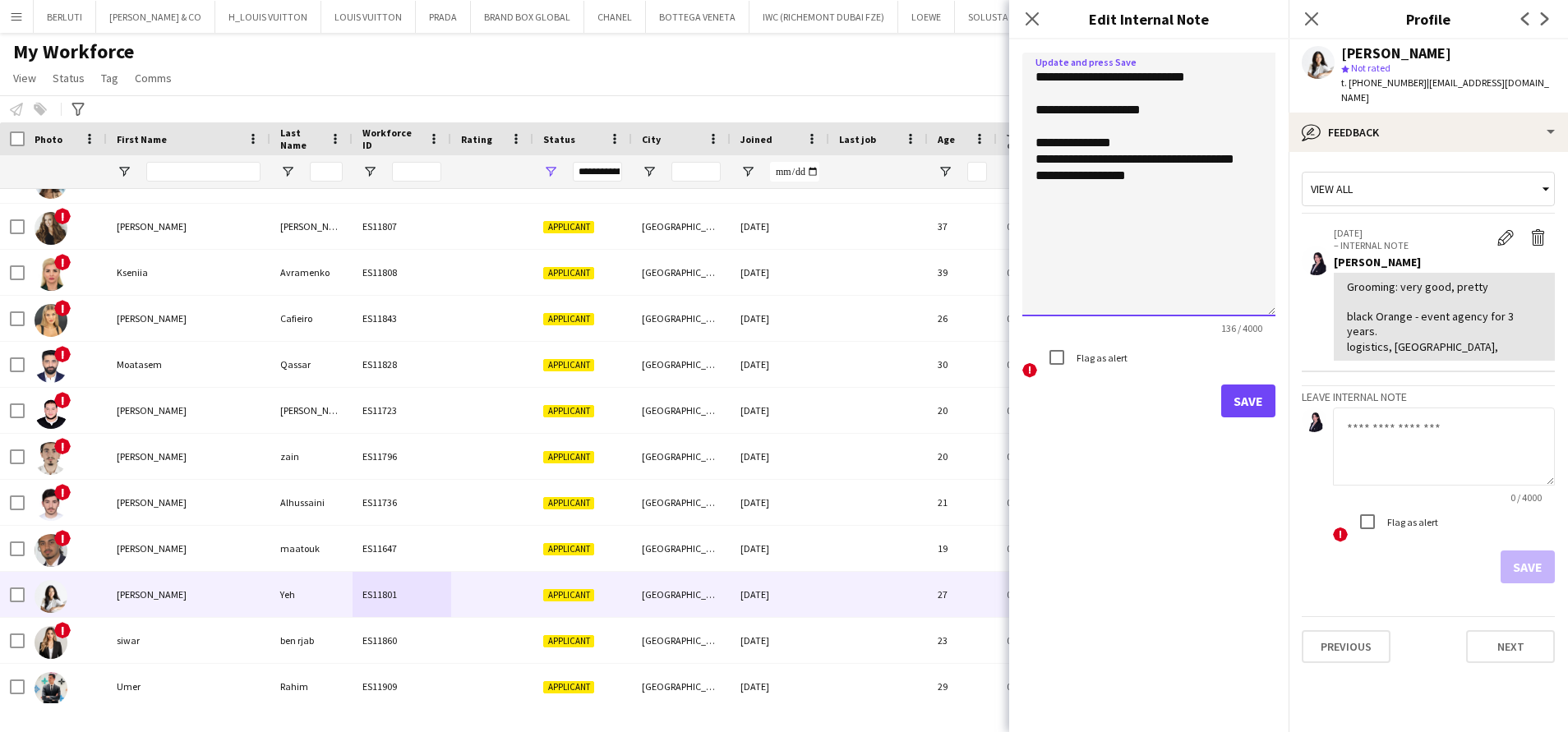 click on "**********" 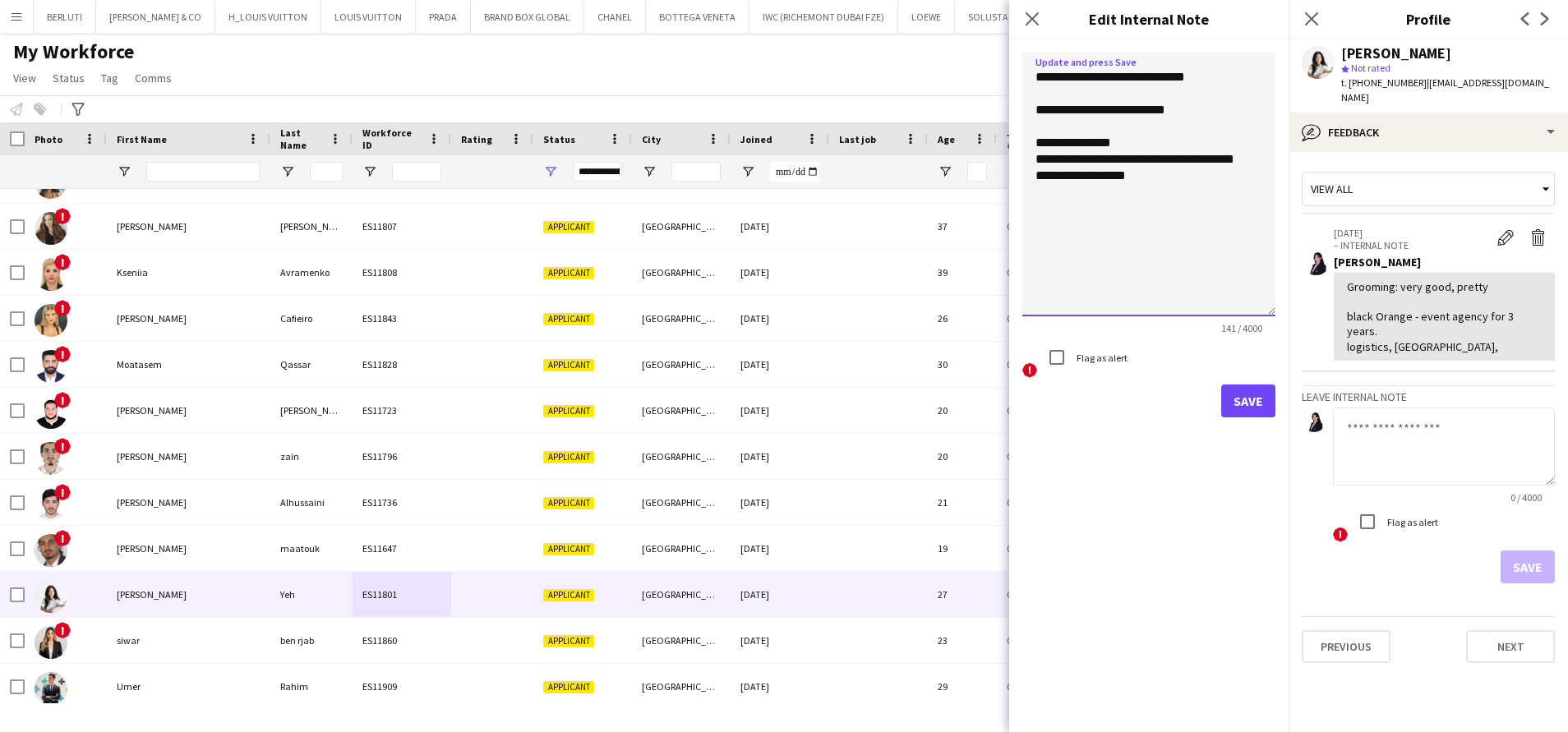 click on "**********" 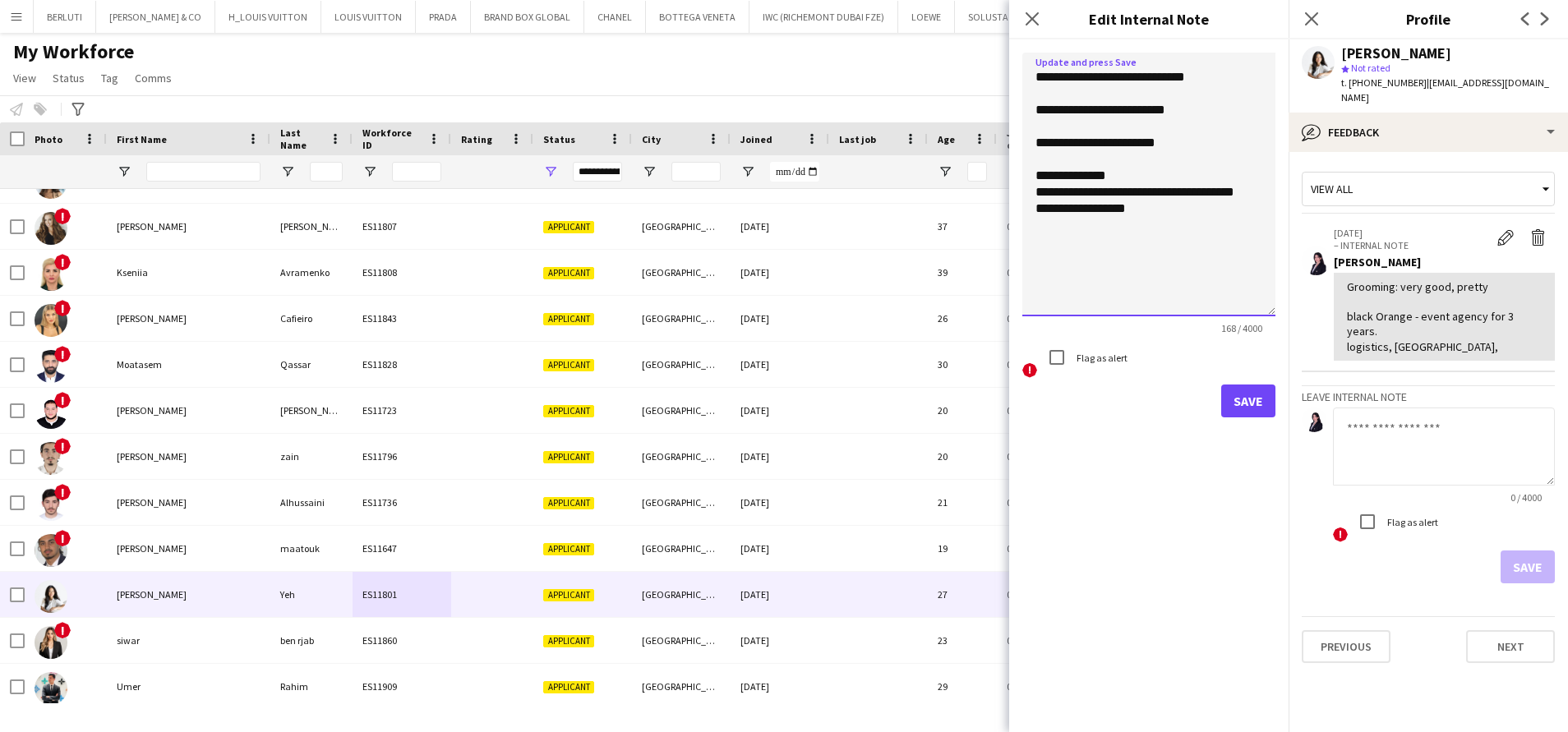 click on "**********" 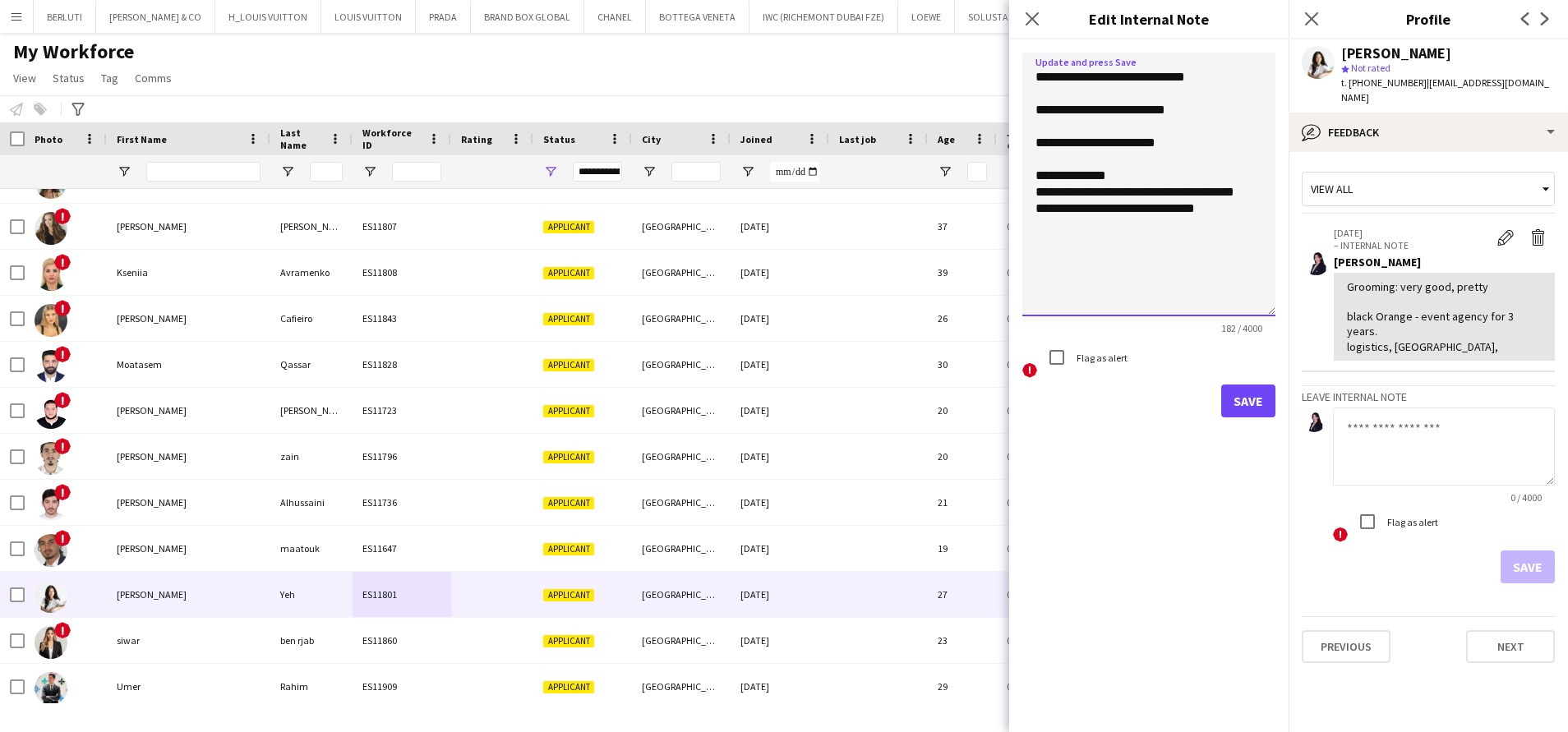 click on "**********" 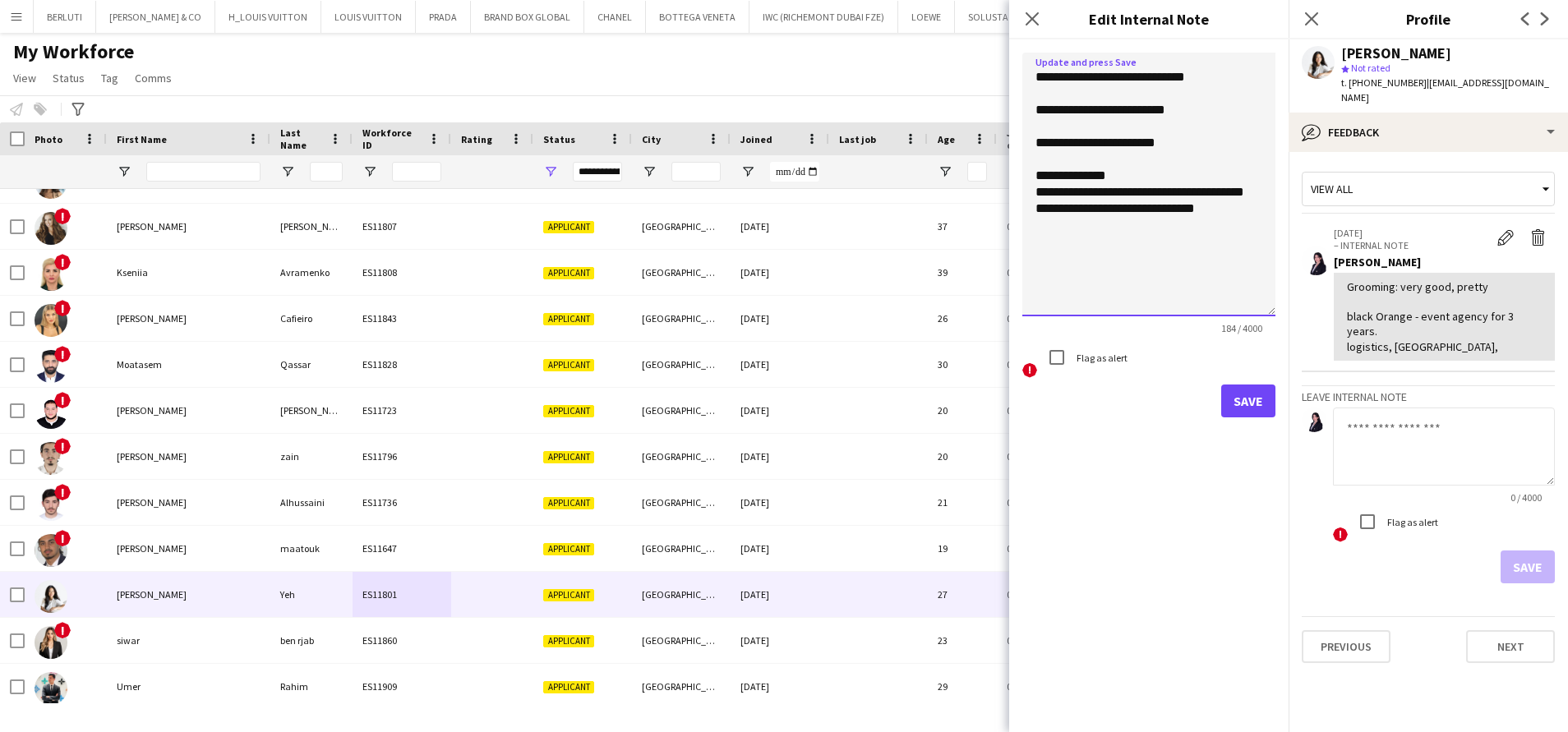 click on "**********" 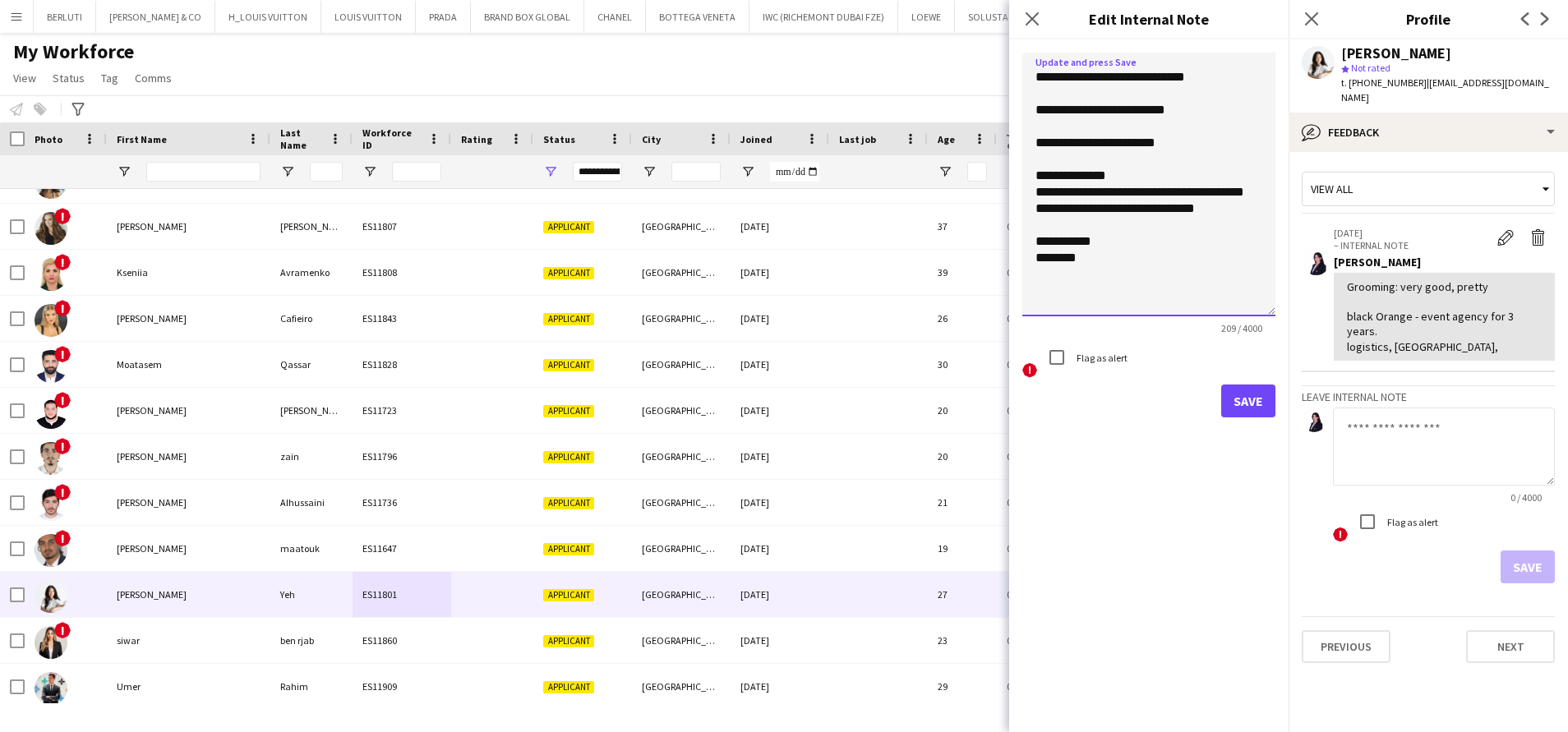 click on "**********" 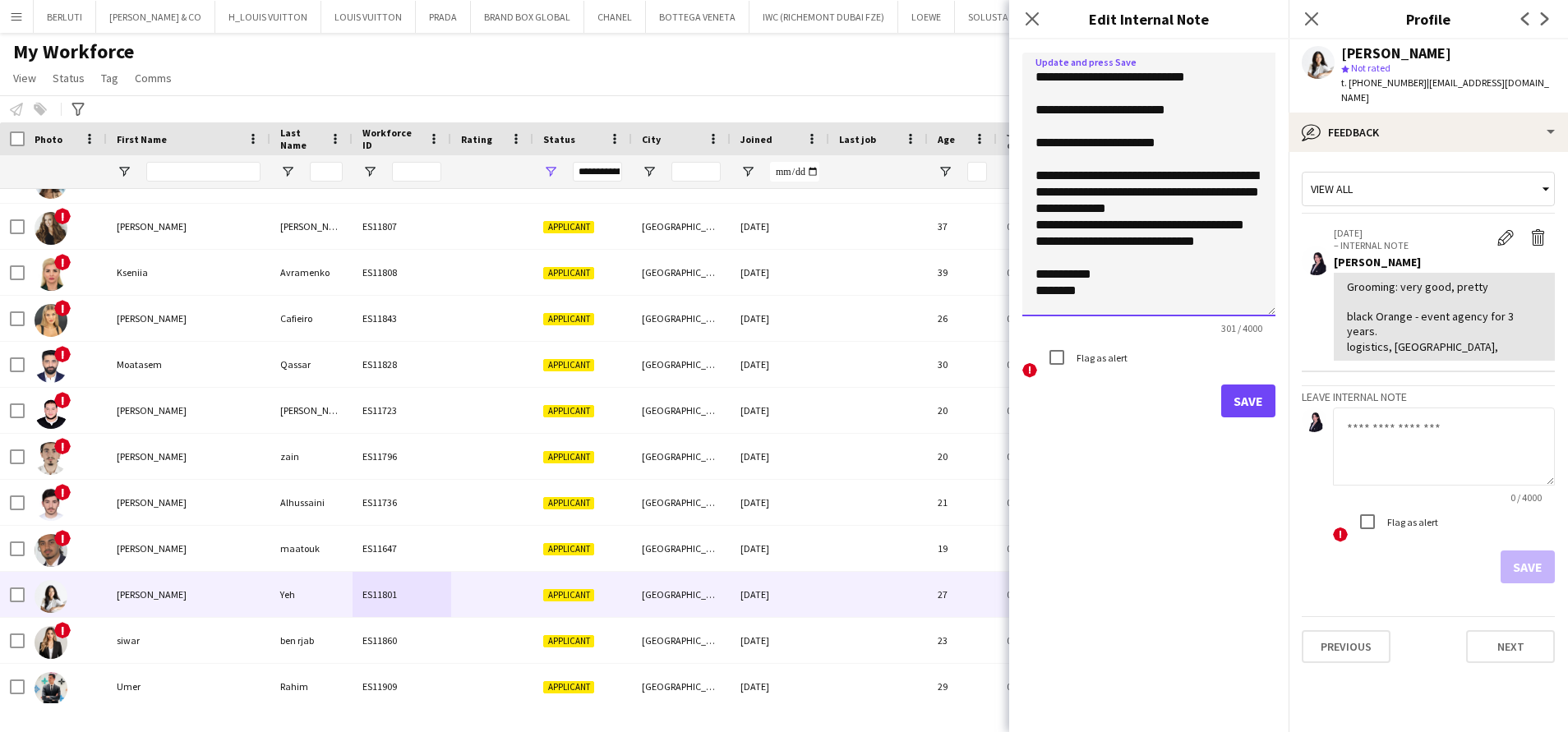click on "**********" 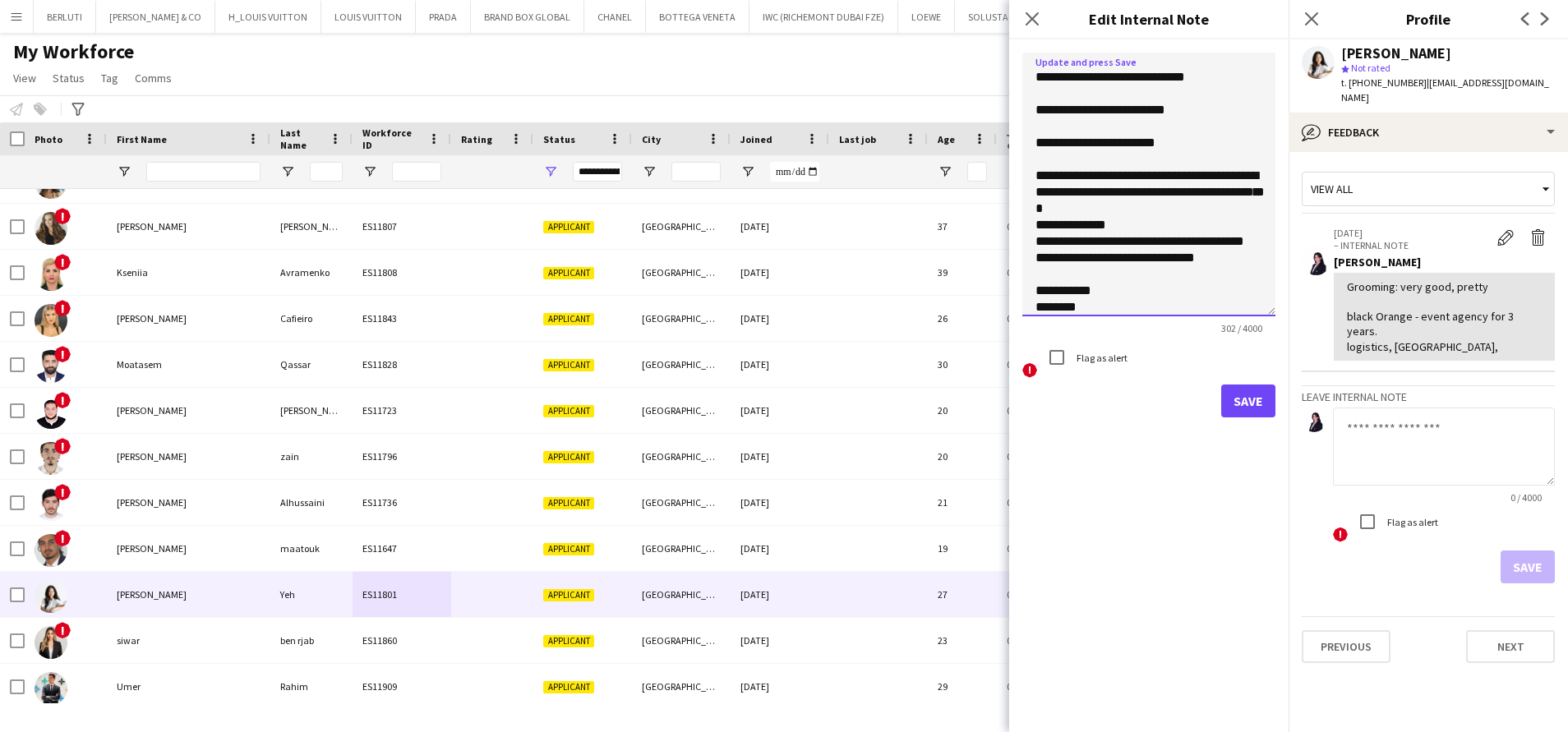 click on "**********" 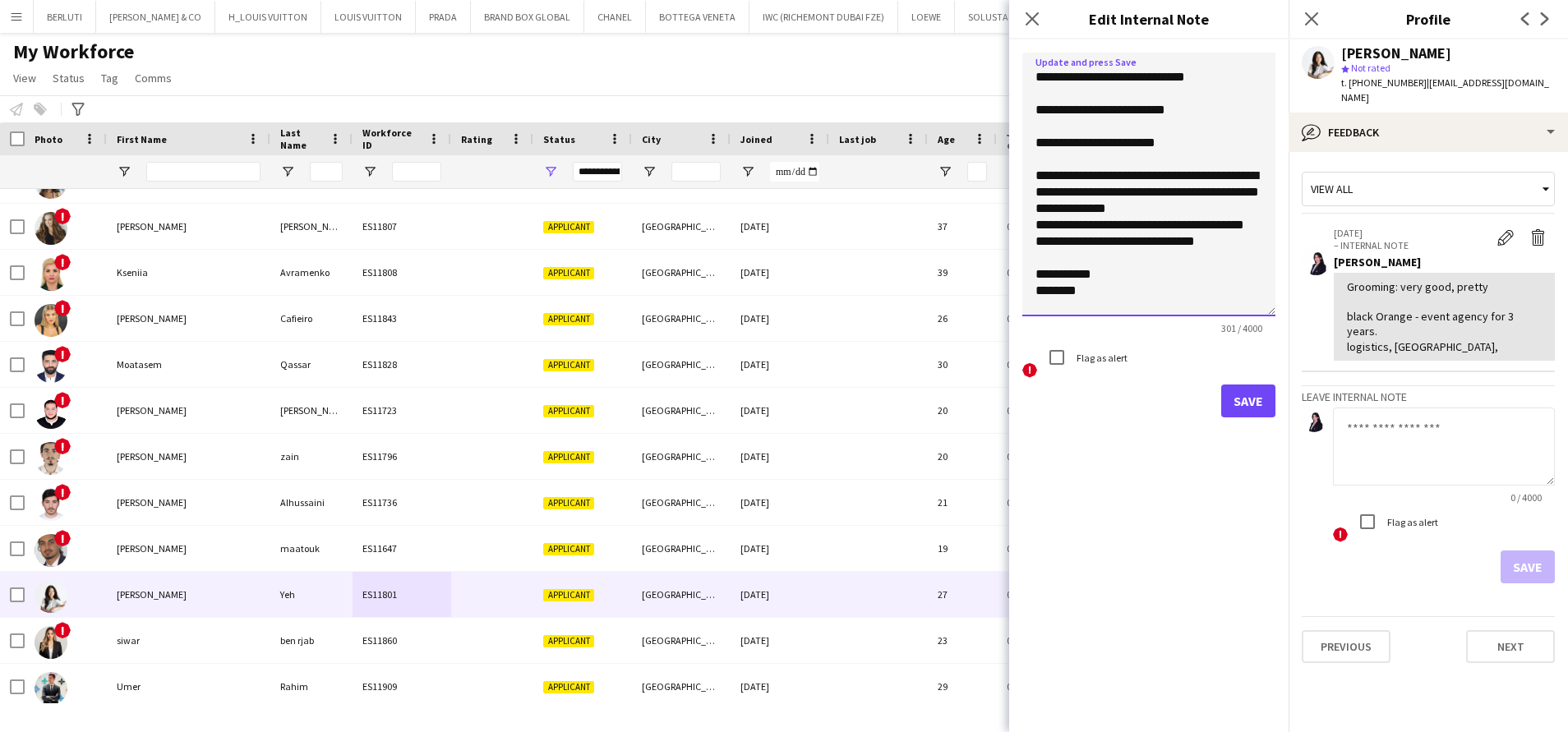 click on "**********" 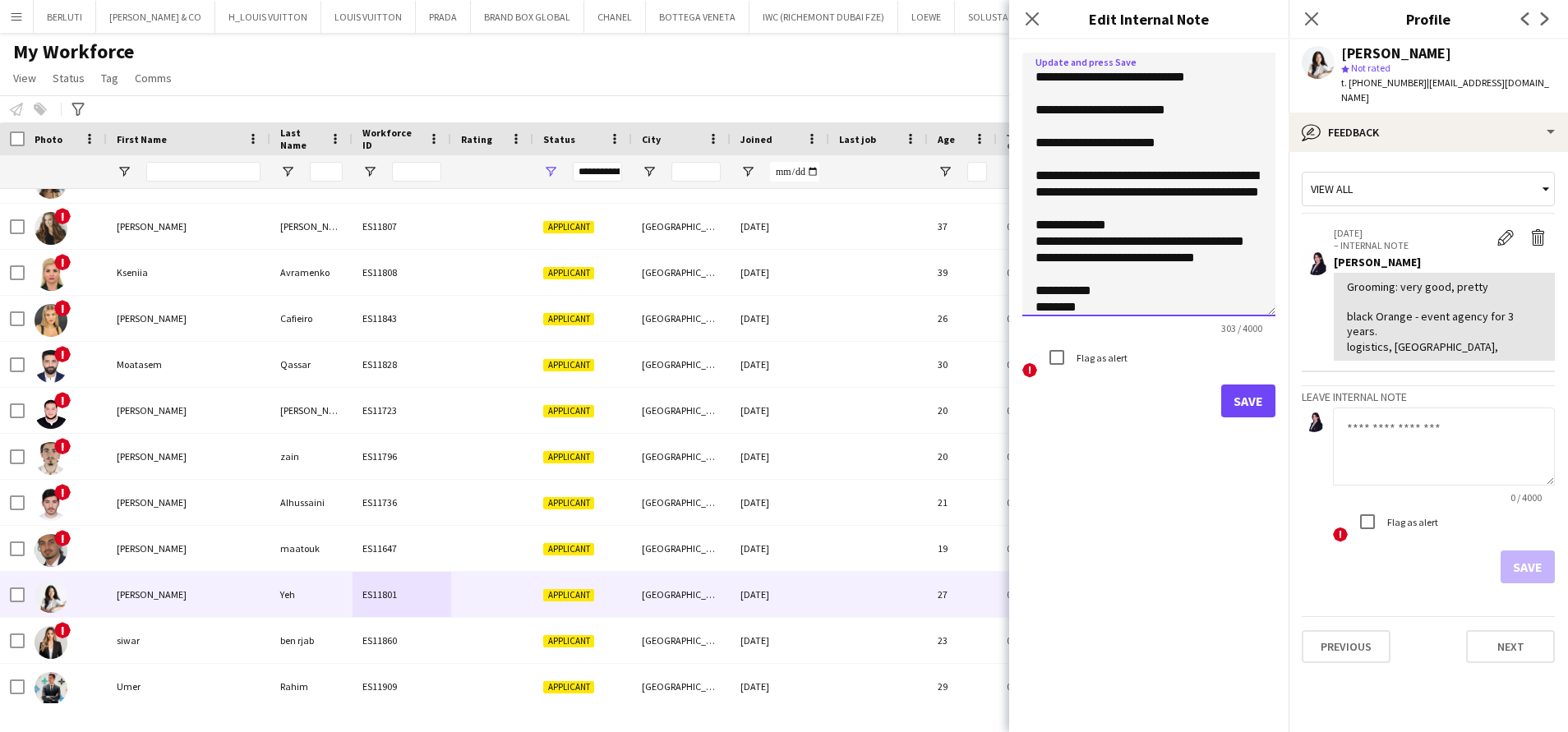 scroll, scrollTop: 40, scrollLeft: 0, axis: vertical 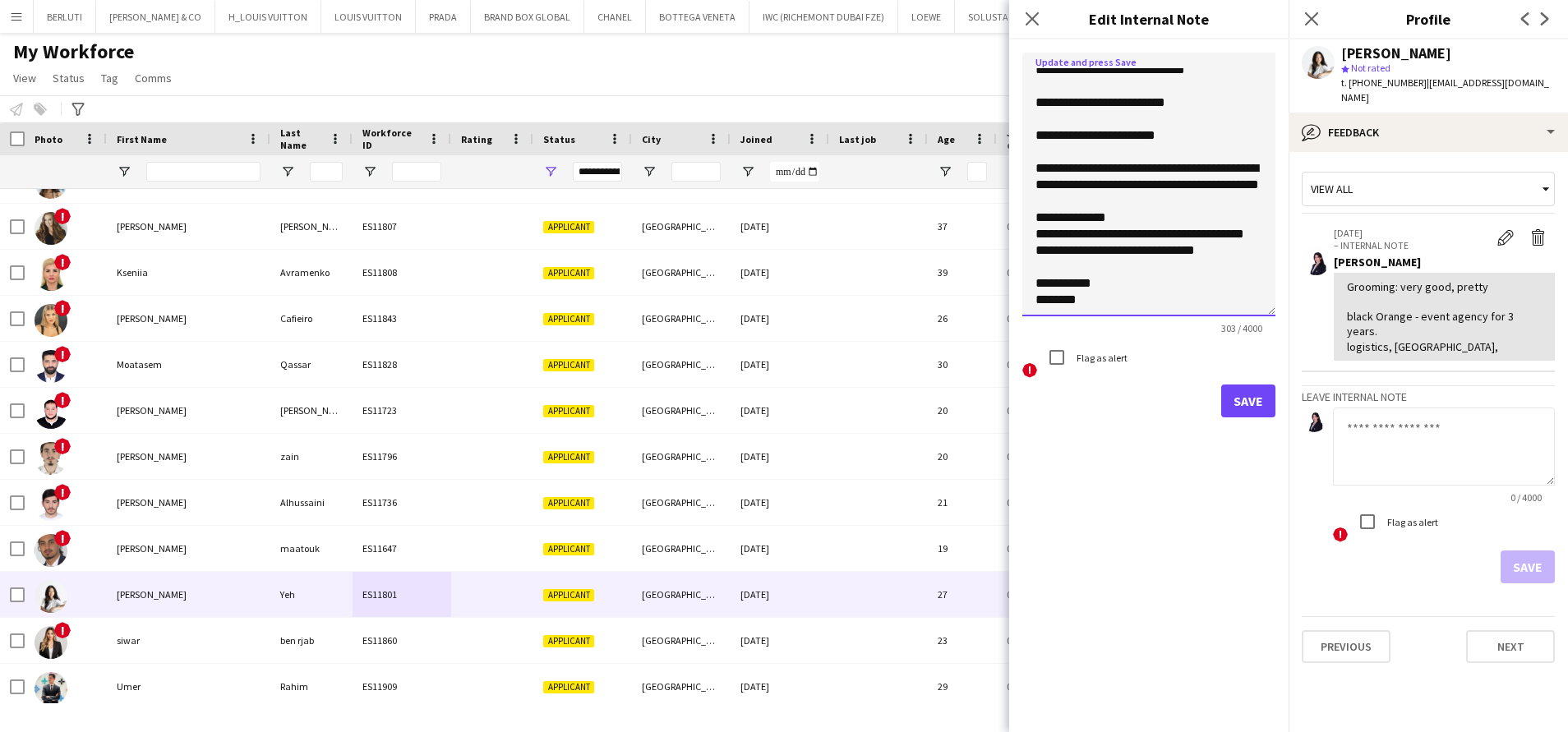 click on "**********" 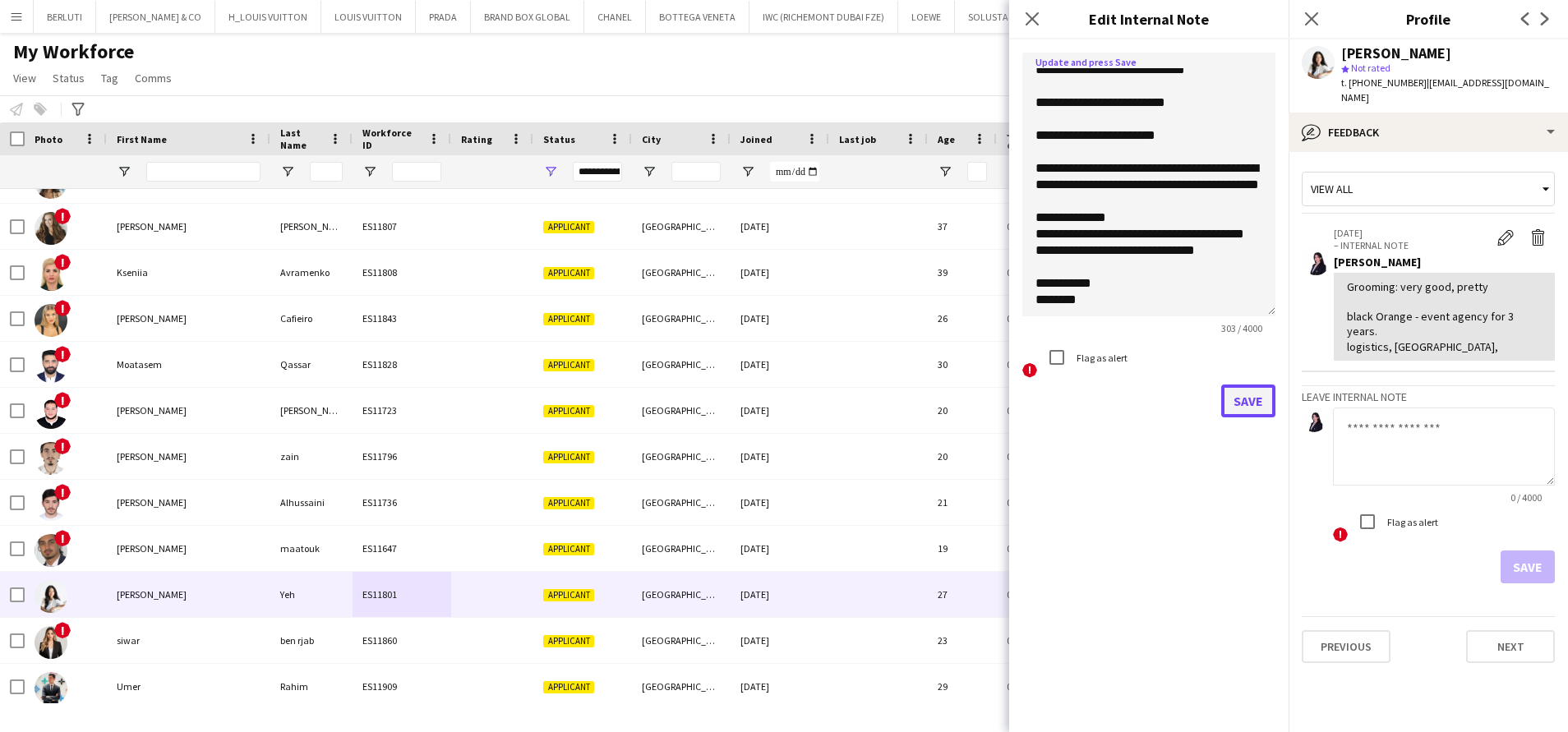 click on "Save" 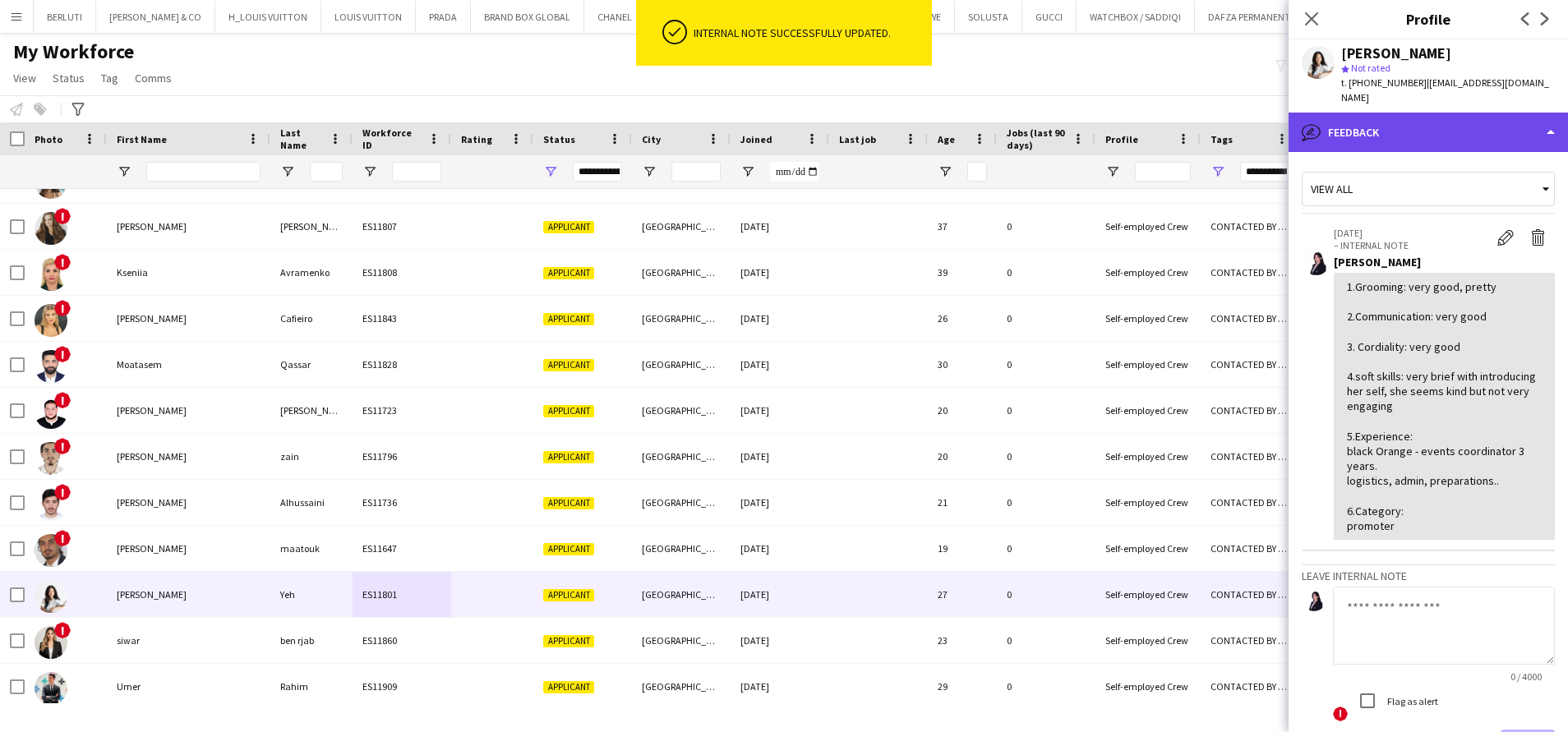 click on "bubble-pencil
Feedback" 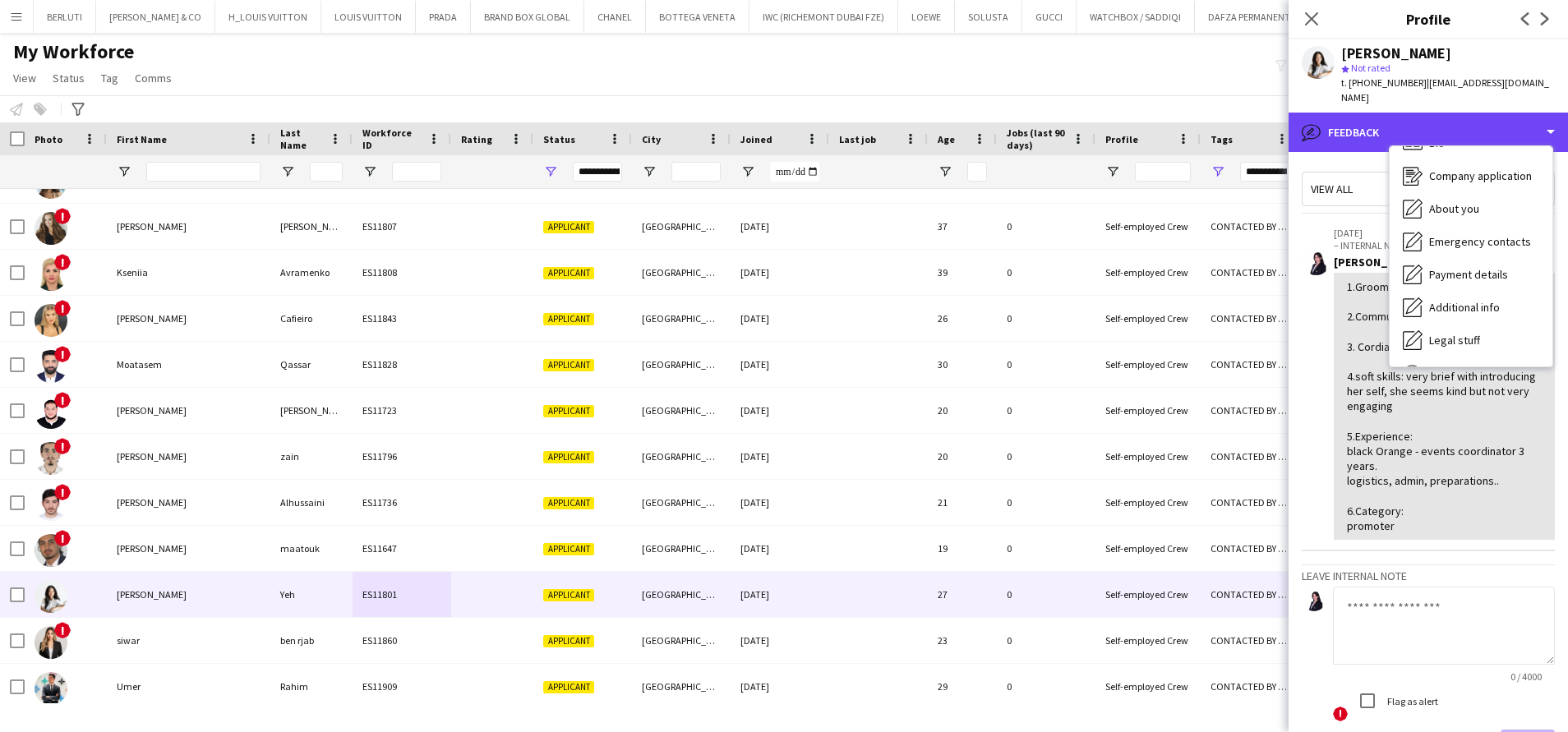 scroll, scrollTop: 0, scrollLeft: 0, axis: both 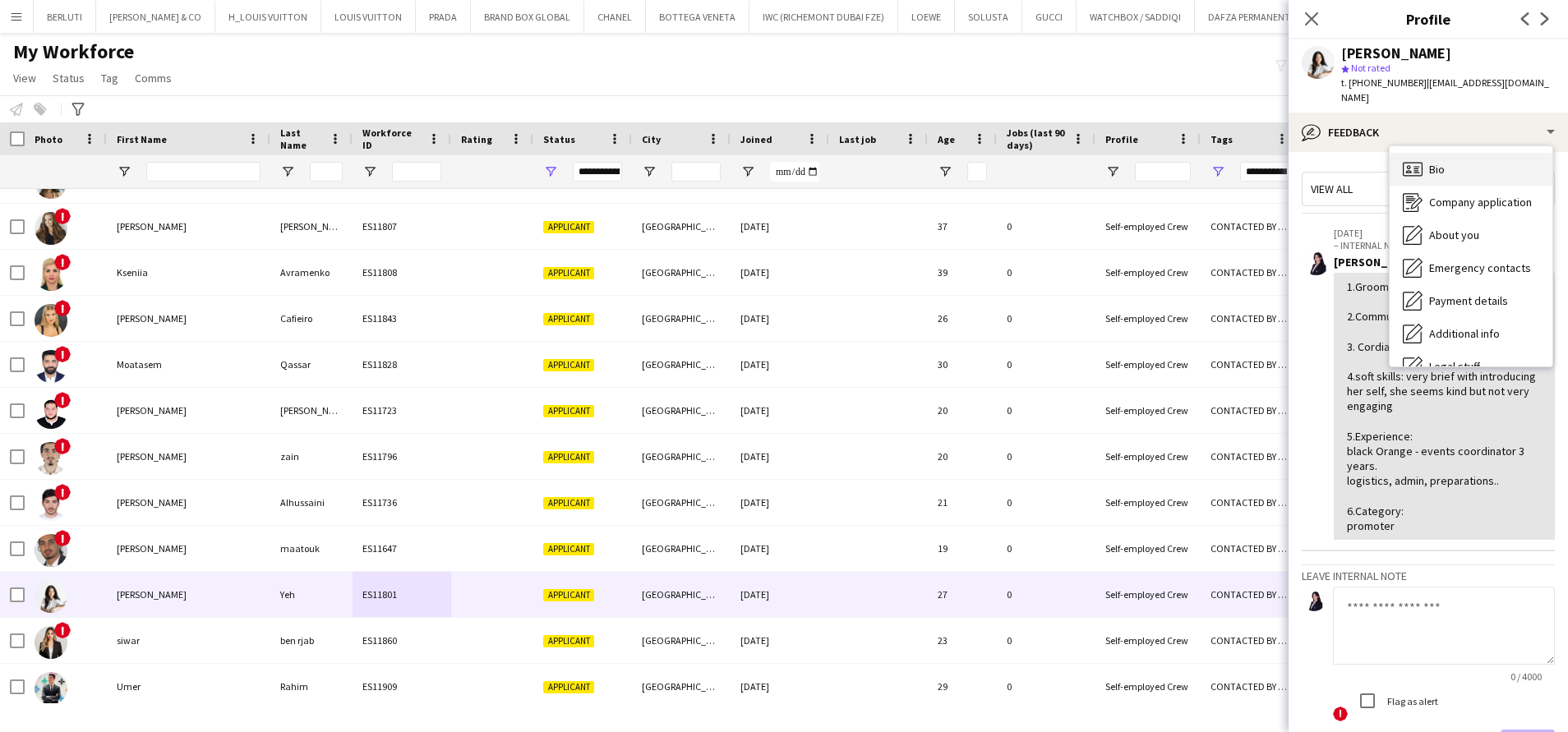 click on "Bio
Bio" at bounding box center [1471, 169] 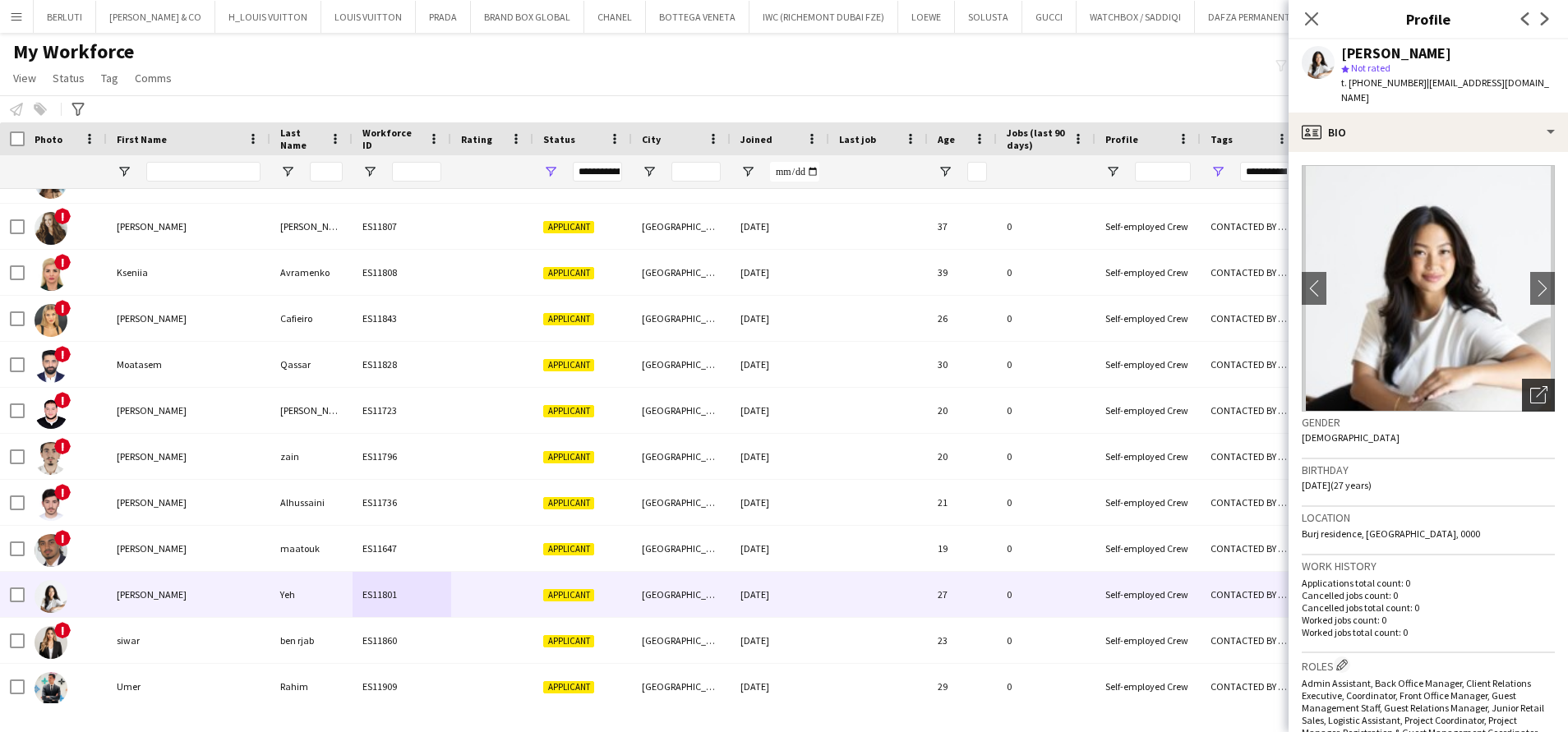 click on "Open photos pop-in" 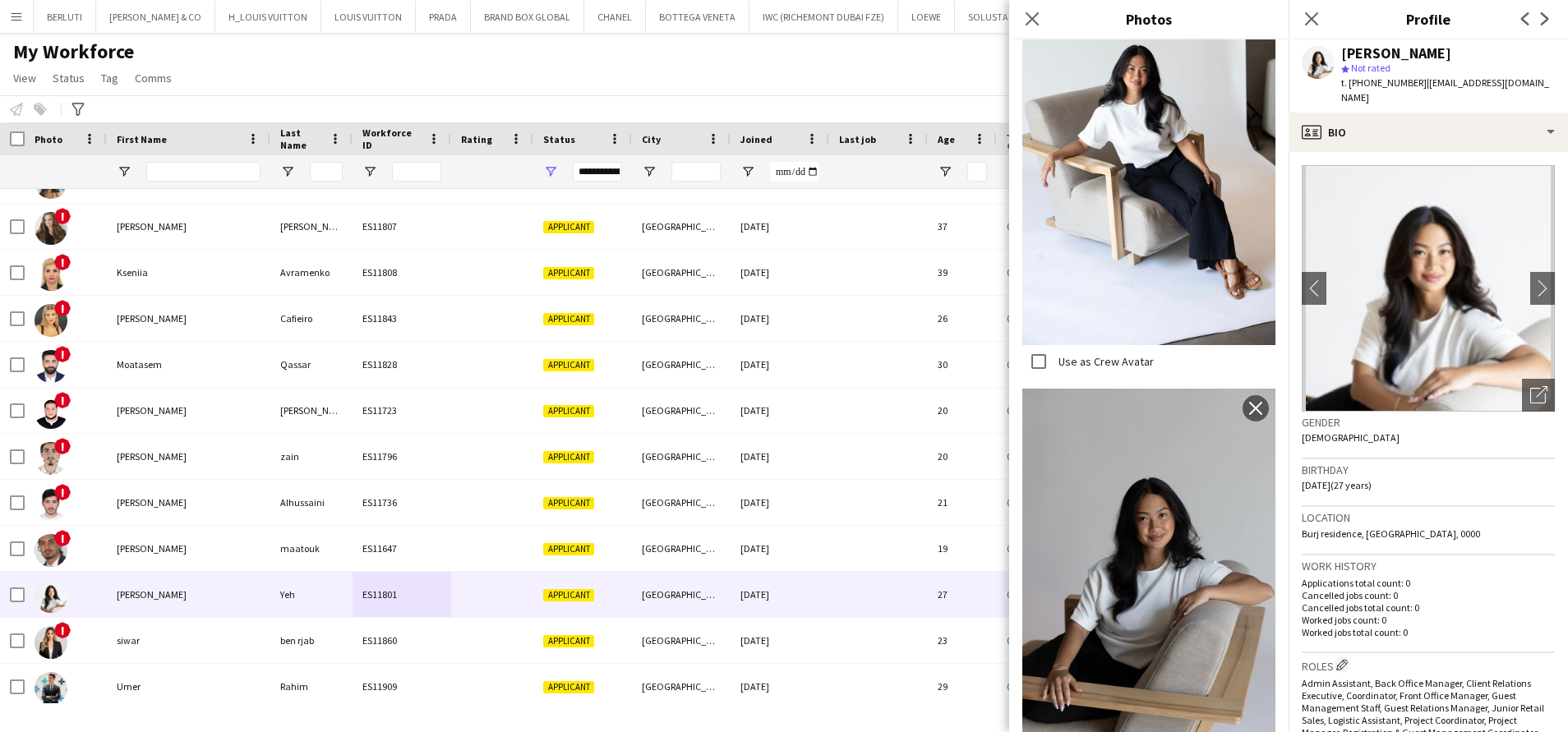 scroll, scrollTop: 434, scrollLeft: 0, axis: vertical 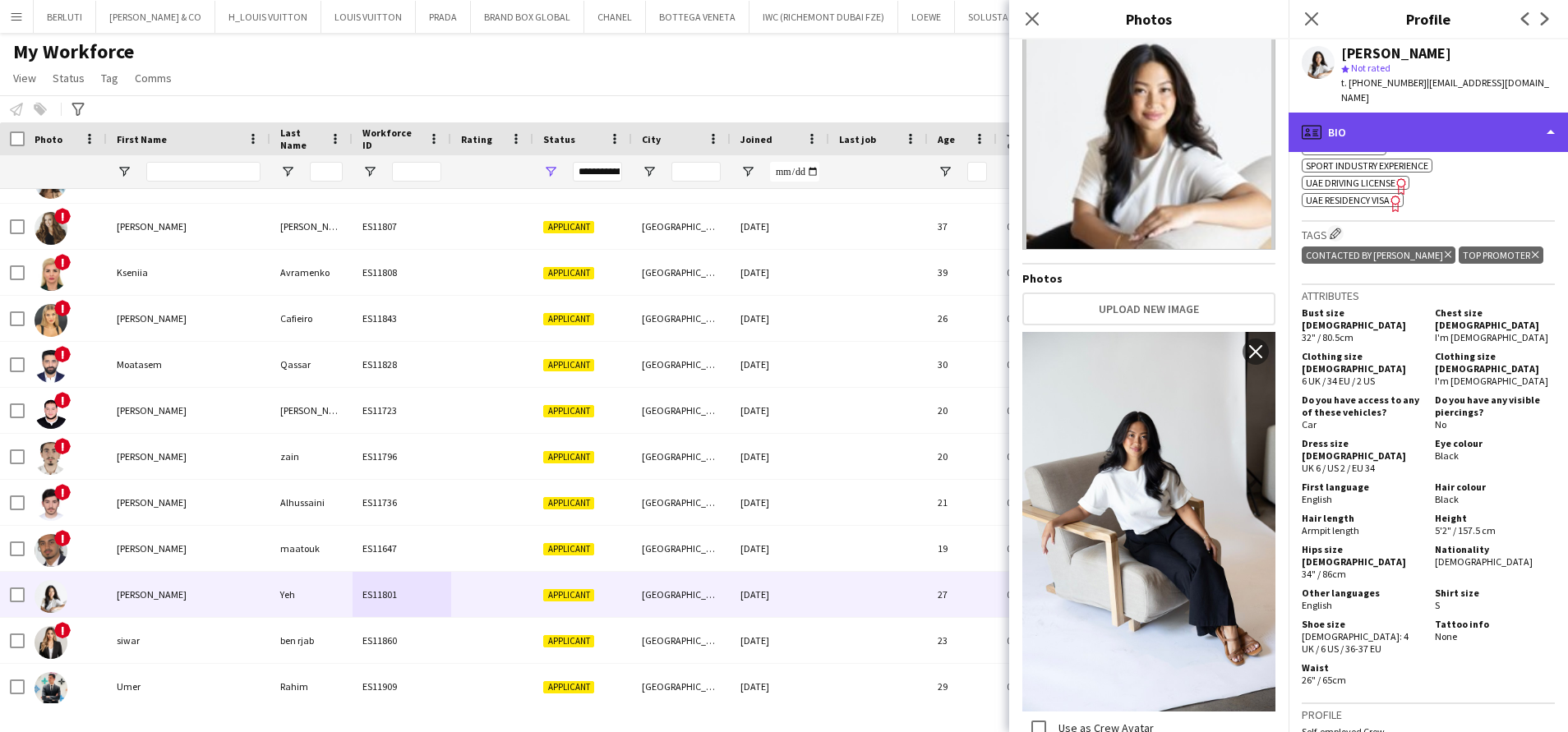 click on "profile
Bio" 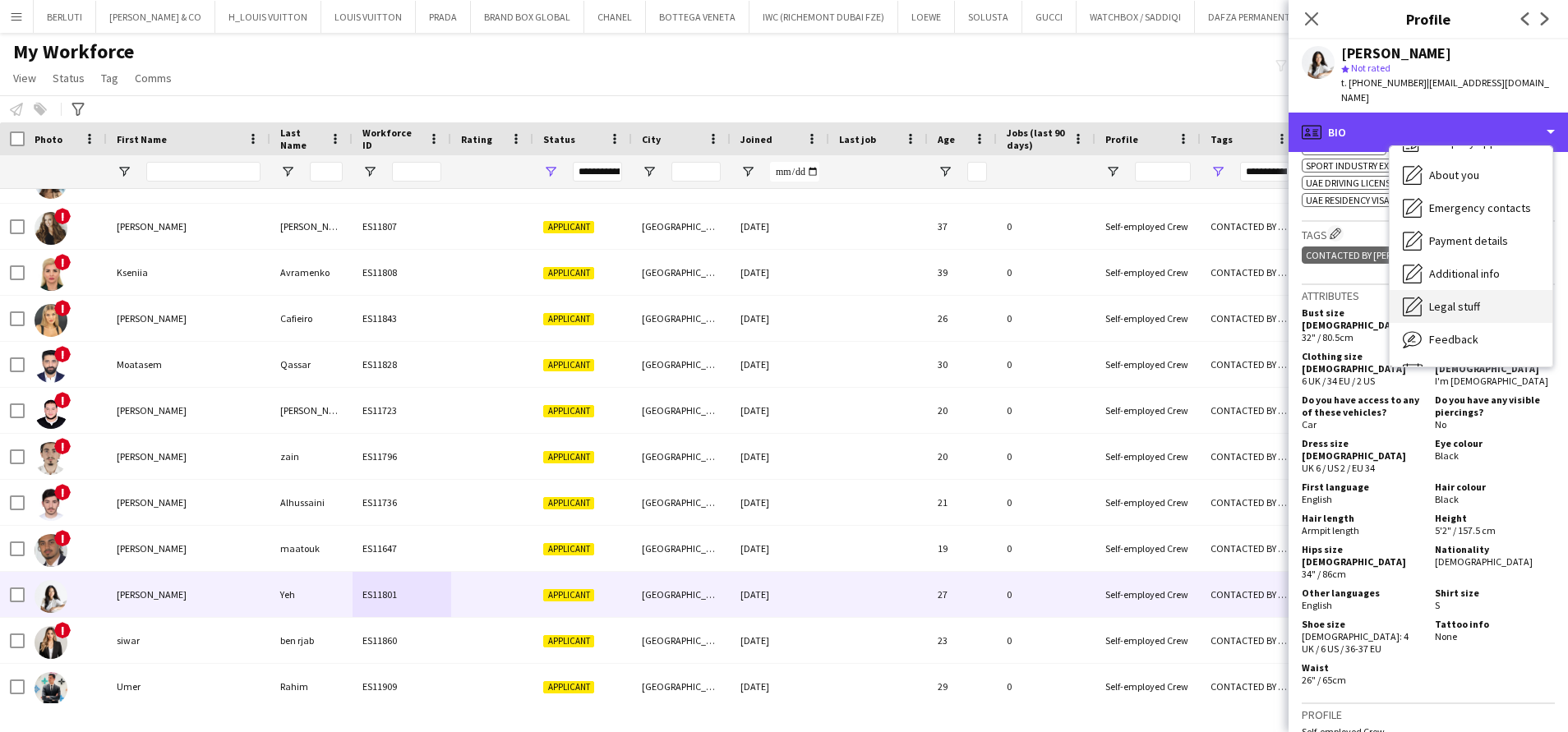 scroll, scrollTop: 89, scrollLeft: 0, axis: vertical 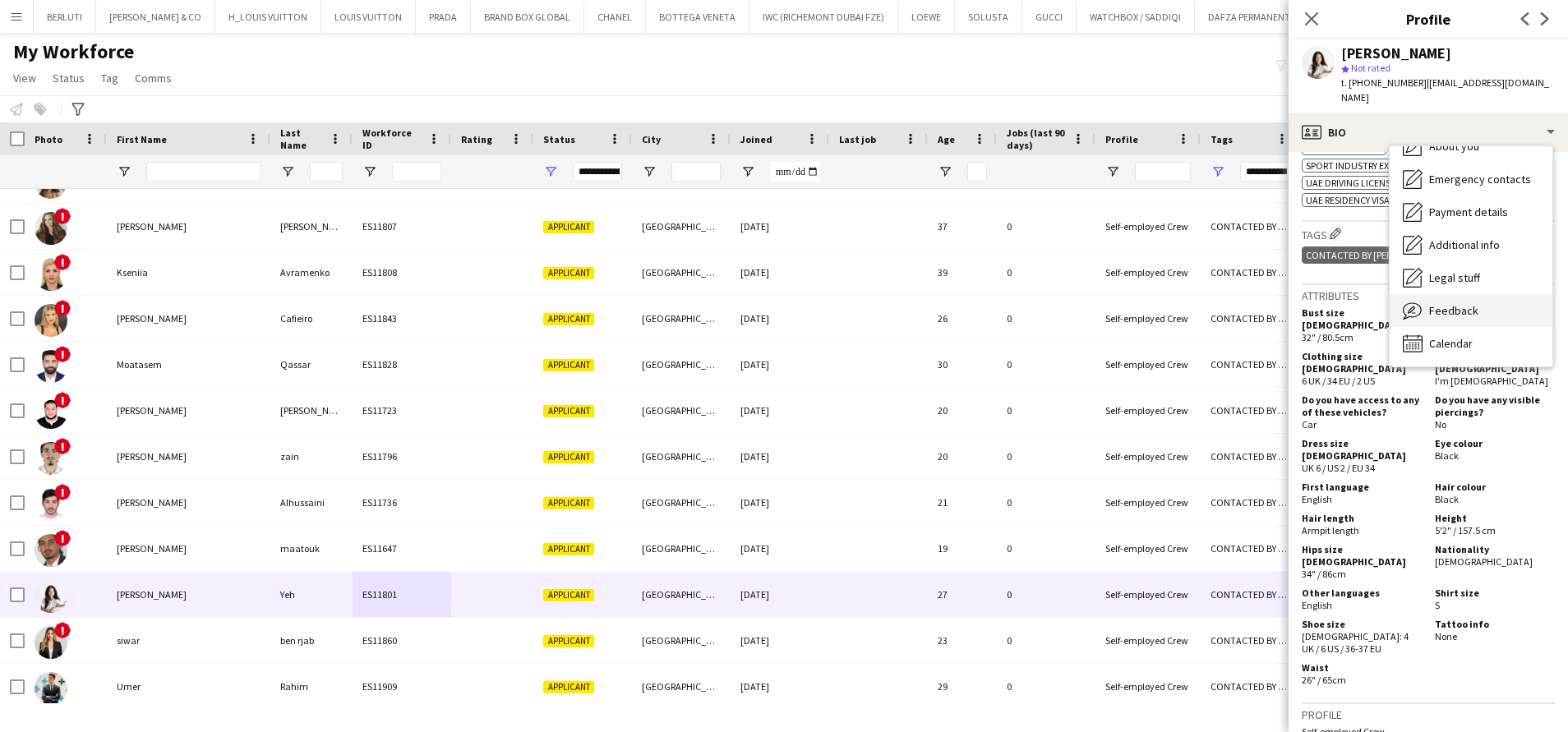 click on "Feedback
Feedback" at bounding box center [1471, 311] 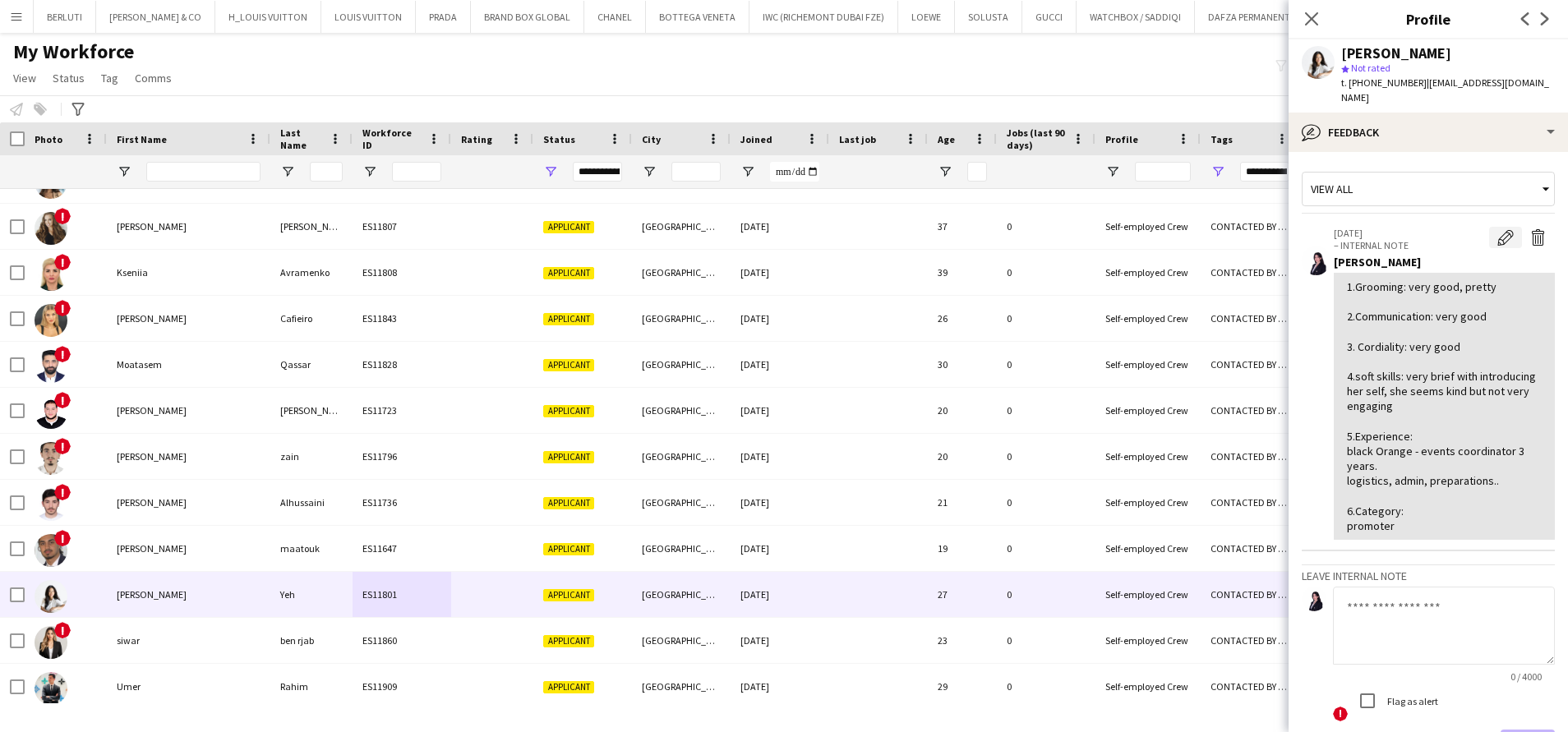 click on "Edit internal note" 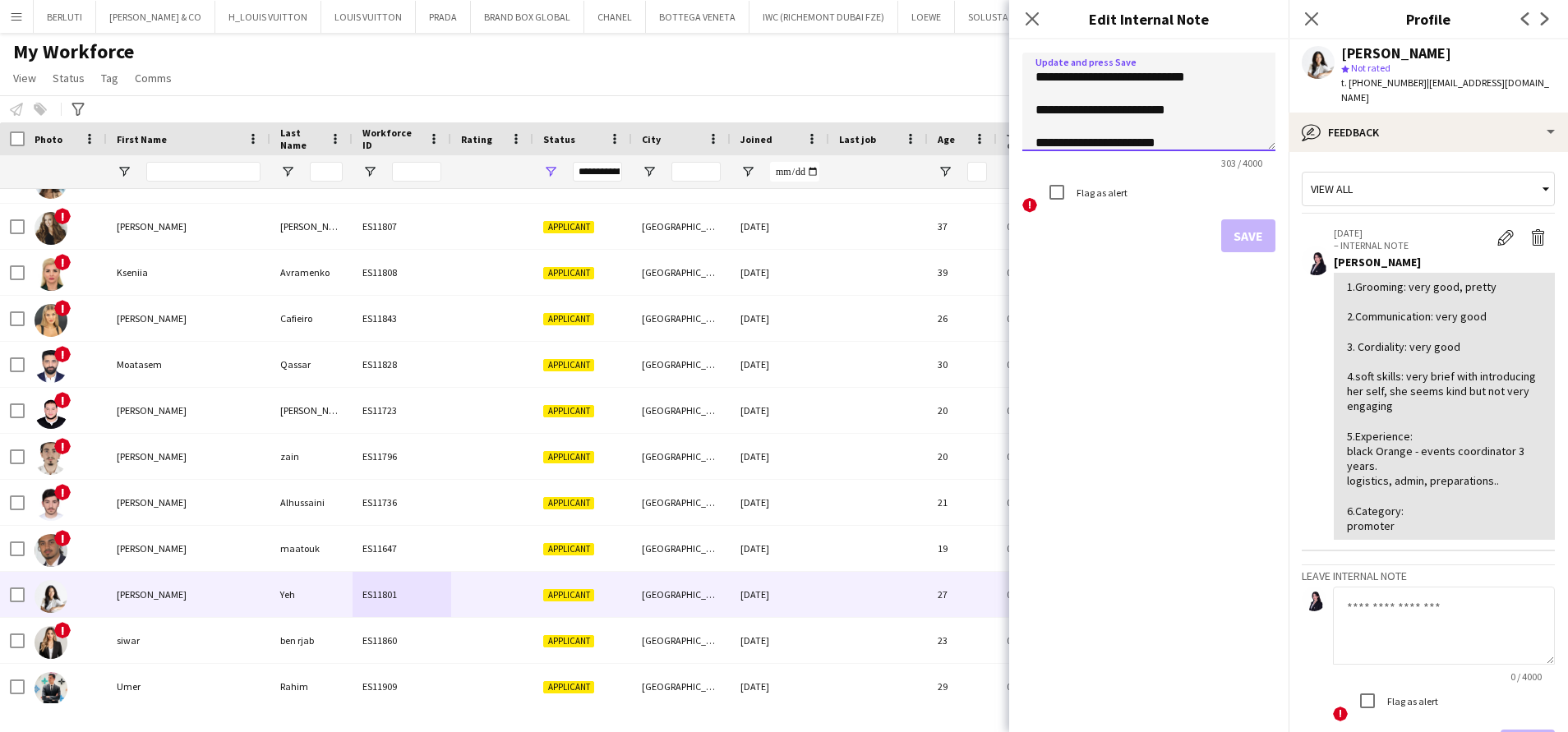 drag, startPoint x: 1255, startPoint y: 145, endPoint x: 1266, endPoint y: 246, distance: 101.59724 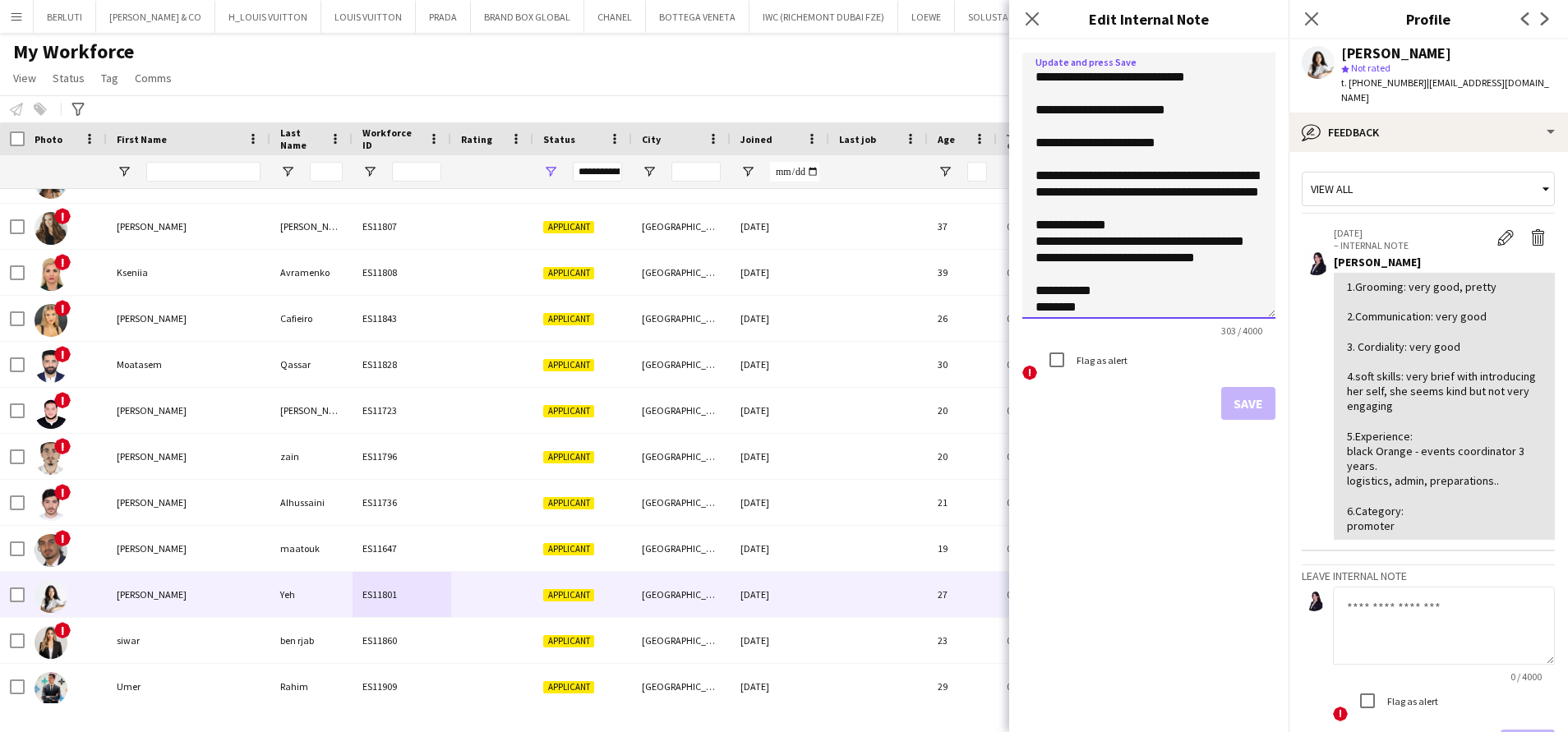 drag, startPoint x: 1262, startPoint y: 147, endPoint x: 1262, endPoint y: 405, distance: 258 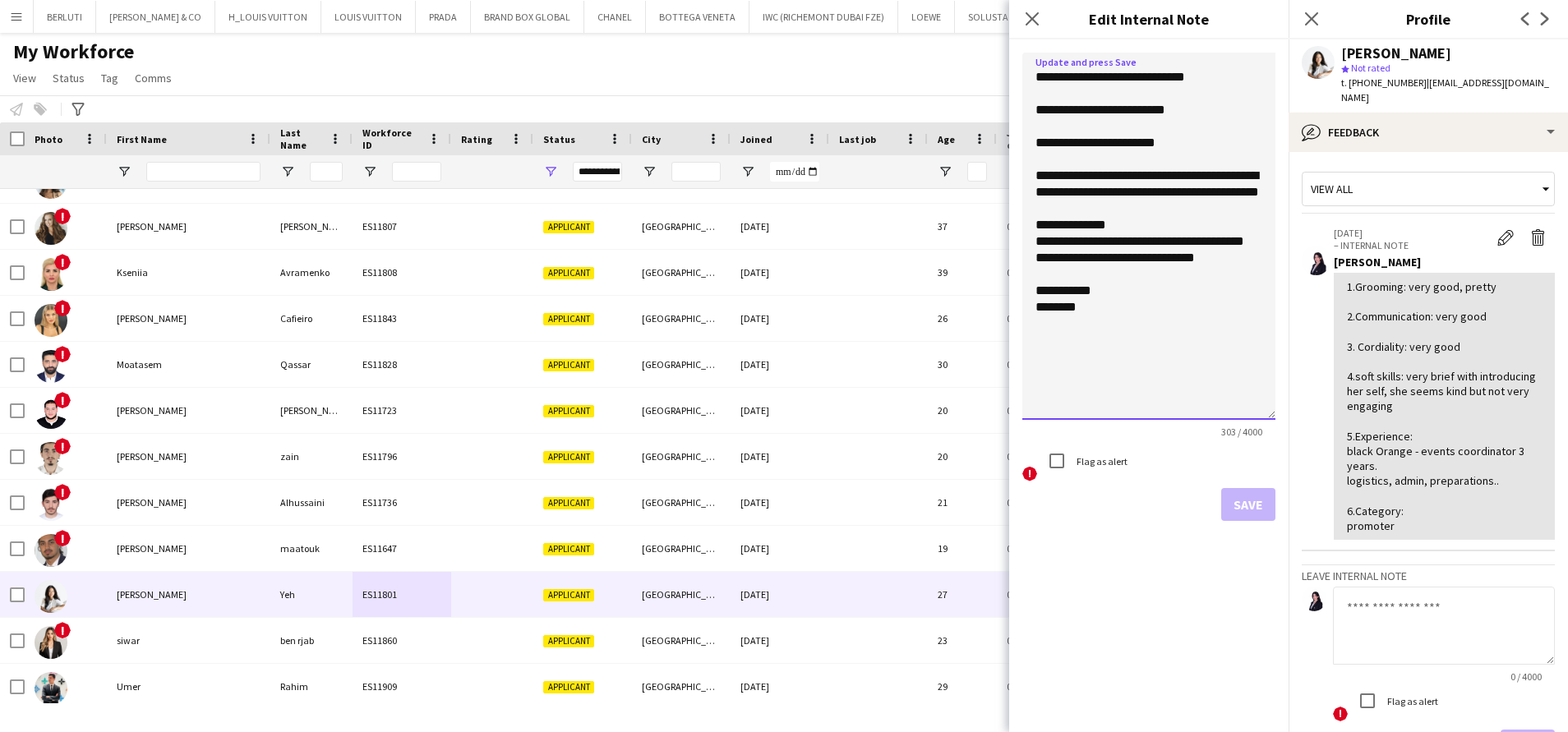 click on "**********" 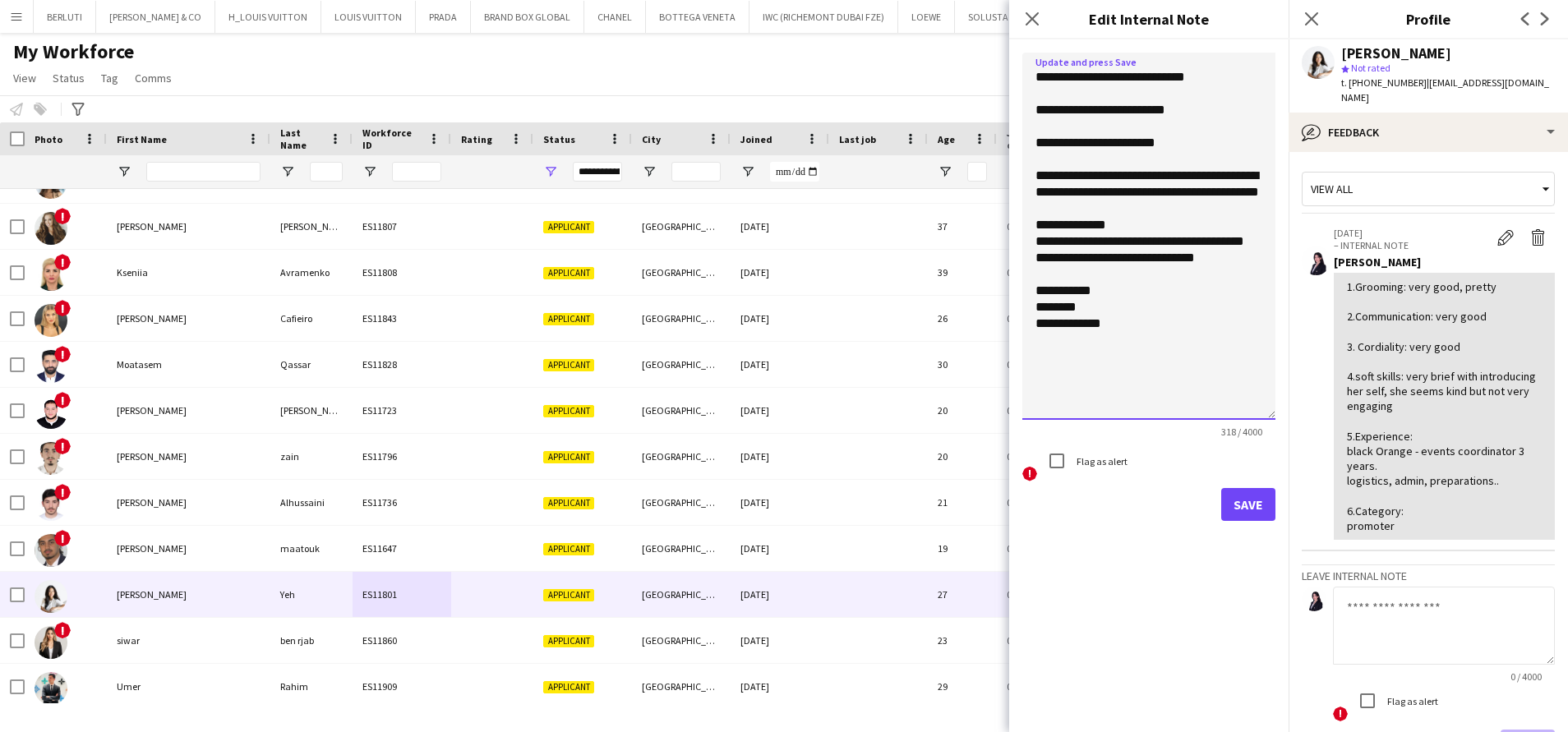 type on "**********" 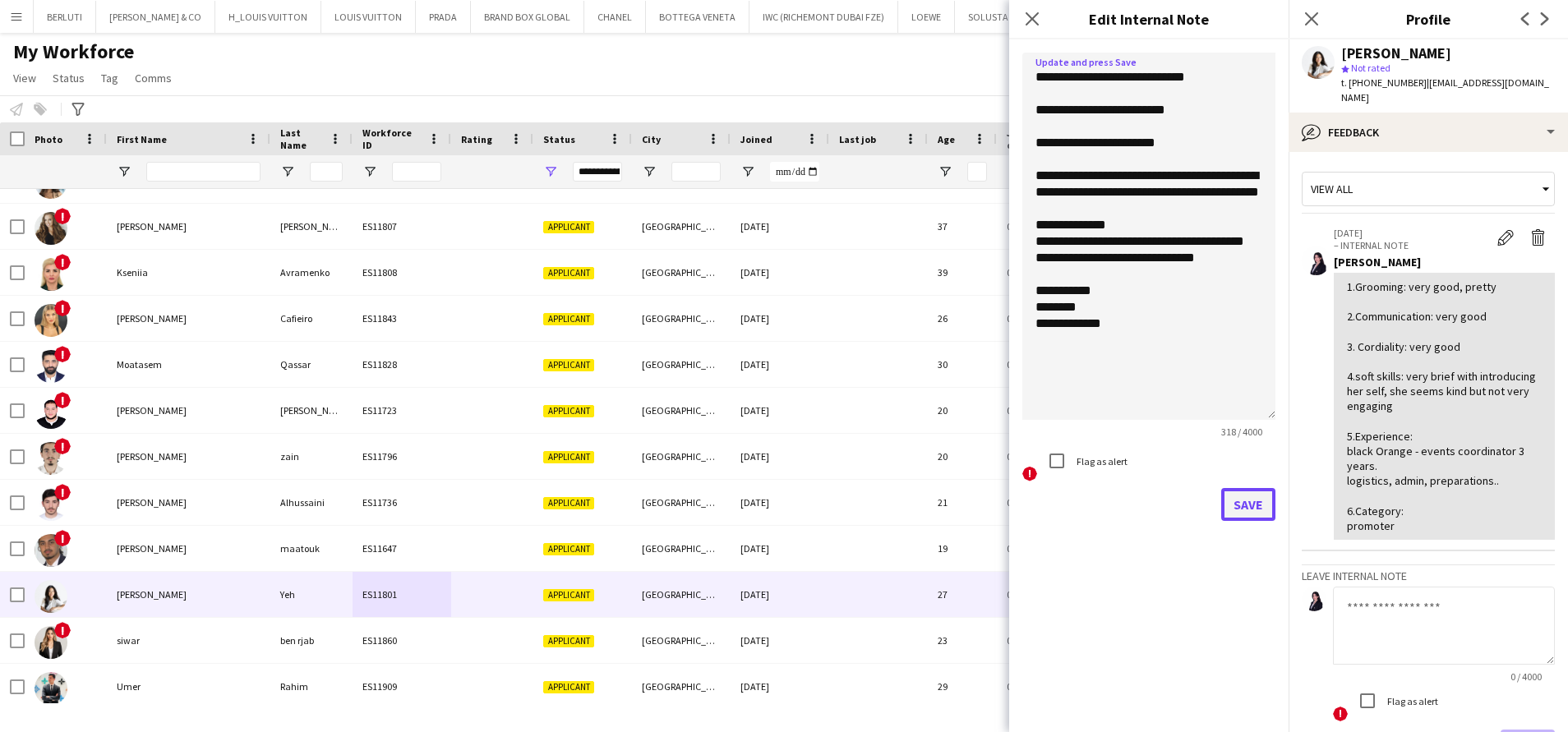 click on "Save" 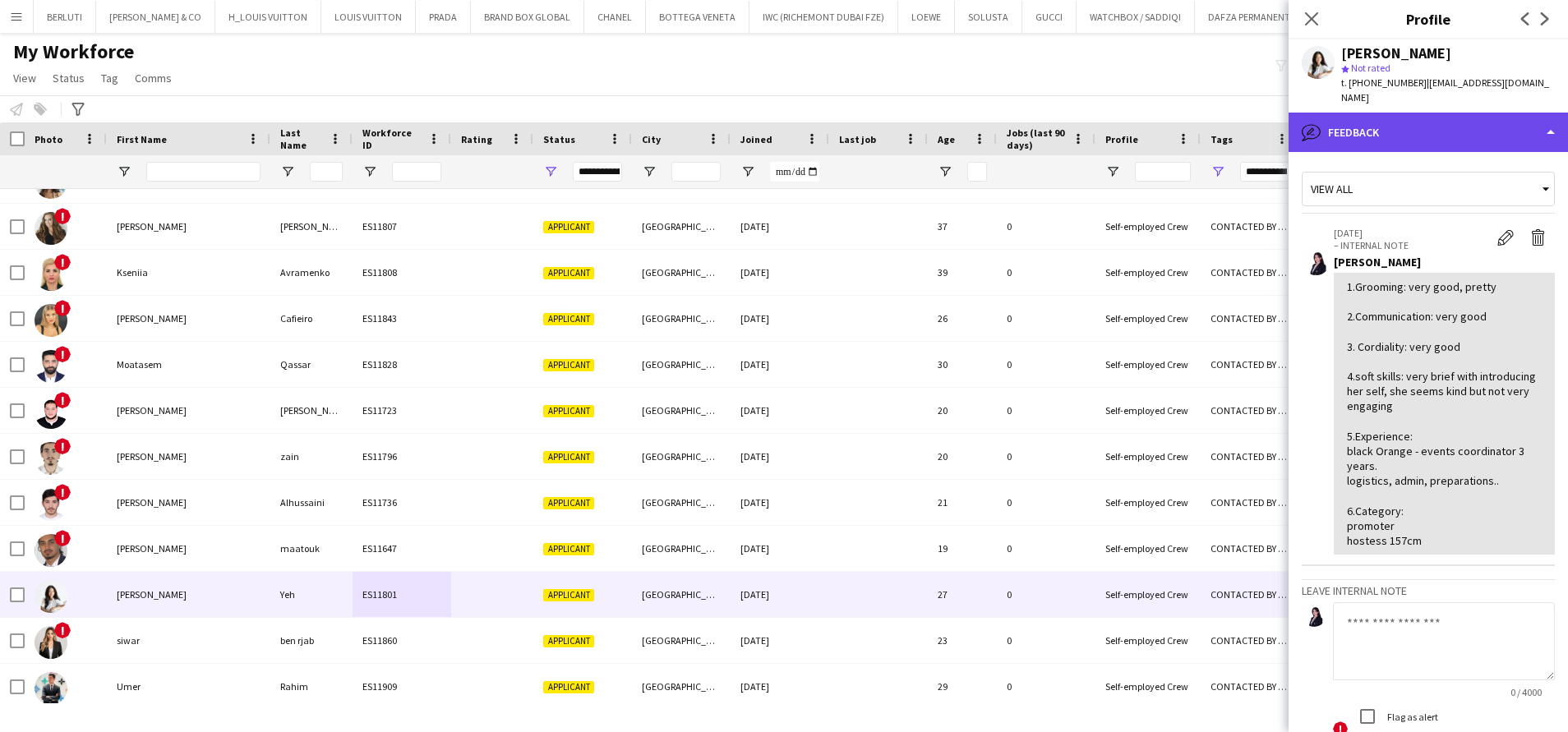click on "bubble-pencil
Feedback" 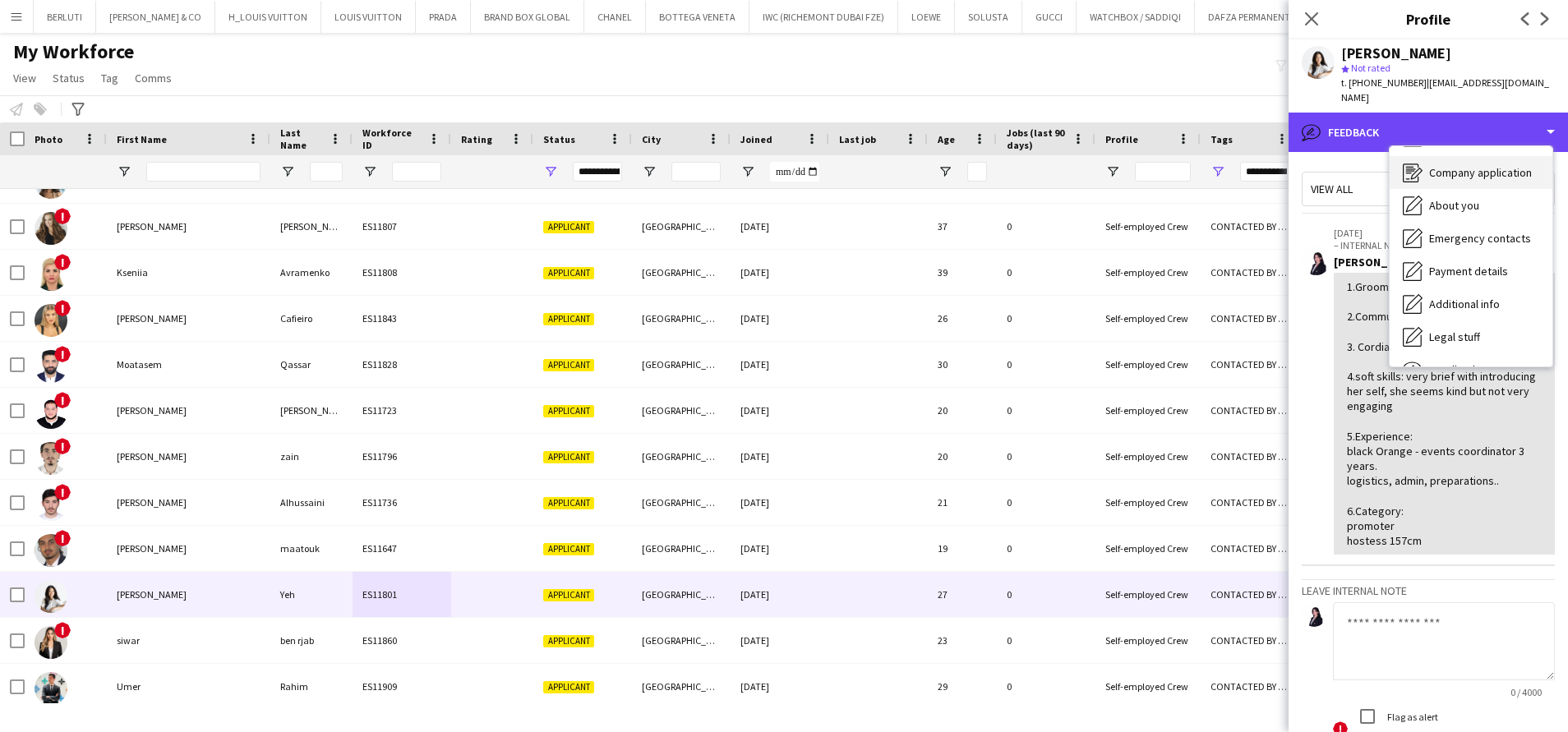 scroll, scrollTop: 0, scrollLeft: 0, axis: both 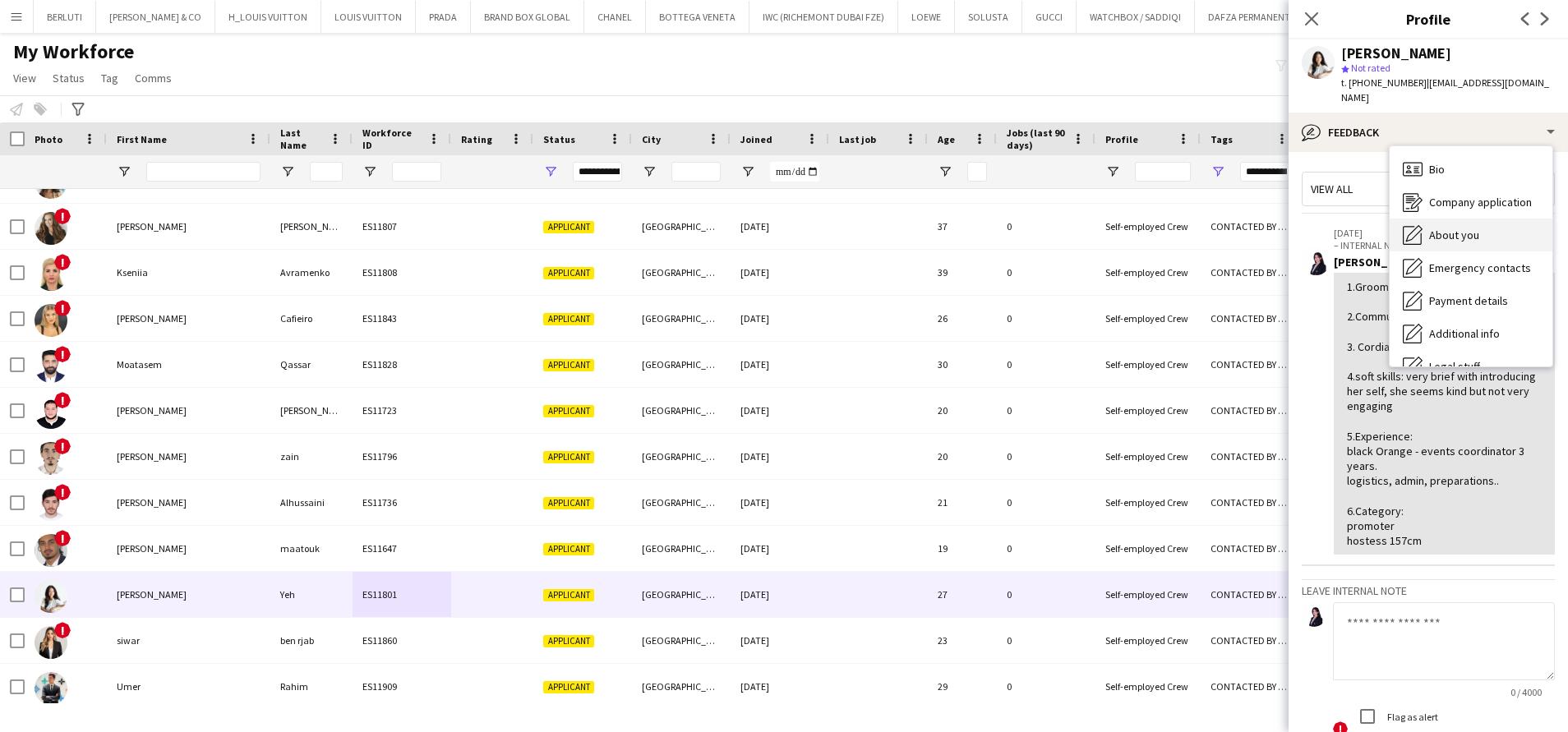 click on "About you
About you" at bounding box center (1471, 235) 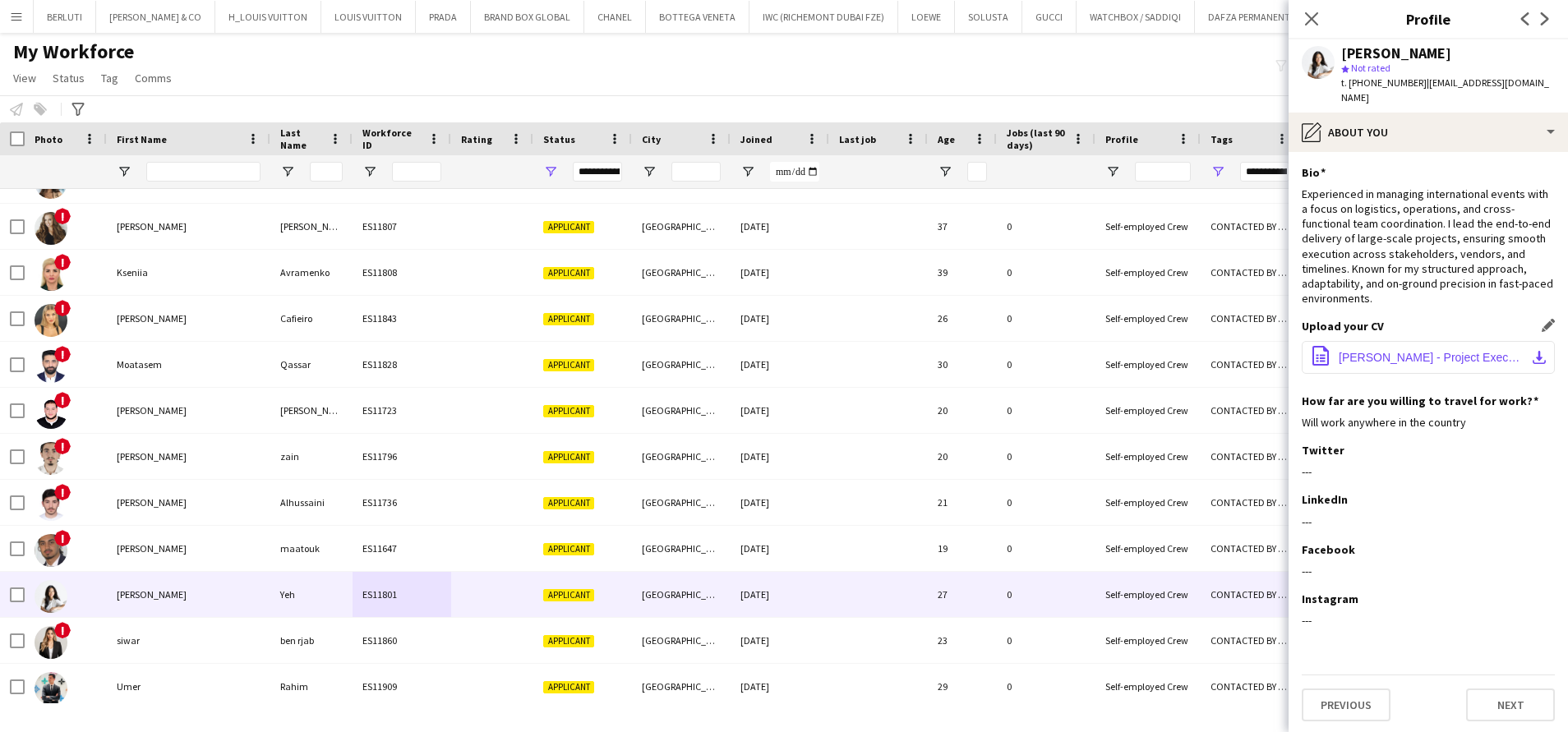 click on "[PERSON_NAME] - Project Executive - CV.pdf" 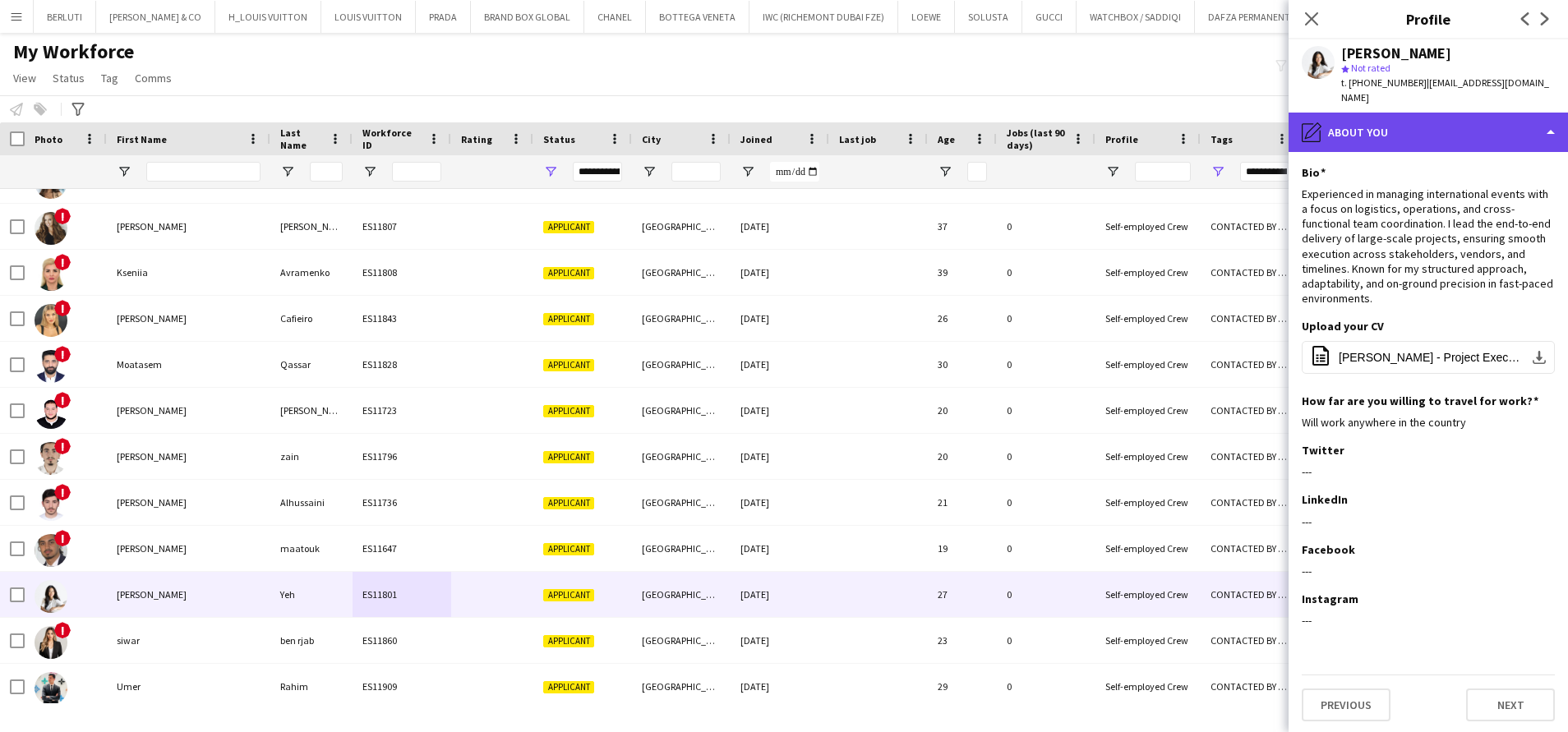 click on "pencil4
About you" 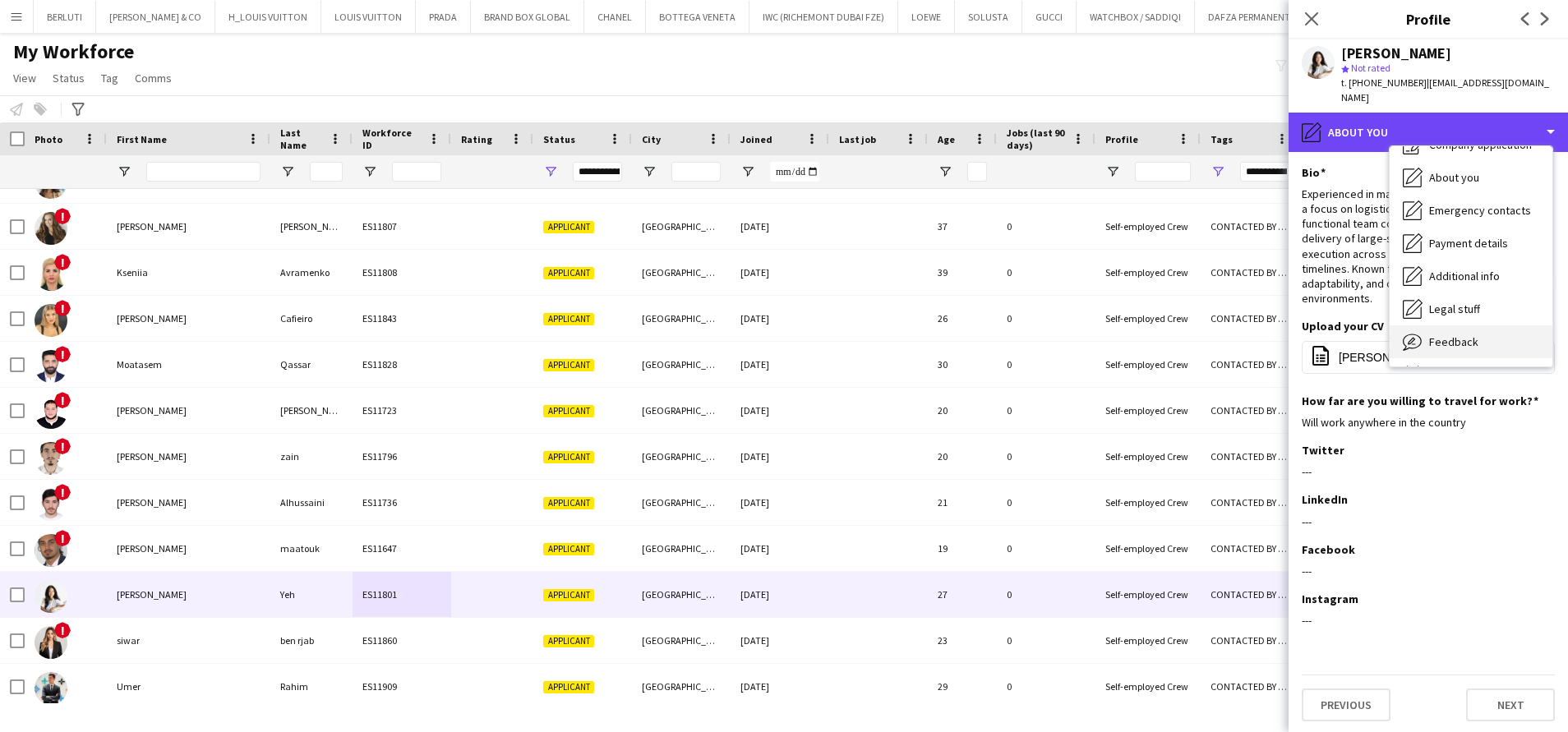 scroll, scrollTop: 89, scrollLeft: 0, axis: vertical 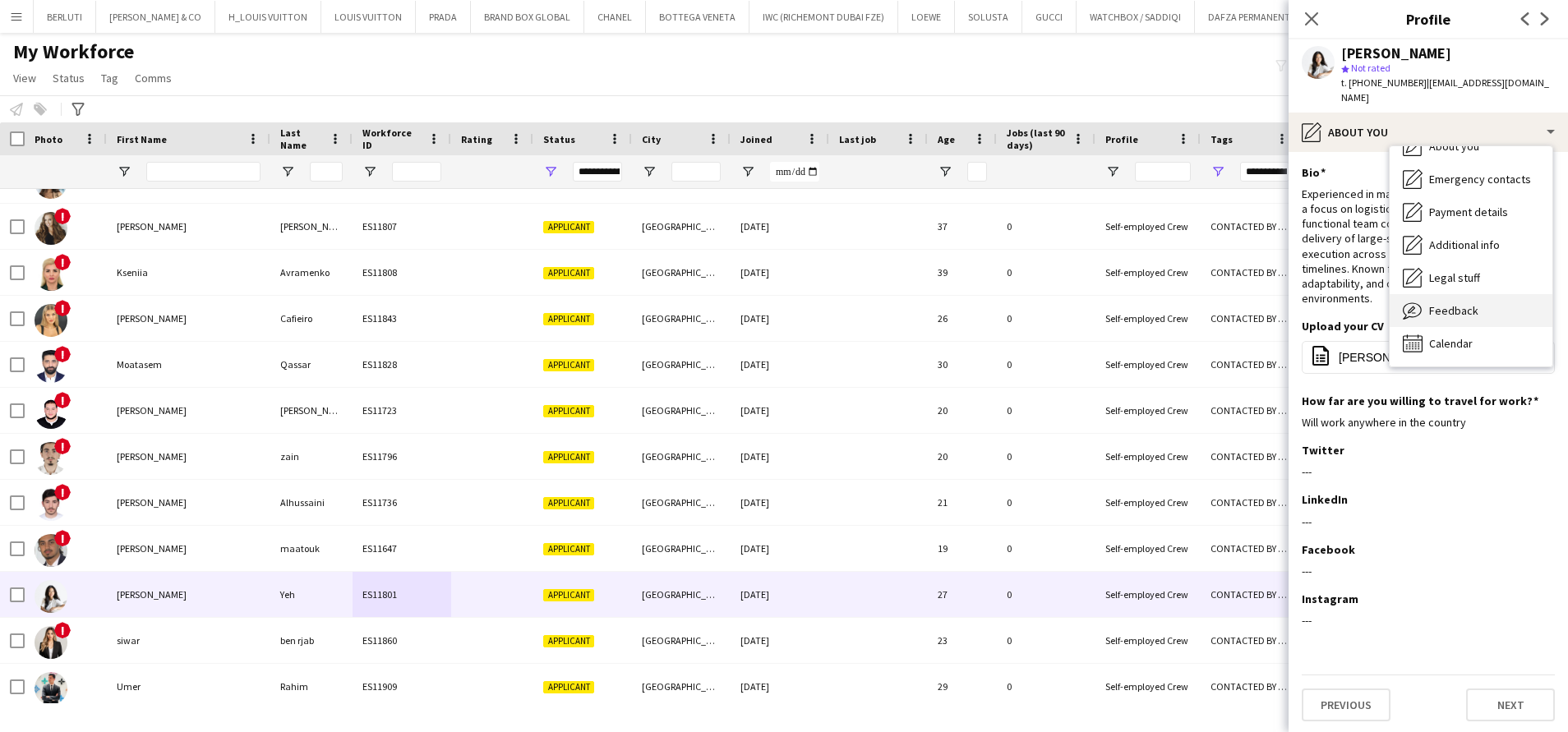 click on "Feedback
Feedback" at bounding box center (1471, 311) 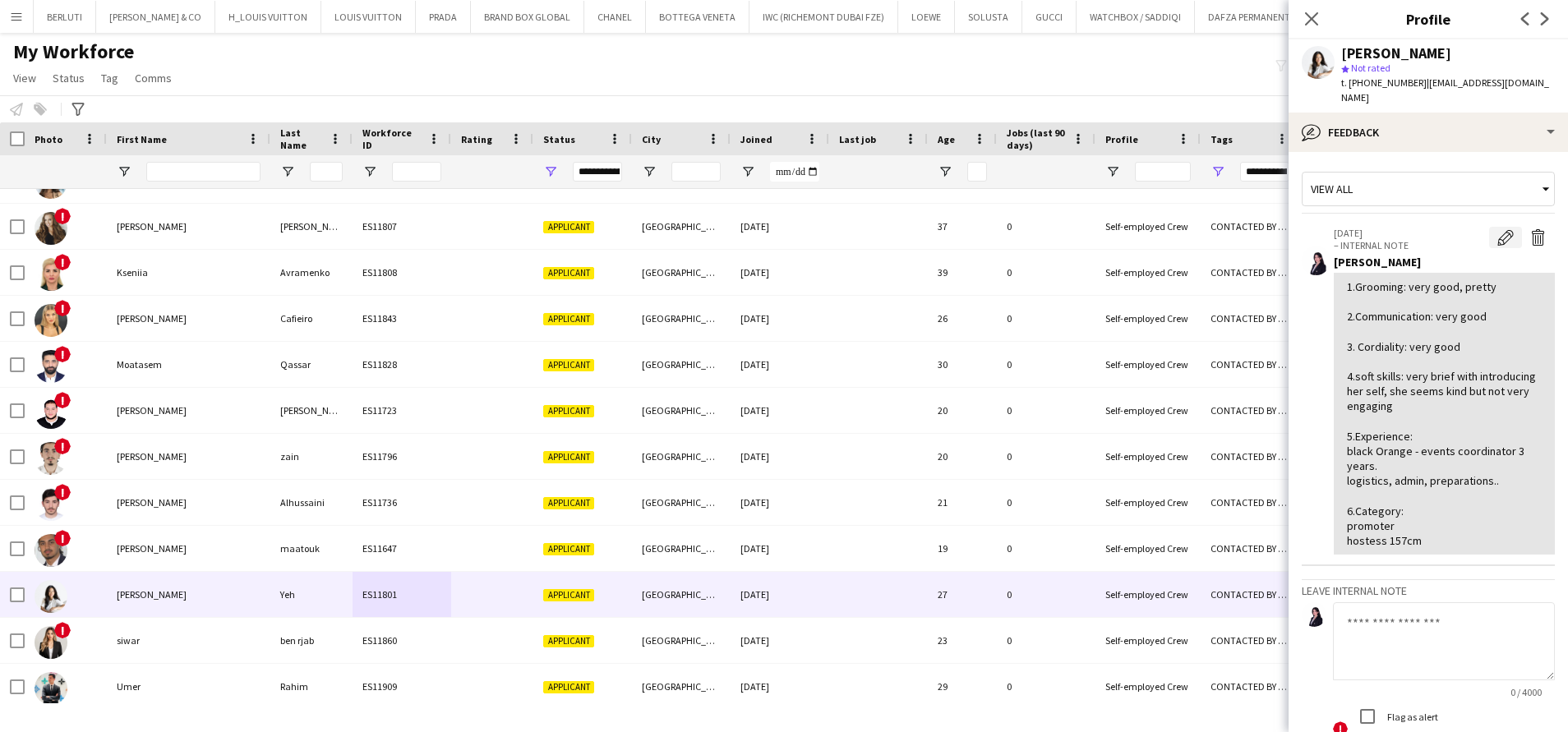 click on "Edit internal note" 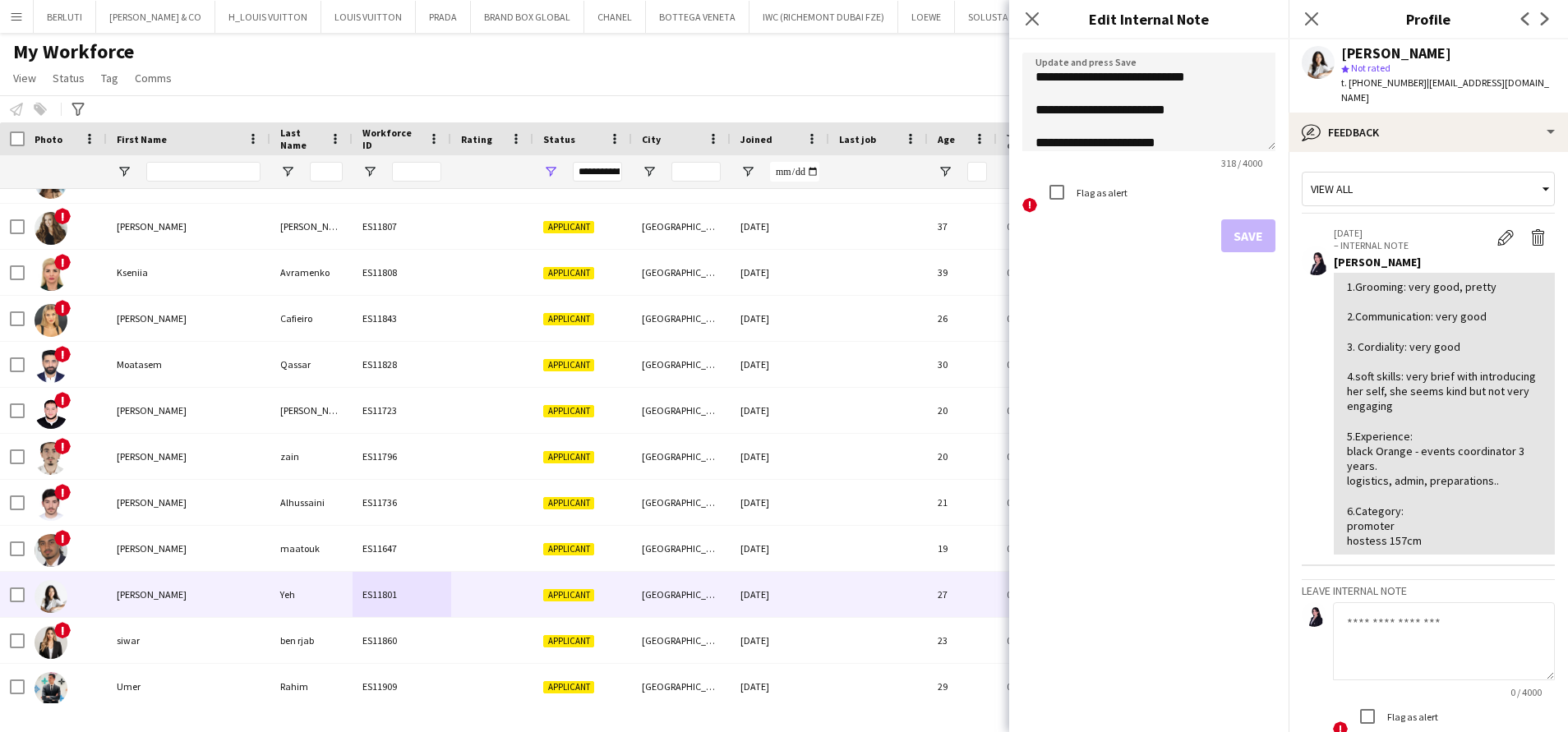 drag, startPoint x: 1268, startPoint y: 145, endPoint x: 1266, endPoint y: 254, distance: 109.01835 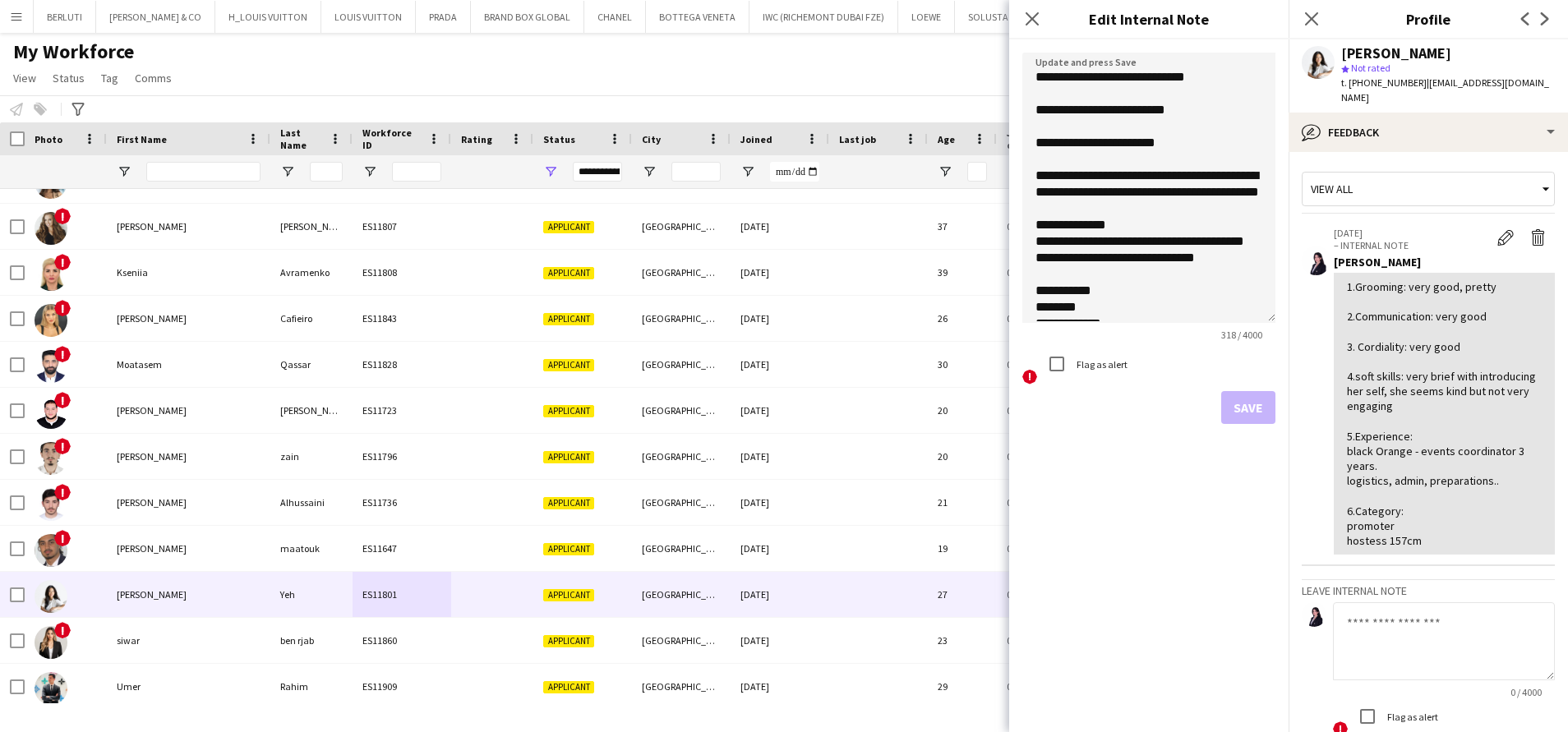 drag, startPoint x: 1270, startPoint y: 256, endPoint x: 1245, endPoint y: 334, distance: 81.90849 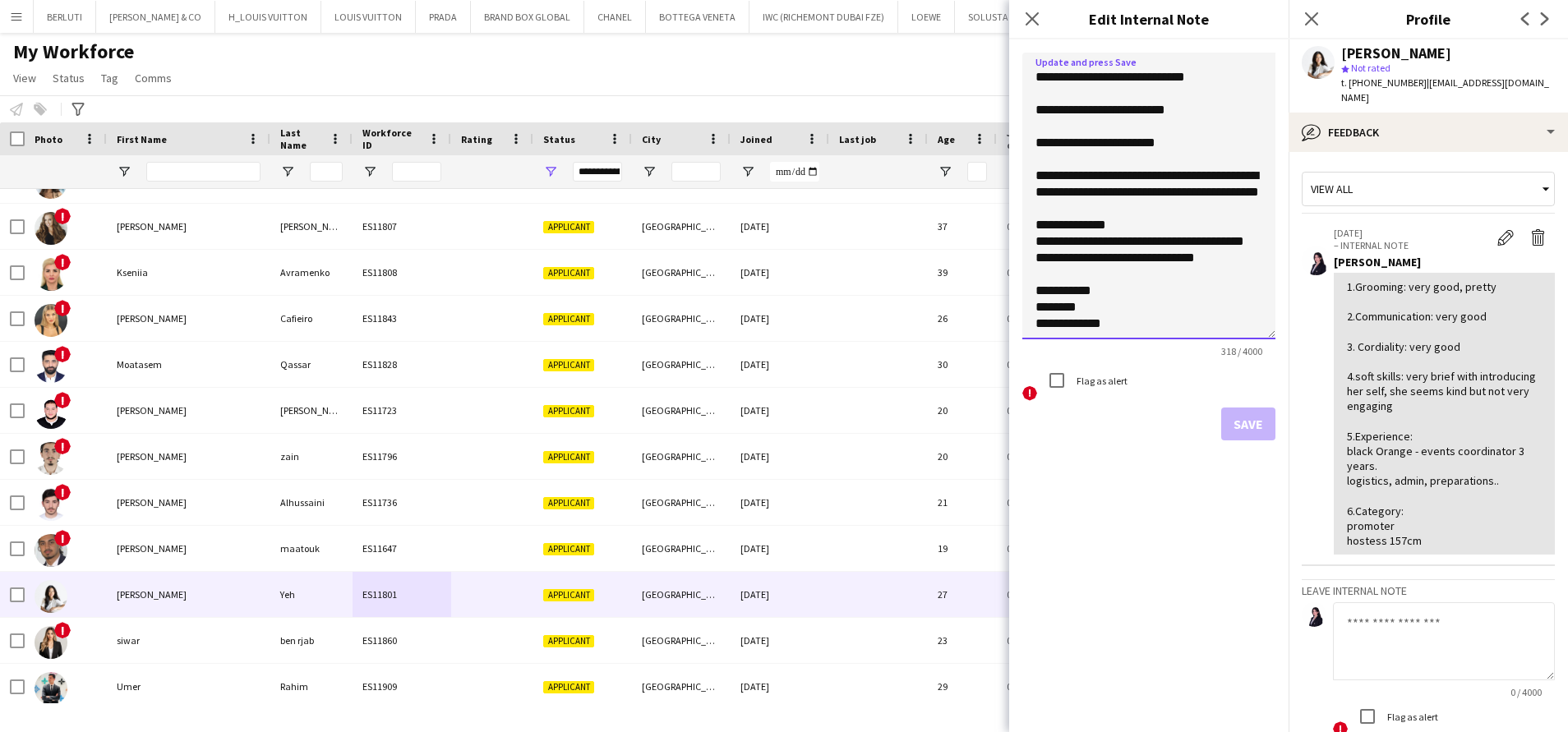 click on "**********" 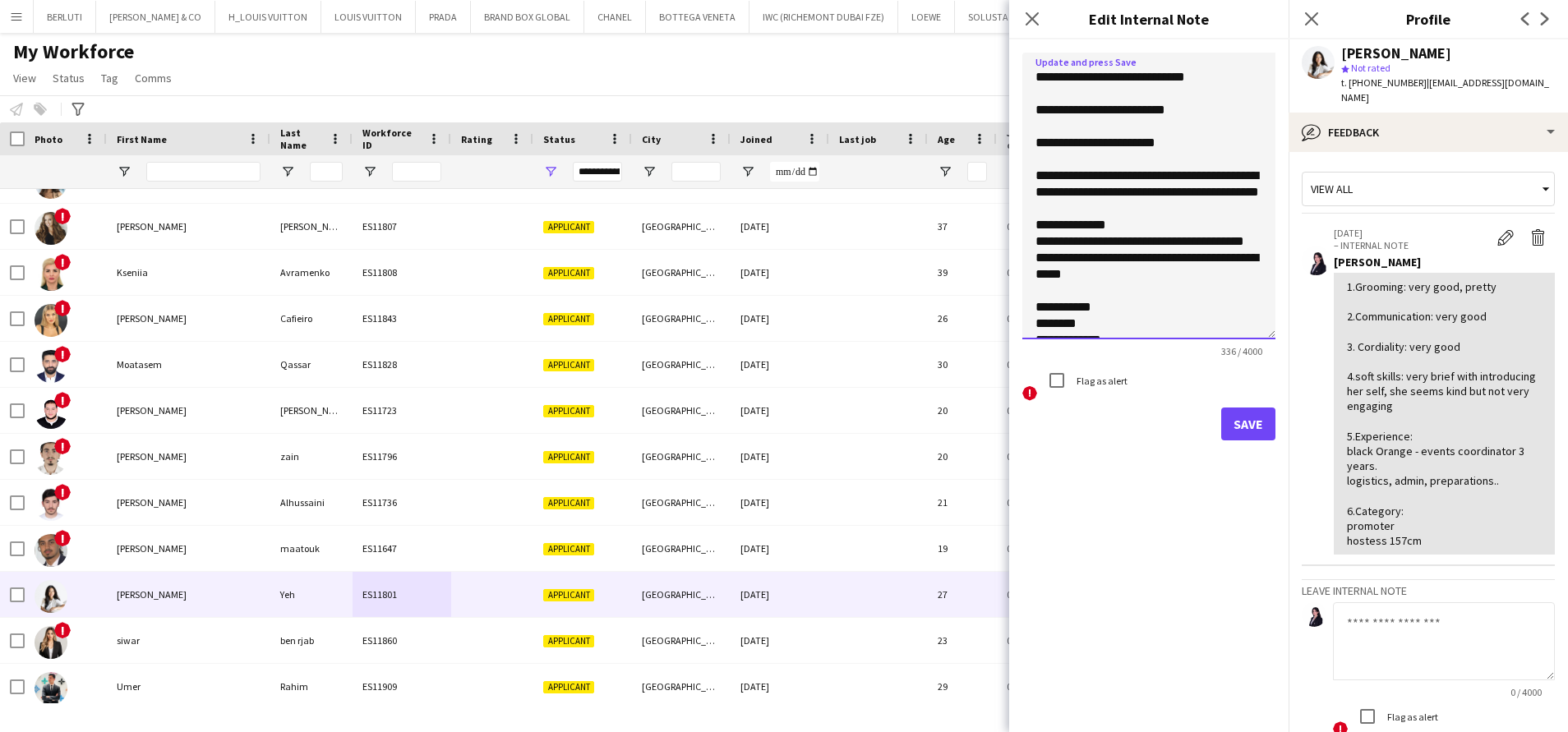 click on "**********" 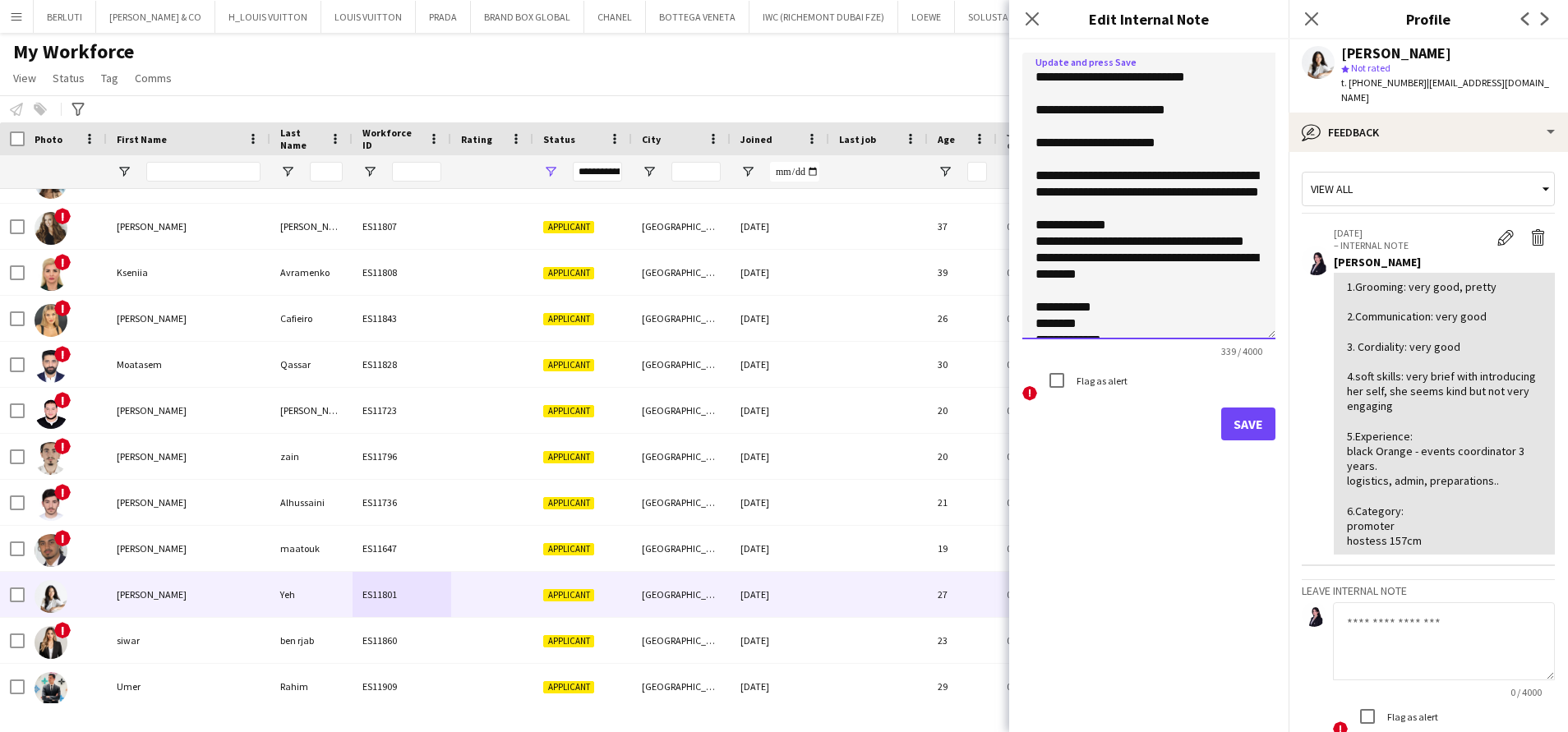 click on "**********" 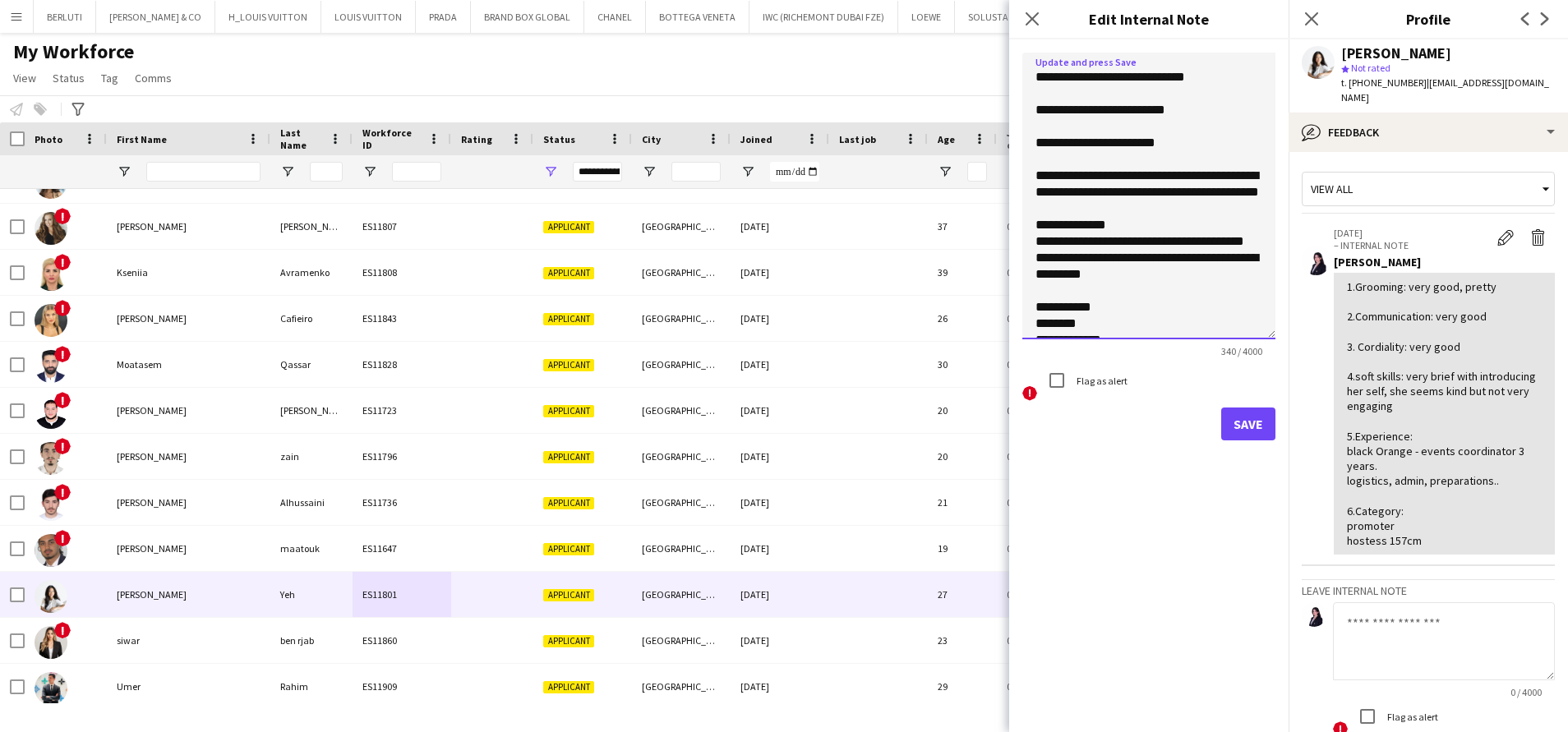 scroll, scrollTop: 50, scrollLeft: 0, axis: vertical 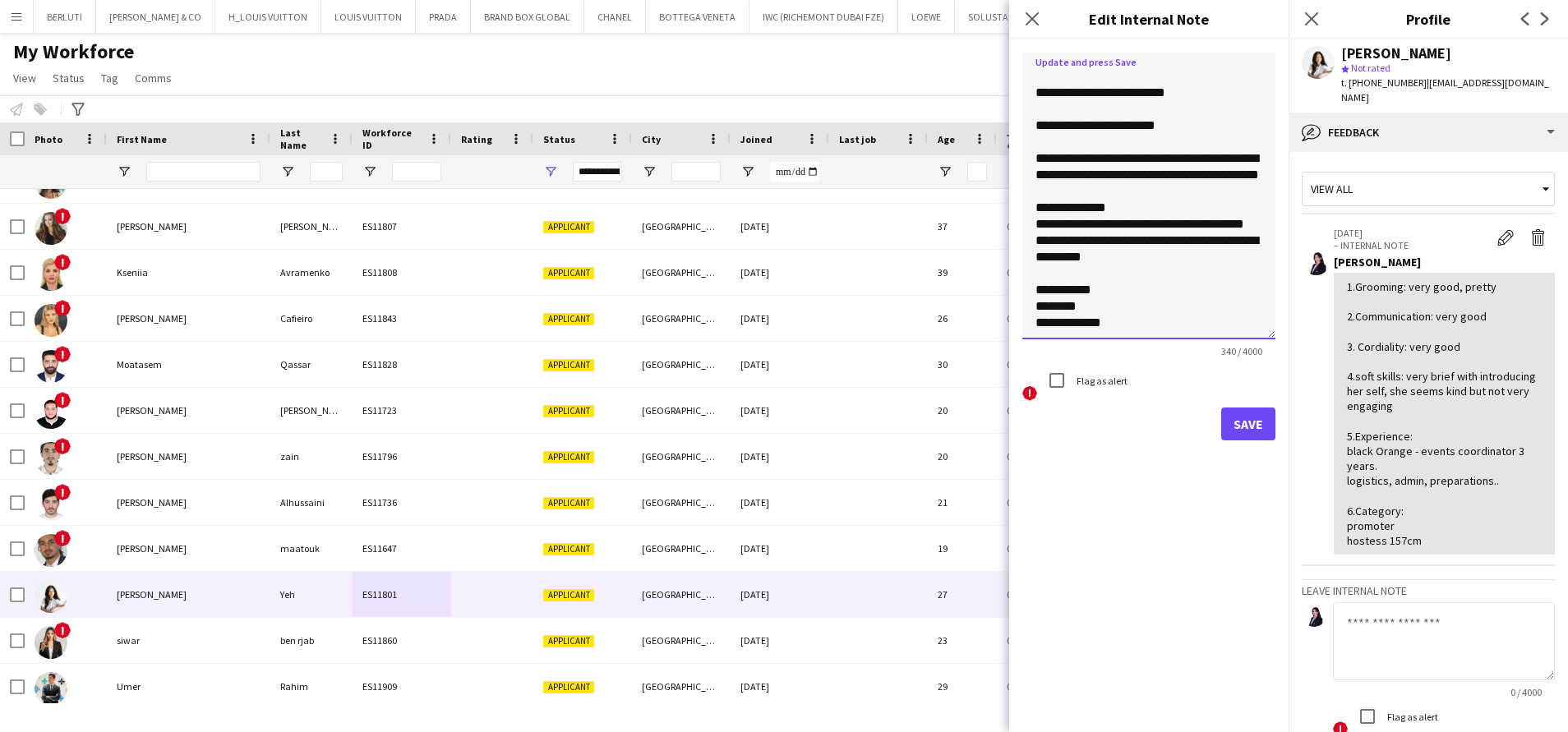 type on "**********" 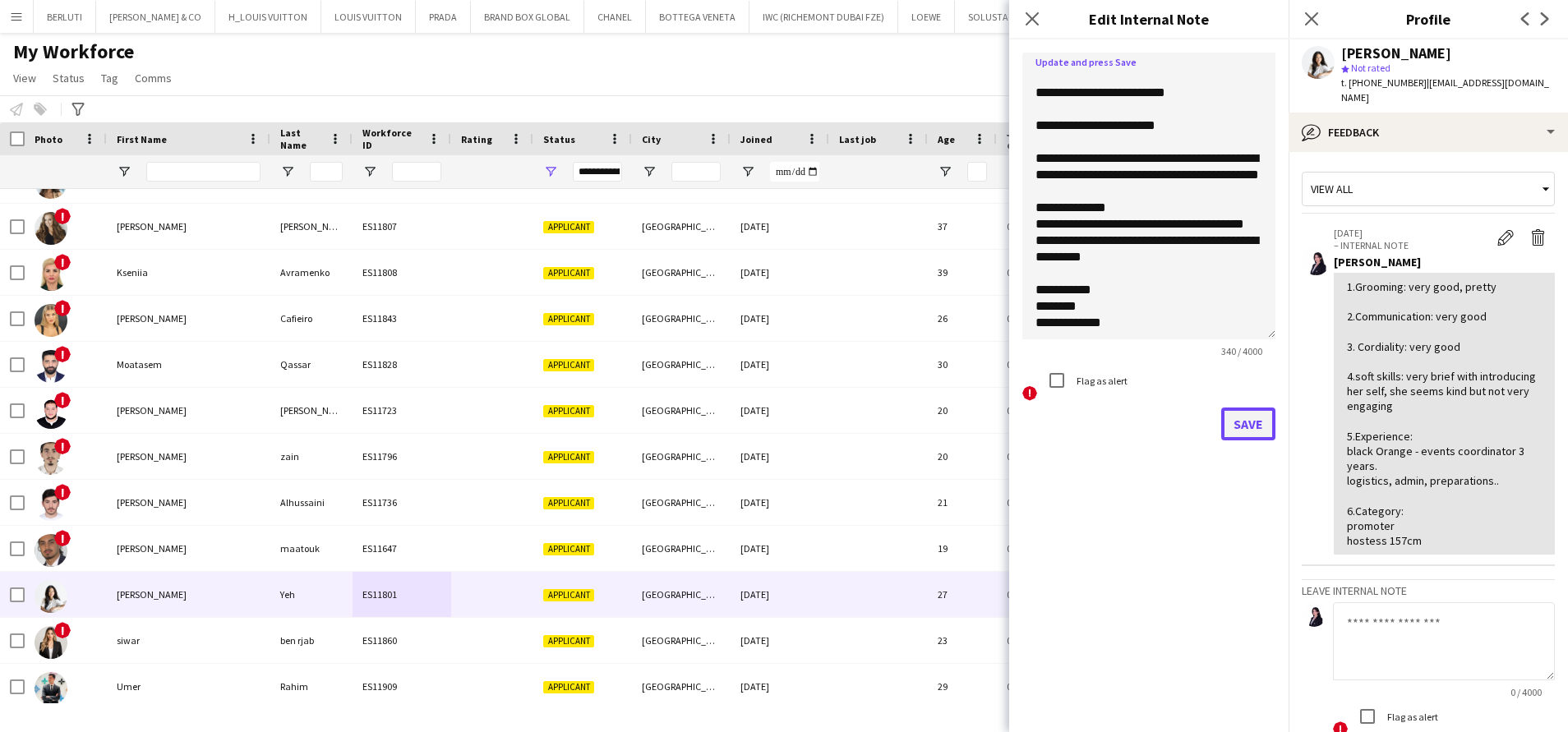 click on "Save" 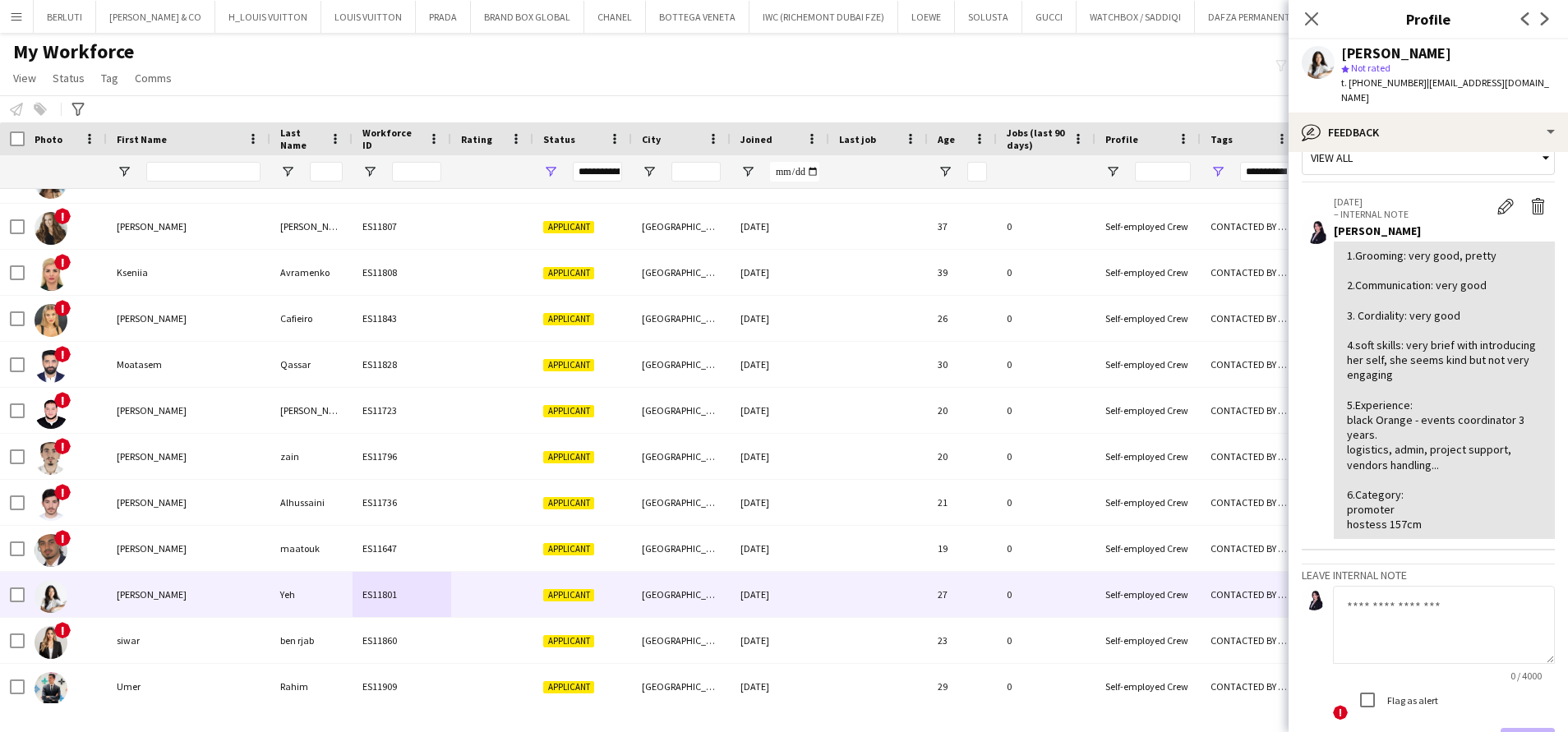 scroll, scrollTop: 0, scrollLeft: 0, axis: both 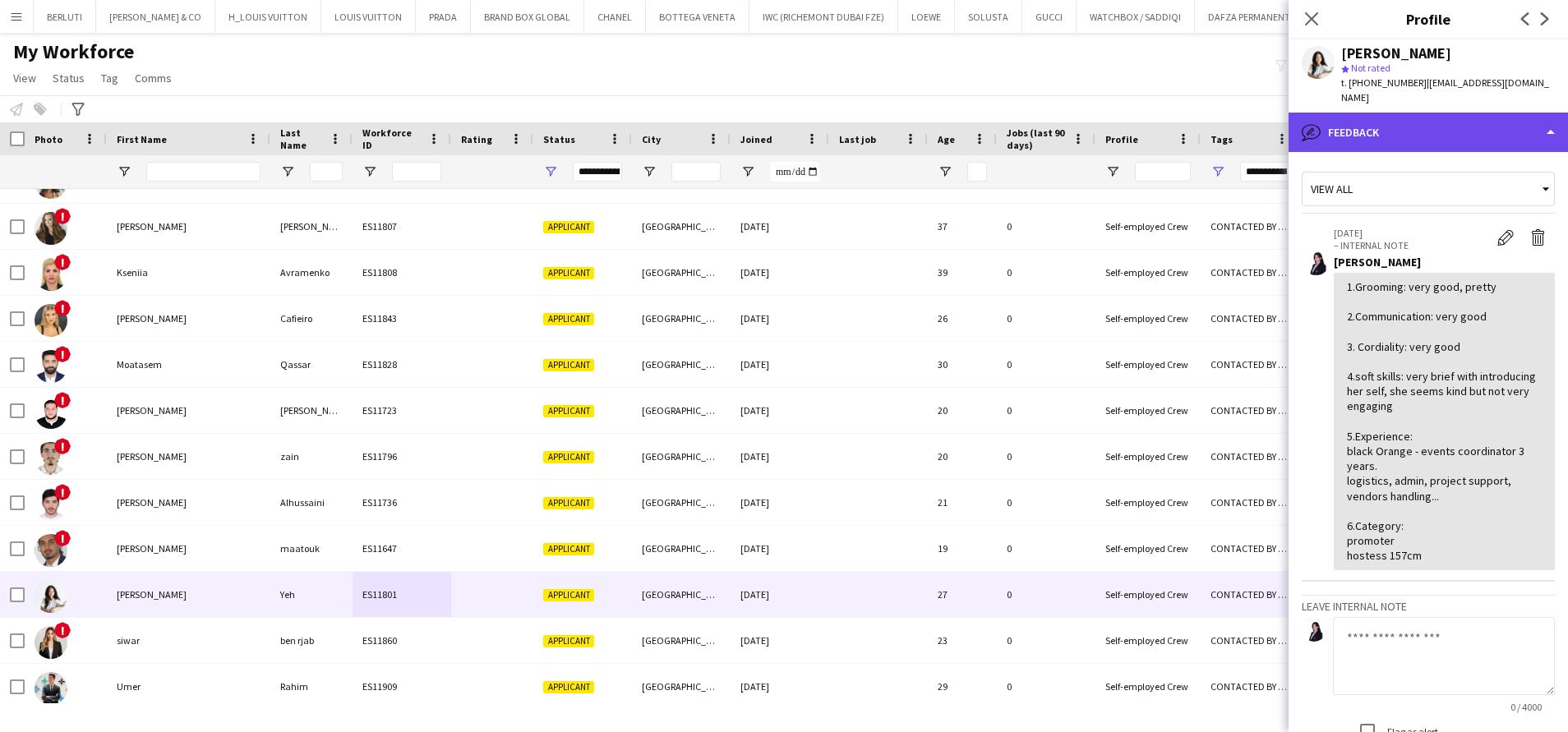 click on "bubble-pencil
Feedback" 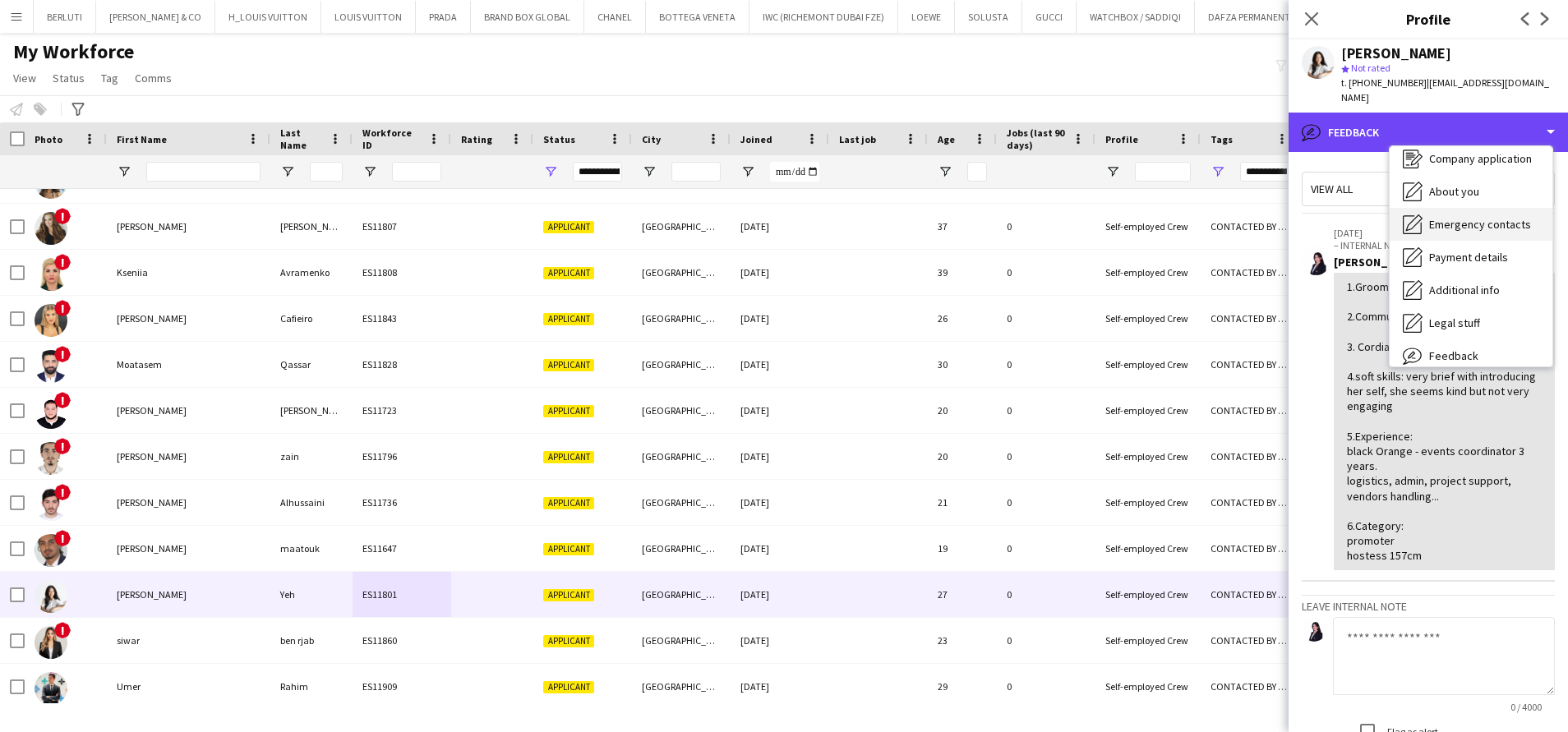 scroll, scrollTop: 0, scrollLeft: 0, axis: both 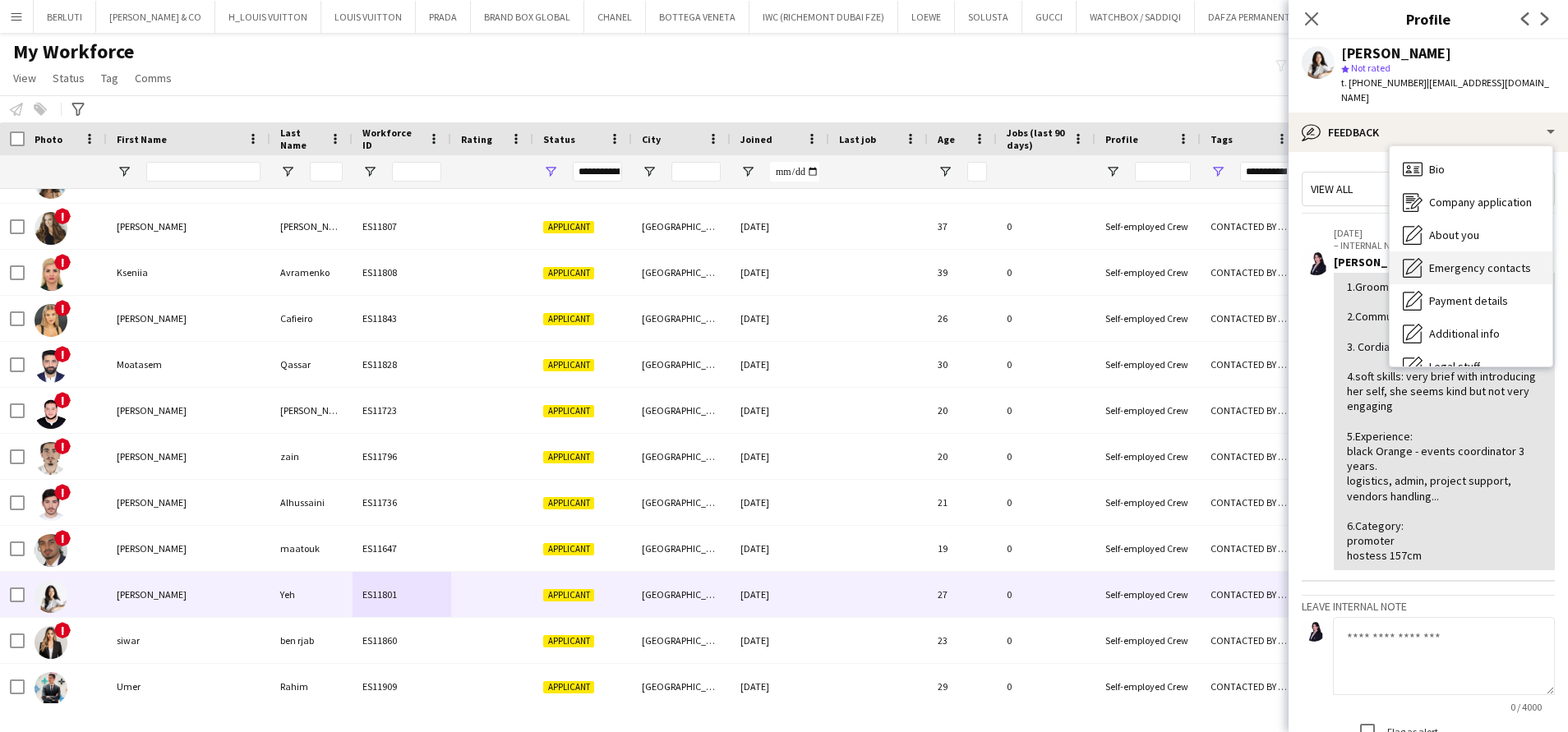click on "Bio
Bio" at bounding box center (1471, 169) 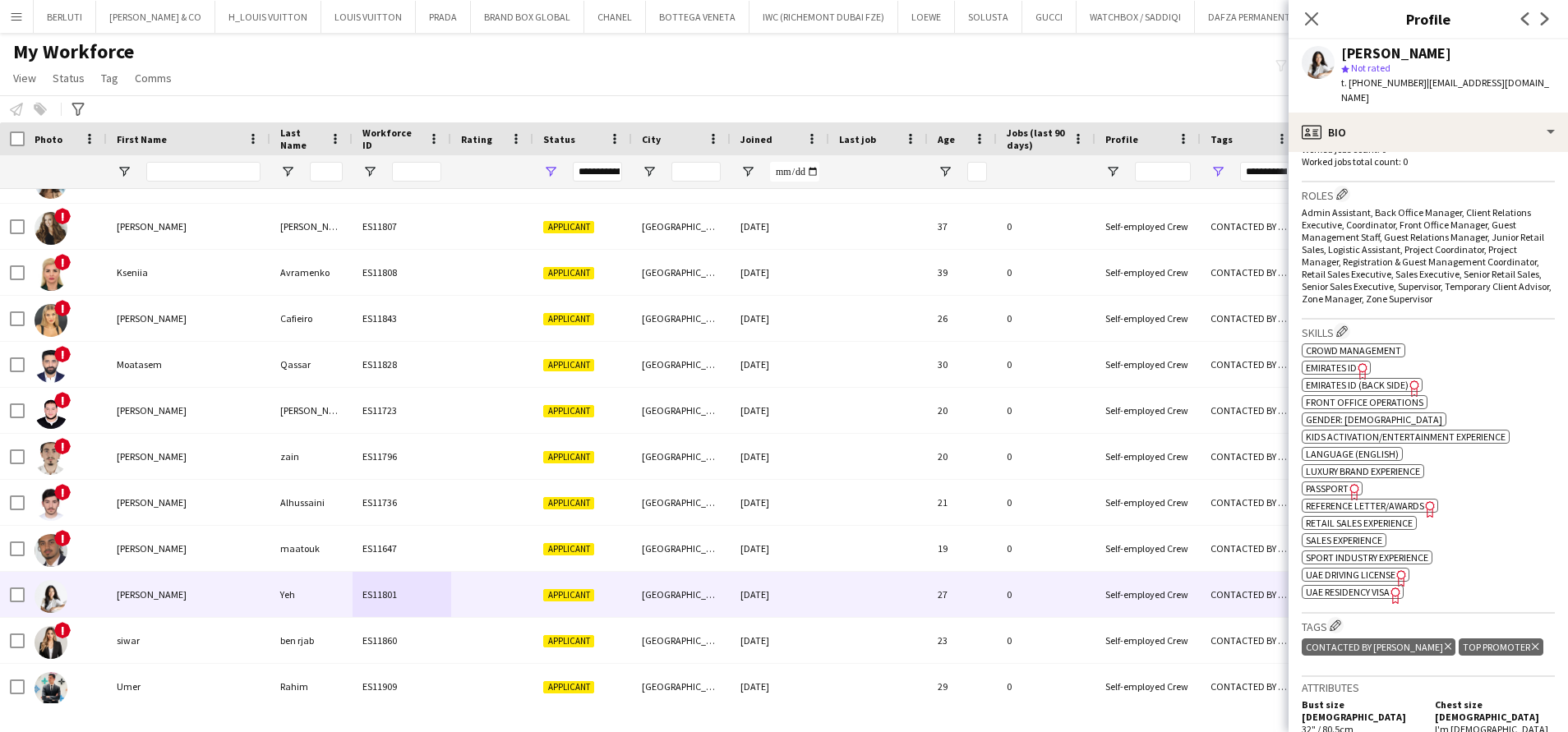 scroll, scrollTop: 616, scrollLeft: 0, axis: vertical 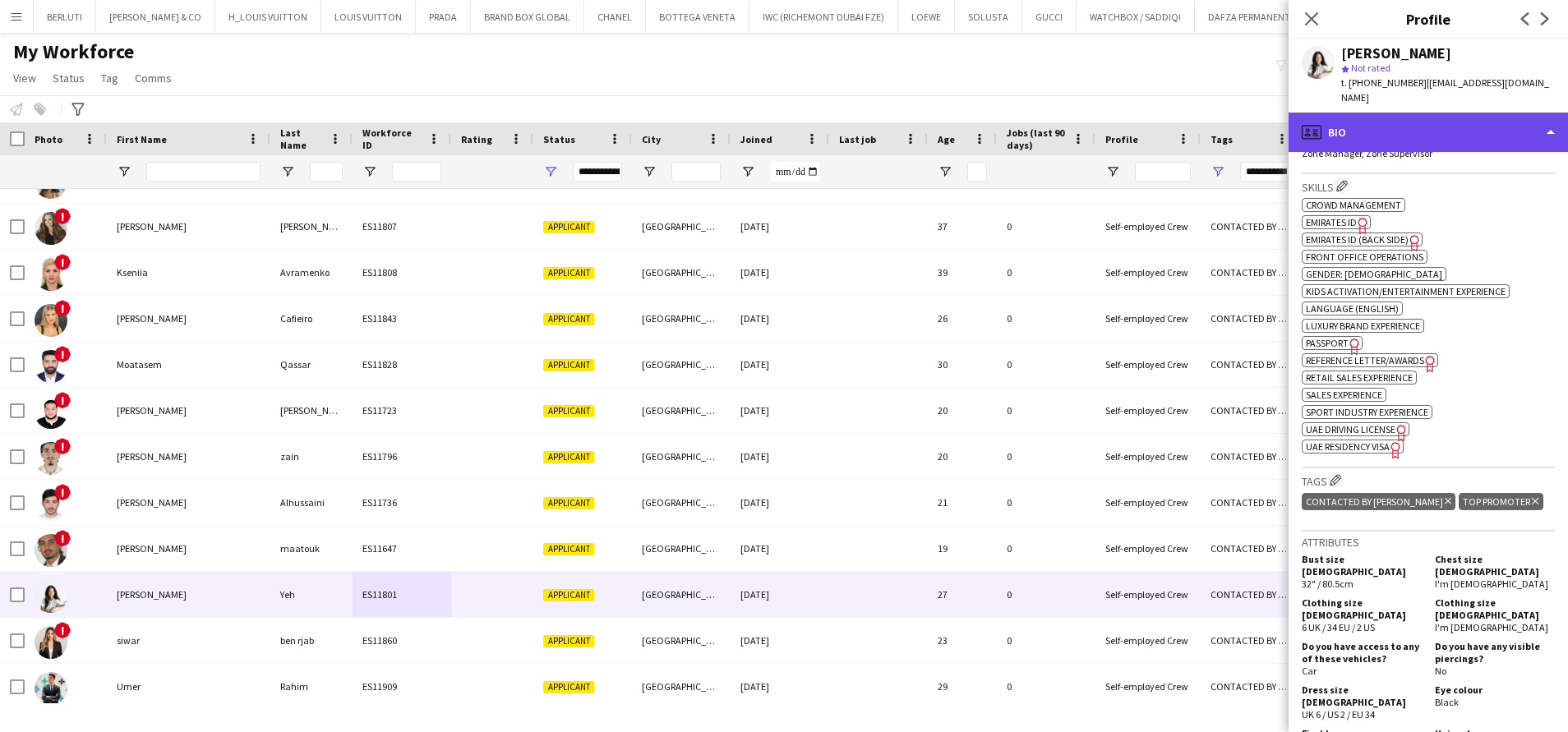 click on "profile
Bio" 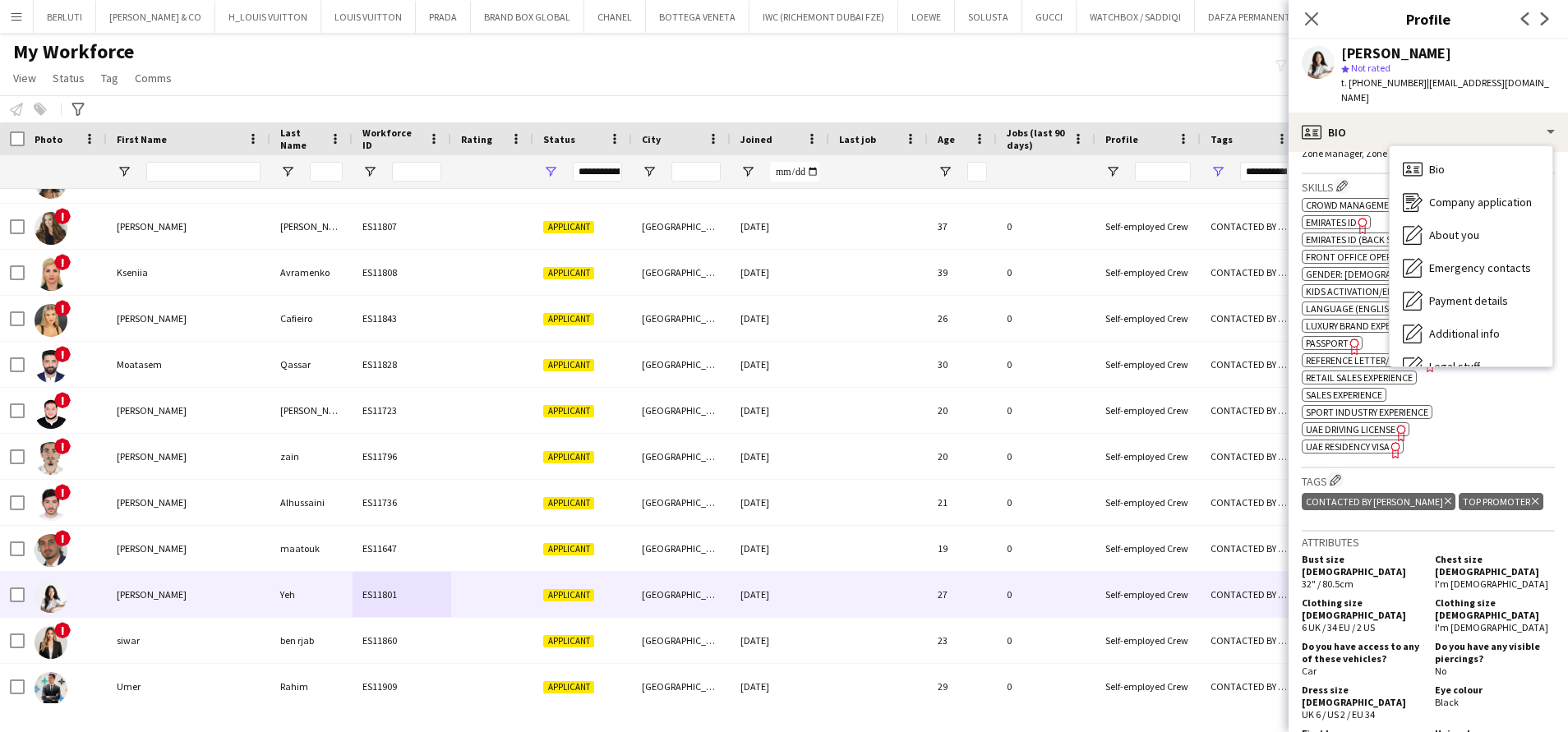 click on "Delete tag" 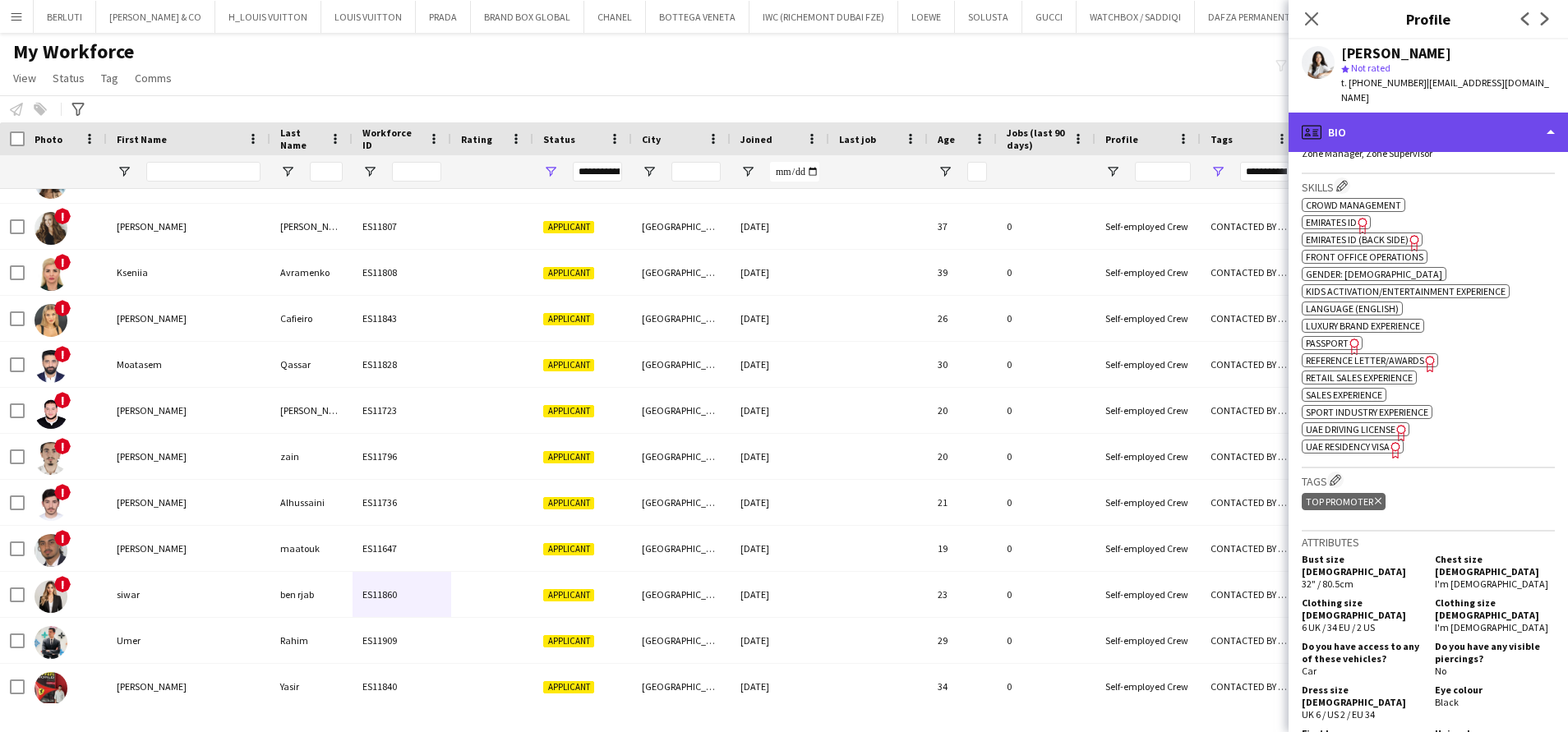 click on "profile
Bio" 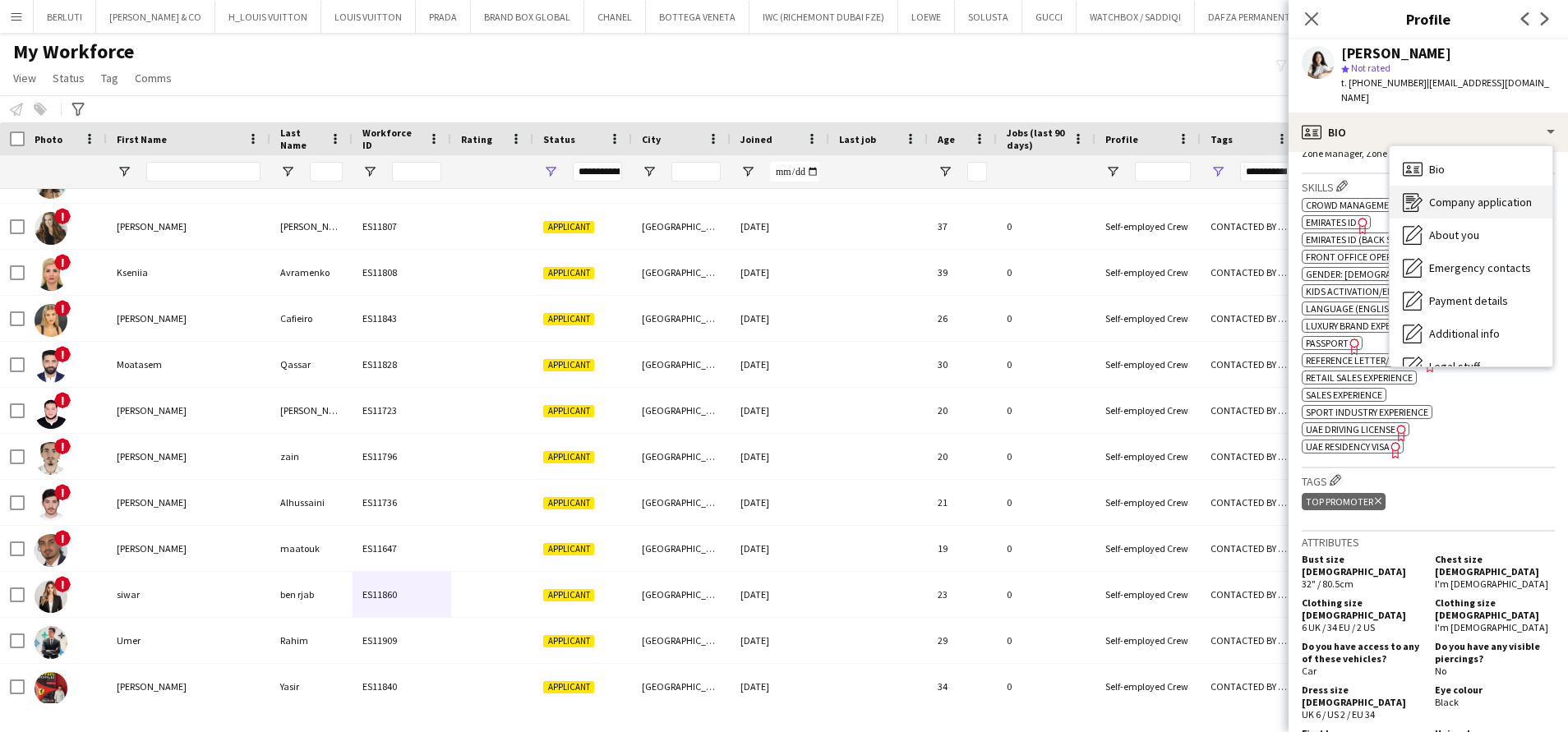 click on "Company application" at bounding box center [1480, 202] 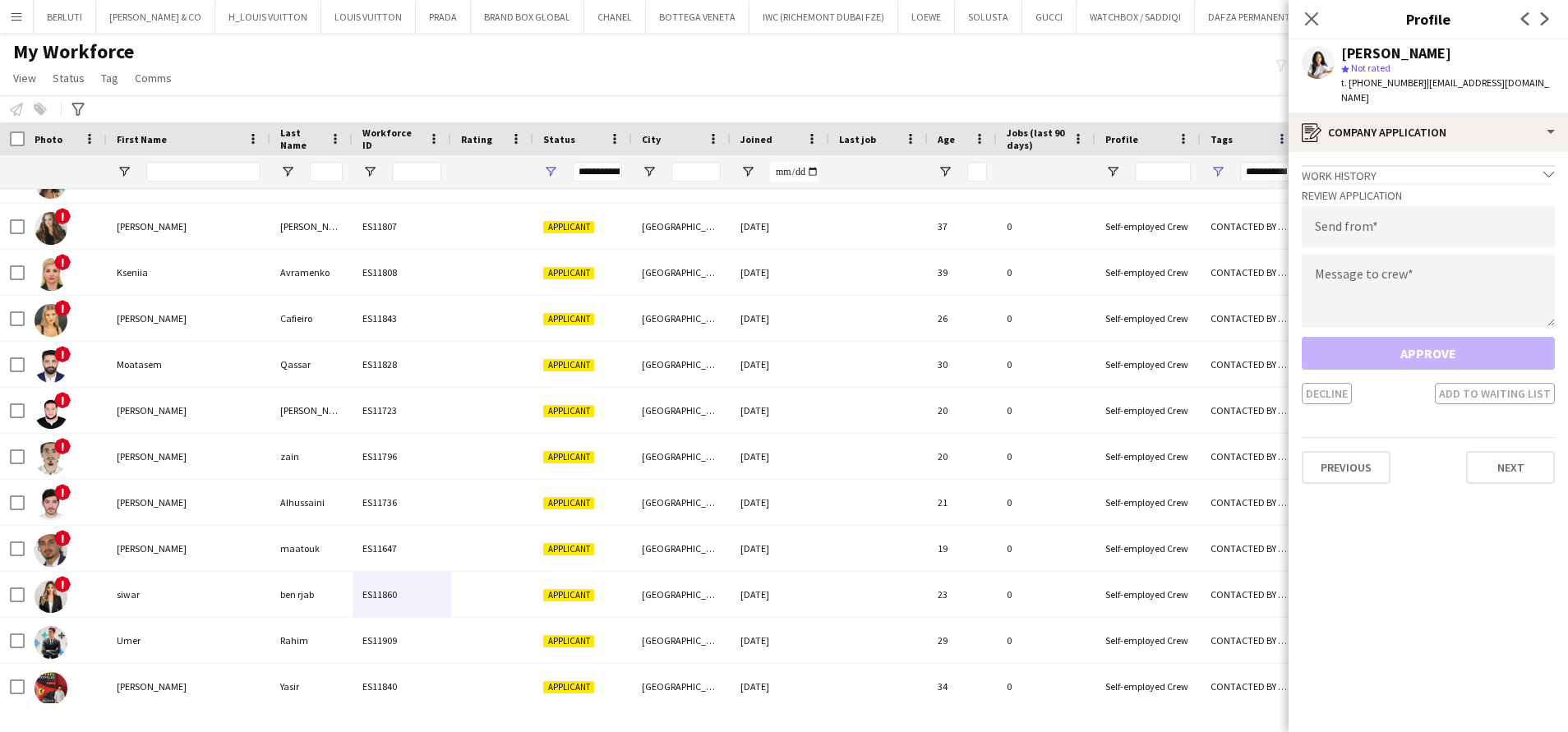 click on "Work history
chevron-down
Incomplete   Review Application   Send from   Message to crew   Approve   Decline   Add to waiting list   Previous   Next" 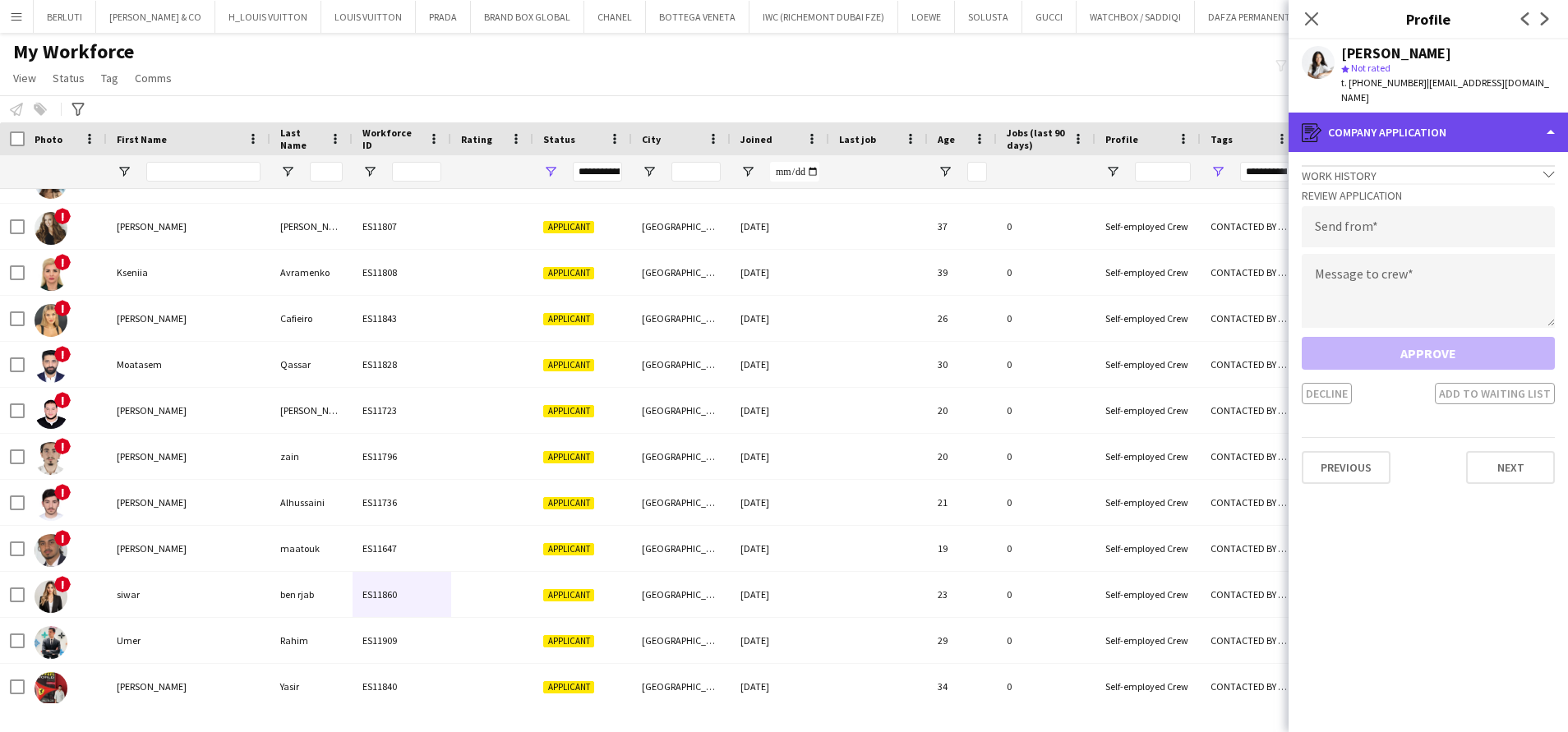 click on "register
Company application" 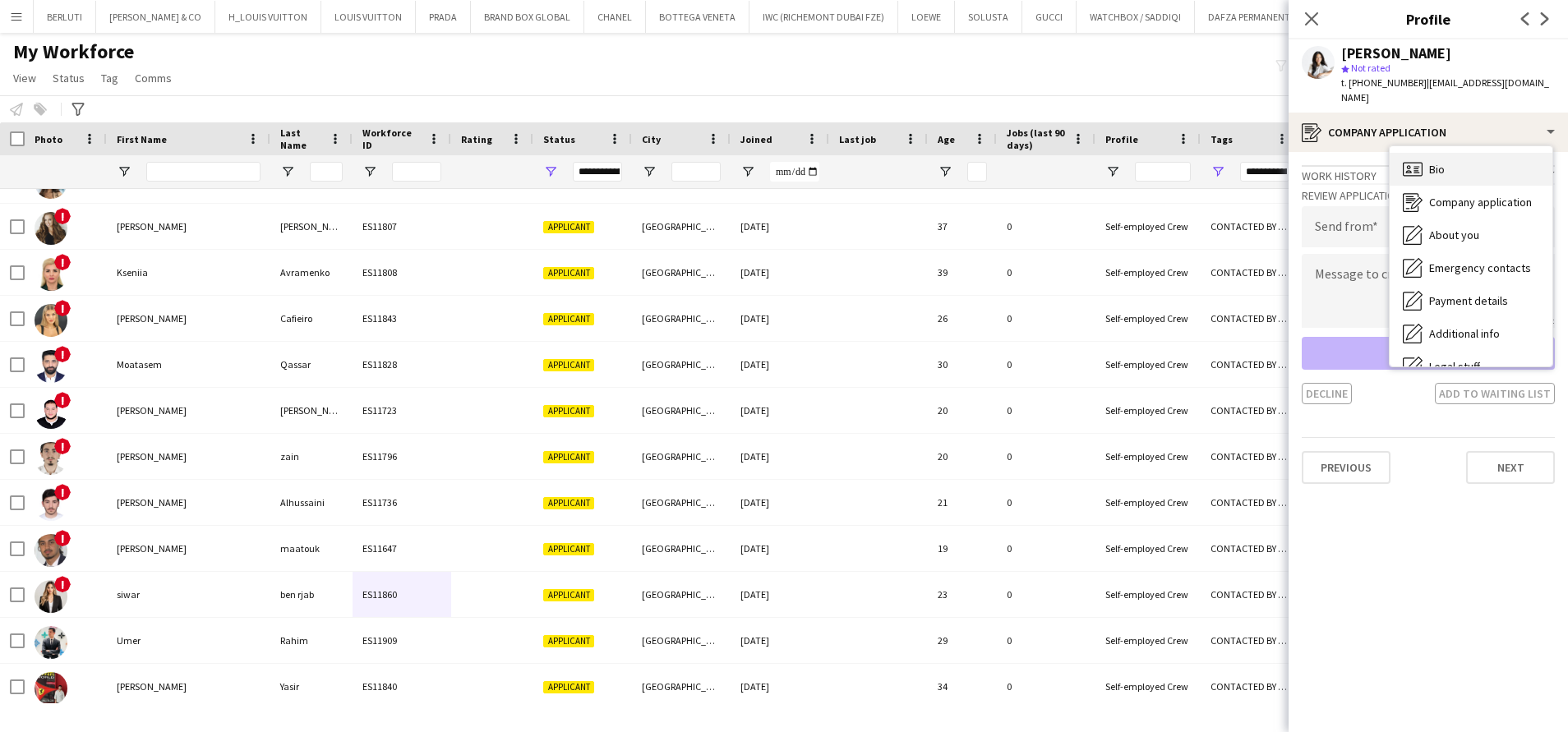 click on "Bio
Bio" at bounding box center (1471, 169) 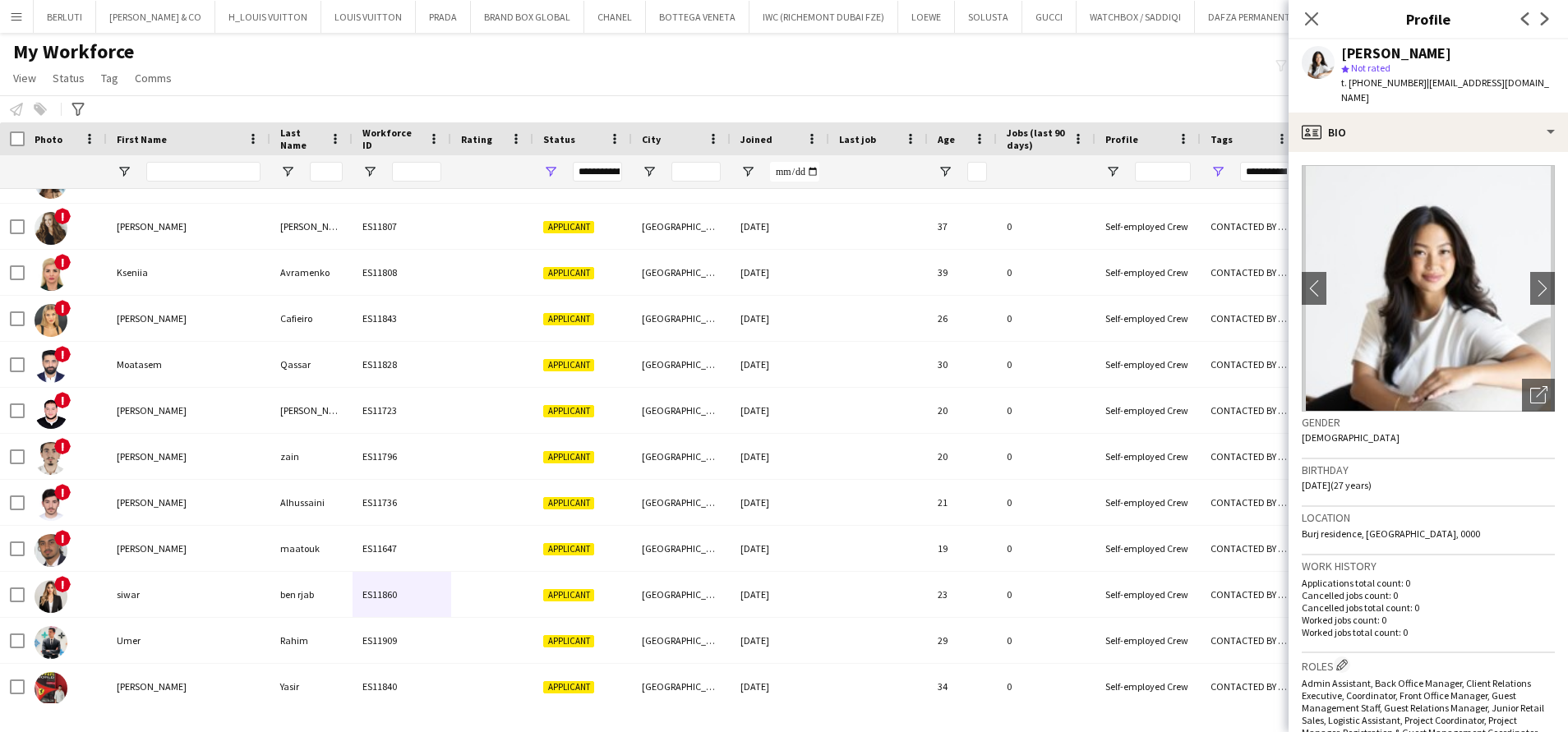scroll, scrollTop: 493, scrollLeft: 0, axis: vertical 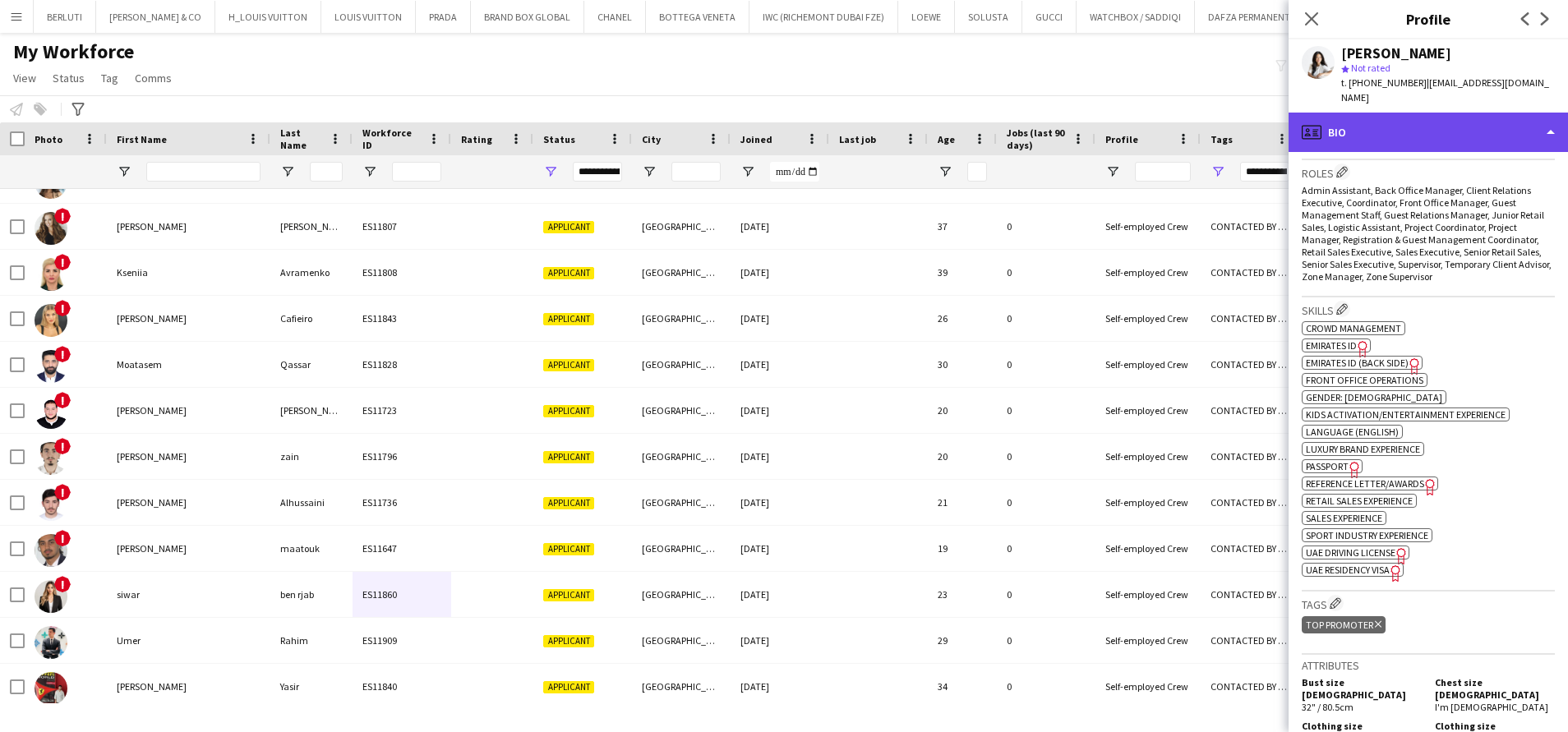 click on "profile
Bio" 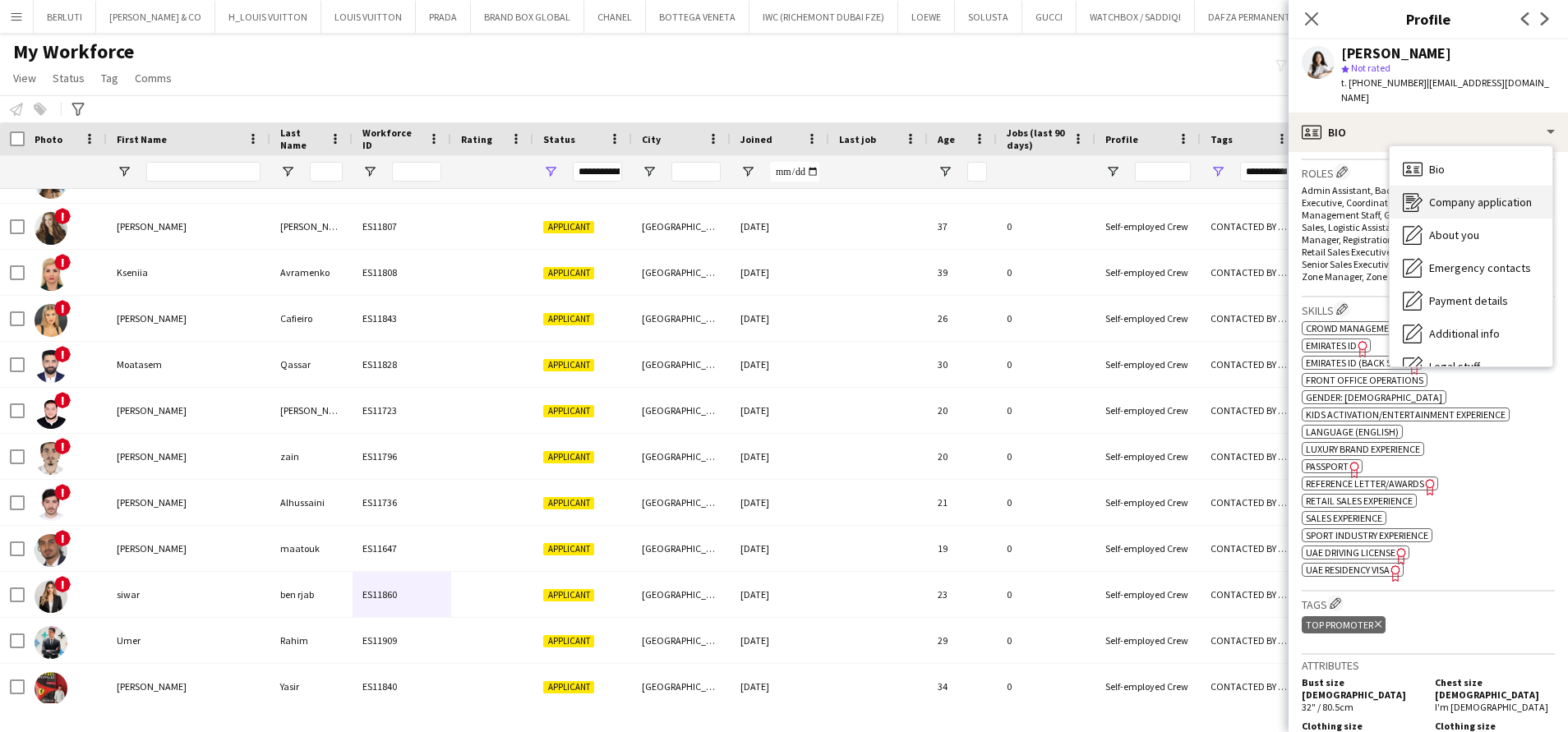 click on "Company application
Company application" at bounding box center (1471, 202) 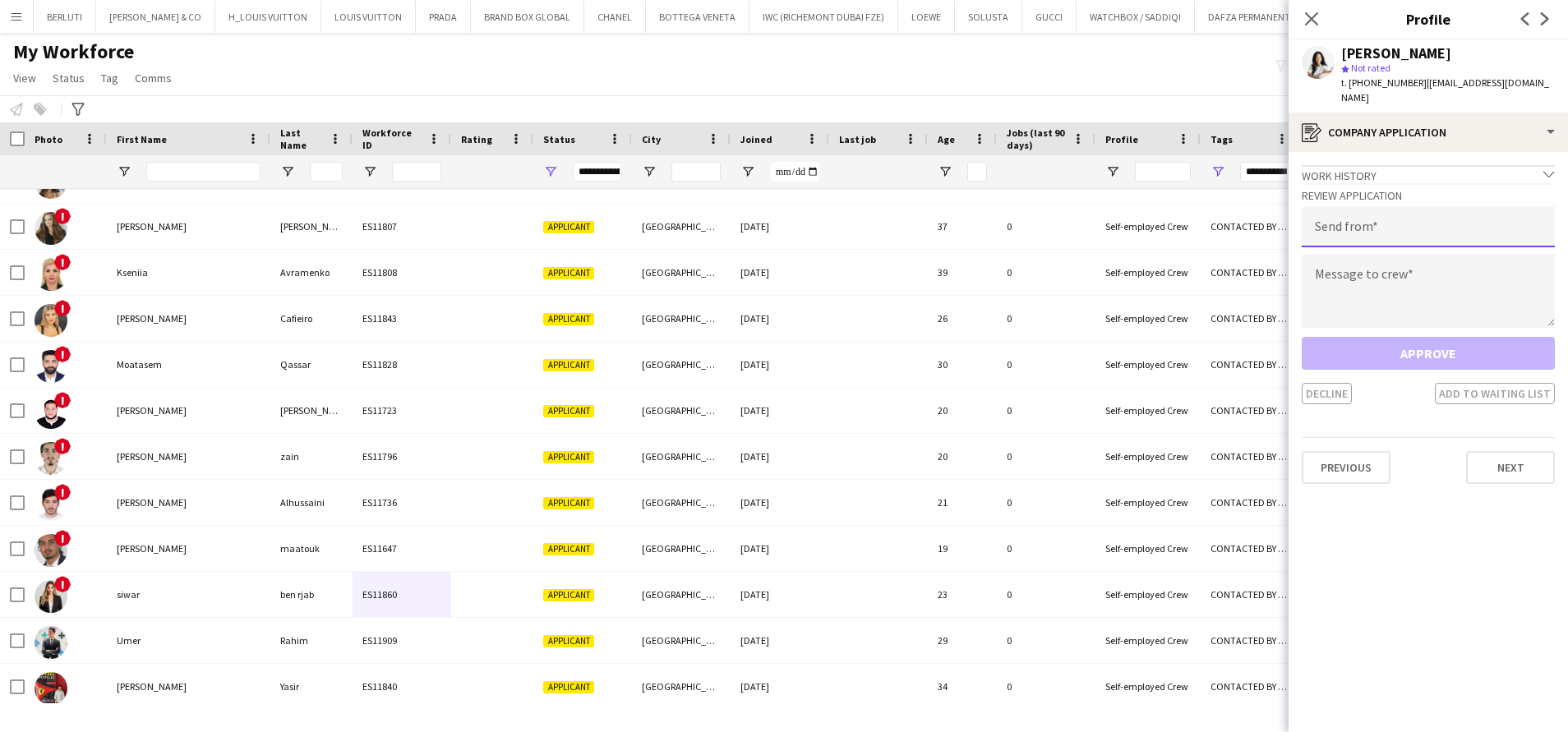 click 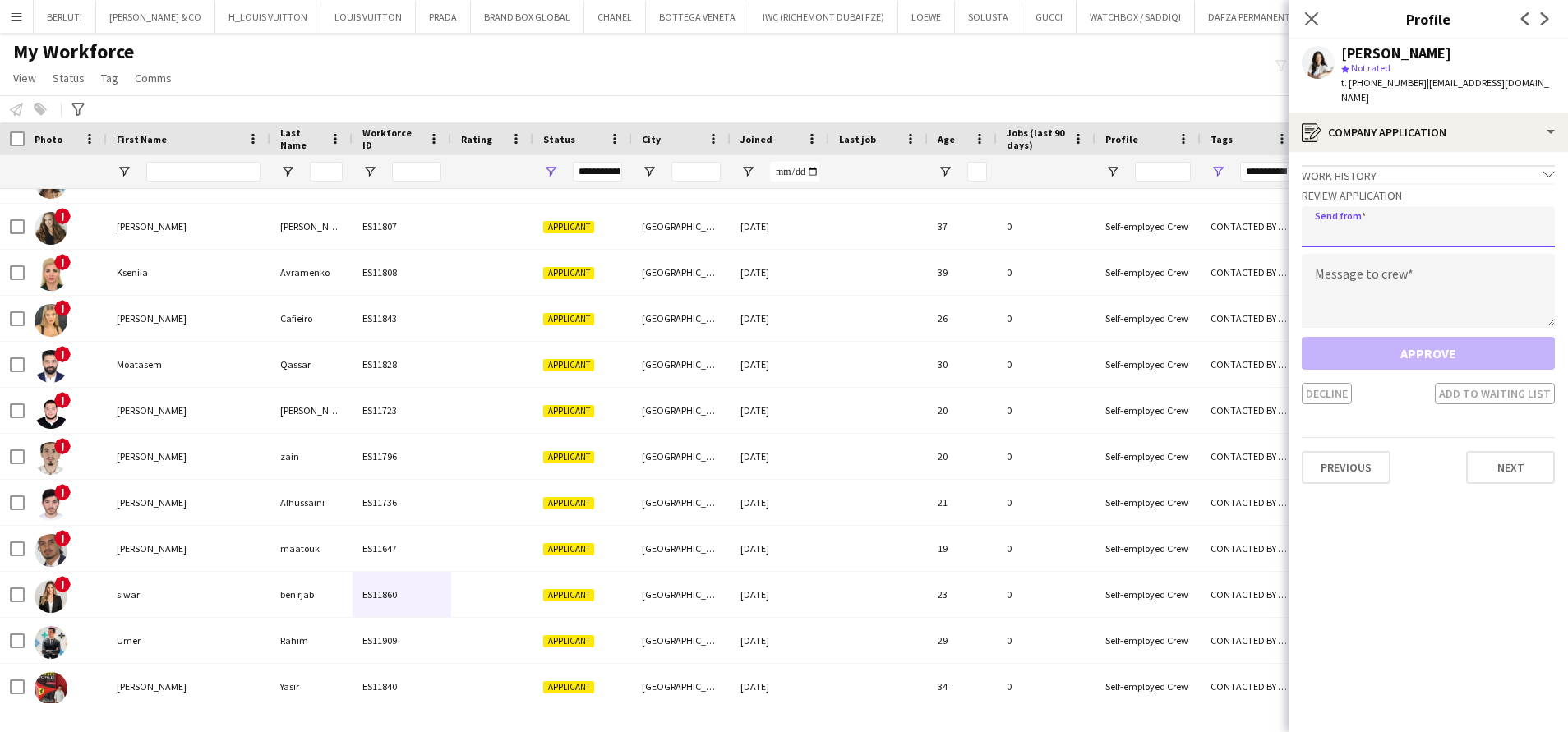 type on "**********" 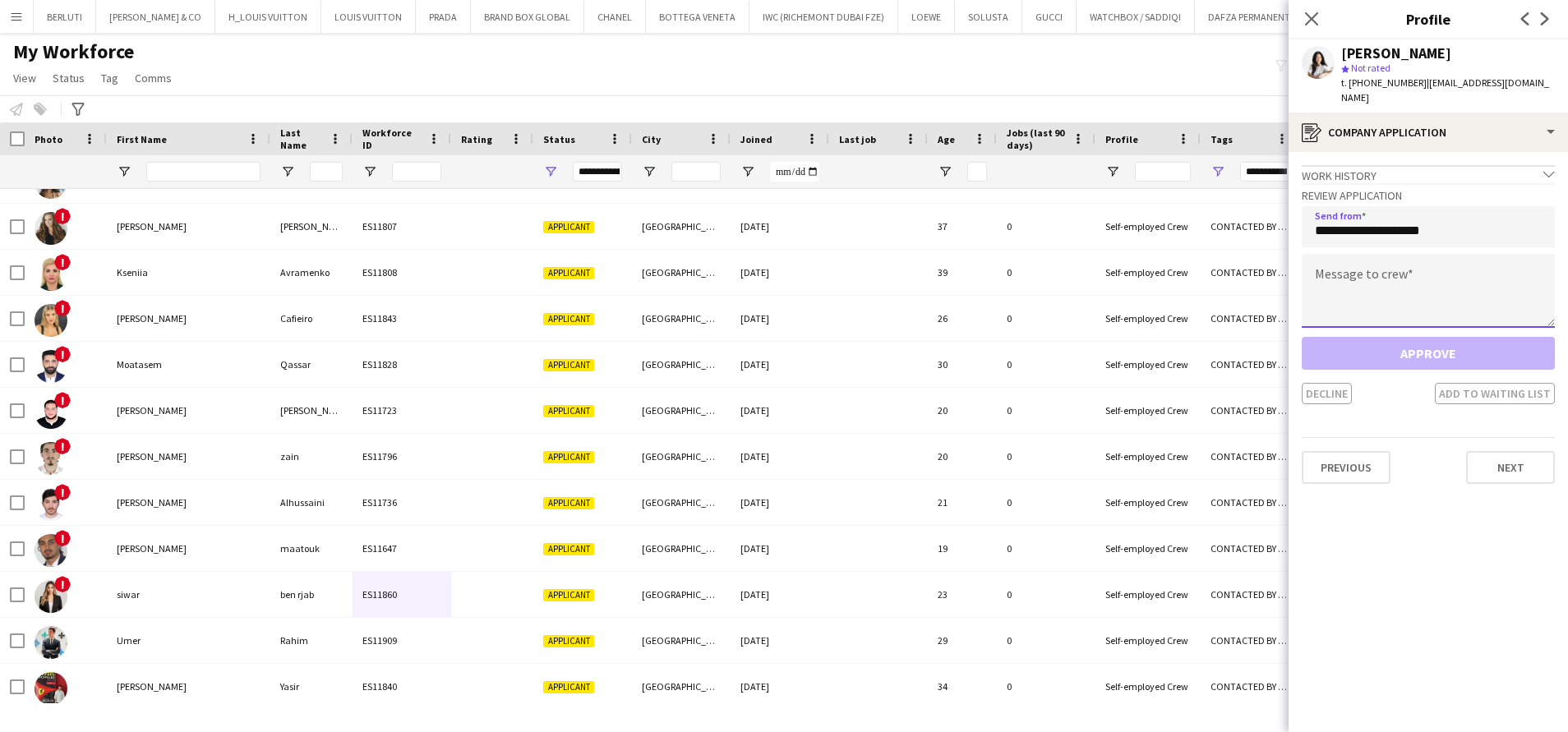 click 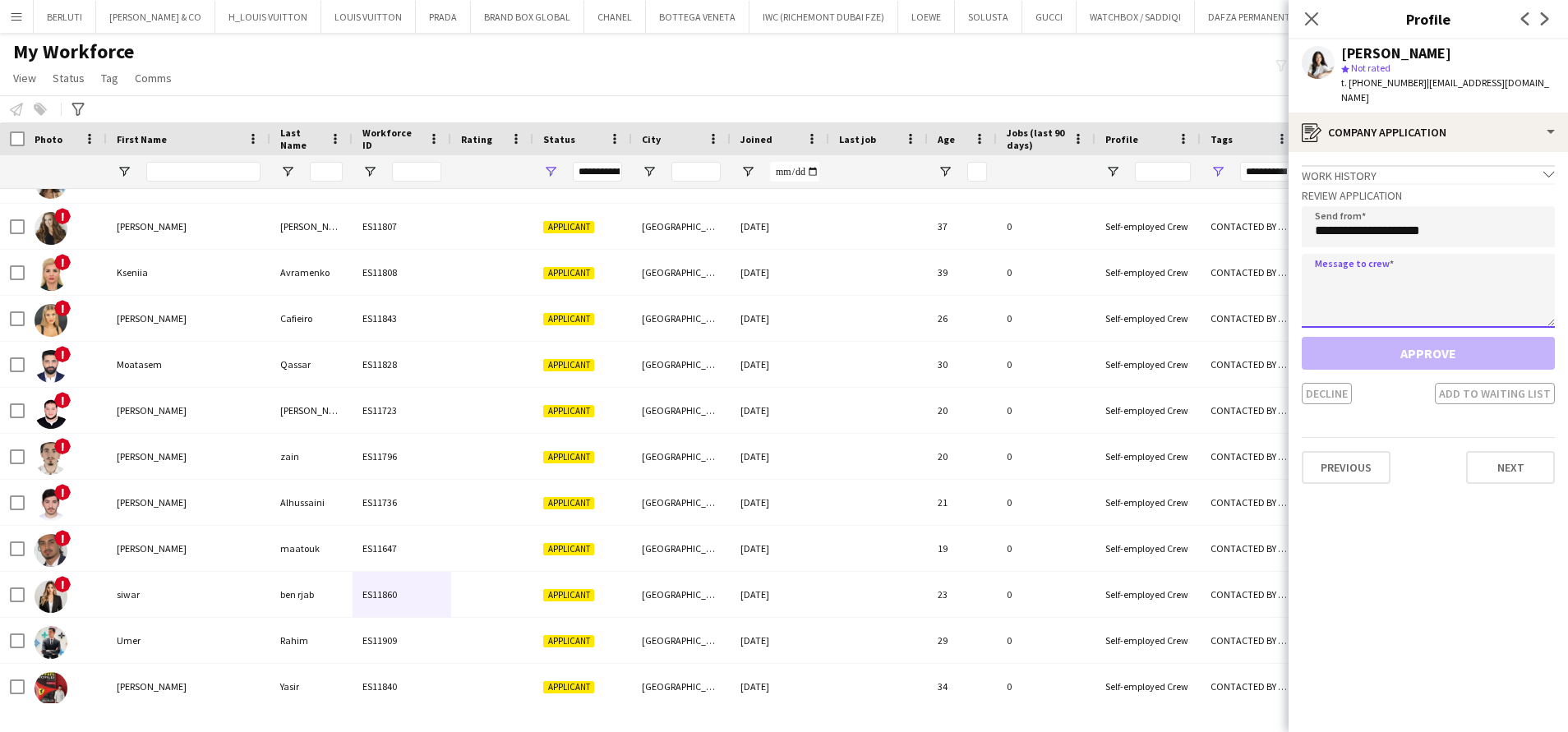 paste on "**********" 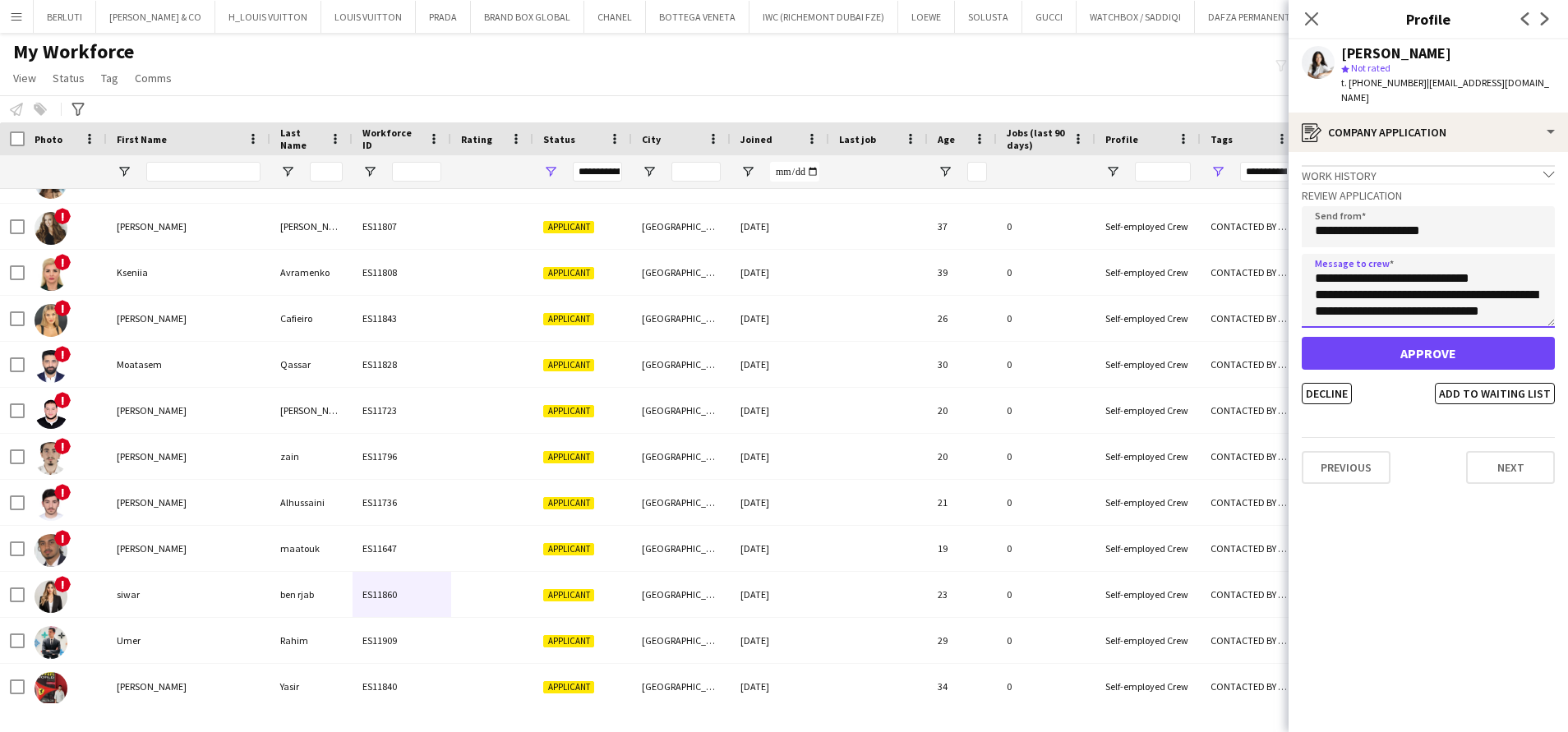 scroll, scrollTop: 585, scrollLeft: 0, axis: vertical 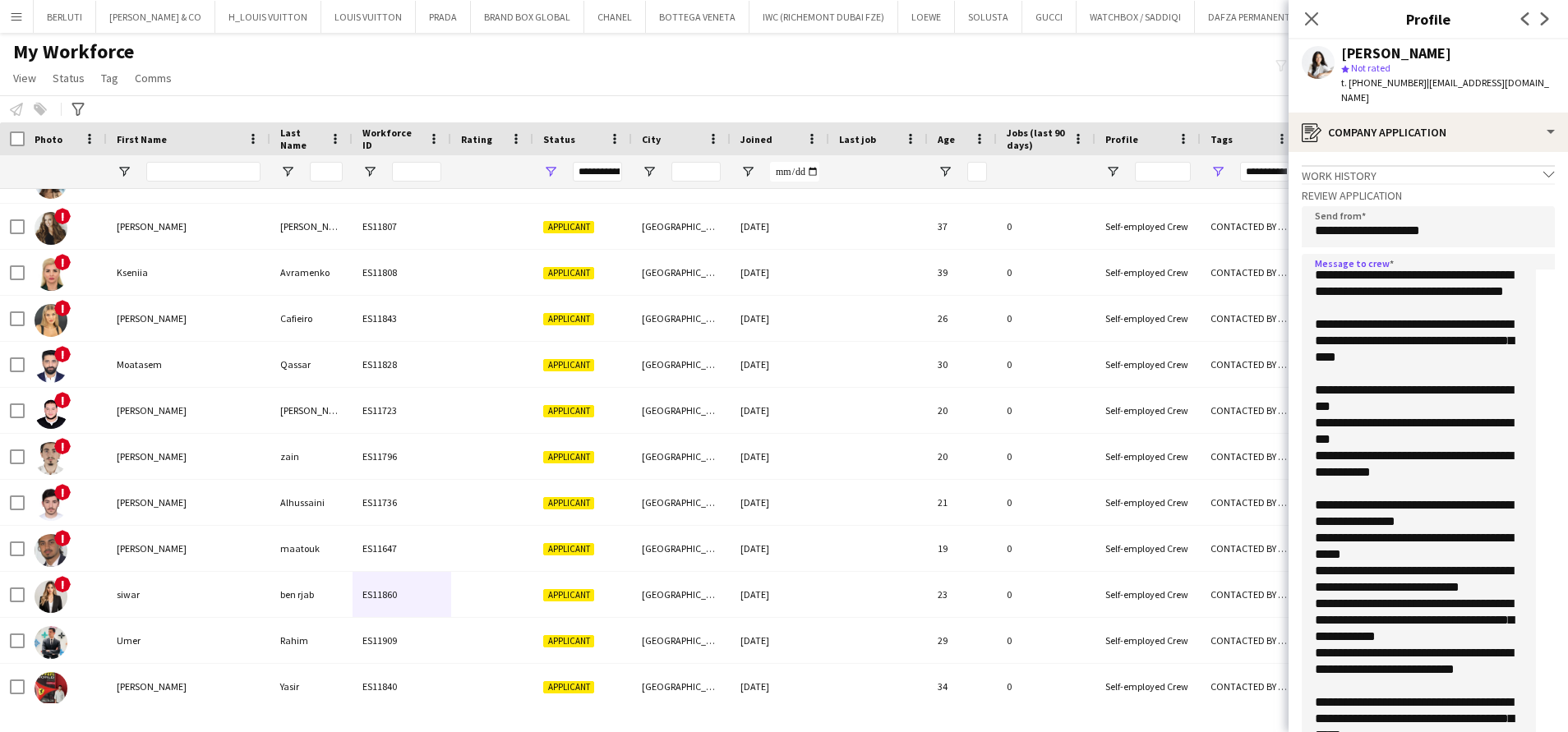 drag, startPoint x: 1549, startPoint y: 305, endPoint x: 1537, endPoint y: 795, distance: 490.1469 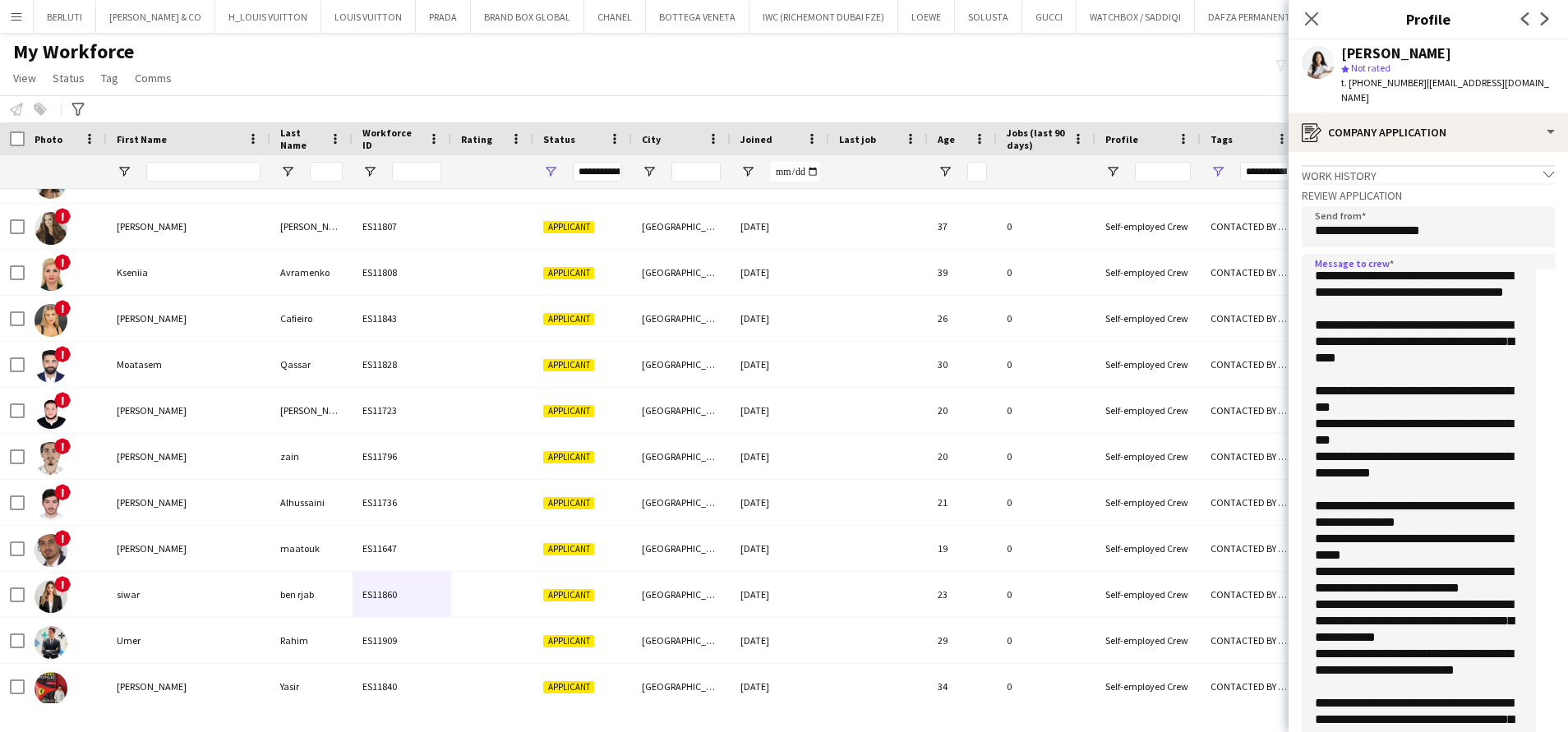 scroll, scrollTop: 0, scrollLeft: 0, axis: both 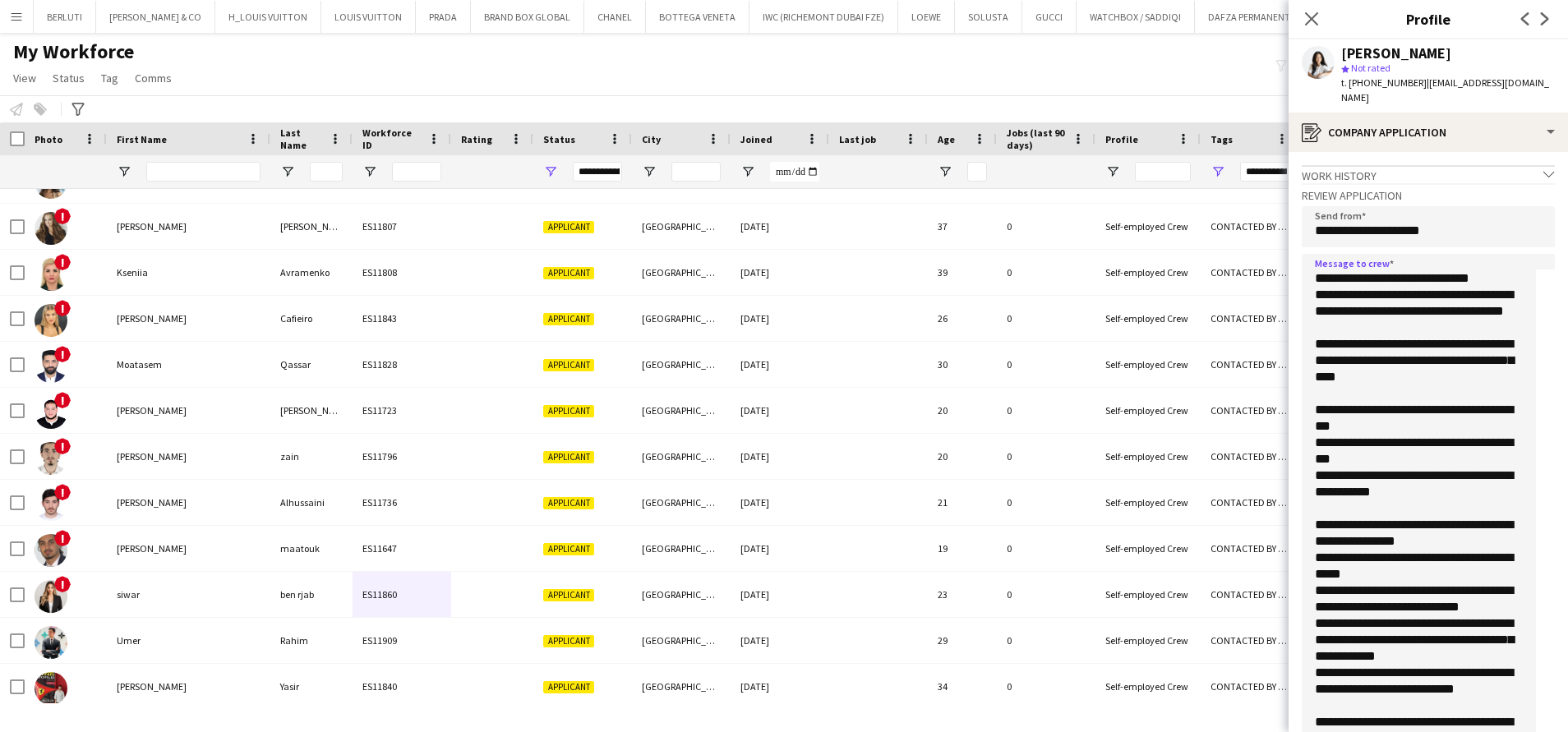 drag, startPoint x: 1383, startPoint y: 459, endPoint x: 1312, endPoint y: 409, distance: 86.83893 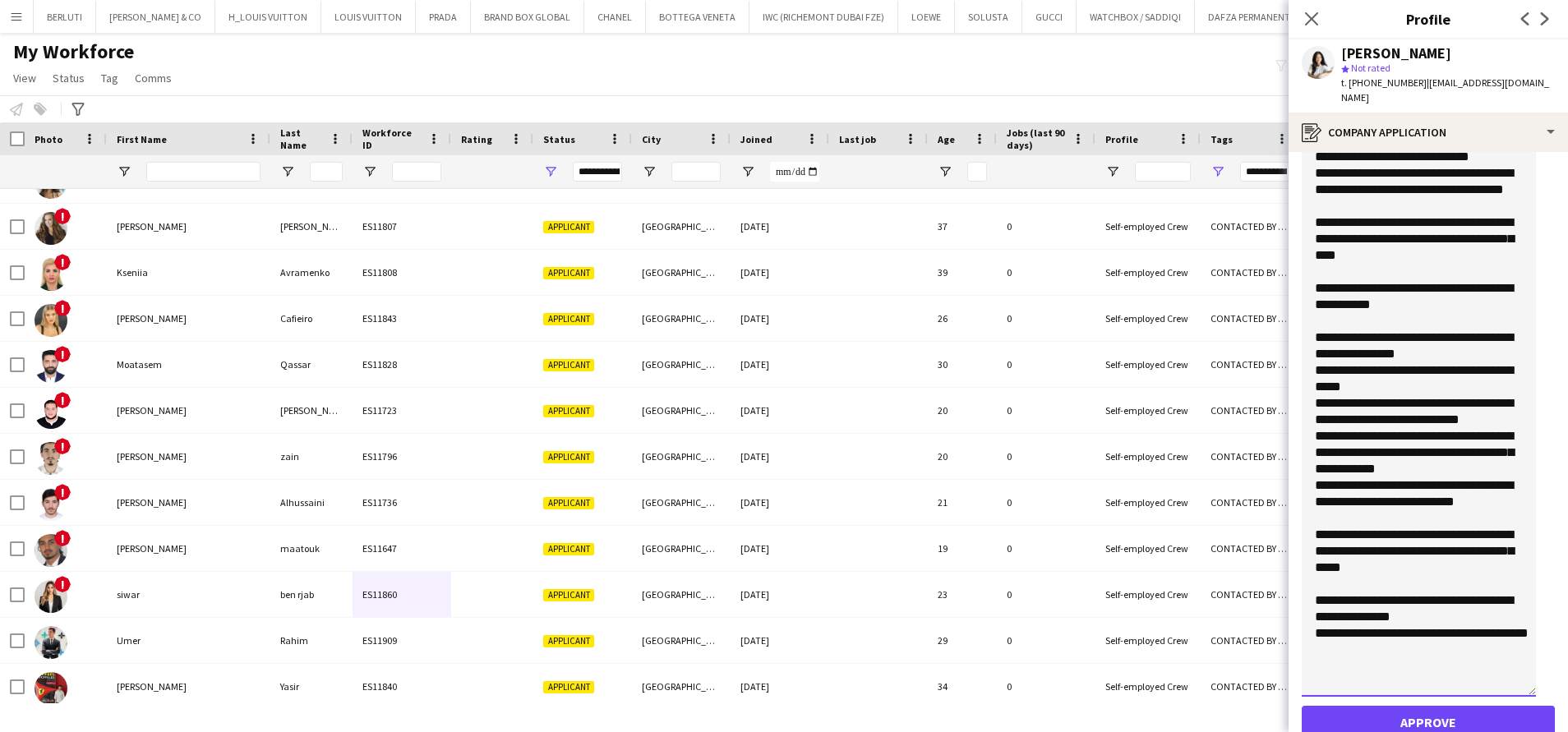 scroll, scrollTop: 240, scrollLeft: 0, axis: vertical 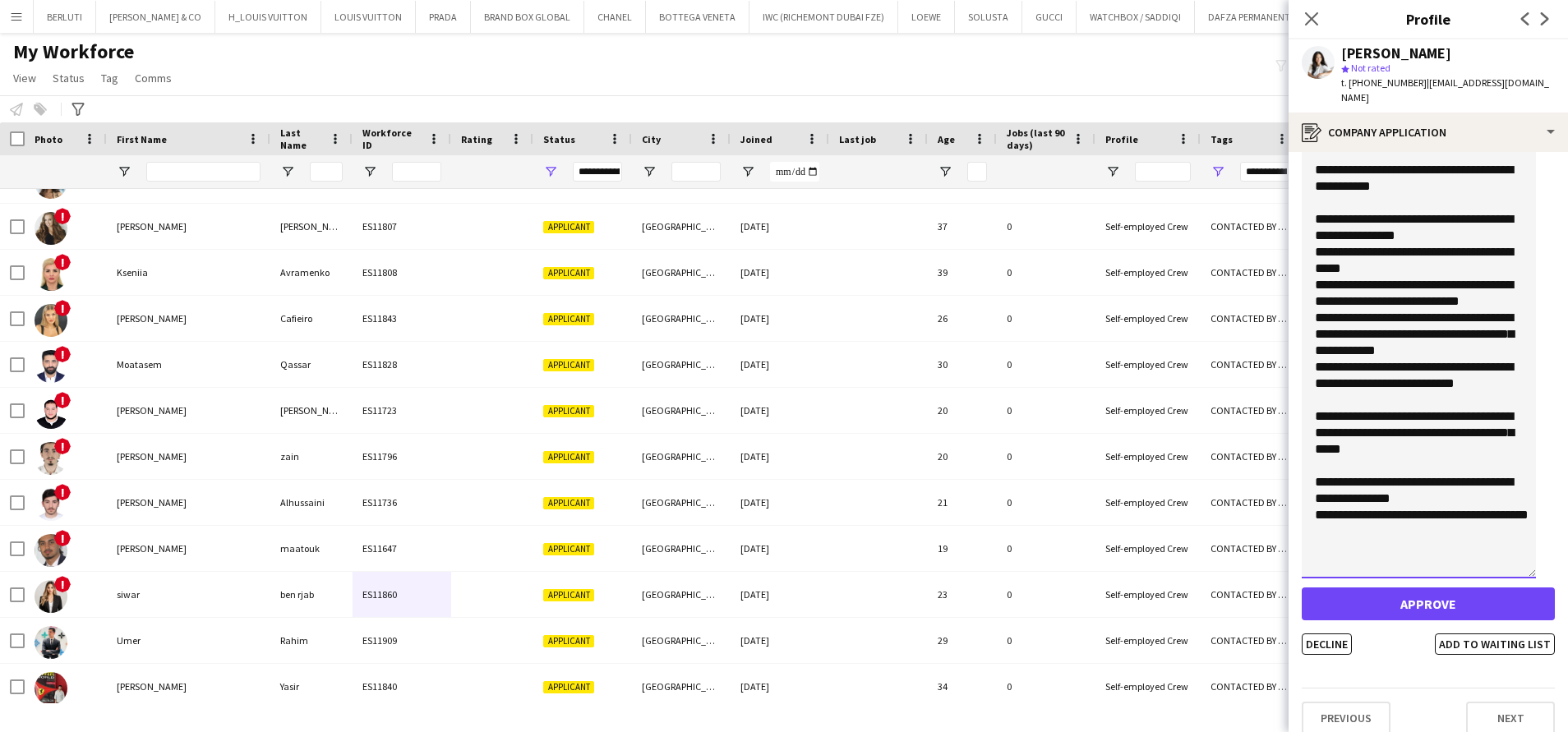 type on "**********" 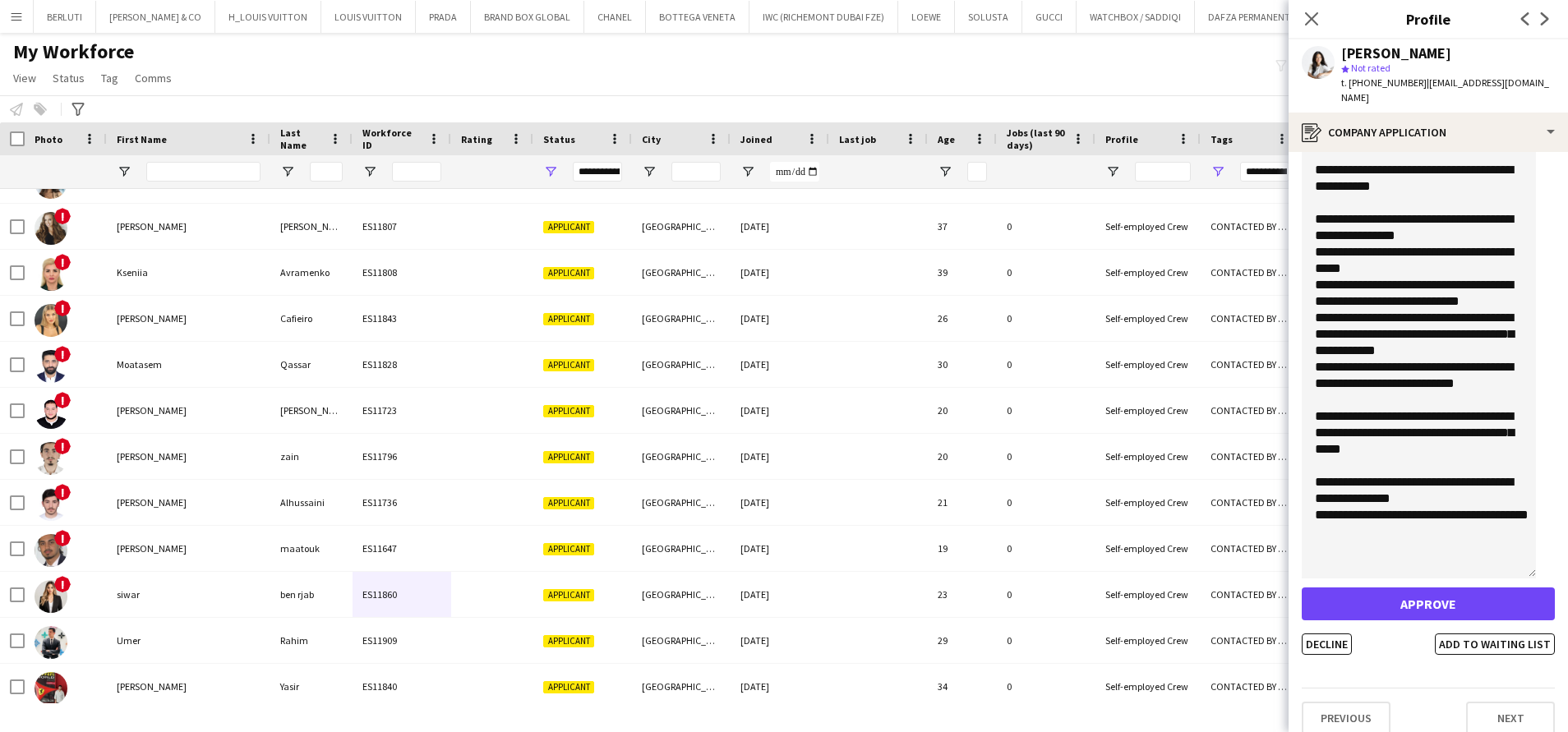 click on "**********" 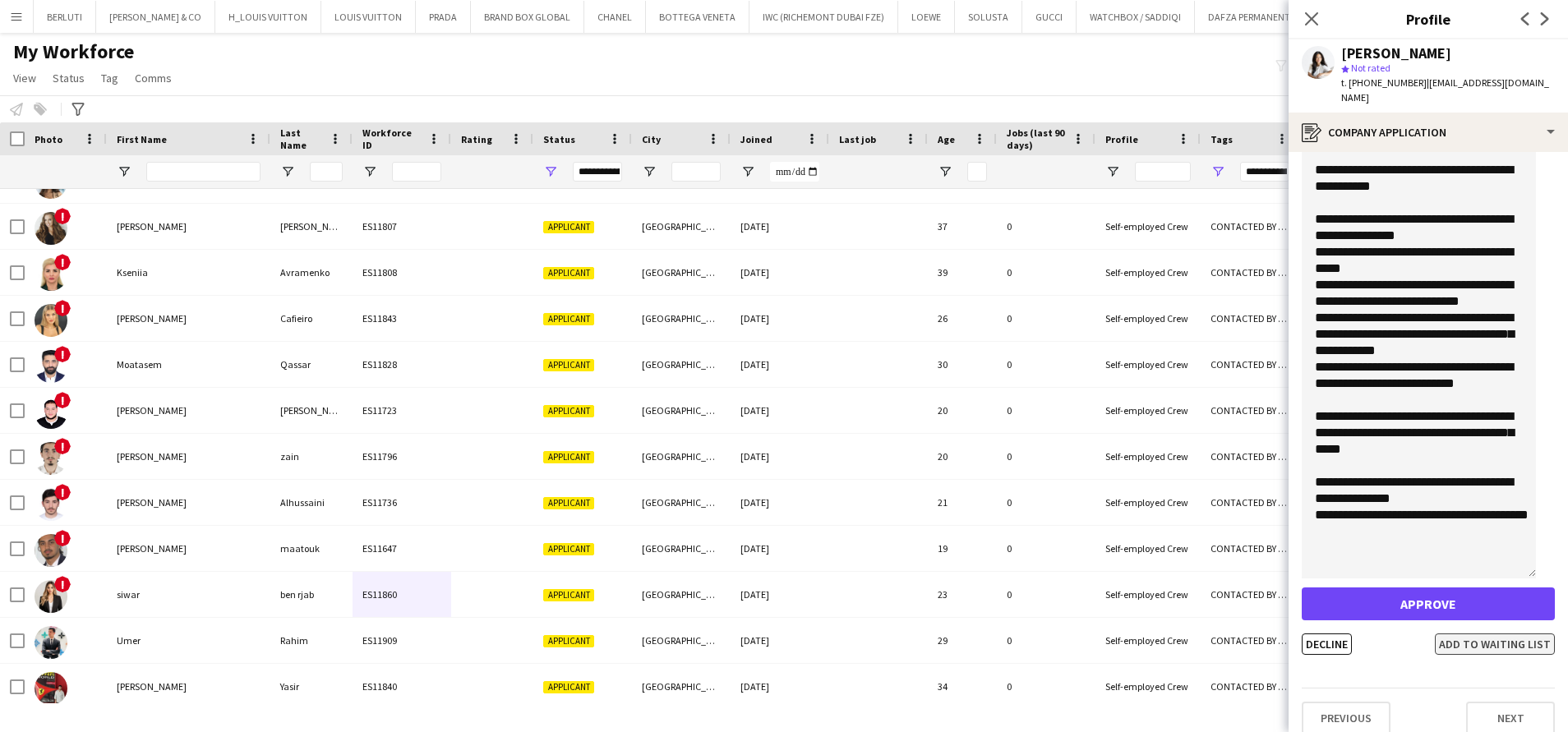 click on "Add to waiting list" 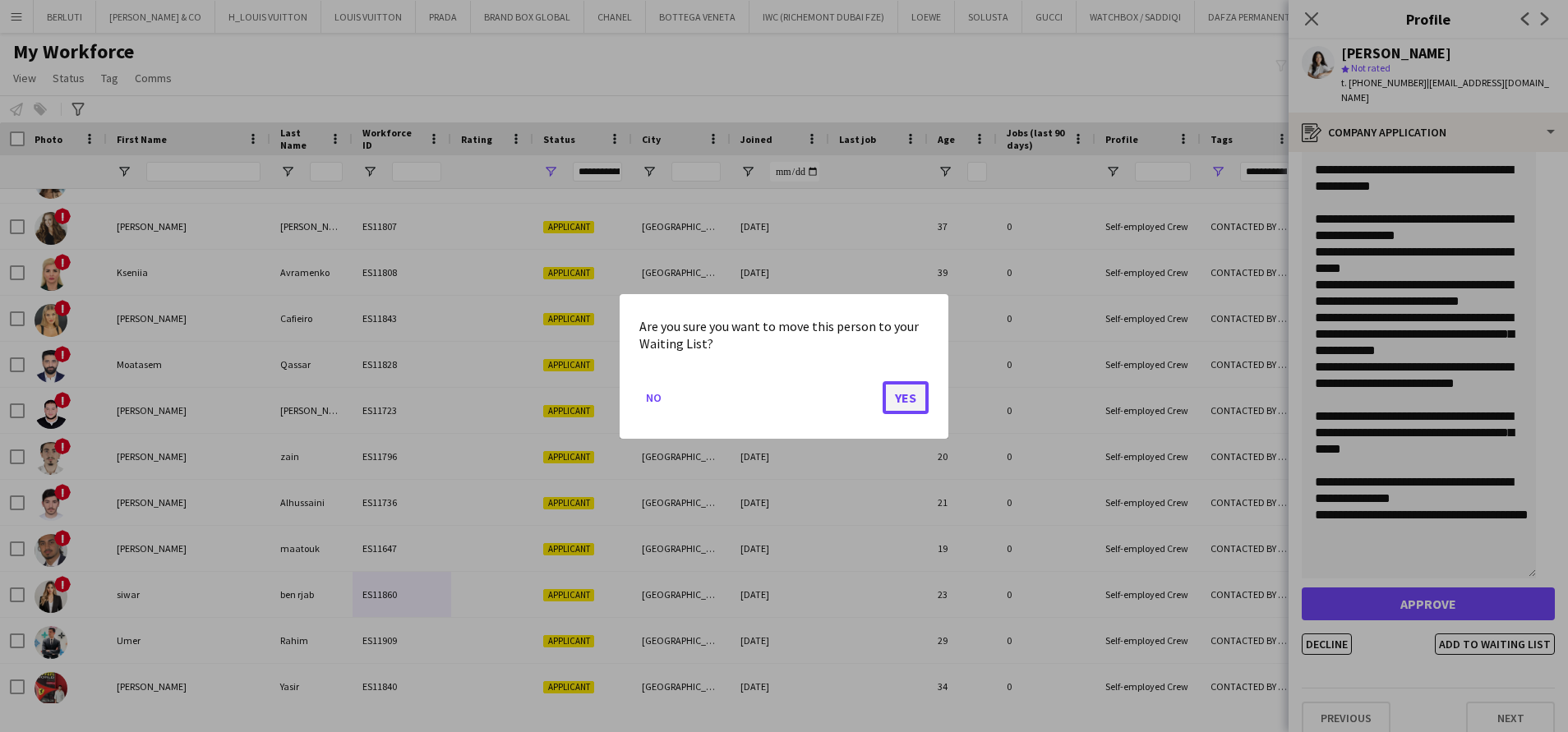 click on "Yes" 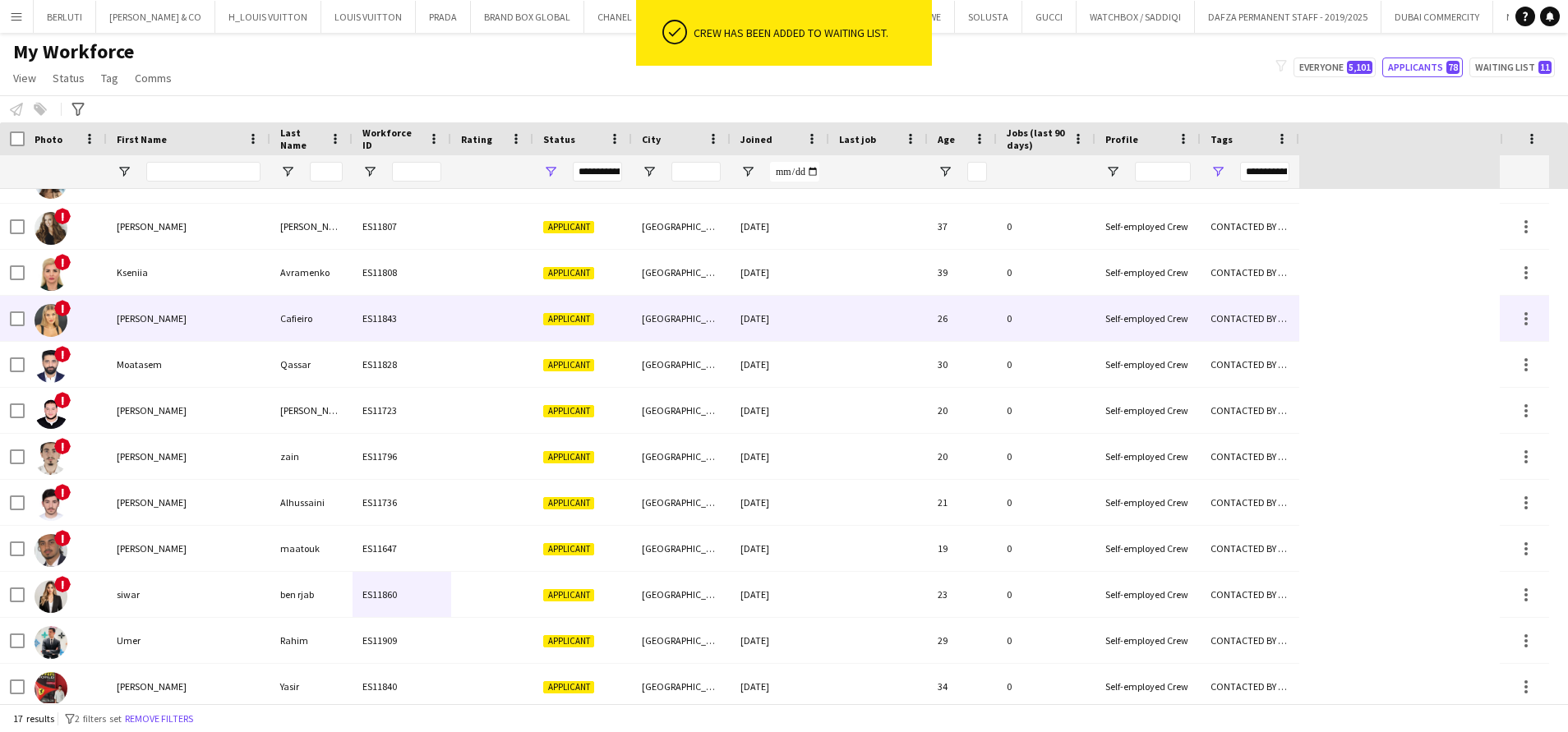 scroll, scrollTop: 33, scrollLeft: 0, axis: vertical 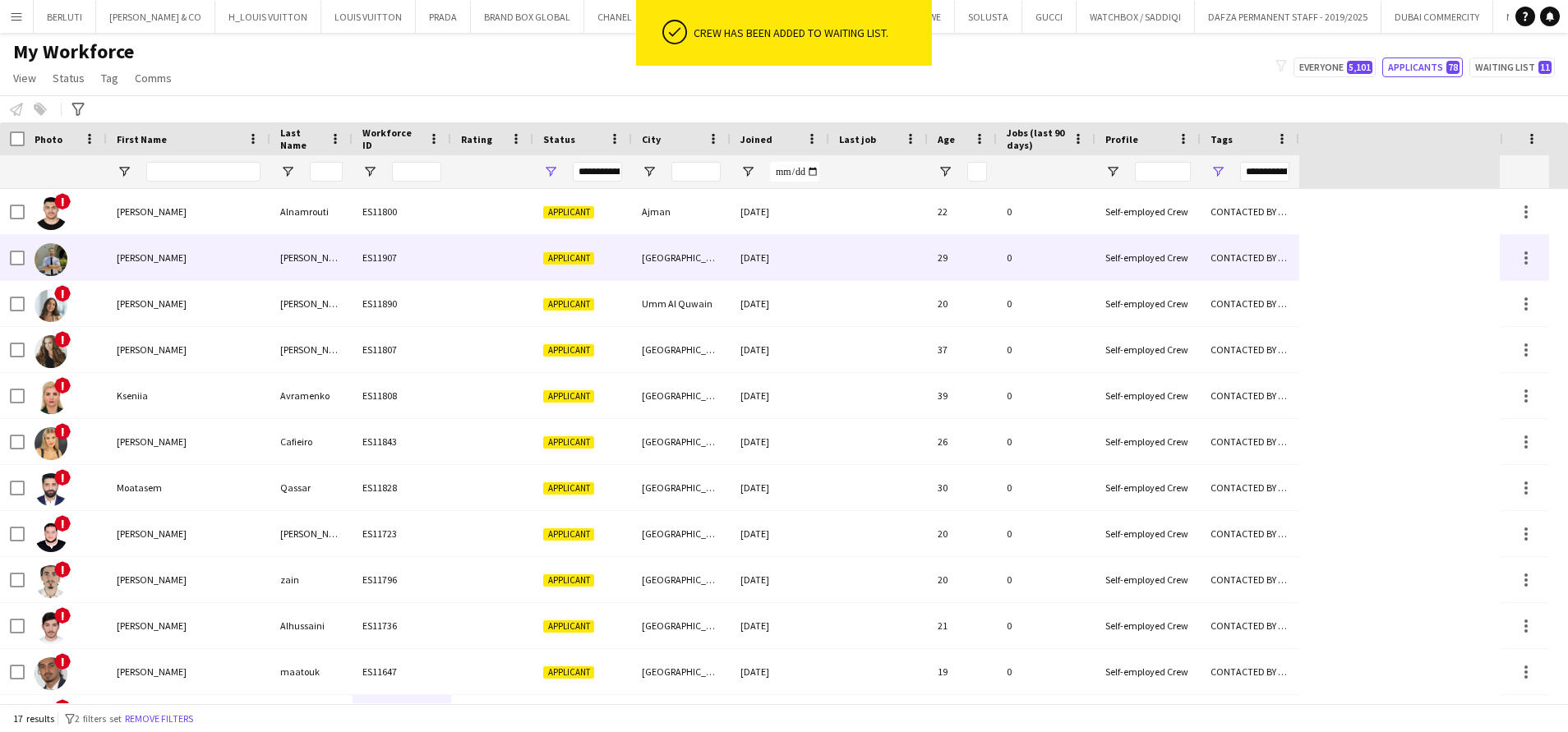 click on "[PERSON_NAME]" at bounding box center [188, 257] 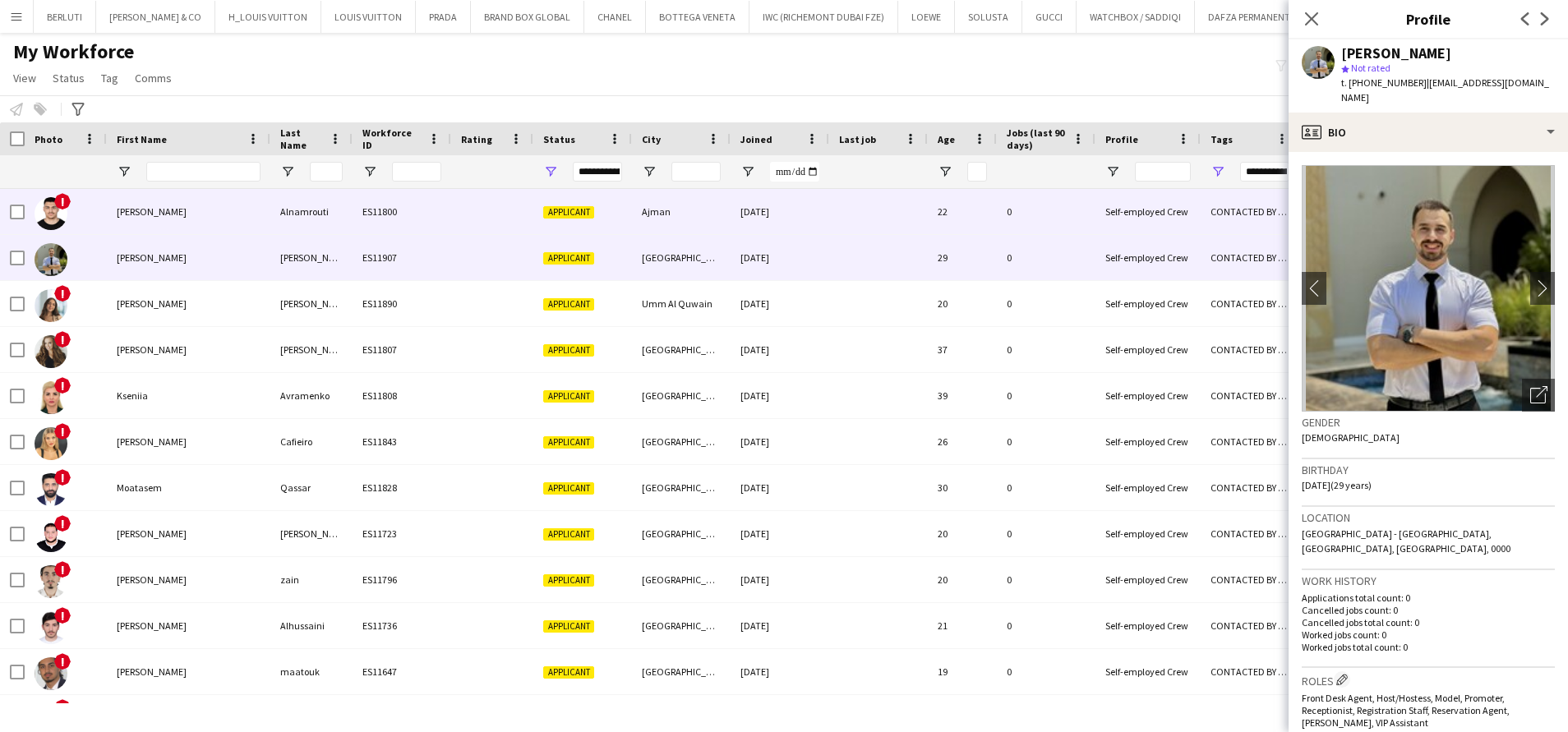 click on "ES11800" at bounding box center (402, 211) 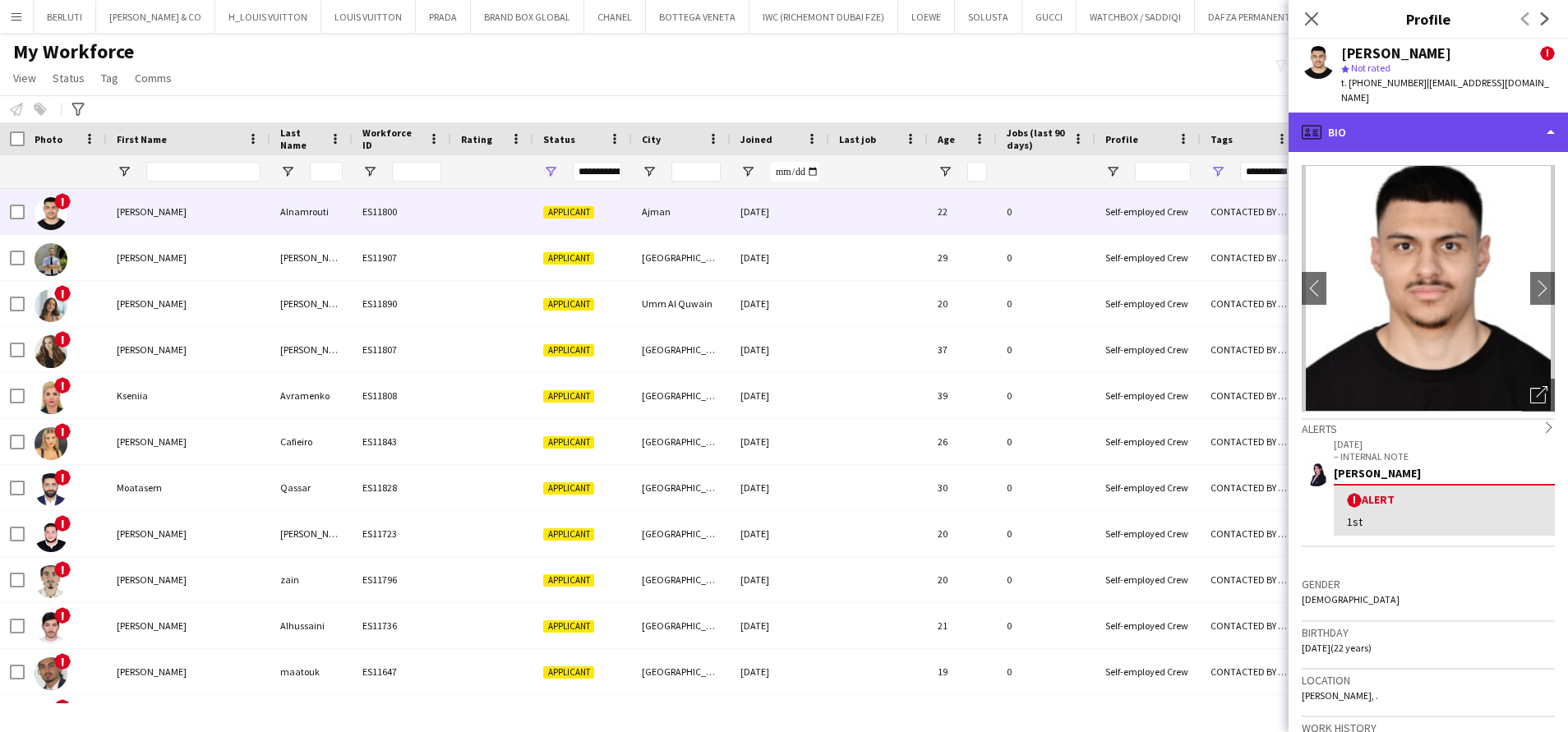 click on "profile
Bio" 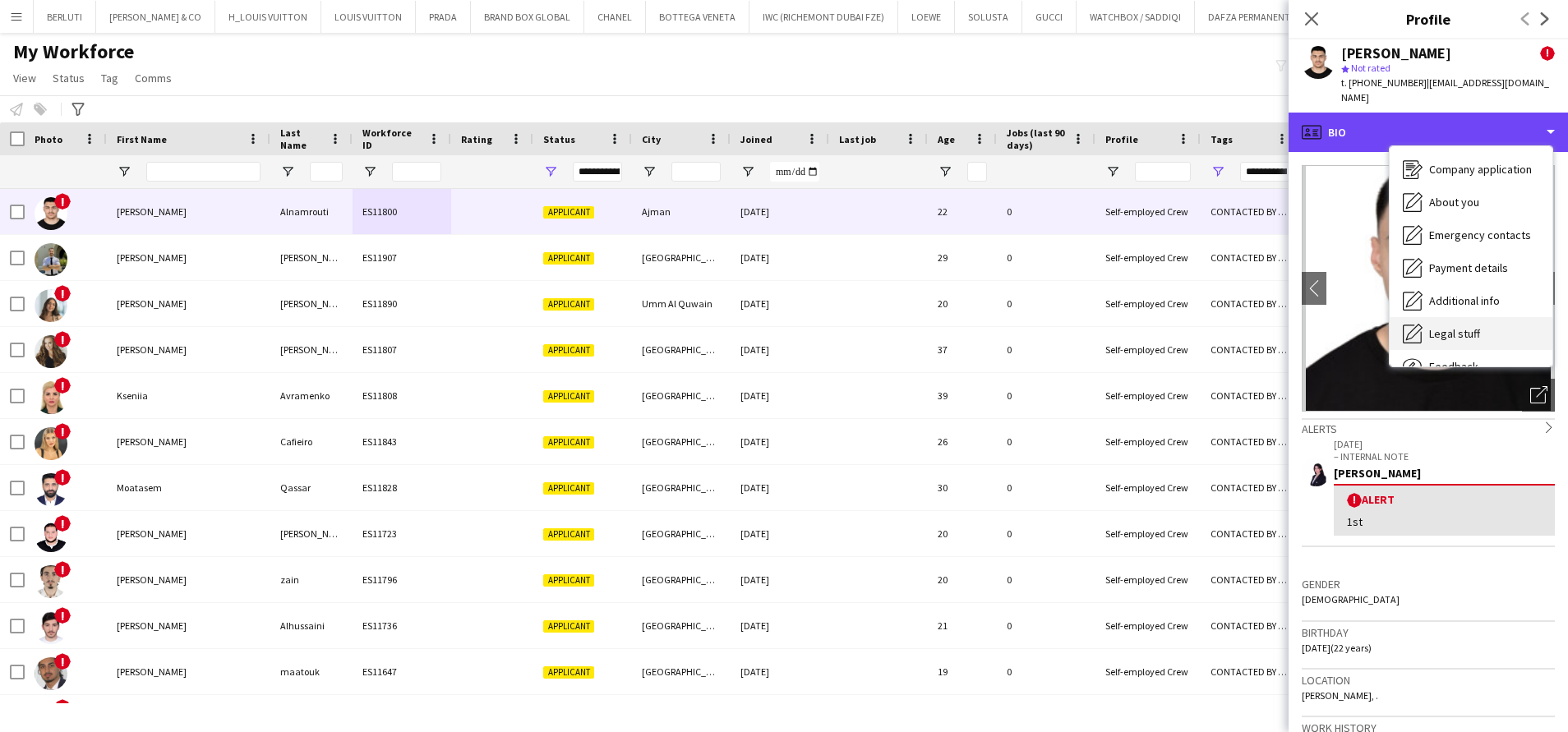 scroll, scrollTop: 89, scrollLeft: 0, axis: vertical 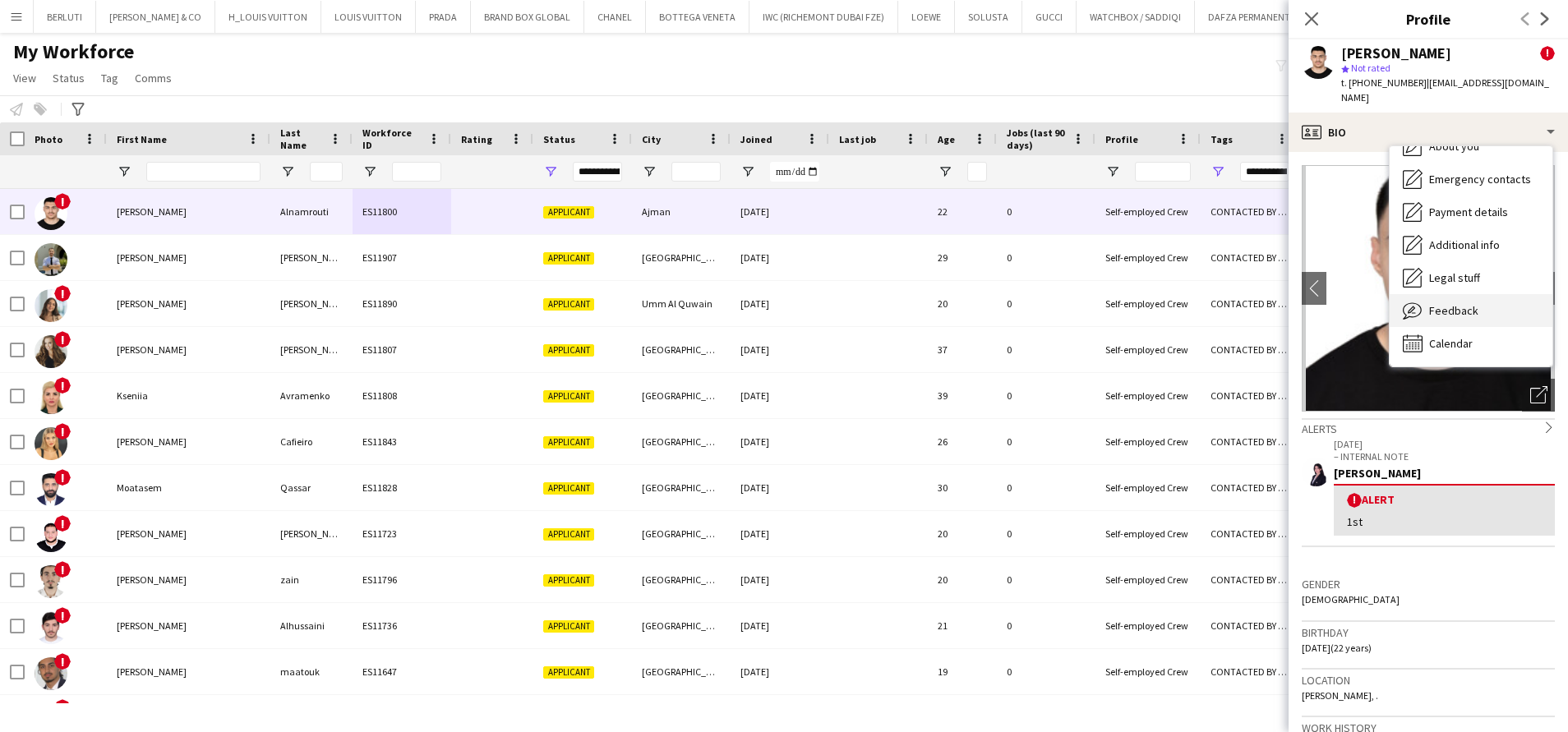 click on "Feedback" at bounding box center (1454, 311) 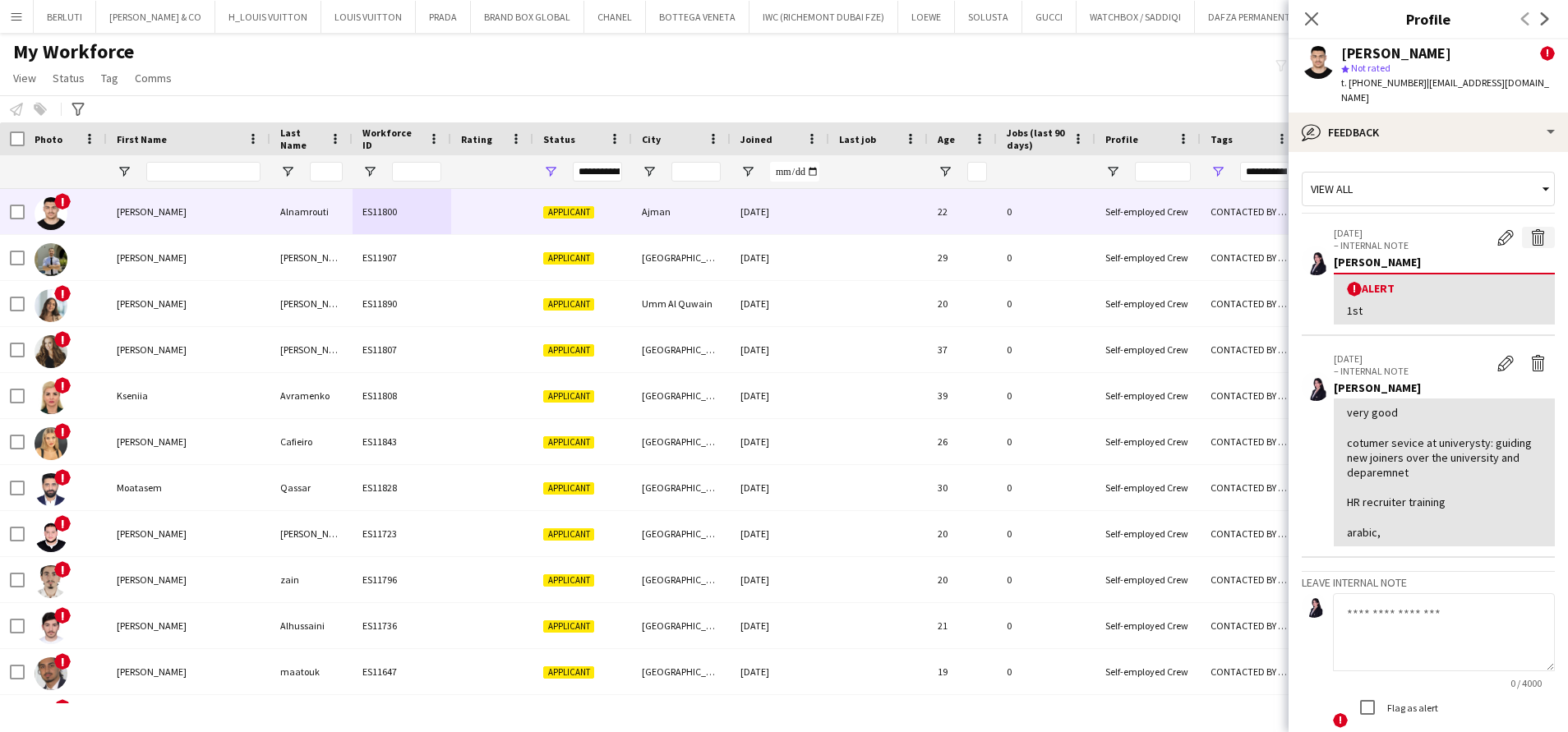 click on "Delete alert" 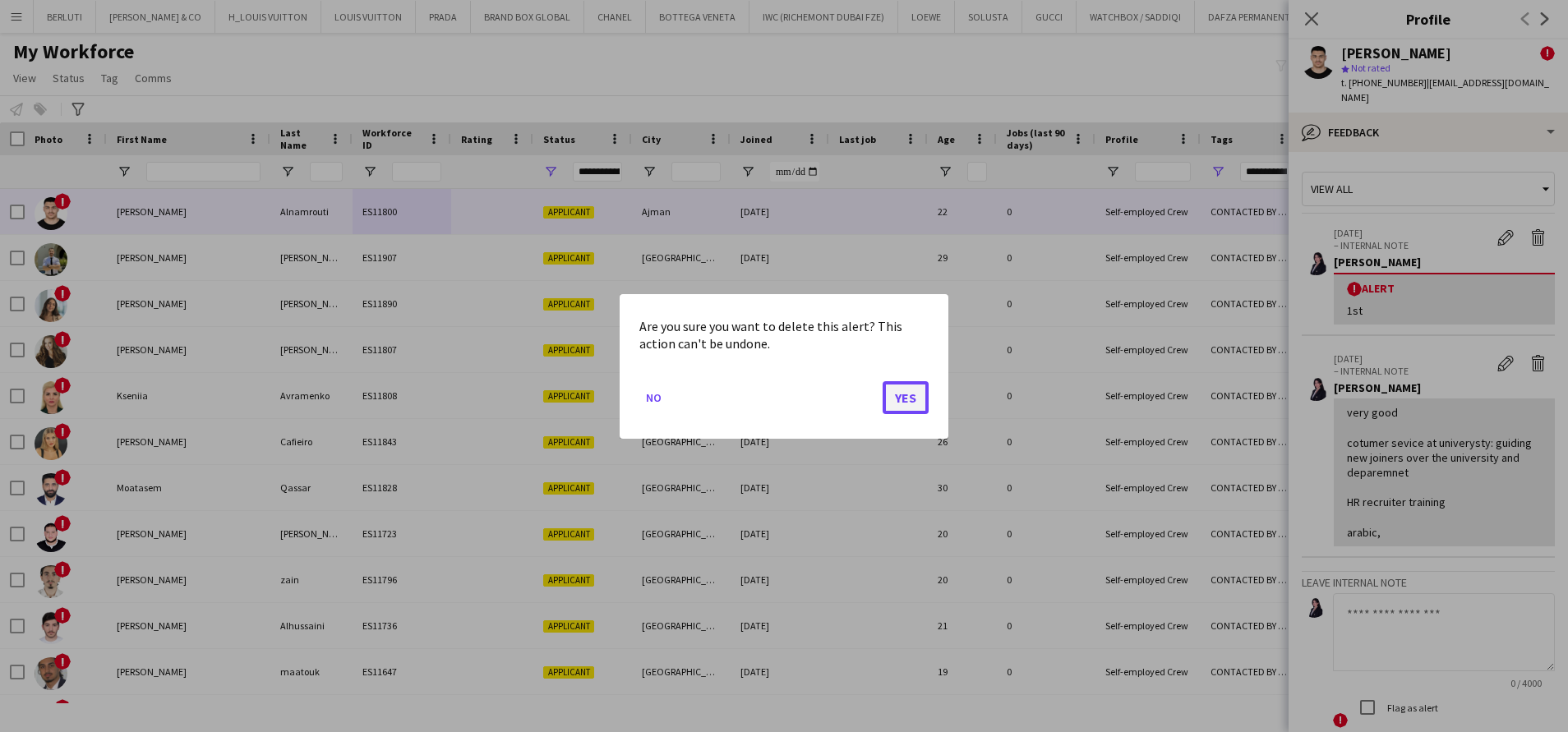 click on "Yes" 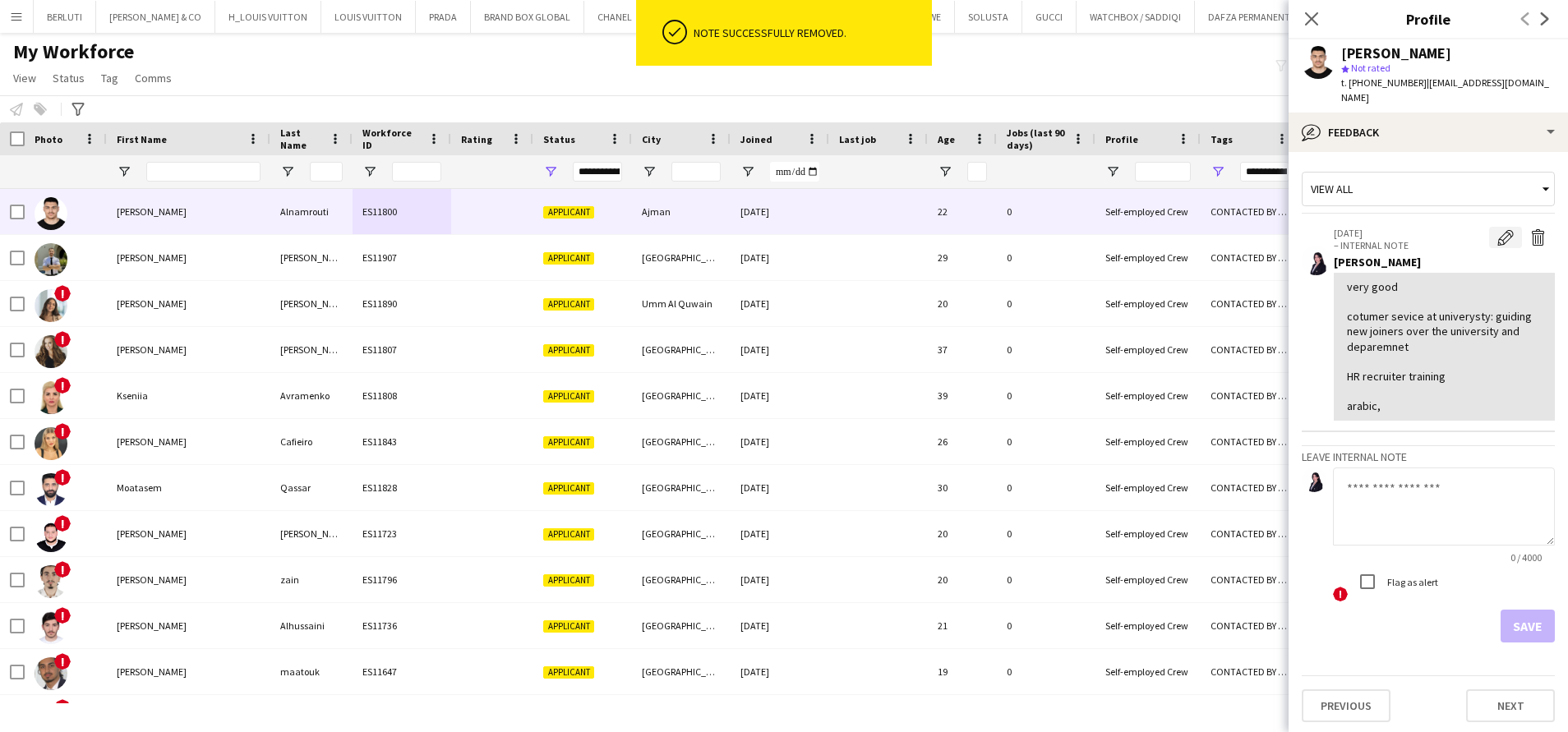 click on "Edit internal note" 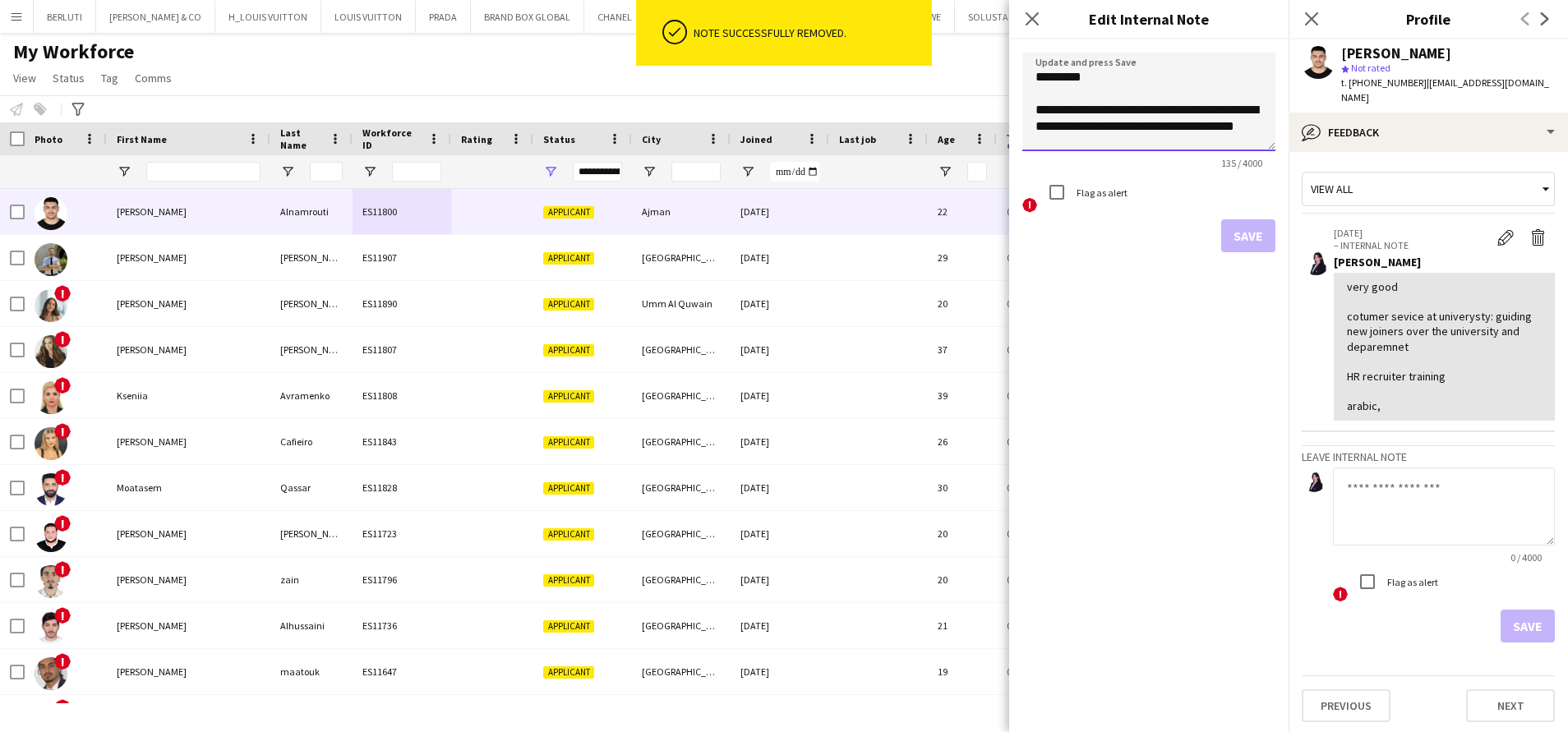 click on "**********" 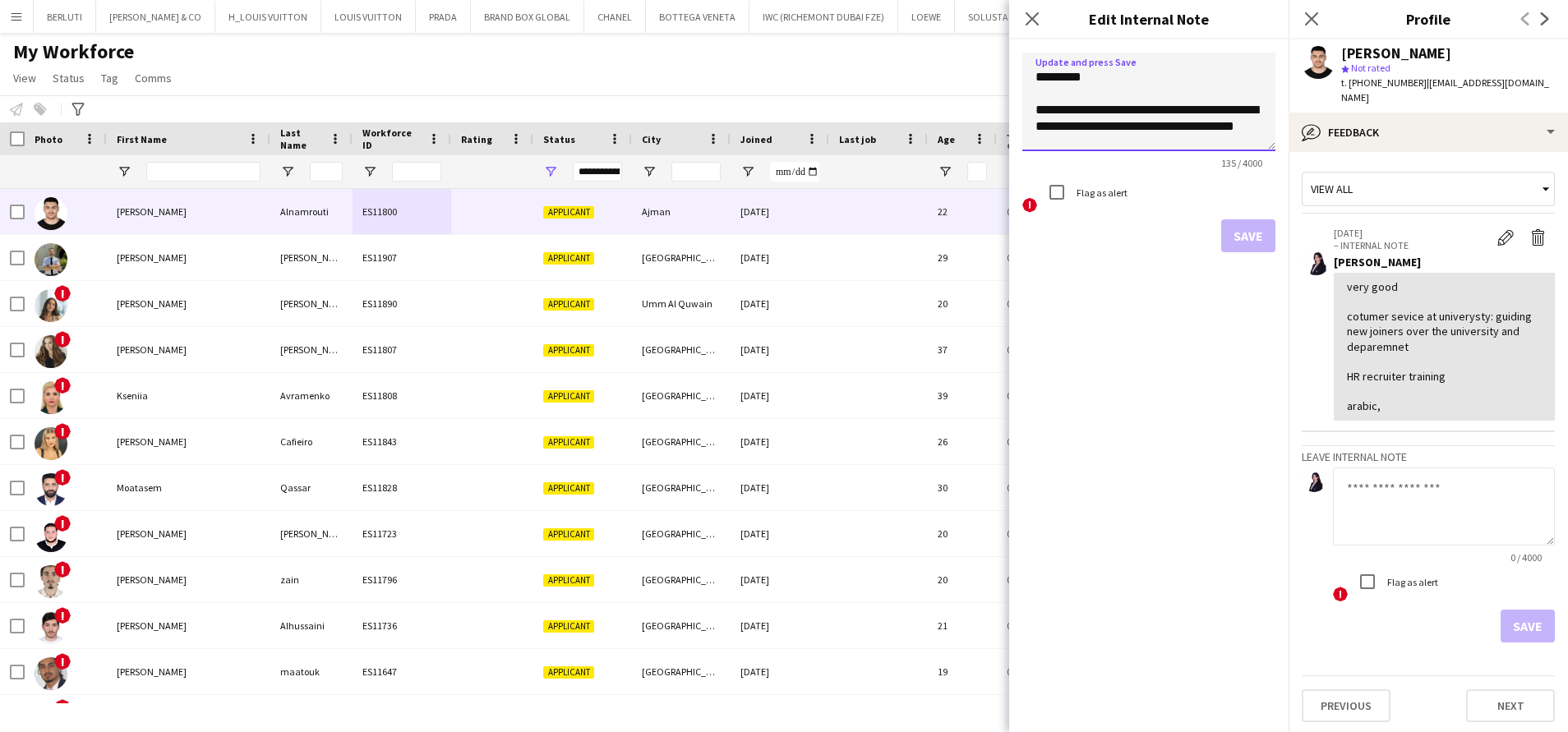 click on "**********" 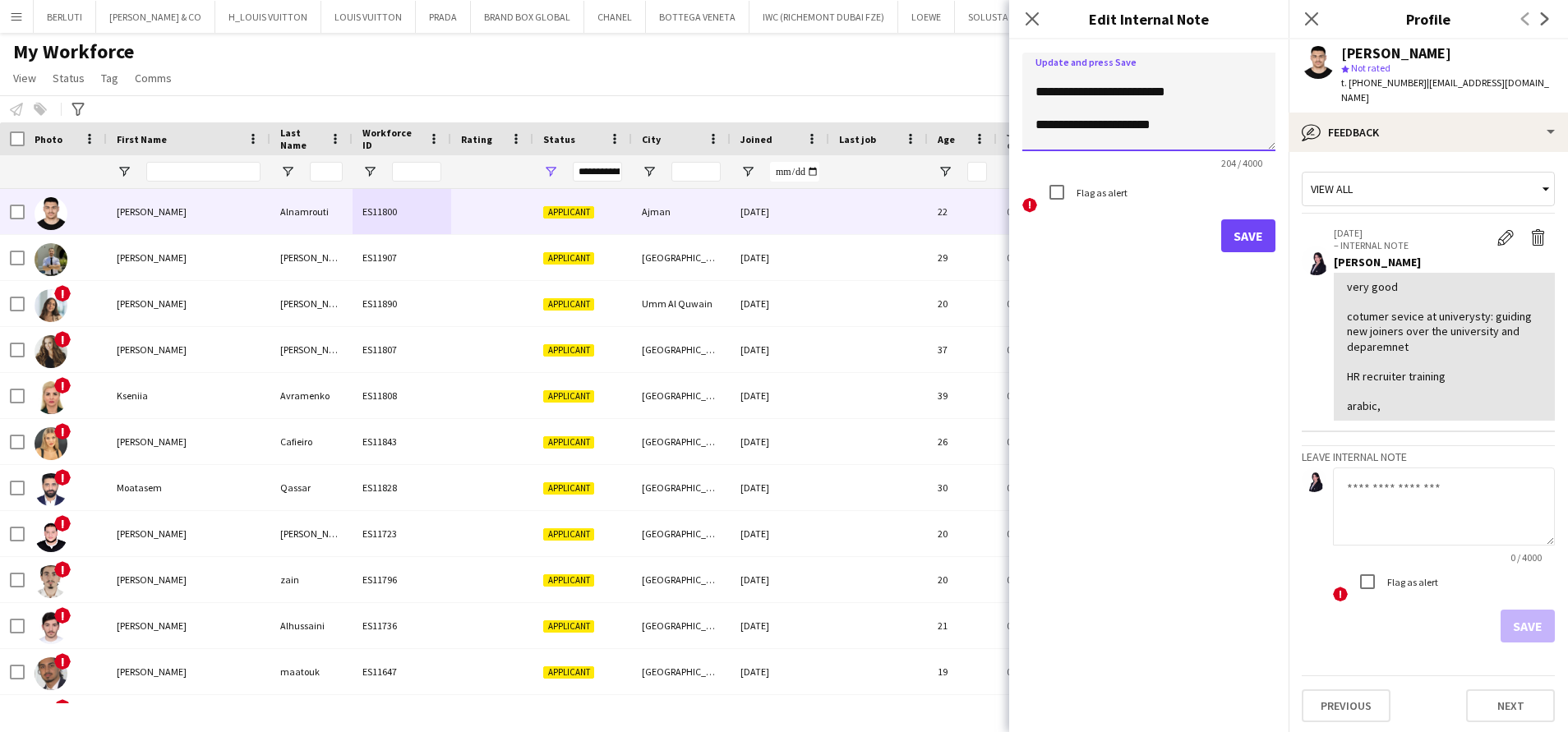 scroll, scrollTop: 35, scrollLeft: 0, axis: vertical 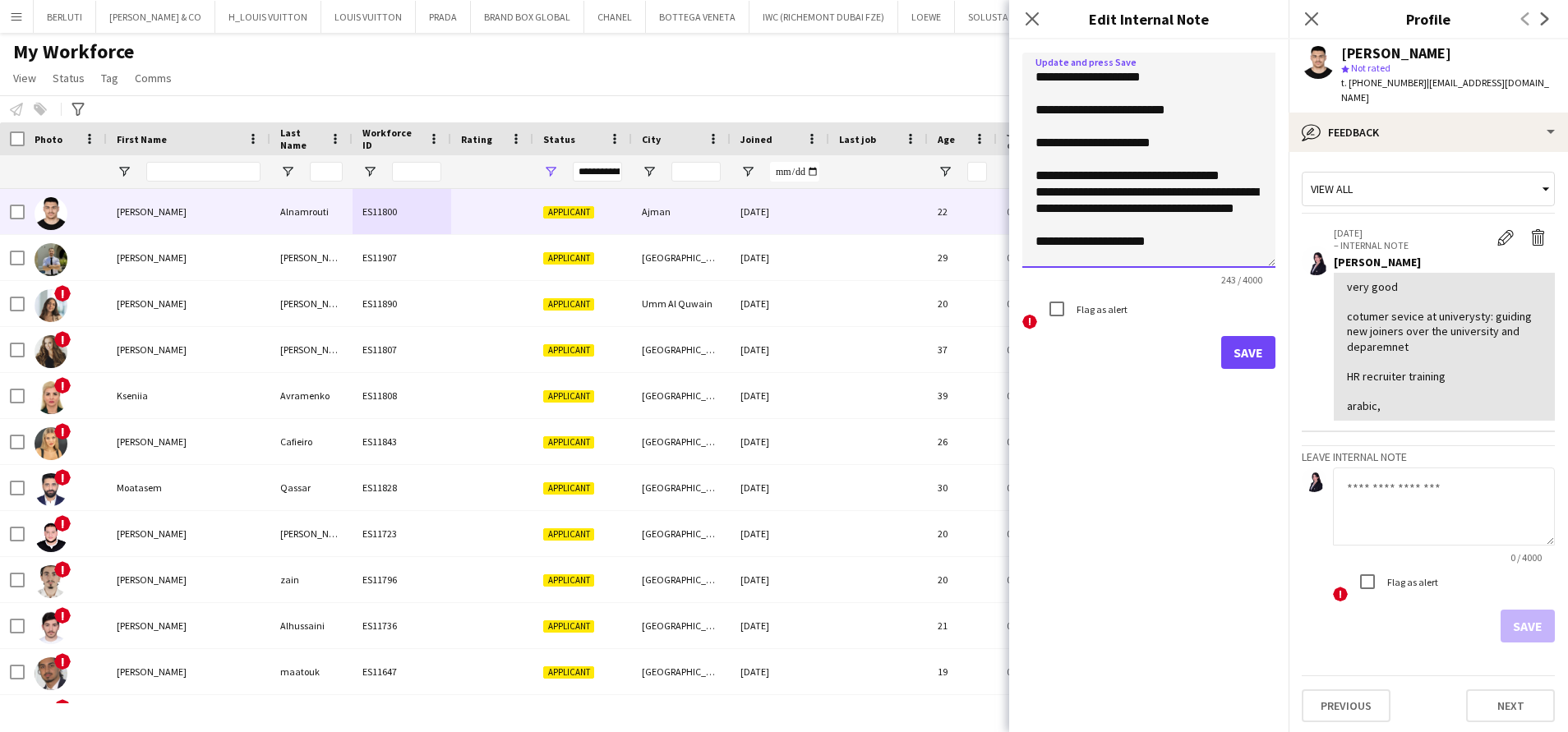 drag, startPoint x: 1262, startPoint y: 140, endPoint x: 1257, endPoint y: 334, distance: 194.06442 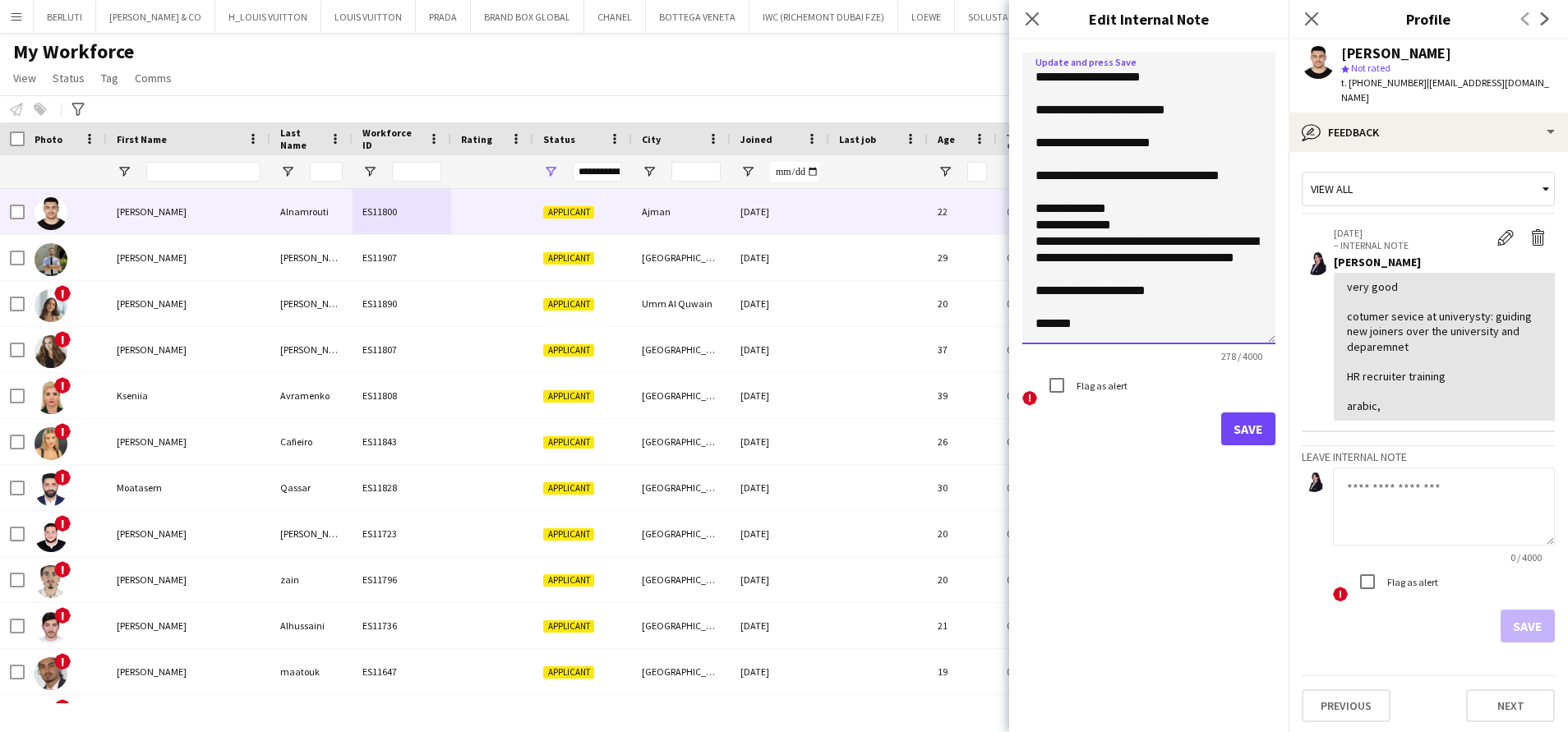 drag, startPoint x: 1195, startPoint y: 246, endPoint x: 1033, endPoint y: 237, distance: 162.24981 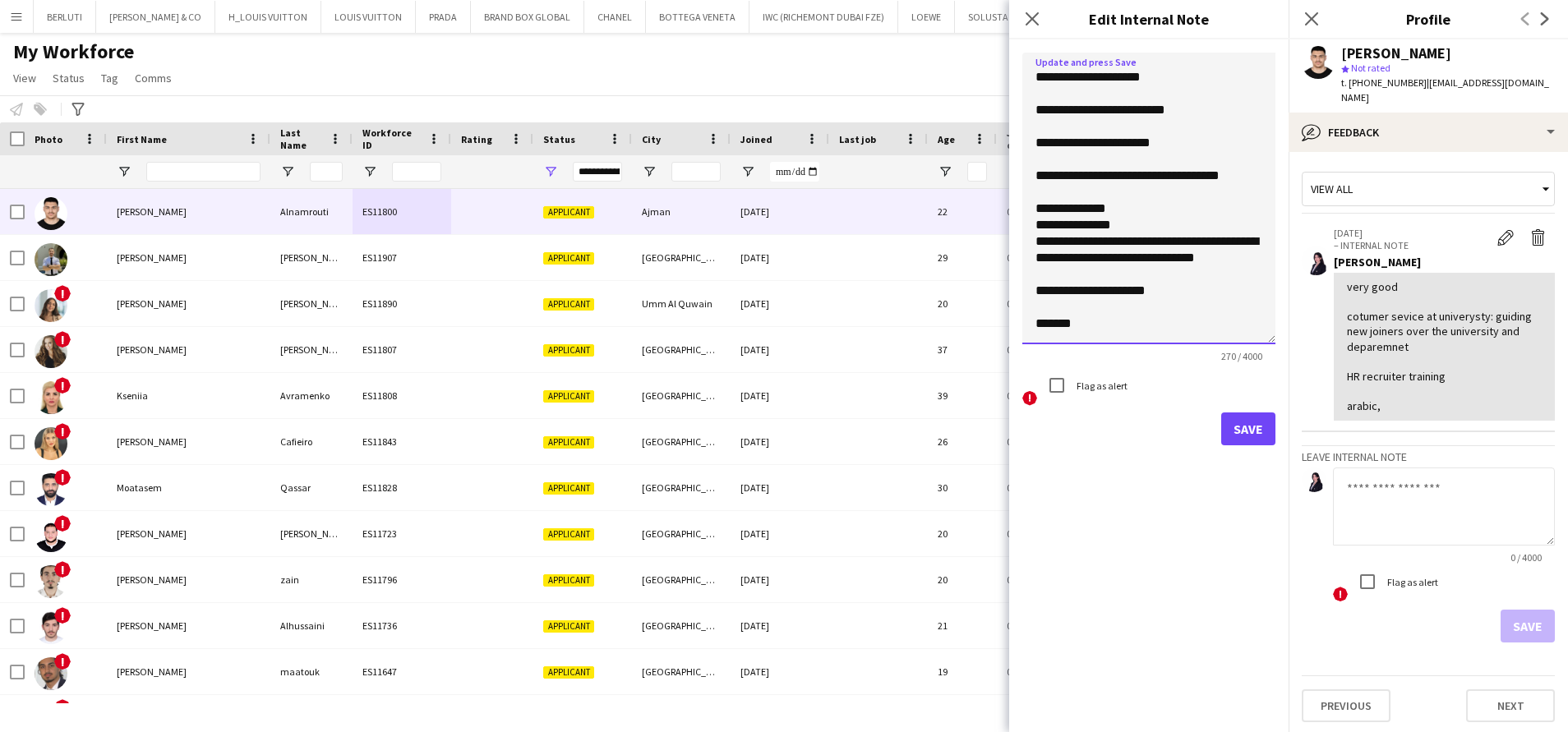 click on "**********" 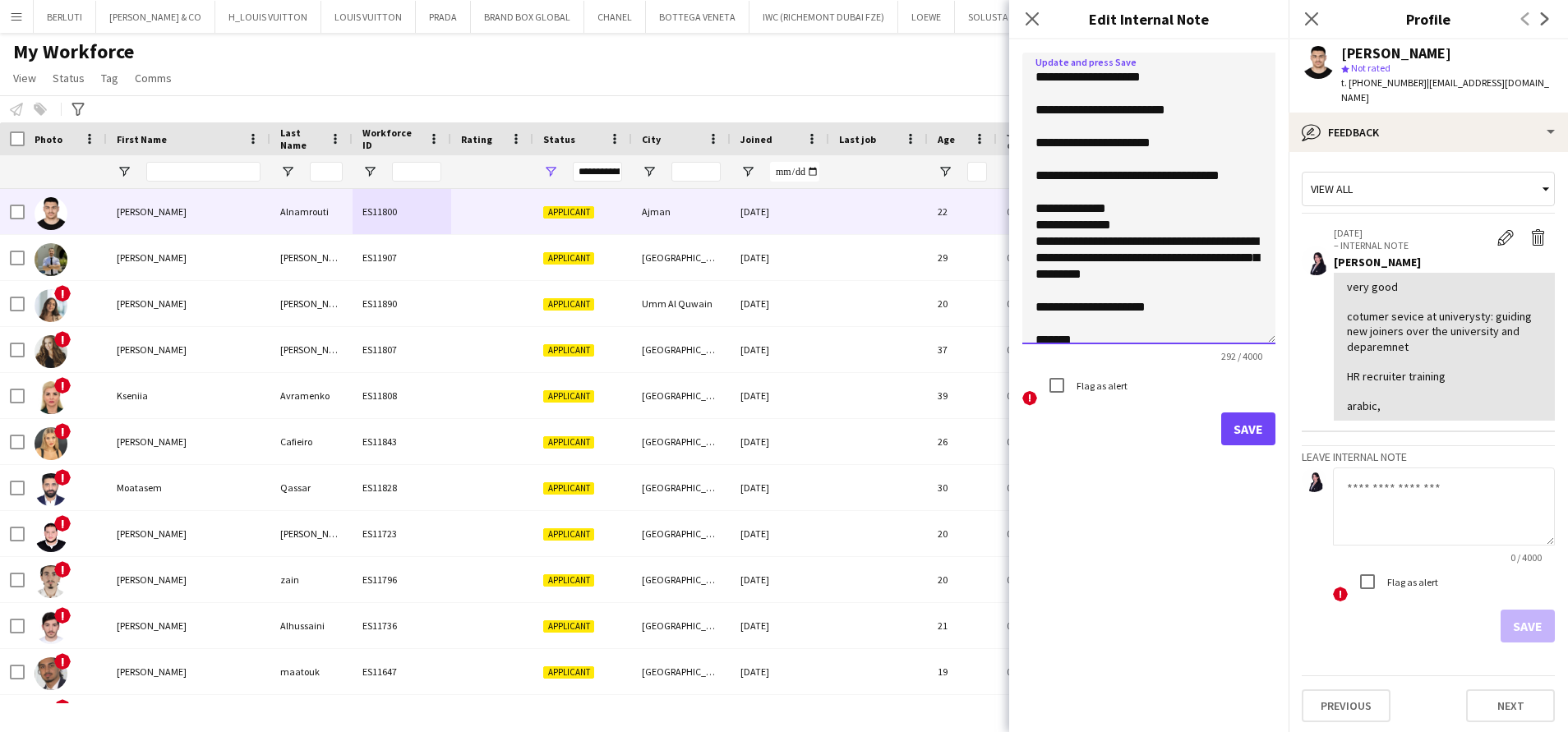 click on "**********" 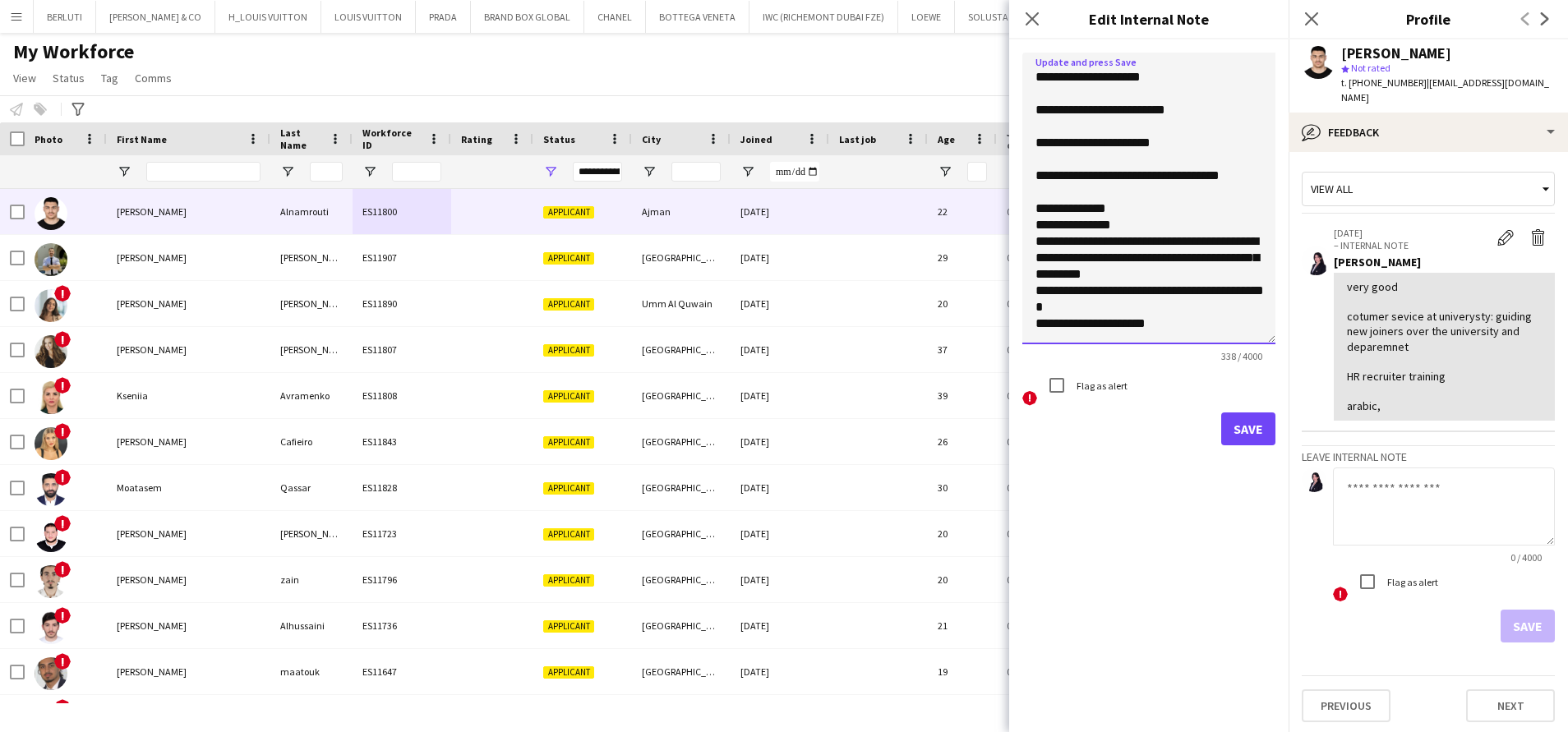 drag, startPoint x: 1152, startPoint y: 319, endPoint x: 1040, endPoint y: 319, distance: 112 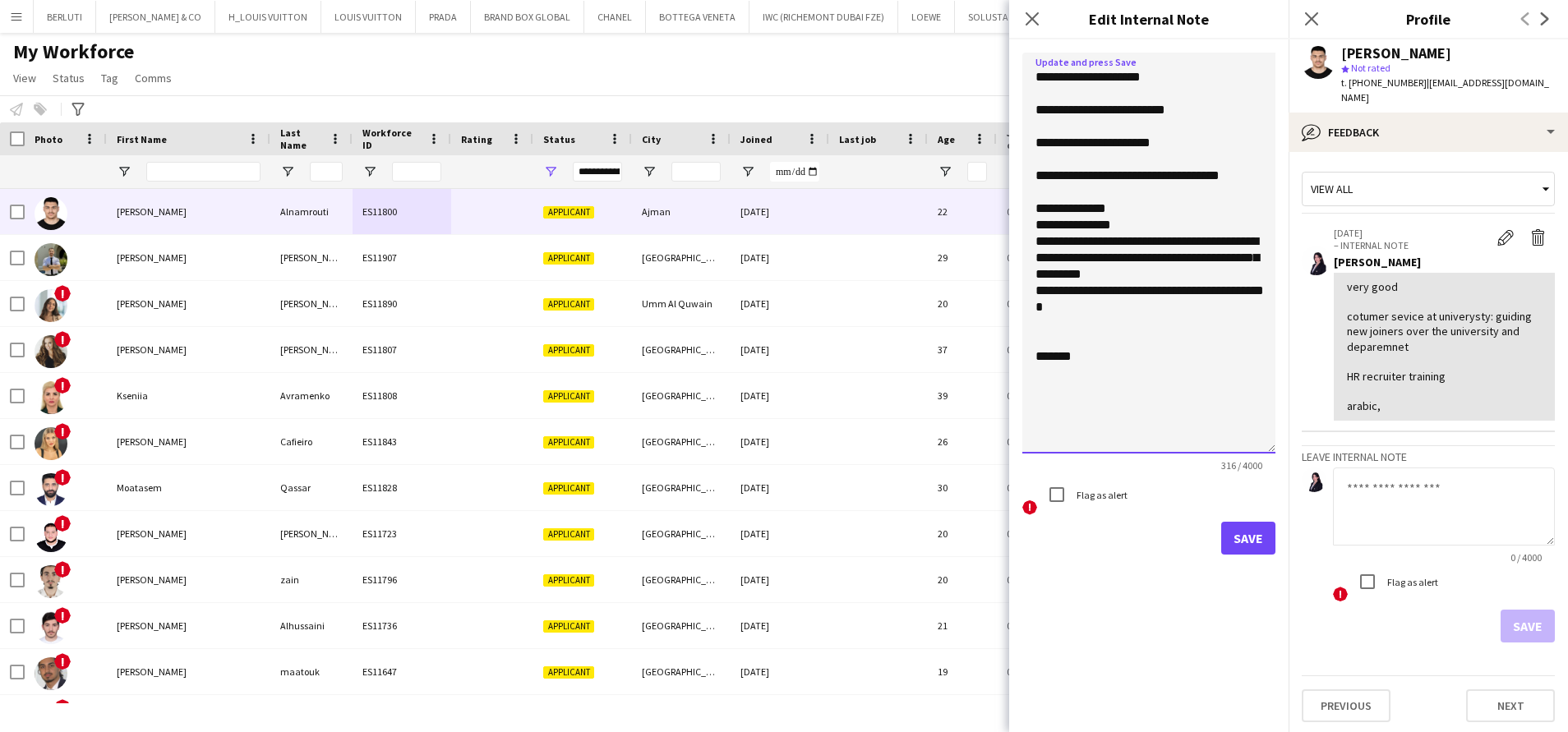 drag, startPoint x: 1273, startPoint y: 338, endPoint x: 1257, endPoint y: 523, distance: 185.6906 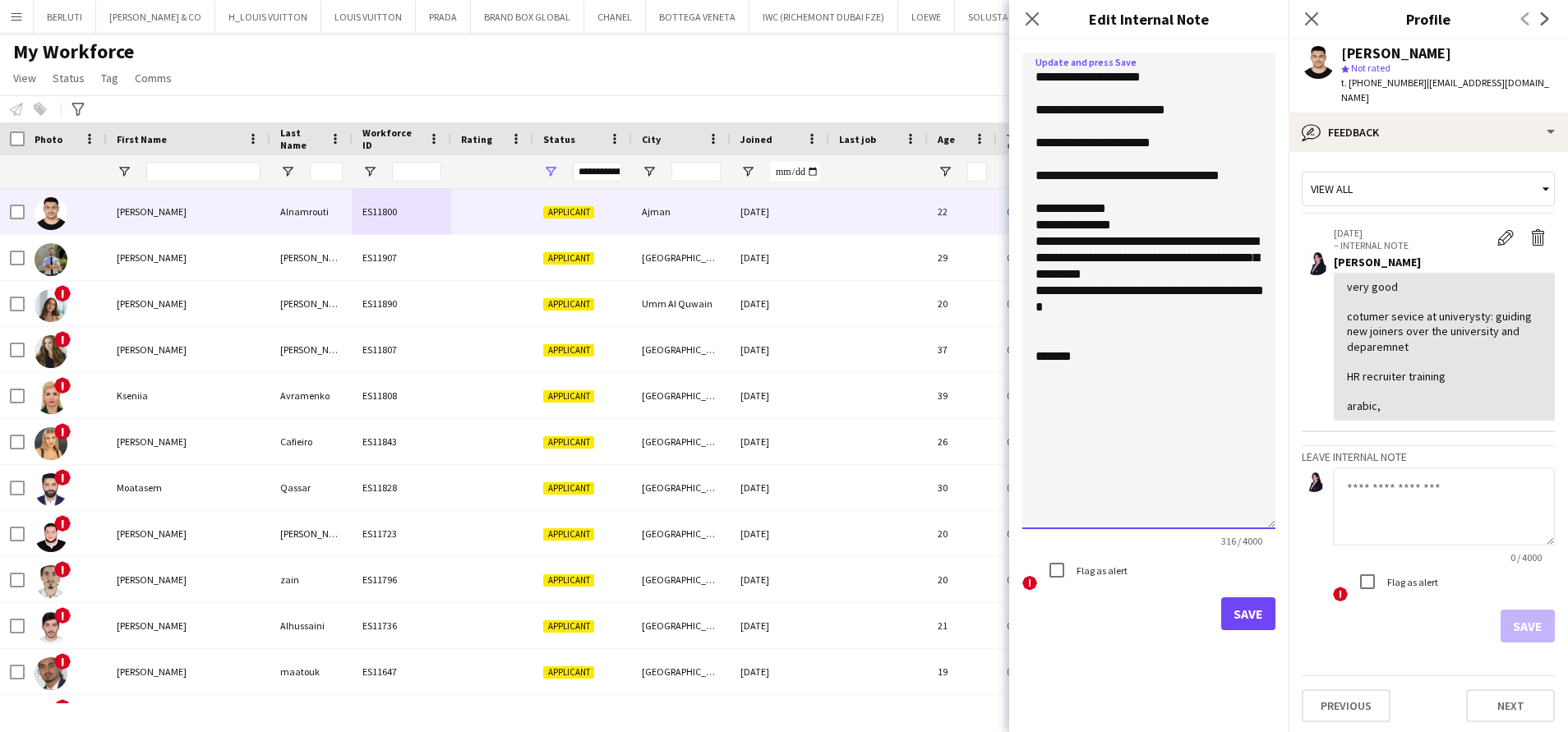 click on "**********" 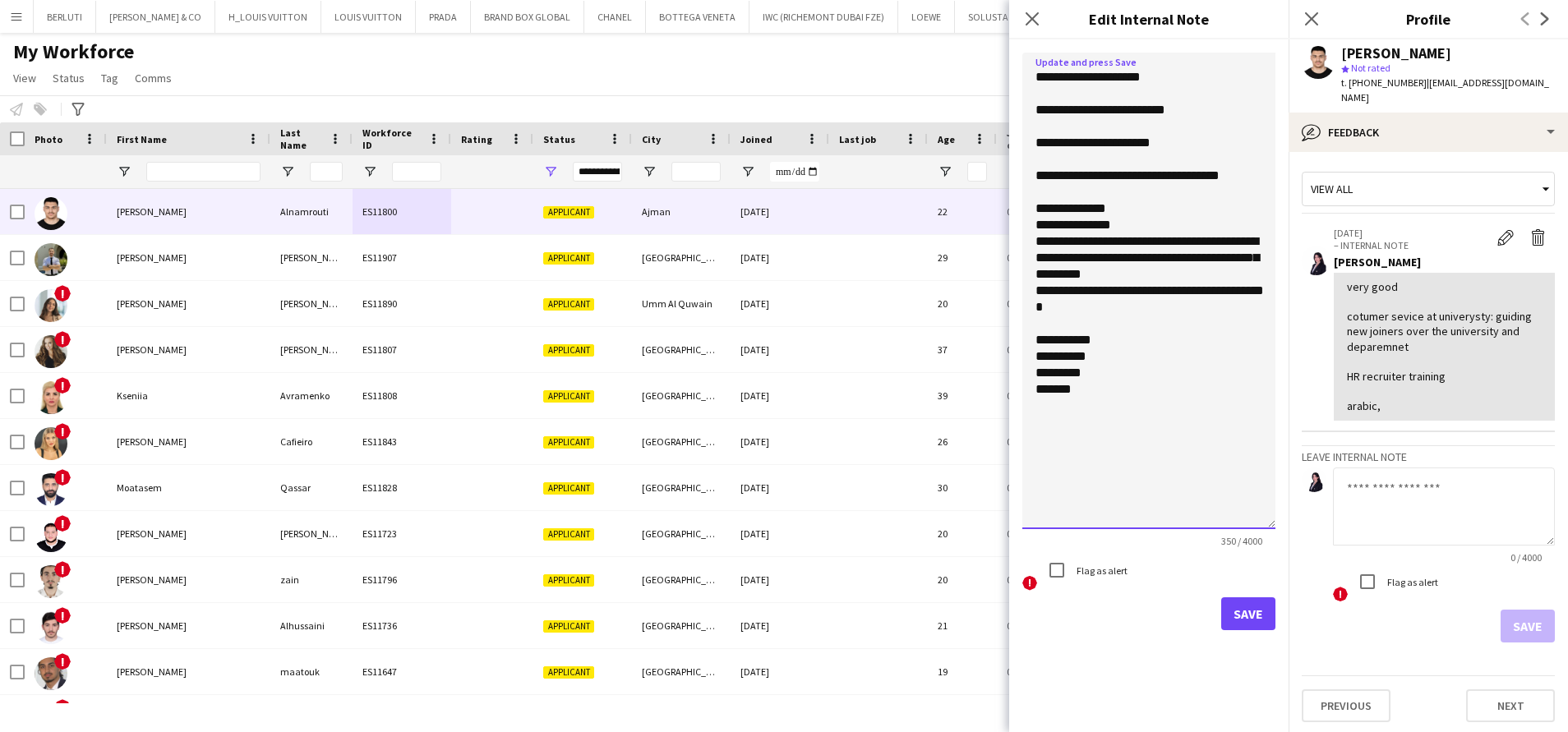 drag, startPoint x: 1076, startPoint y: 398, endPoint x: 975, endPoint y: 398, distance: 101 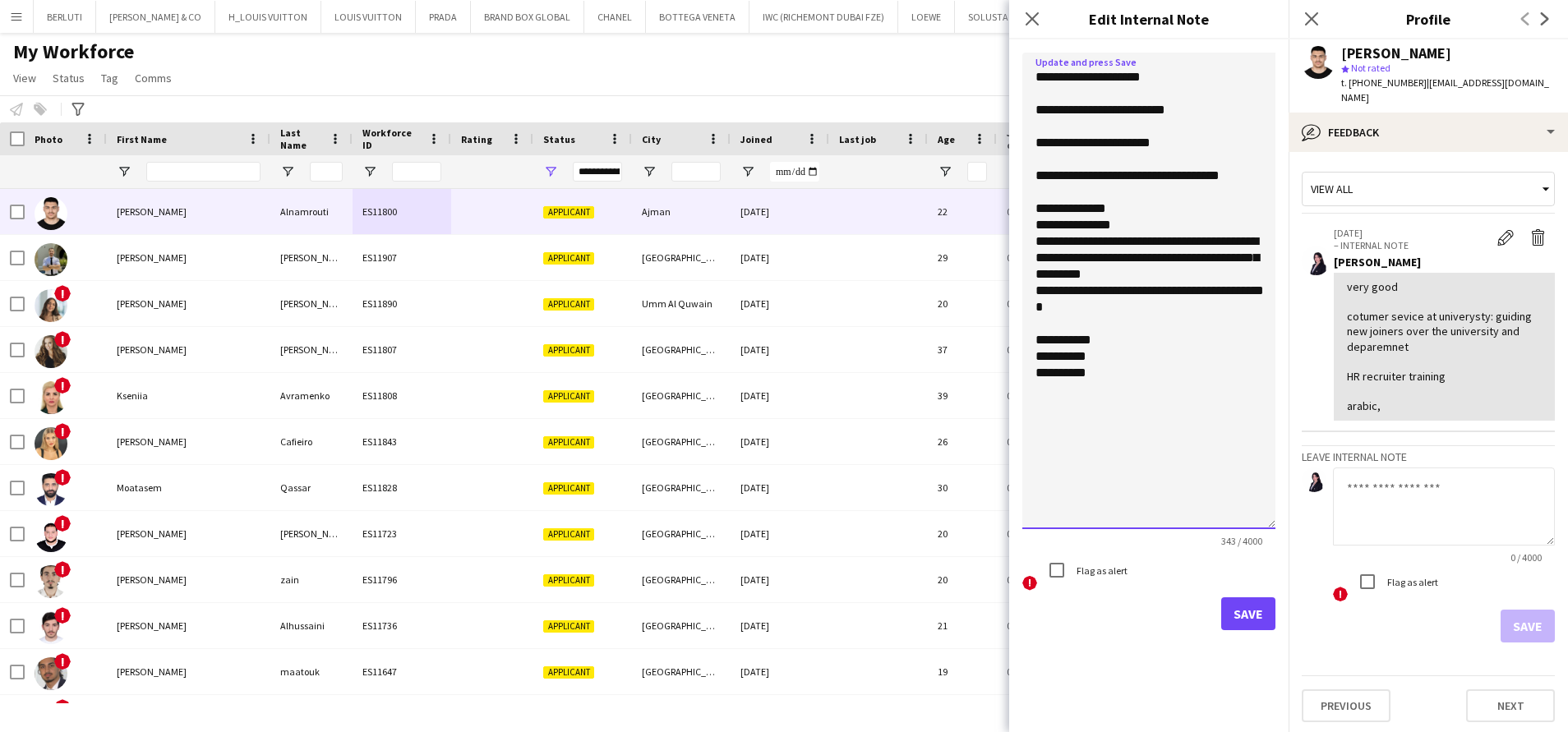 type on "**********" 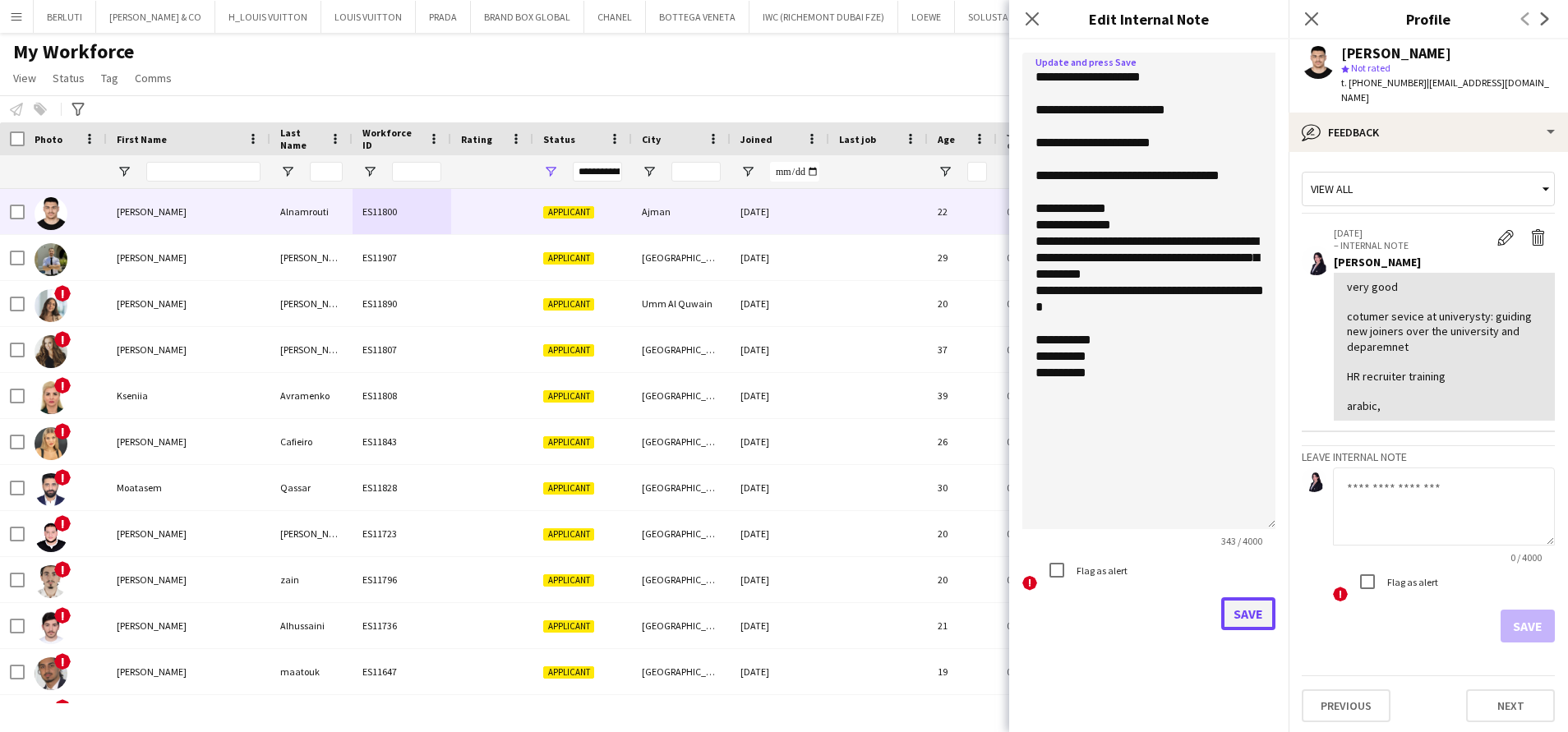 click on "Save" 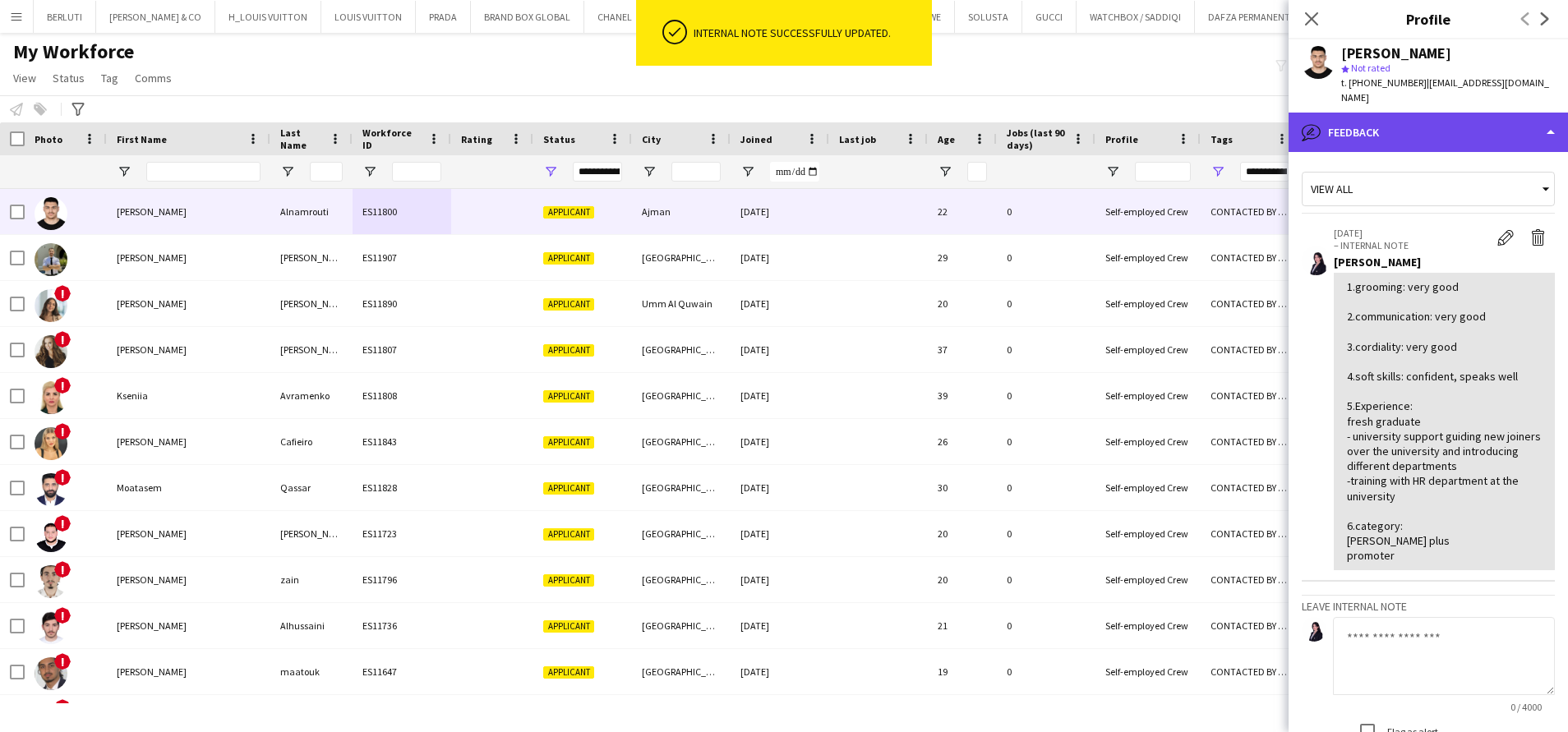 click on "bubble-pencil
Feedback" 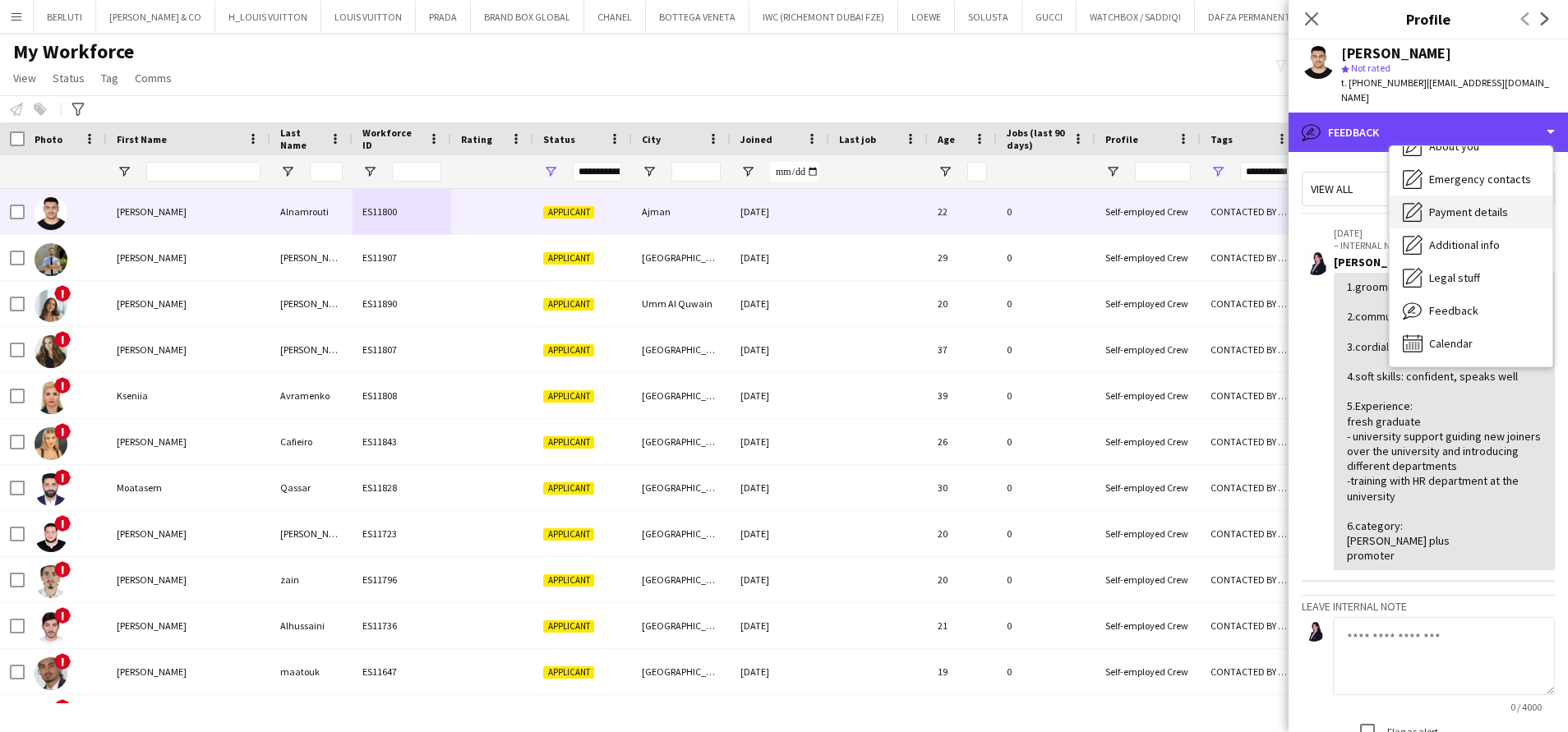 scroll, scrollTop: 0, scrollLeft: 0, axis: both 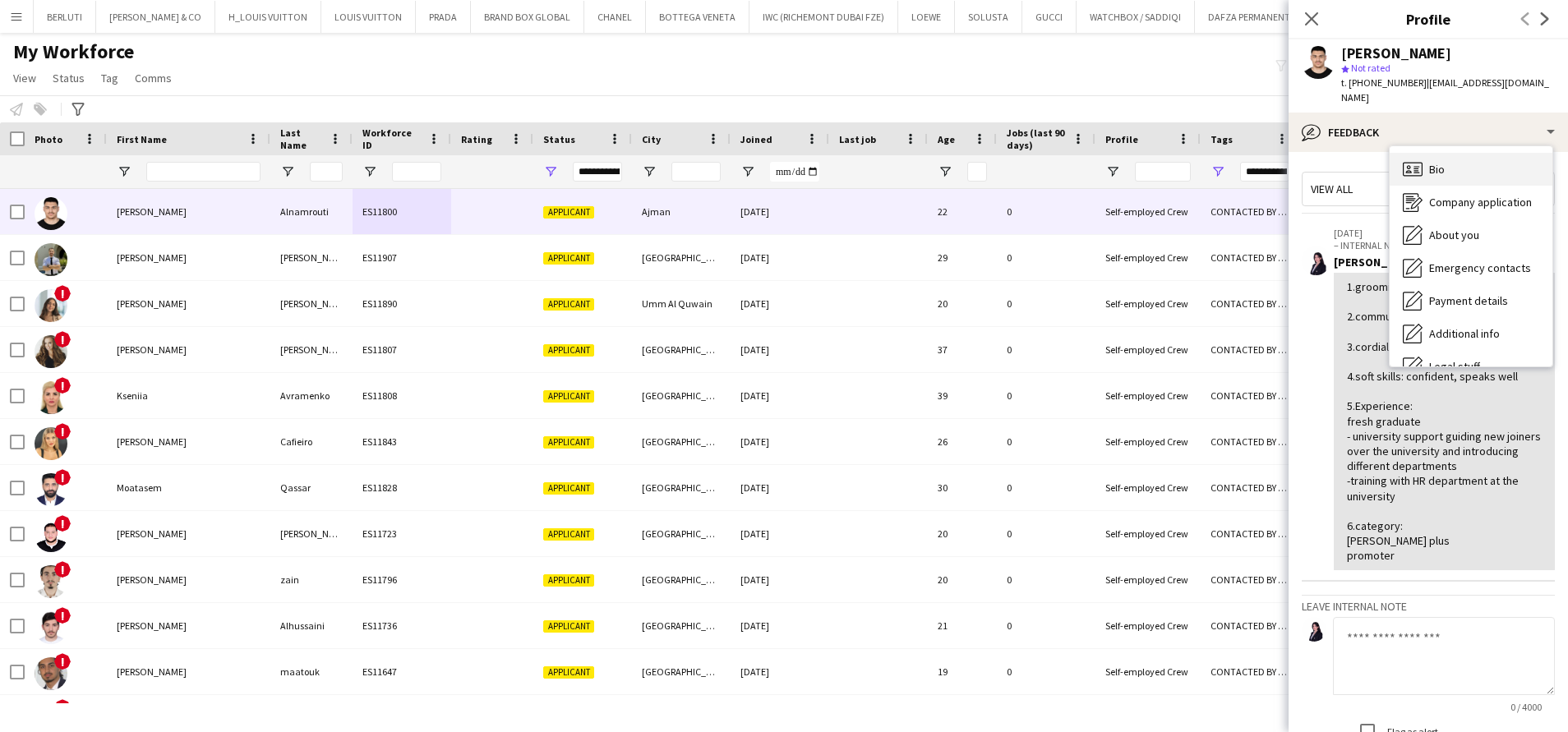 click on "Bio
Bio" at bounding box center [1471, 169] 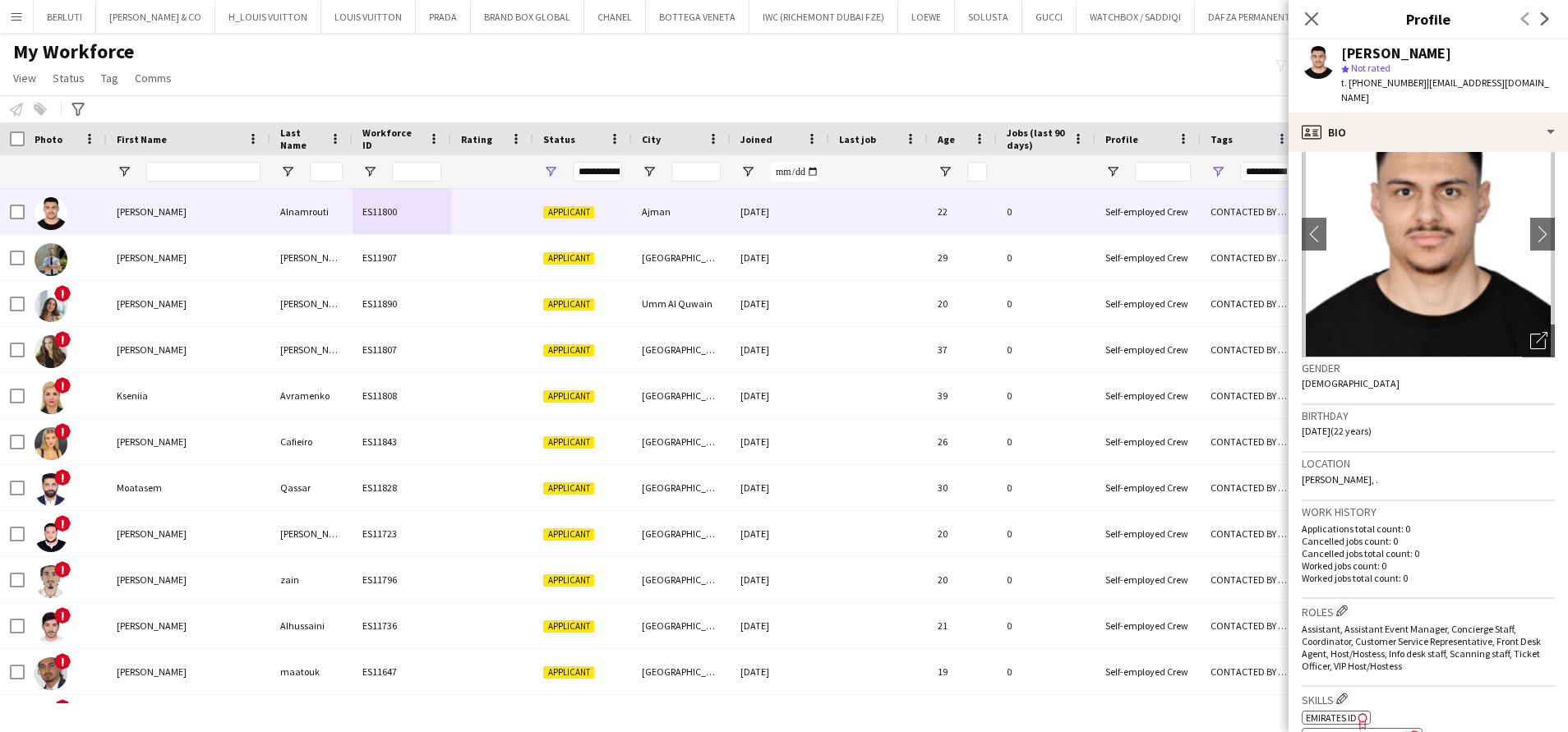 scroll, scrollTop: 0, scrollLeft: 0, axis: both 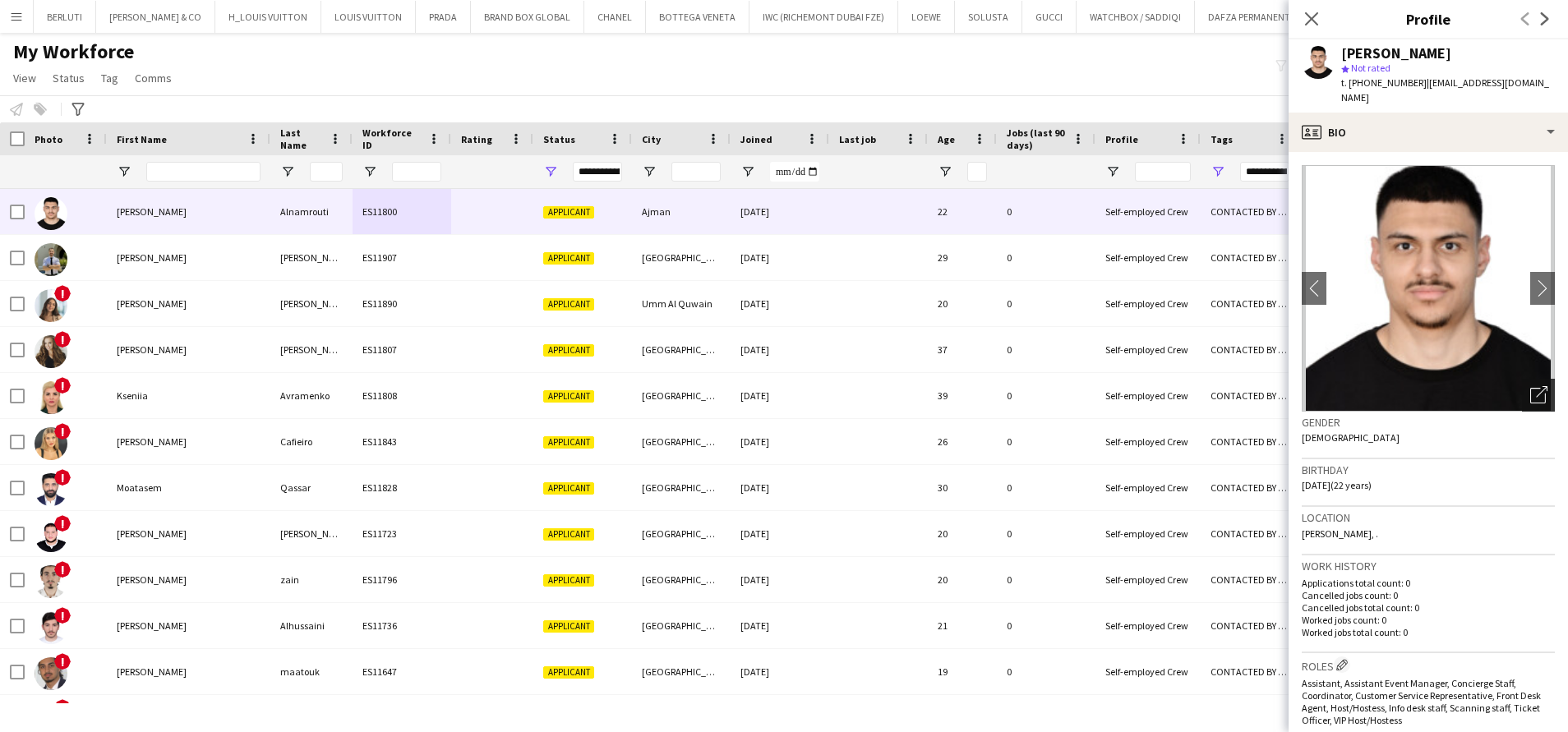 click on "Open photos pop-in" 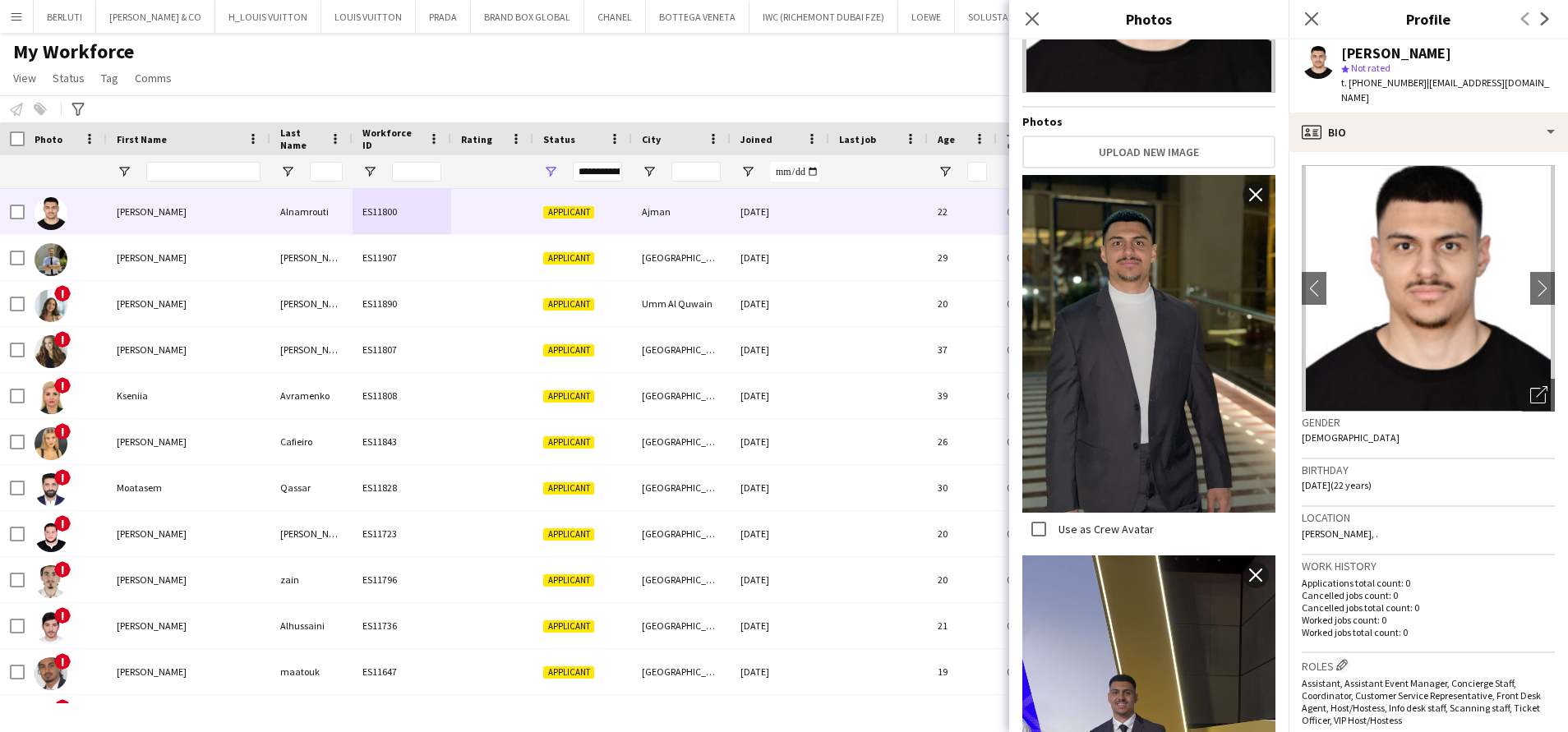 scroll, scrollTop: 30, scrollLeft: 0, axis: vertical 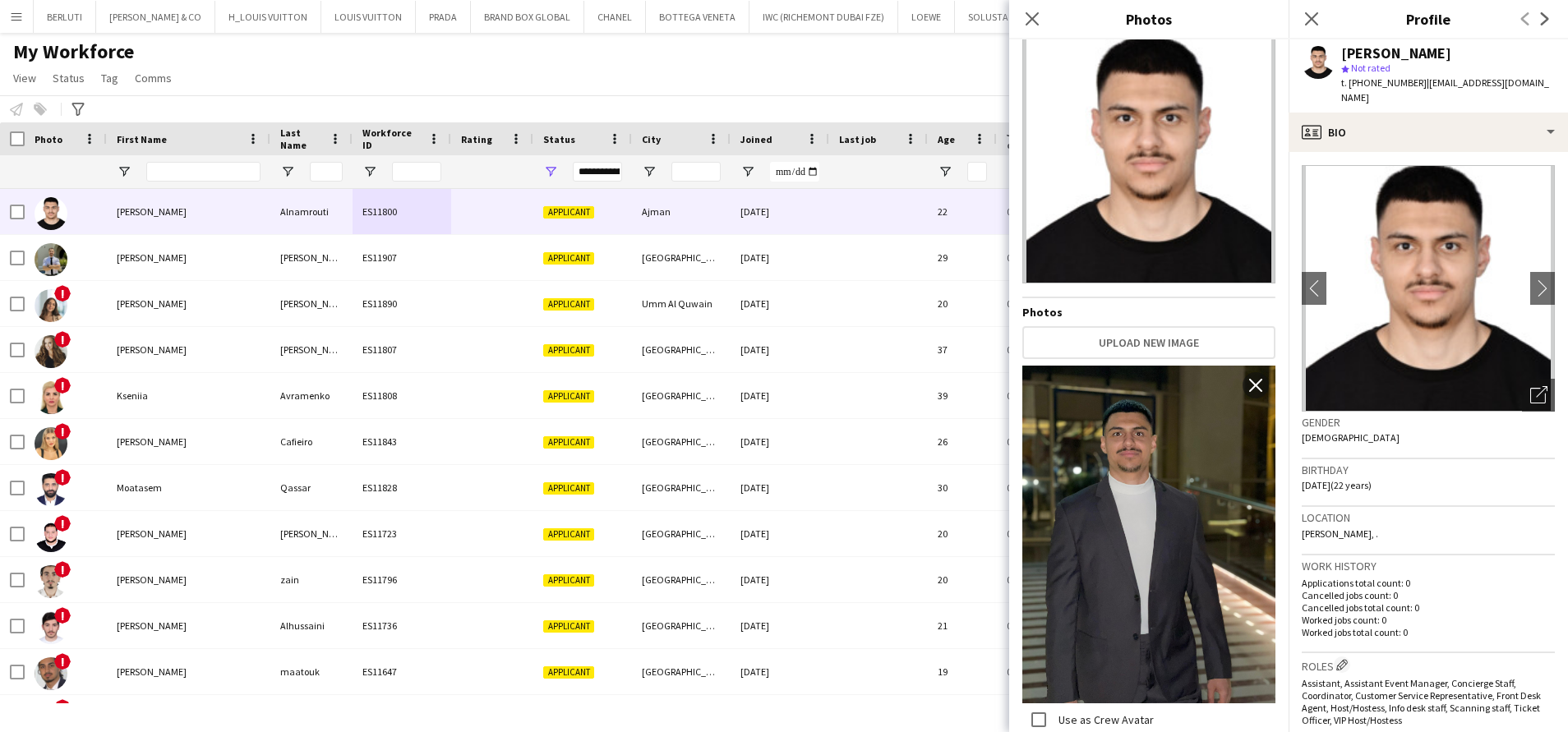 click on "Close pop-in" 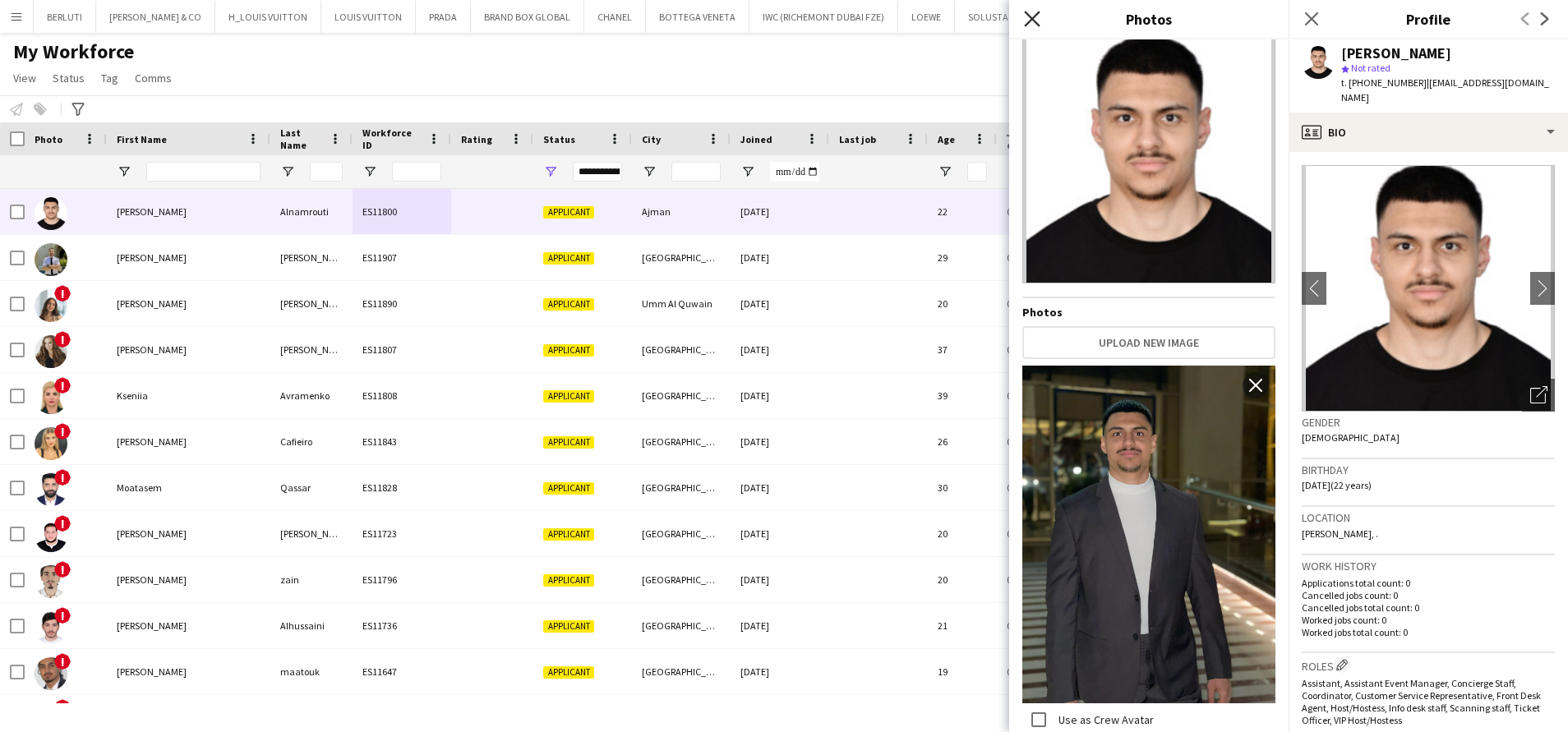 click on "Close pop-in" 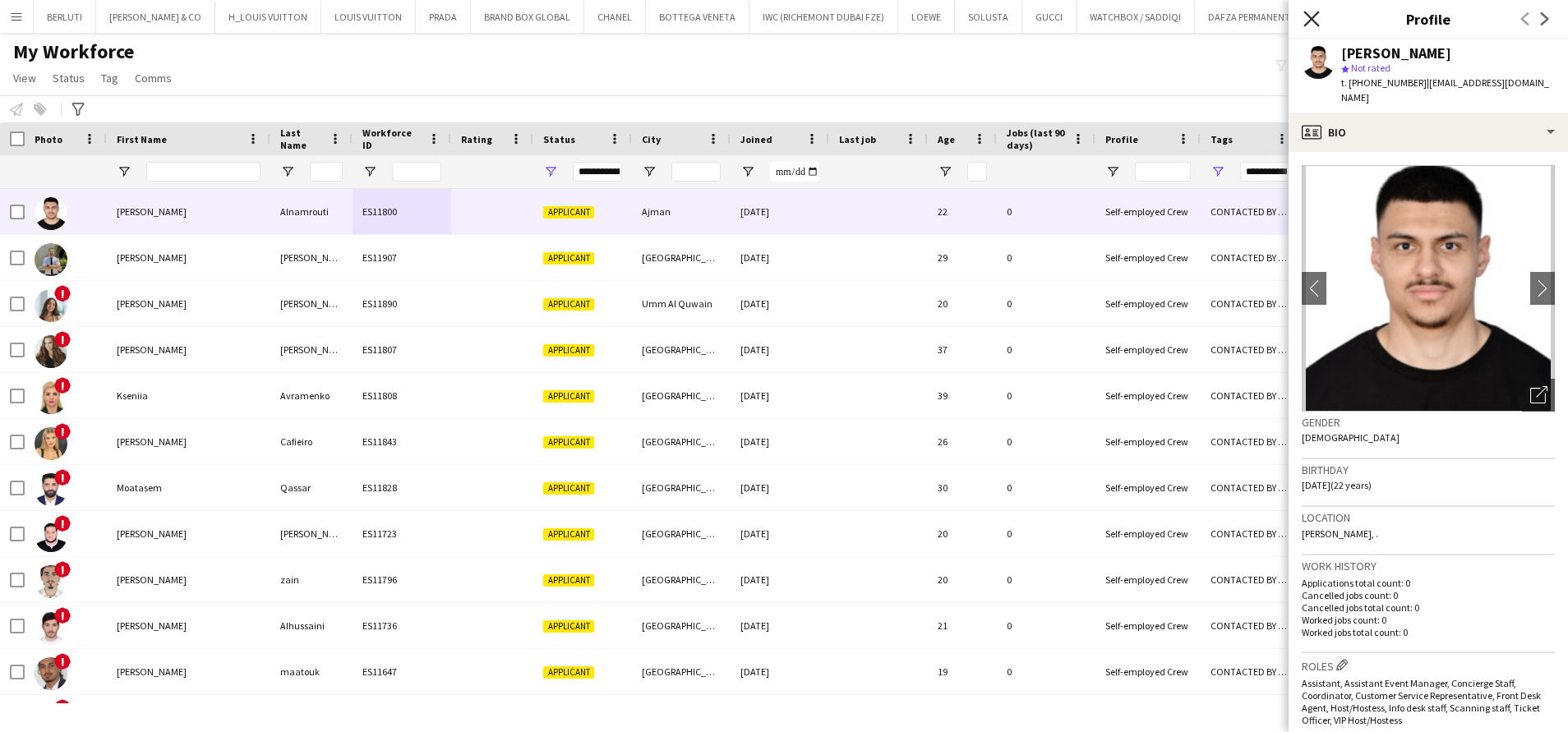 click 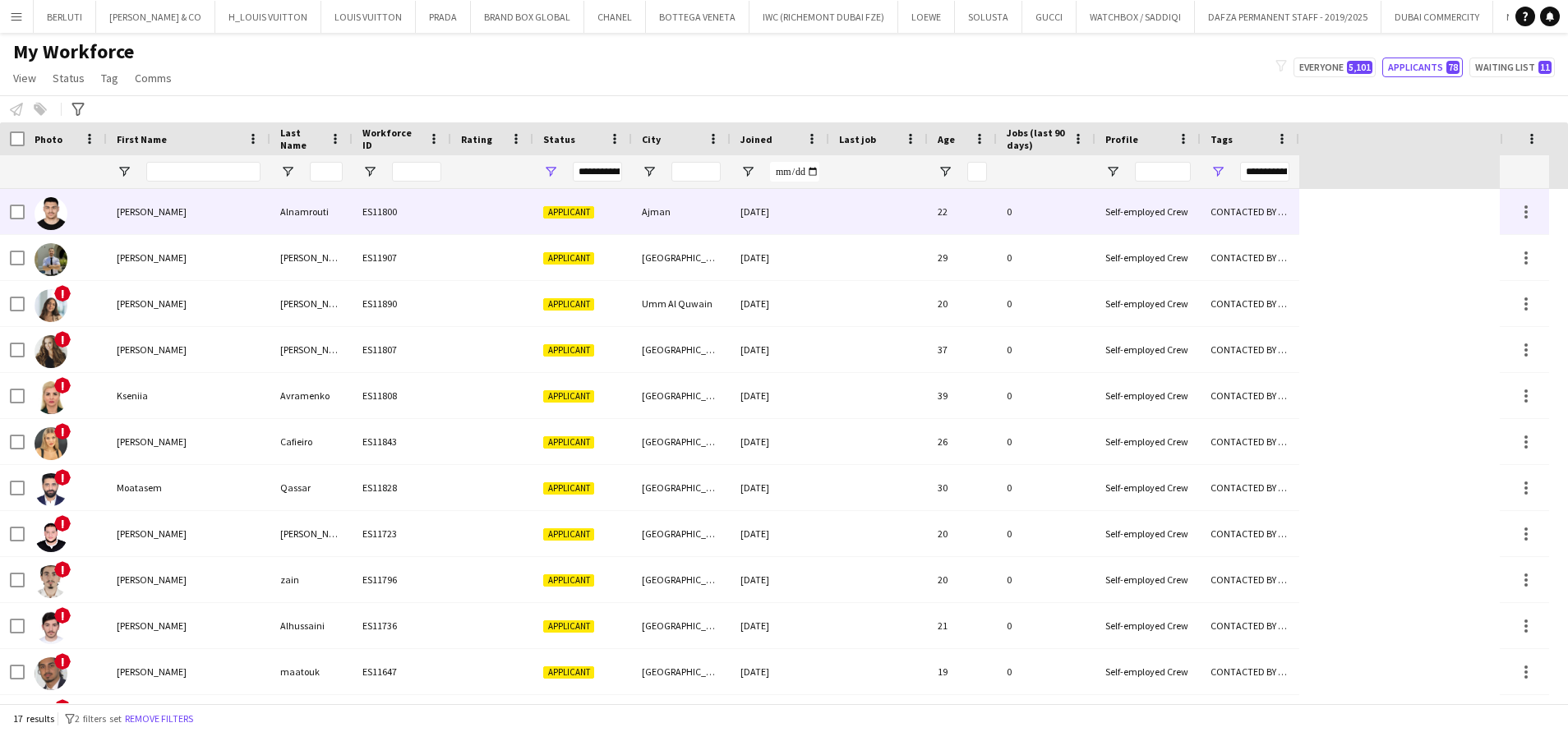 click on "Alnamrouti" at bounding box center (311, 211) 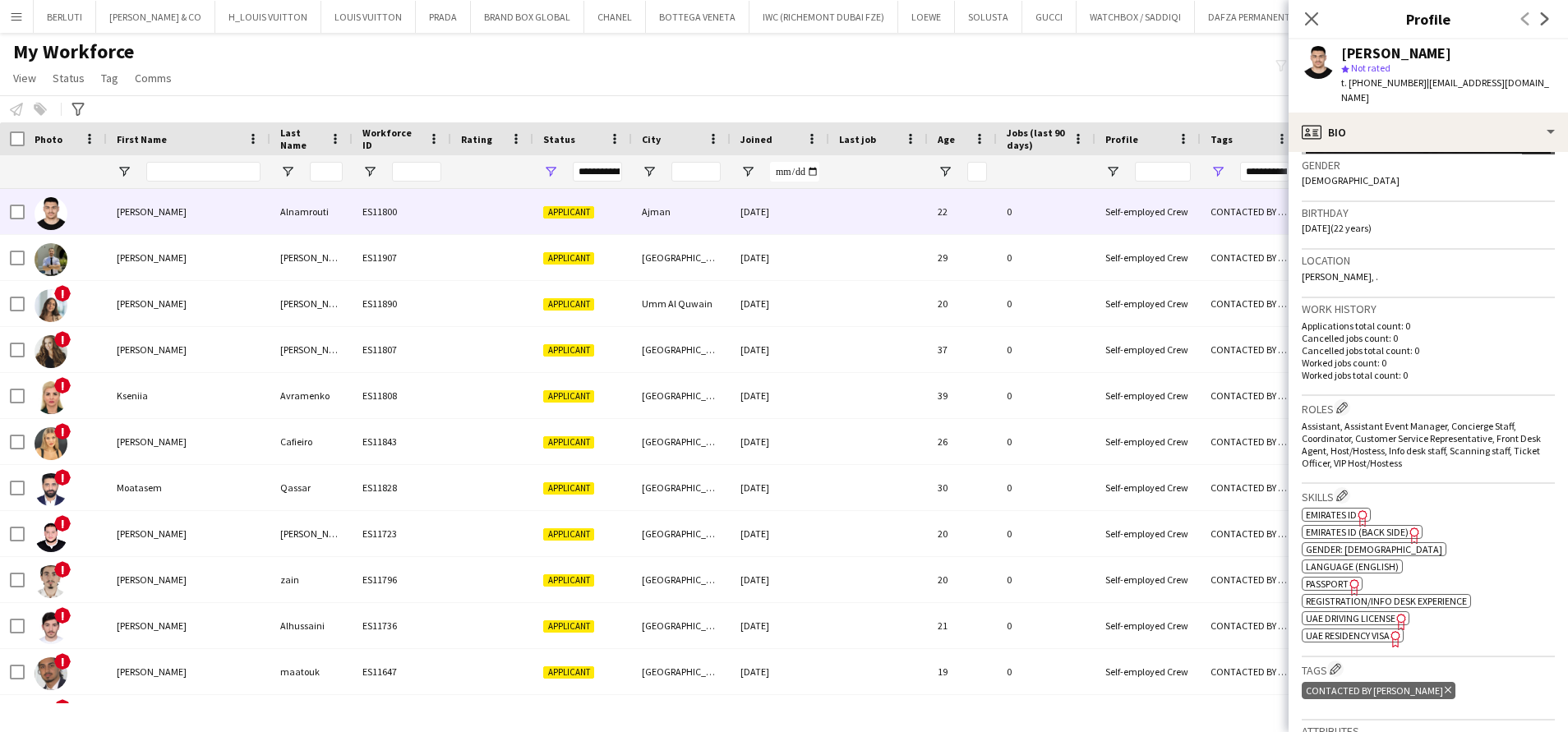 scroll, scrollTop: 616, scrollLeft: 0, axis: vertical 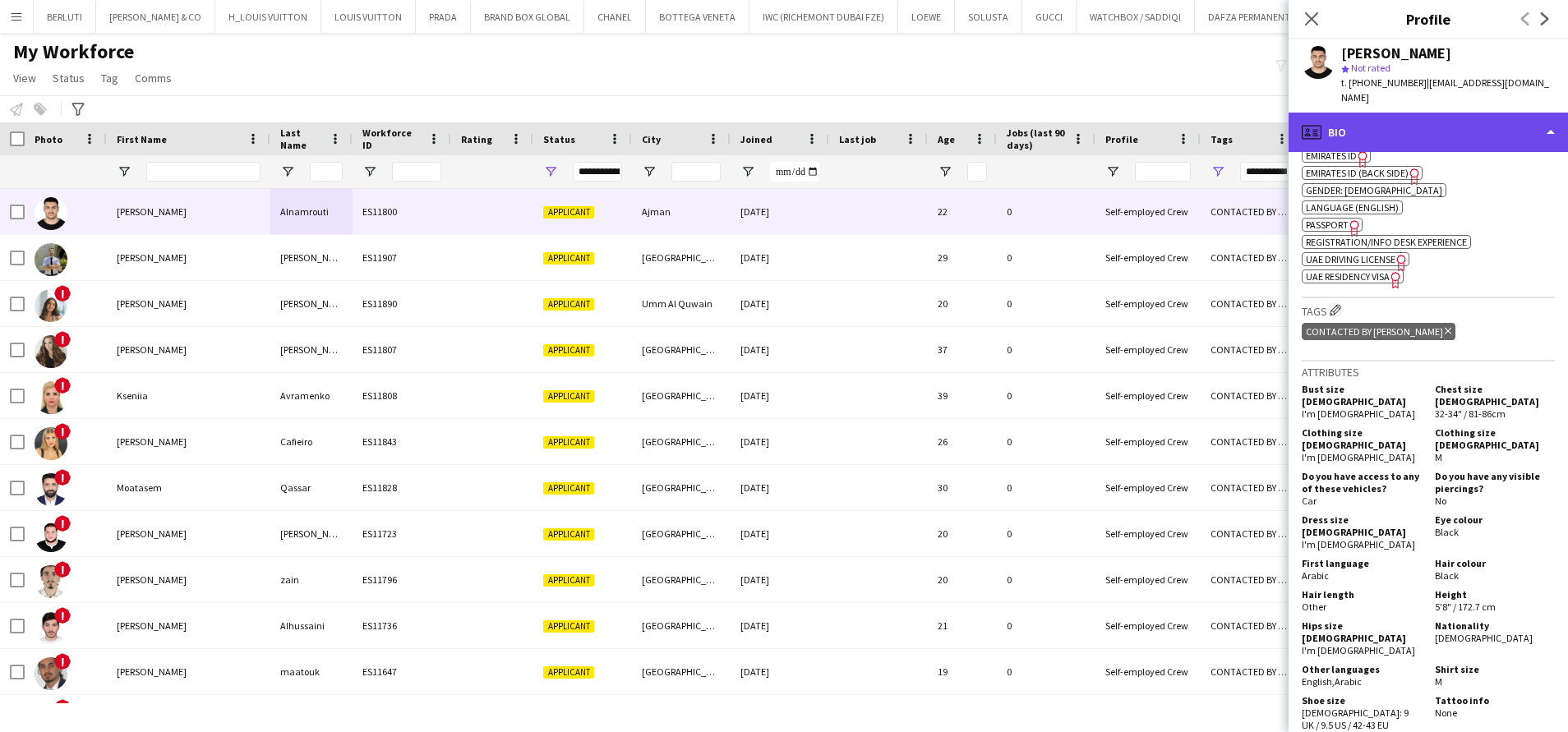 click on "profile
Bio" 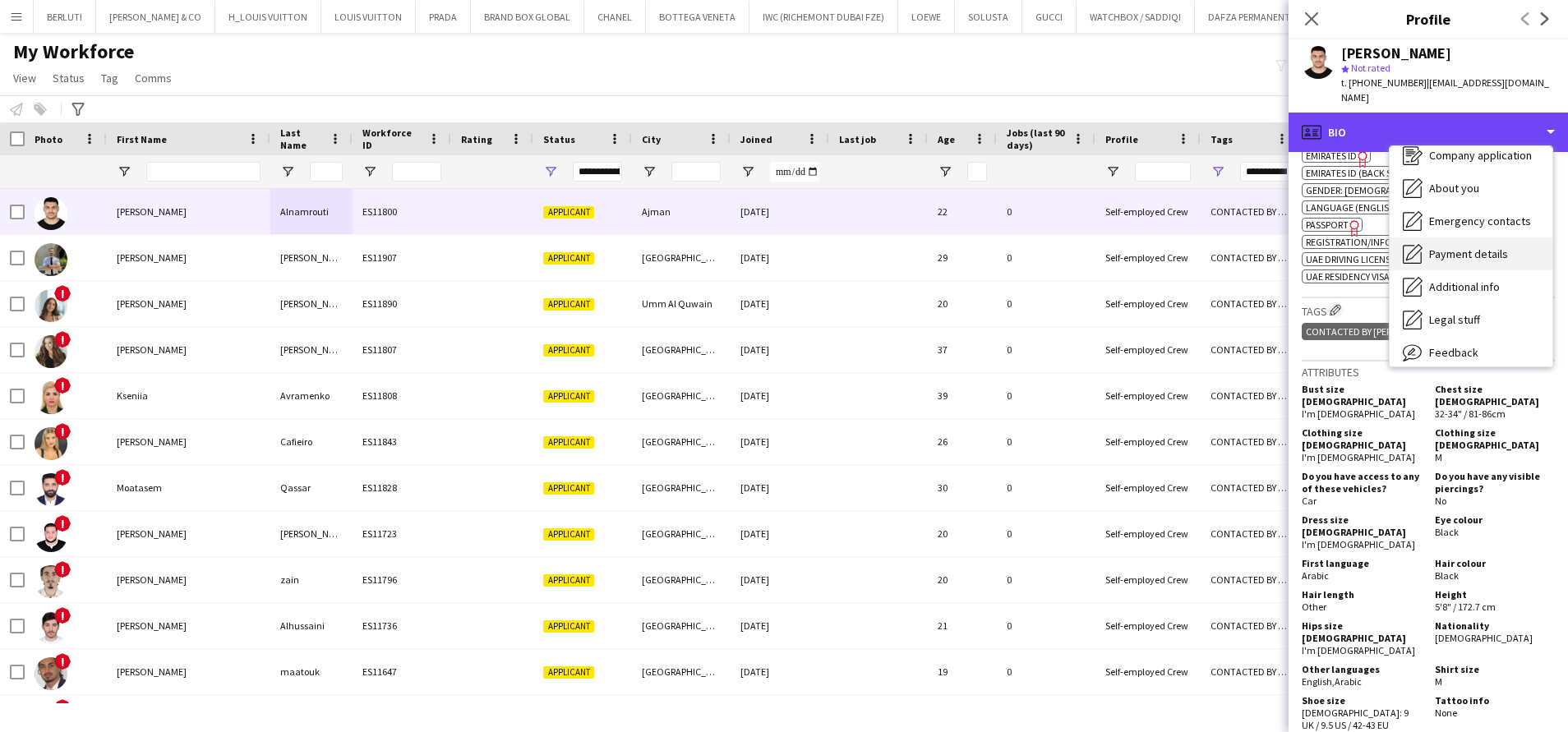 scroll, scrollTop: 89, scrollLeft: 0, axis: vertical 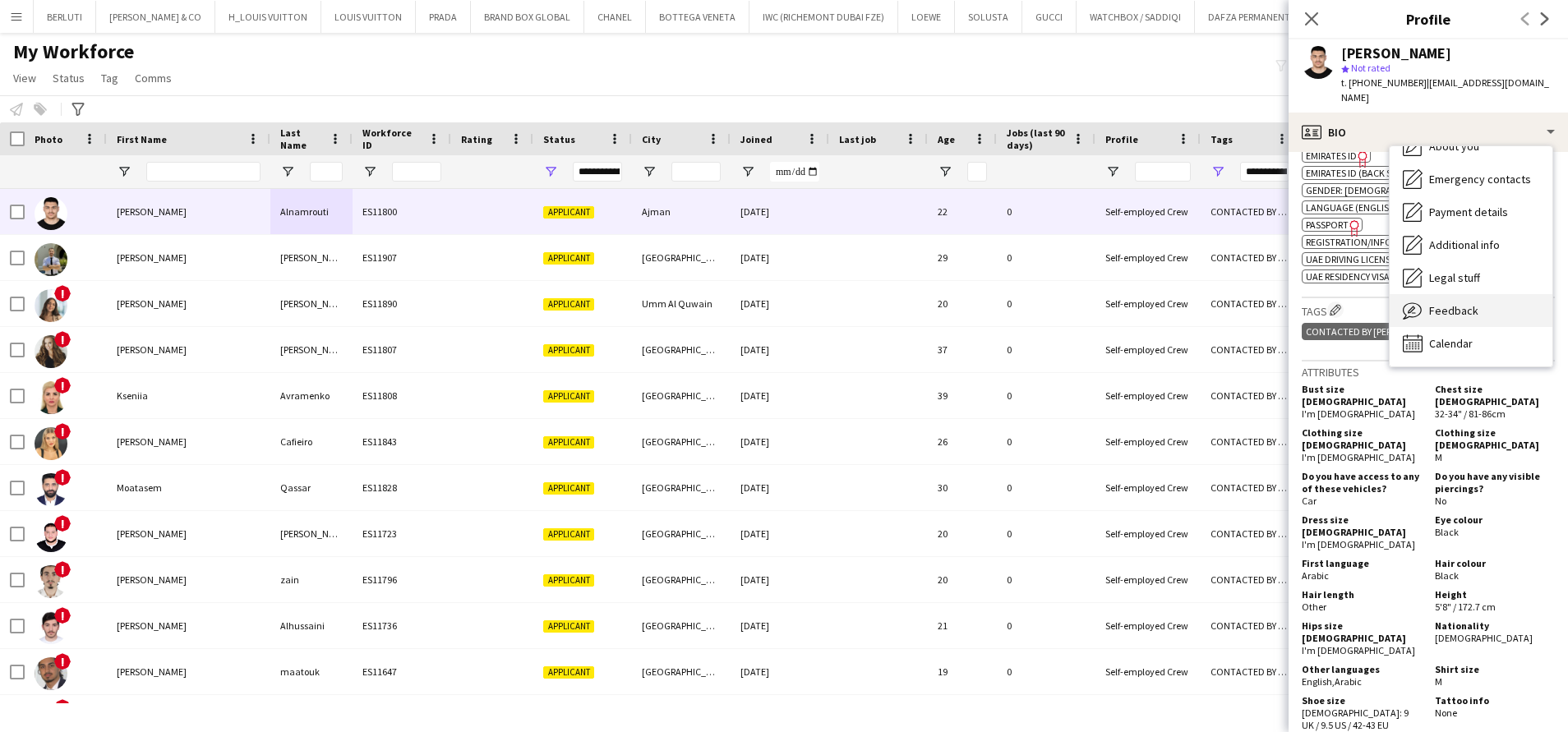 click on "Feedback
Feedback" at bounding box center (1471, 311) 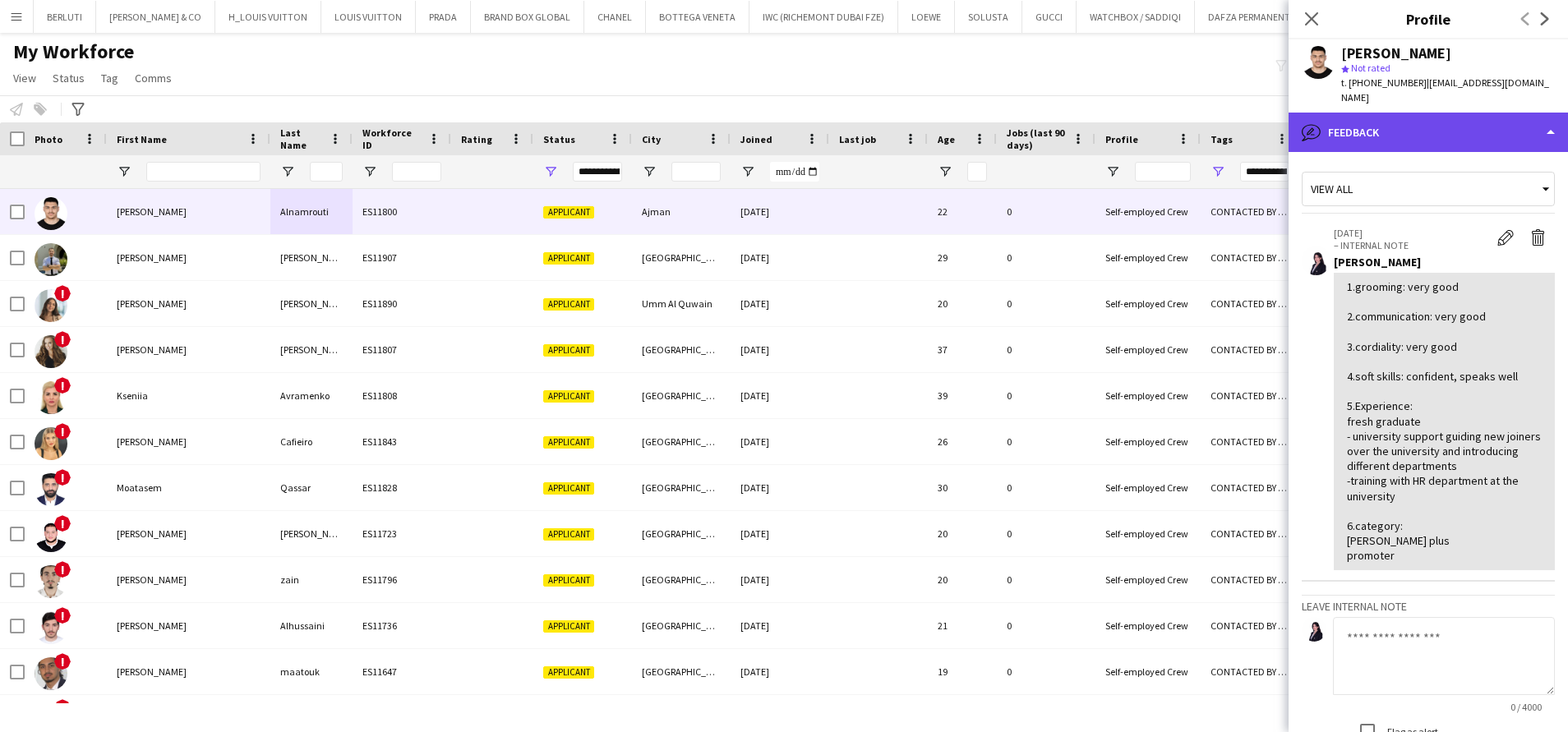 click on "bubble-pencil
Feedback" 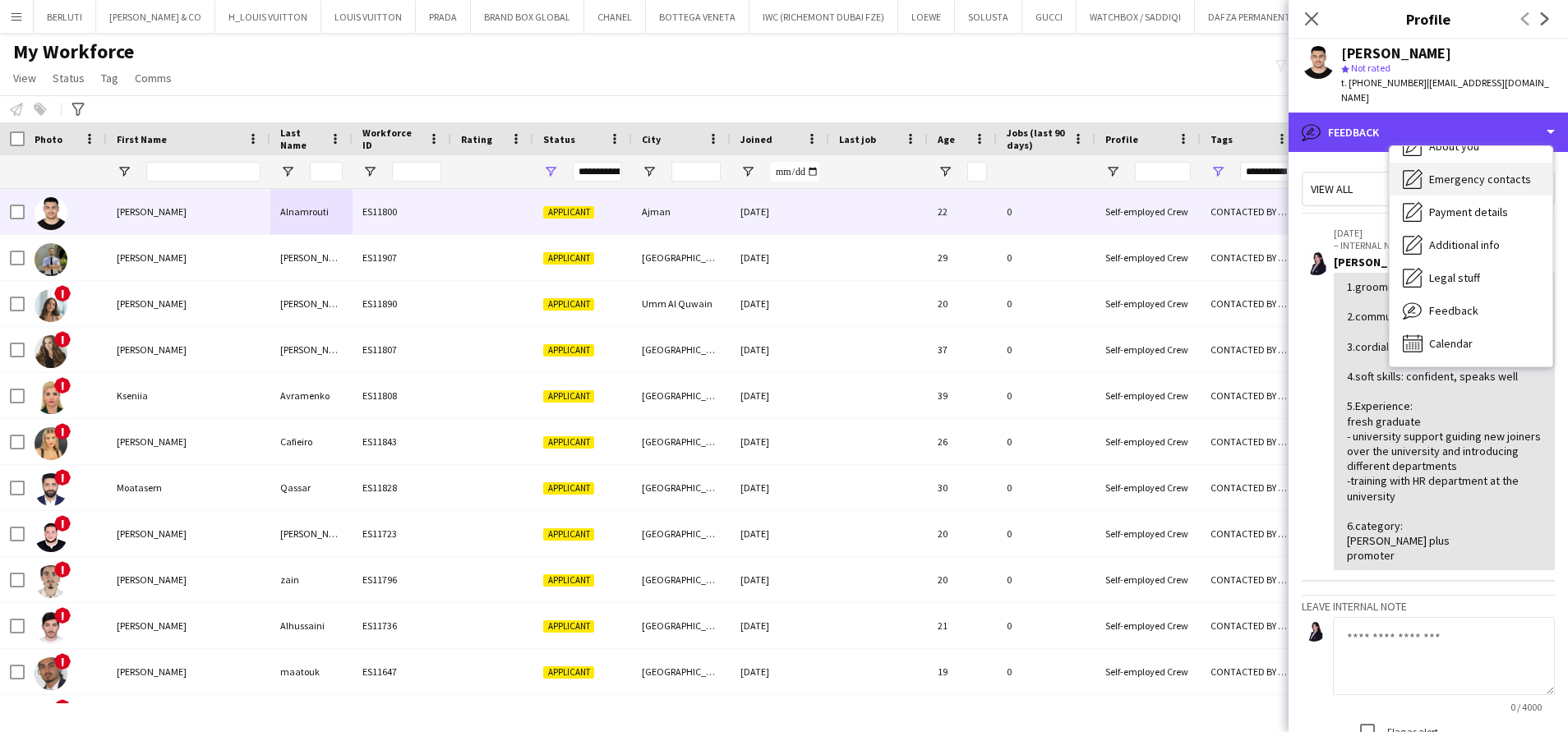 scroll, scrollTop: 0, scrollLeft: 0, axis: both 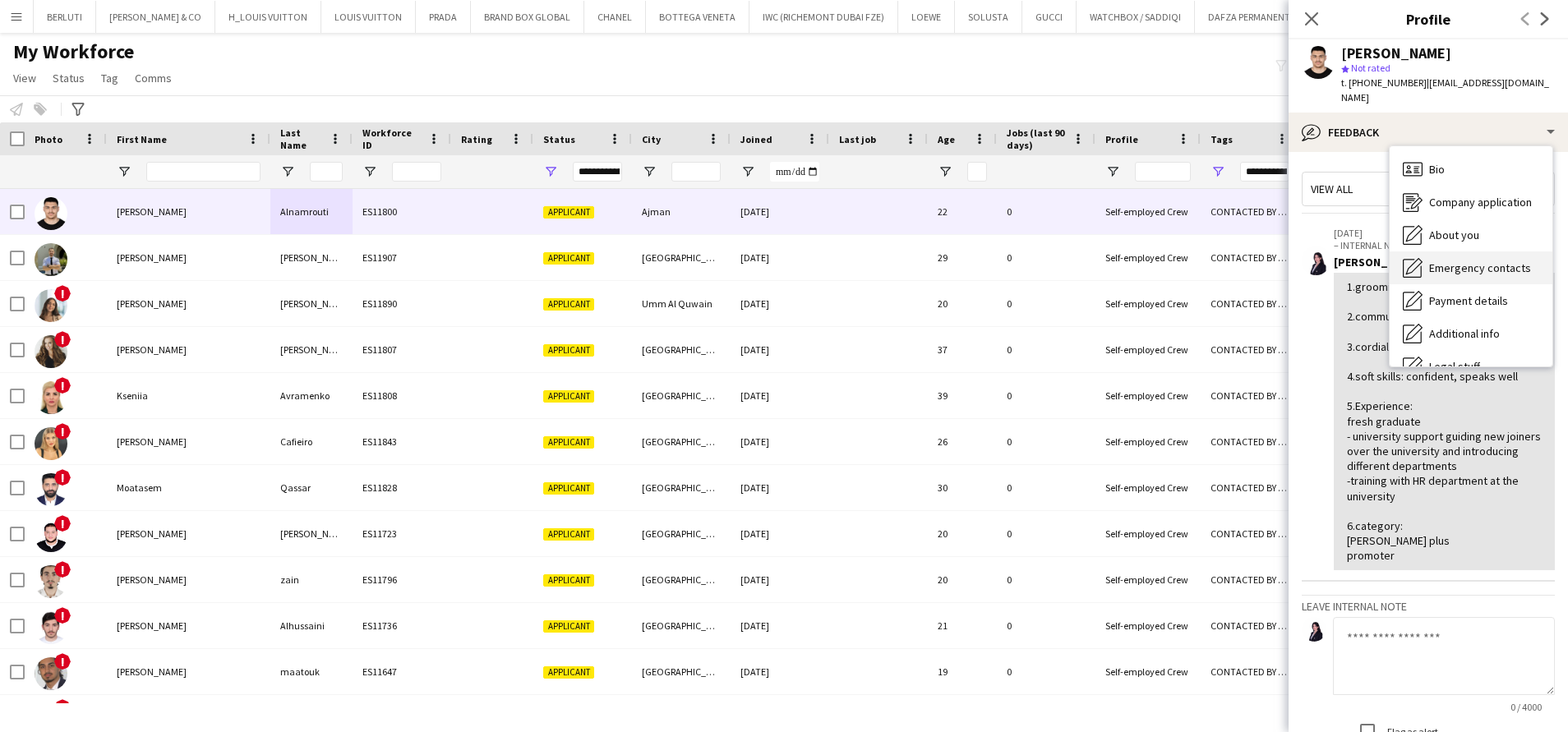 click on "Bio
Bio" at bounding box center (1471, 169) 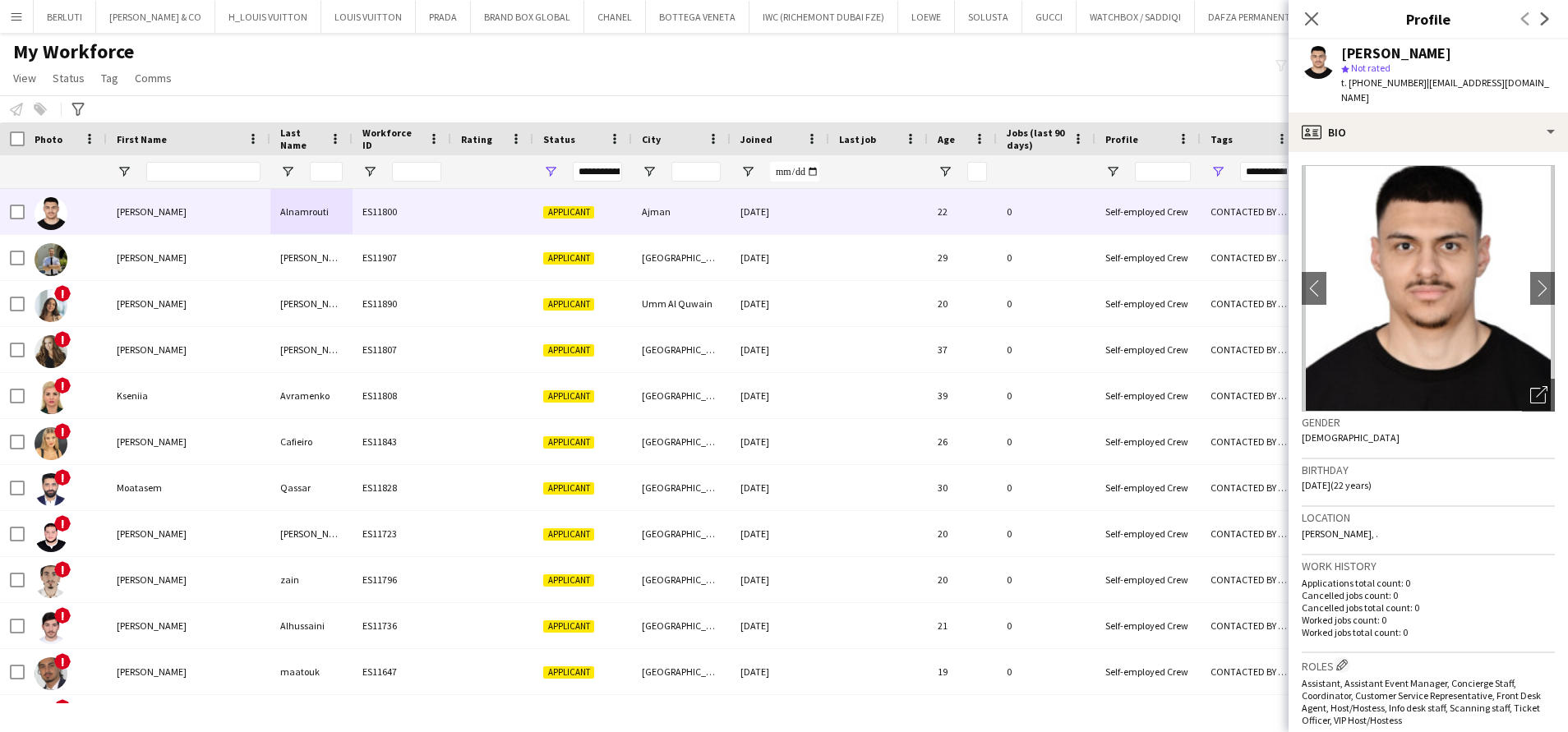 click on "|   [EMAIL_ADDRESS][DOMAIN_NAME]" 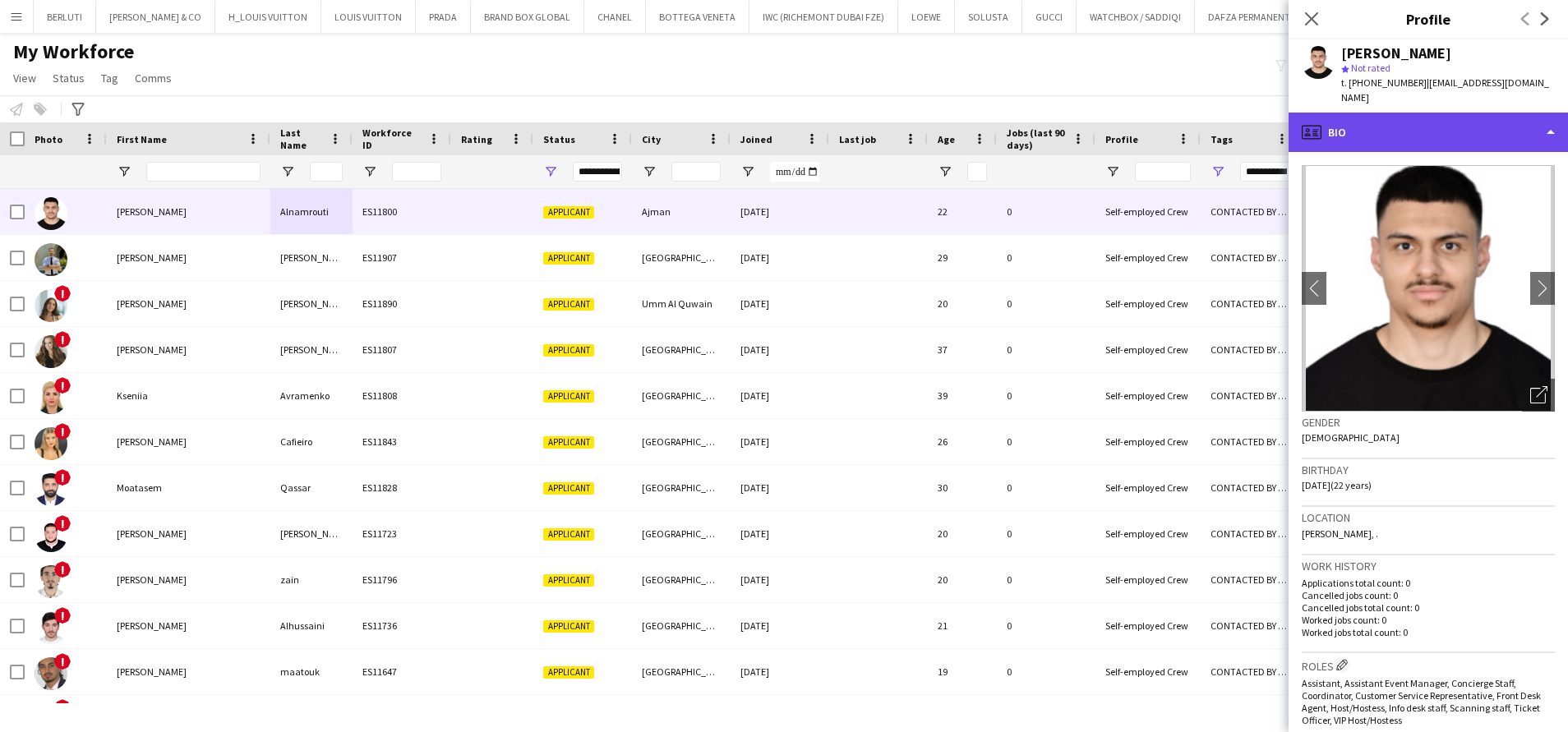 click on "profile
Bio" 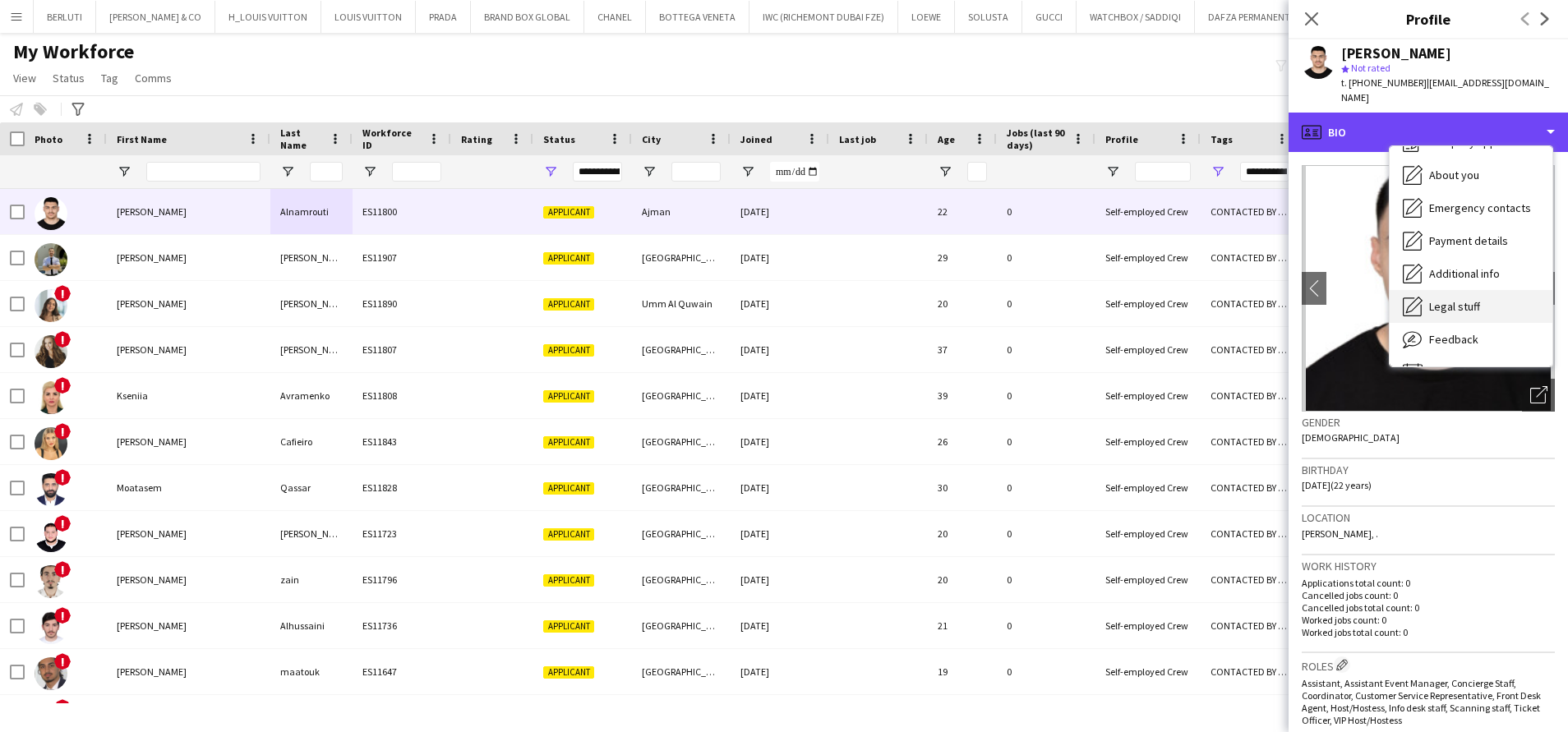 scroll, scrollTop: 89, scrollLeft: 0, axis: vertical 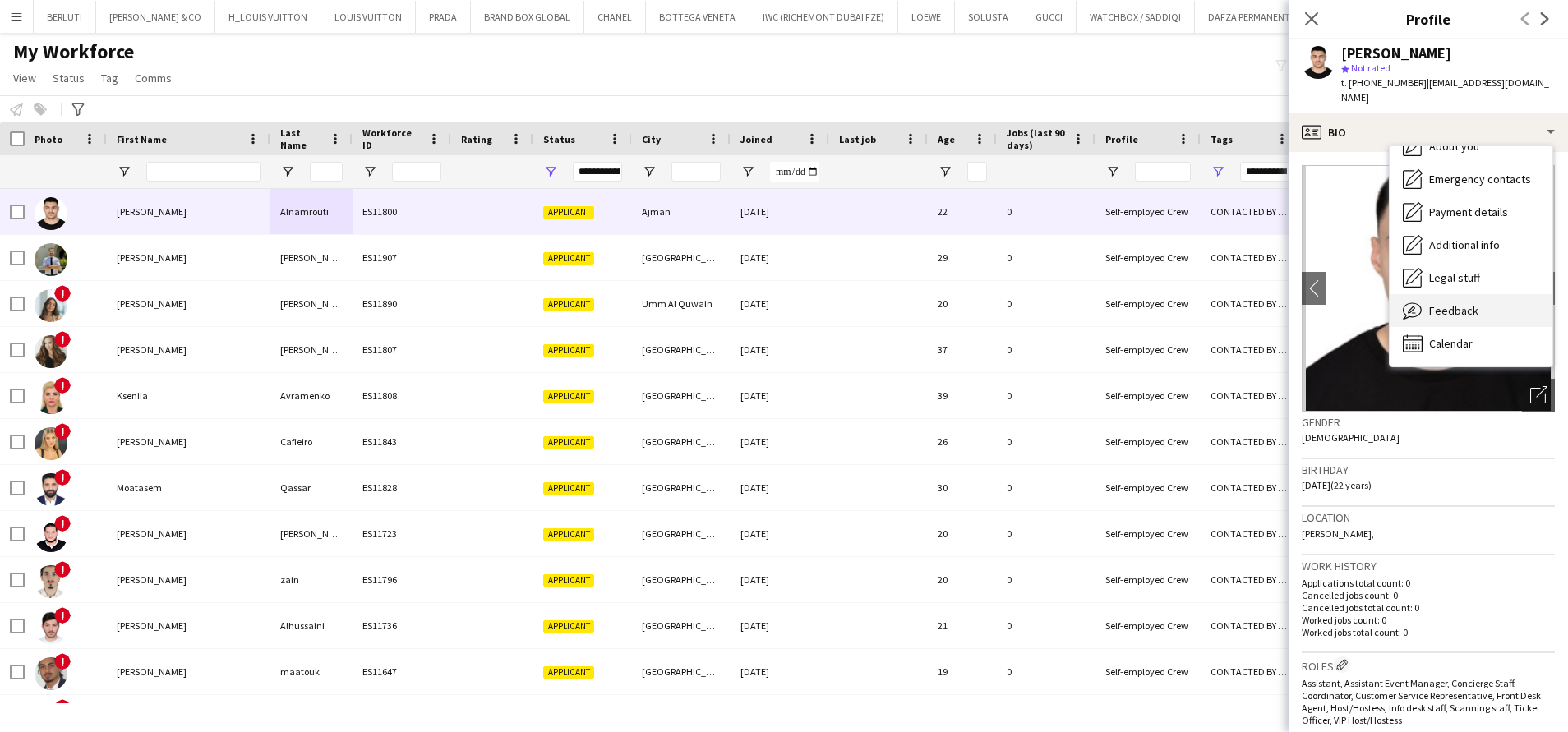 click on "Feedback" at bounding box center (1454, 311) 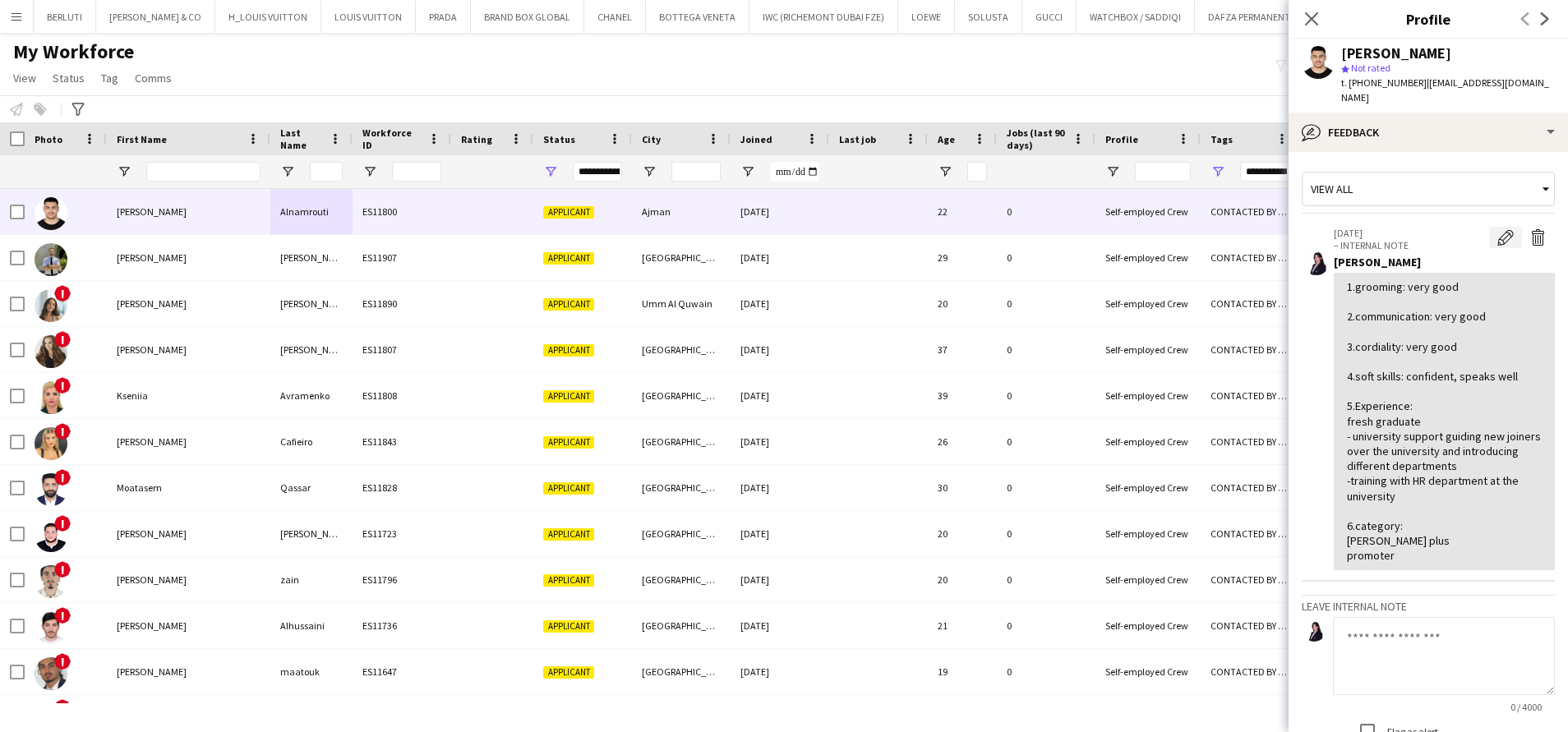 click on "Edit internal note" 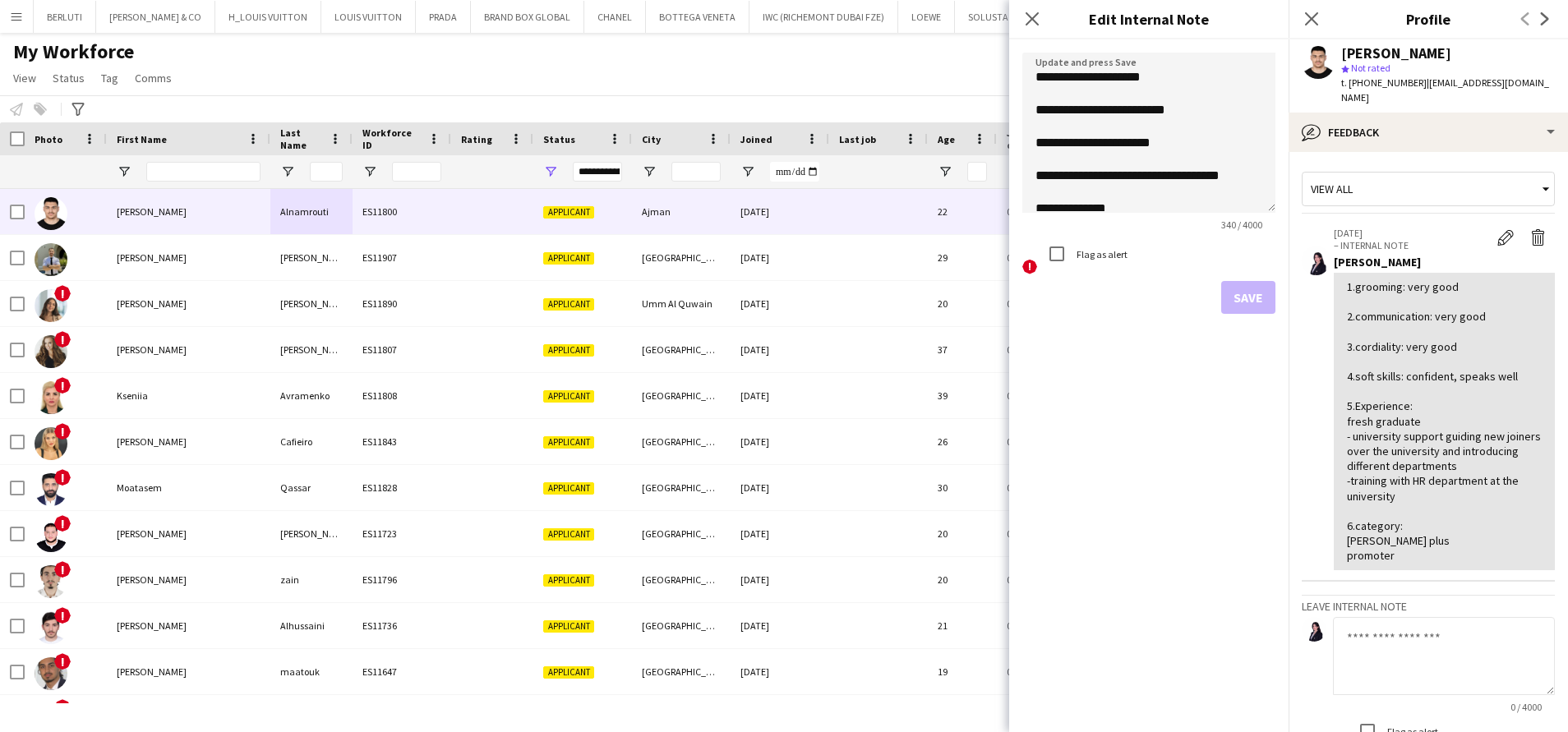 drag, startPoint x: 1273, startPoint y: 145, endPoint x: 1227, endPoint y: 267, distance: 130.38405 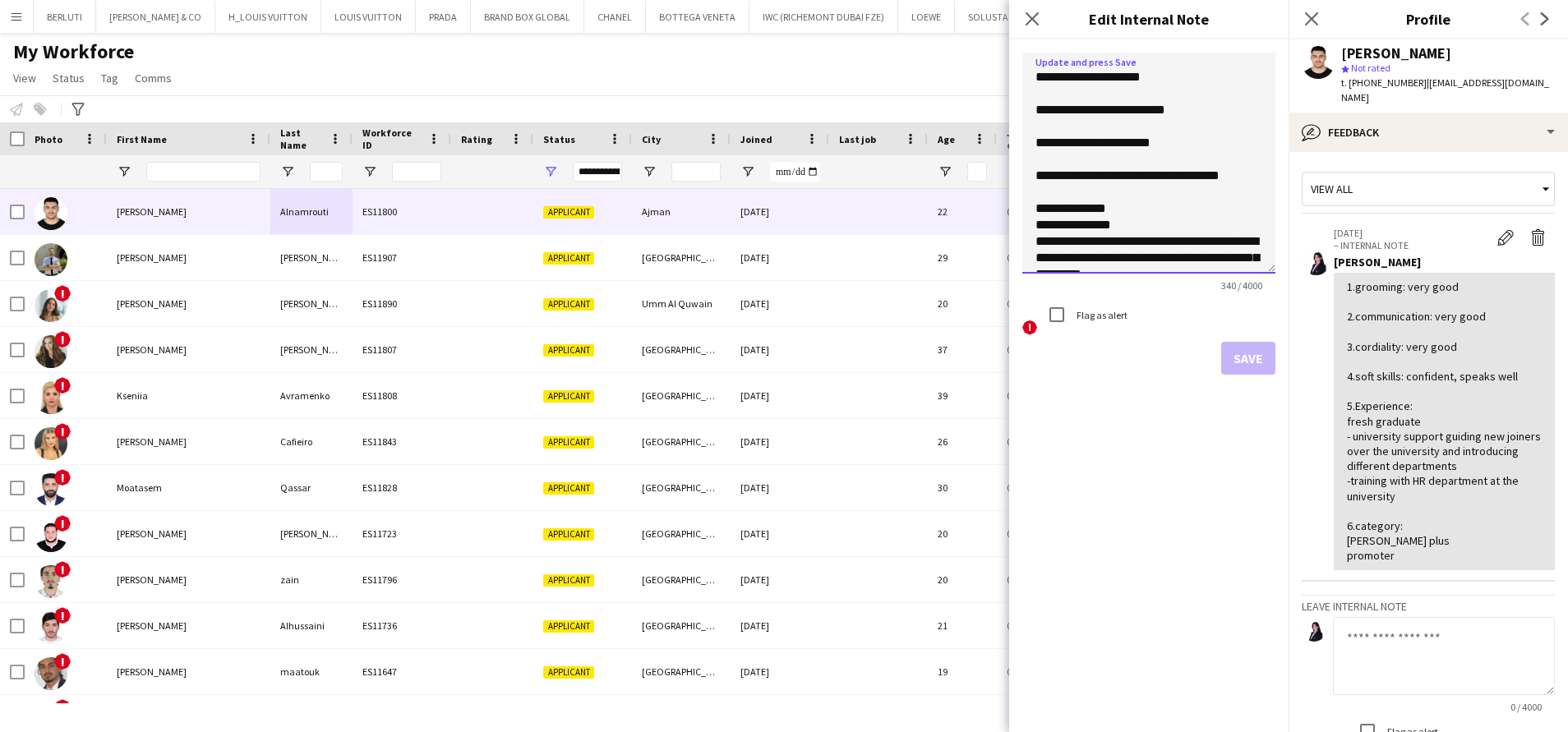 click on "**********" 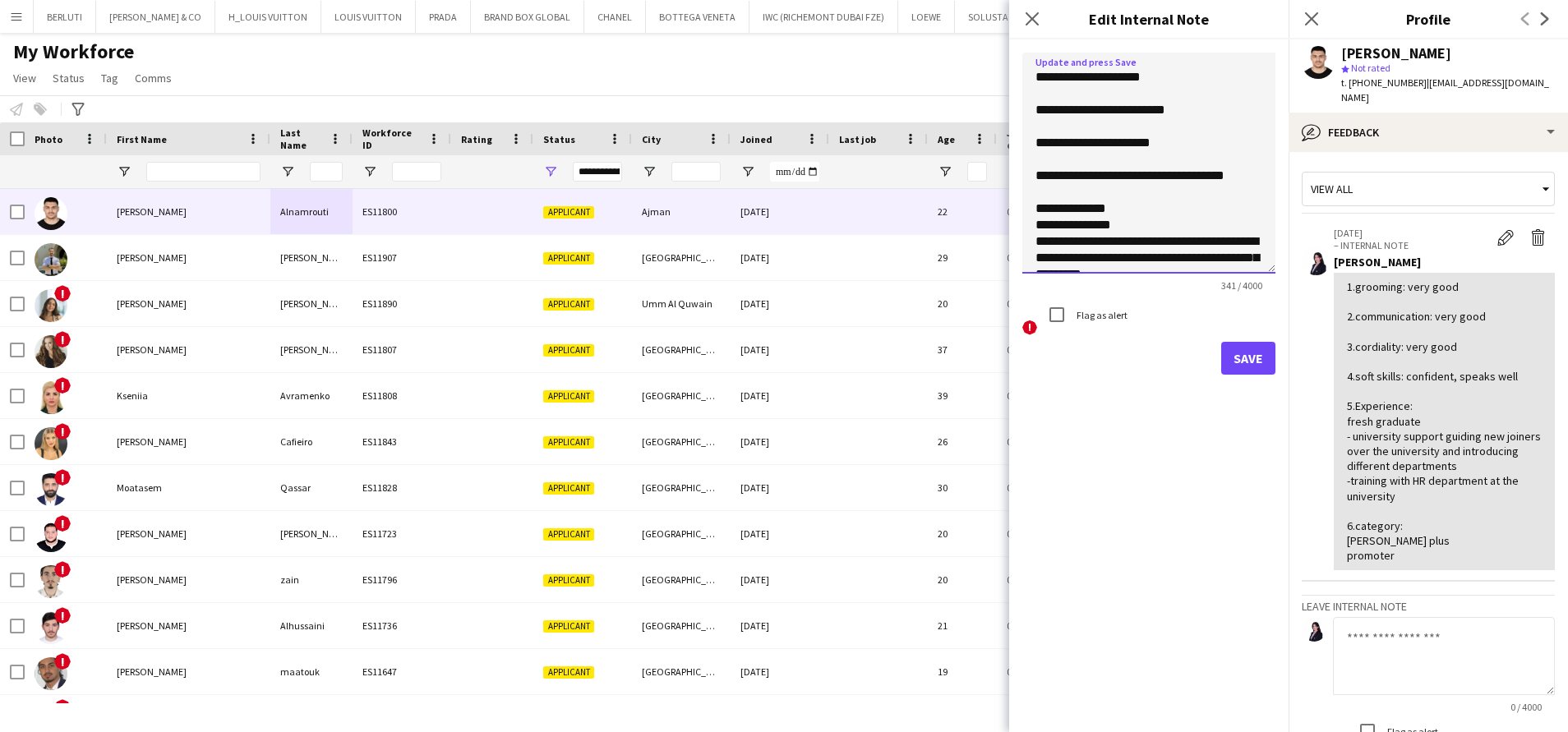 type on "**********" 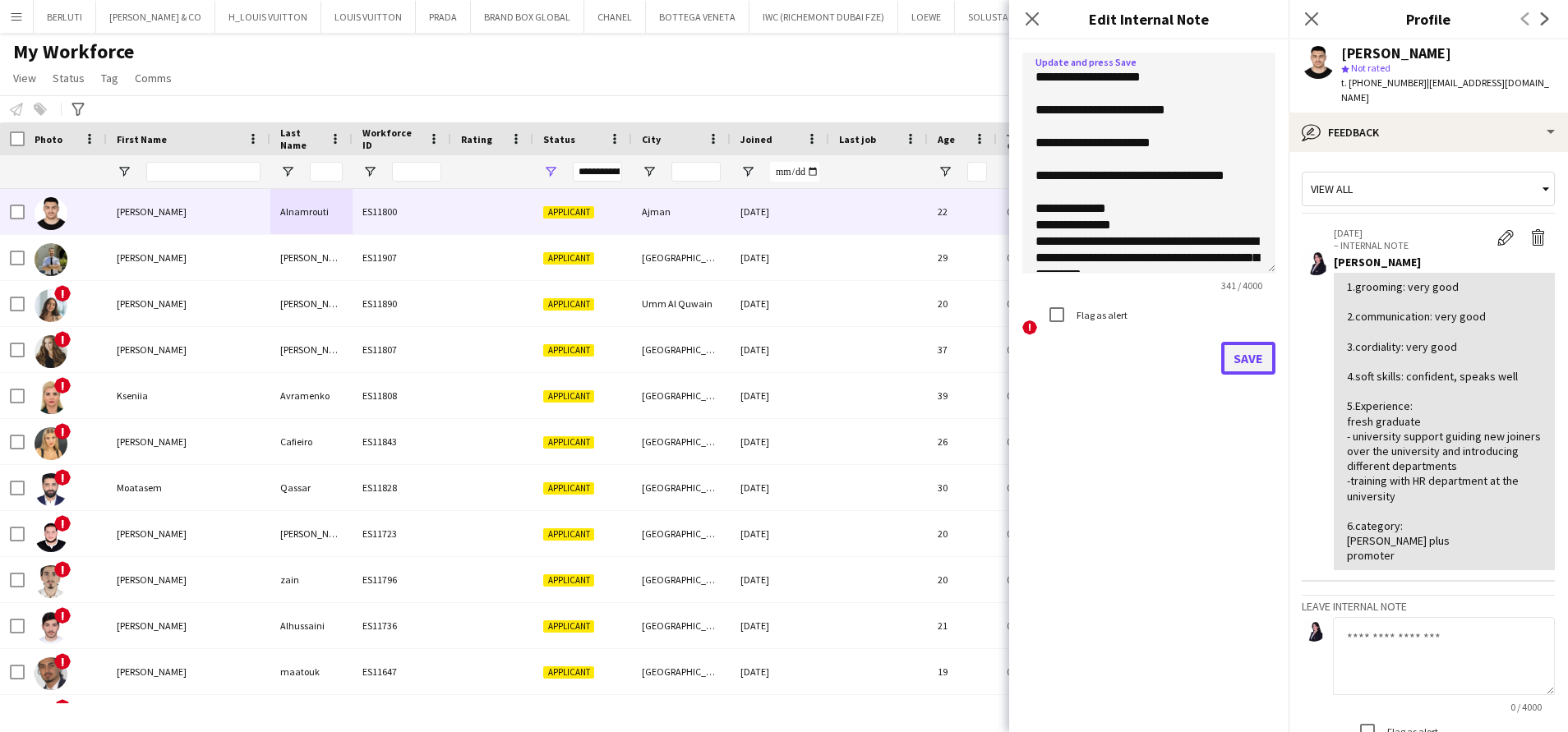 click on "Save" 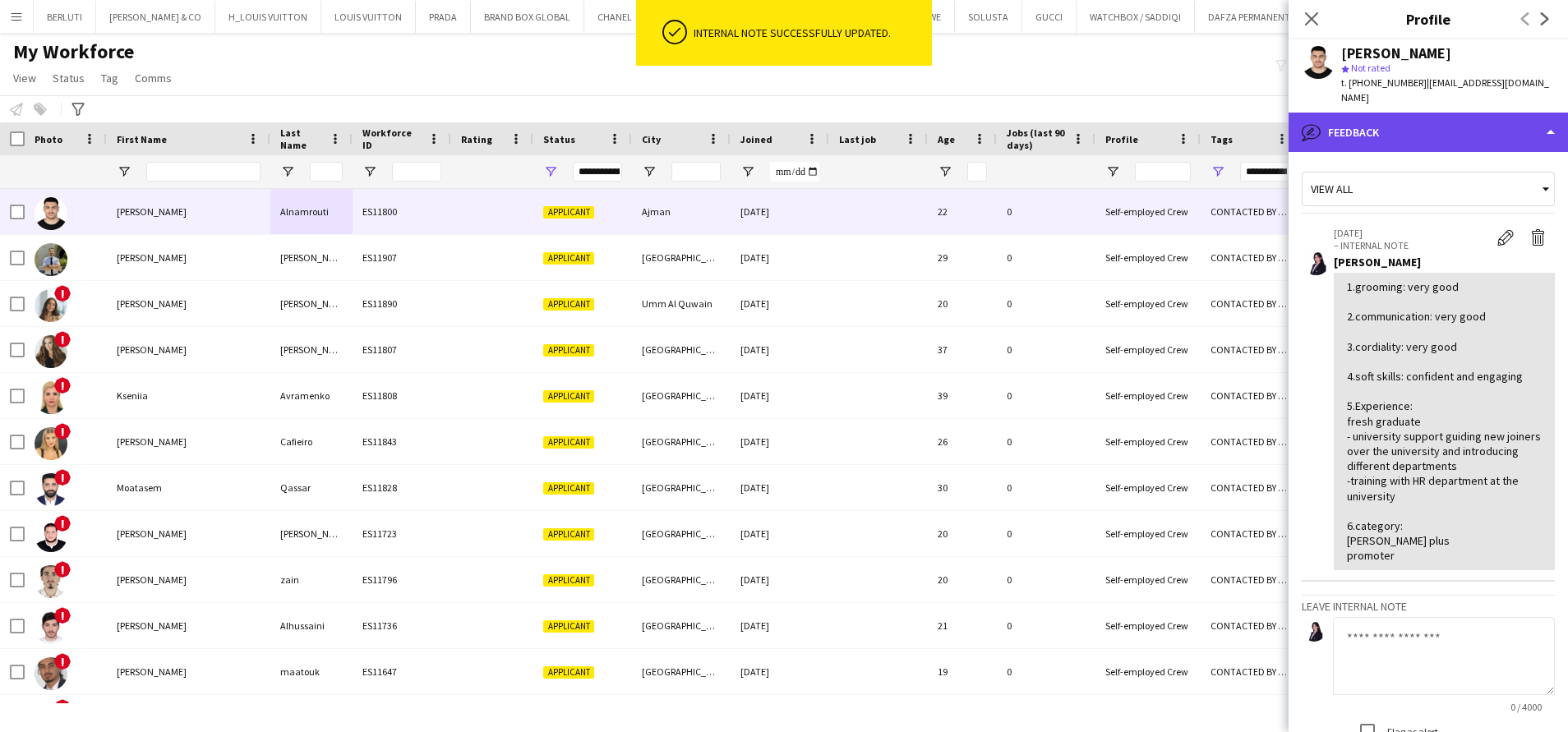 click on "bubble-pencil
Feedback" 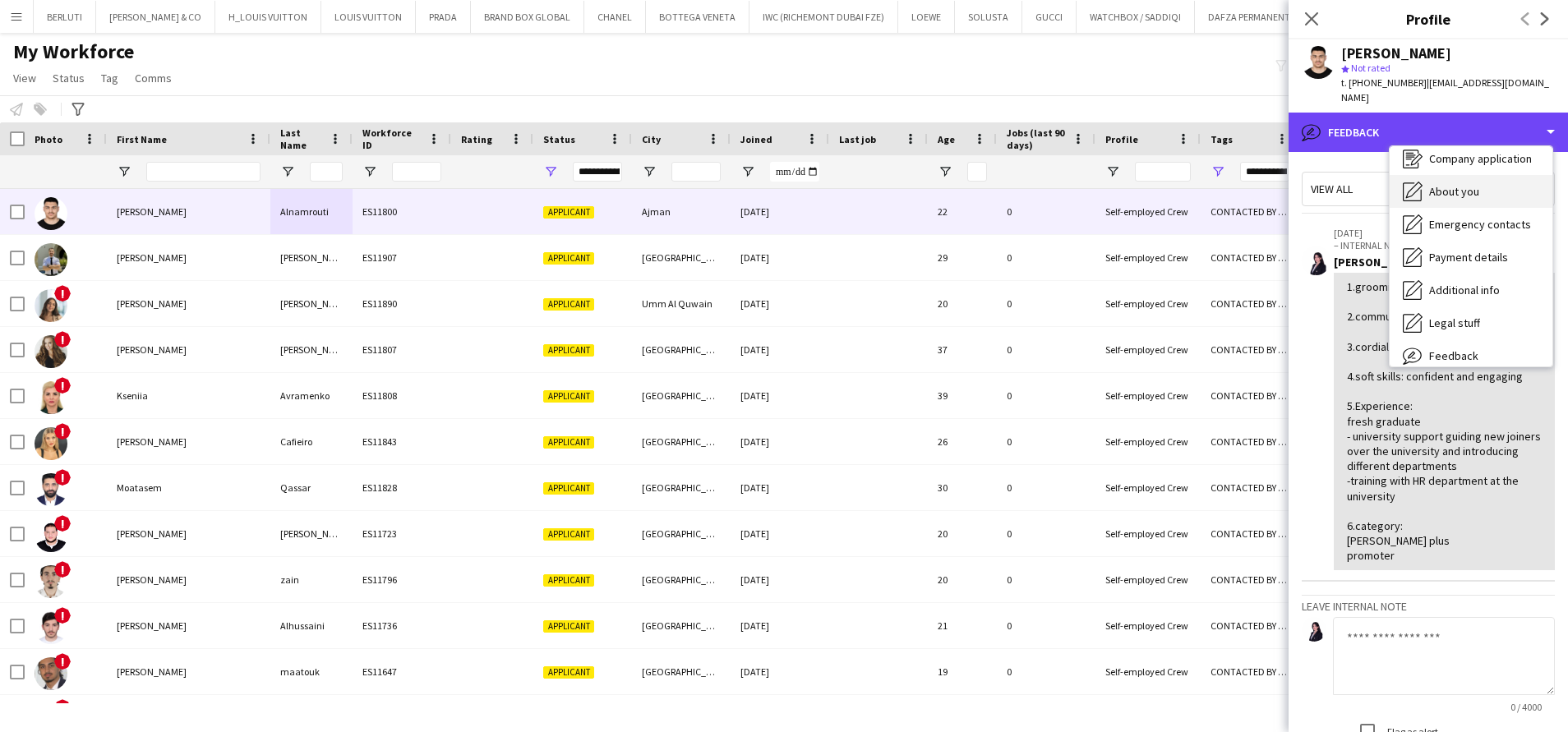 scroll, scrollTop: 0, scrollLeft: 0, axis: both 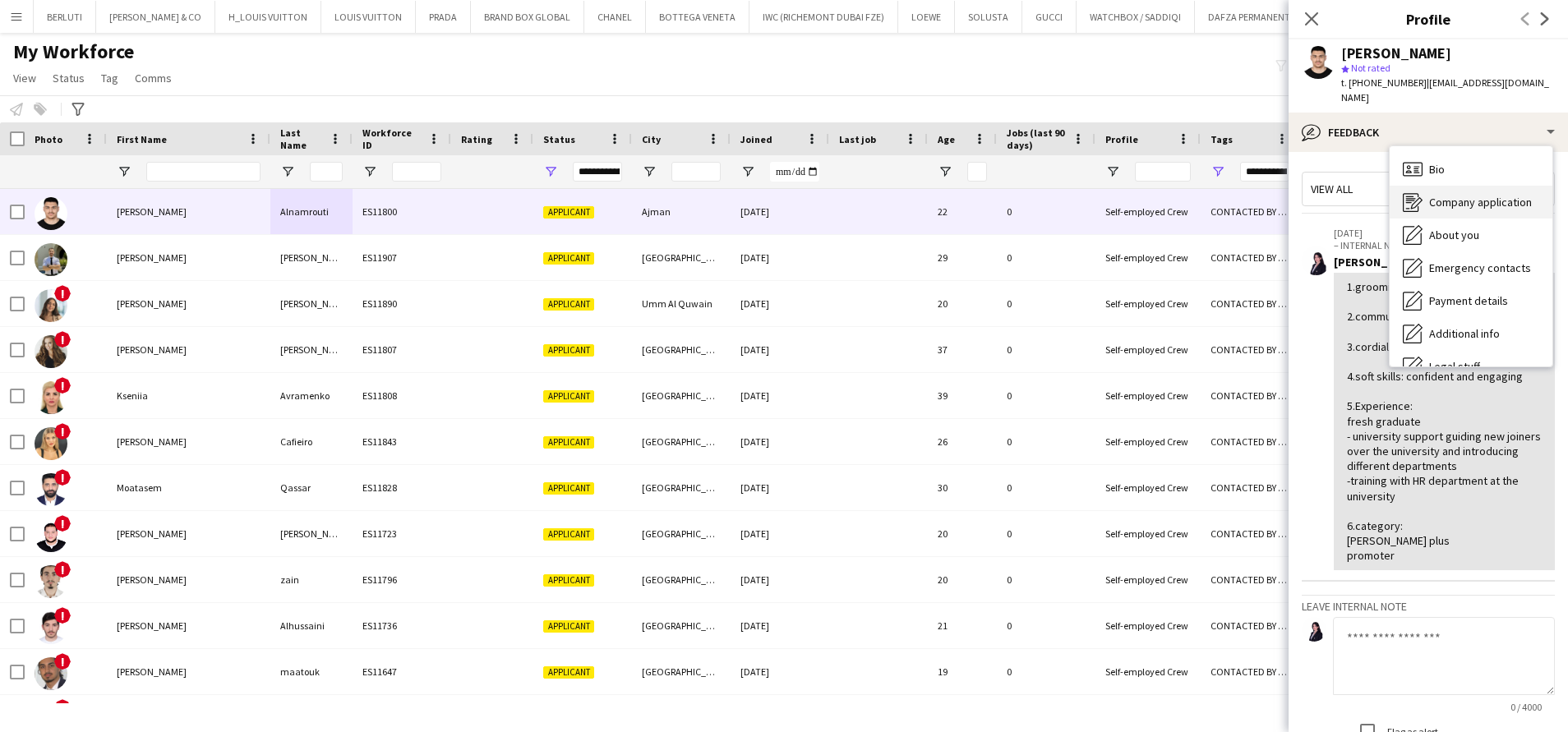click on "Company application
Company application" at bounding box center [1471, 202] 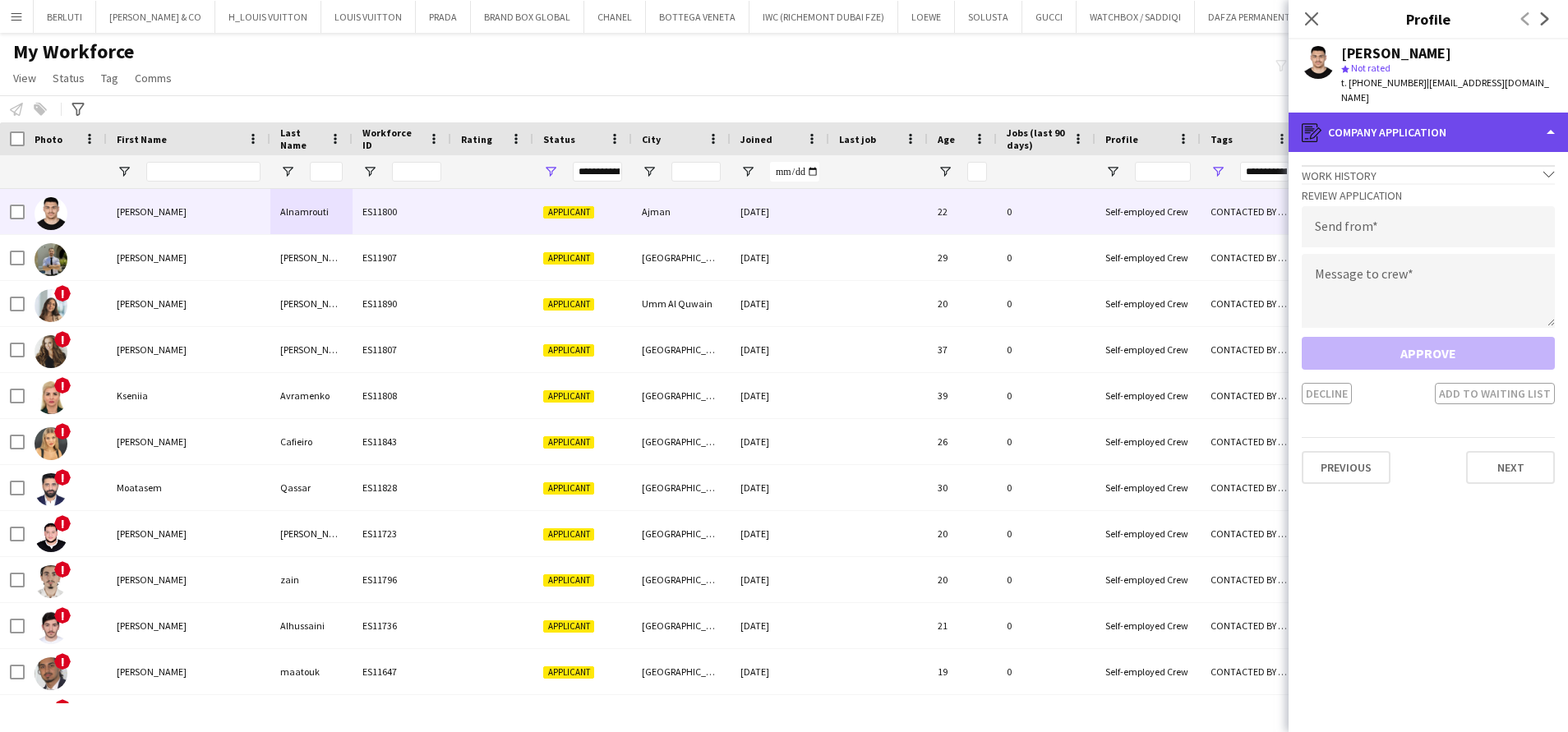 click on "register
Company application" 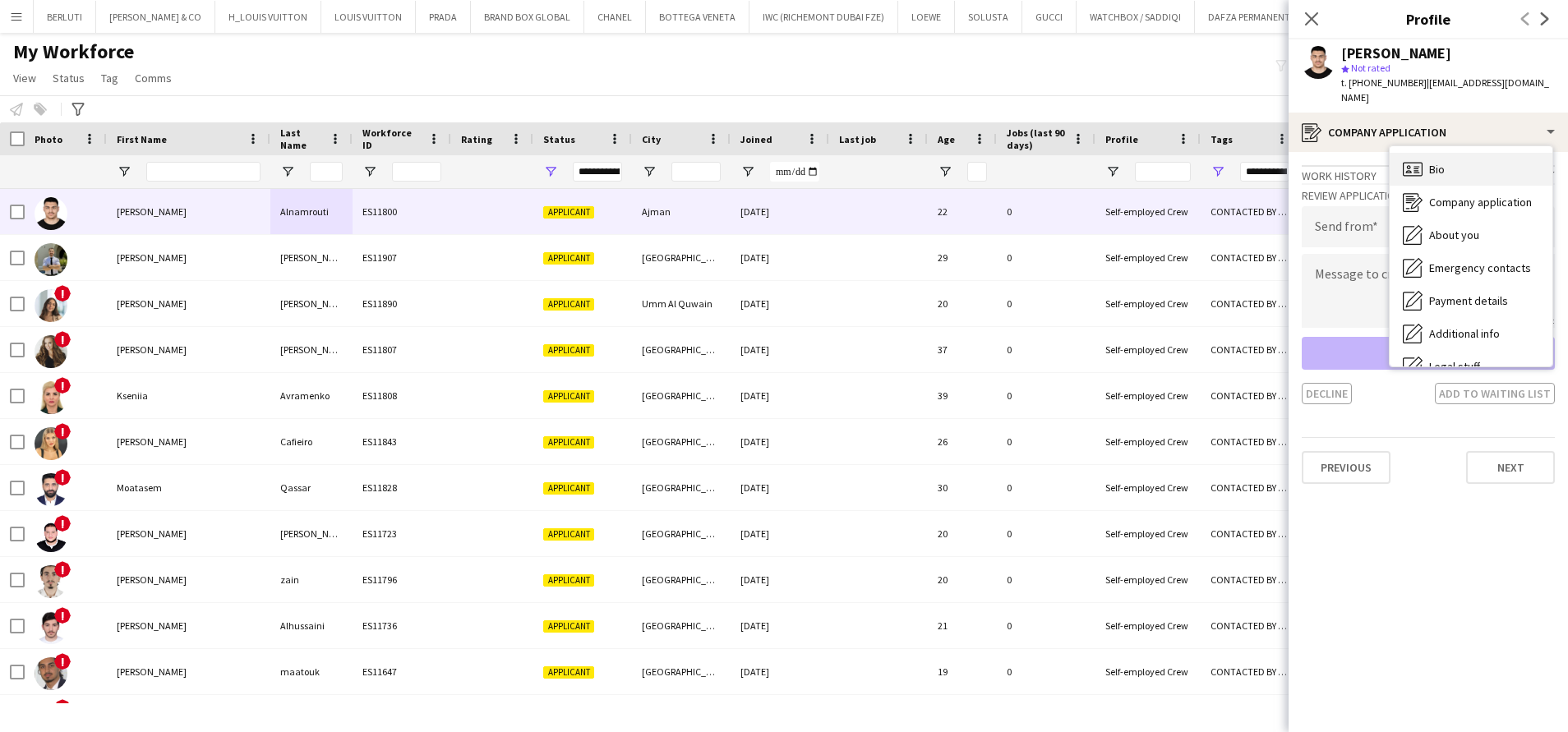 click on "Bio
Bio" at bounding box center [1471, 169] 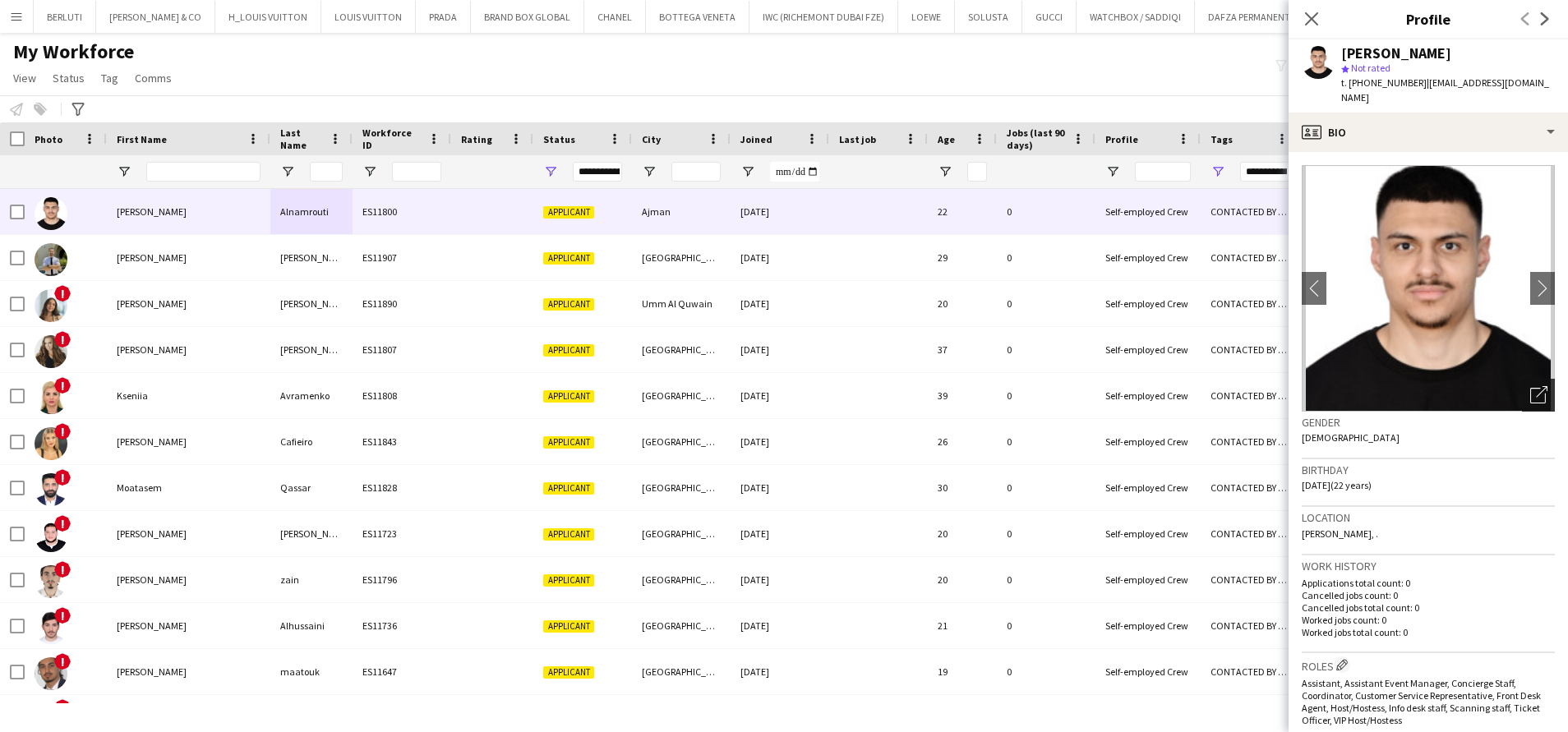 click on "Open photos pop-in" 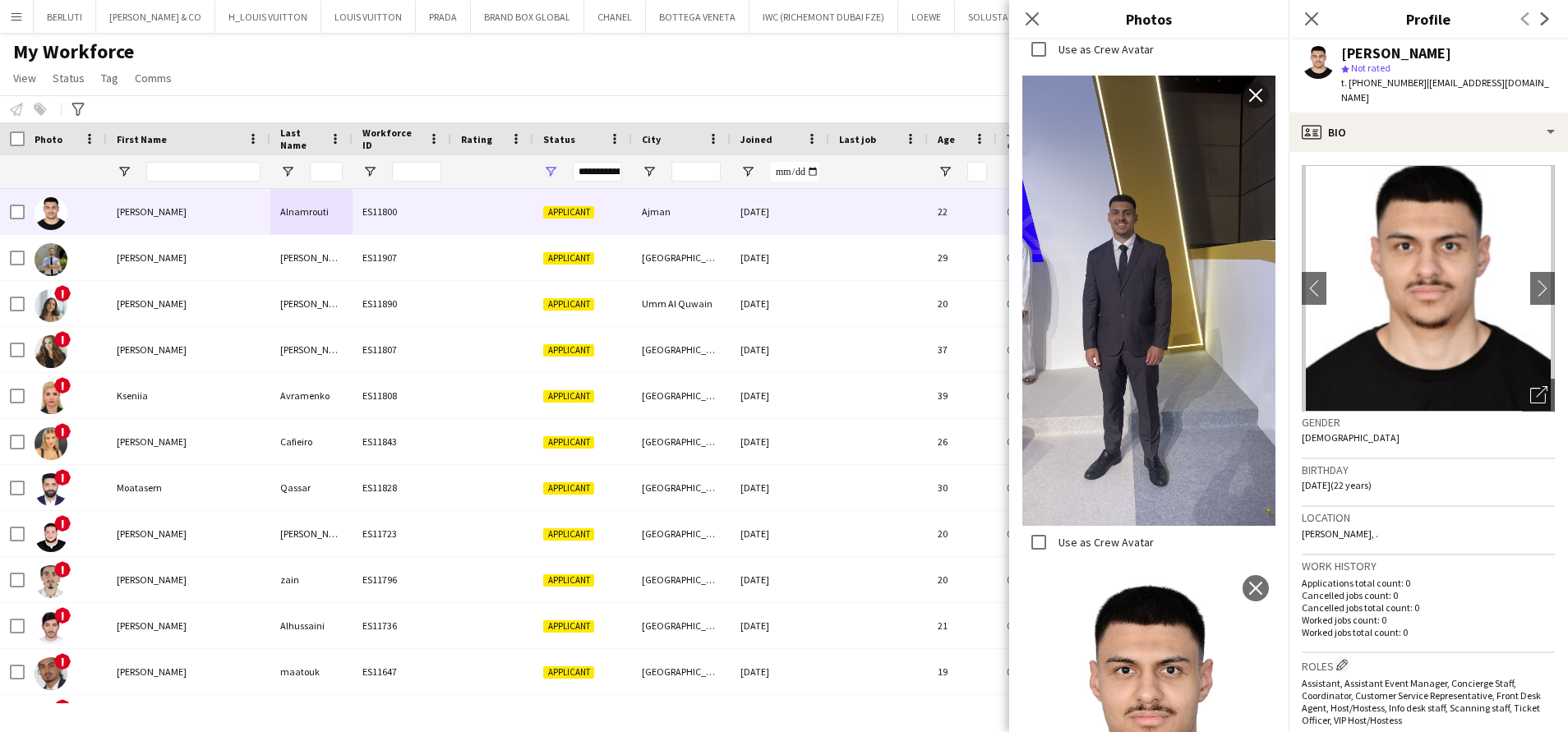scroll, scrollTop: 770, scrollLeft: 0, axis: vertical 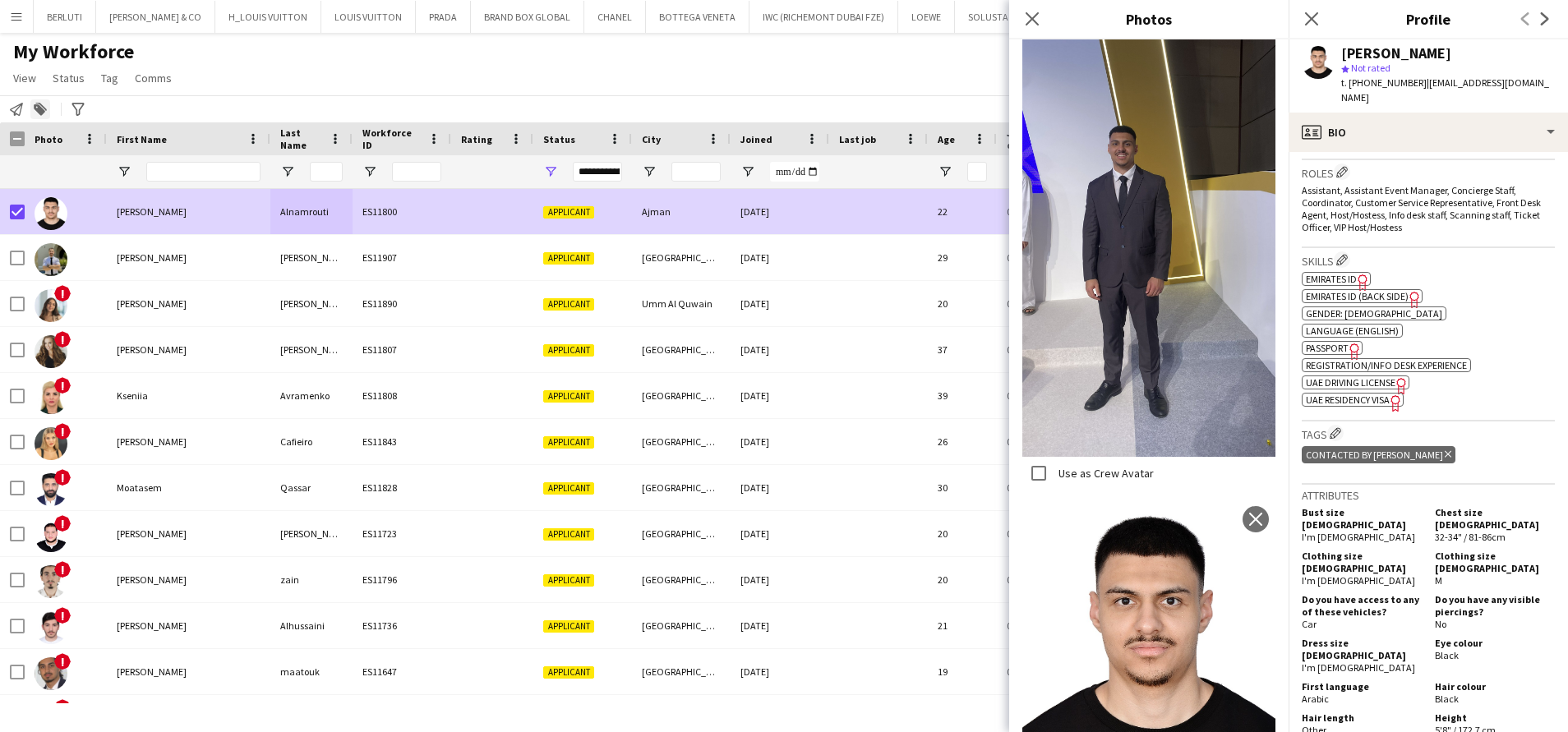 click 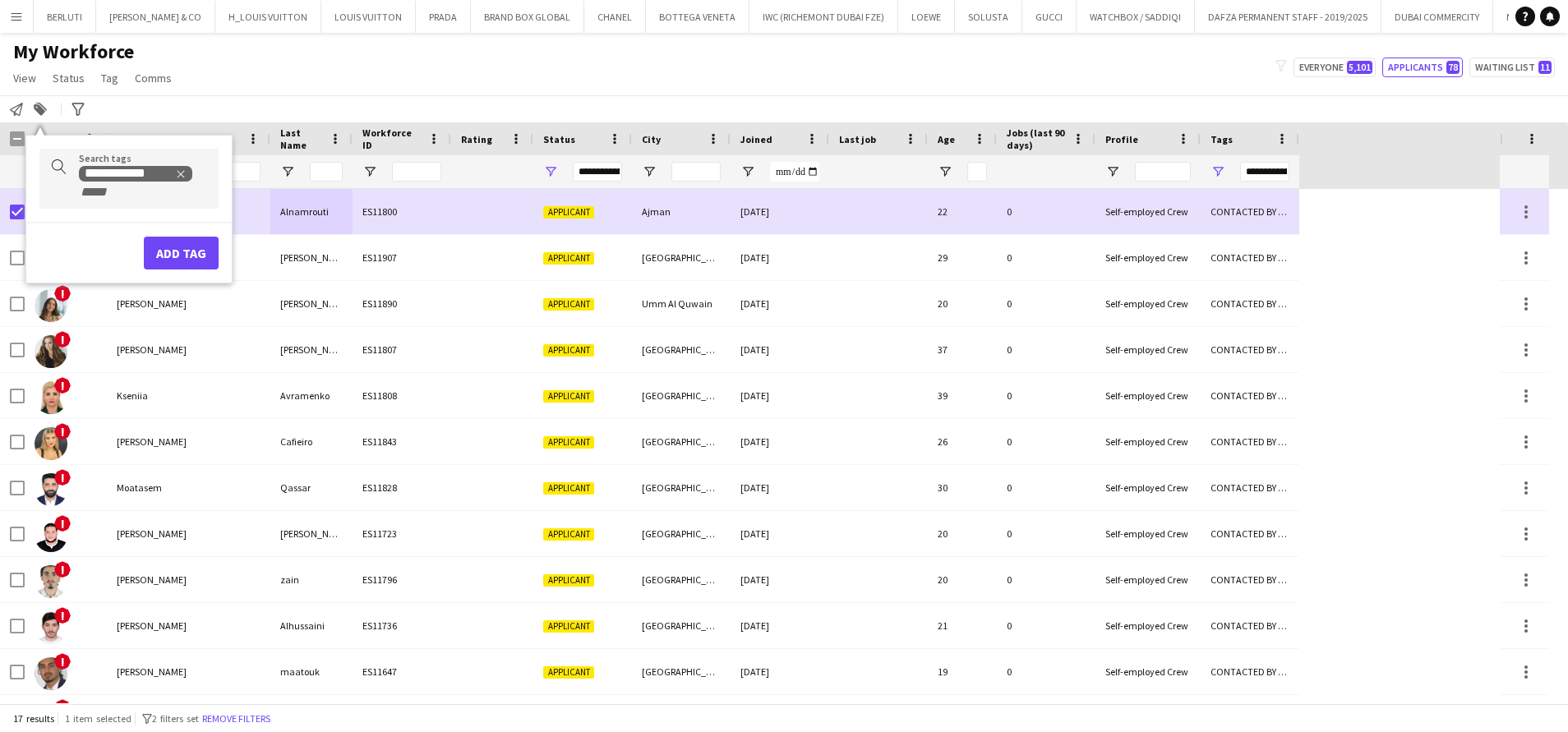 click on "**********" at bounding box center [142, 182] 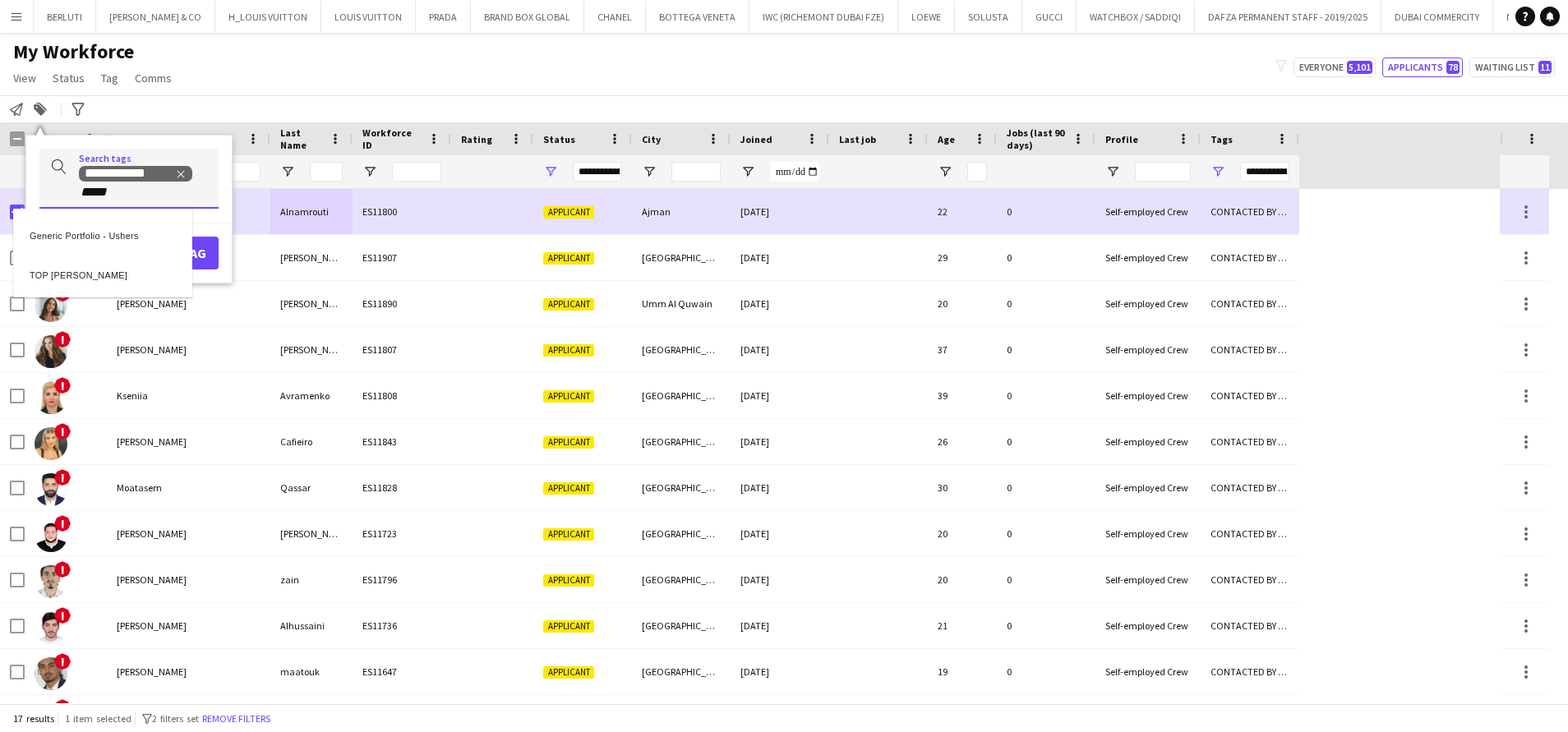 type on "*****" 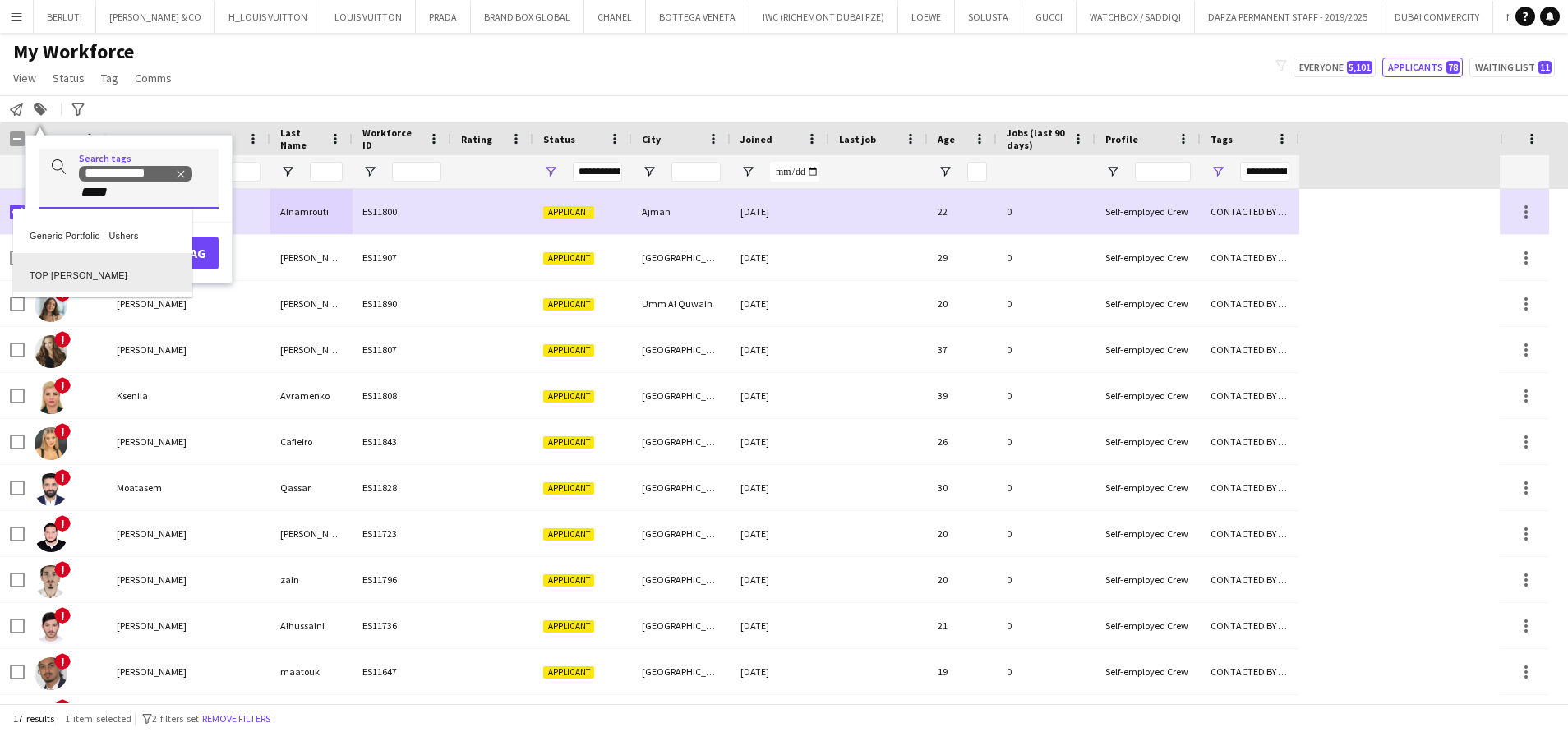 click on "TOP [PERSON_NAME]" at bounding box center (103, 273) 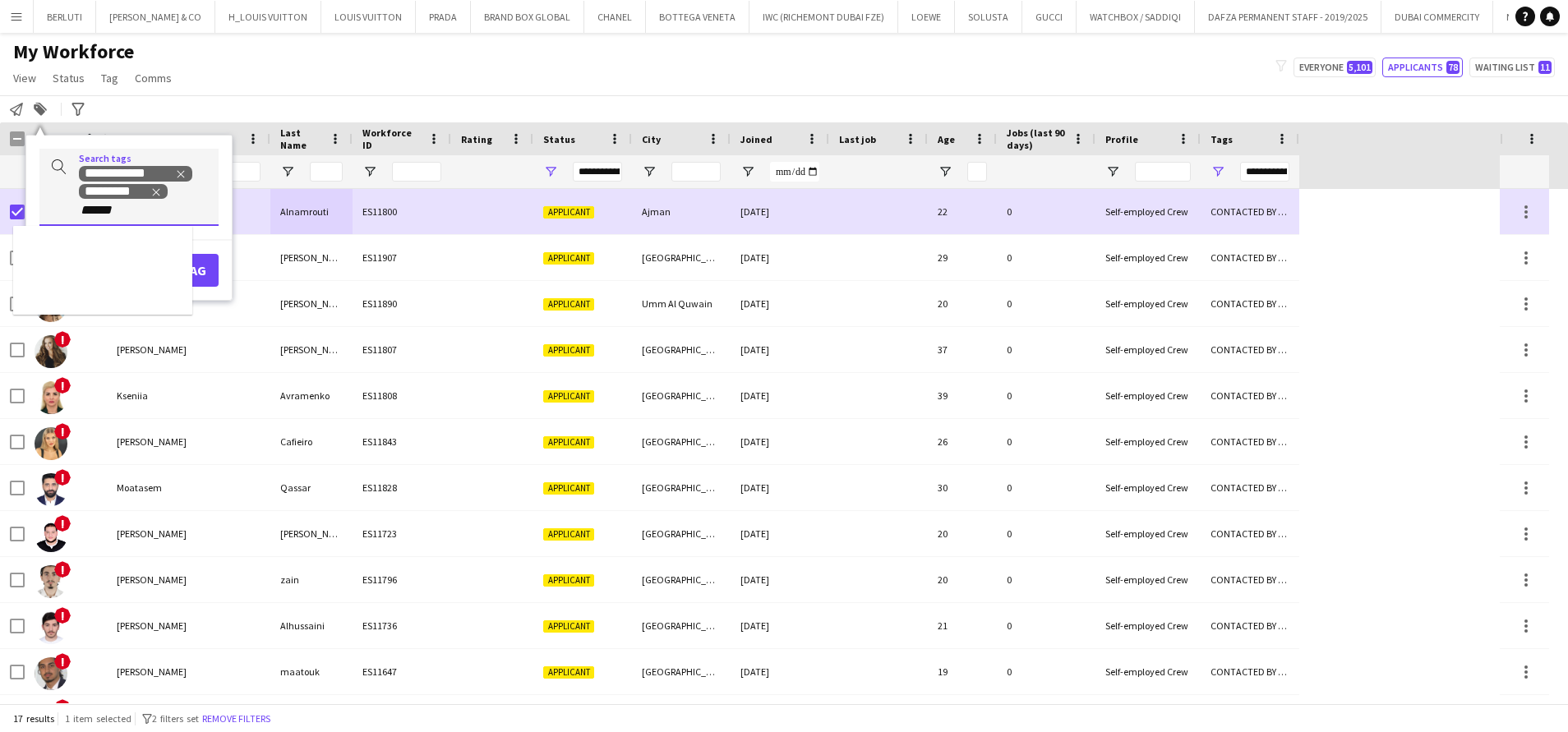 type on "******" 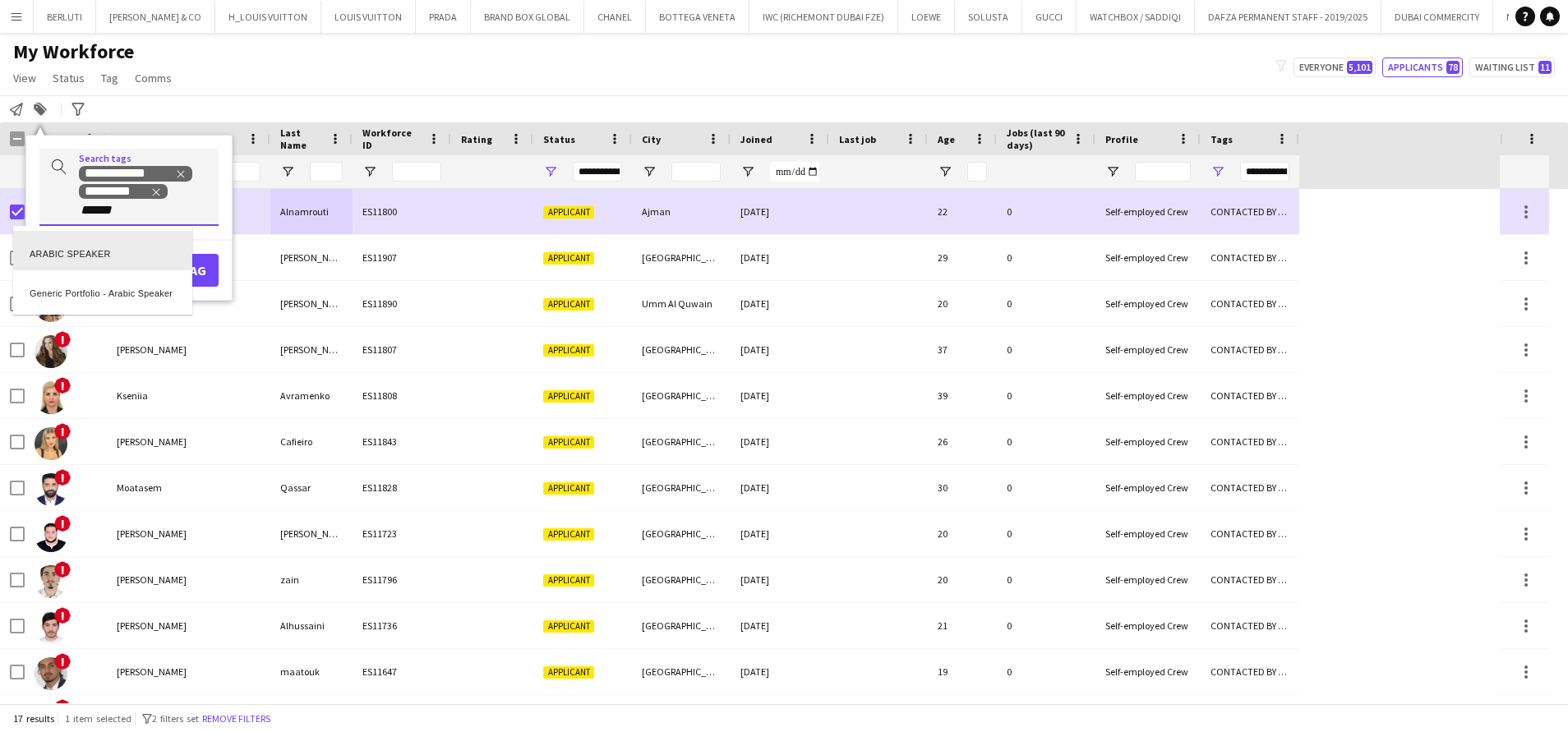 scroll, scrollTop: 0, scrollLeft: 0, axis: both 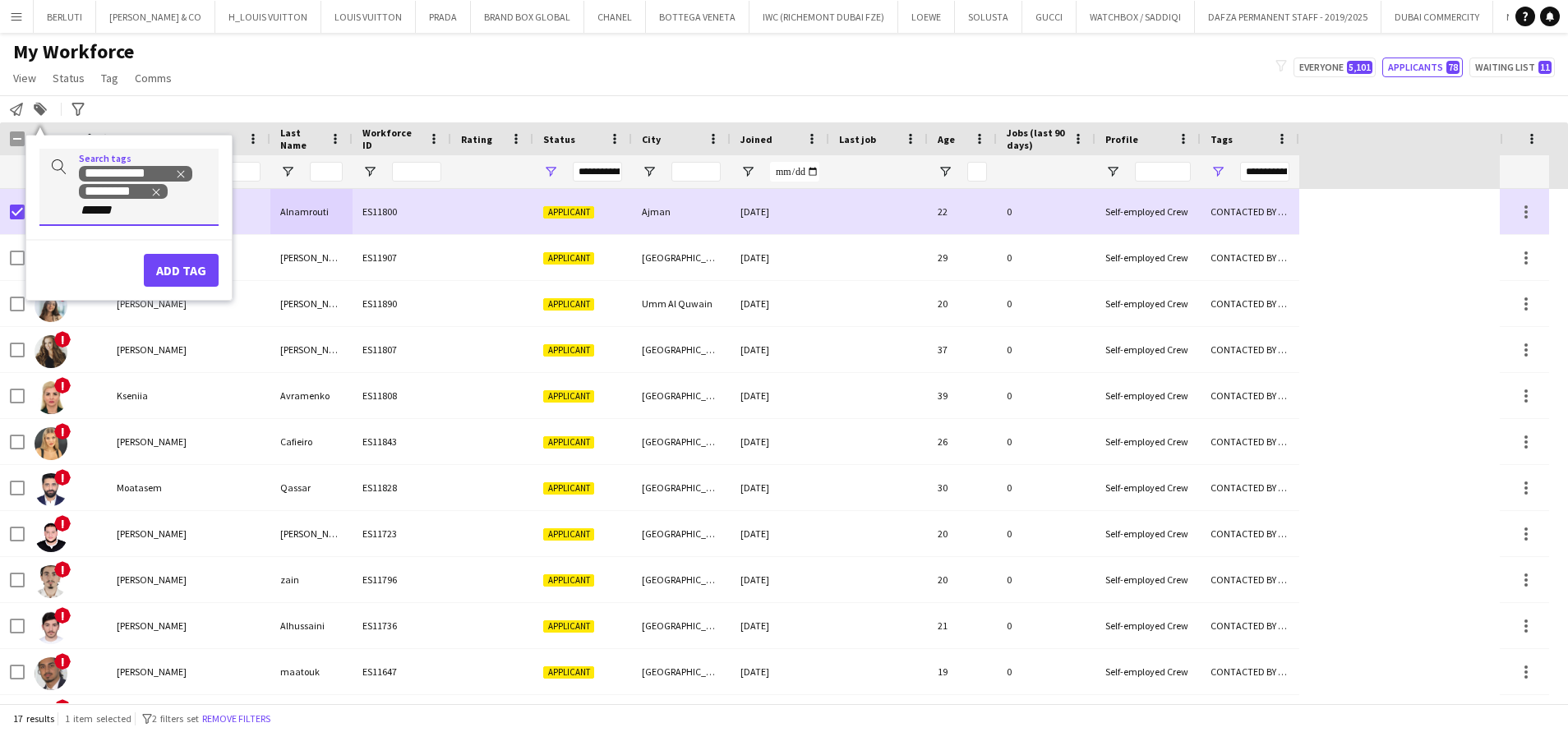 type 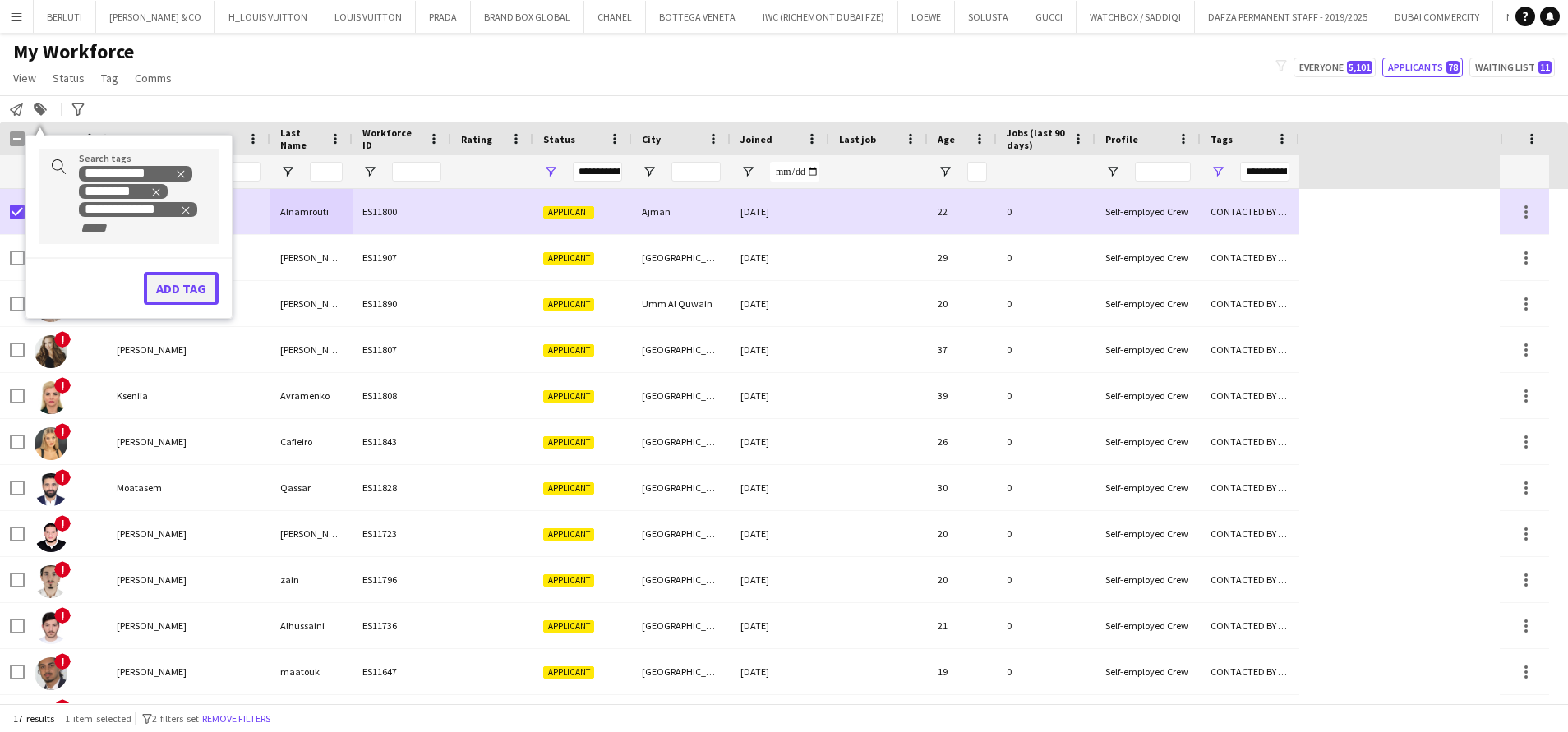 click on "Add tag" at bounding box center (181, 288) 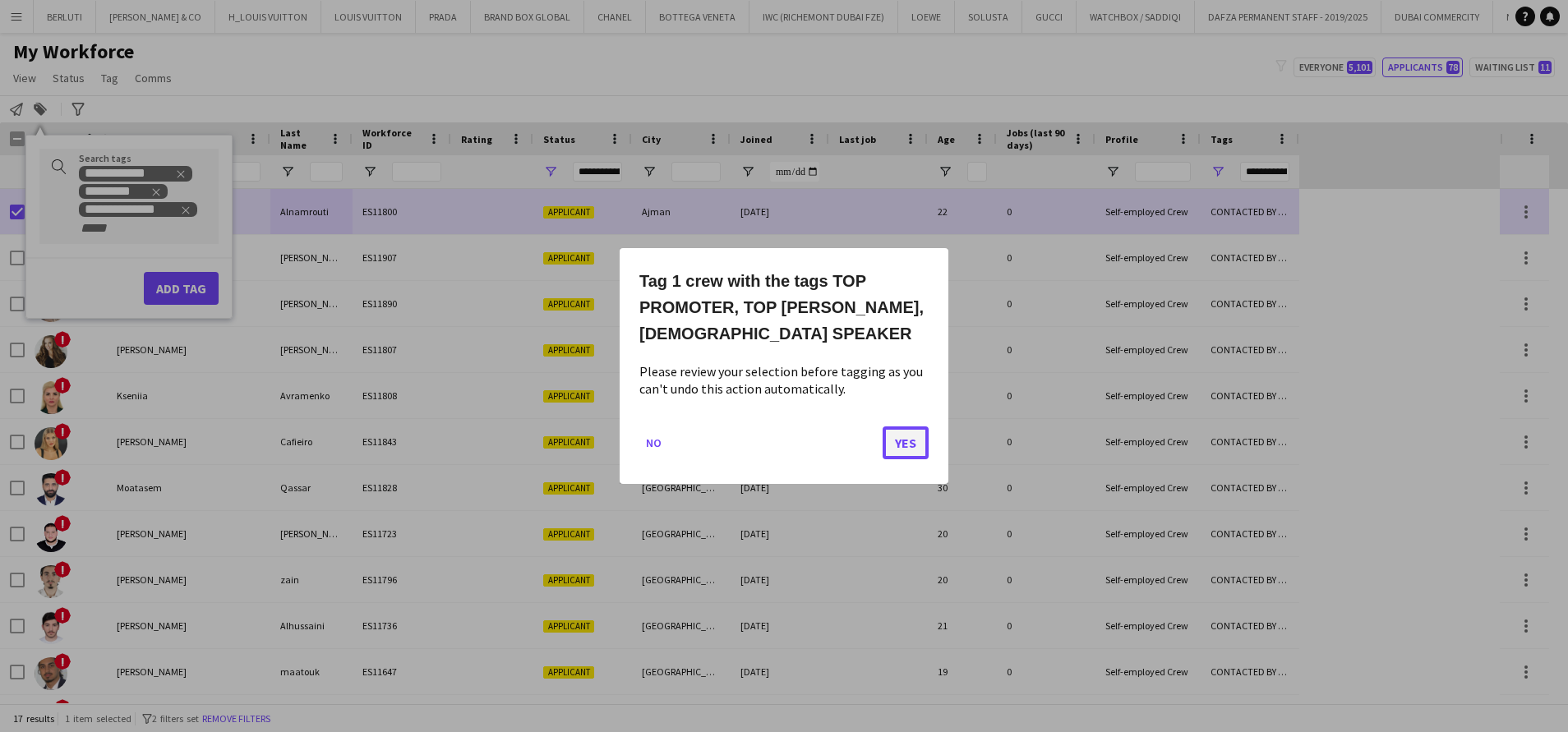 click on "Yes" 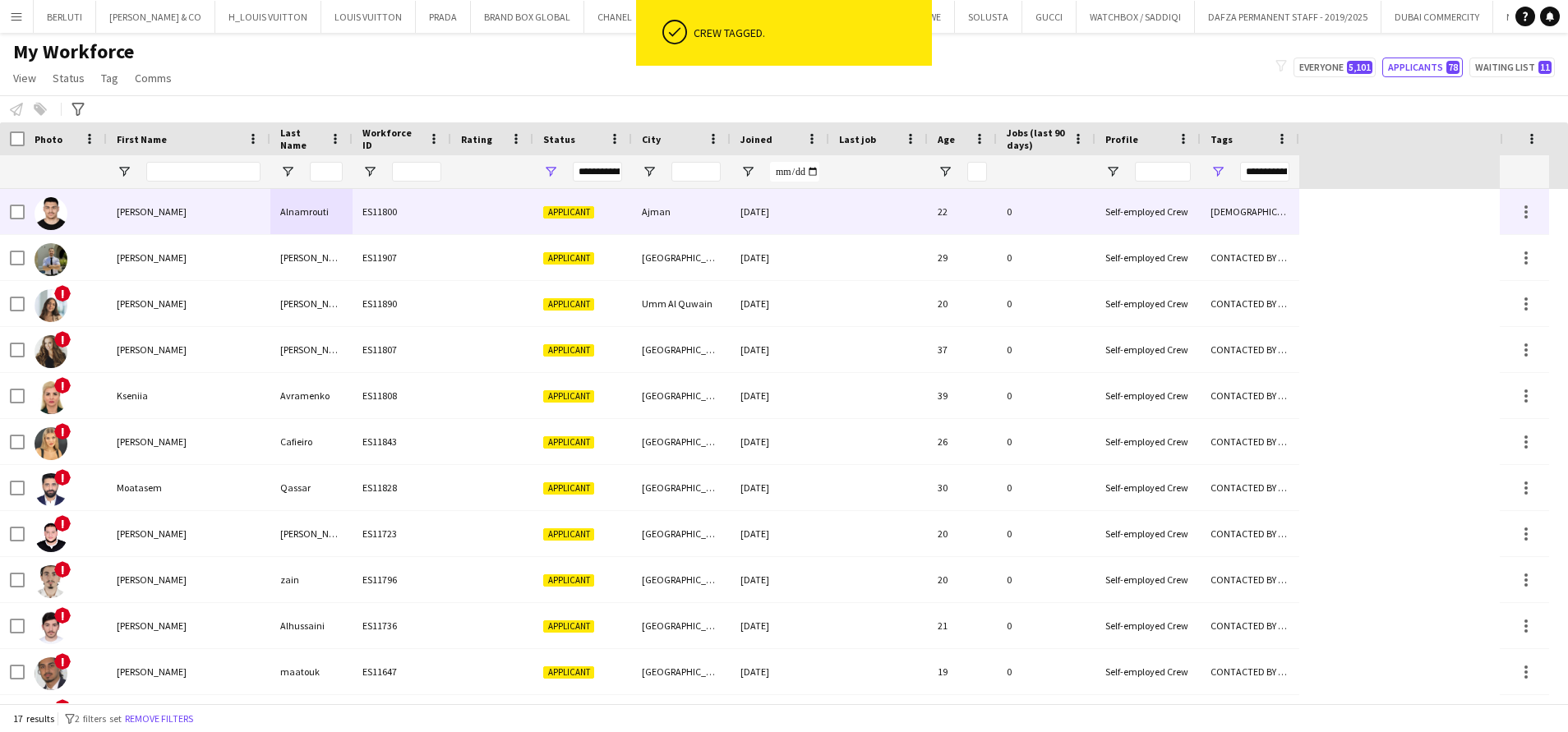 click on "[PERSON_NAME]" at bounding box center [188, 211] 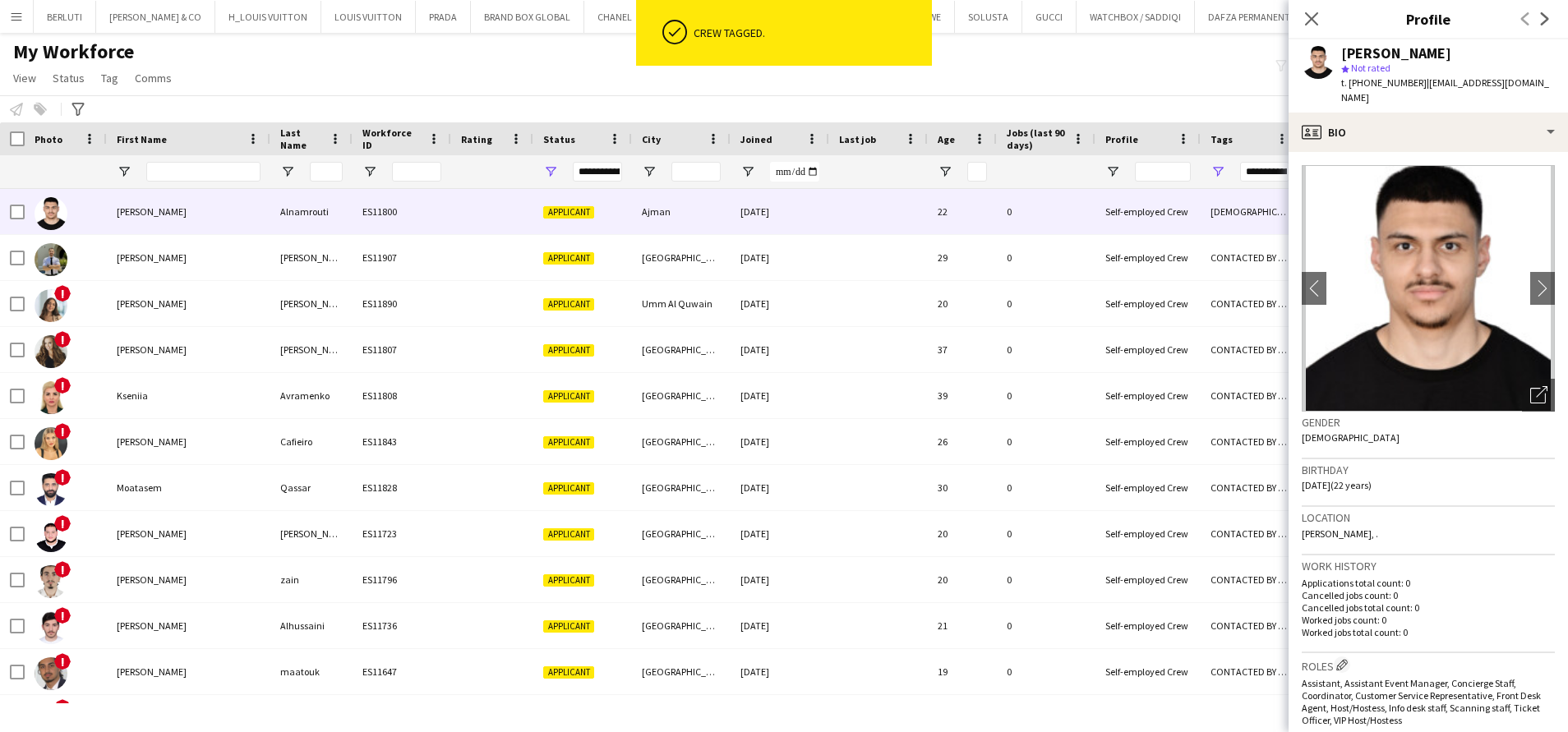 scroll, scrollTop: 493, scrollLeft: 0, axis: vertical 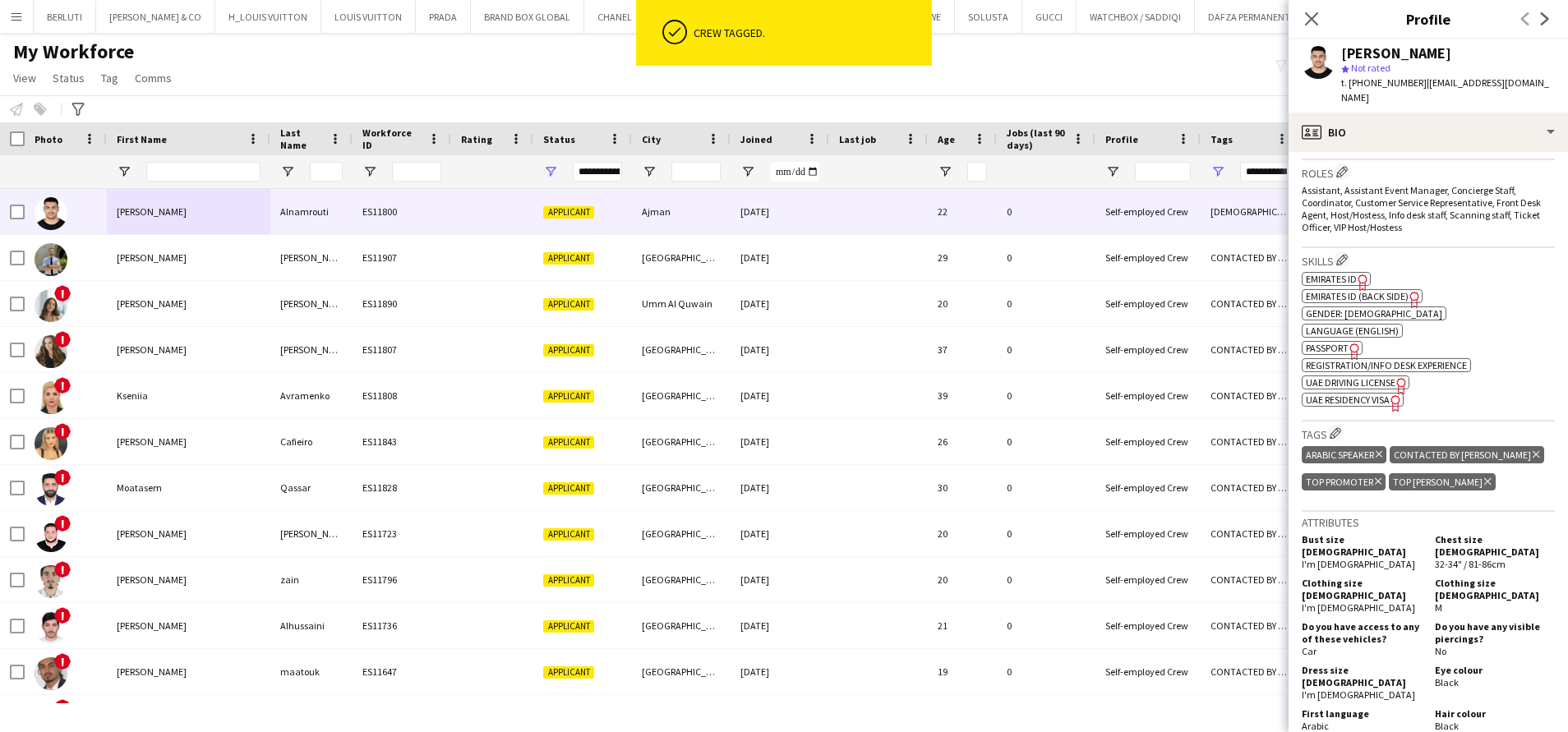 click on "Delete tag" 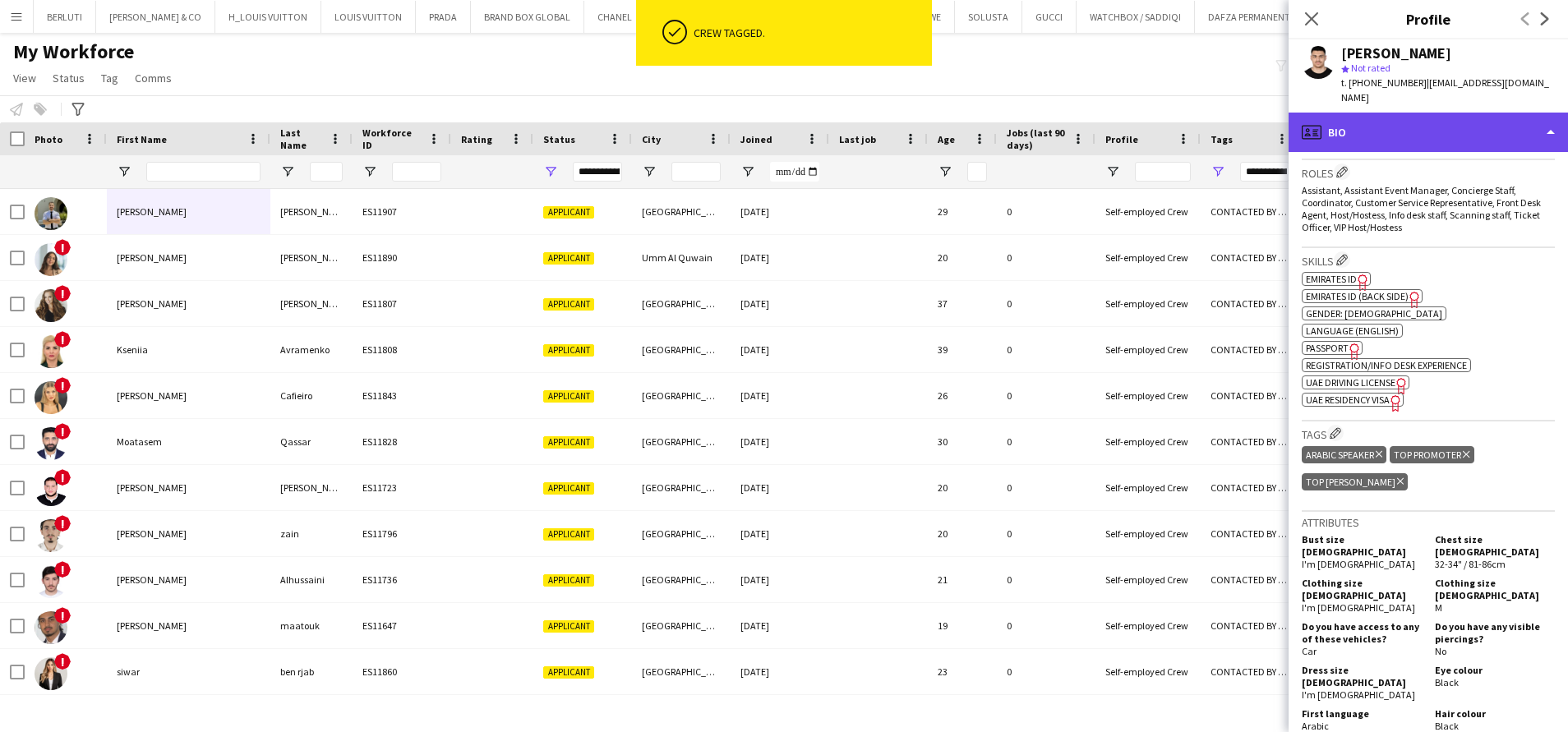 click on "profile
Bio" 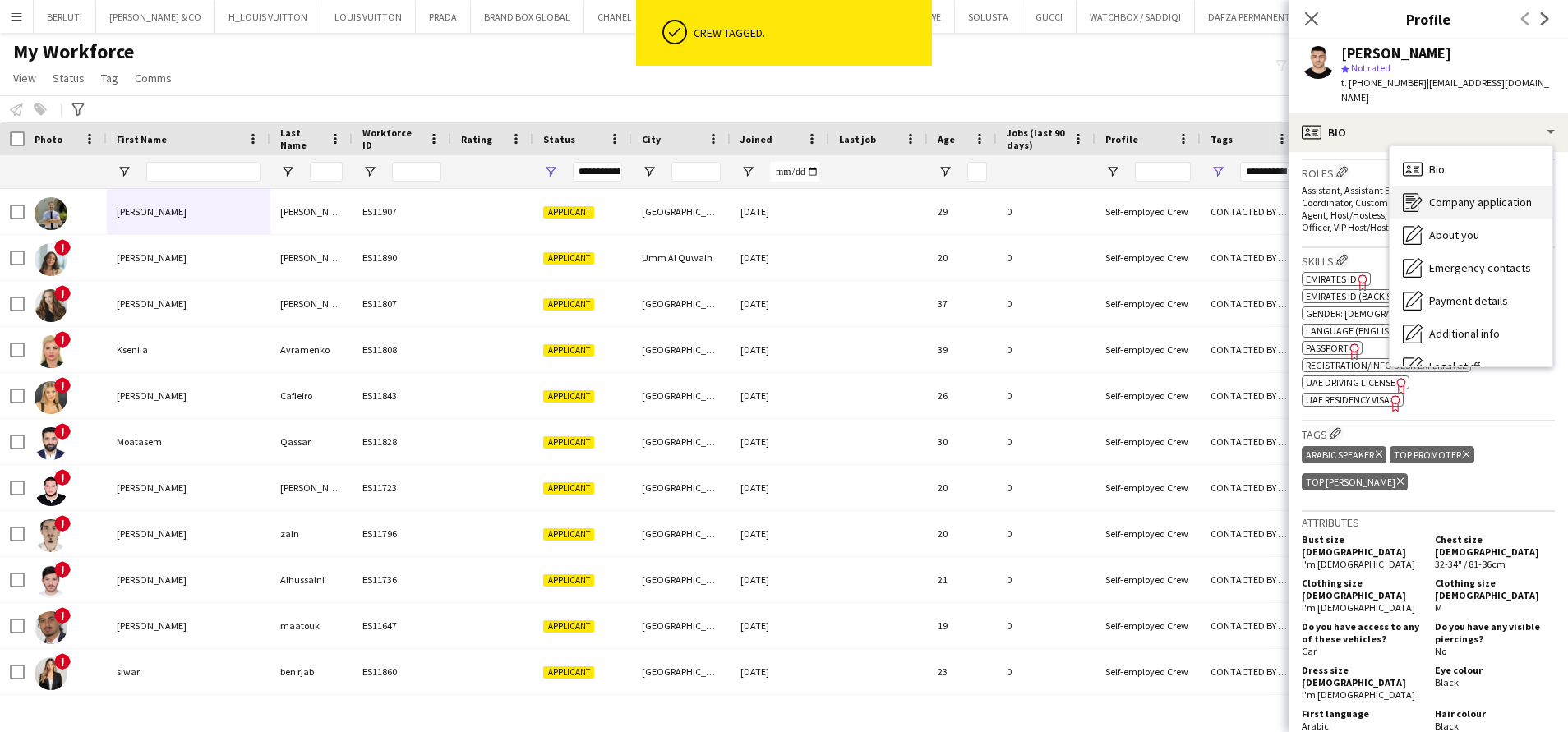 click on "Company application
Company application" at bounding box center [1471, 202] 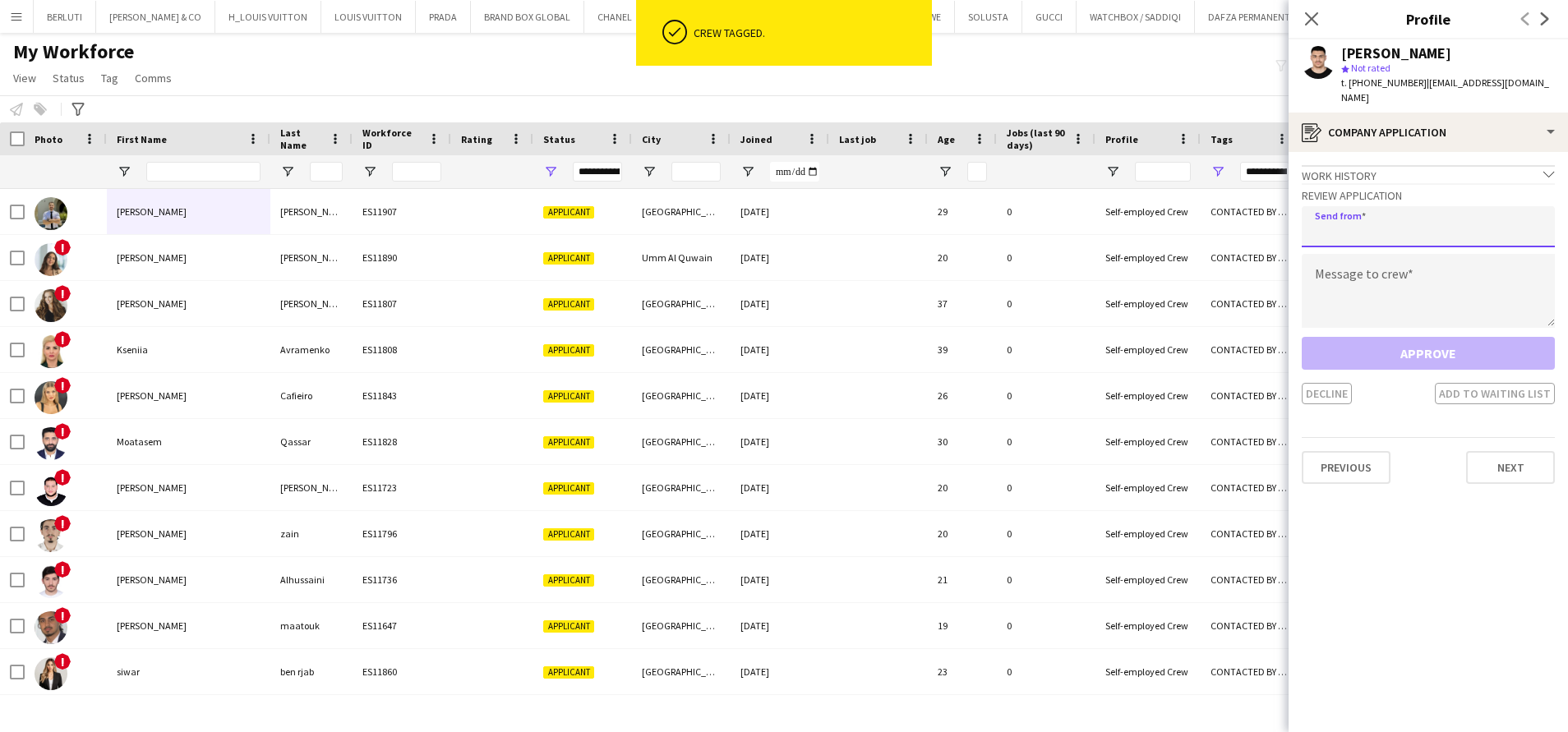 click 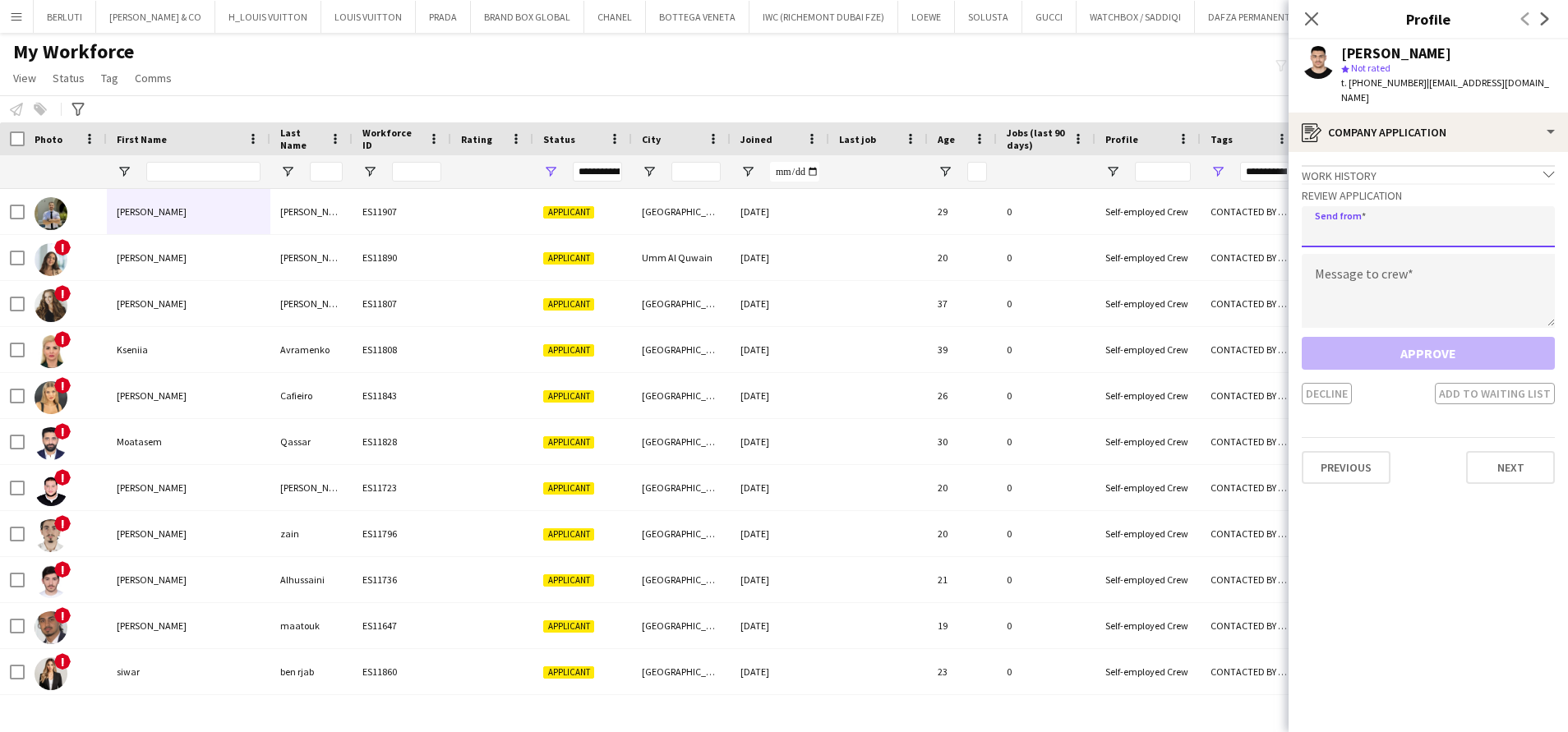 type on "**********" 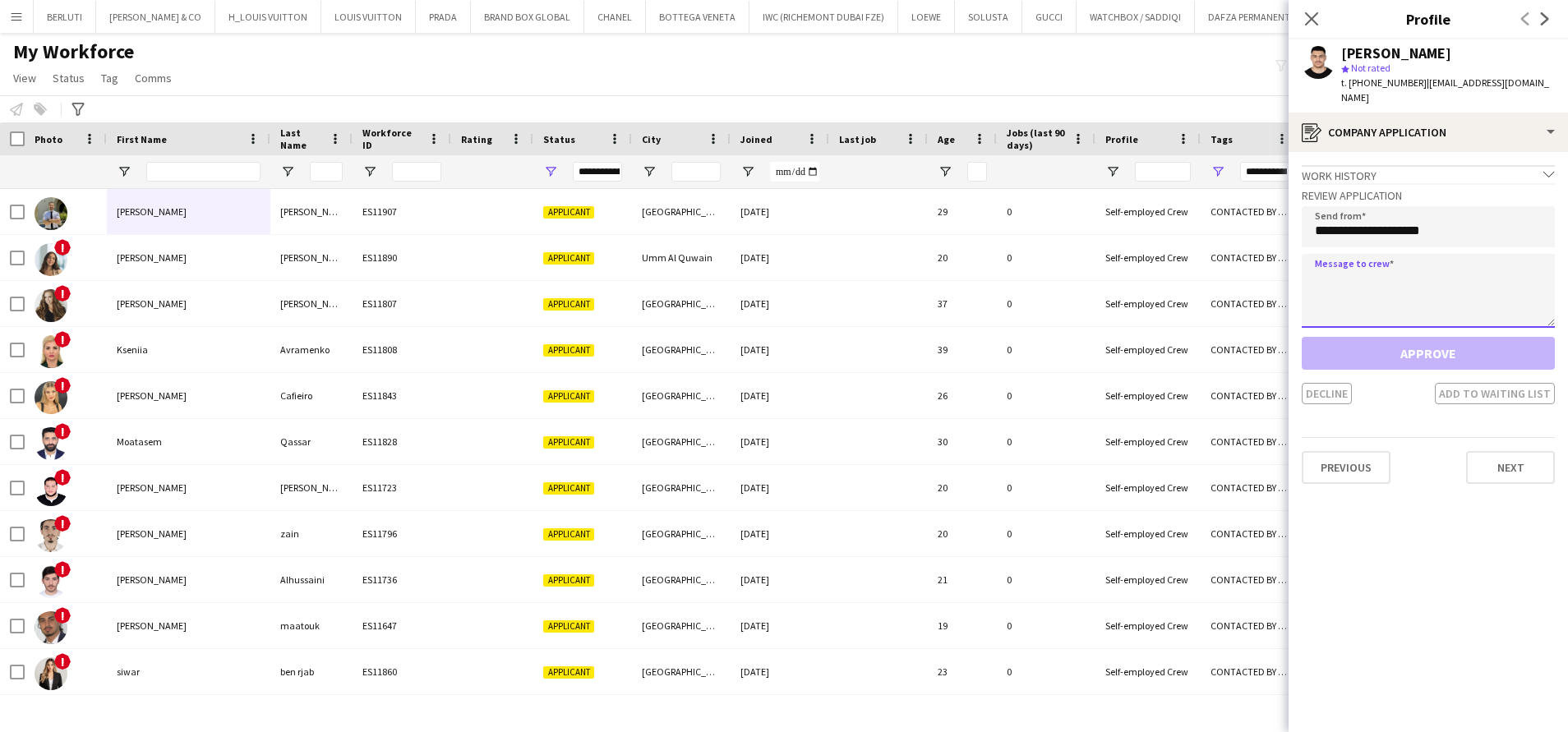 click 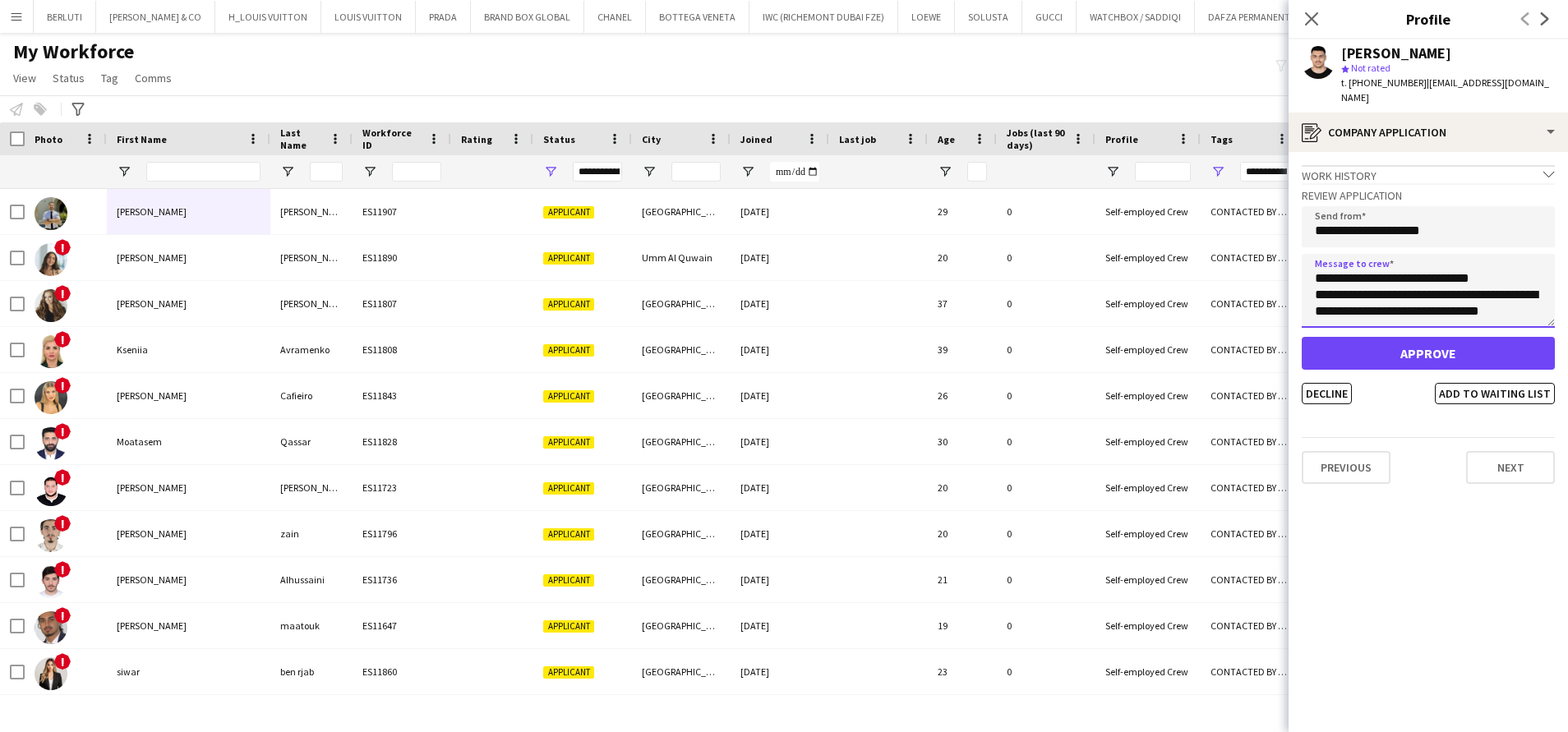 scroll, scrollTop: 585, scrollLeft: 0, axis: vertical 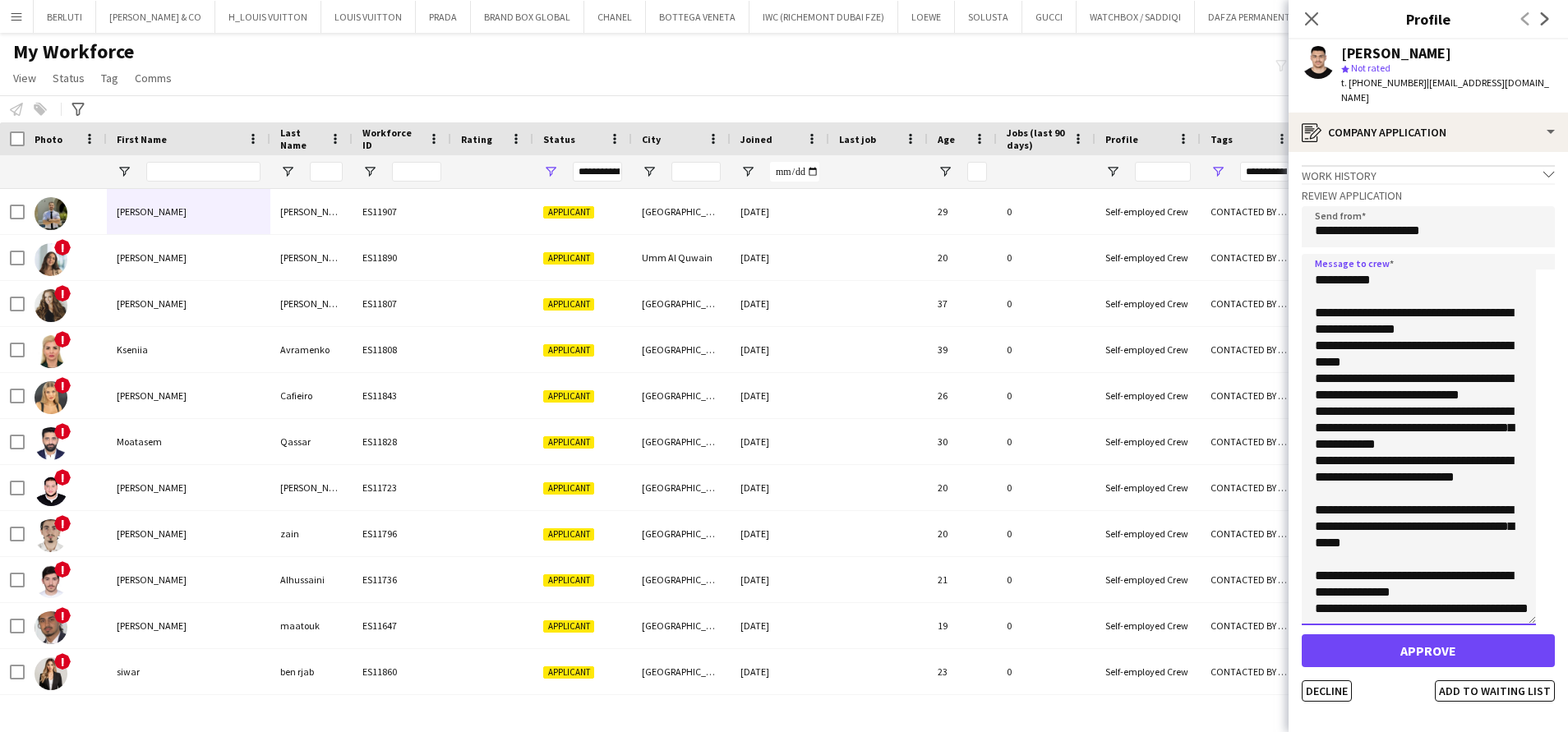 drag, startPoint x: 1550, startPoint y: 304, endPoint x: 1557, endPoint y: 606, distance: 302.08111 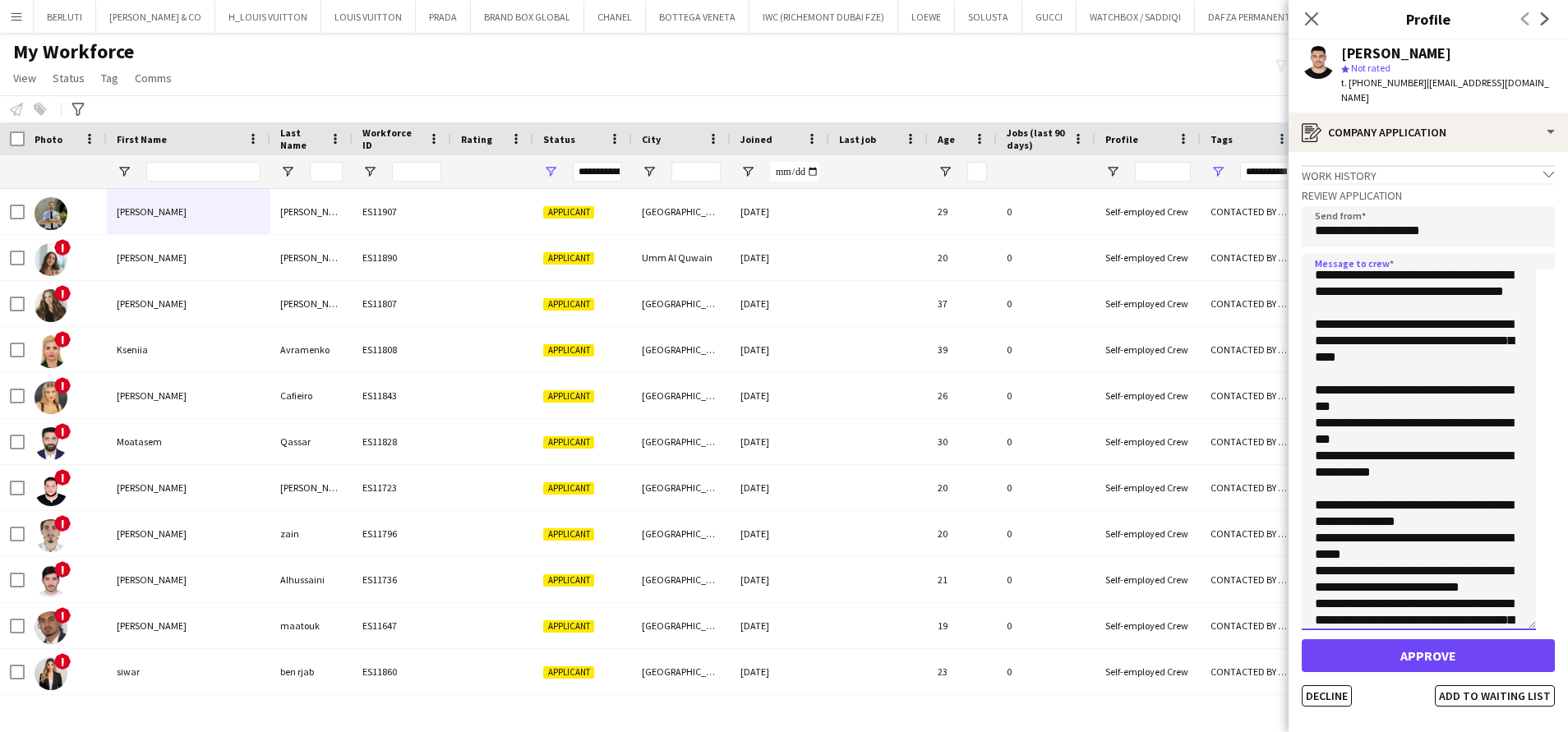 scroll, scrollTop: 0, scrollLeft: 0, axis: both 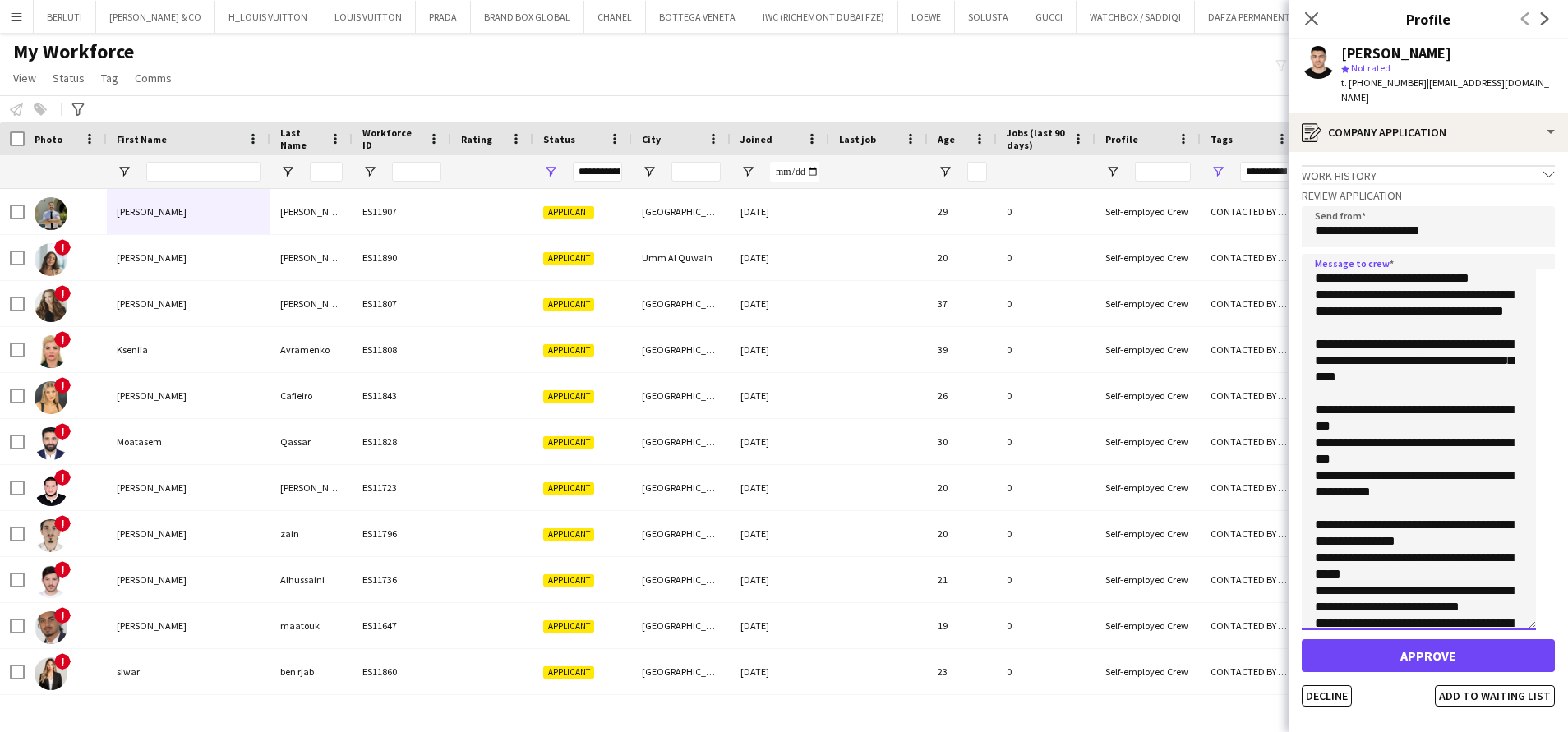 drag, startPoint x: 1374, startPoint y: 460, endPoint x: 1310, endPoint y: 411, distance: 80.60397 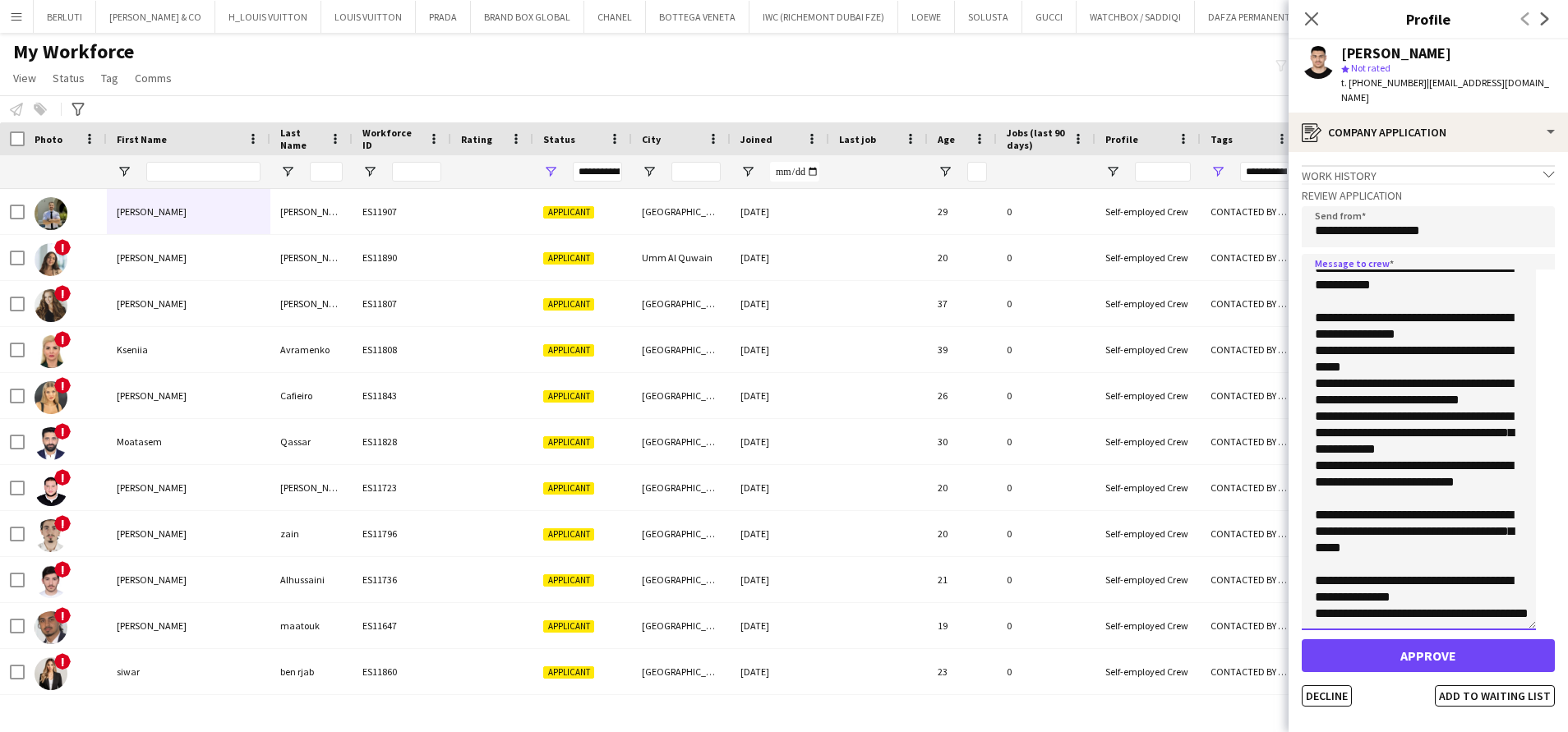 scroll, scrollTop: 246, scrollLeft: 0, axis: vertical 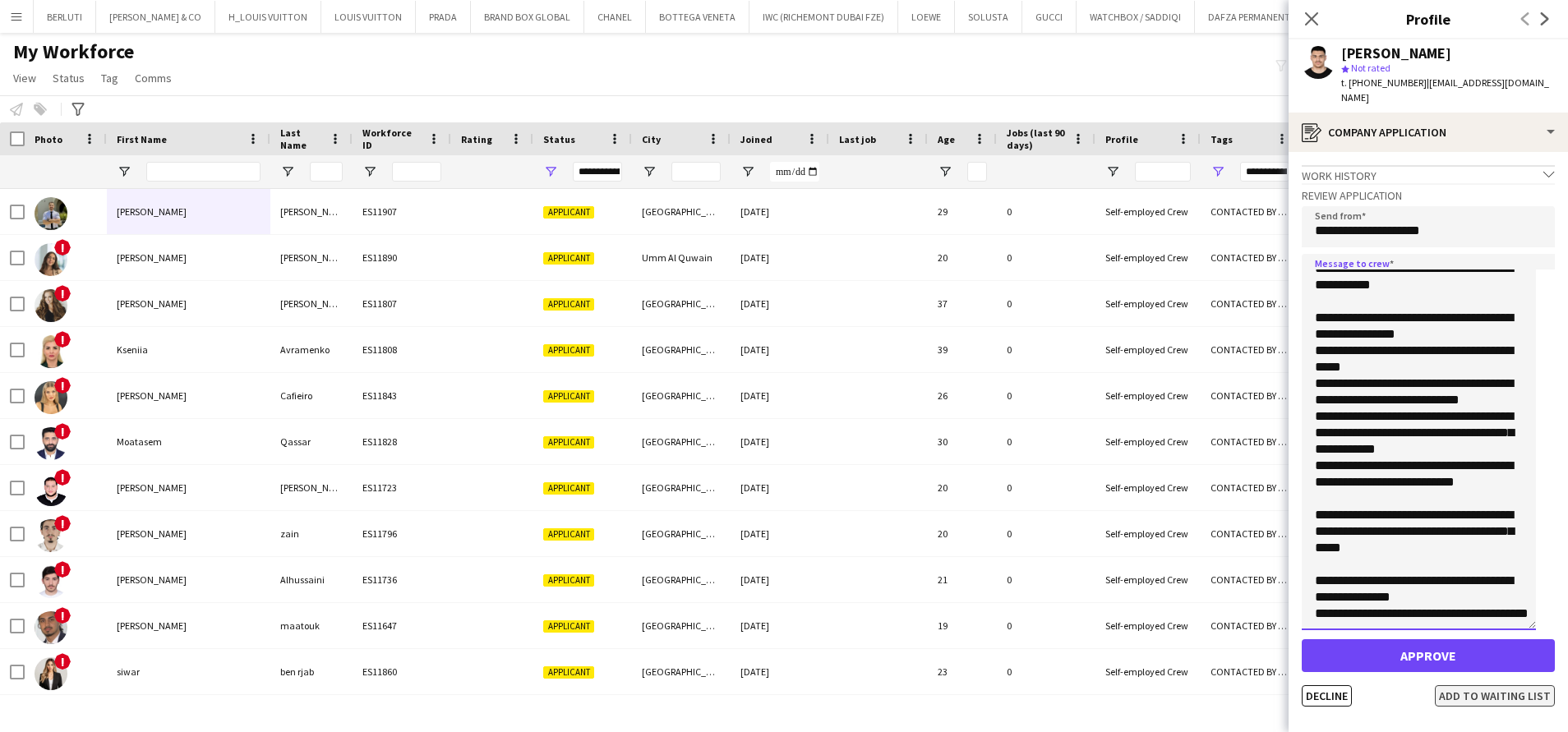 type on "**********" 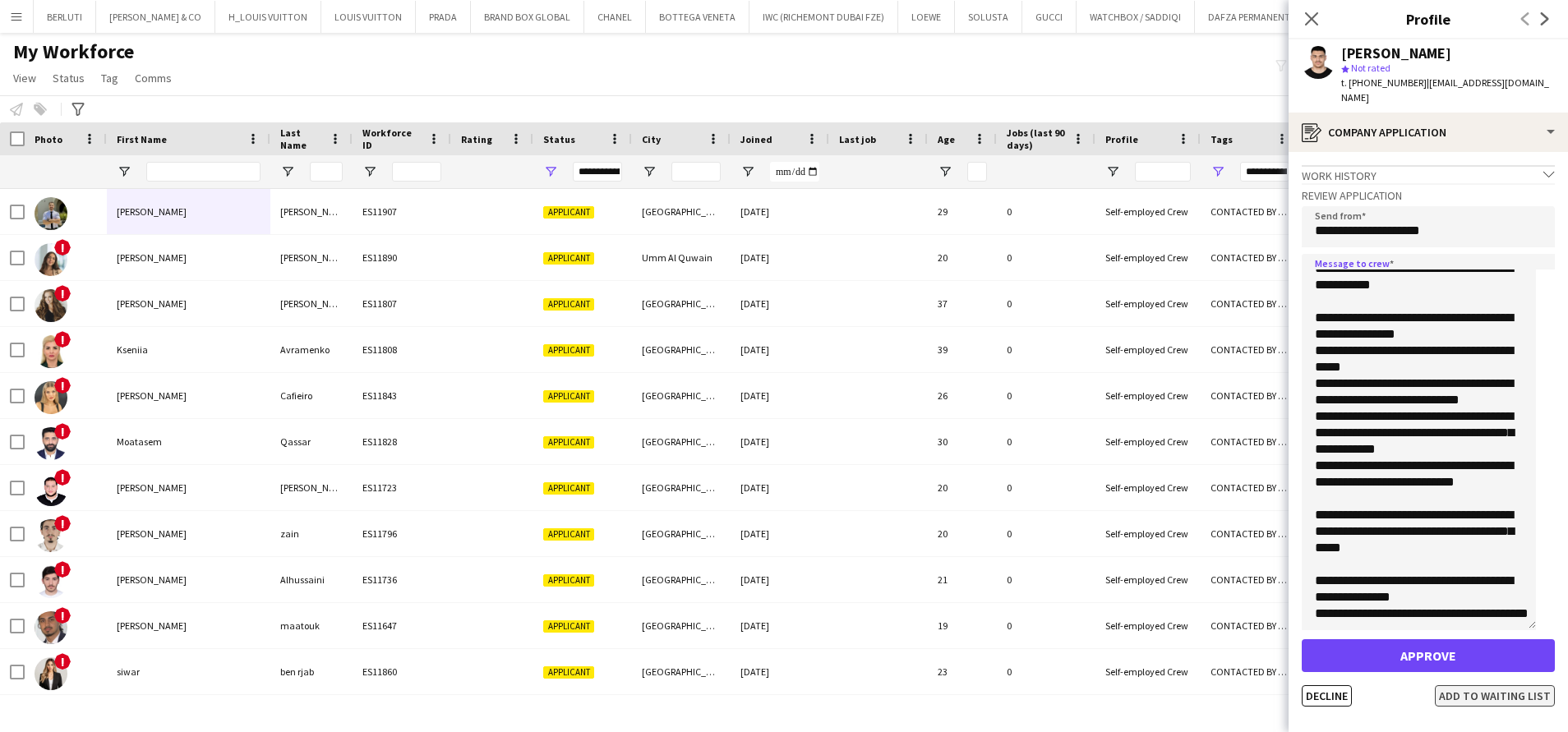 click on "Add to waiting list" 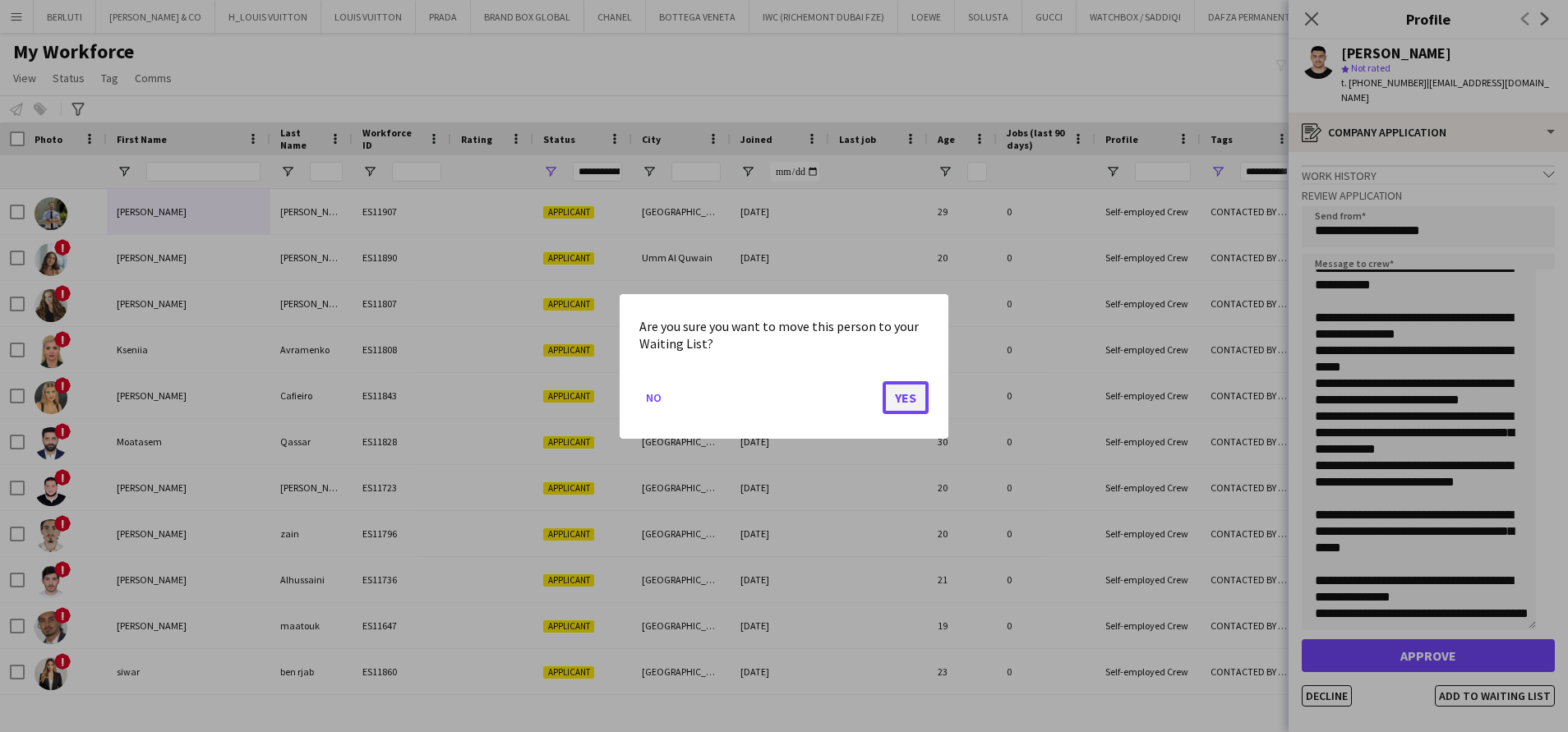 click on "Yes" 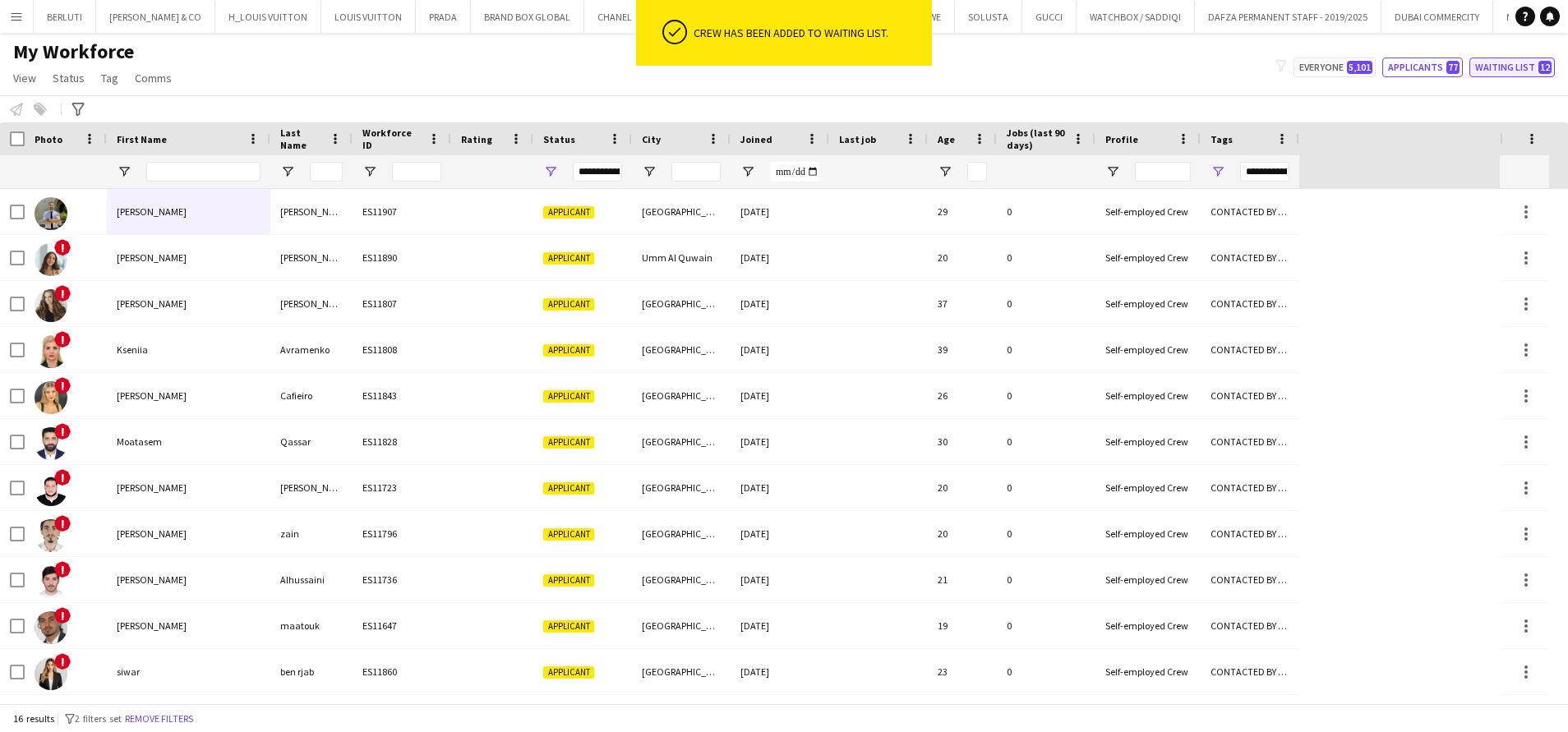 click on "Waiting list   12" 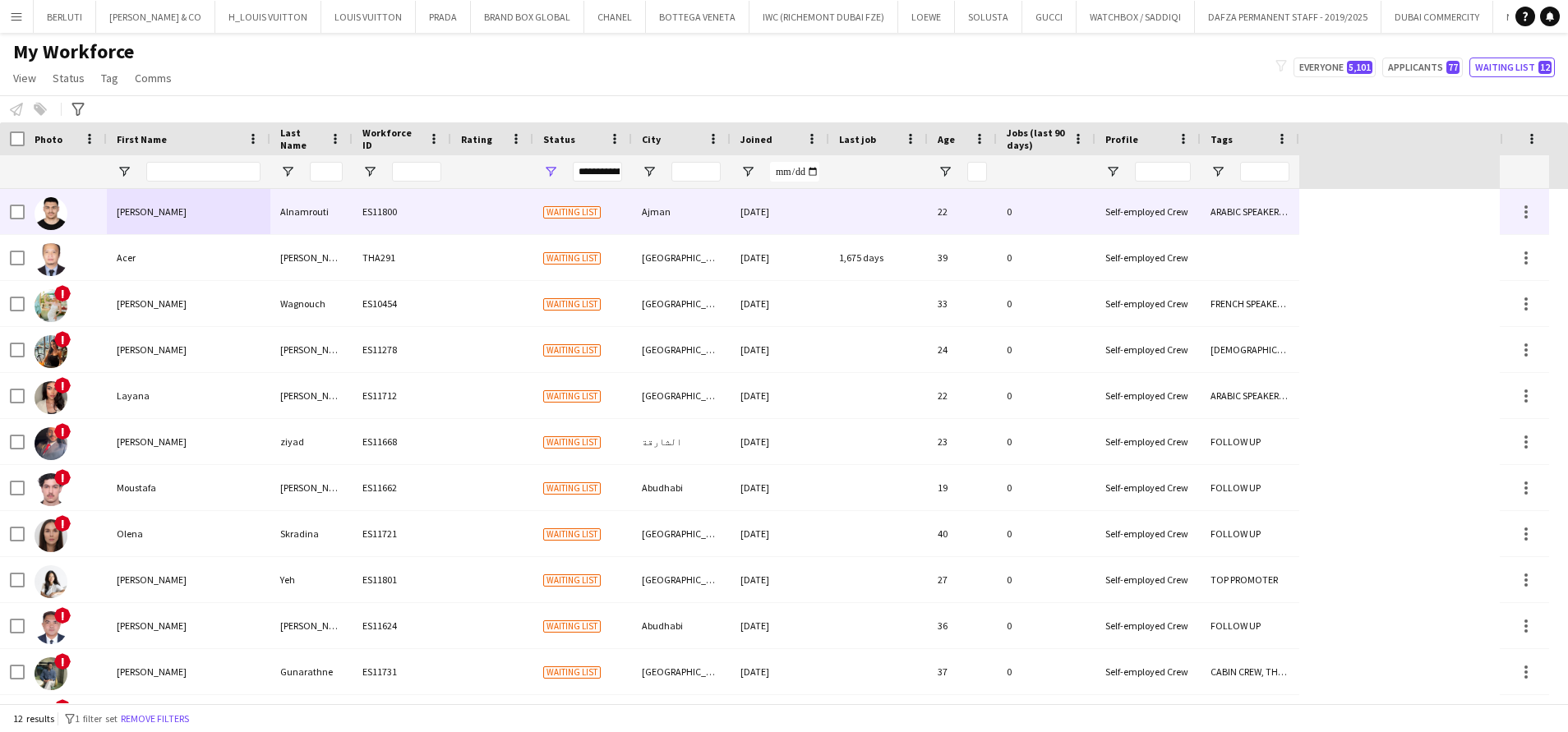 click on "[PERSON_NAME]" at bounding box center [188, 211] 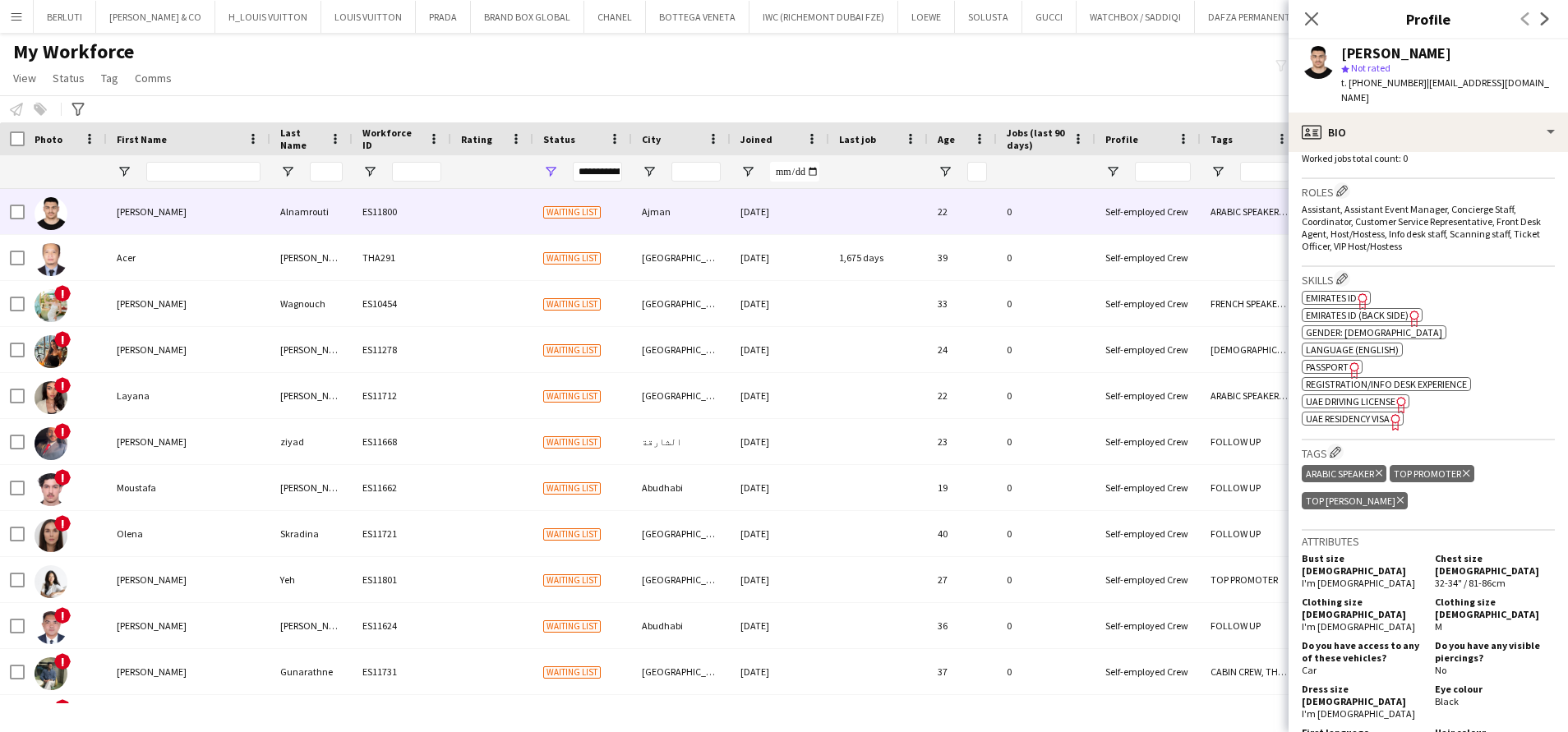 scroll, scrollTop: 616, scrollLeft: 0, axis: vertical 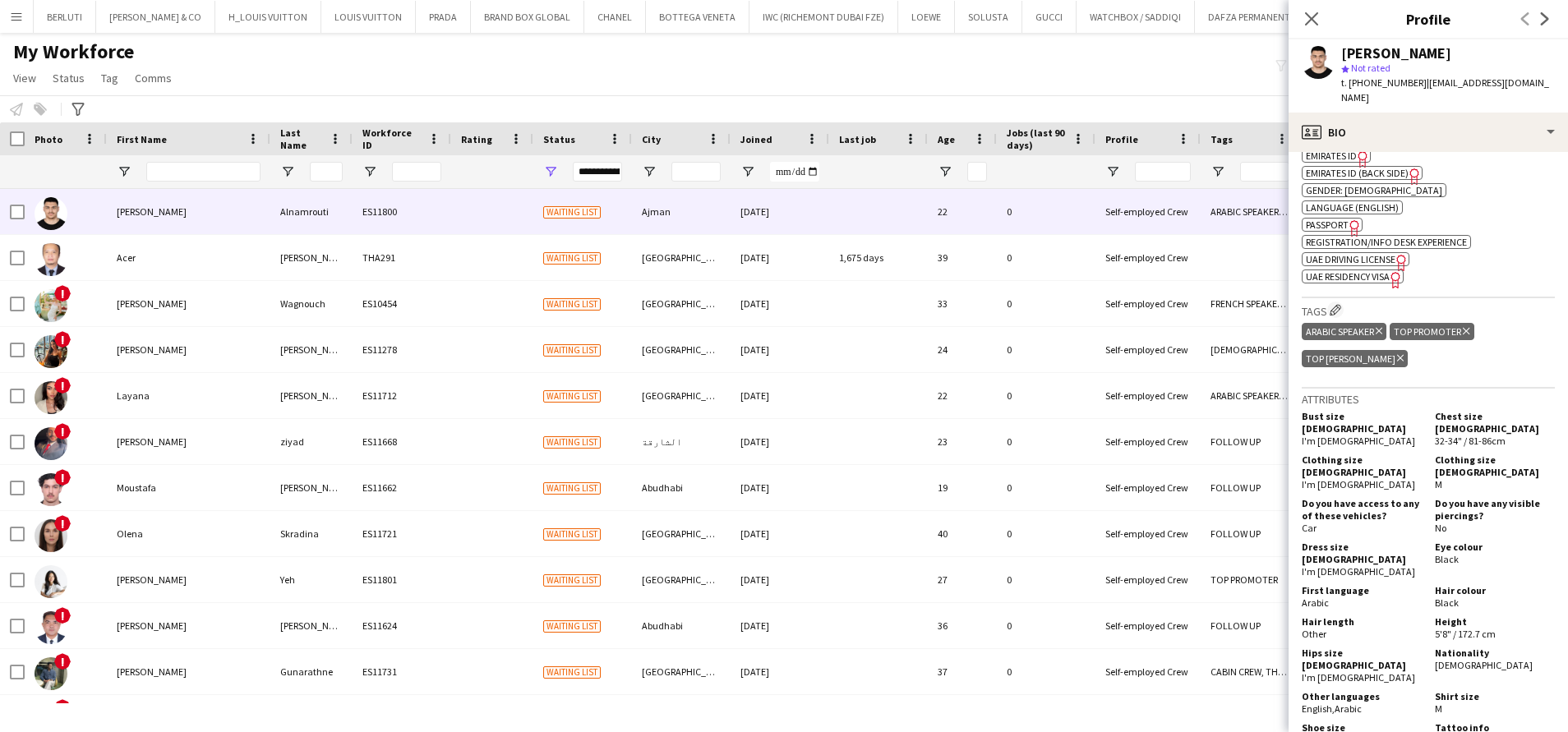 click on "My Workforce   View   Views  Default view New view Update view Delete view Edit name Customise view Customise filters Reset Filters Reset View Reset All  Status  Edit  Tag  New tag  Edit tag  ARABIC SPEAKER (2101) CABIN CREW (383) CHINESE SPEAKER (39) CONTACTED BY [PERSON_NAME] (7) CONTACTED BY [PERSON_NAME] (1) CONTACTED BY [PERSON_NAME] (18) CONTACTED BY [PERSON_NAME]  (96) DRESSER (7) FOH EXPO (31) FOLLOW UP  (41) FRENCH SPEAKER (526) Generic Portfolio - Arabic Speaker  (7) Generic Portfolio - Jewerlly  Model (5) Generic Portfolio - Luxury  (23) Generic Portfolio - Models (14) Generic Portfolio - Promoters (20) Generic Portfolio - Supervisors (11) Generic Portfolio - Tall Hostess (21) Generic Portfolio - Ushers (16) Generic portfolio -VIP Hostess (25) [DEMOGRAPHIC_DATA] SPEAKER (67) [DEMOGRAPHIC_DATA] SPEAKER (8) [DEMOGRAPHIC_DATA] SPEAKER (5) LUXURY RETAIL (456) MANAGER LEVEL (119) MC (21) MUA (17) OPERATION (30) PRODUCTION (8) PROJECT MANAGER  (52) [DEMOGRAPHIC_DATA] SPEAKER (206) STAGE MANAGER (81) SUPERVISOR (194) THA HOSPITALITY (910) TOP BARISTA (69)  Add to tag" 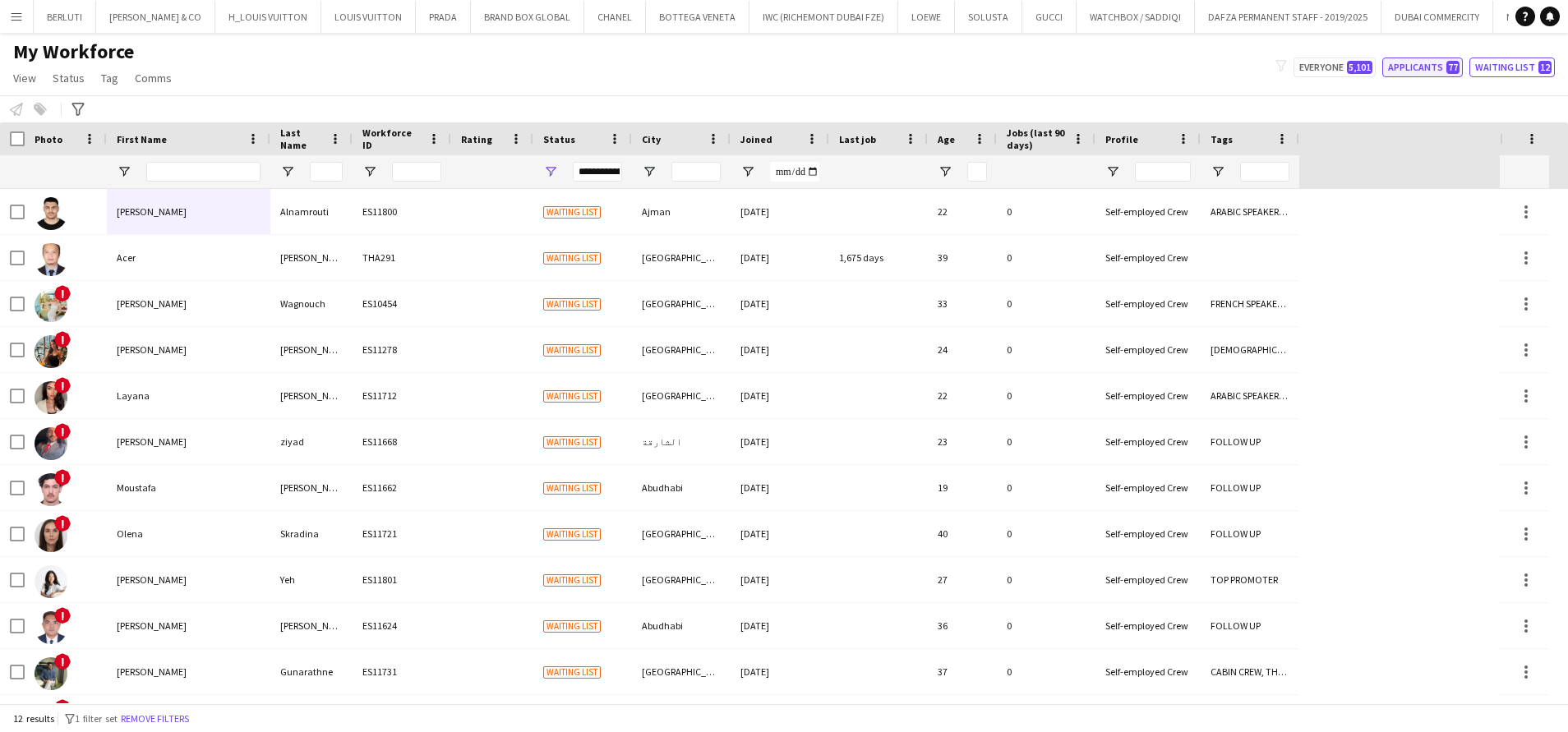 click on "Applicants   77" 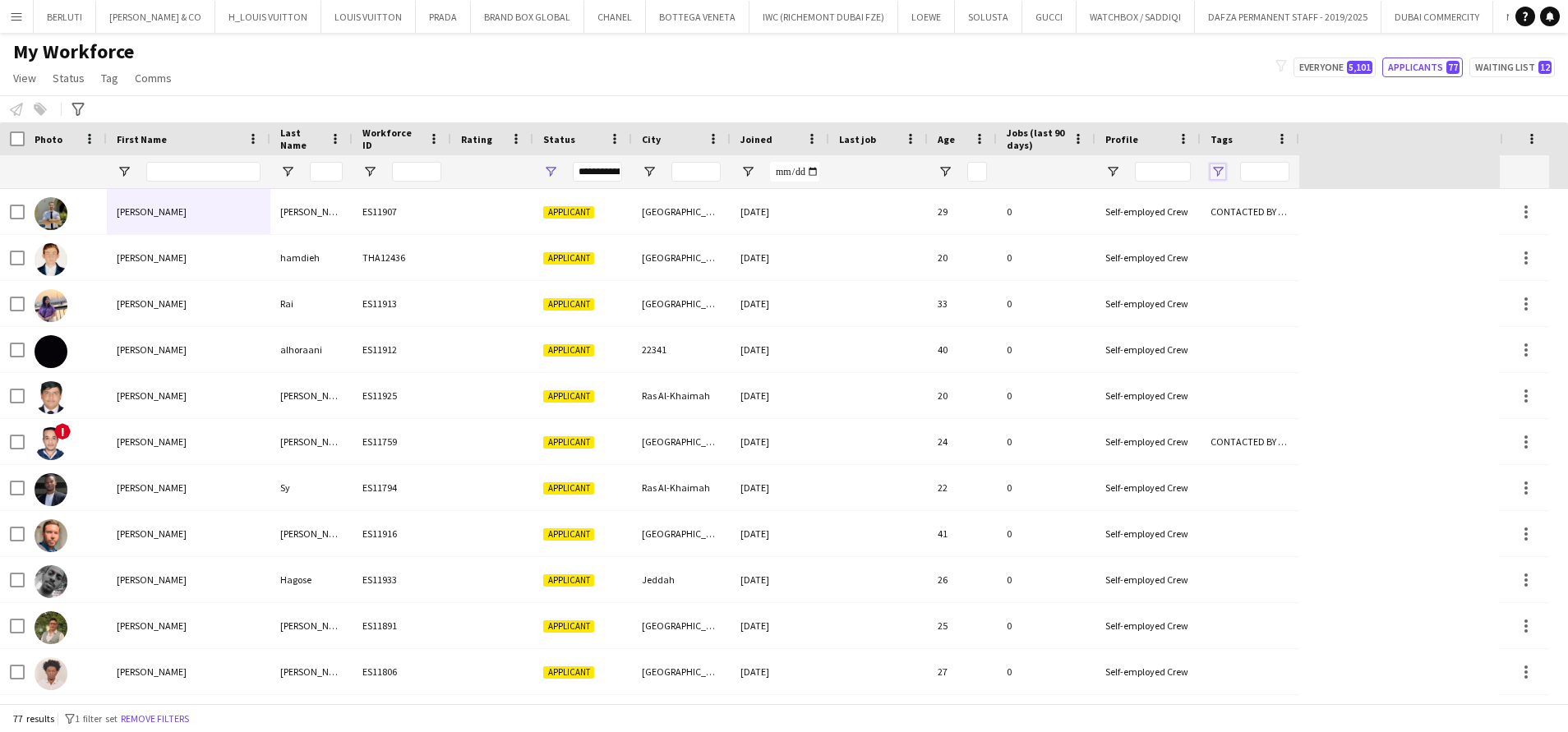 click at bounding box center [1218, 172] 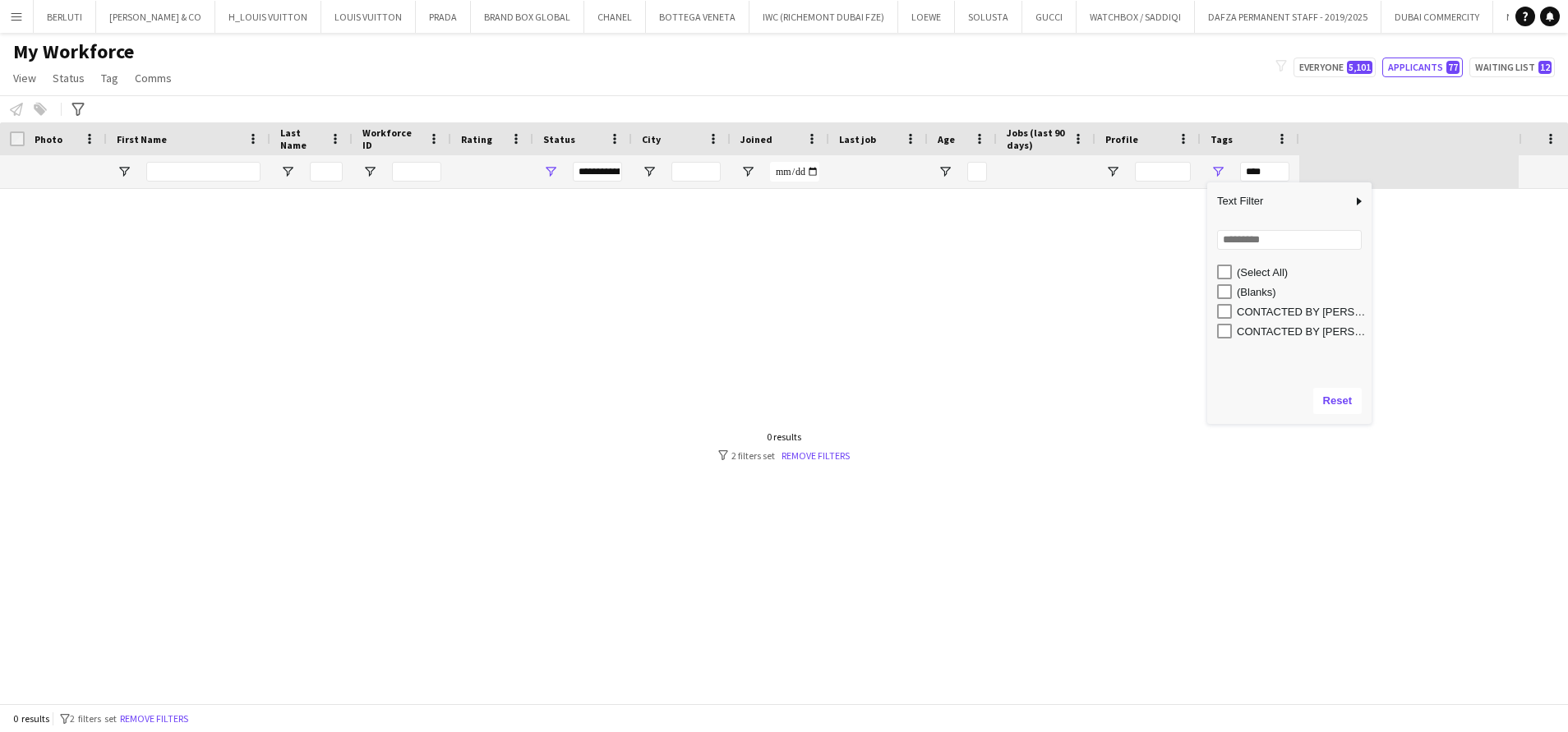 type on "**********" 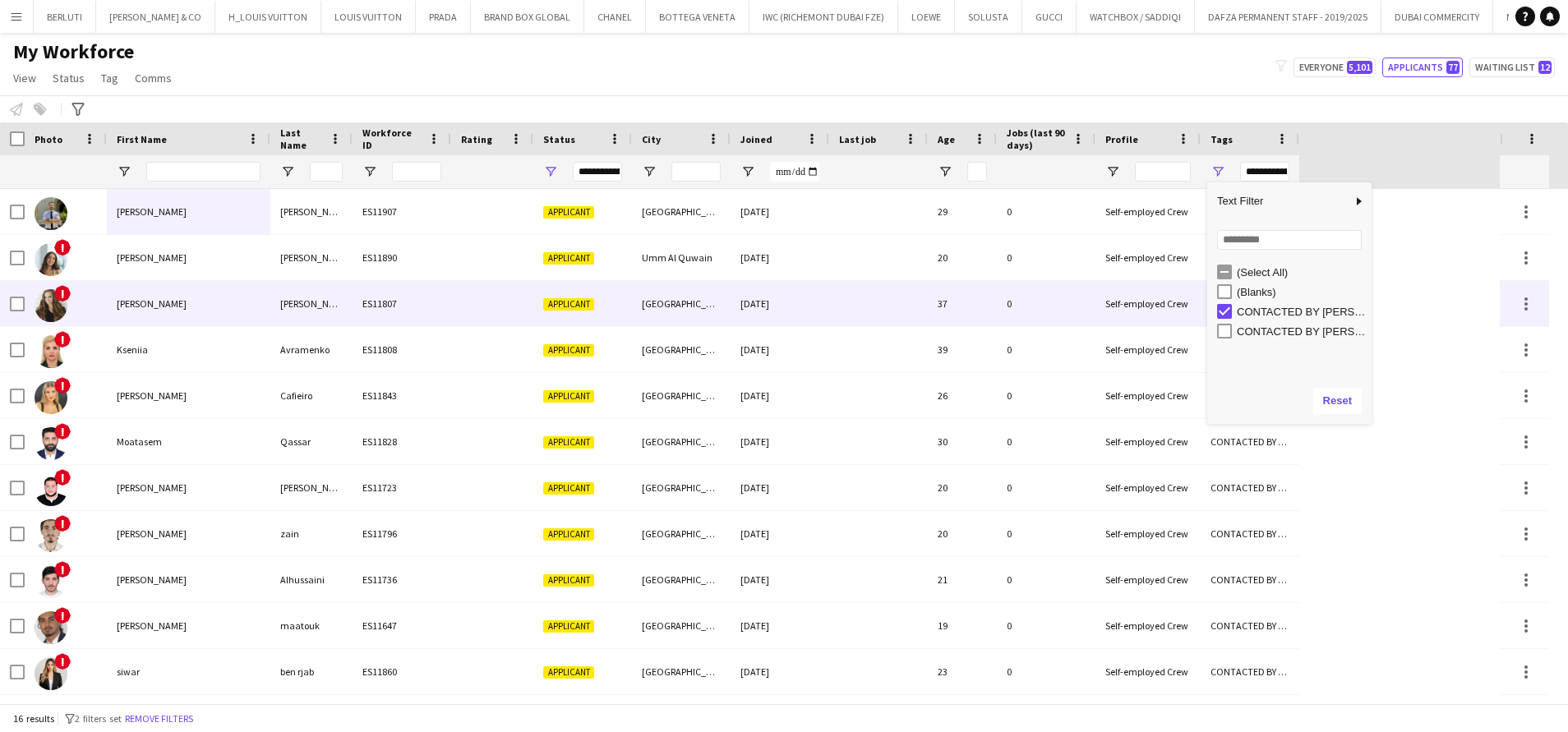scroll, scrollTop: 87, scrollLeft: 0, axis: vertical 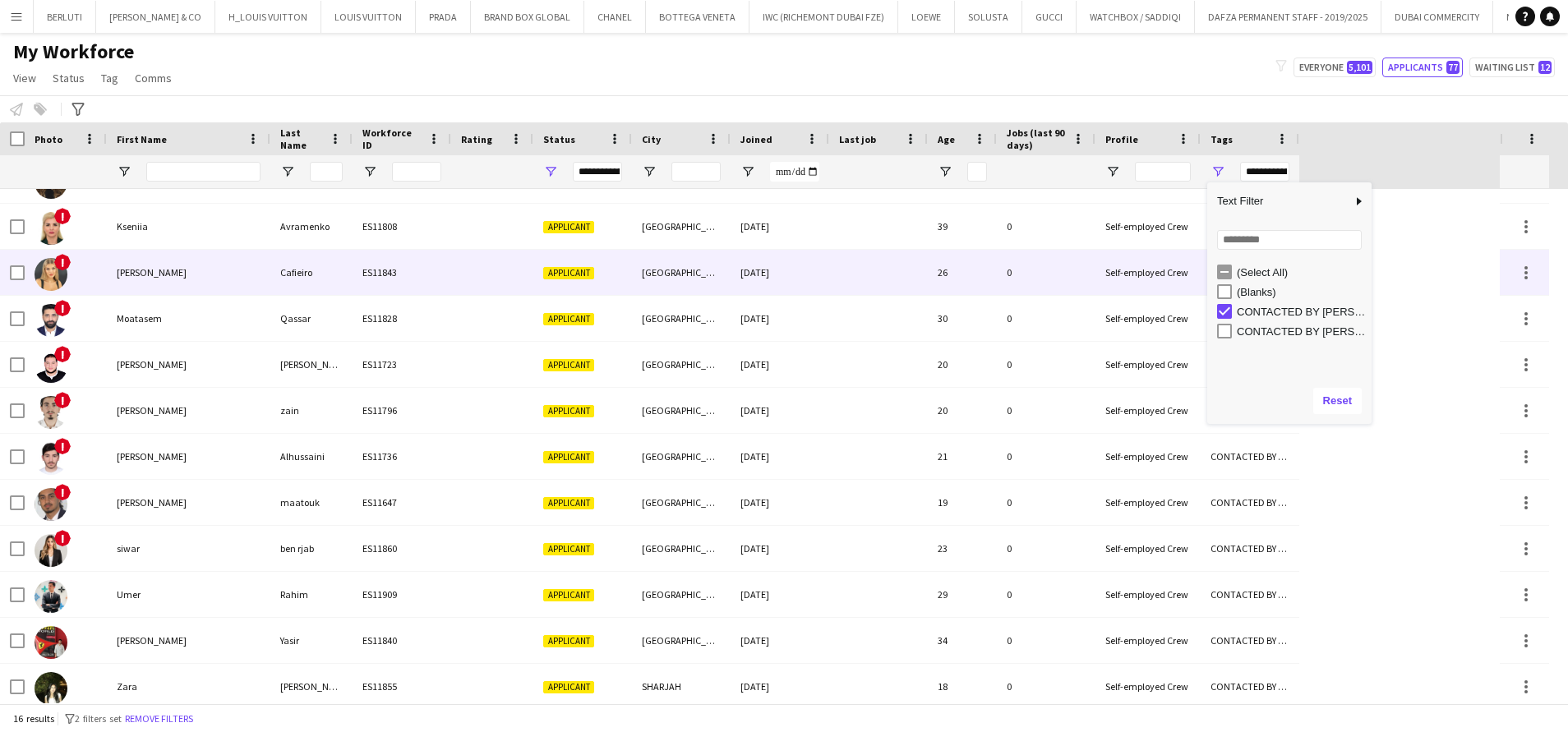 click on "[PERSON_NAME]" at bounding box center (188, 272) 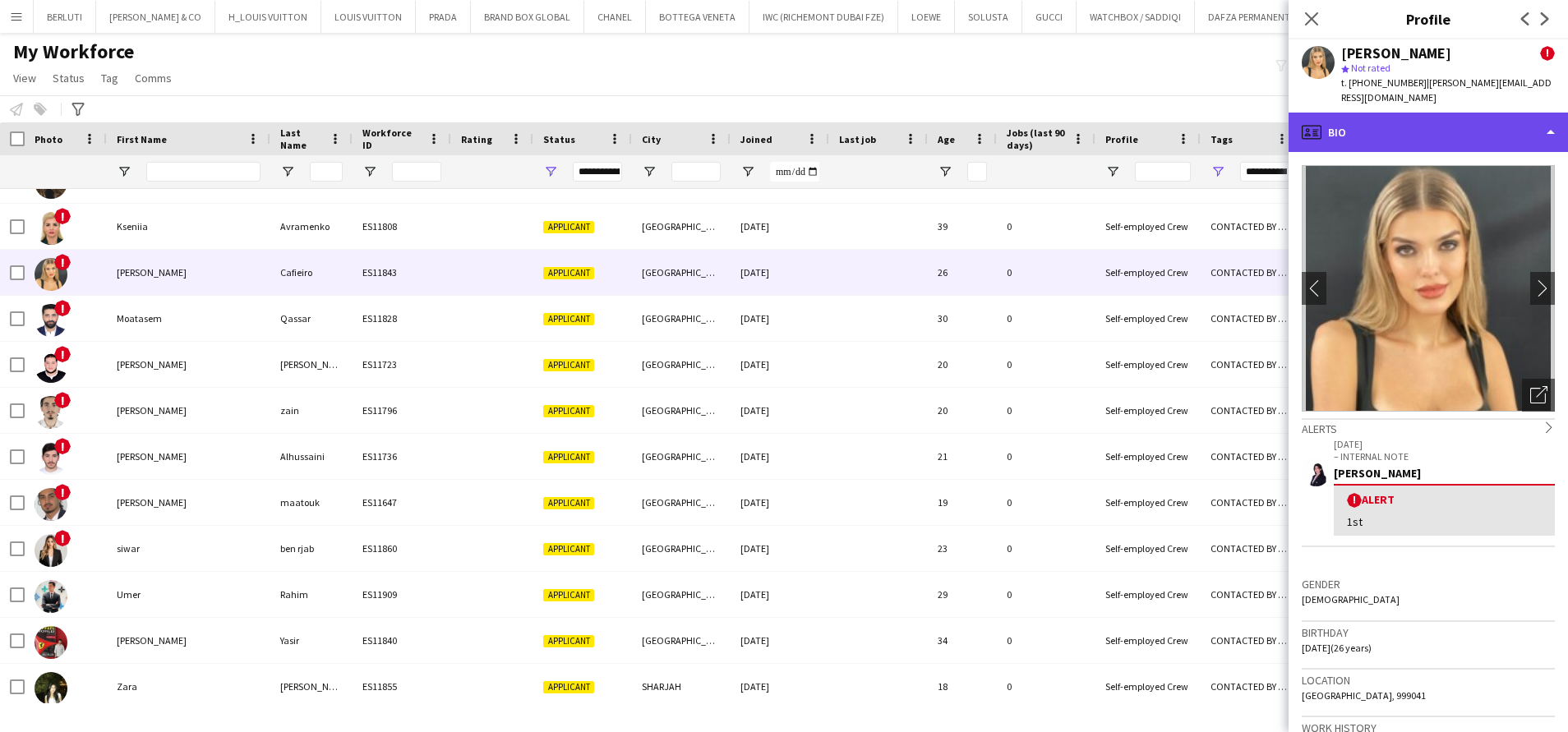 click on "profile
Bio" 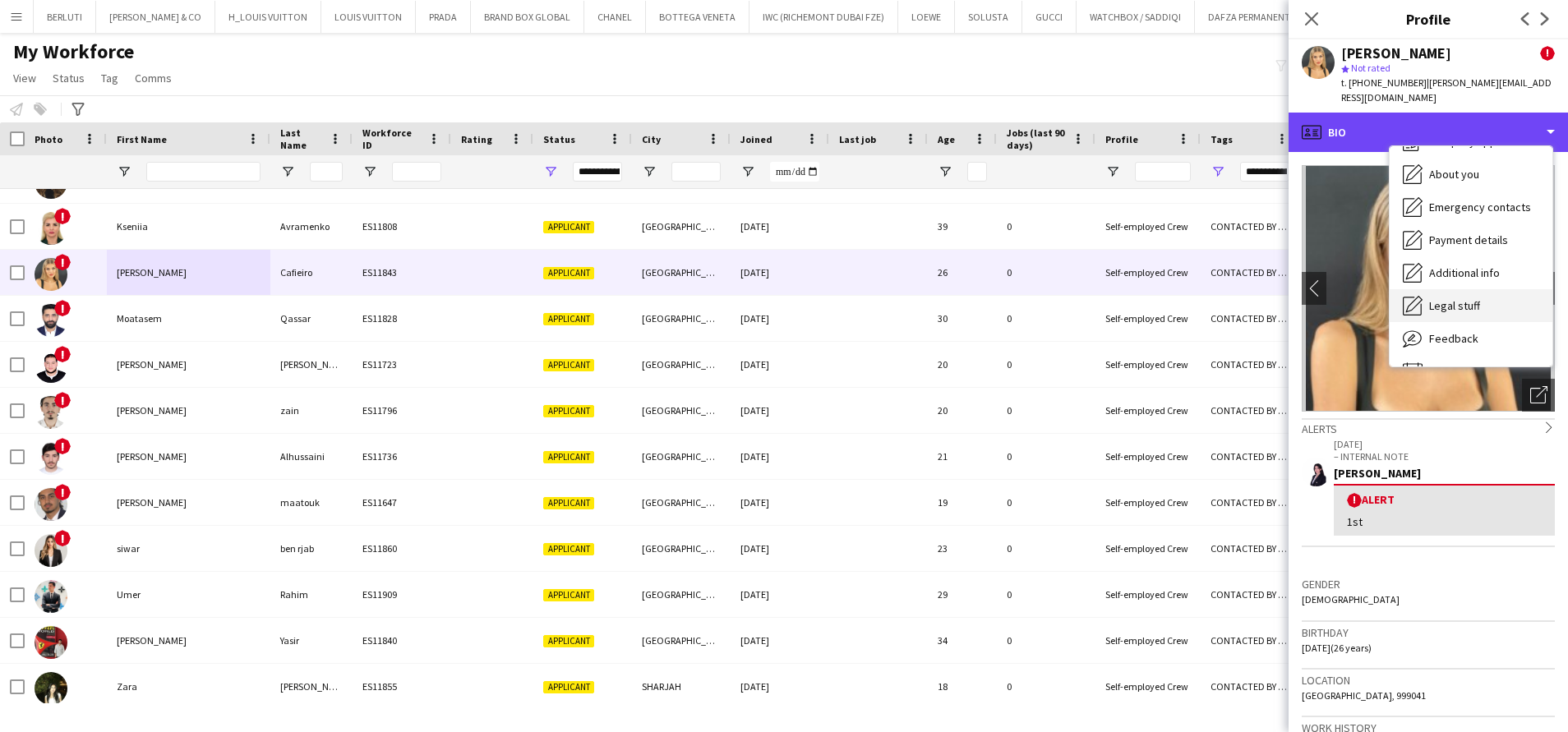 scroll, scrollTop: 89, scrollLeft: 0, axis: vertical 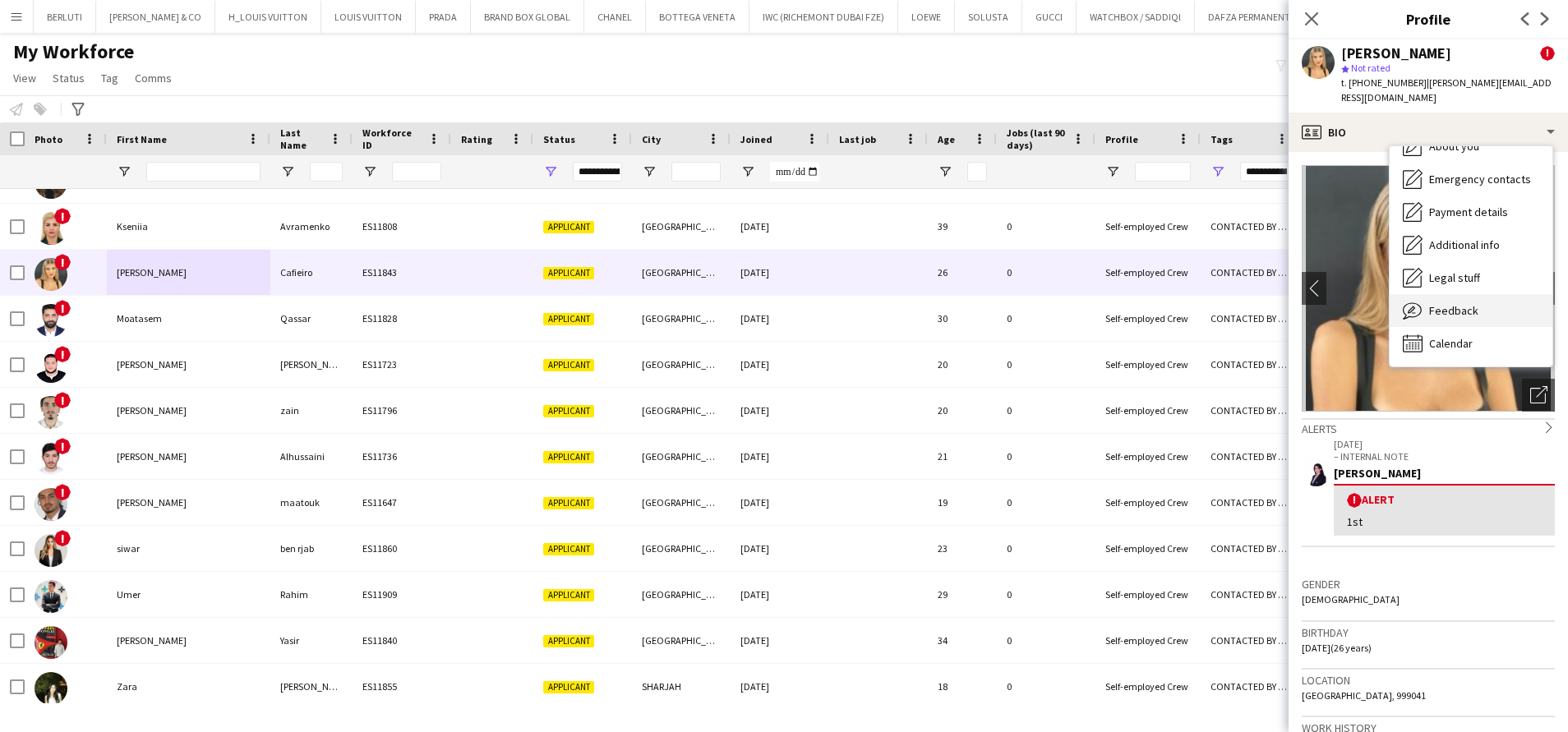 click on "Feedback
Feedback" at bounding box center (1471, 311) 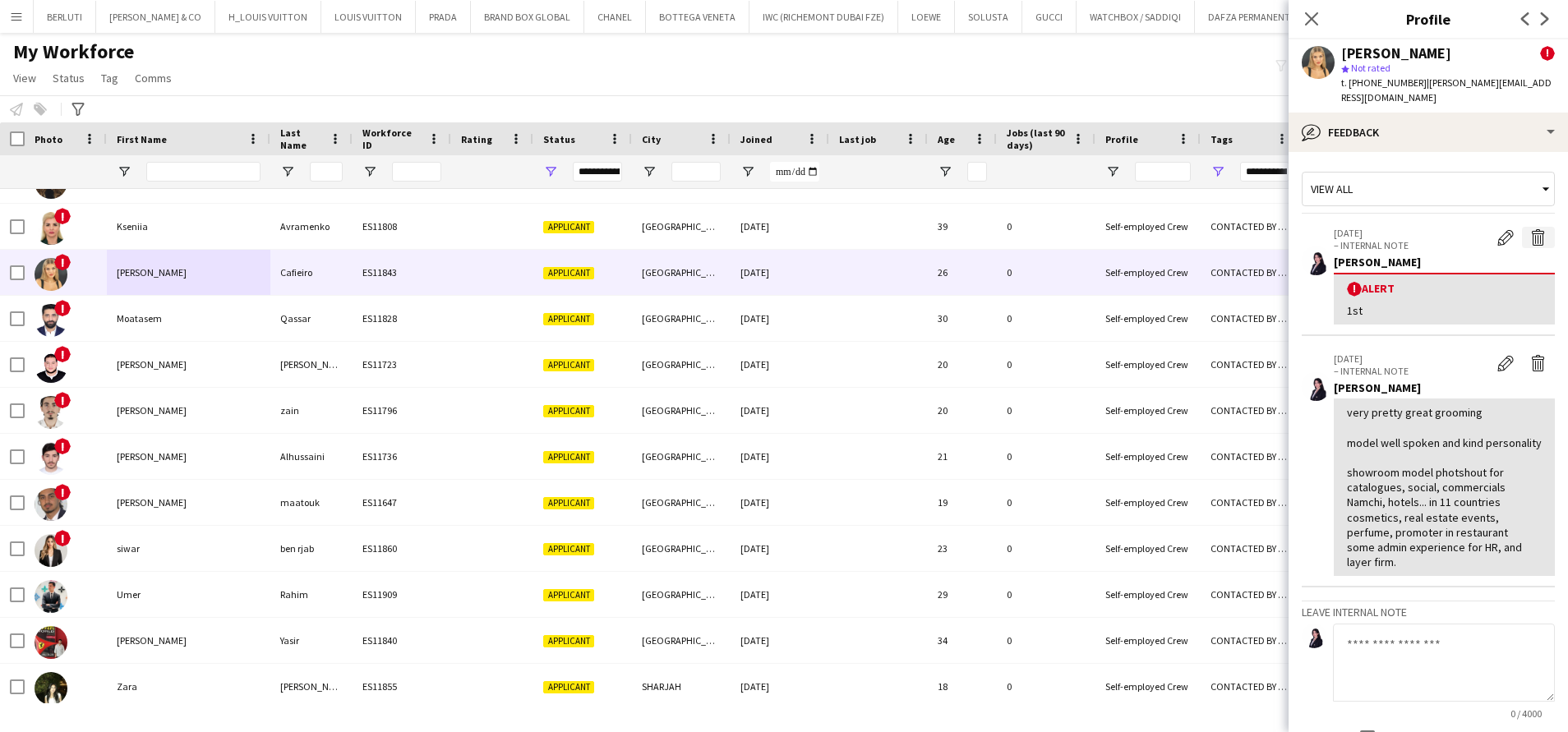 click on "Delete alert" 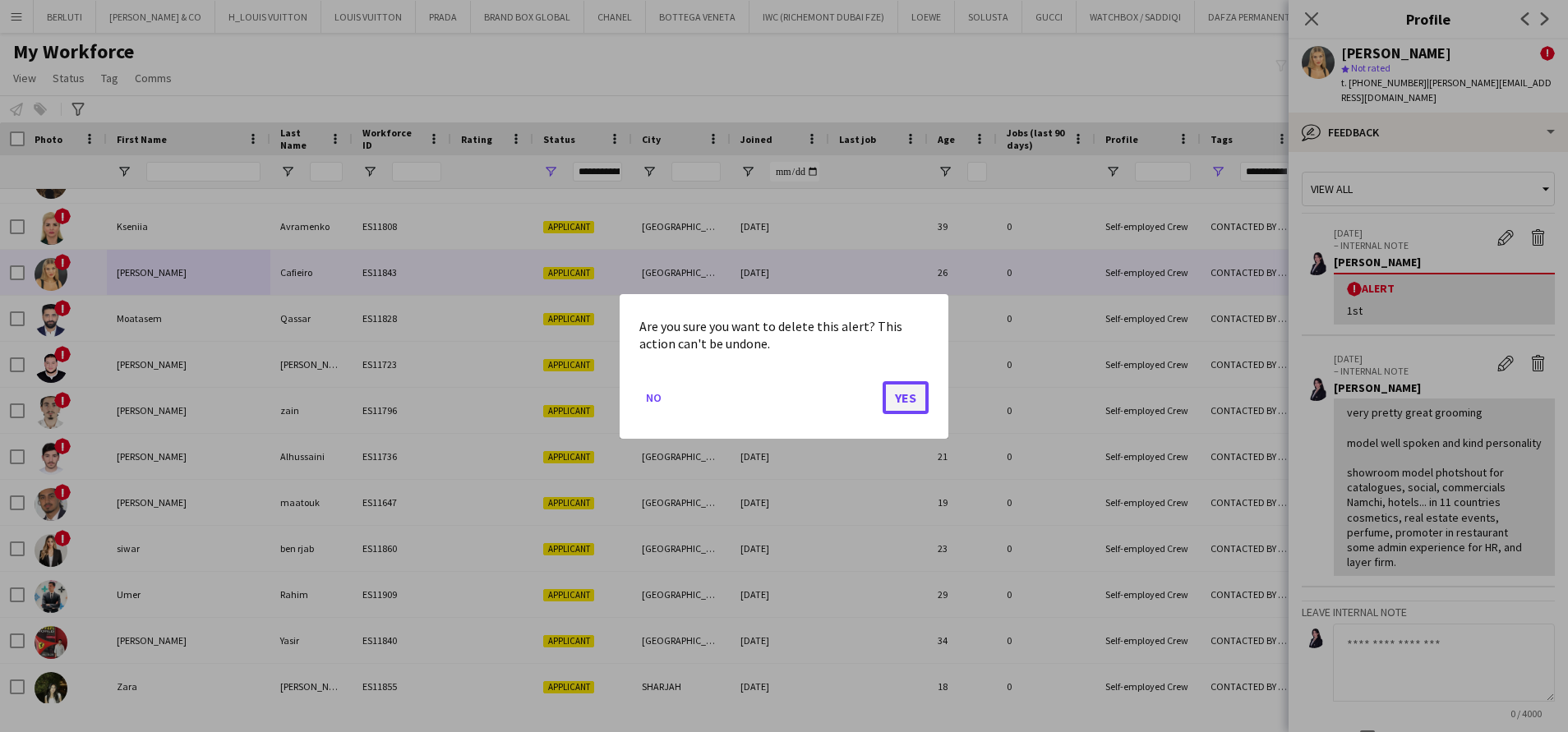 click on "Yes" 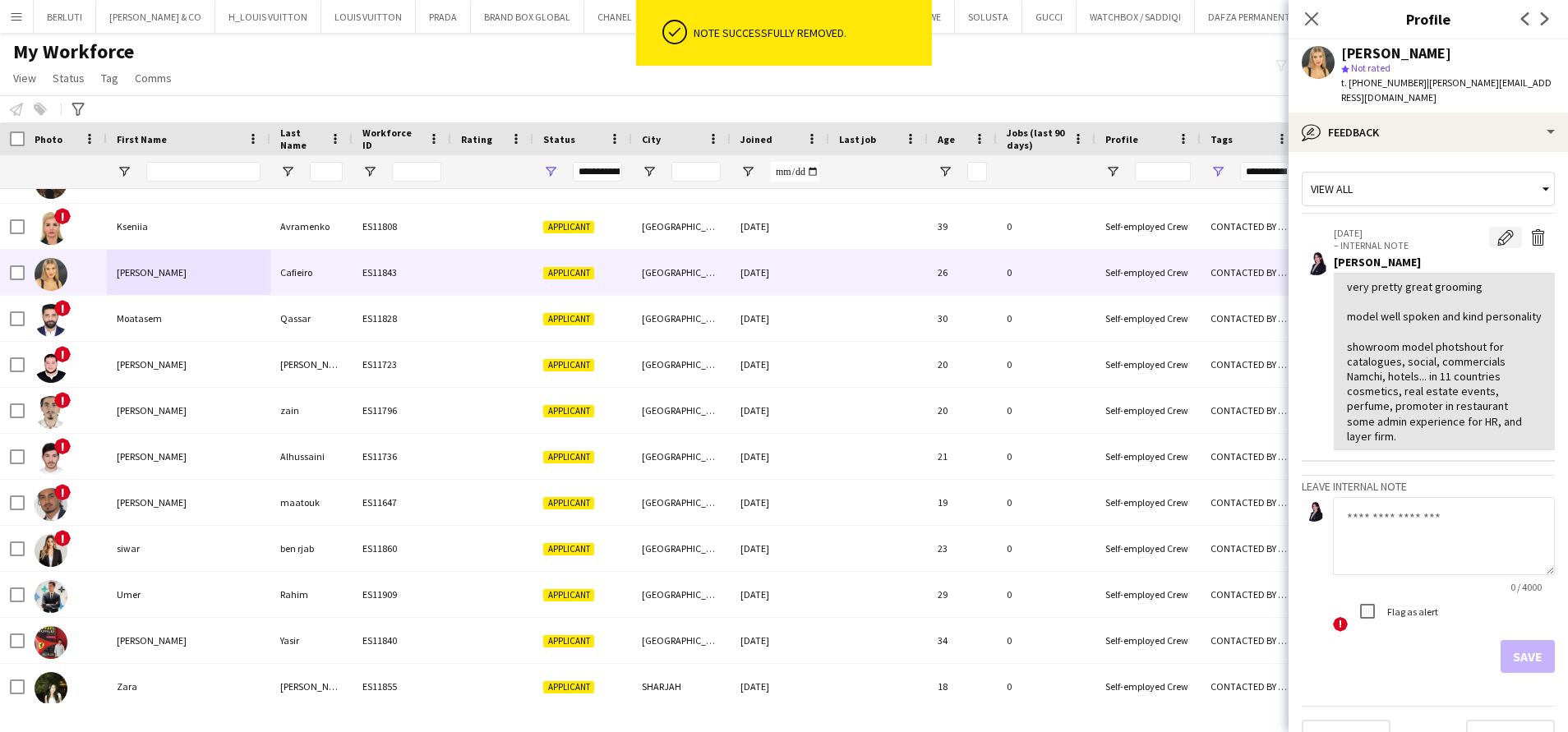 click on "Edit internal note" 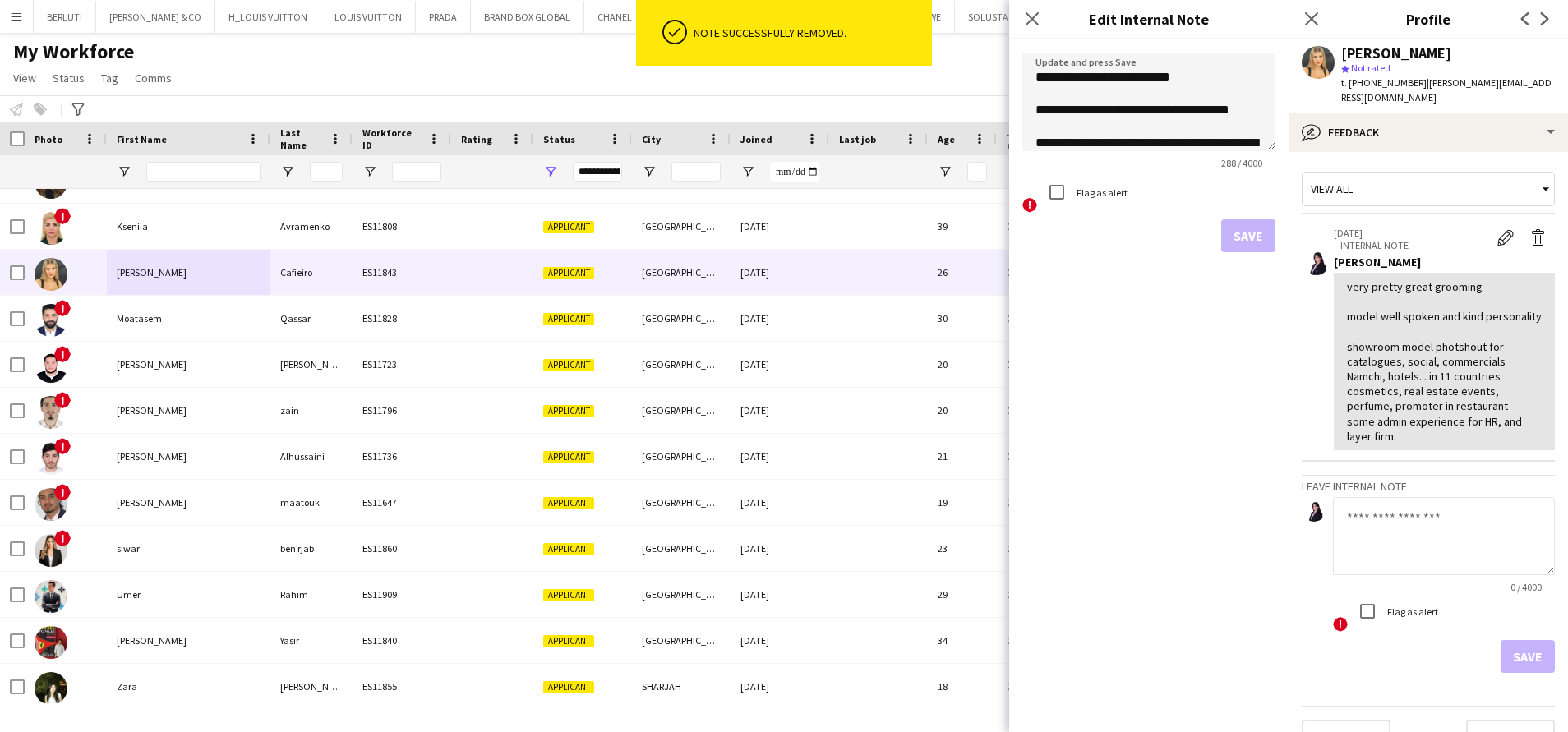 click on "very pretty great grooming
model well spoken and kind personality
showroom model photshout for catalogues, social, commercials
Namchi, hotels...  in 11 countries
cosmetics, real estate events, perfume, promoter in restaurant
some admin experience for HR, and layer firm." 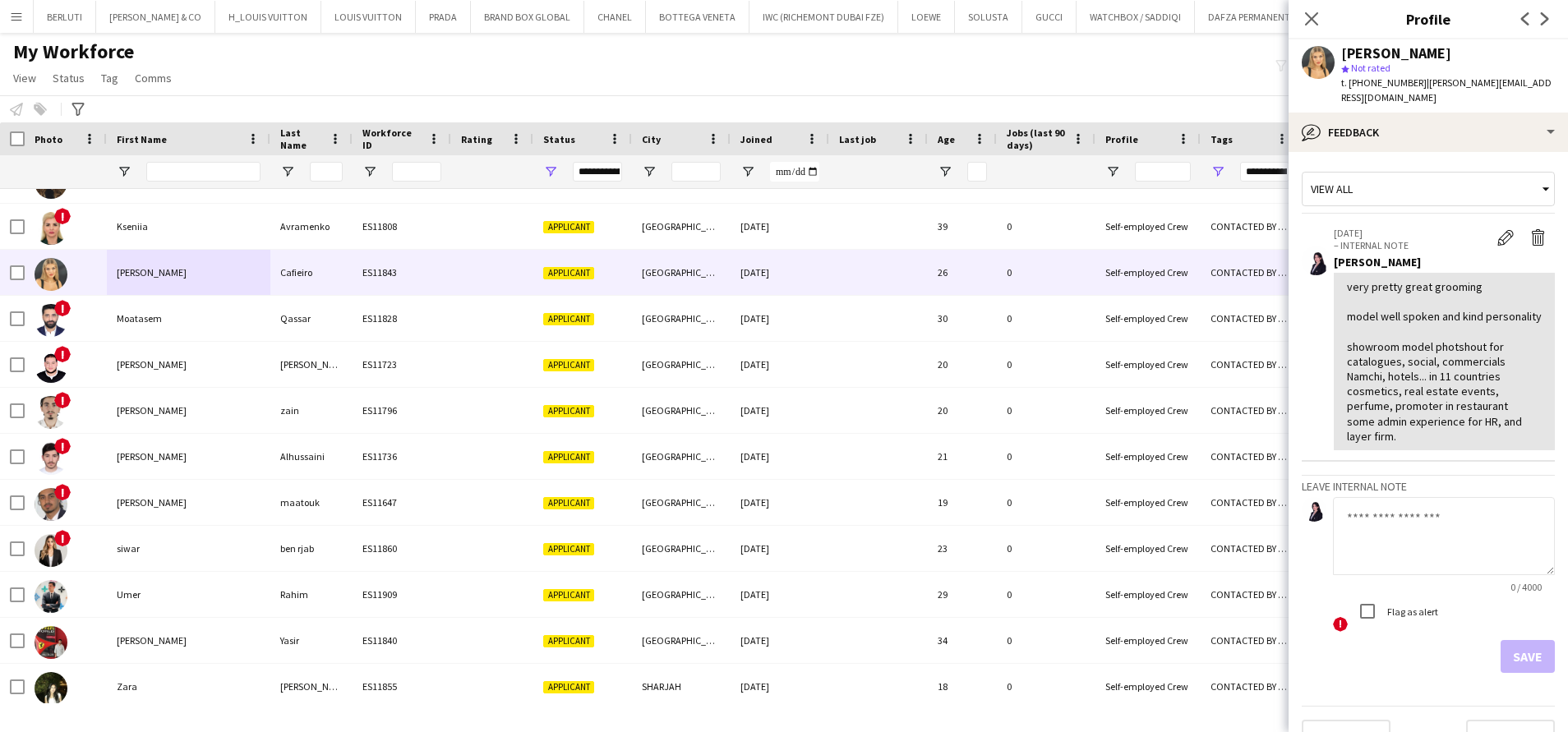 click on "very pretty great grooming
model well spoken and kind personality
showroom model photshout for catalogues, social, commercials
Namchi, hotels...  in 11 countries
cosmetics, real estate events, perfume, promoter in restaurant
some admin experience for HR, and layer firm." 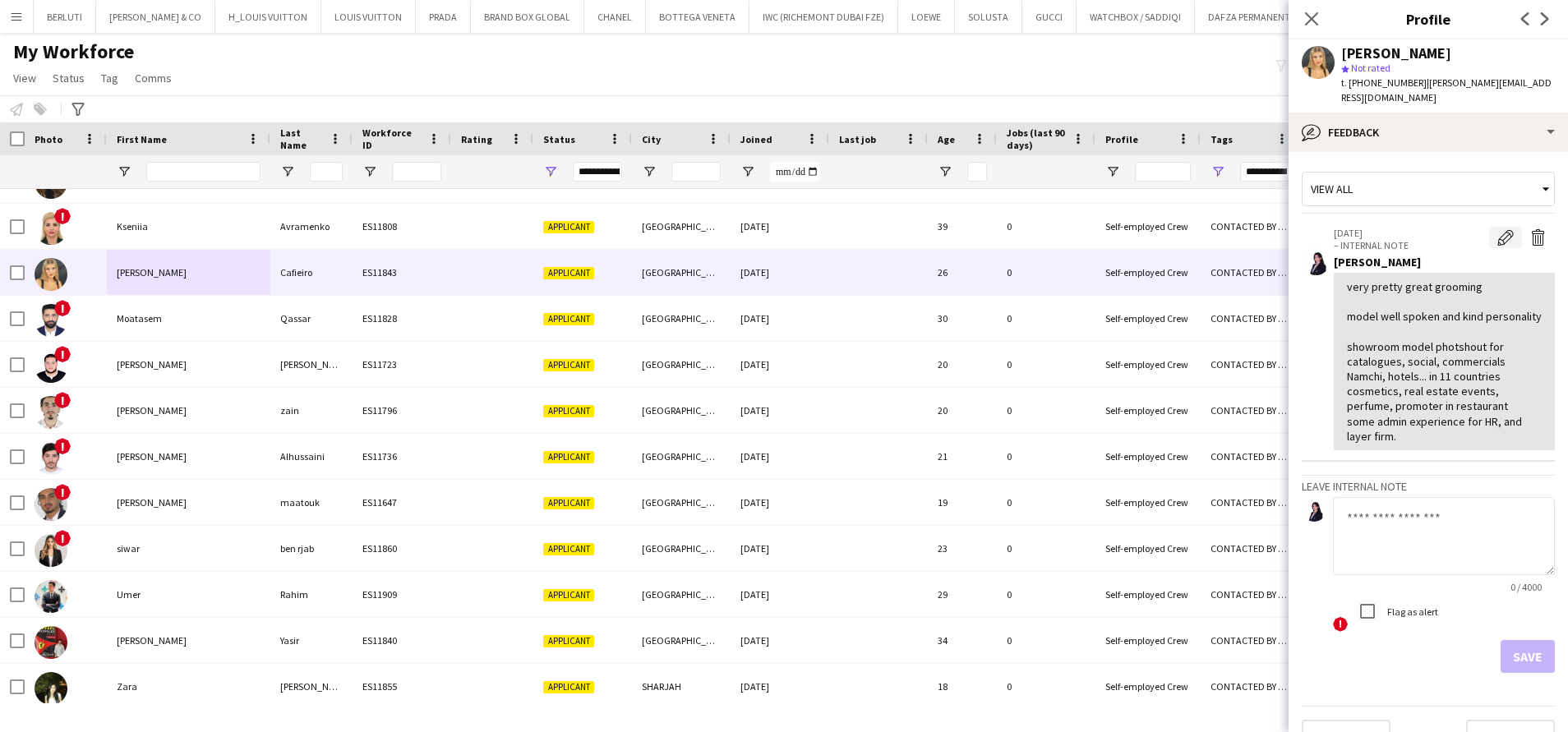 click on "Edit internal note" 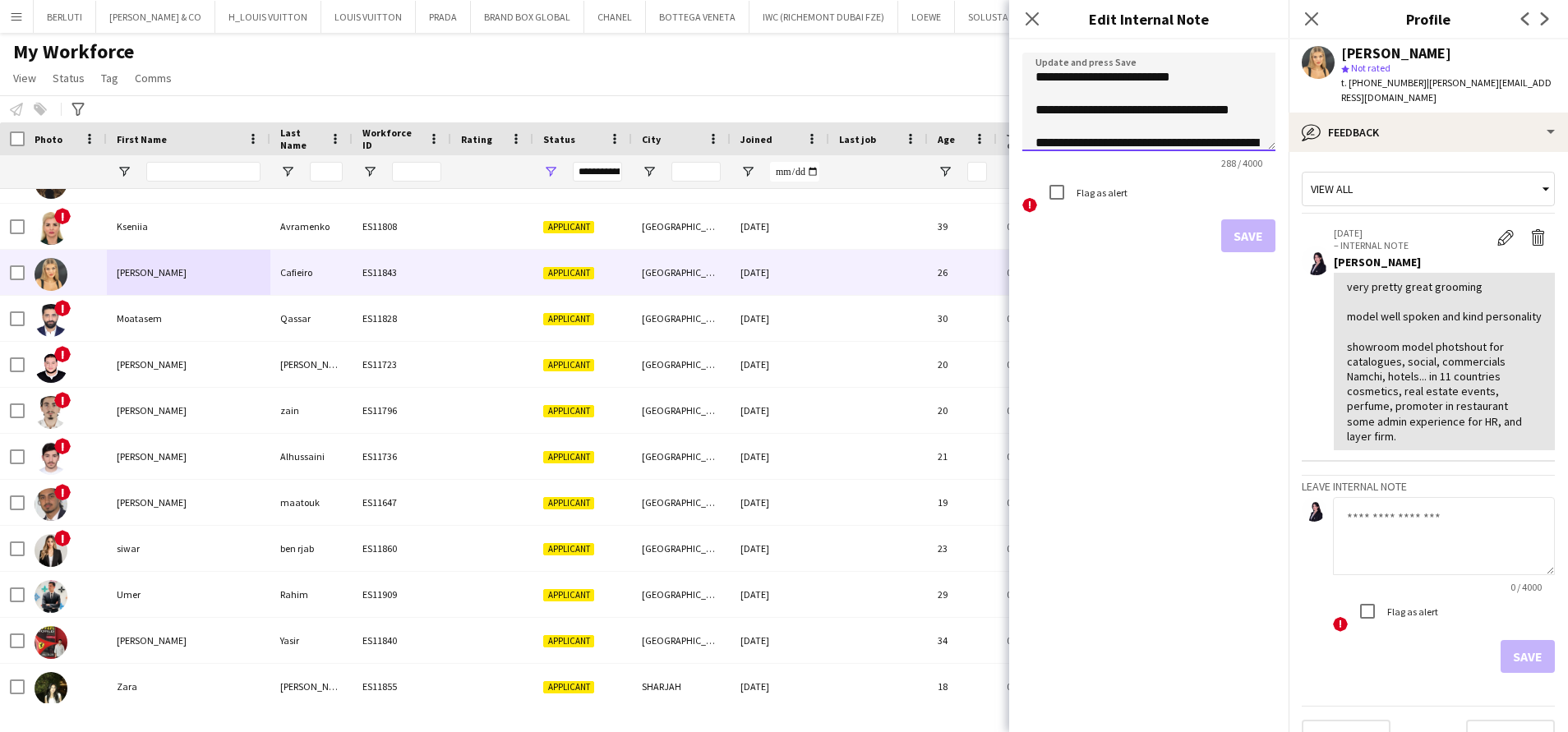 click on "**********" 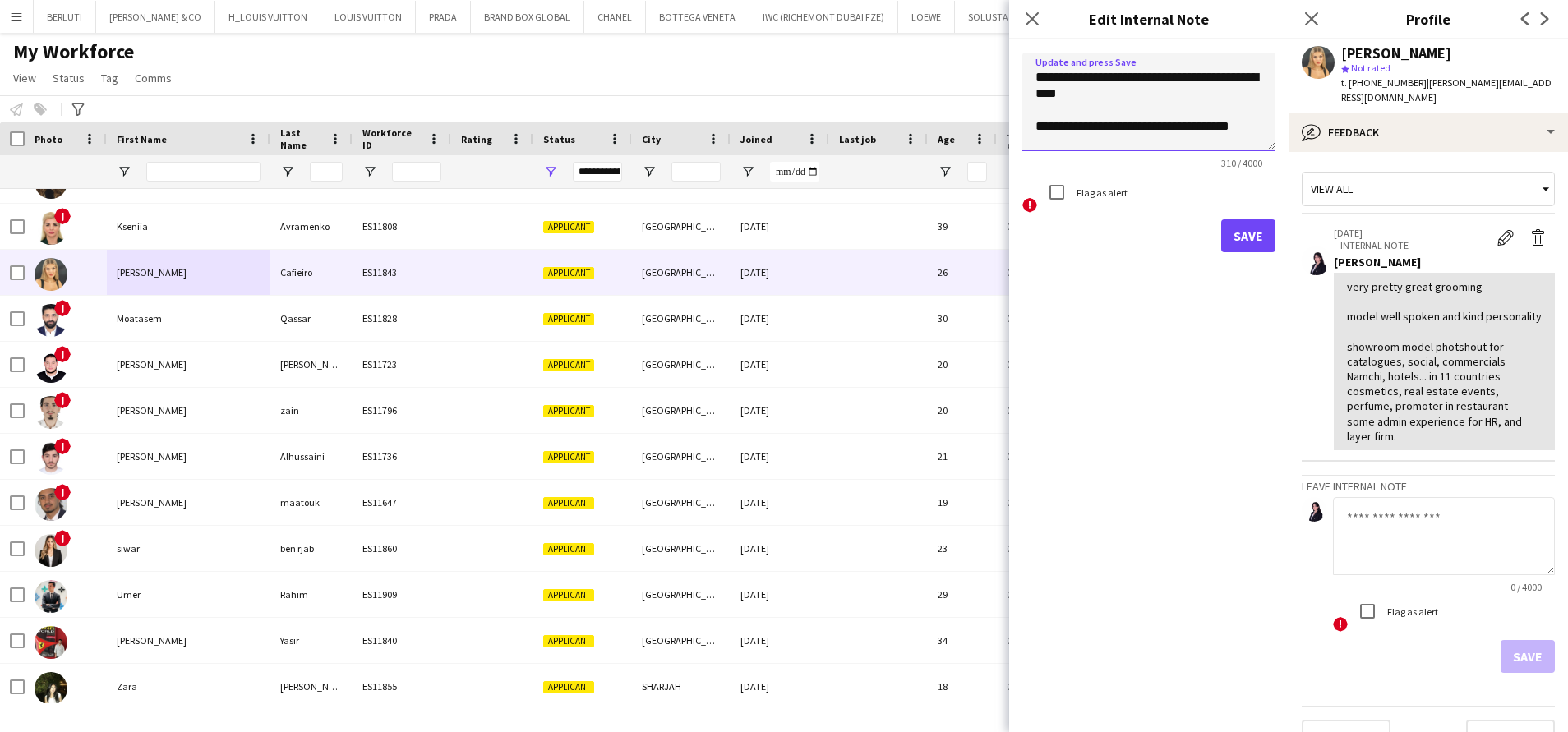 drag, startPoint x: 1112, startPoint y: 95, endPoint x: 1025, endPoint y: 98, distance: 87.05171 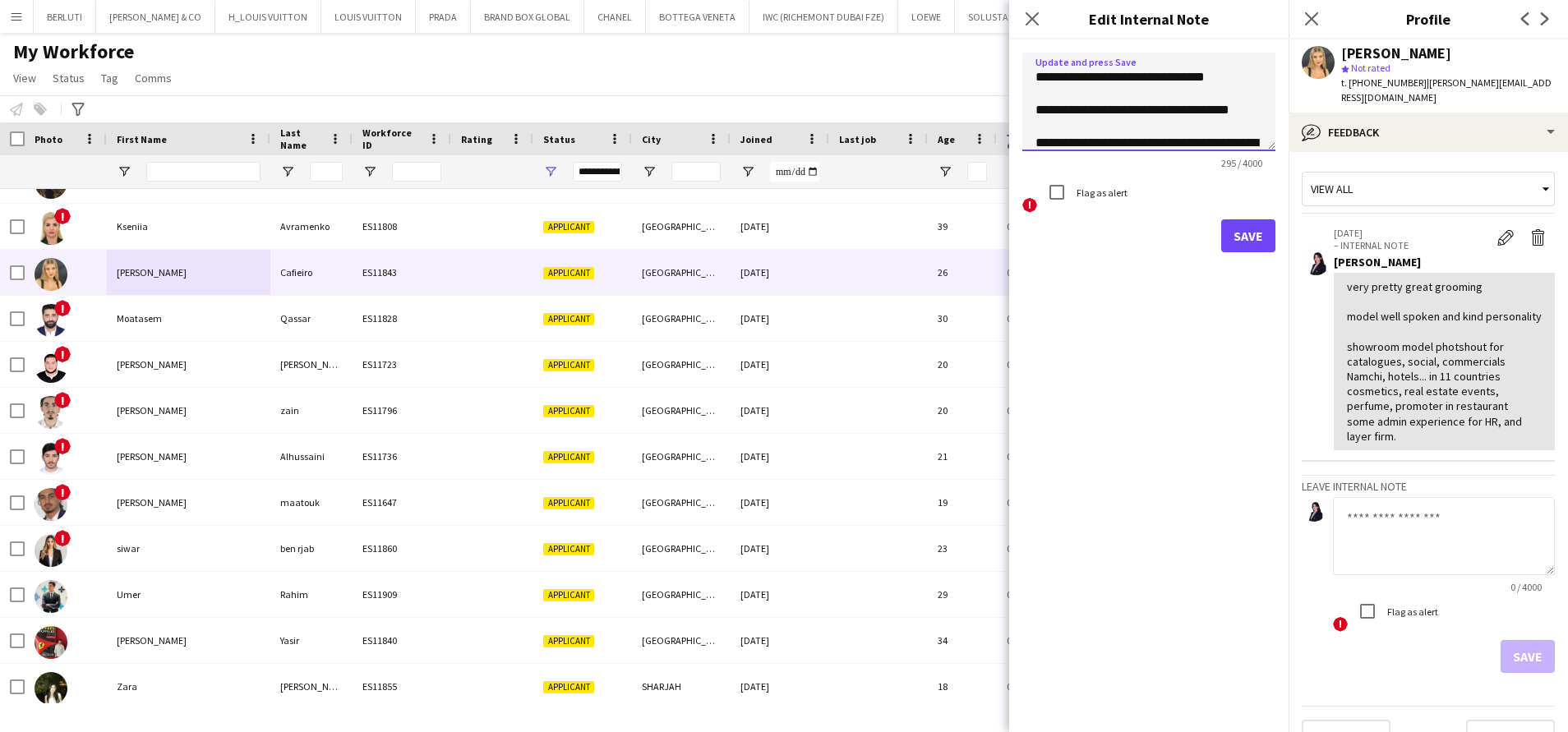 click on "**********" 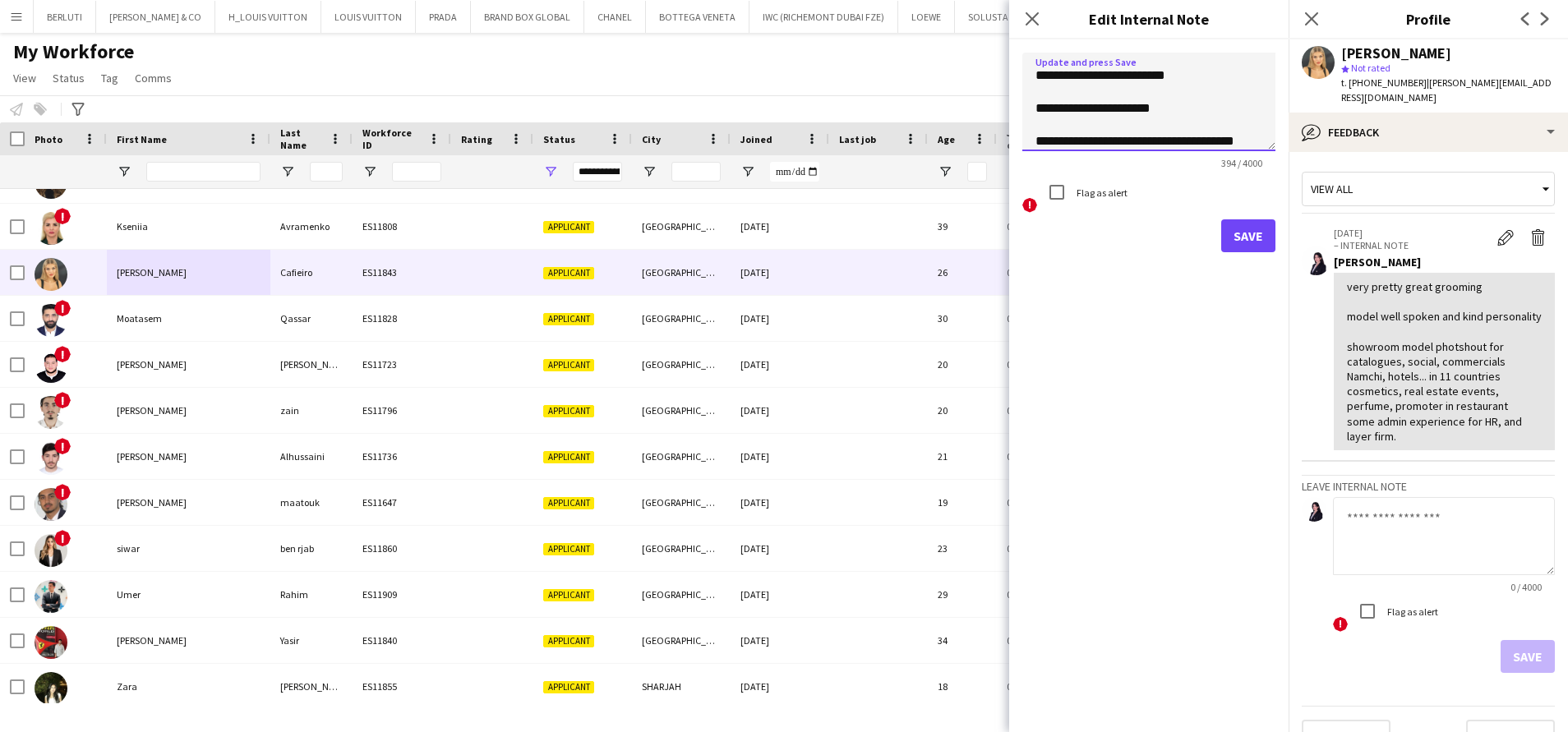 scroll, scrollTop: 51, scrollLeft: 0, axis: vertical 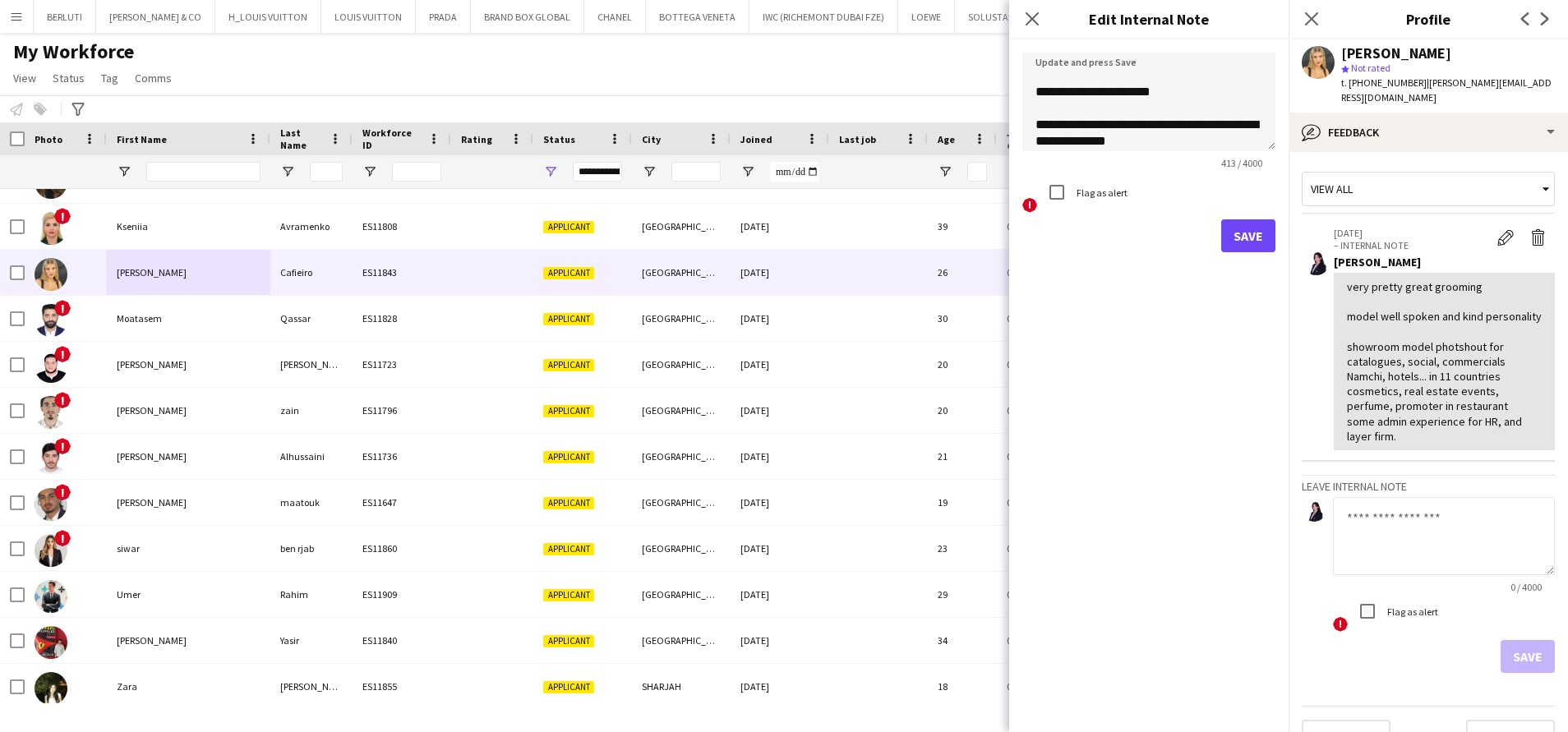 drag, startPoint x: 1279, startPoint y: 147, endPoint x: 1276, endPoint y: 274, distance: 127.03543 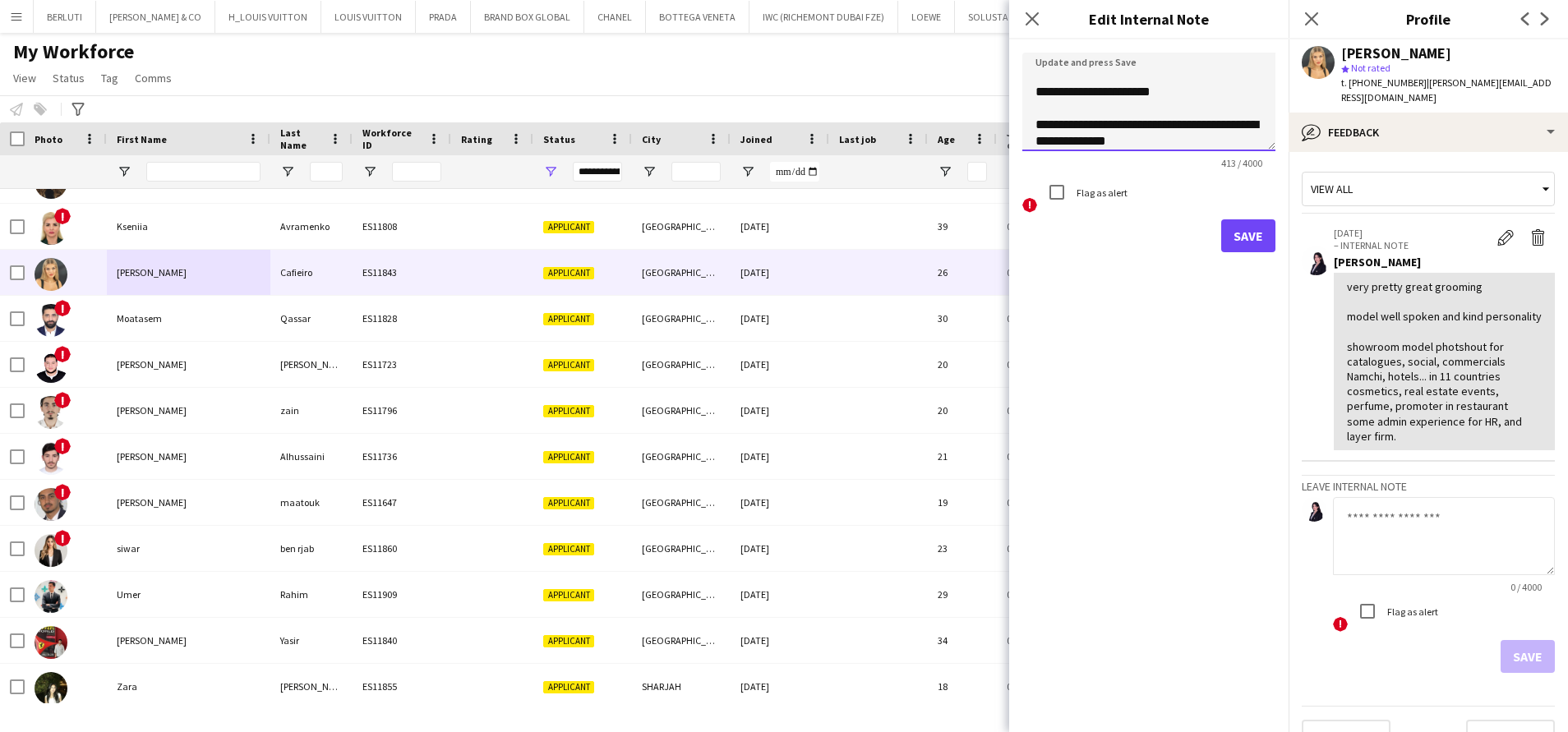 drag, startPoint x: 1276, startPoint y: 274, endPoint x: 1206, endPoint y: 117, distance: 171.89823 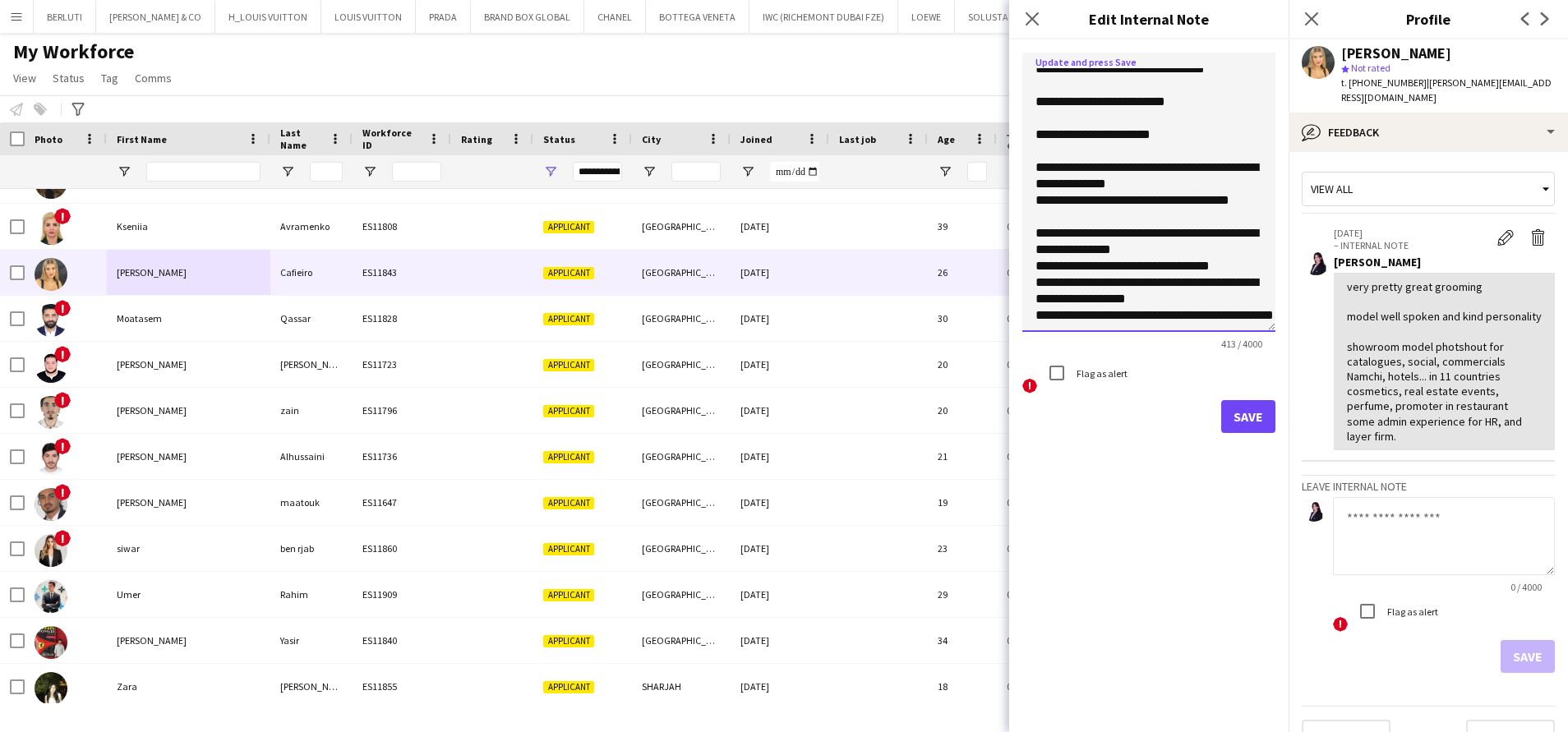 drag, startPoint x: 1267, startPoint y: 148, endPoint x: 1234, endPoint y: 314, distance: 169.2483 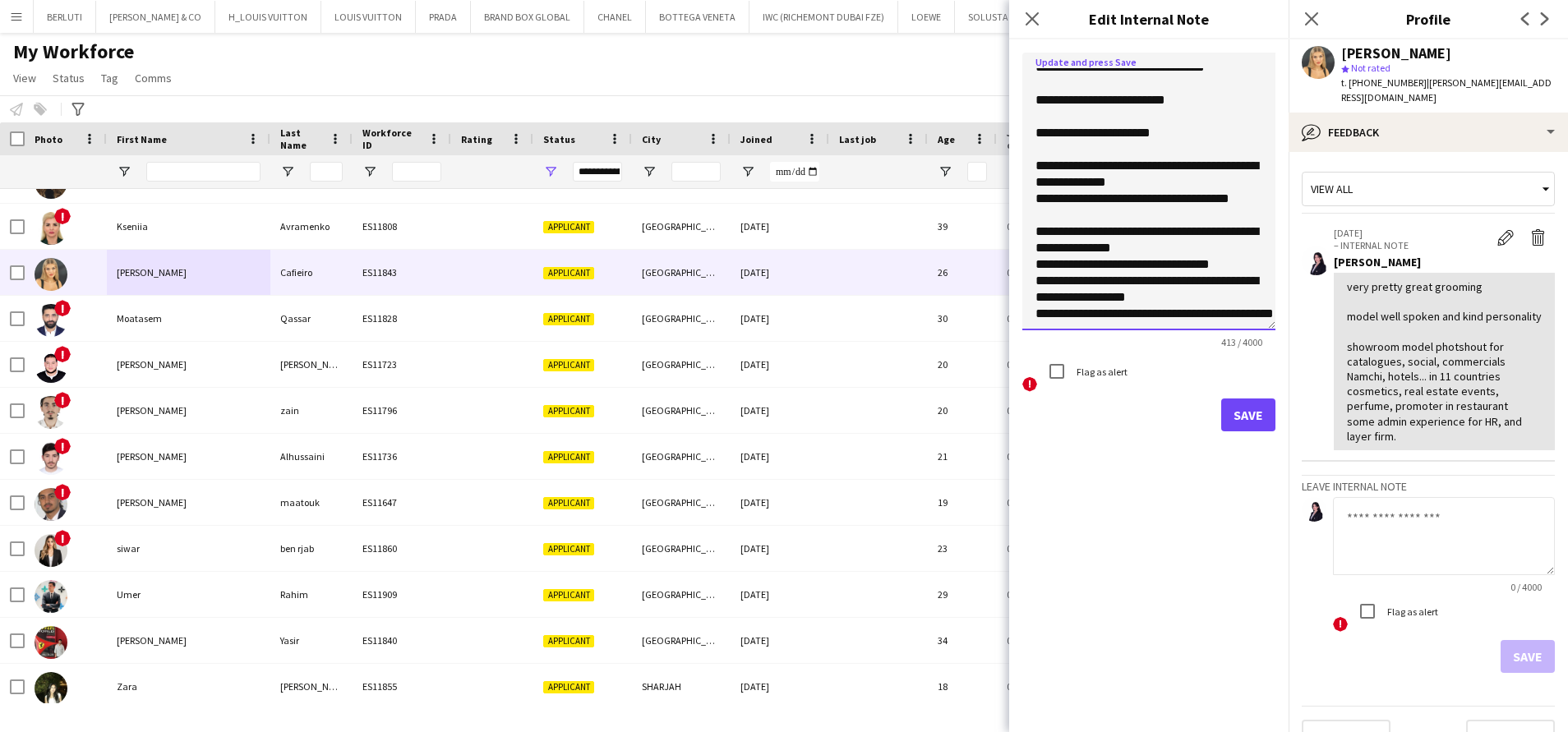 click on "**********" 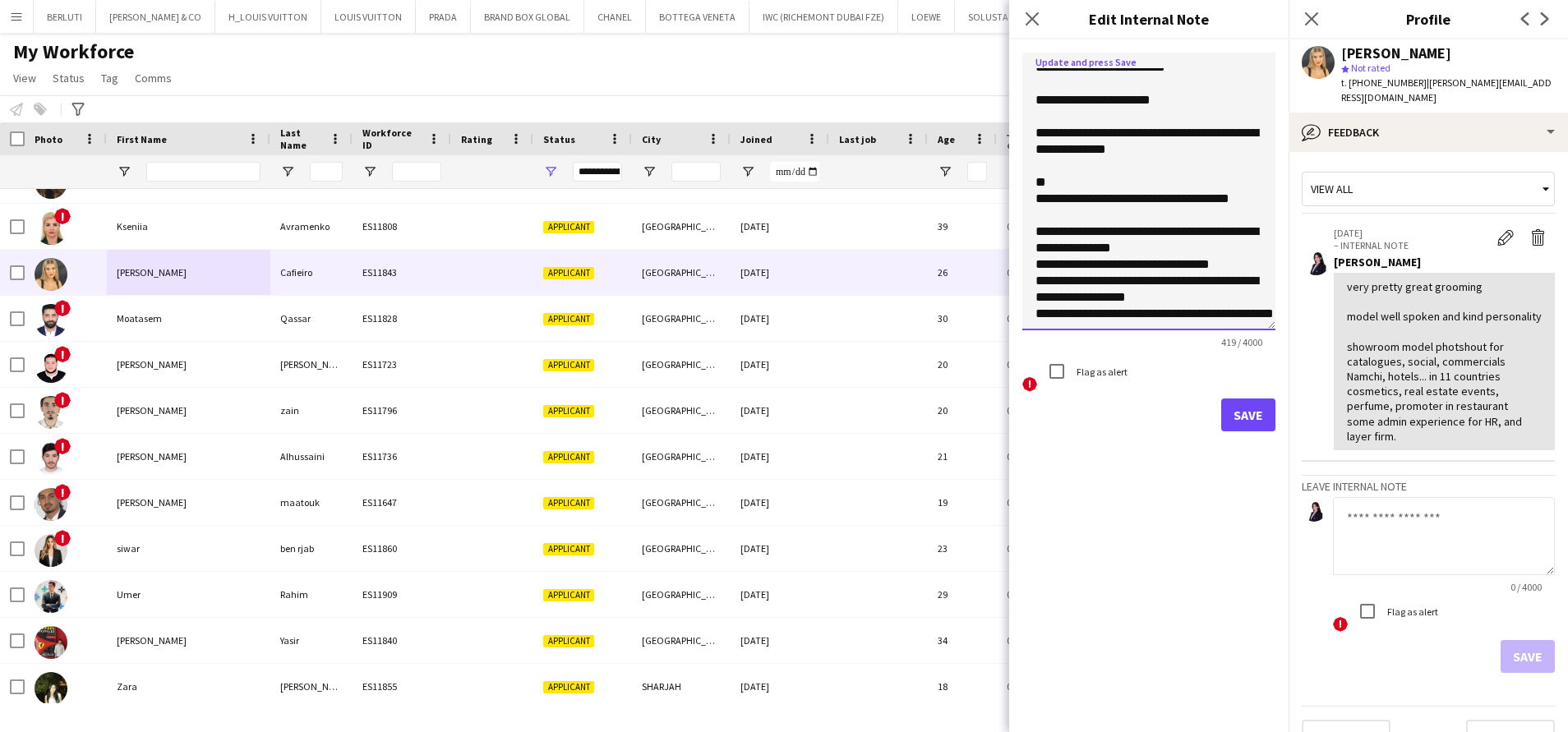 drag, startPoint x: 1108, startPoint y: 210, endPoint x: 1034, endPoint y: 195, distance: 75.504967 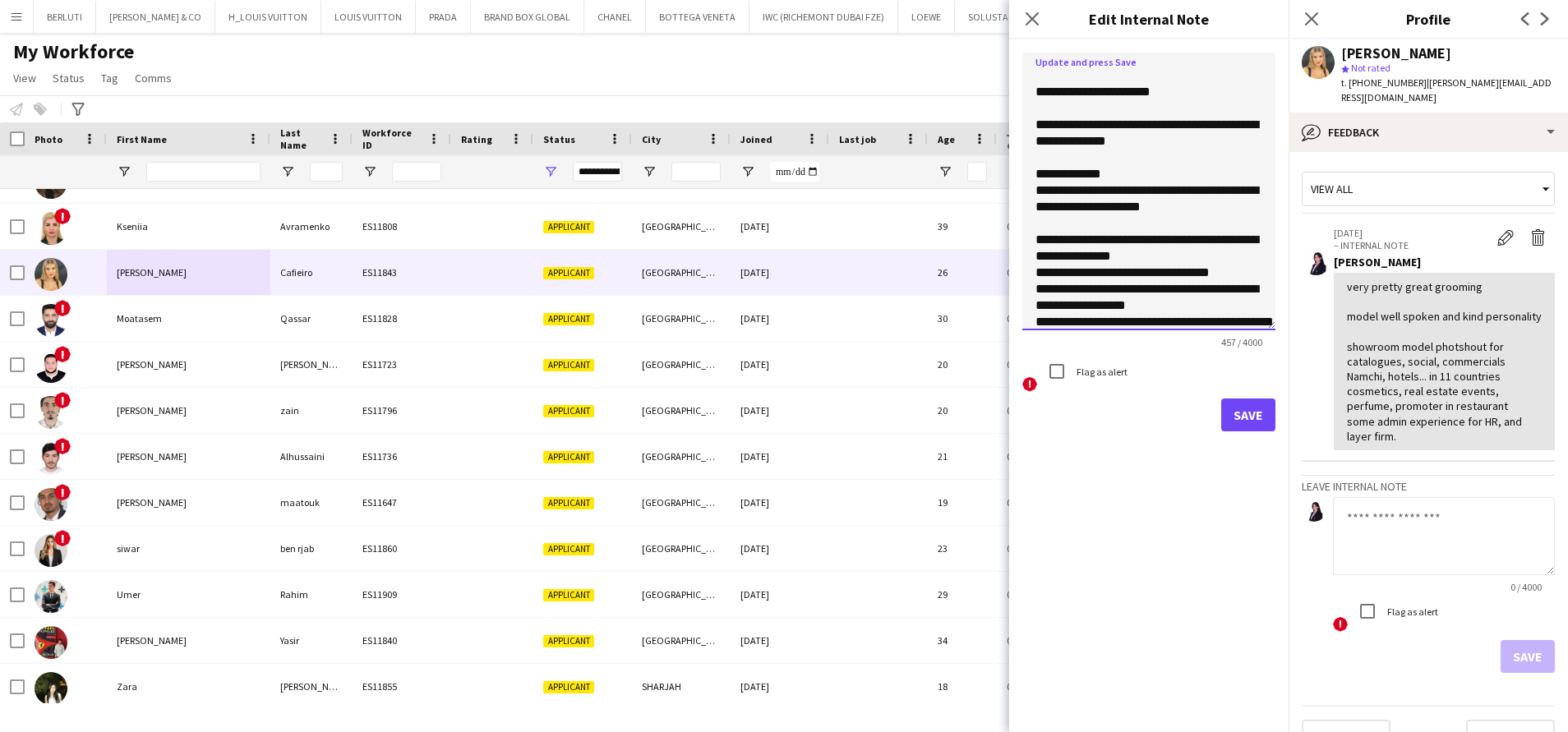 click on "**********" 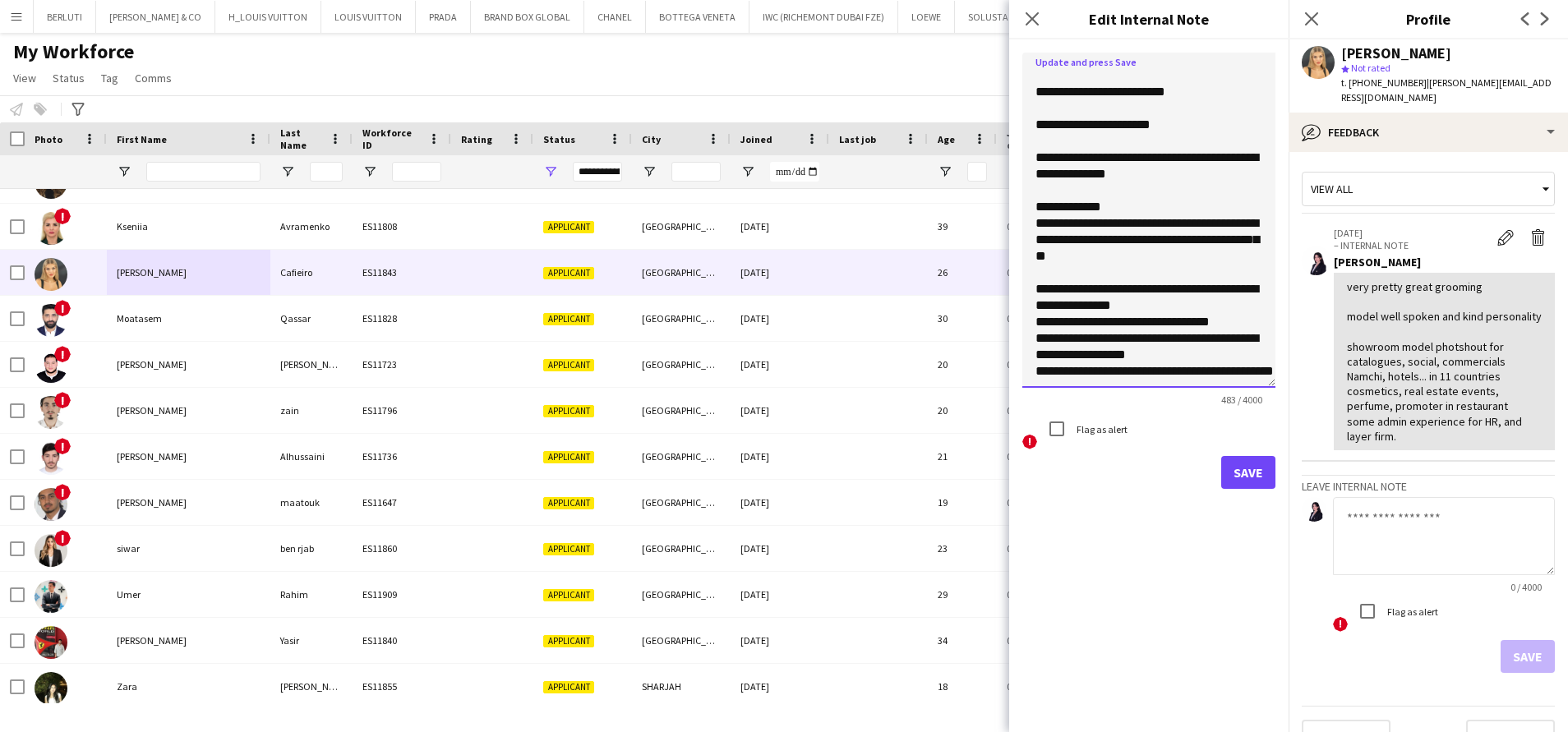 drag, startPoint x: 1257, startPoint y: 327, endPoint x: 1264, endPoint y: 384, distance: 57.42822 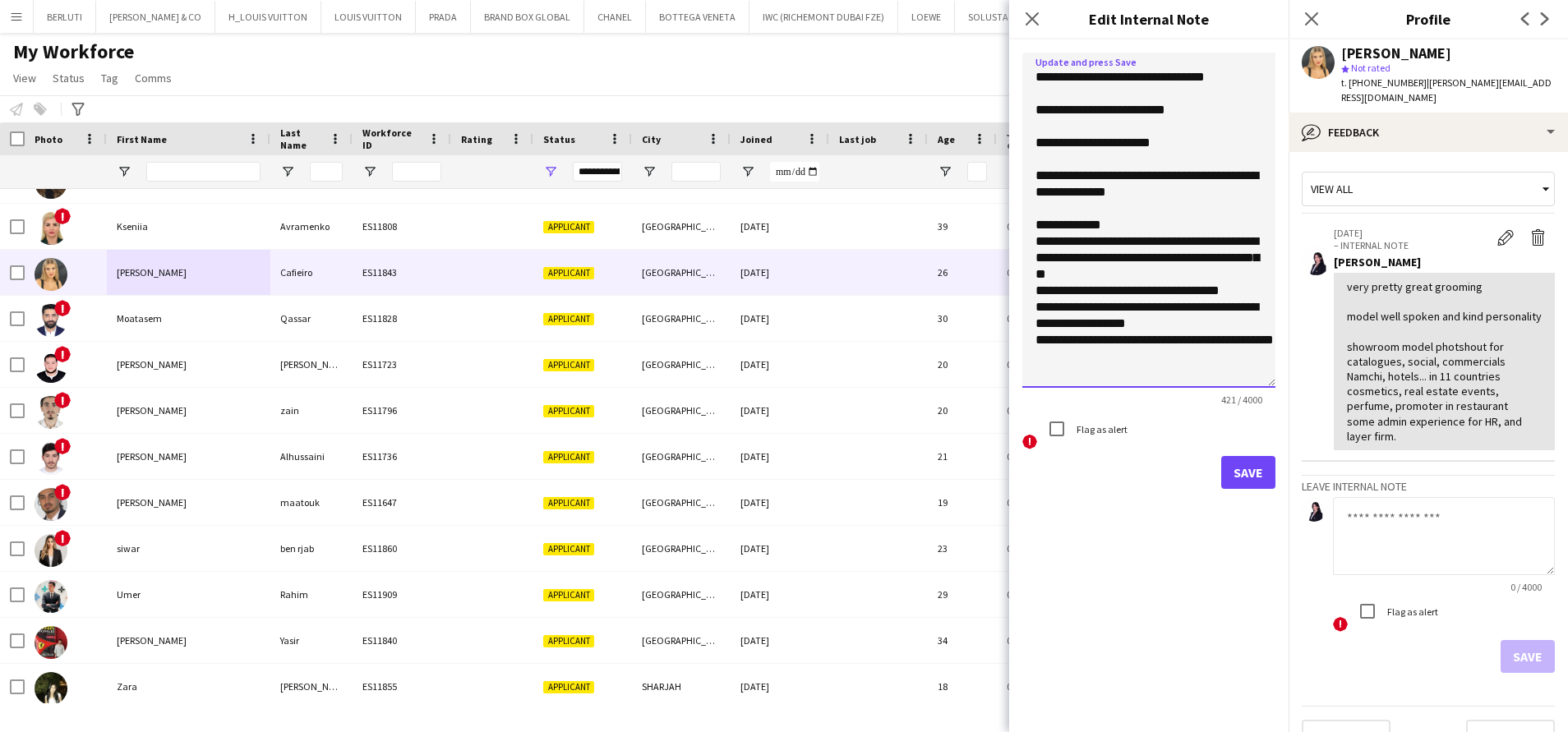 scroll, scrollTop: 35, scrollLeft: 0, axis: vertical 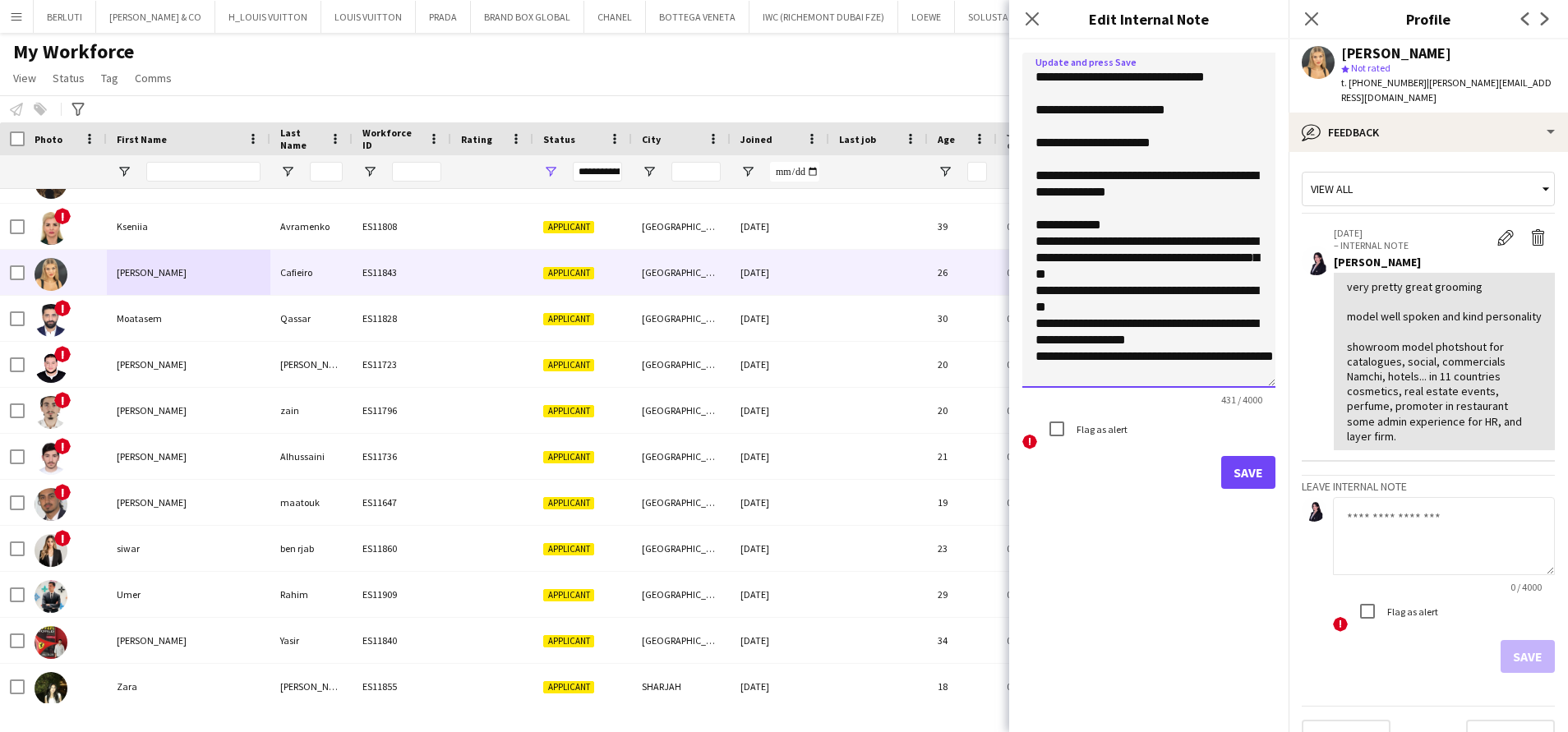 click on "**********" 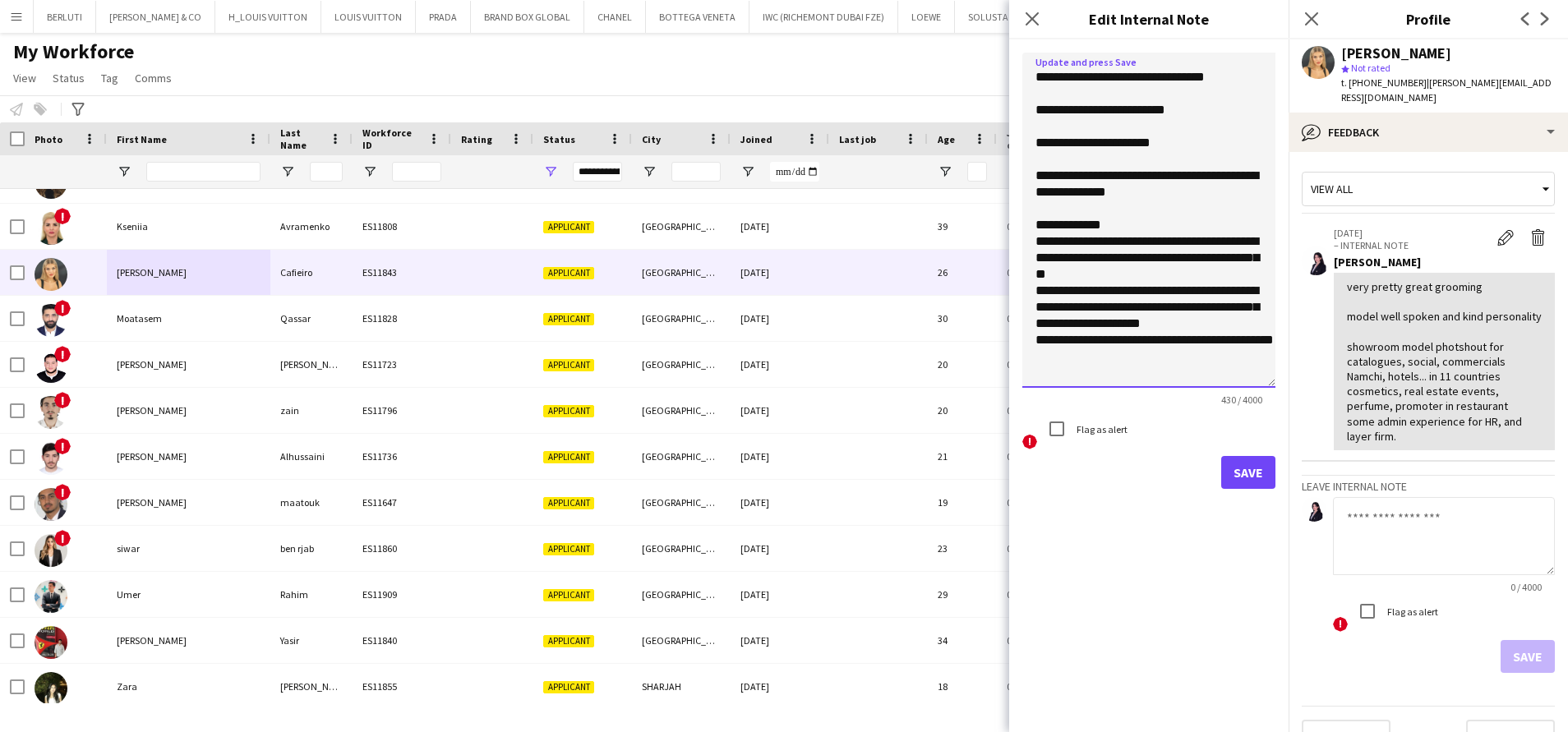 drag, startPoint x: 1077, startPoint y: 286, endPoint x: 1031, endPoint y: 286, distance: 46 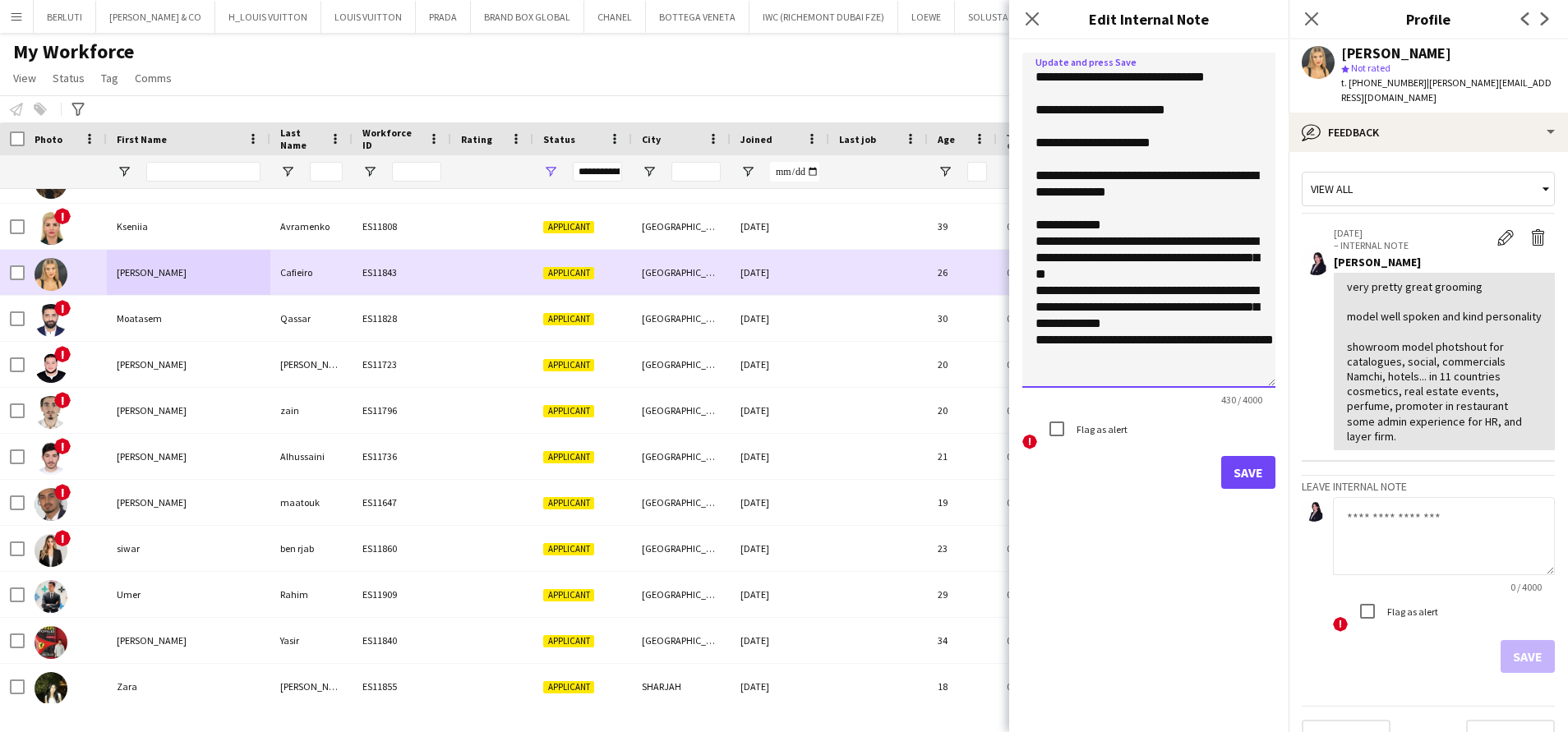 scroll, scrollTop: 18, scrollLeft: 0, axis: vertical 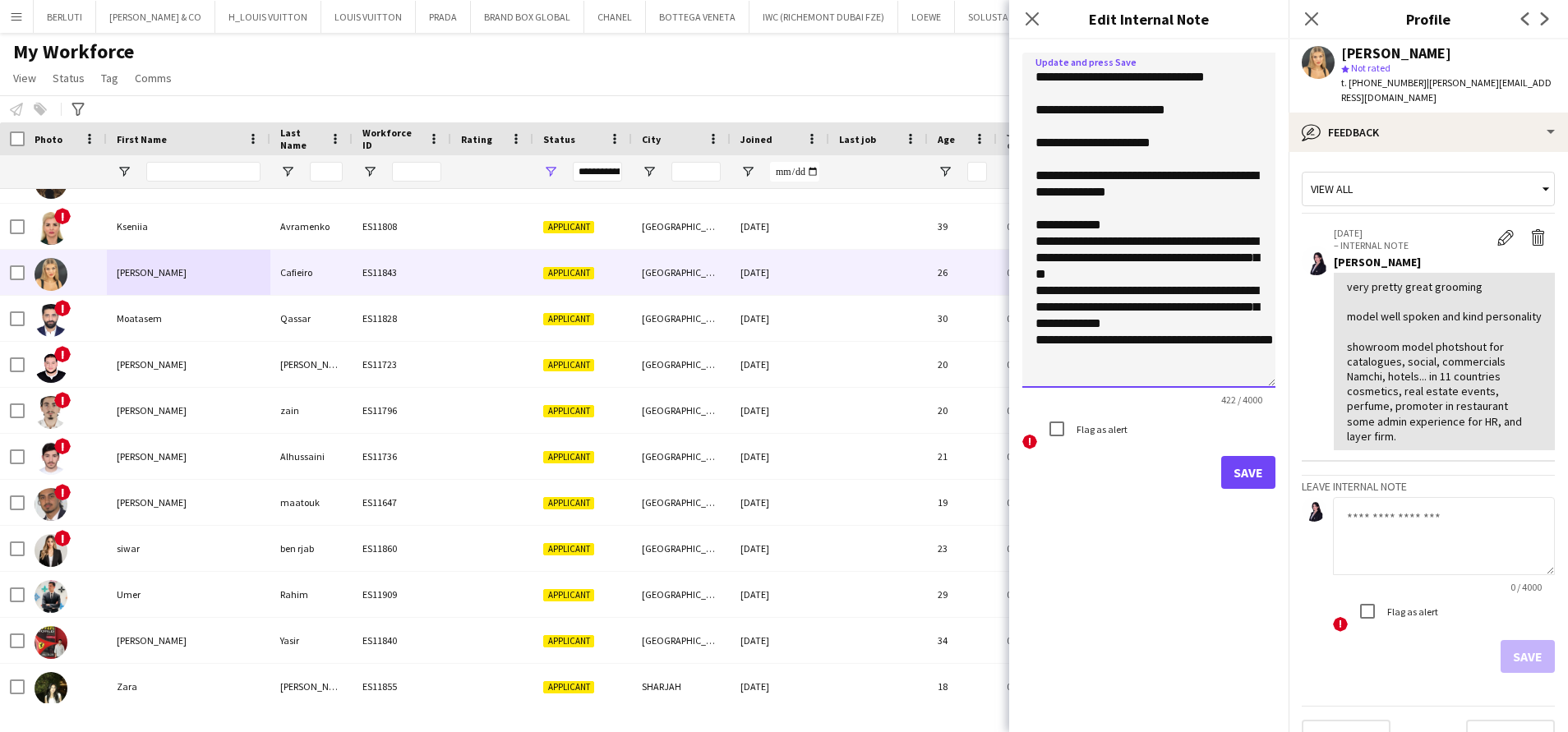 click on "**********" 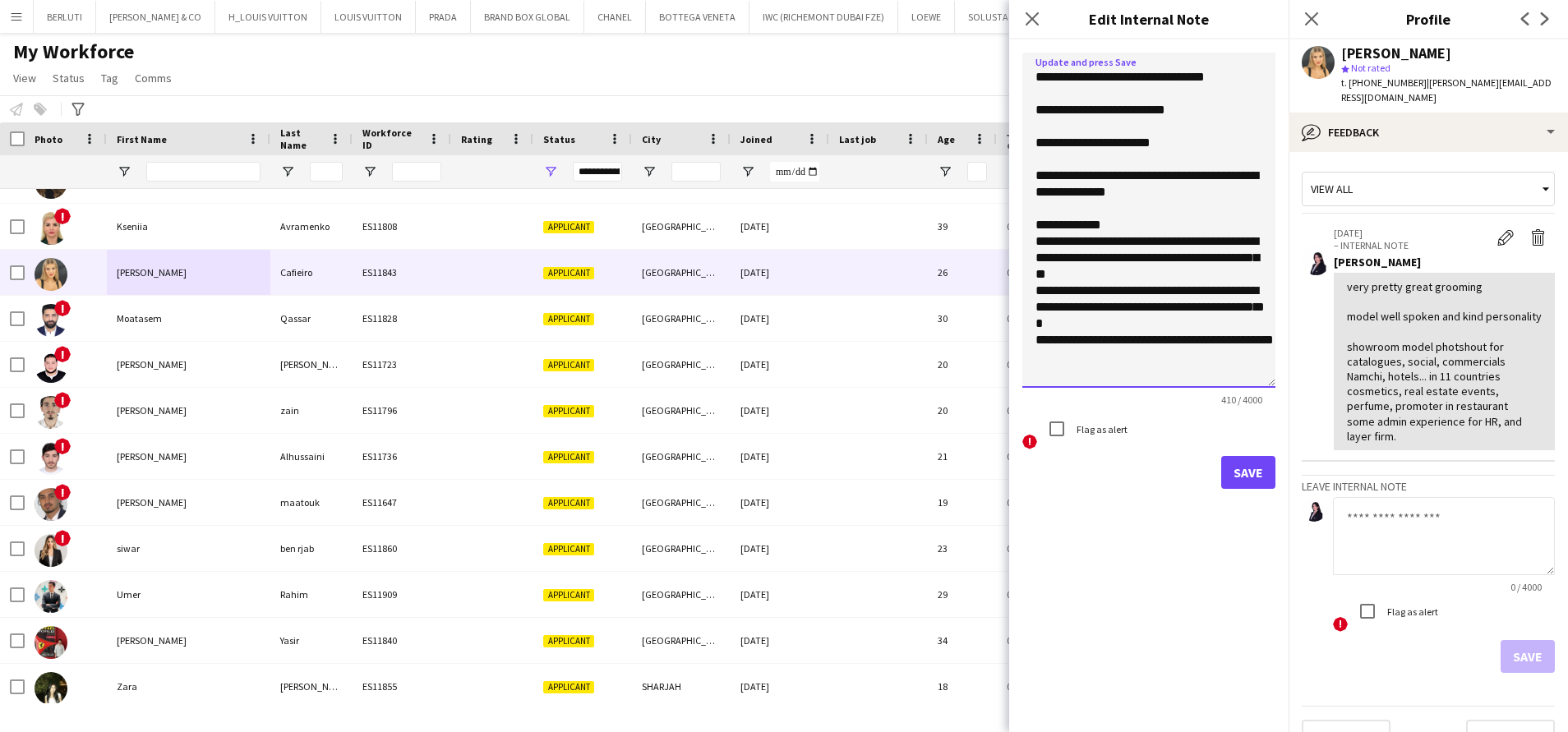 click on "**********" 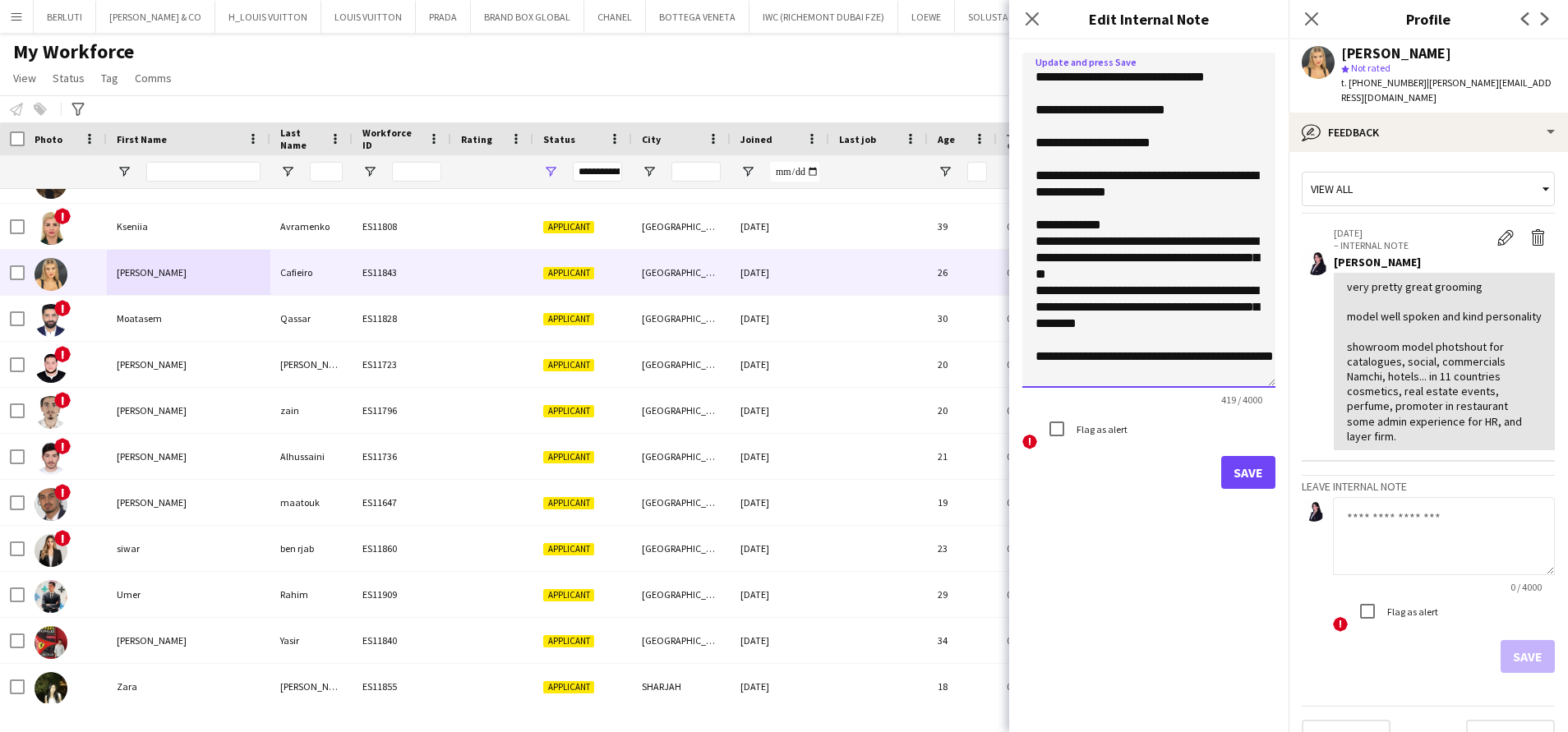 scroll, scrollTop: 35, scrollLeft: 0, axis: vertical 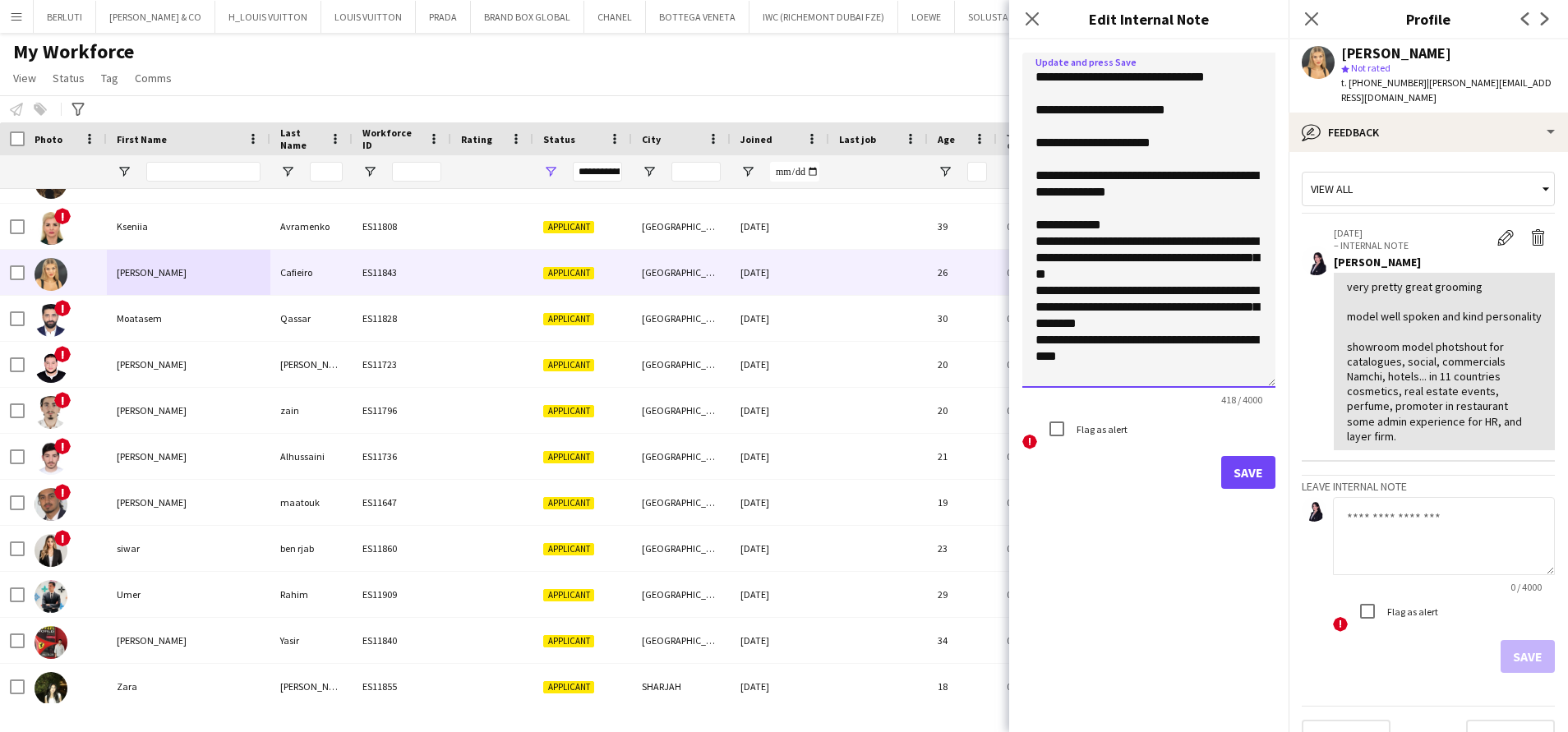 click on "**********" 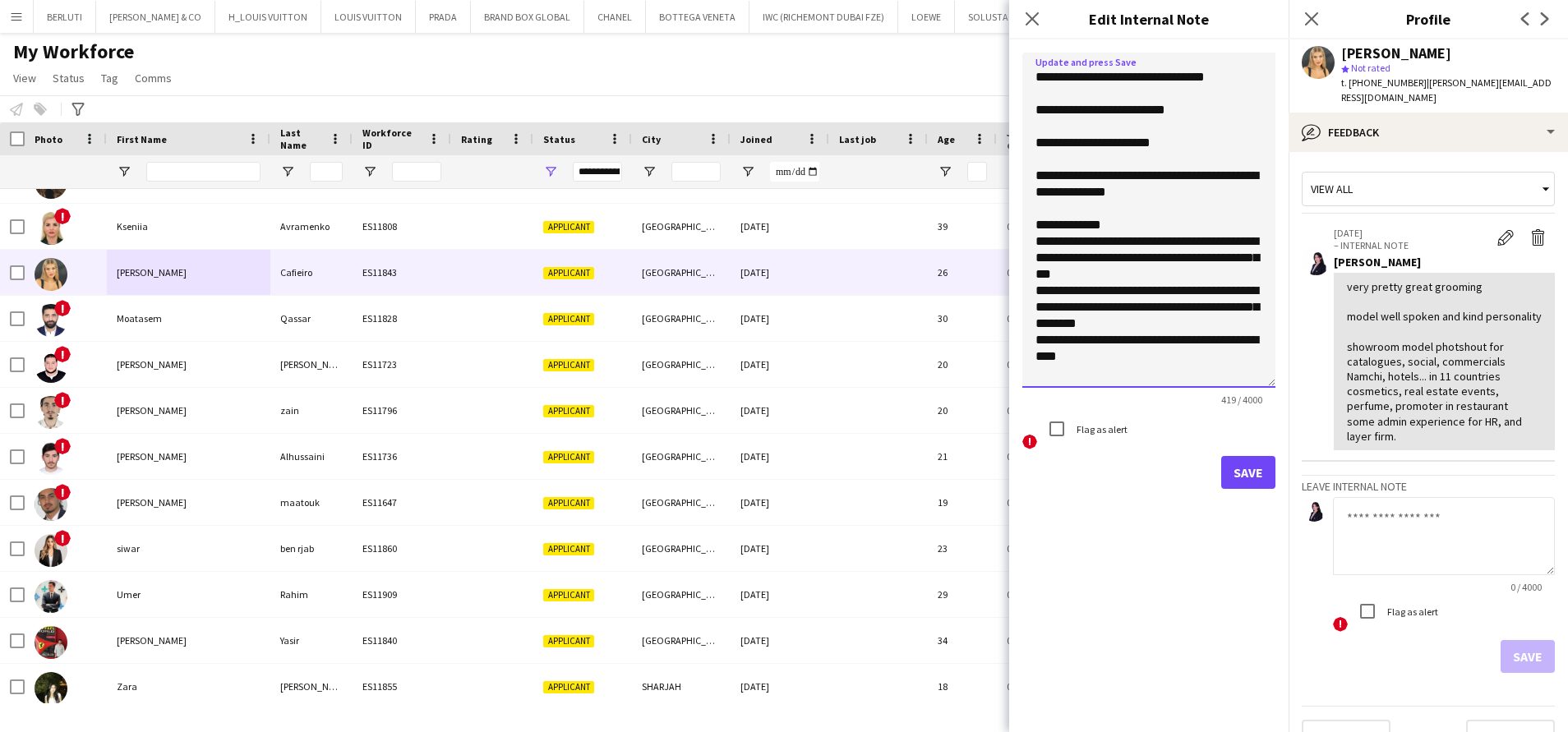 click on "**********" 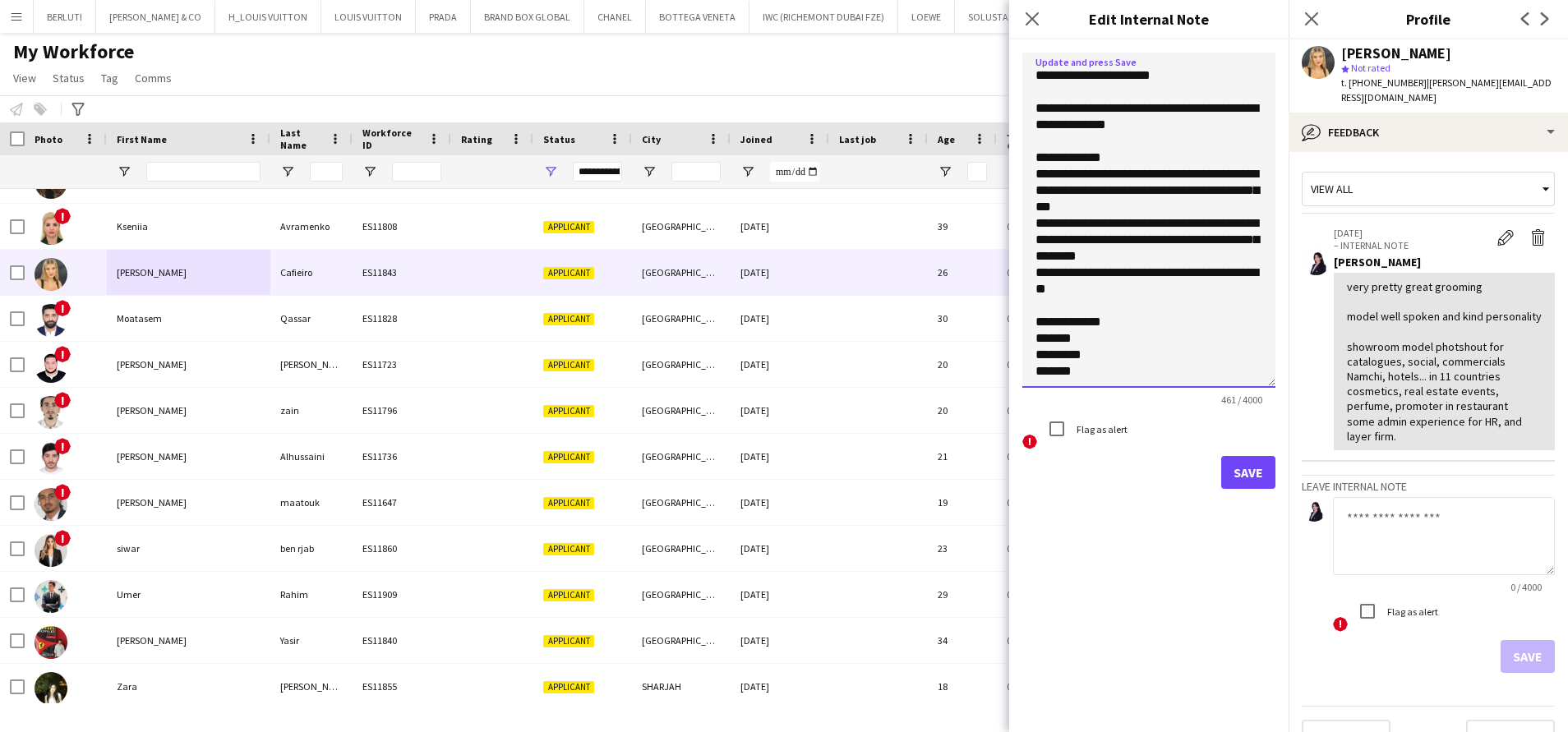 scroll, scrollTop: 94, scrollLeft: 0, axis: vertical 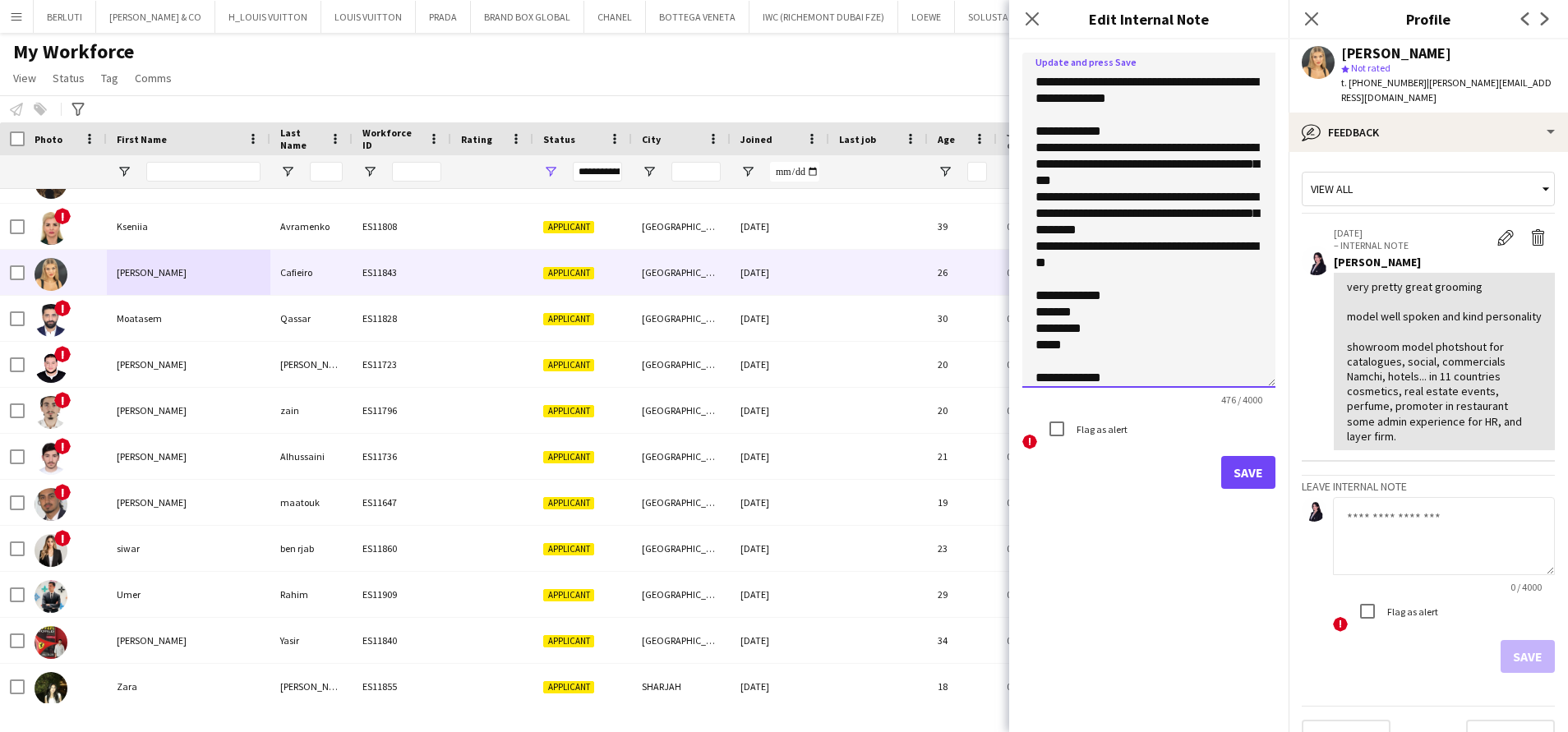 type on "**********" 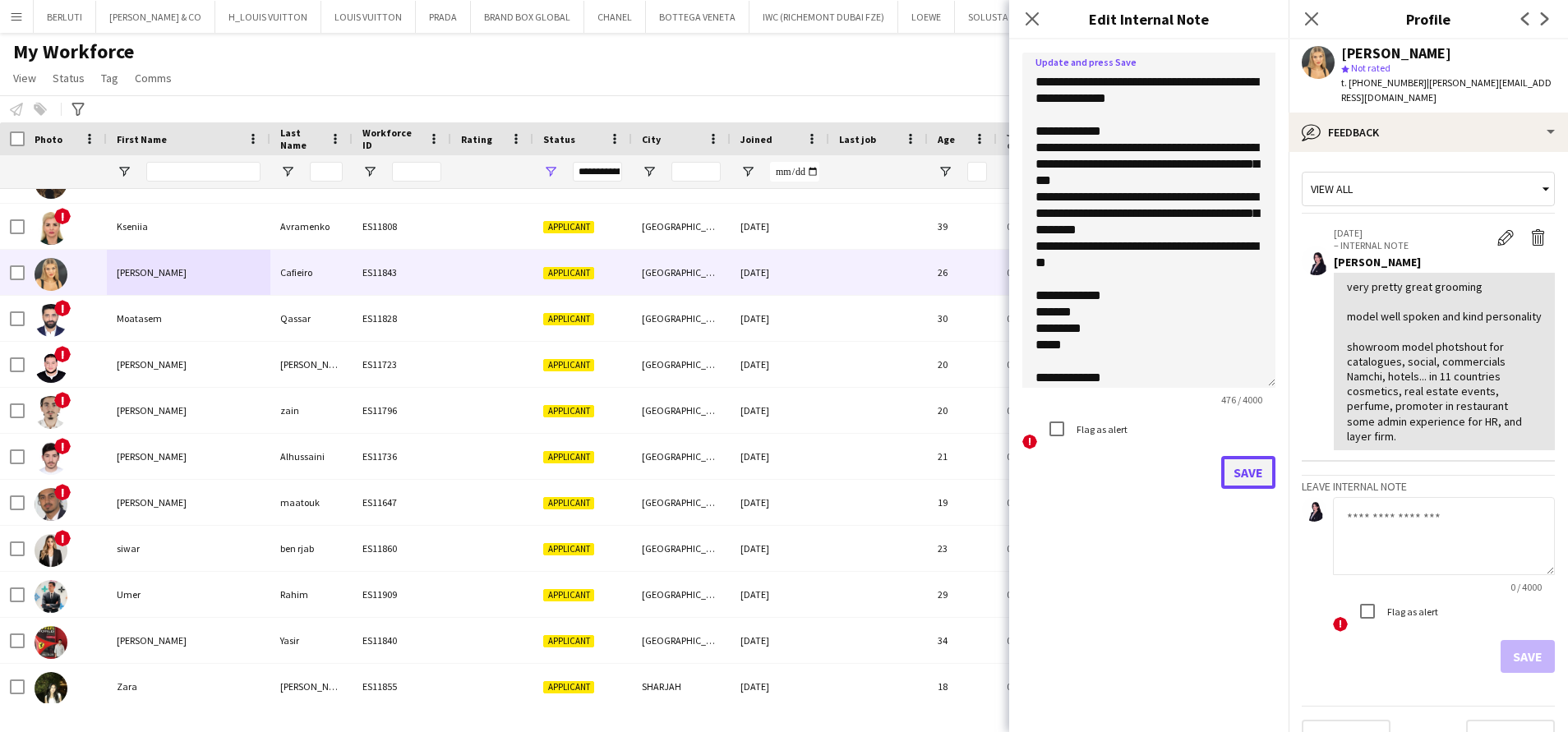 click on "Save" 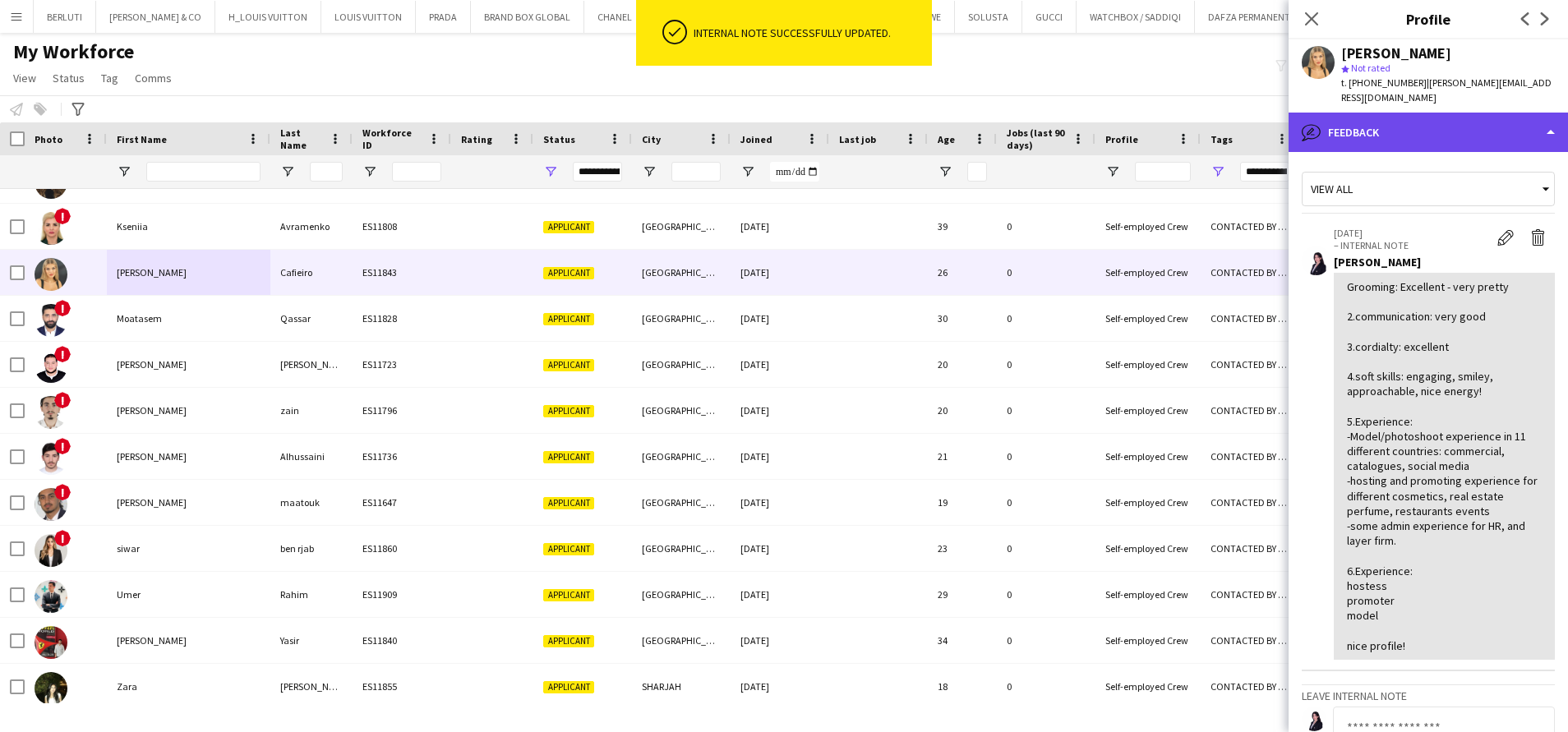 click on "bubble-pencil
Feedback" 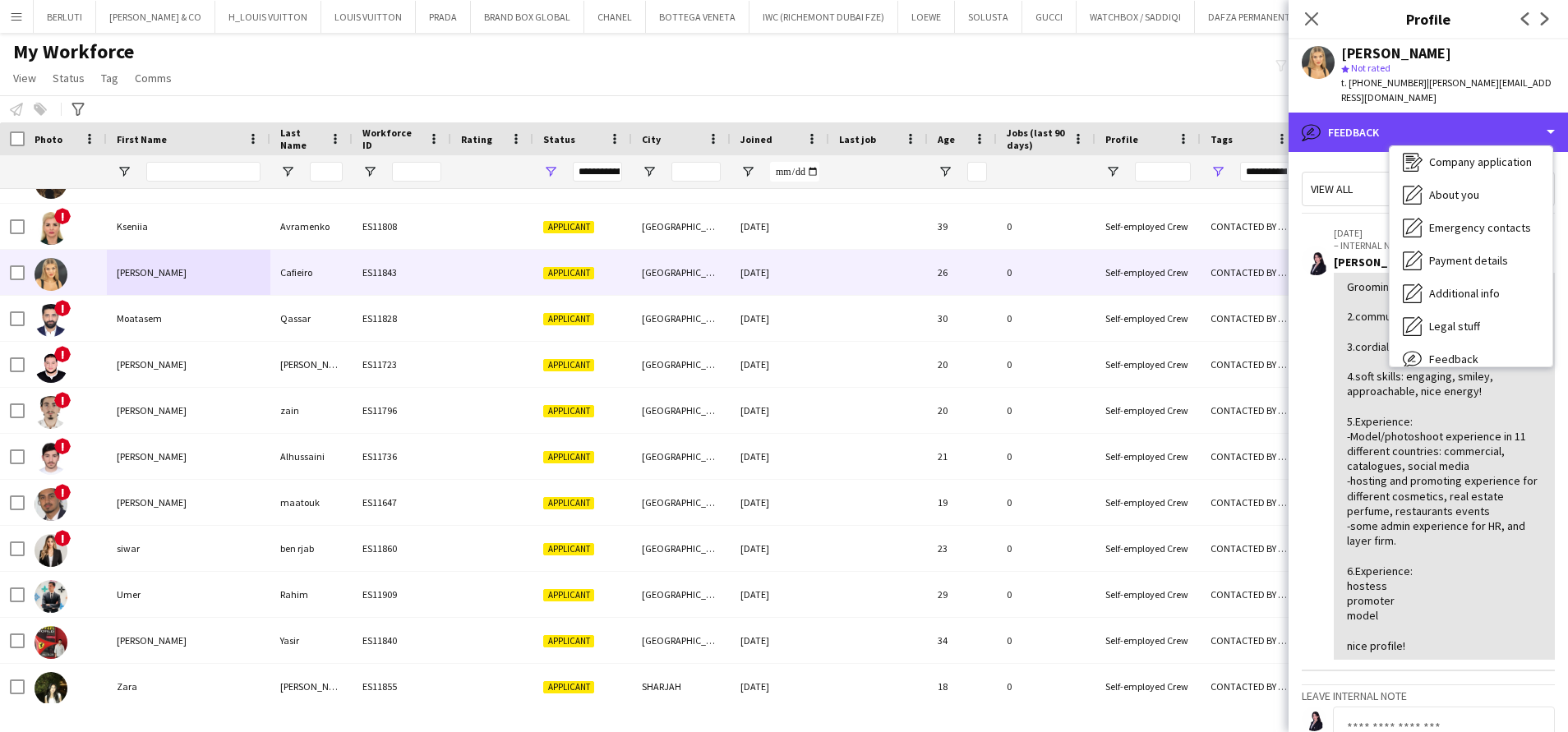 scroll, scrollTop: 0, scrollLeft: 0, axis: both 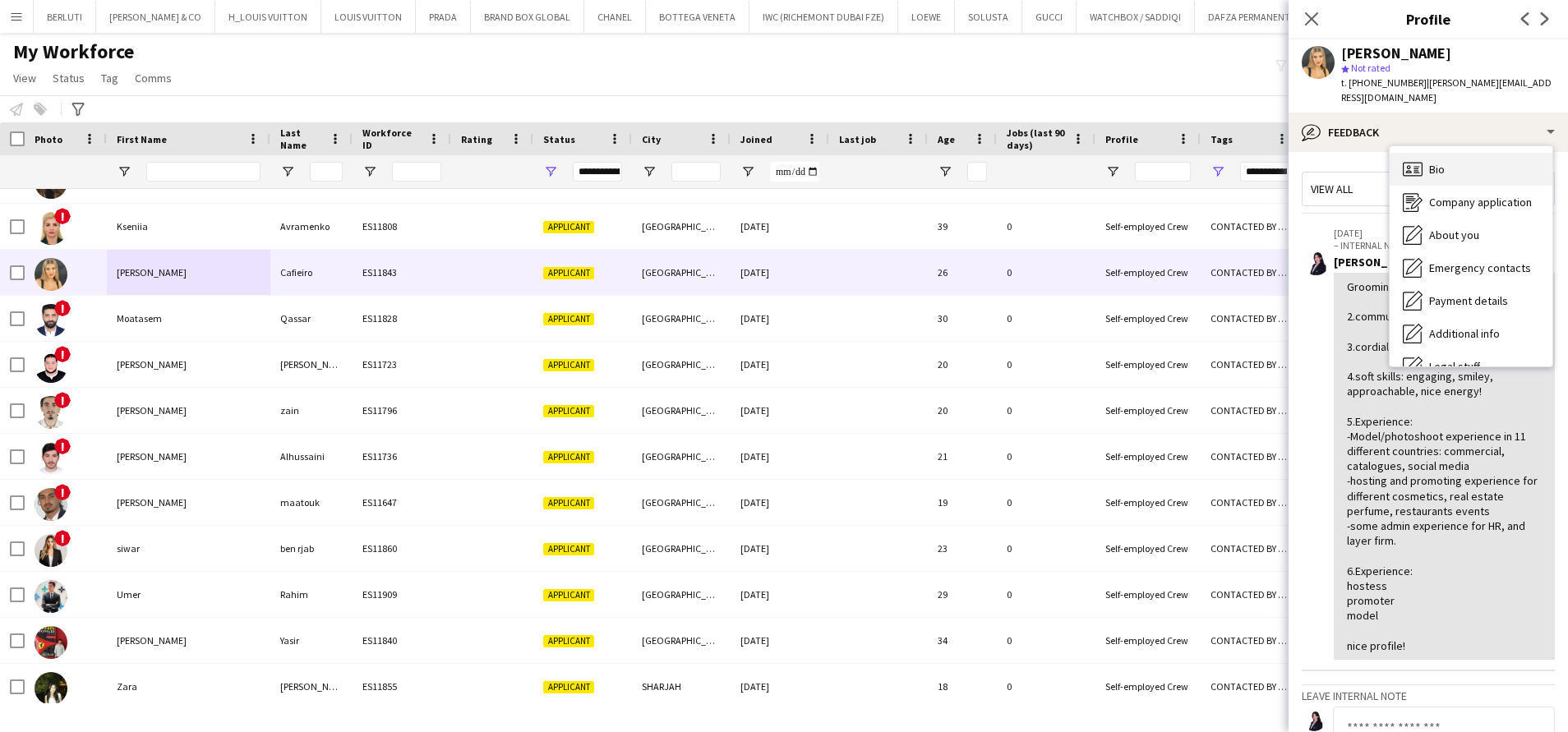 click on "Bio
Bio" at bounding box center (1471, 169) 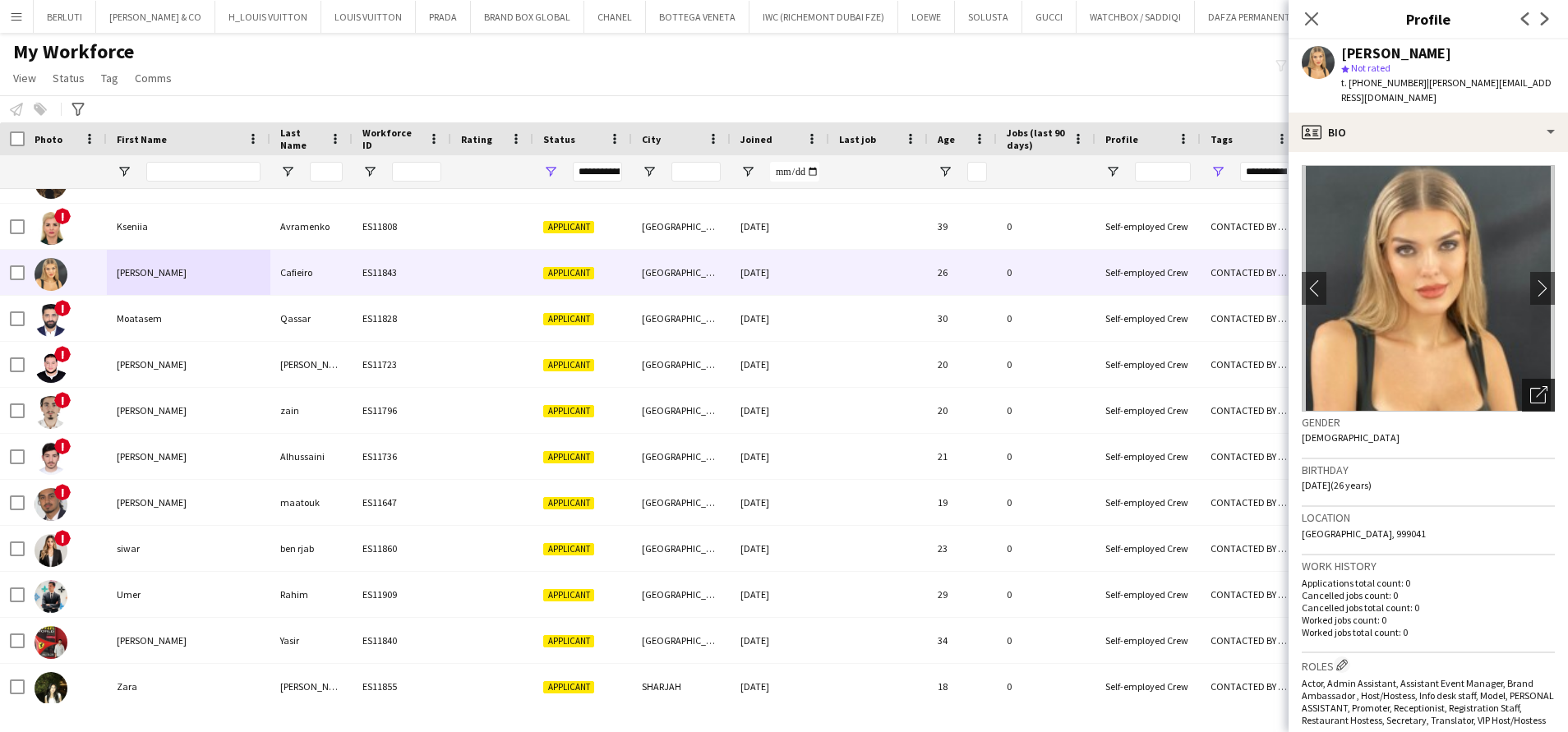 click on "Open photos pop-in" 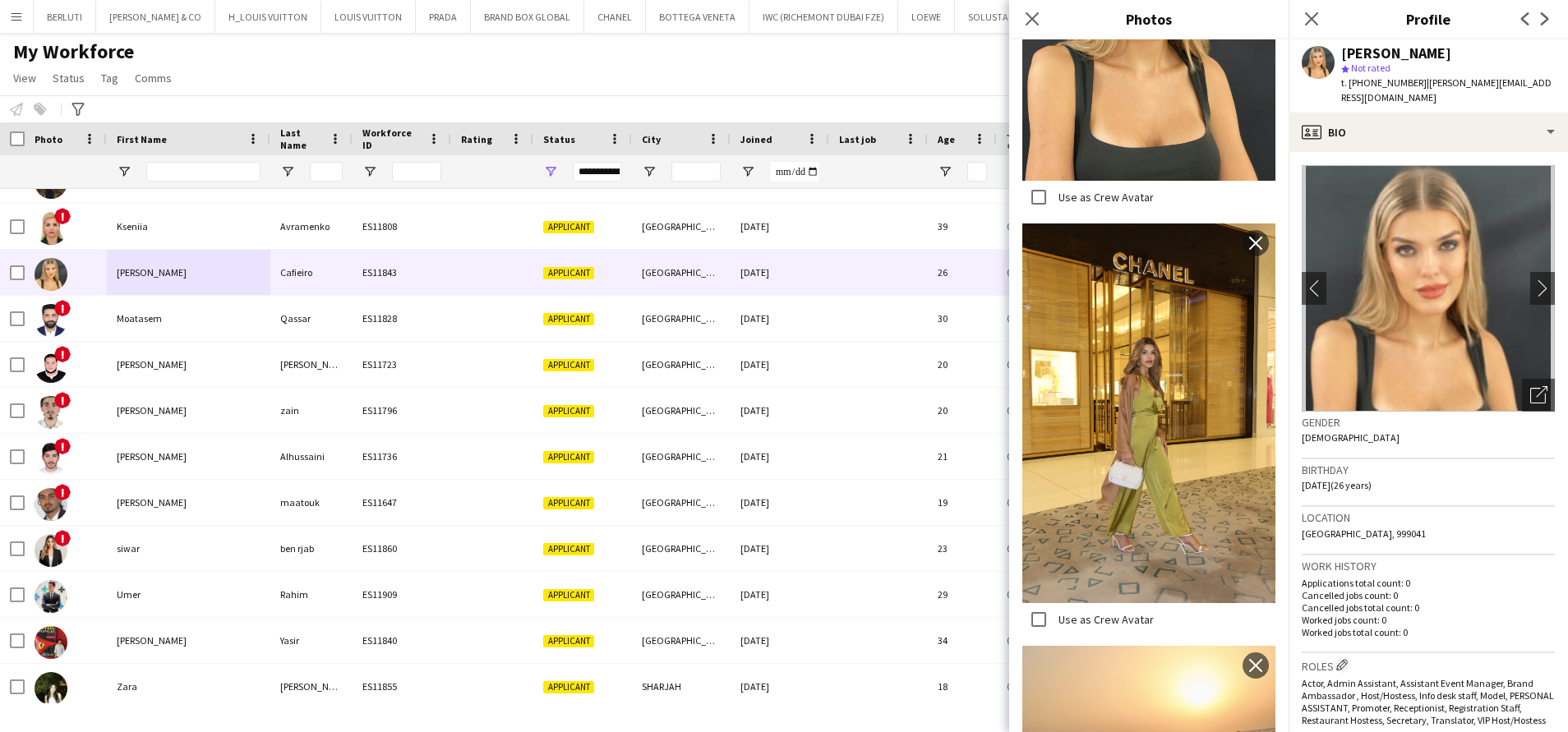scroll, scrollTop: 1997, scrollLeft: 0, axis: vertical 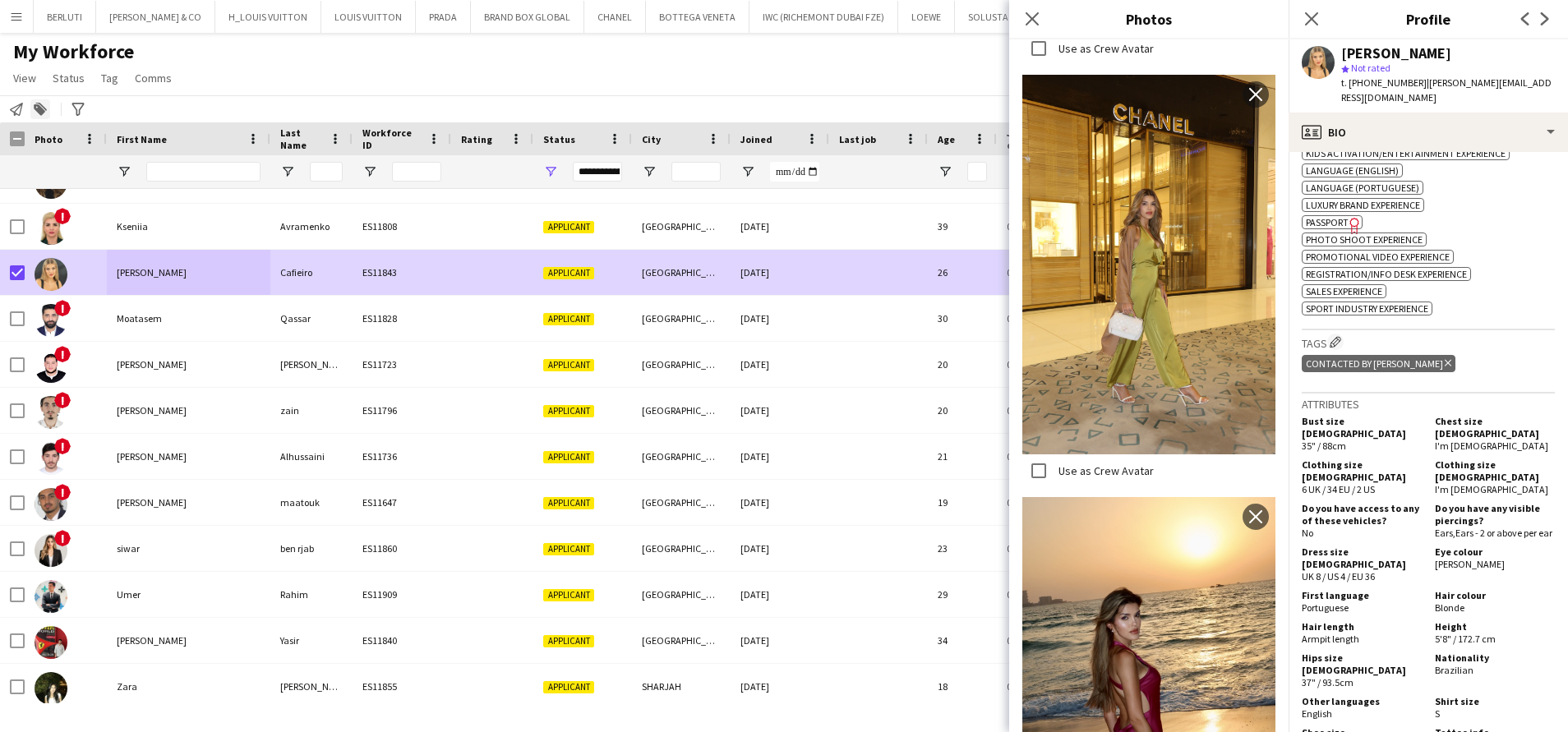 click on "Add to tag" 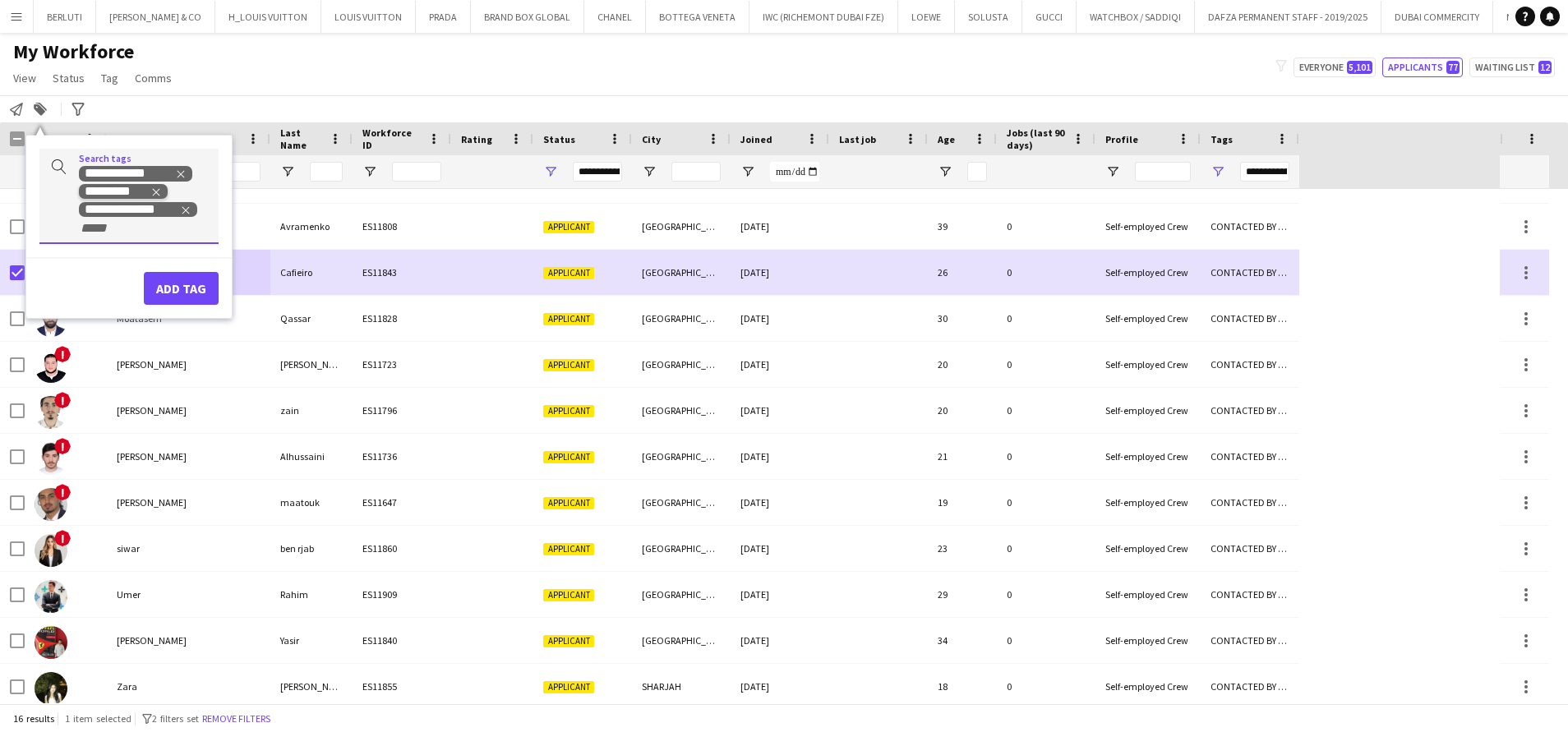 click 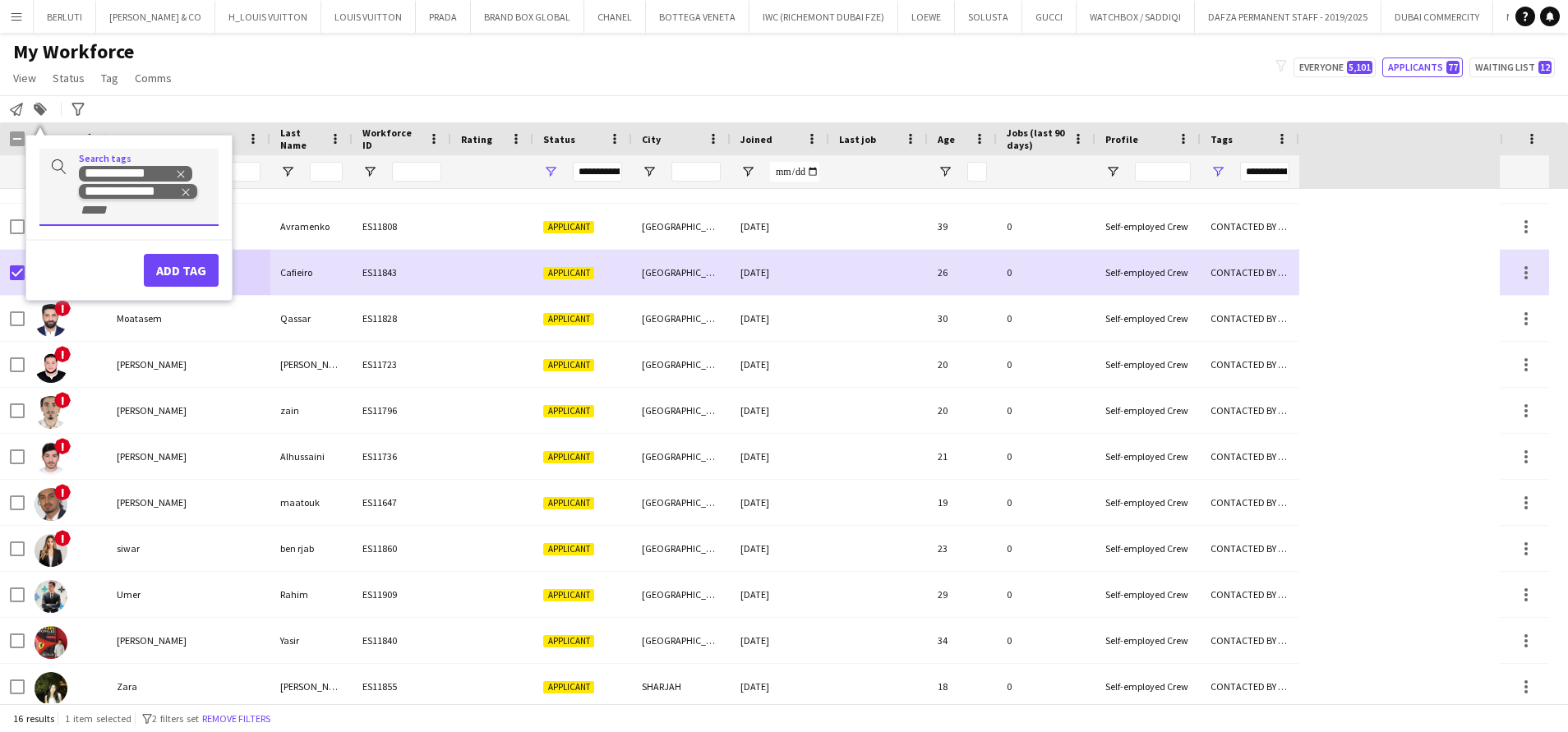 click 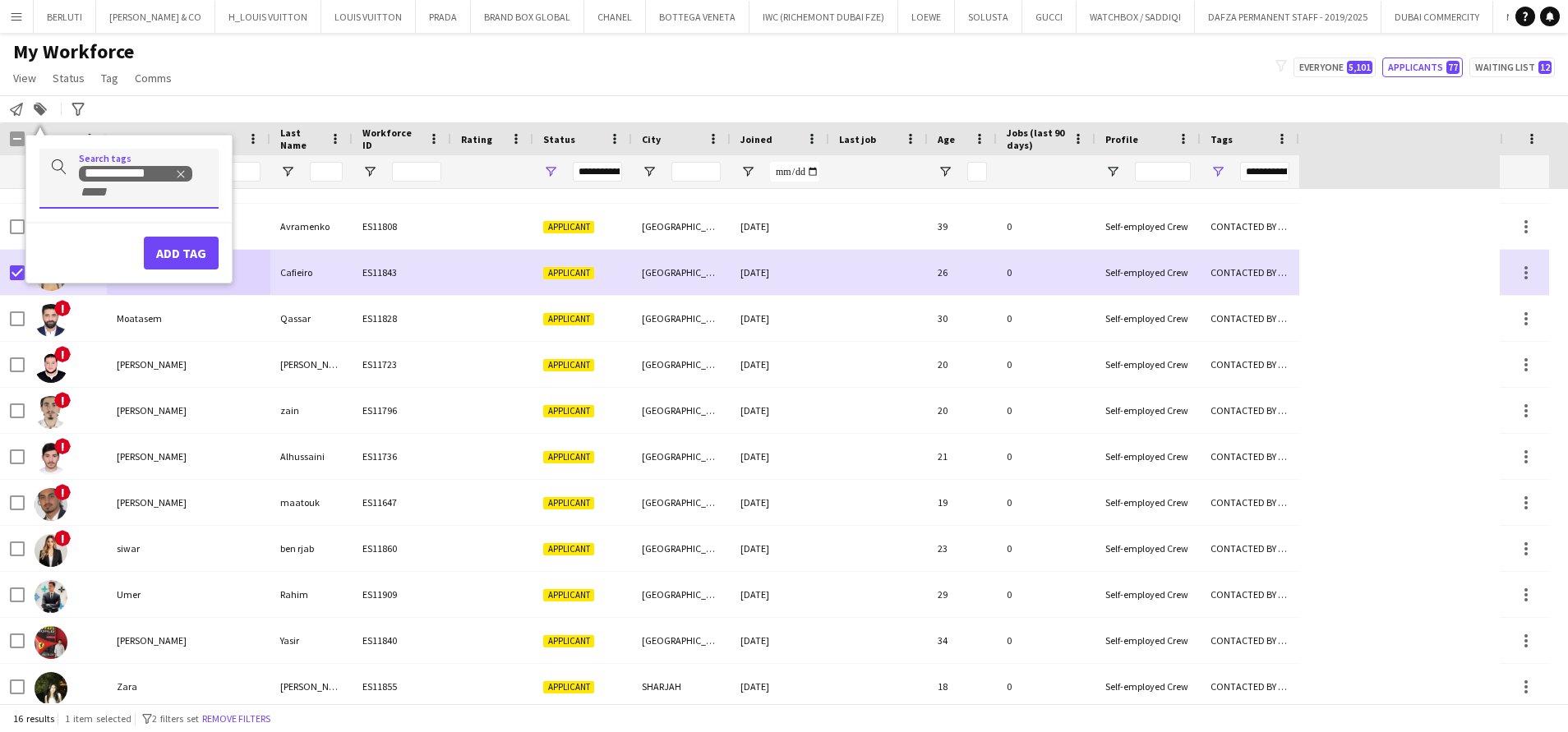 click 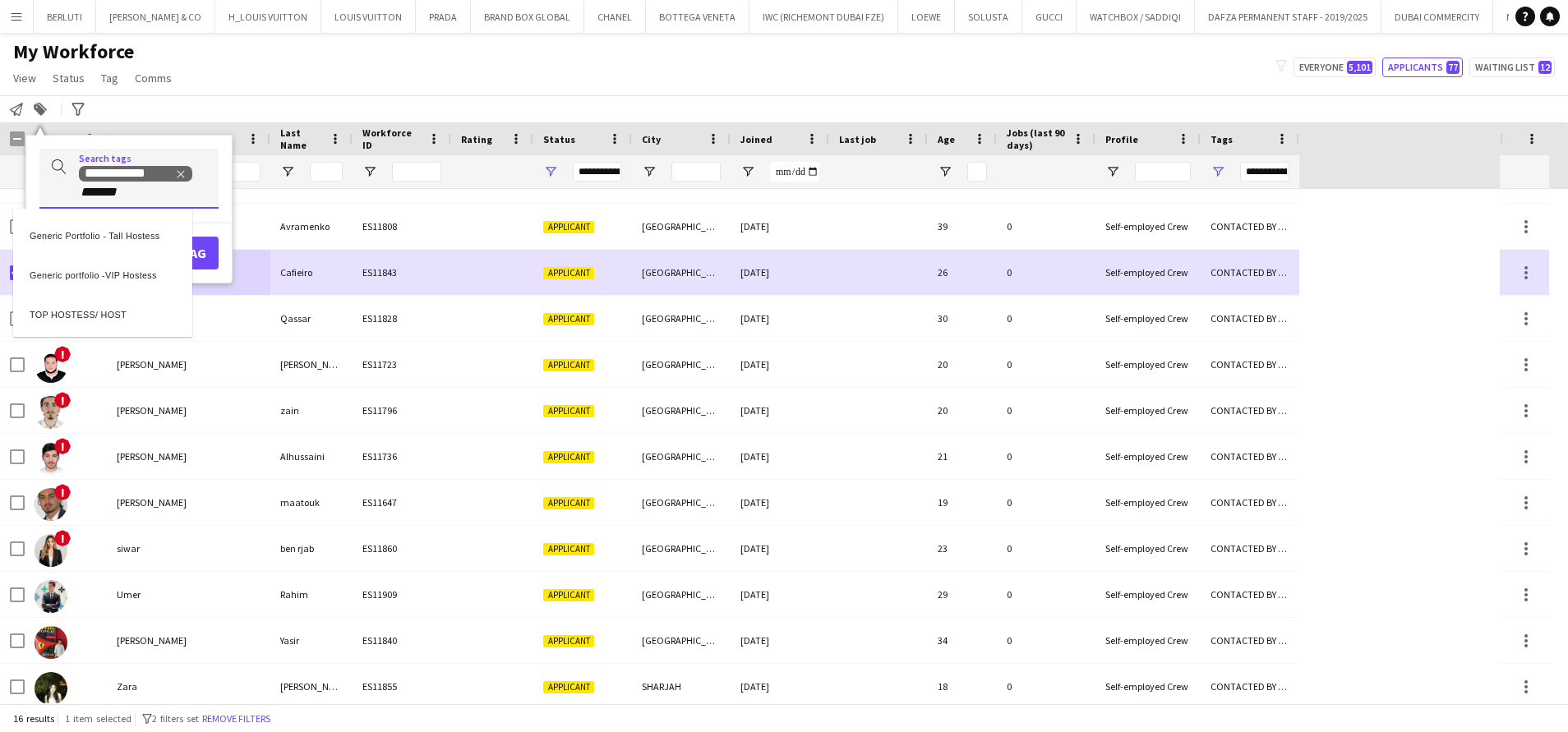 type on "*******" 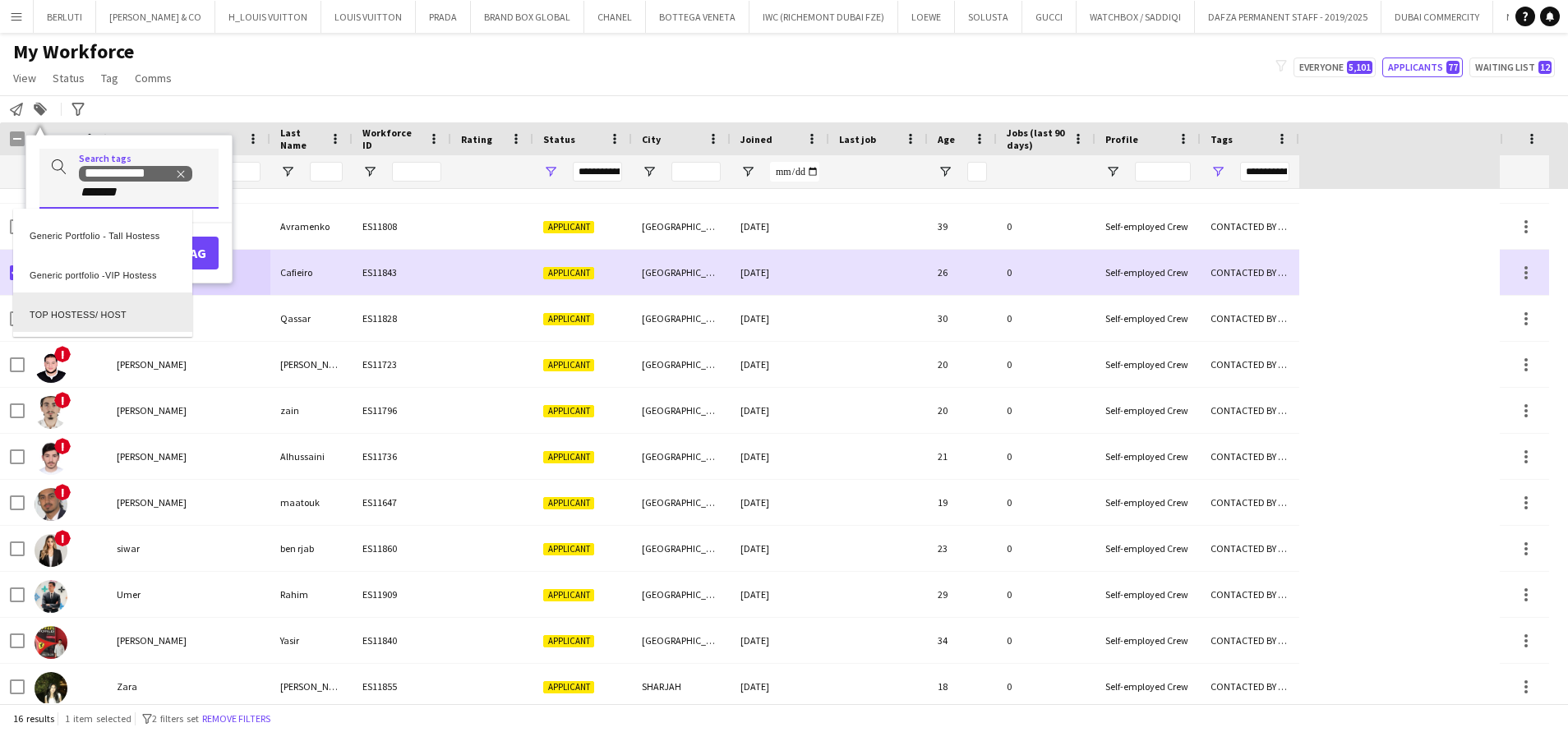 click on "TOP HOSTESS/ HOST" at bounding box center (103, 312) 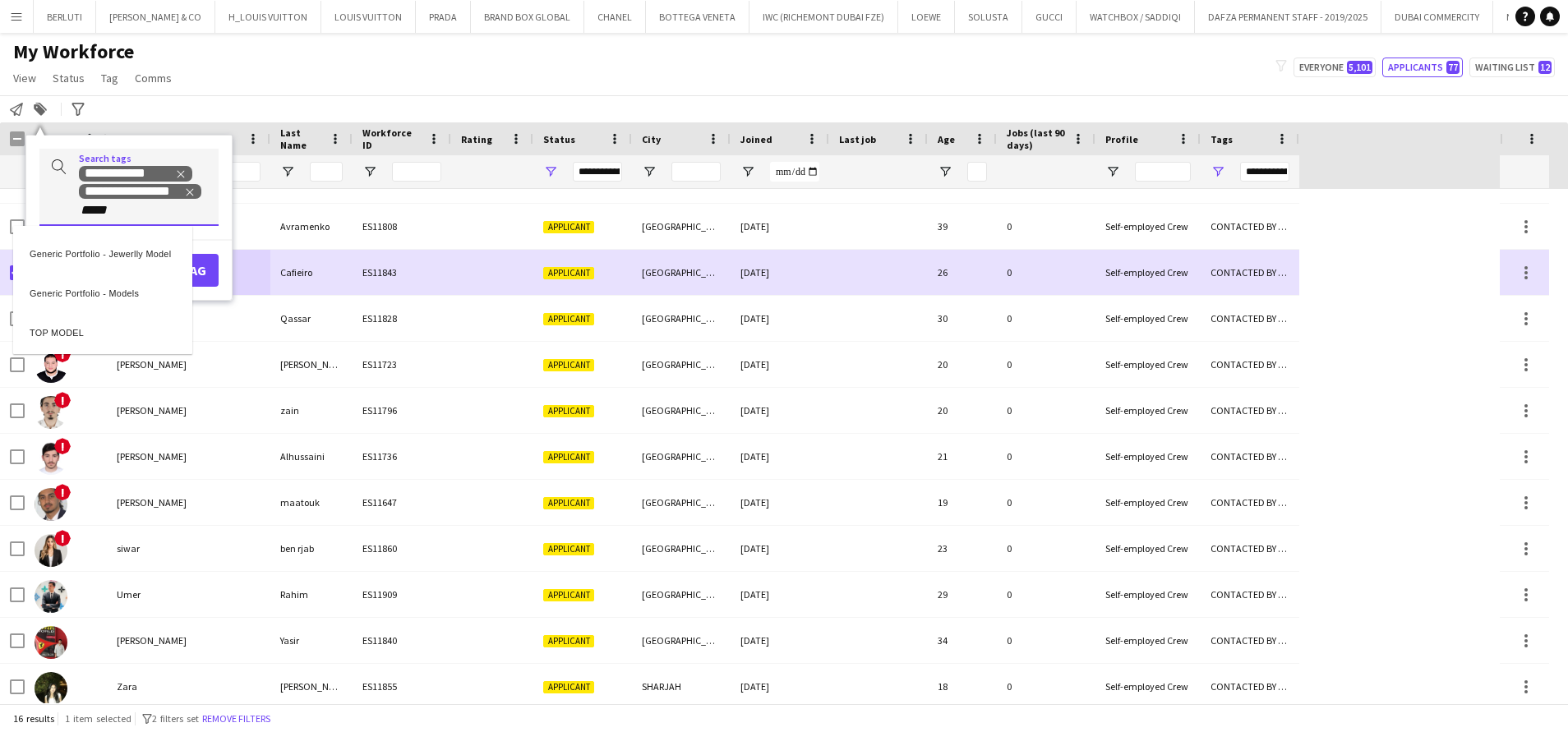 type on "*****" 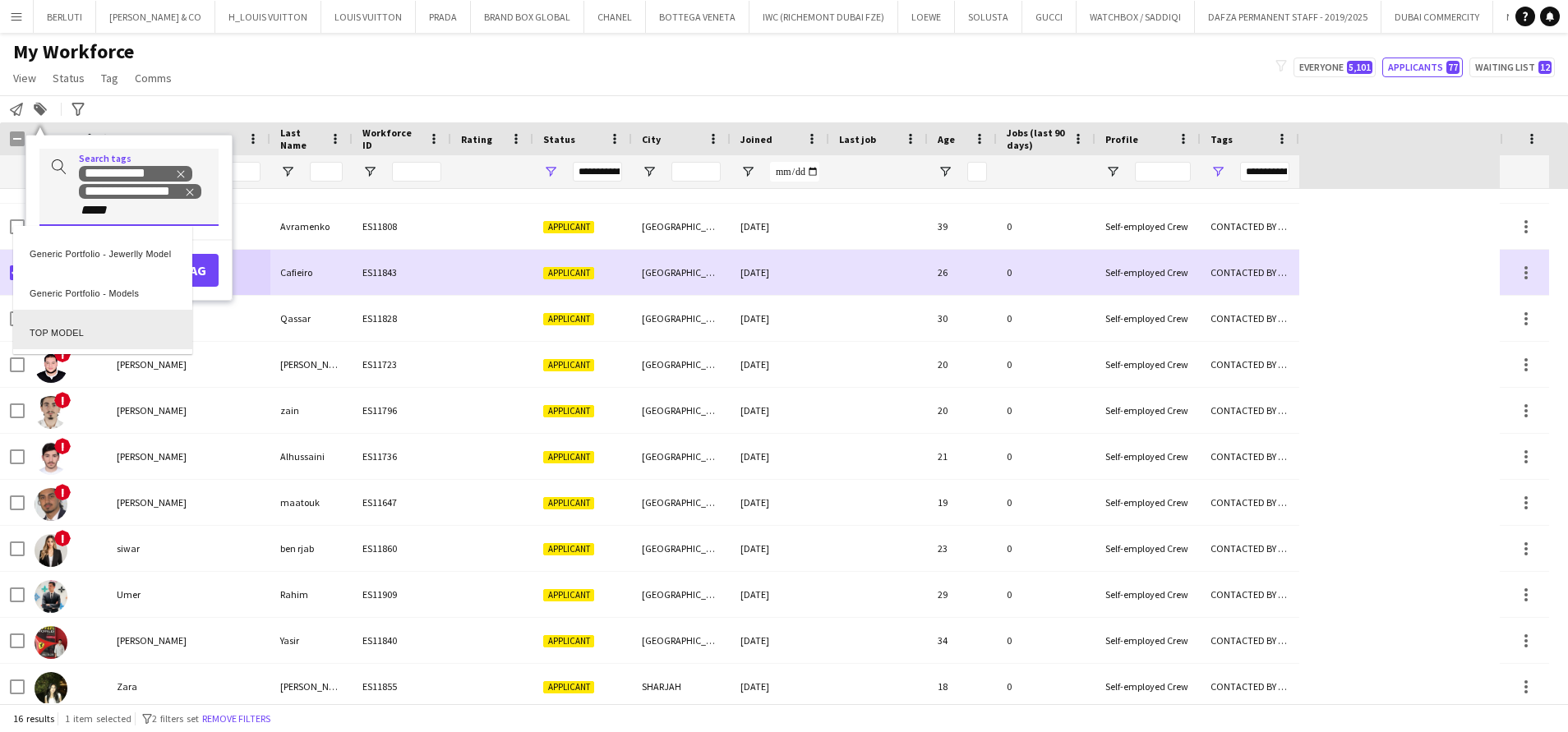 click on "TOP MODEL" at bounding box center [103, 329] 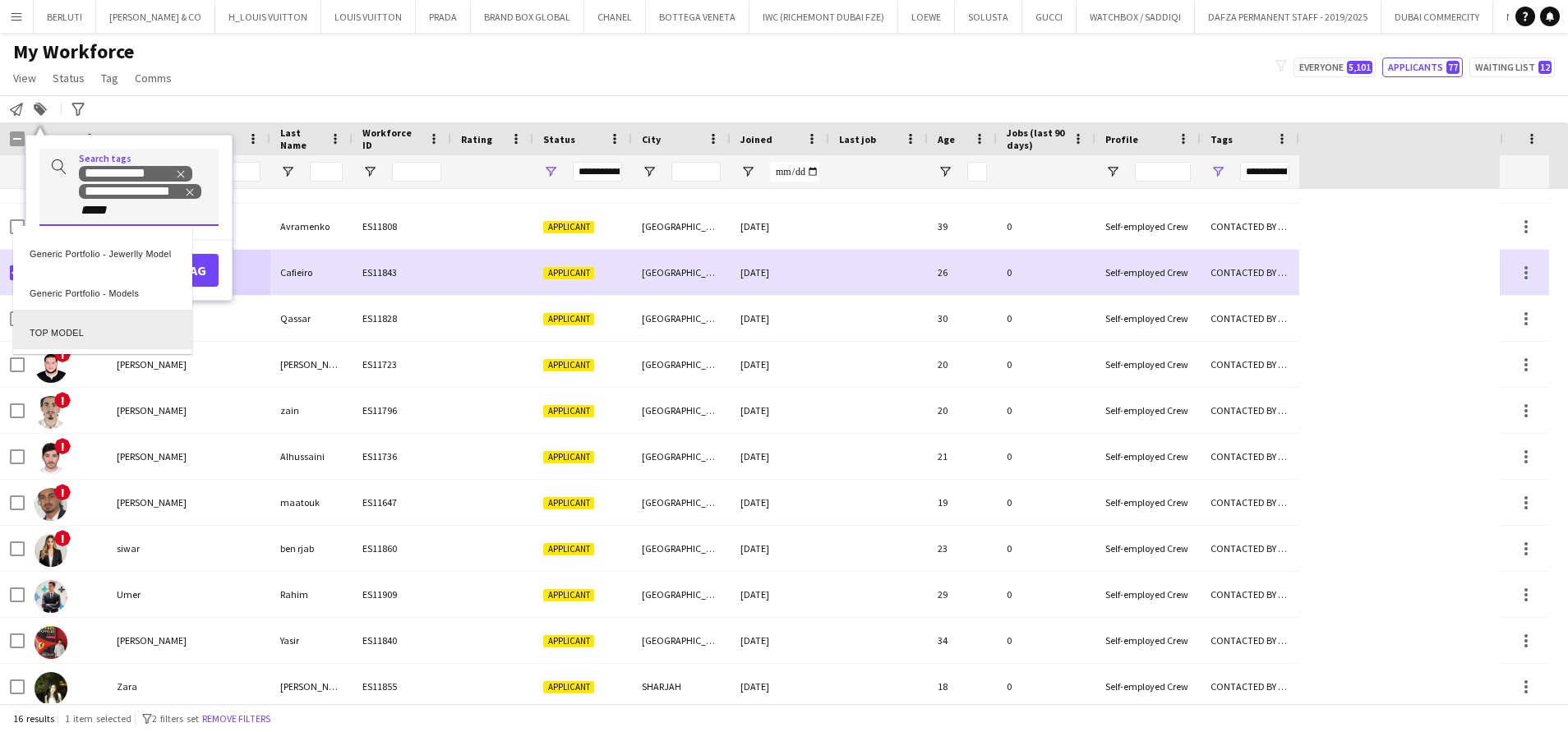 type 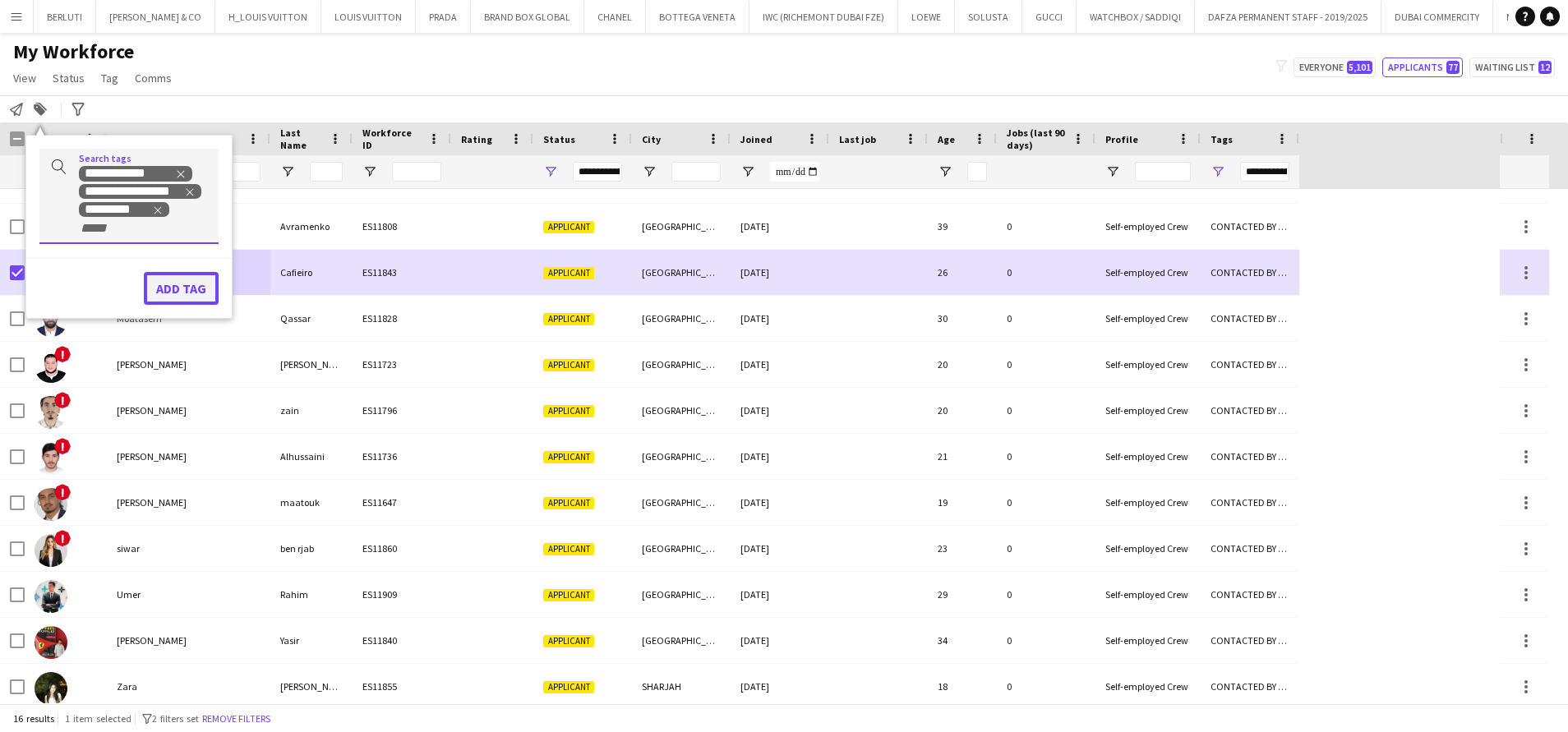 click on "Add tag" at bounding box center (181, 288) 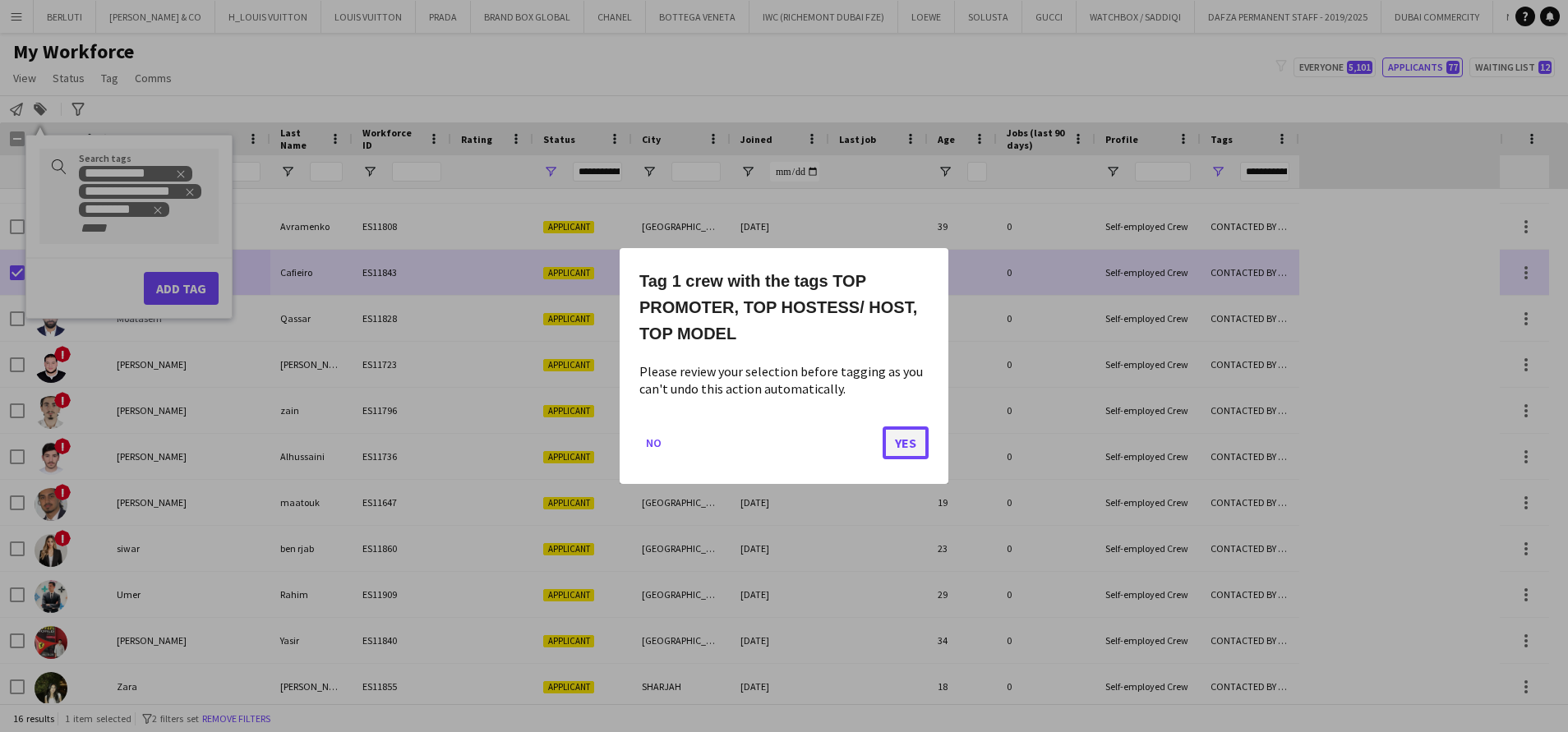 click on "Yes" 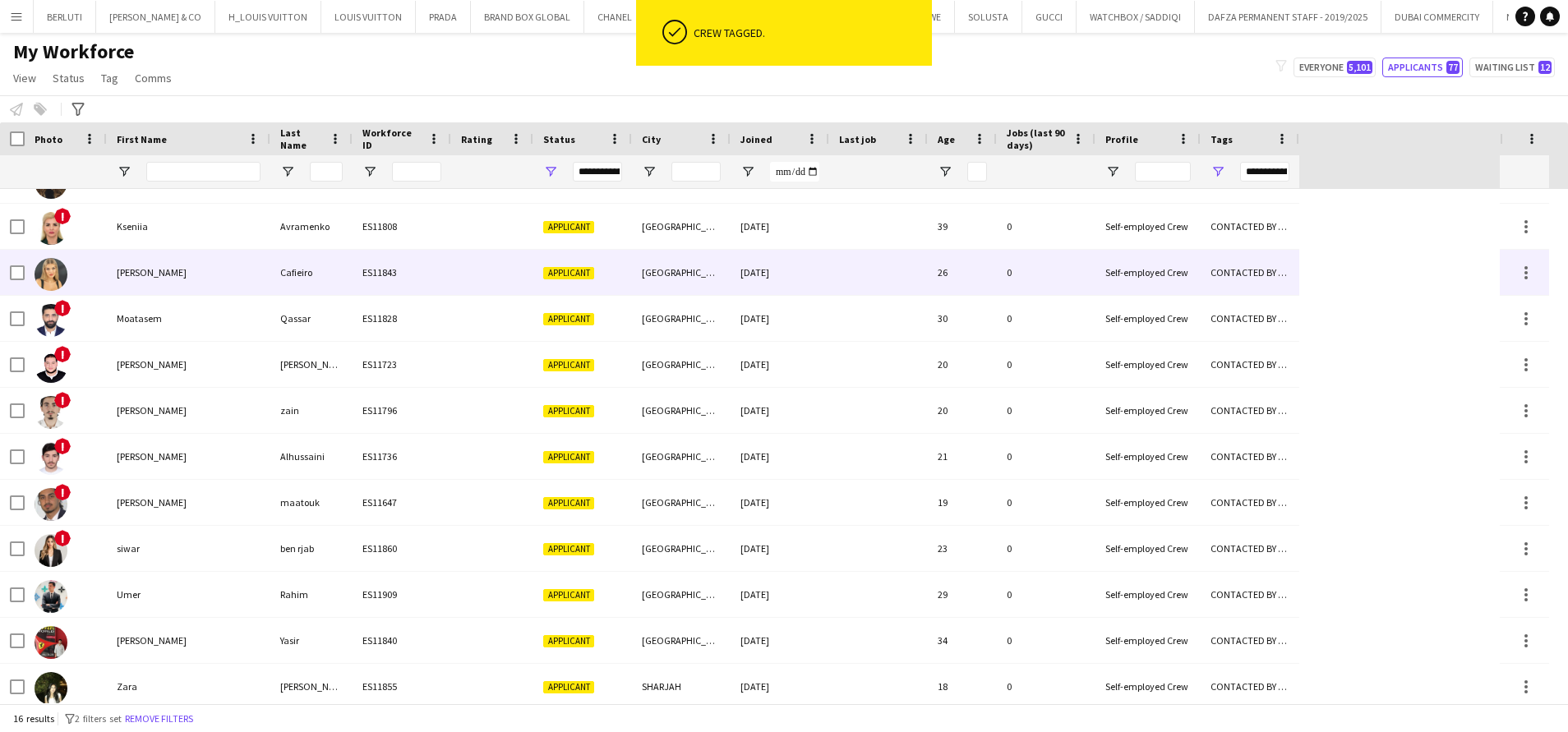 click on "Cafieiro" at bounding box center (311, 272) 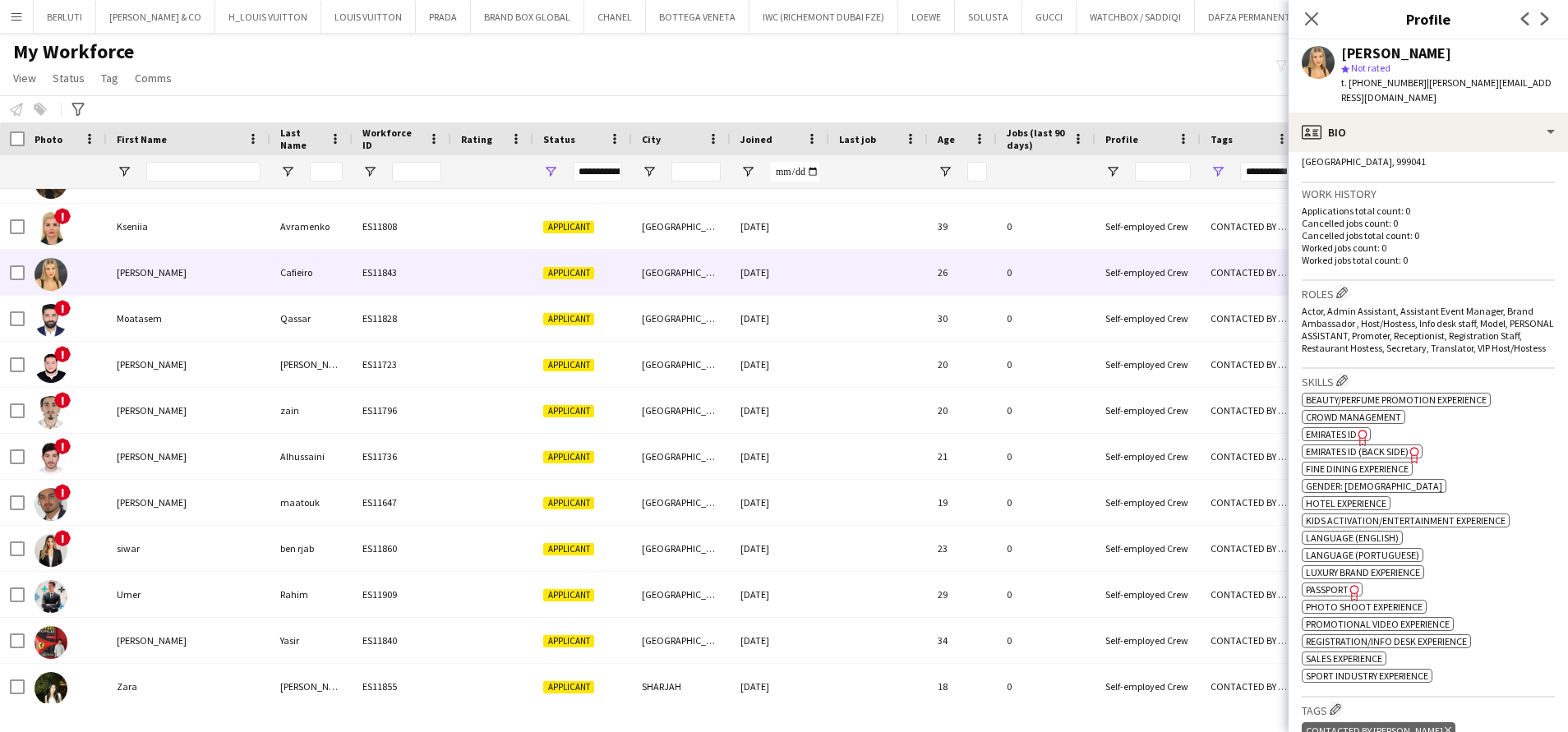 scroll, scrollTop: 493, scrollLeft: 0, axis: vertical 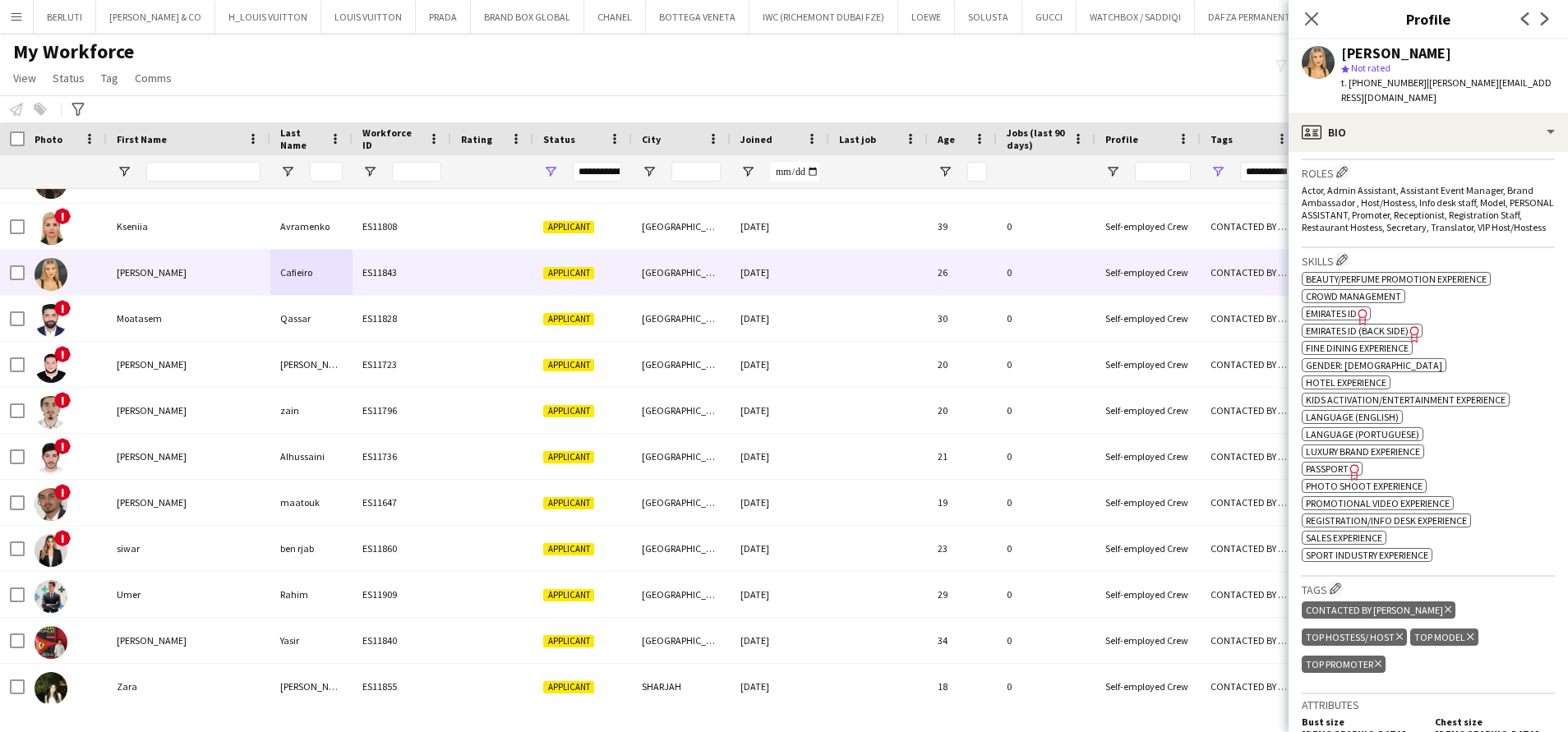 click on "Delete tag" 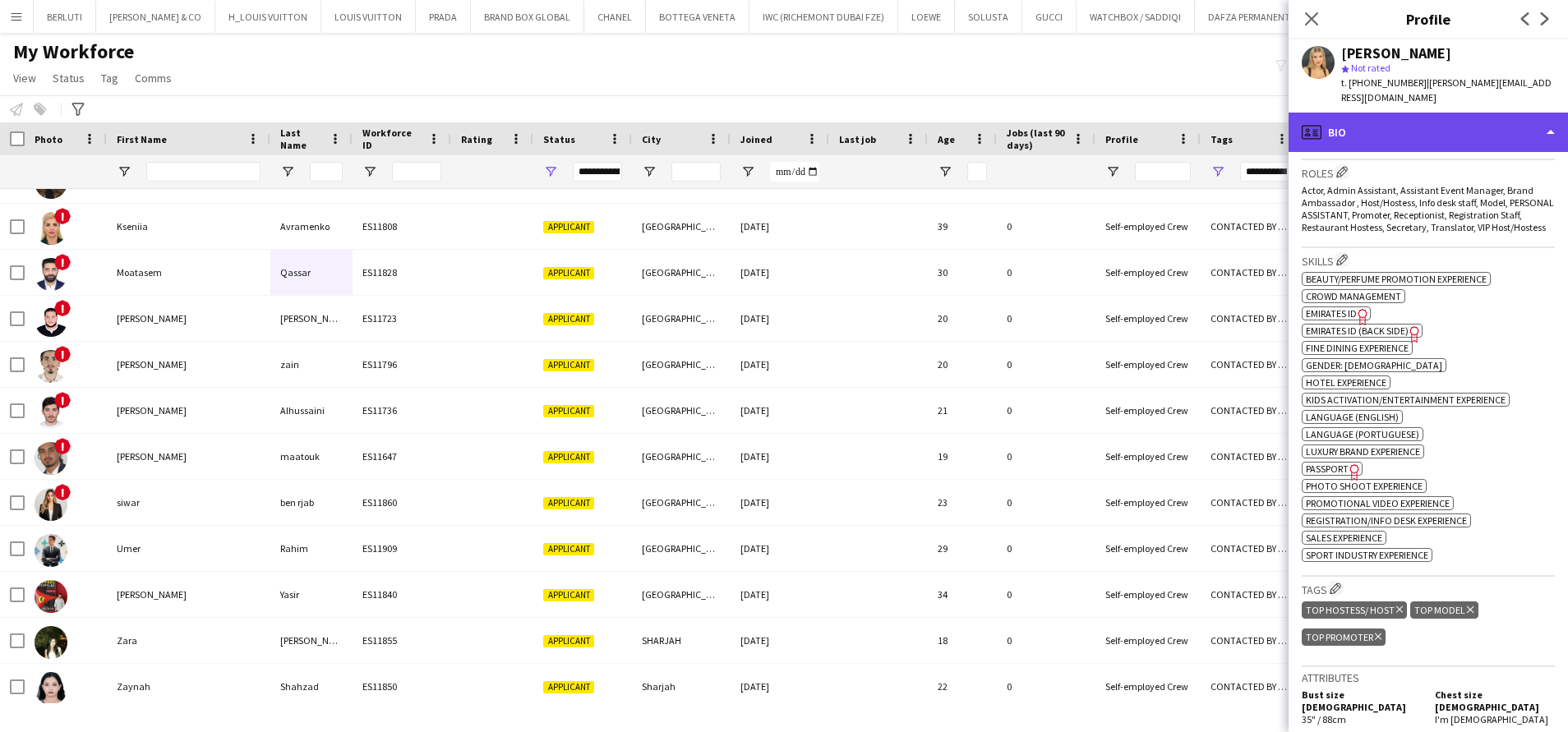 click on "profile
Bio" 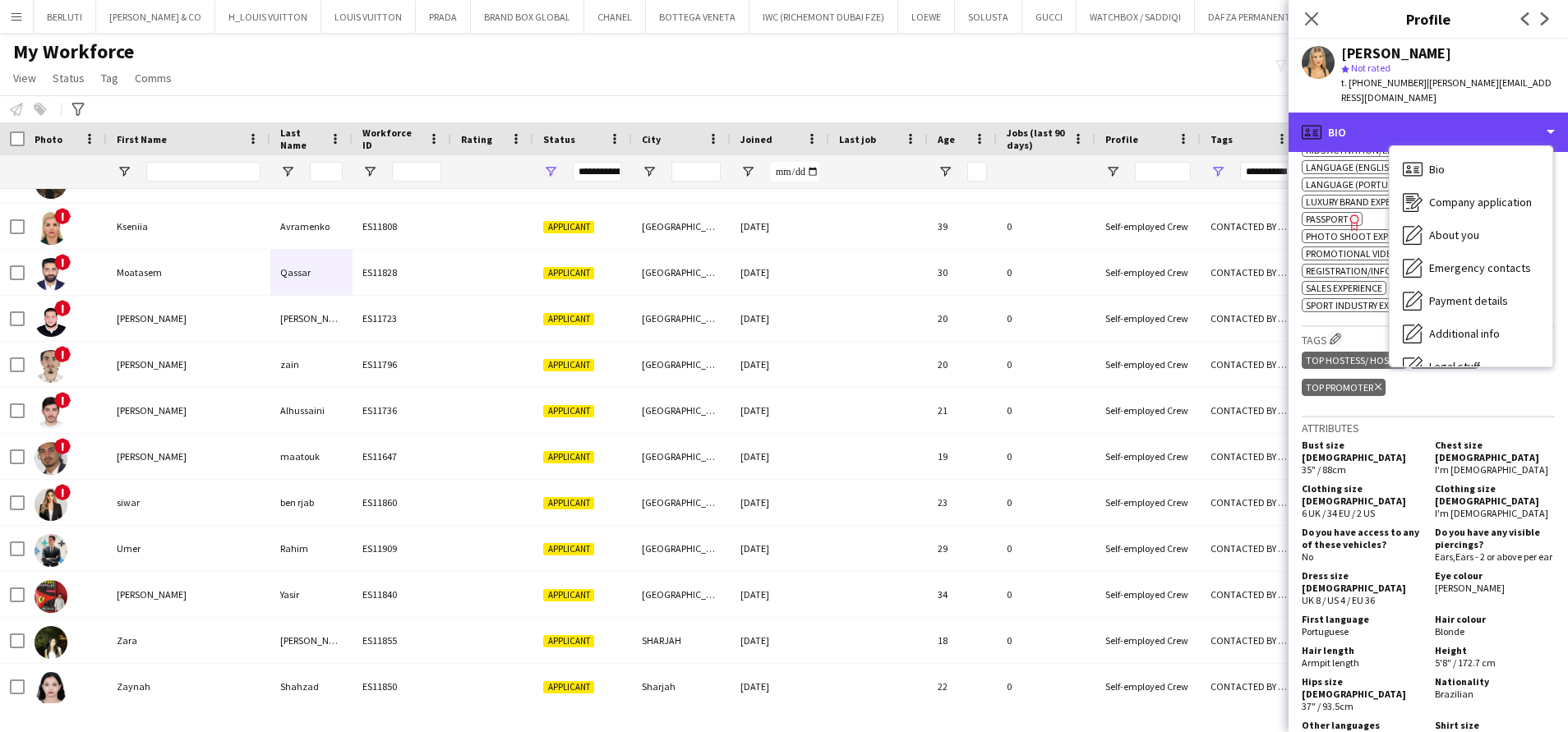 scroll, scrollTop: 616, scrollLeft: 0, axis: vertical 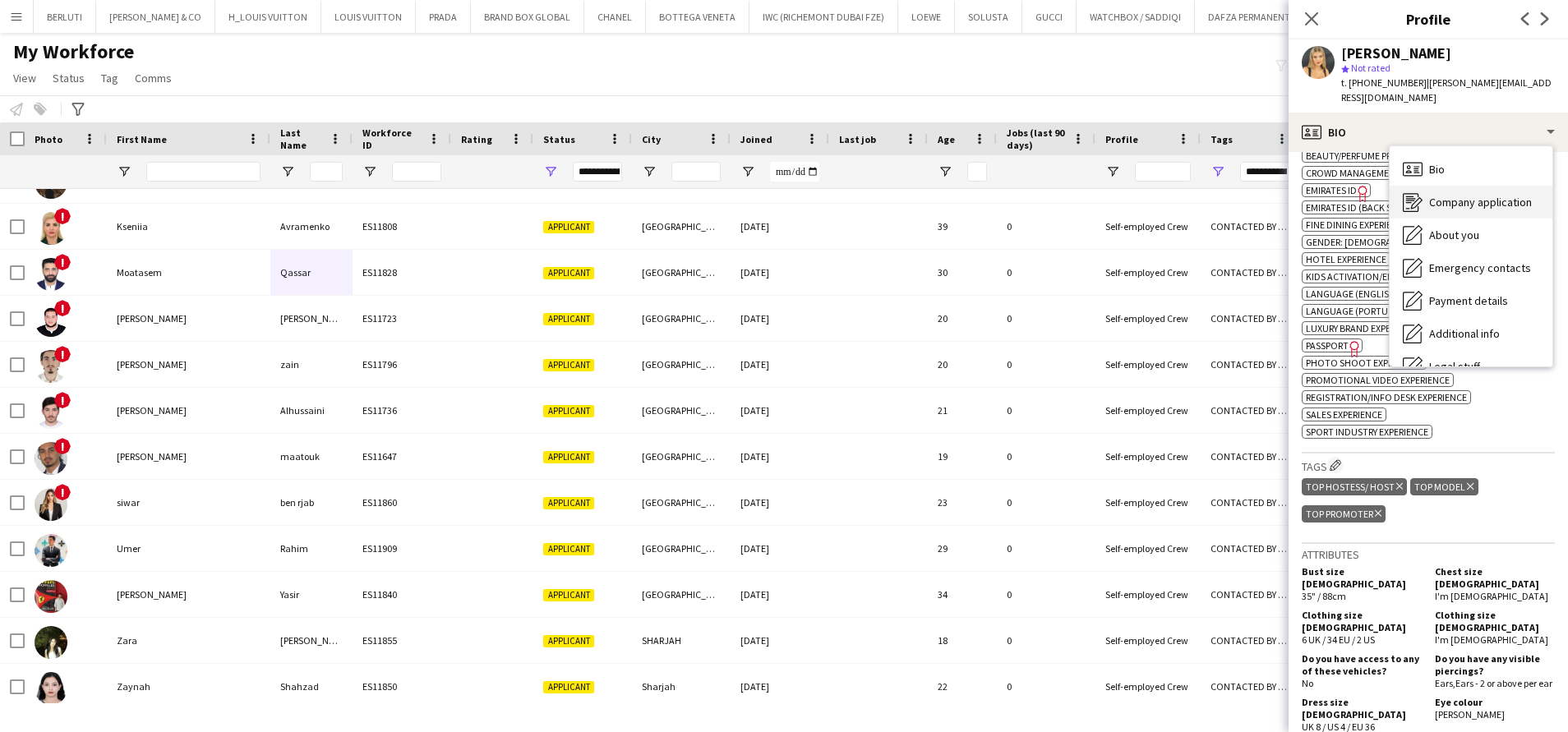 click on "Company application
Company application" at bounding box center [1471, 202] 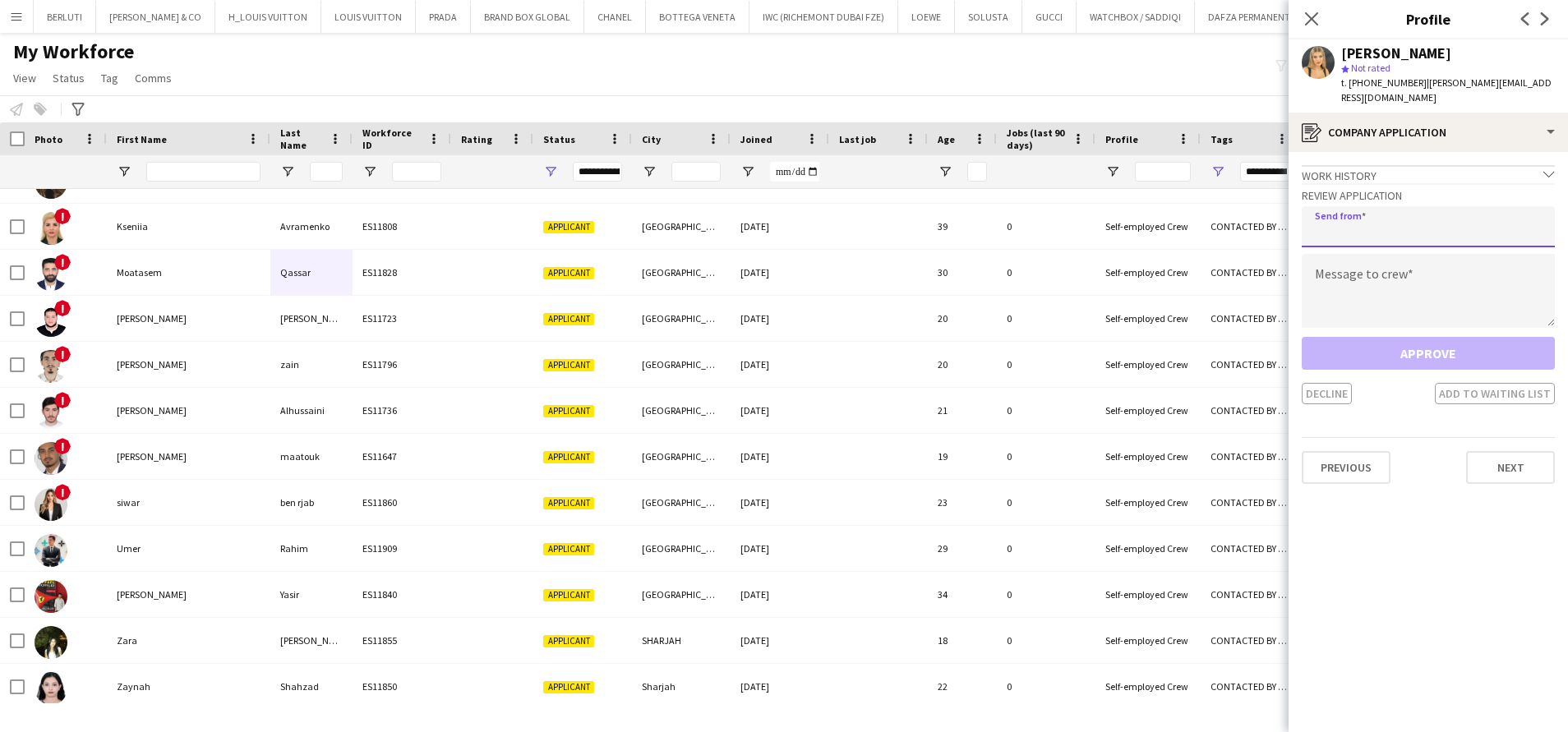 click 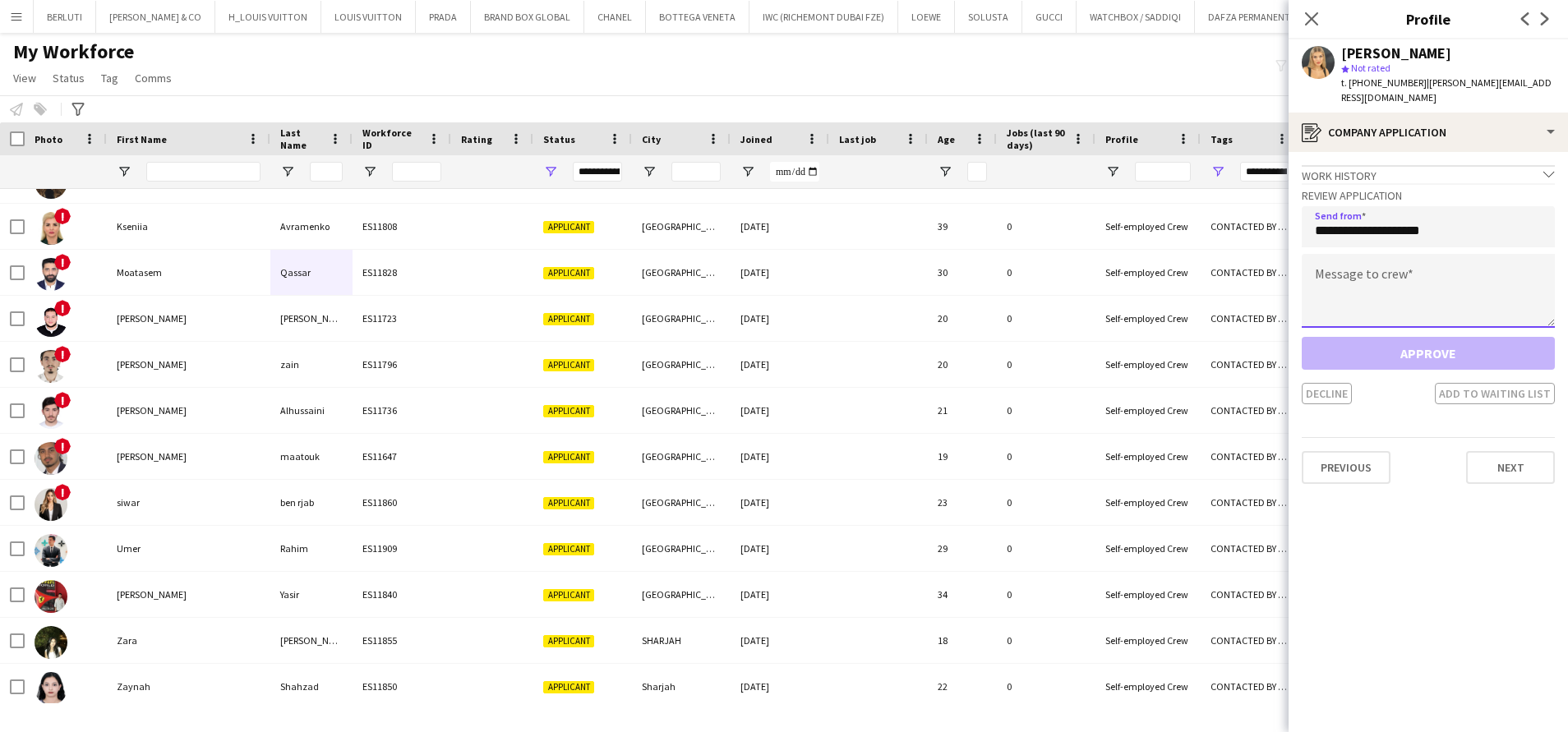 click 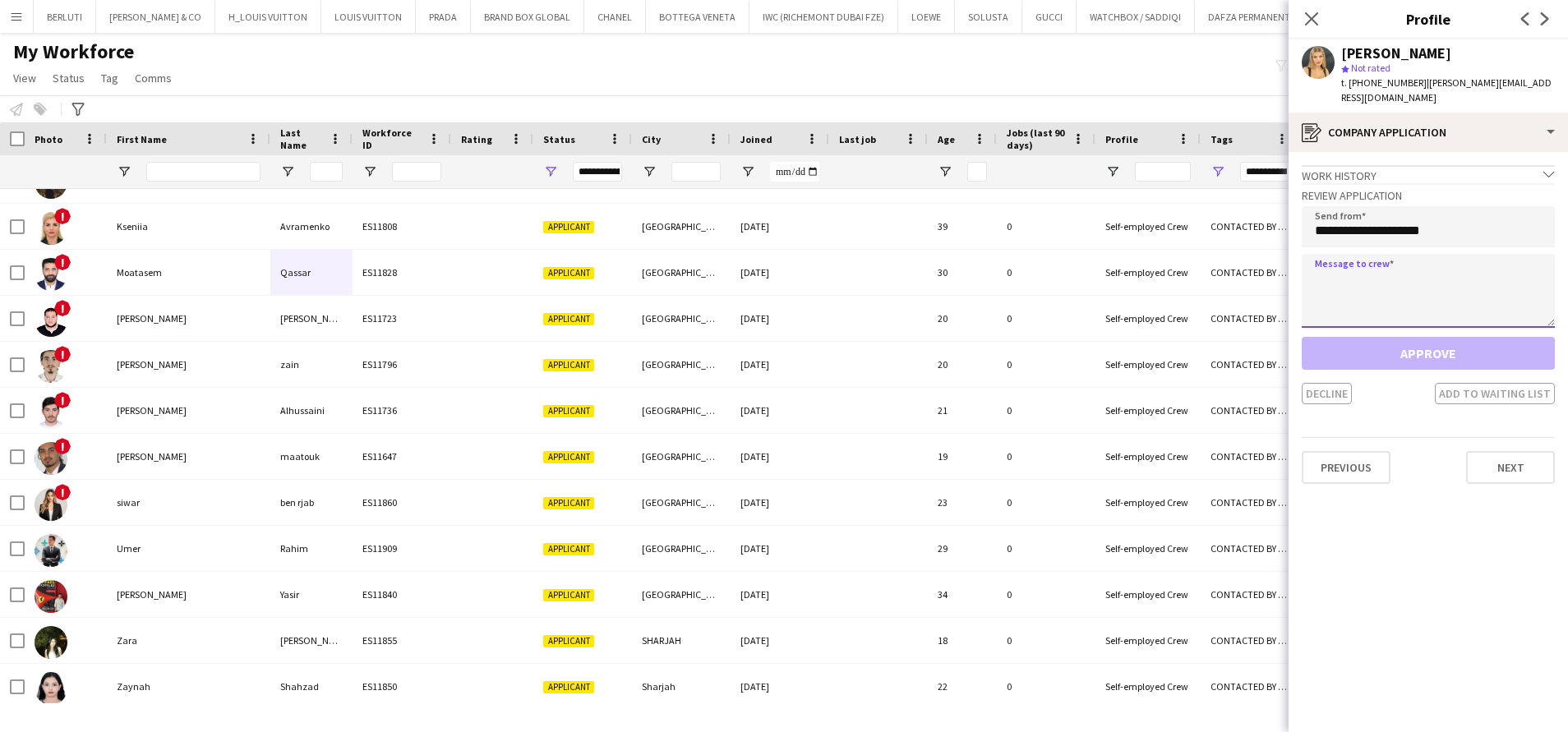 paste on "**********" 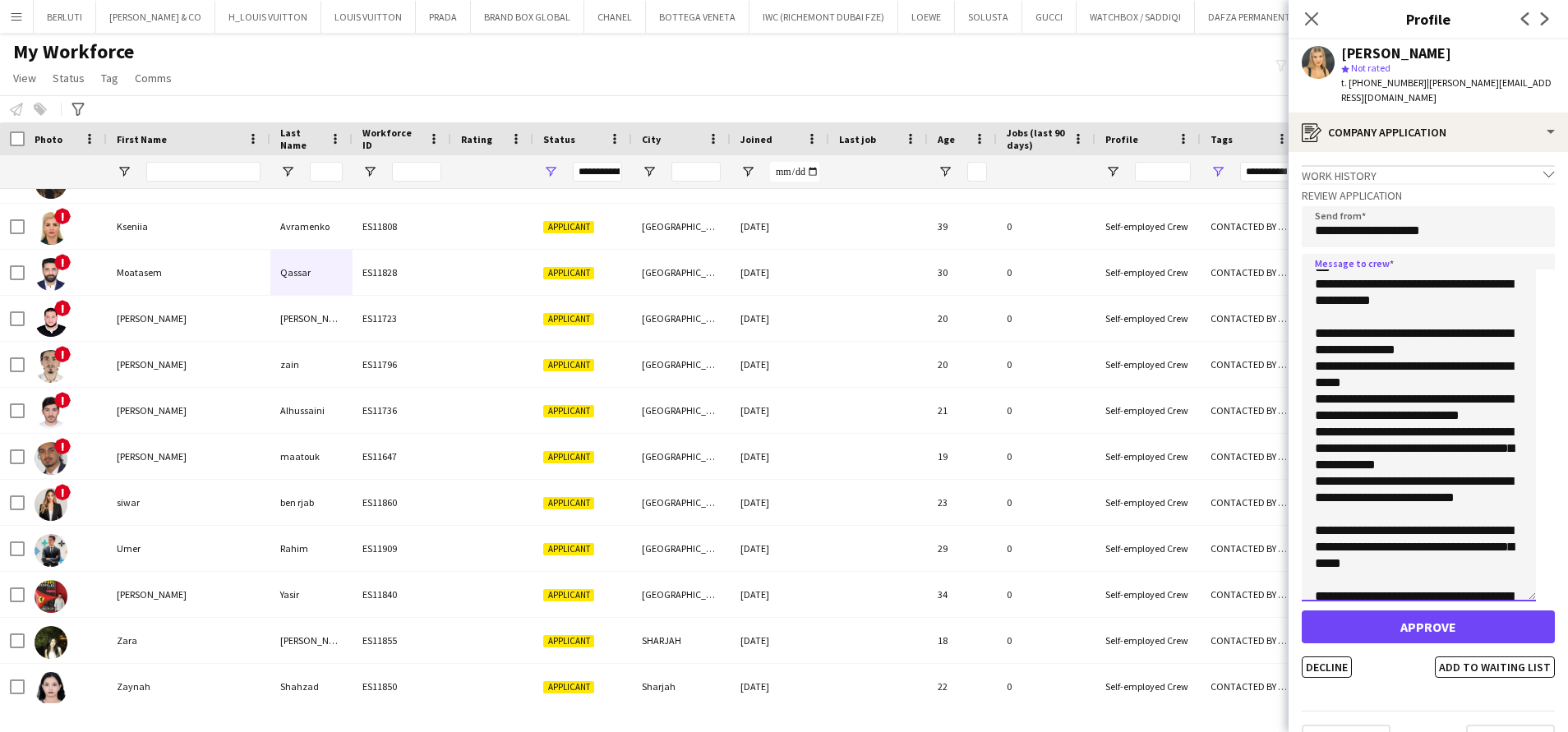 drag, startPoint x: 1541, startPoint y: 303, endPoint x: 1325, endPoint y: 720, distance: 469.62219 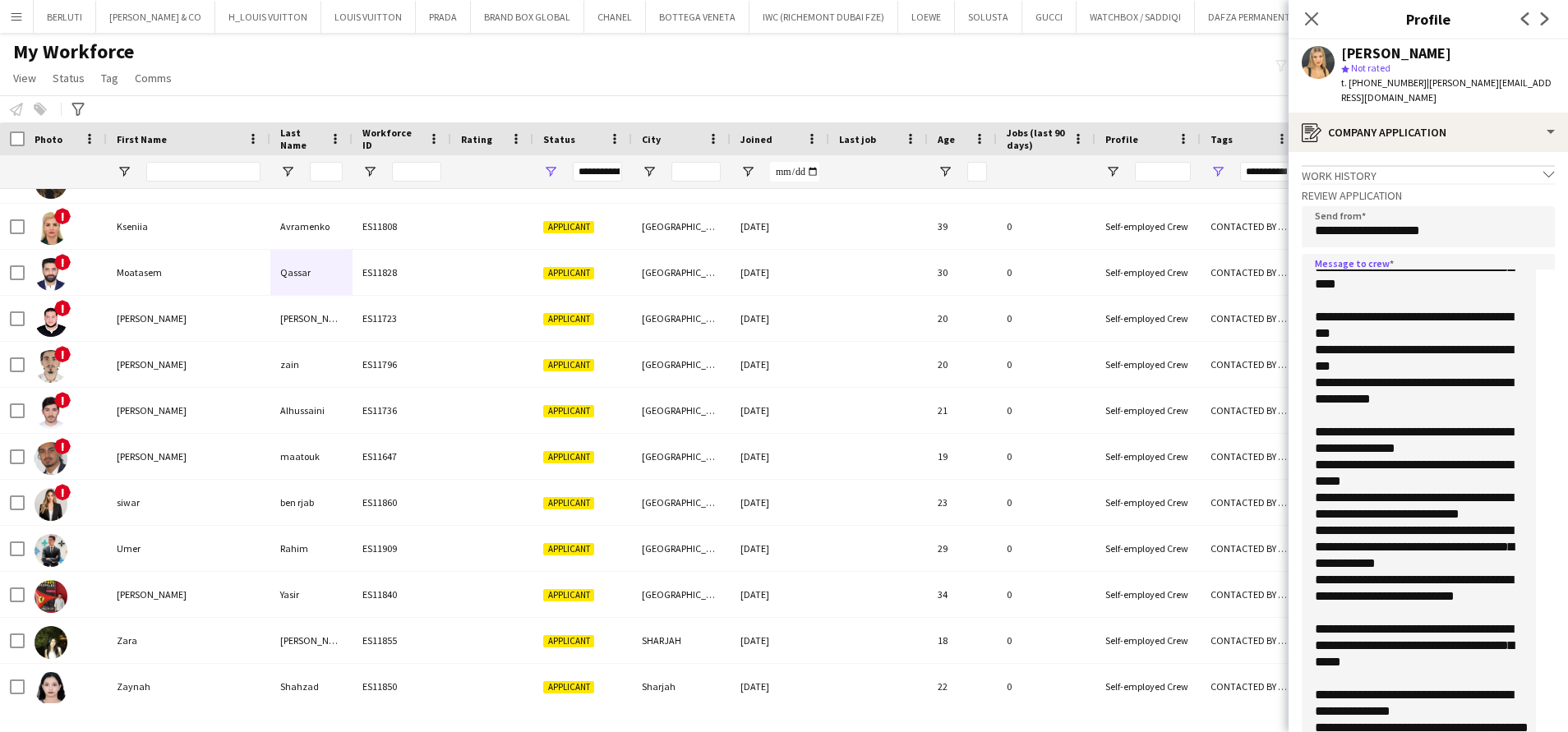 scroll, scrollTop: 68, scrollLeft: 0, axis: vertical 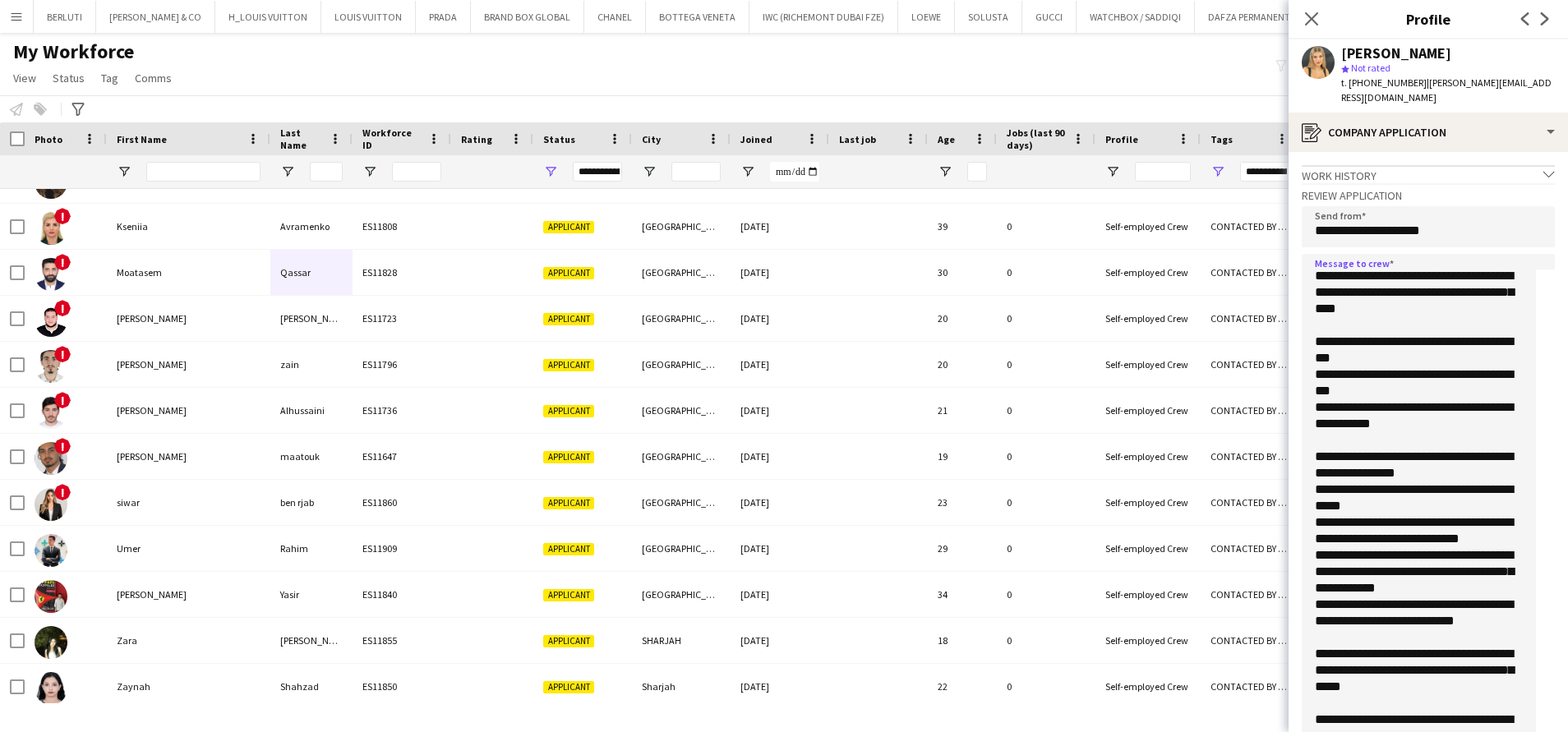 drag, startPoint x: 1378, startPoint y: 388, endPoint x: 1303, endPoint y: 375, distance: 76.11833 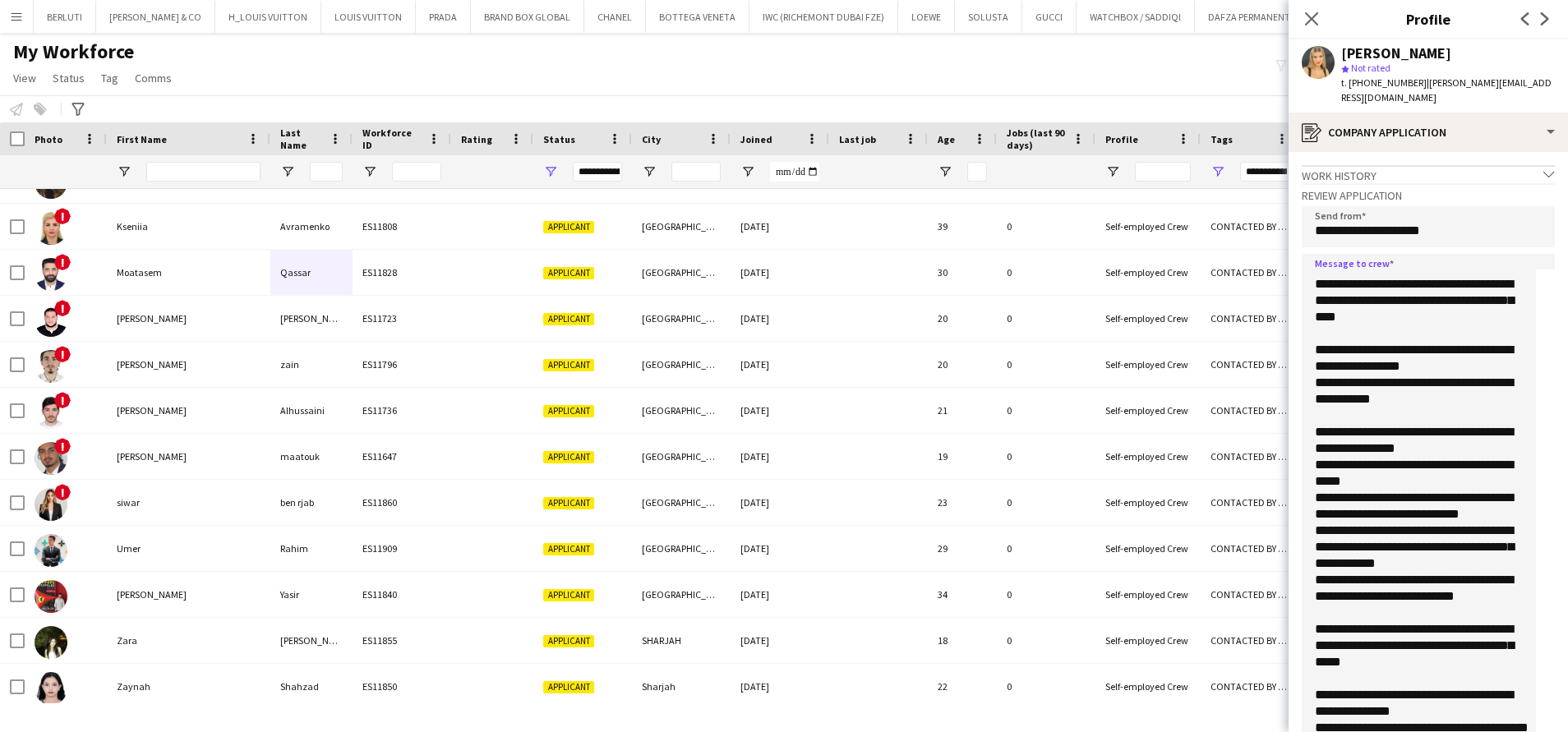 scroll, scrollTop: 159, scrollLeft: 0, axis: vertical 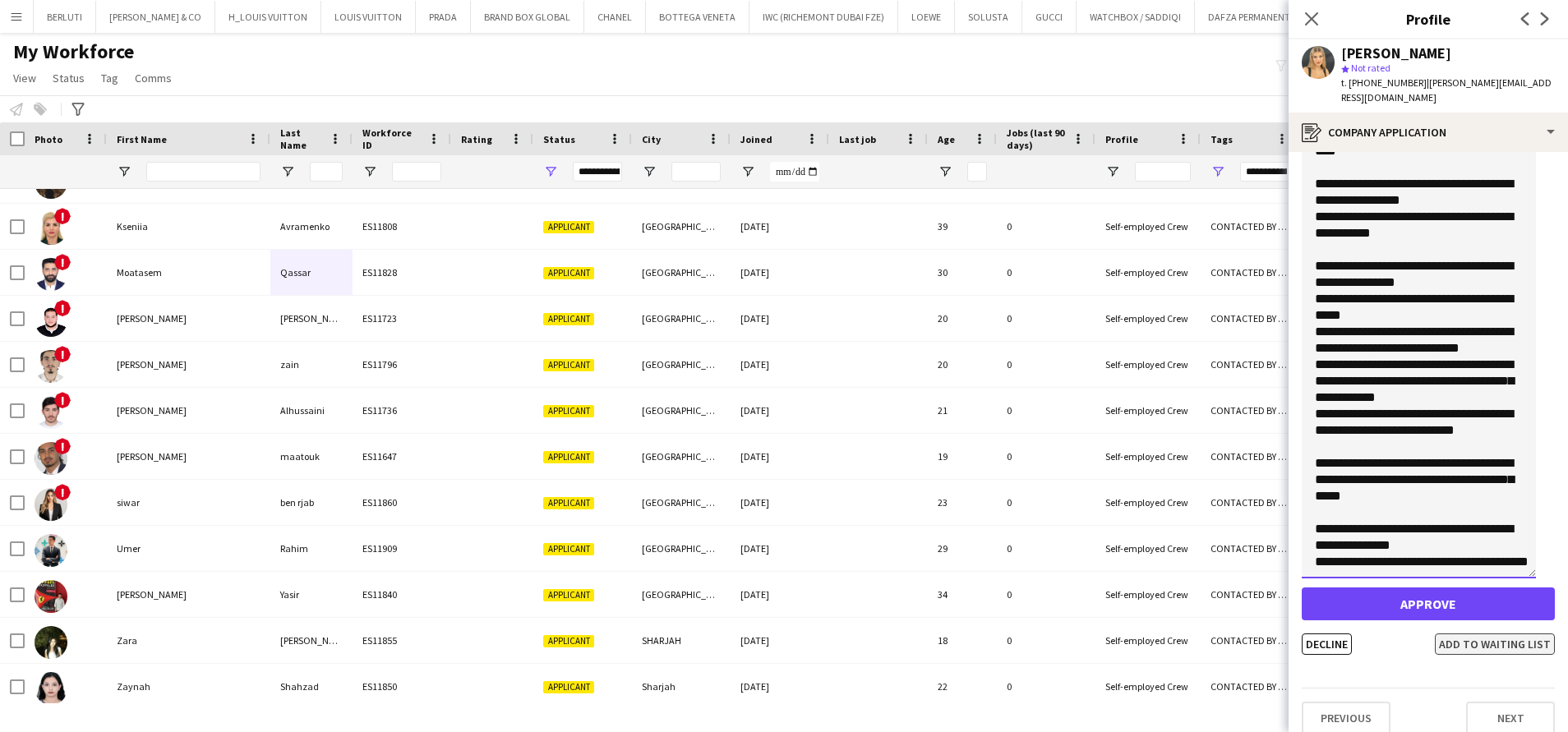 type on "**********" 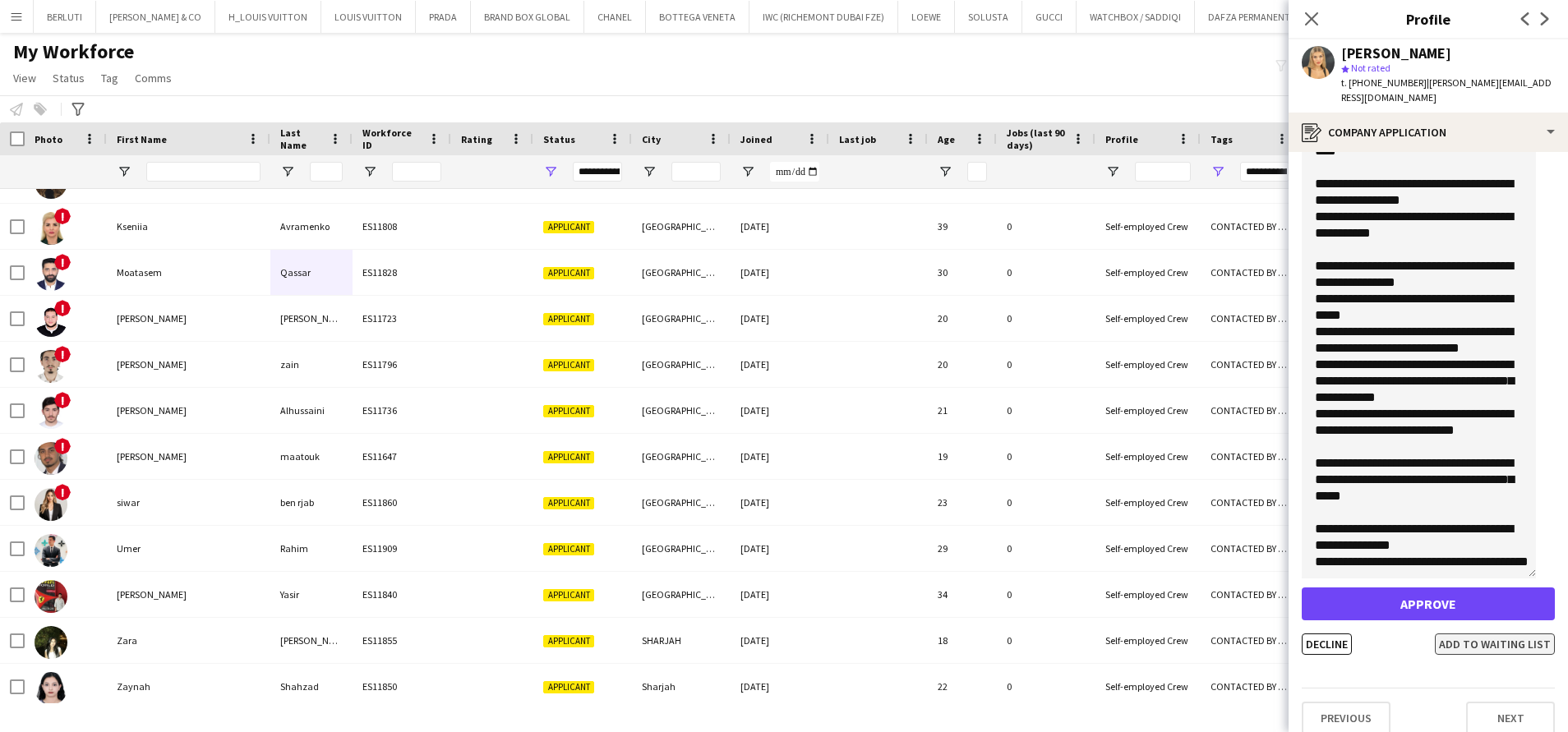 click on "Add to waiting list" 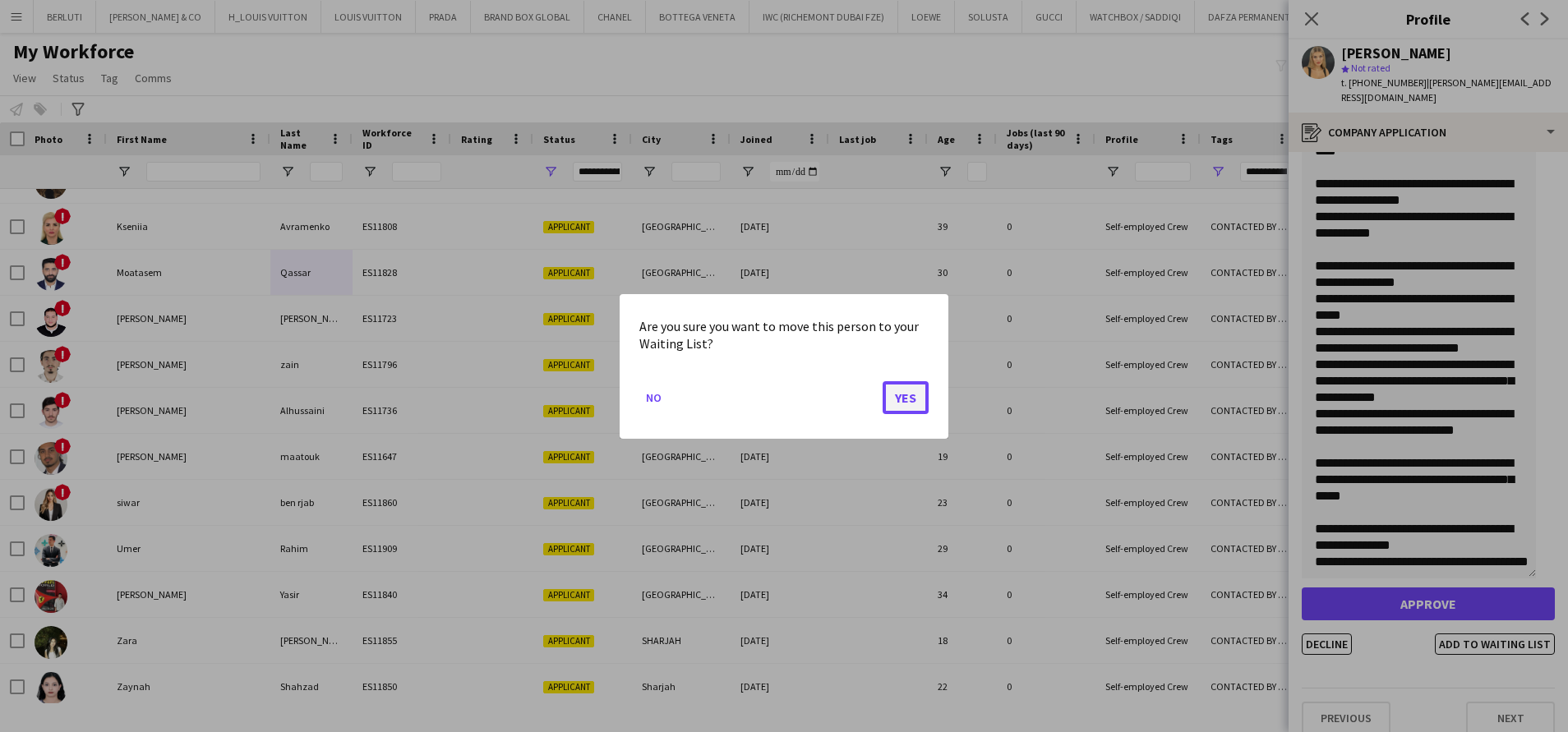 click on "Yes" 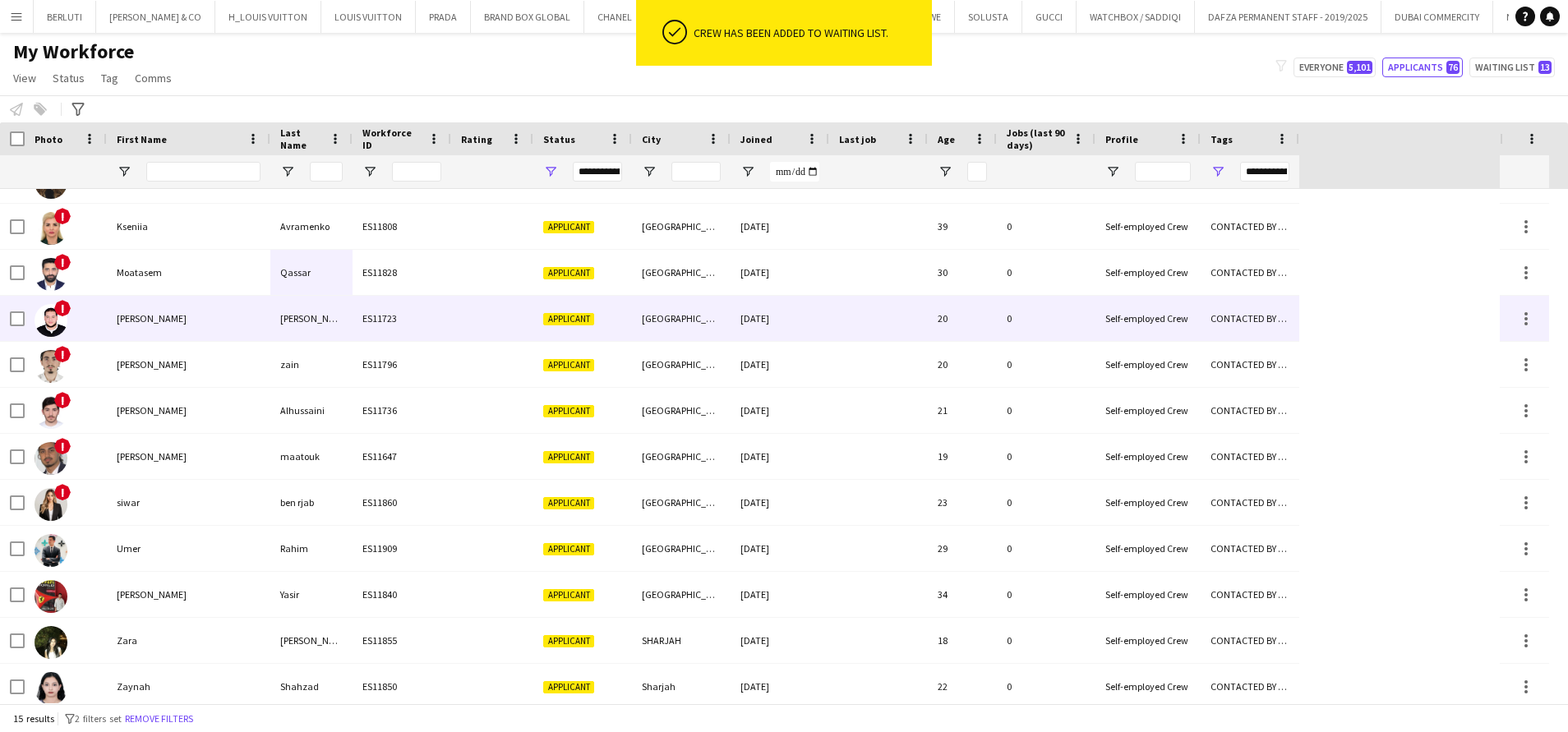 scroll, scrollTop: 0, scrollLeft: 0, axis: both 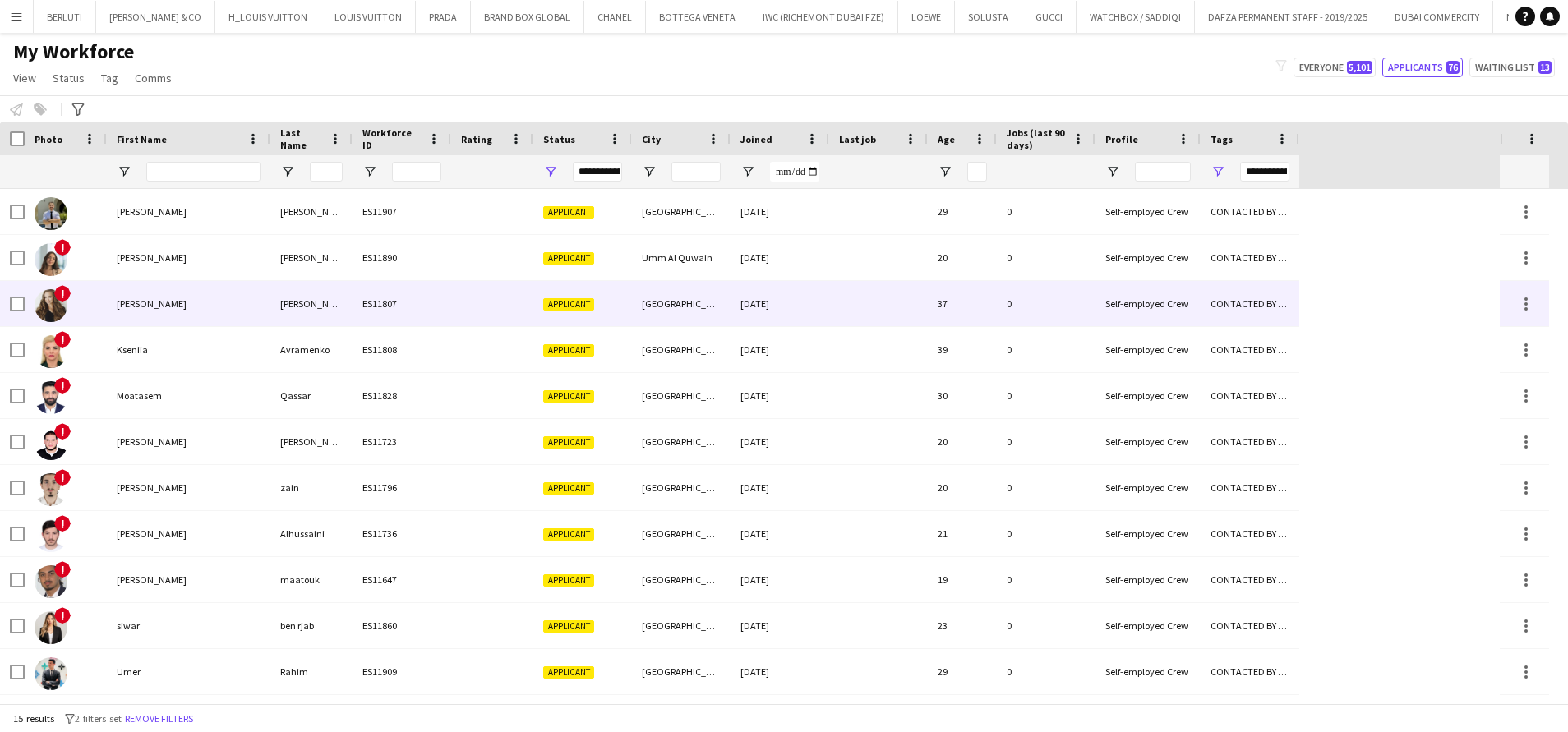 click on "[PERSON_NAME]" at bounding box center (188, 303) 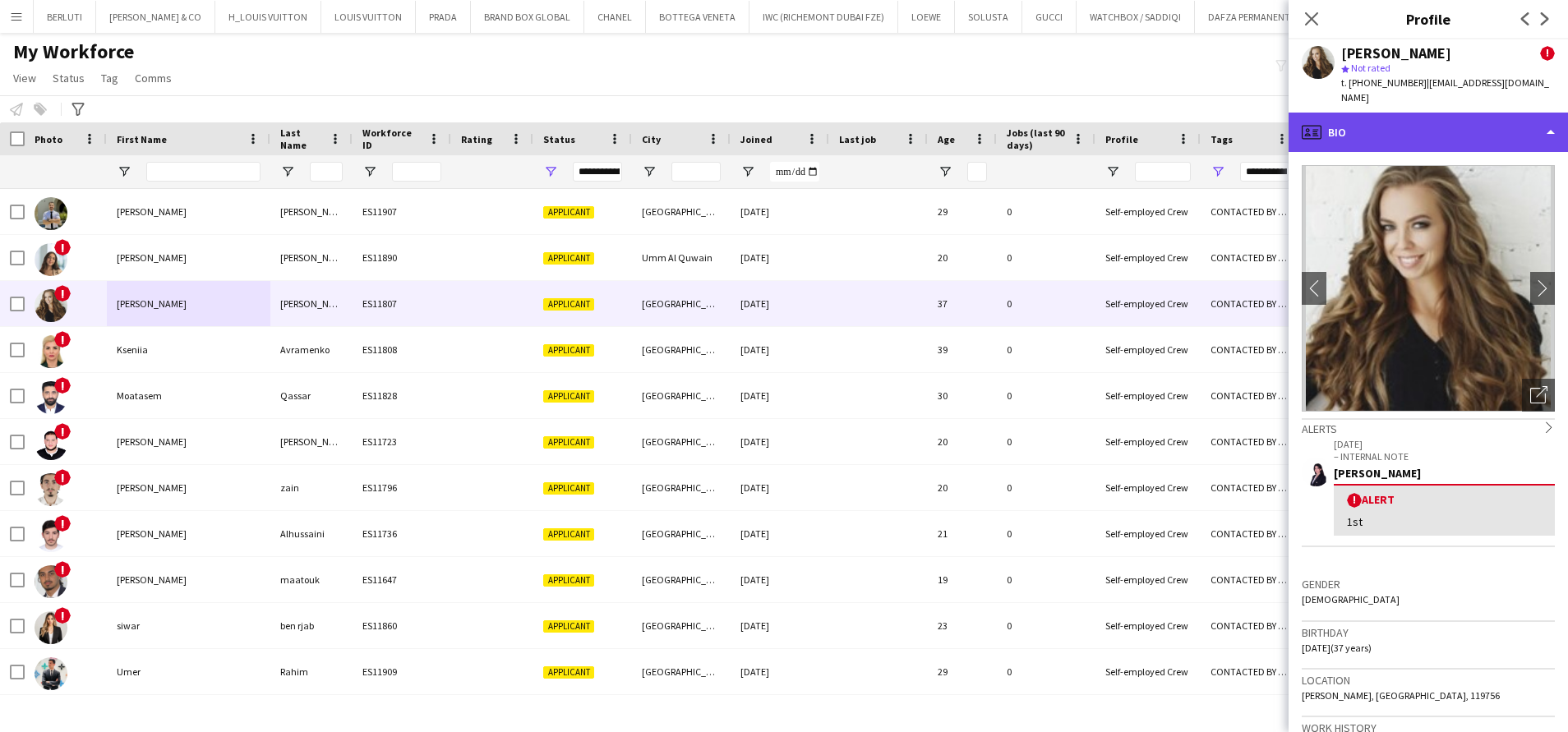 click on "profile
Bio" 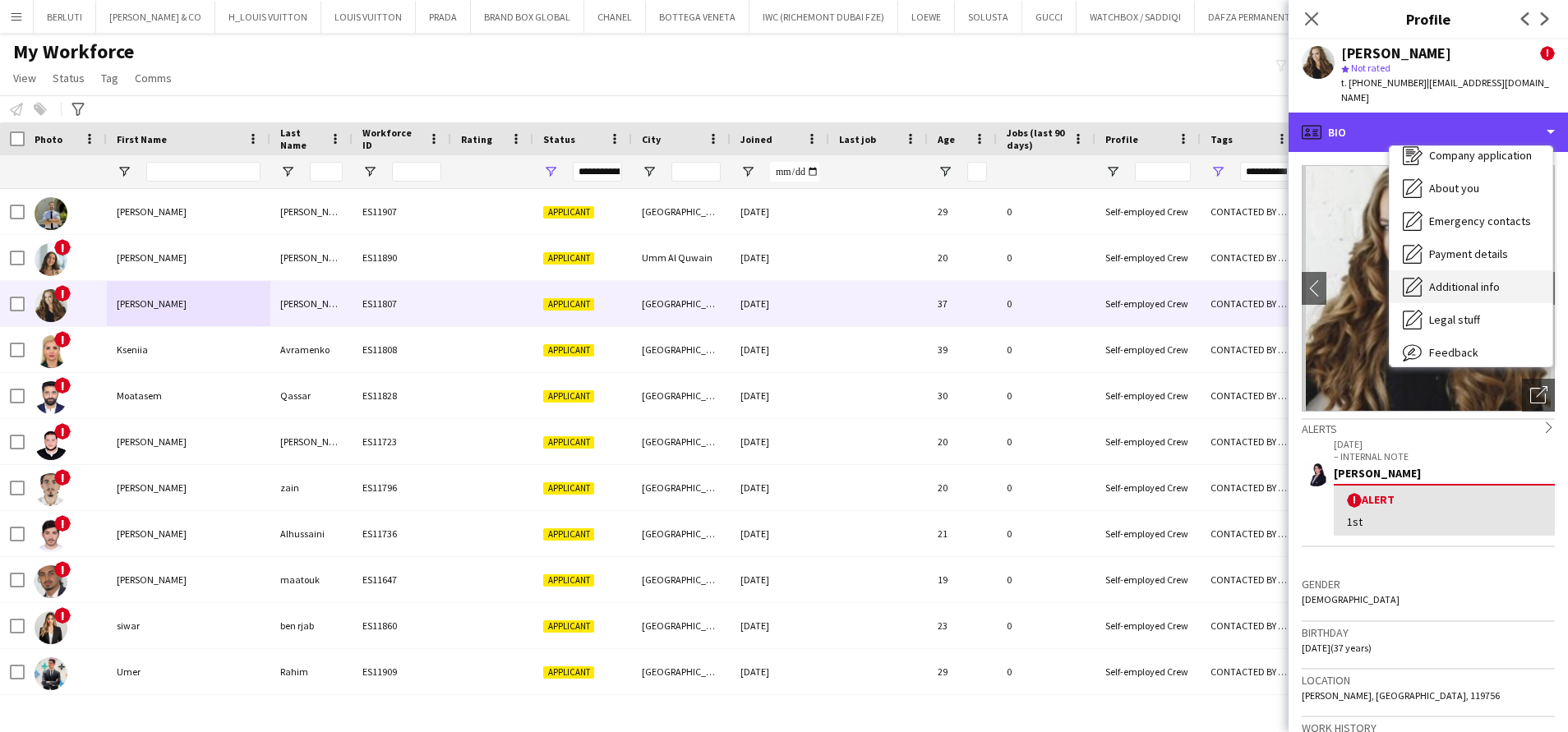 scroll, scrollTop: 89, scrollLeft: 0, axis: vertical 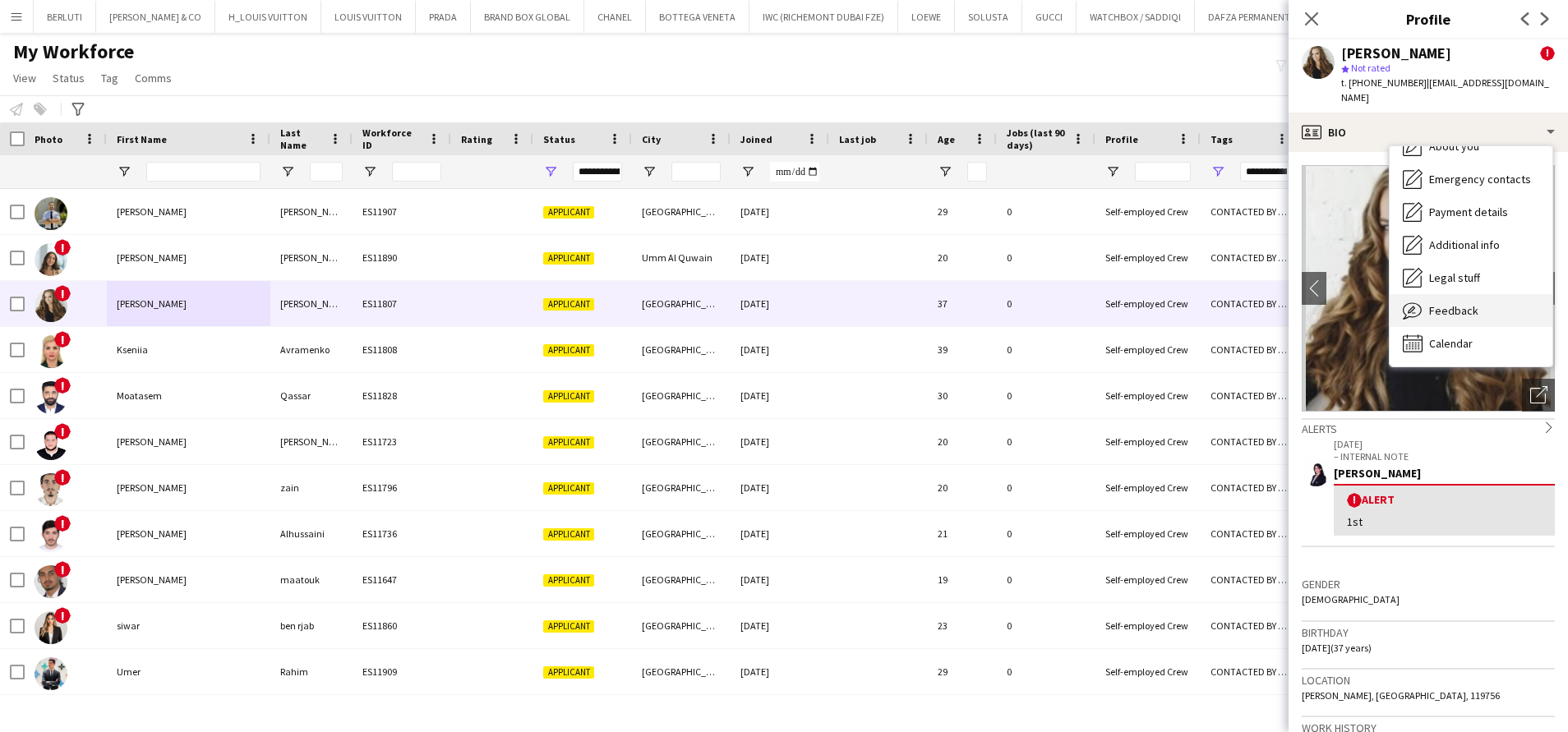click on "Feedback
Feedback" at bounding box center (1471, 311) 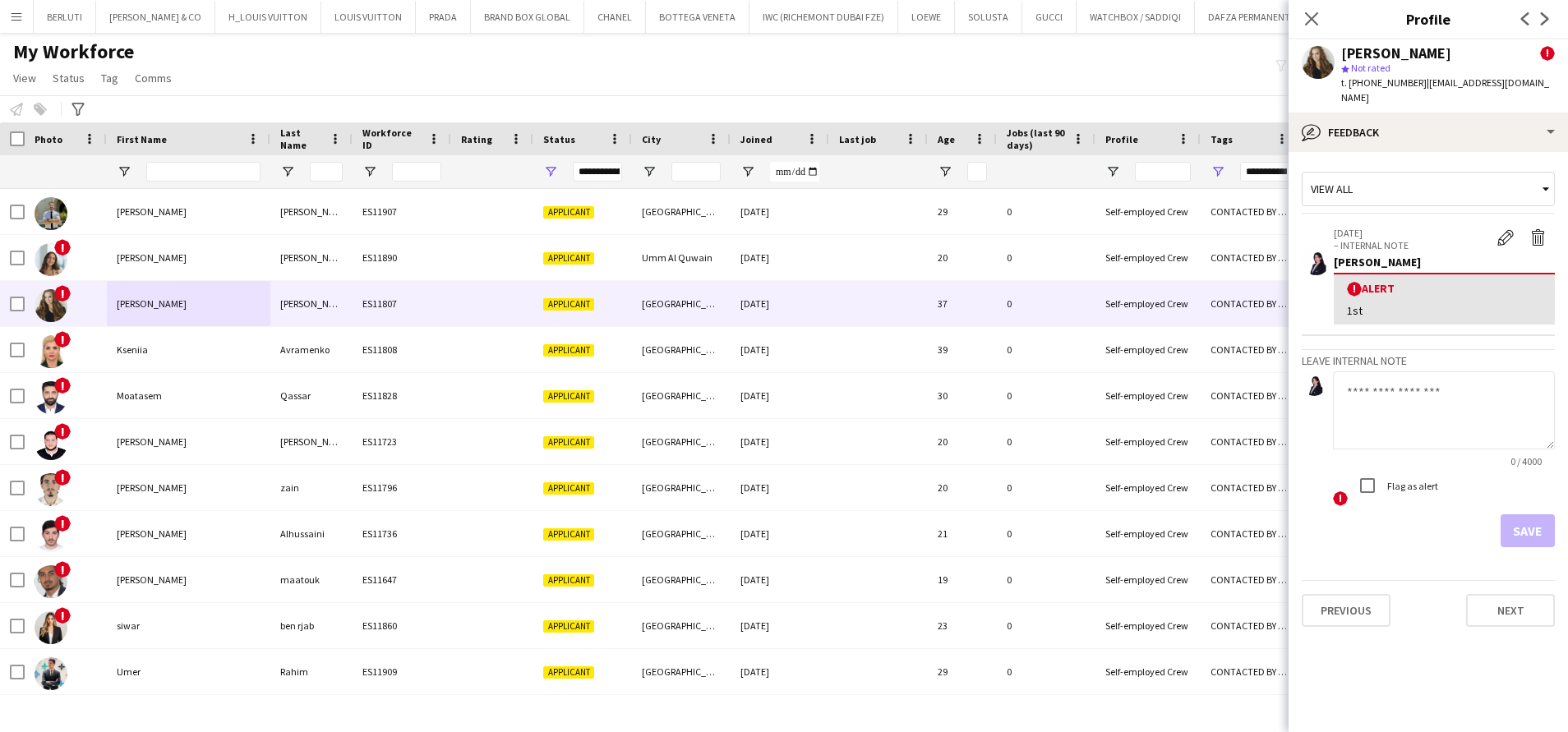 click 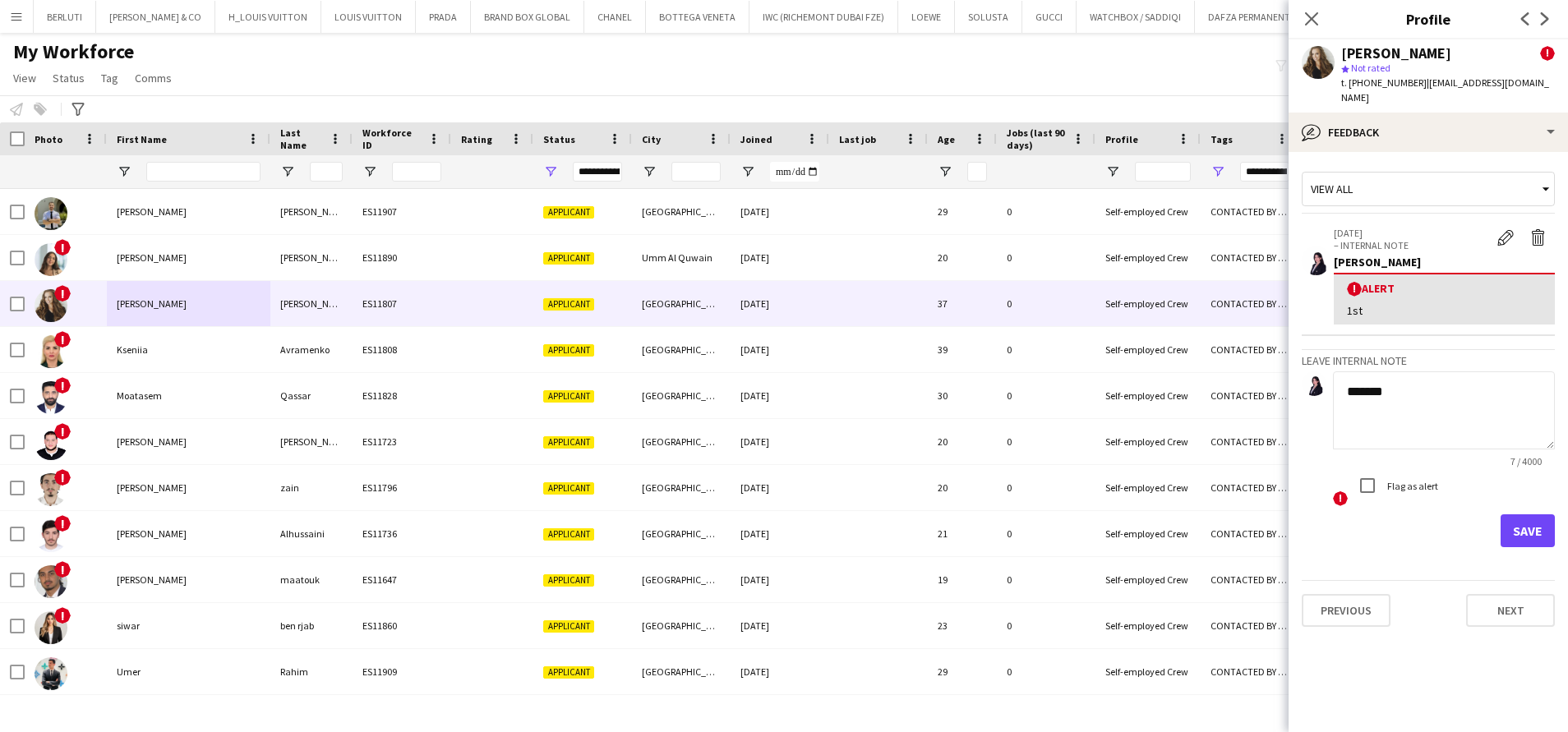 type on "*******" 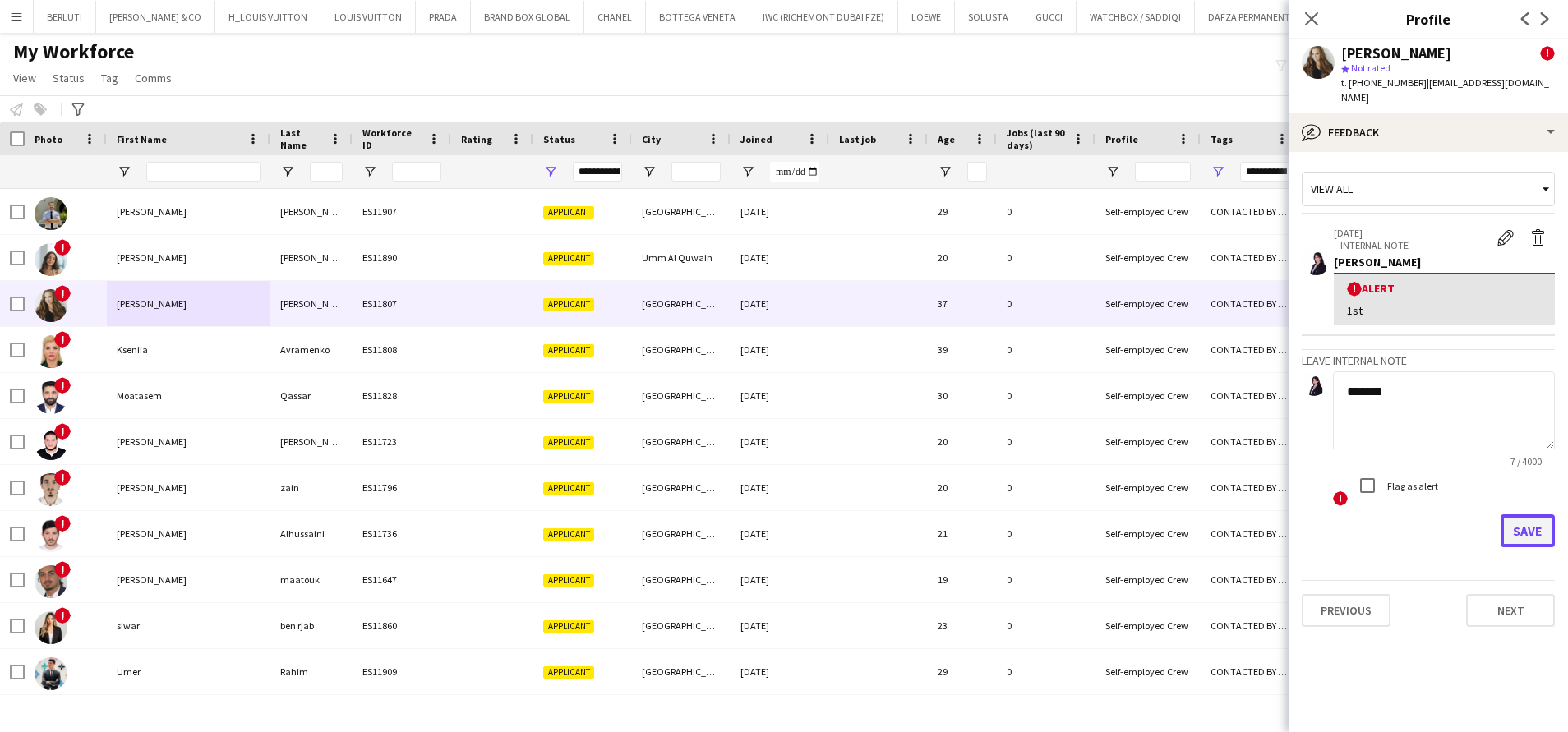click on "Save" 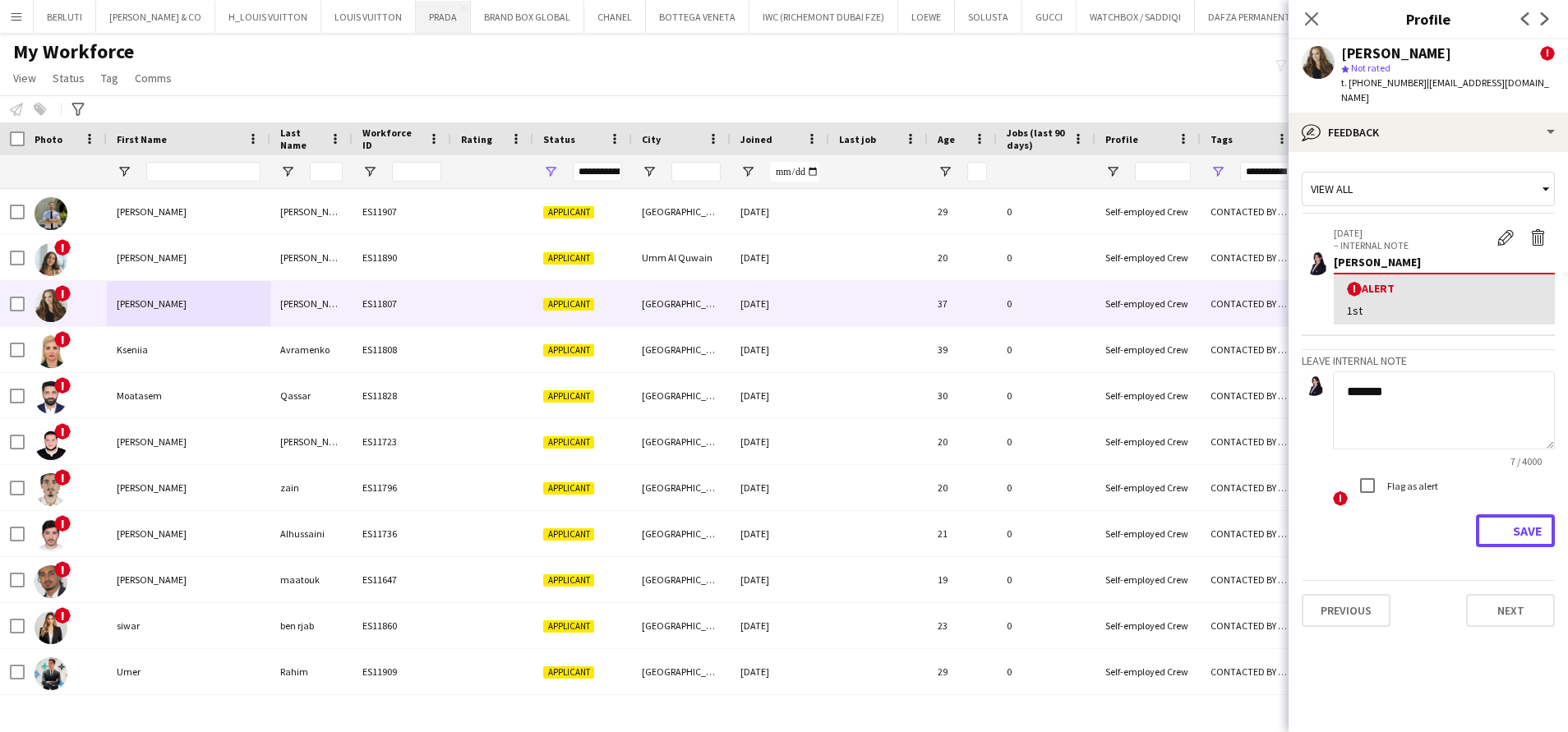 type 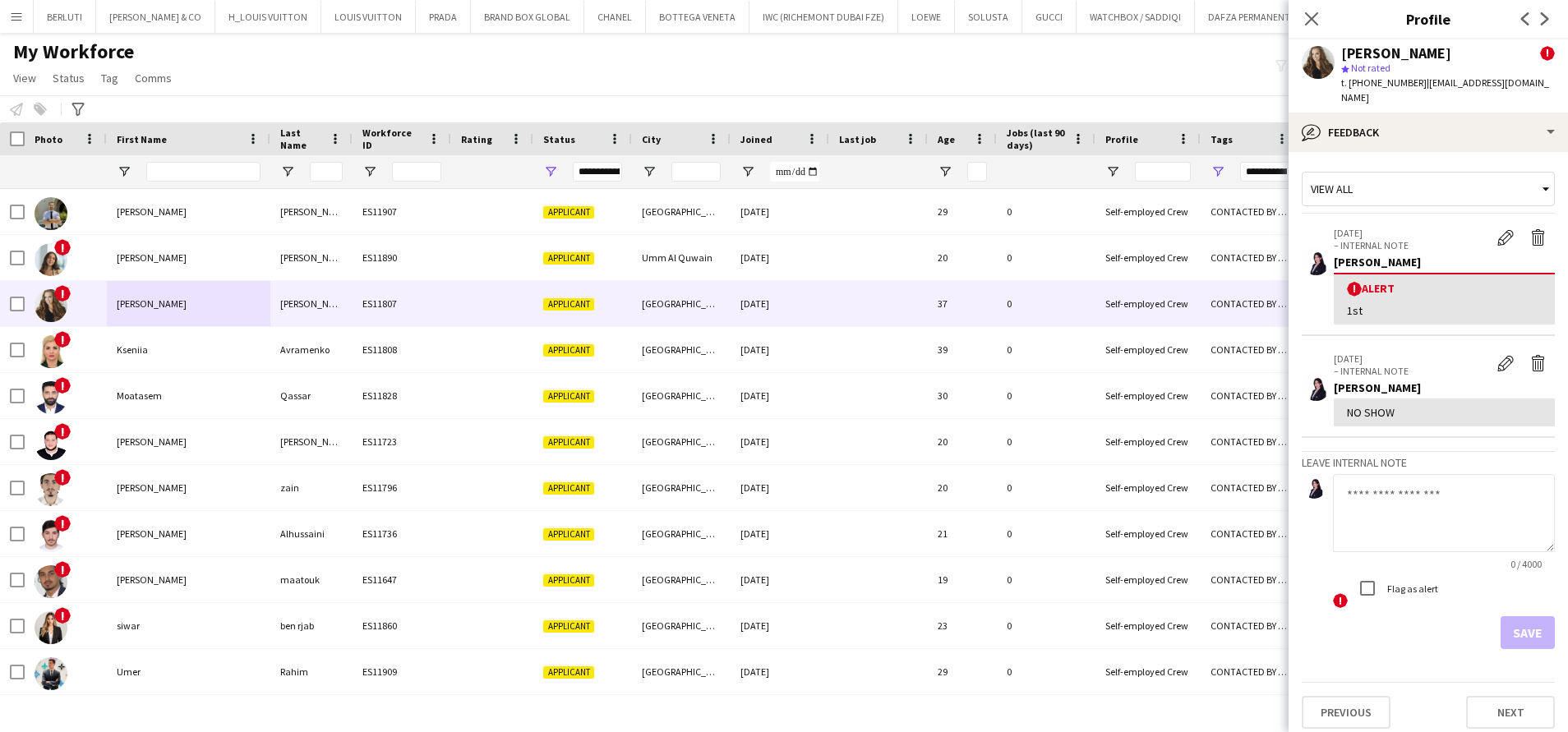 click on "My Workforce   View   Views  Default view New view Update view Delete view Edit name Customise view Customise filters Reset Filters Reset View Reset All  Status  Edit  Tag  New tag  Edit tag  ARABIC SPEAKER (2101) CABIN CREW (383) CHINESE SPEAKER (39) CONTACTED BY [PERSON_NAME] (7) CONTACTED BY [PERSON_NAME] (1) CONTACTED BY [PERSON_NAME] (17) CONTACTED BY [PERSON_NAME]  (96) DRESSER (7) FOH EXPO (31) FOLLOW UP  (41) FRENCH SPEAKER (526) Generic Portfolio - Arabic Speaker  (7) Generic Portfolio - Jewerlly  Model (5) Generic Portfolio - Luxury  (23) Generic Portfolio - Models (14) Generic Portfolio - Promoters (20) Generic Portfolio - Supervisors (11) Generic Portfolio - Tall Hostess (21) Generic Portfolio - Ushers (16) Generic portfolio -VIP Hostess (25) [DEMOGRAPHIC_DATA] SPEAKER (67) [DEMOGRAPHIC_DATA] SPEAKER (8) [DEMOGRAPHIC_DATA] SPEAKER (5) LUXURY RETAIL (456) MANAGER LEVEL (119) MC (21) MUA (17) OPERATION (30) PRODUCTION (8) PROJECT MANAGER  (52) [DEMOGRAPHIC_DATA] SPEAKER (206) STAGE MANAGER (81) SUPERVISOR (194) THA HOSPITALITY (910) TOP BARISTA (69)  Add to tag" 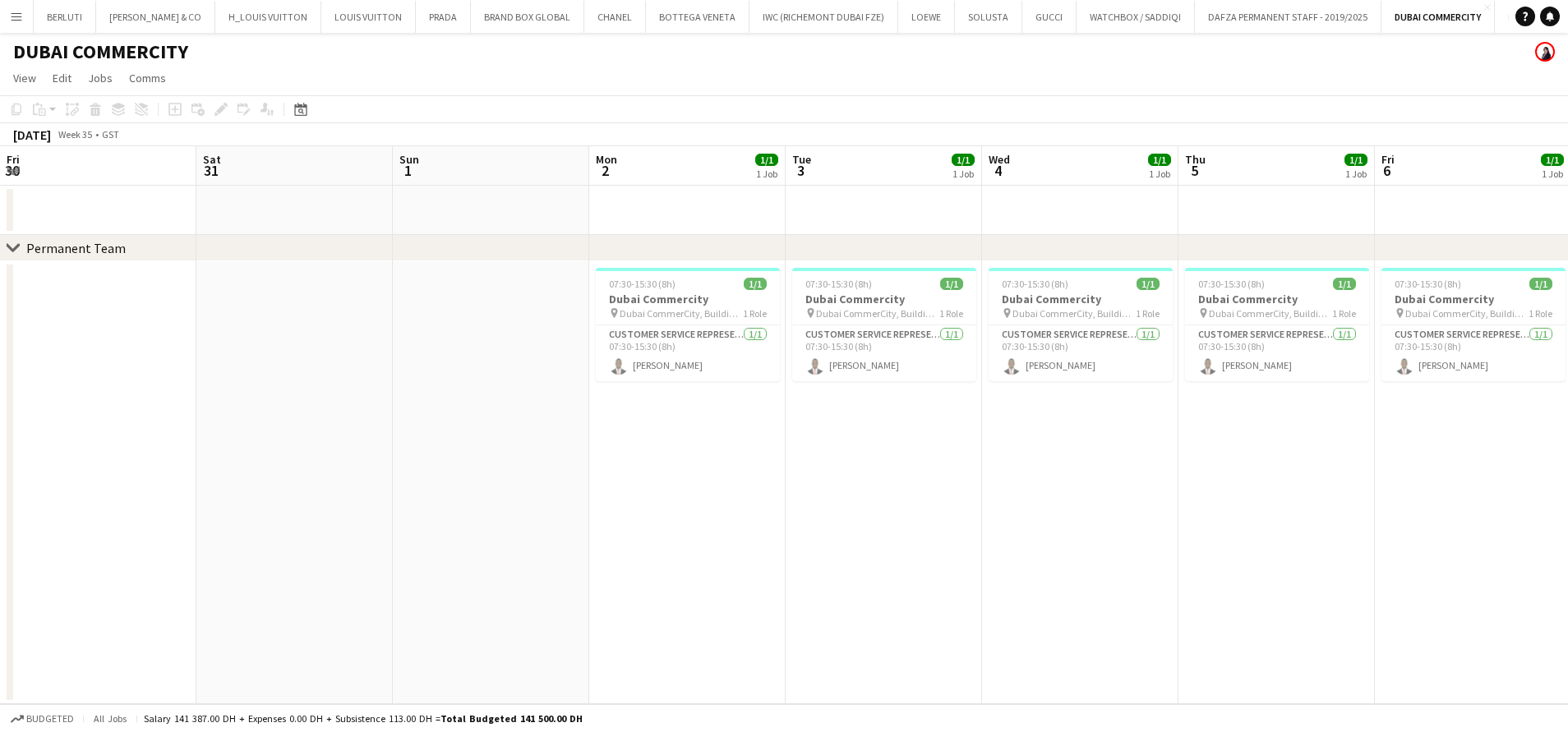 scroll, scrollTop: 0, scrollLeft: 0, axis: both 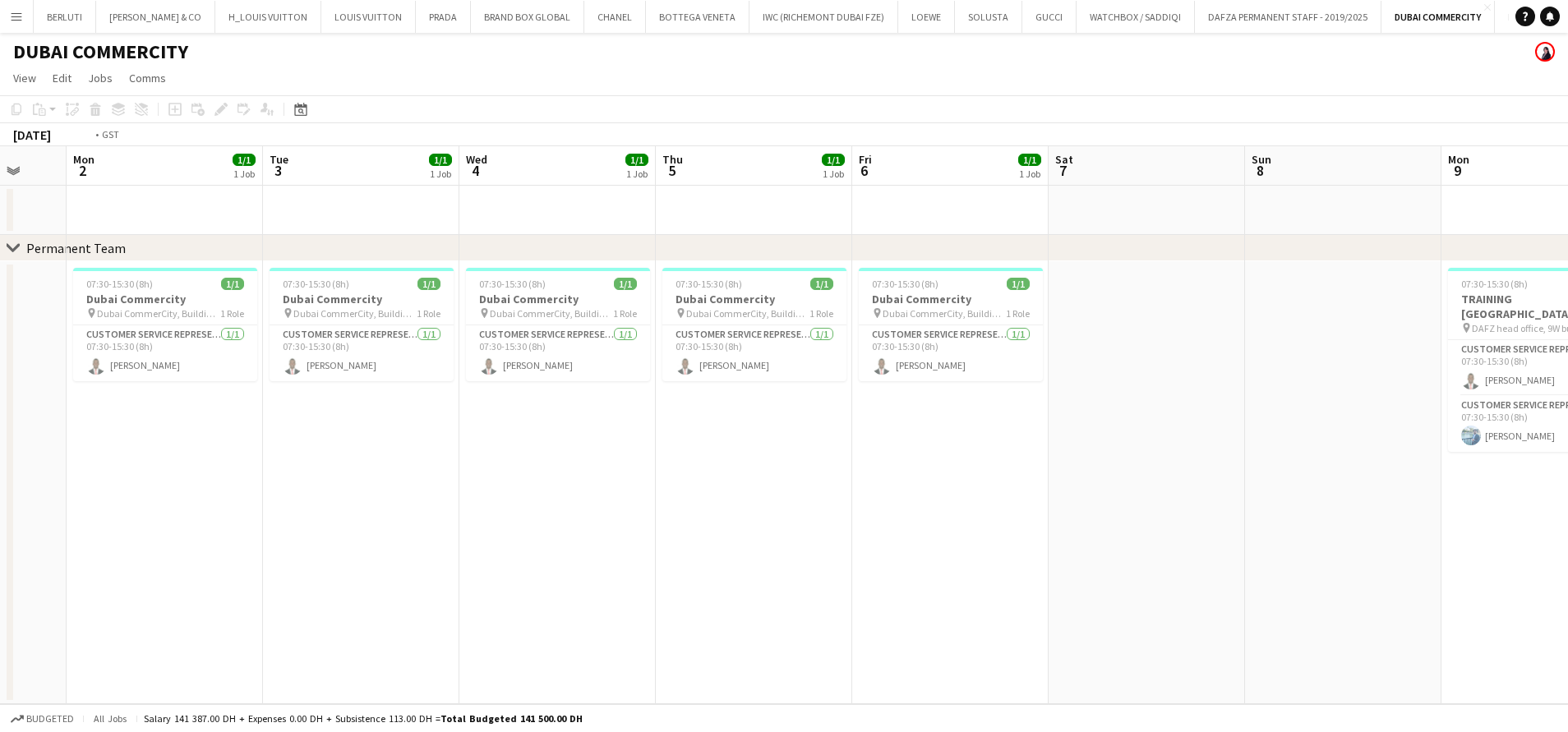 drag, startPoint x: 1247, startPoint y: 383, endPoint x: 408, endPoint y: 383, distance: 839 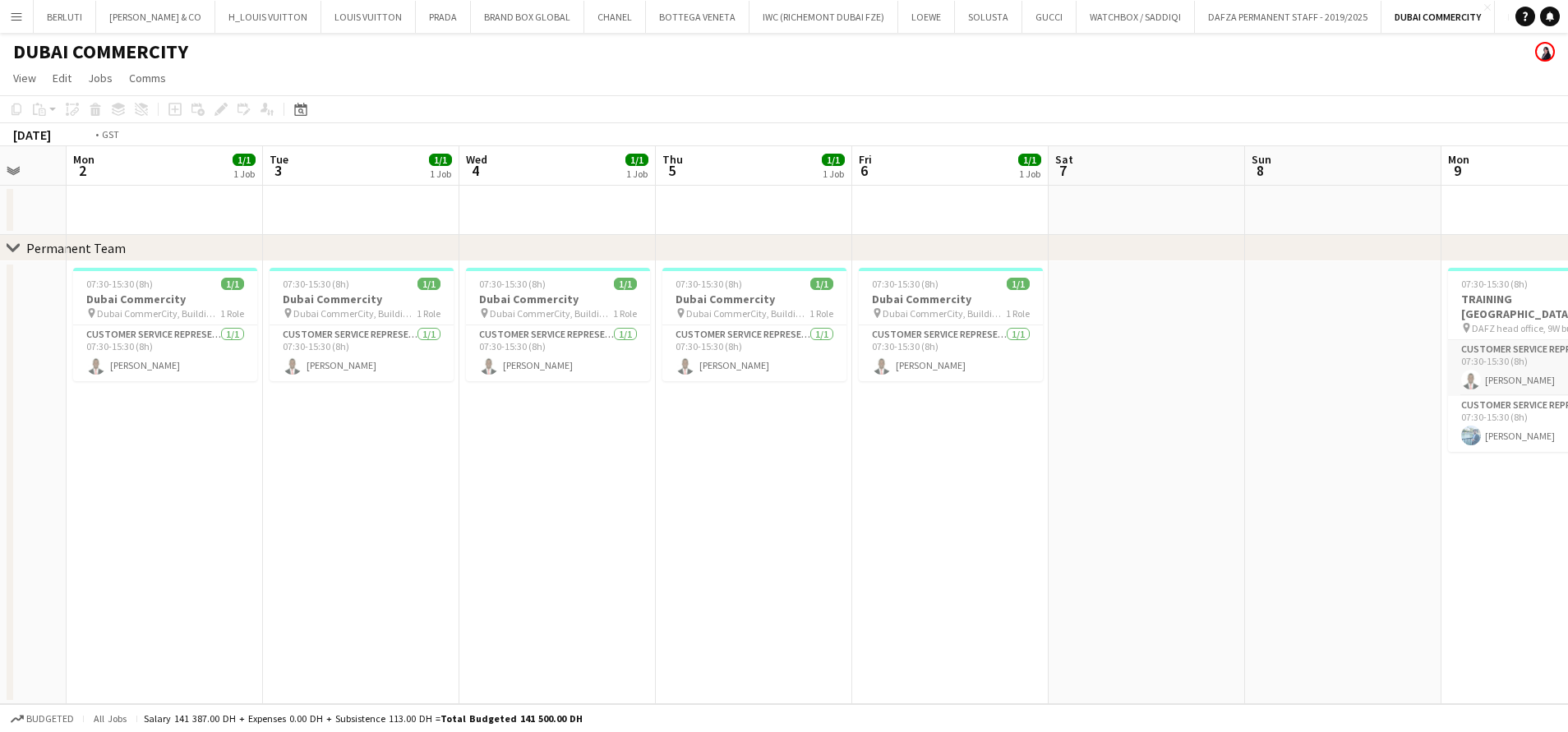 scroll, scrollTop: 0, scrollLeft: 615, axis: horizontal 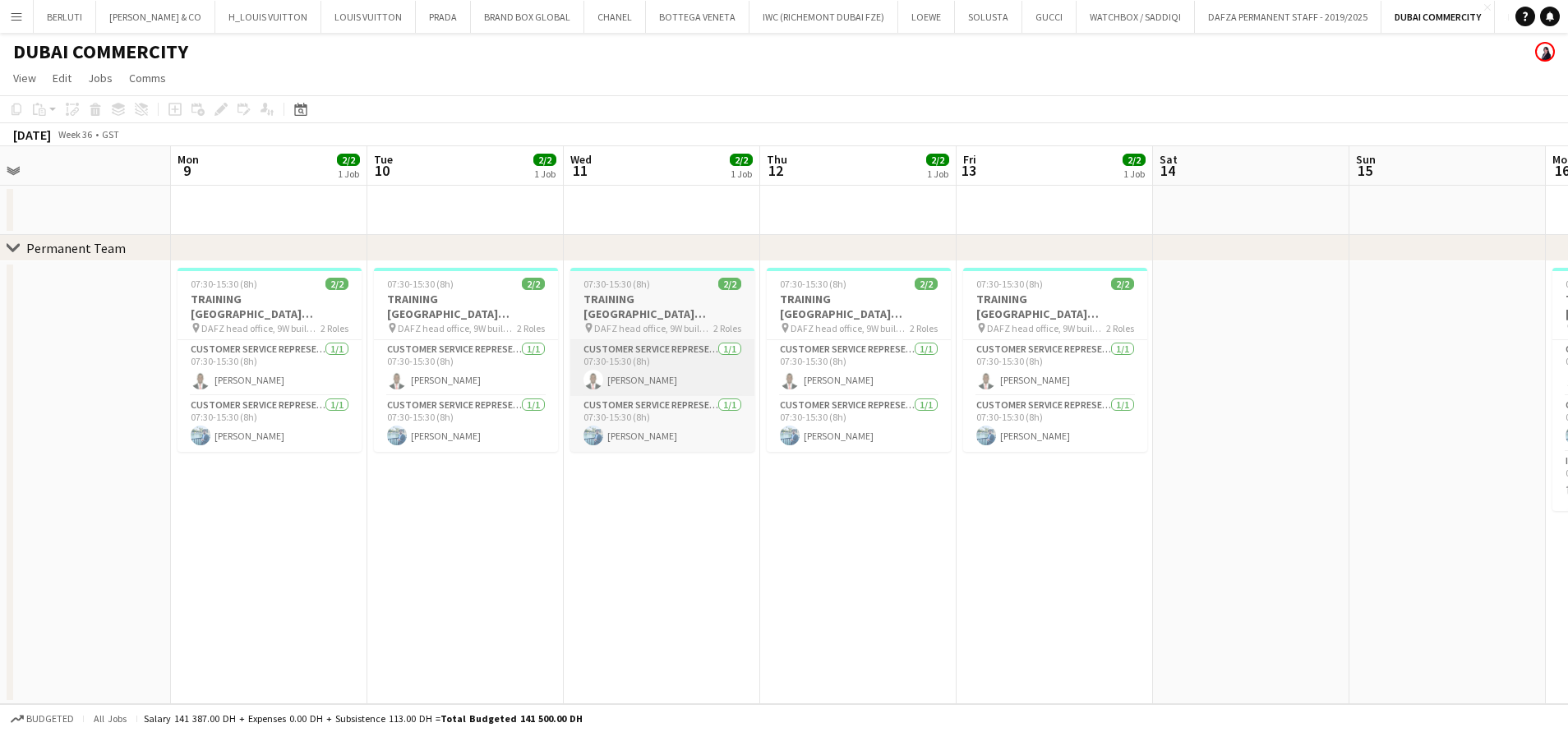 drag, startPoint x: 676, startPoint y: 384, endPoint x: 427, endPoint y: 339, distance: 253.03359 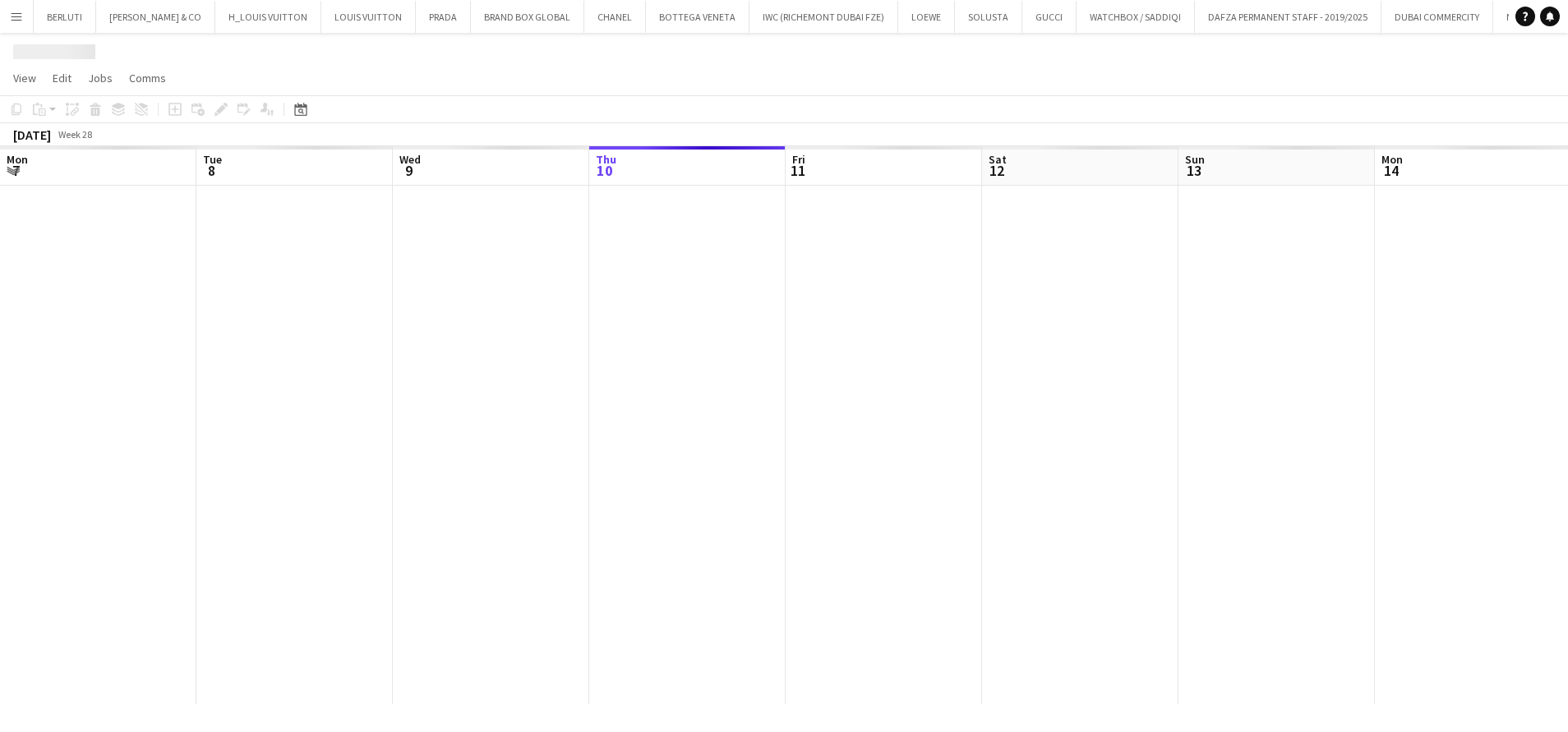 scroll, scrollTop: 0, scrollLeft: 0, axis: both 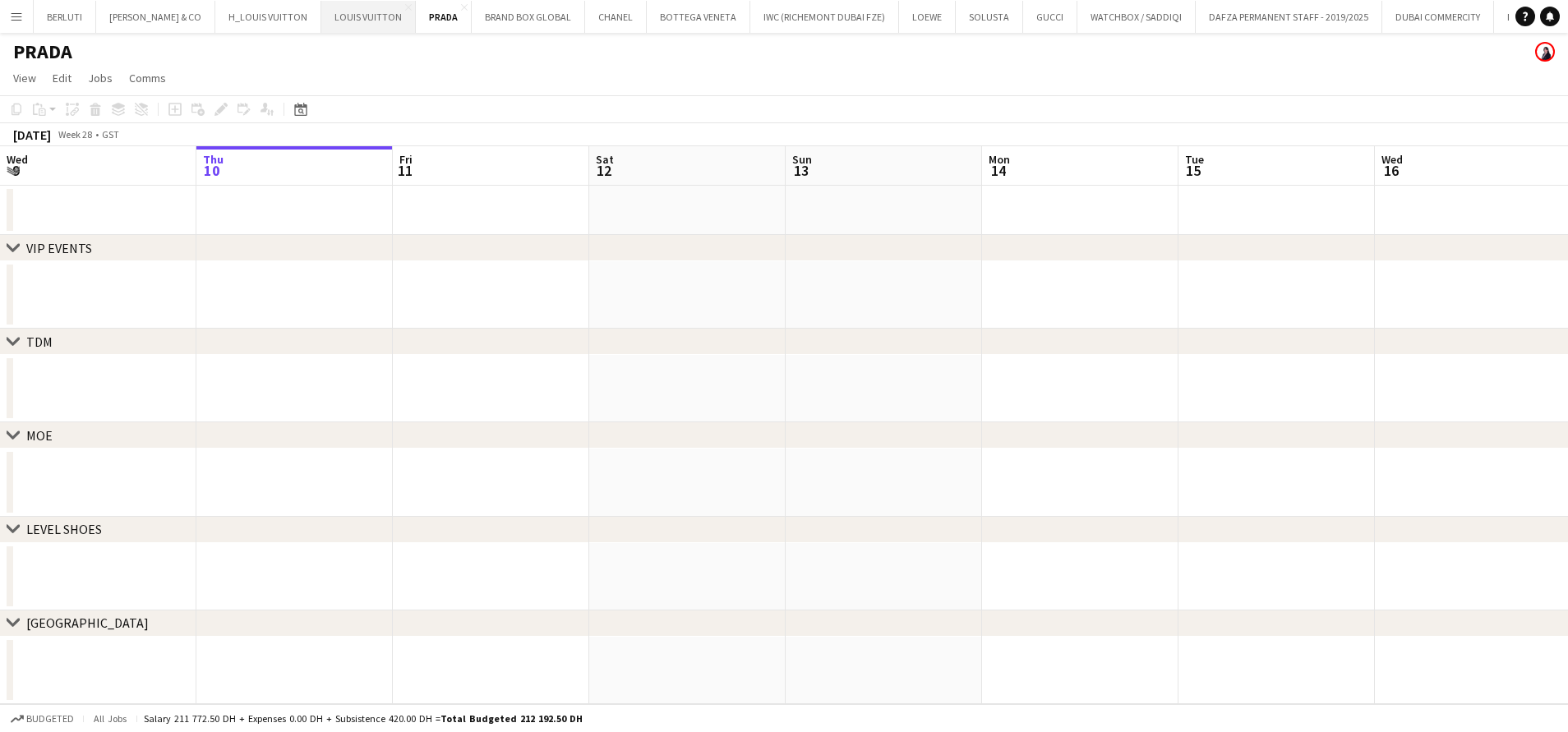 click on "LOUIS VUITTON
Close" at bounding box center (368, 16) 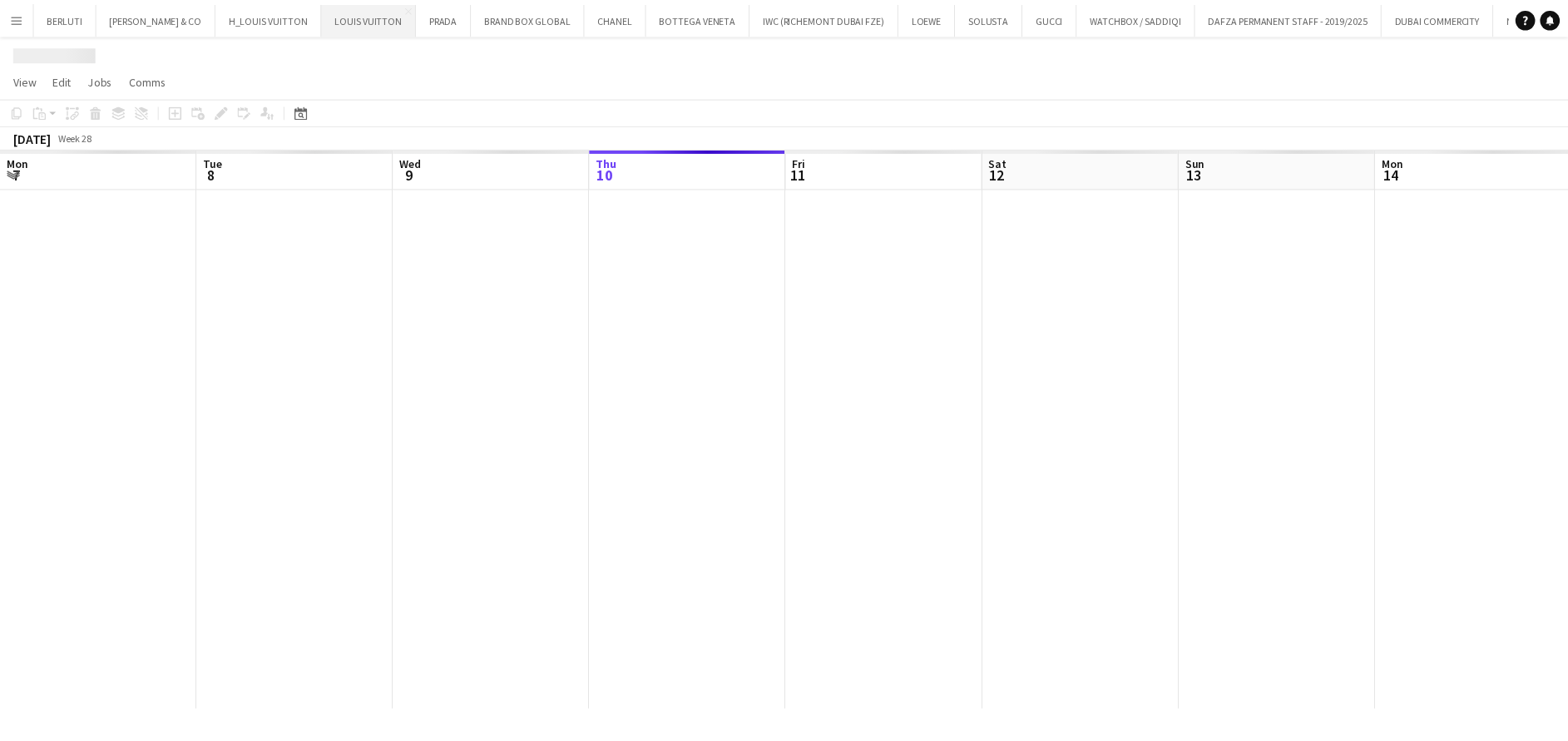 scroll, scrollTop: 0, scrollLeft: 398, axis: horizontal 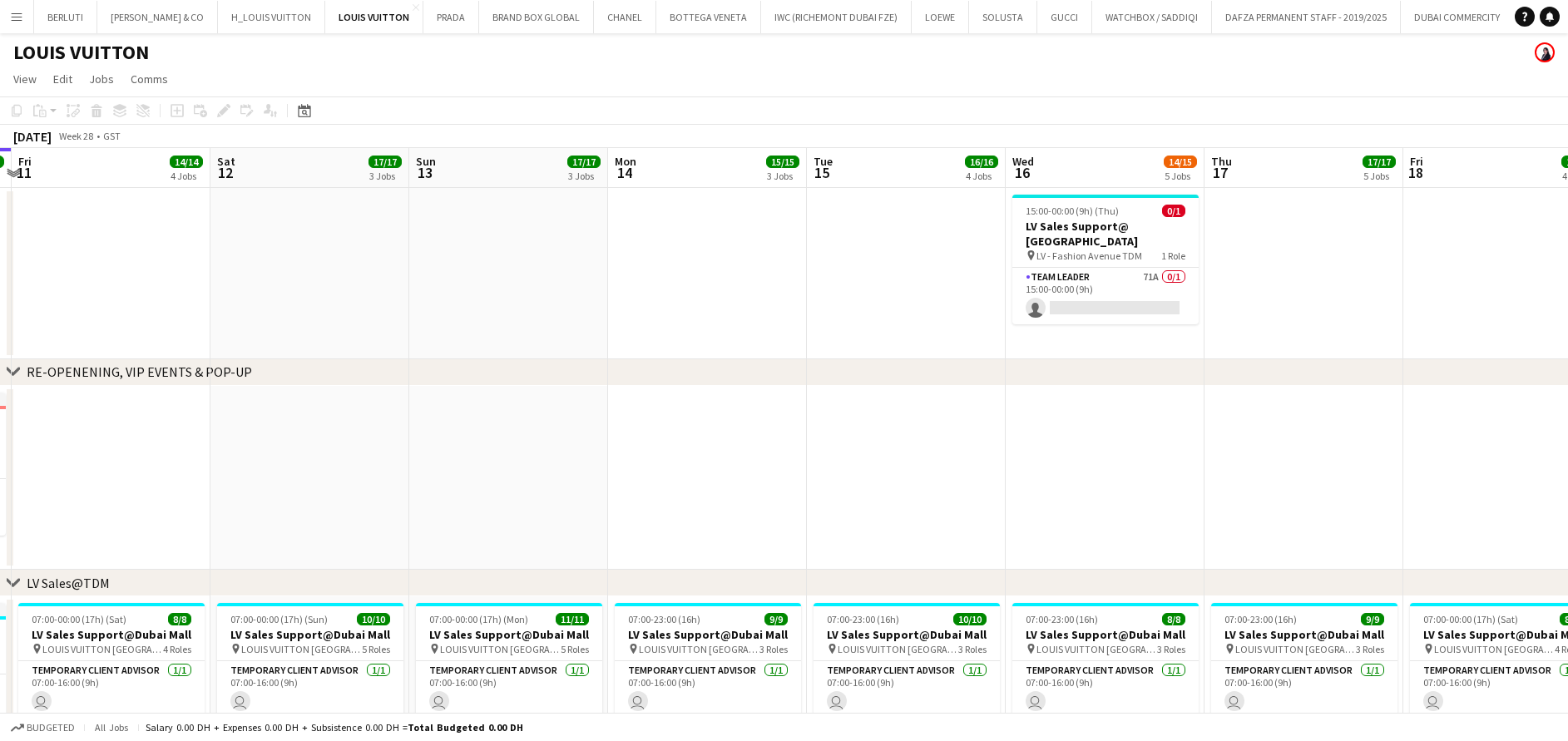 drag, startPoint x: 1015, startPoint y: 321, endPoint x: 811, endPoint y: 324, distance: 204.02206 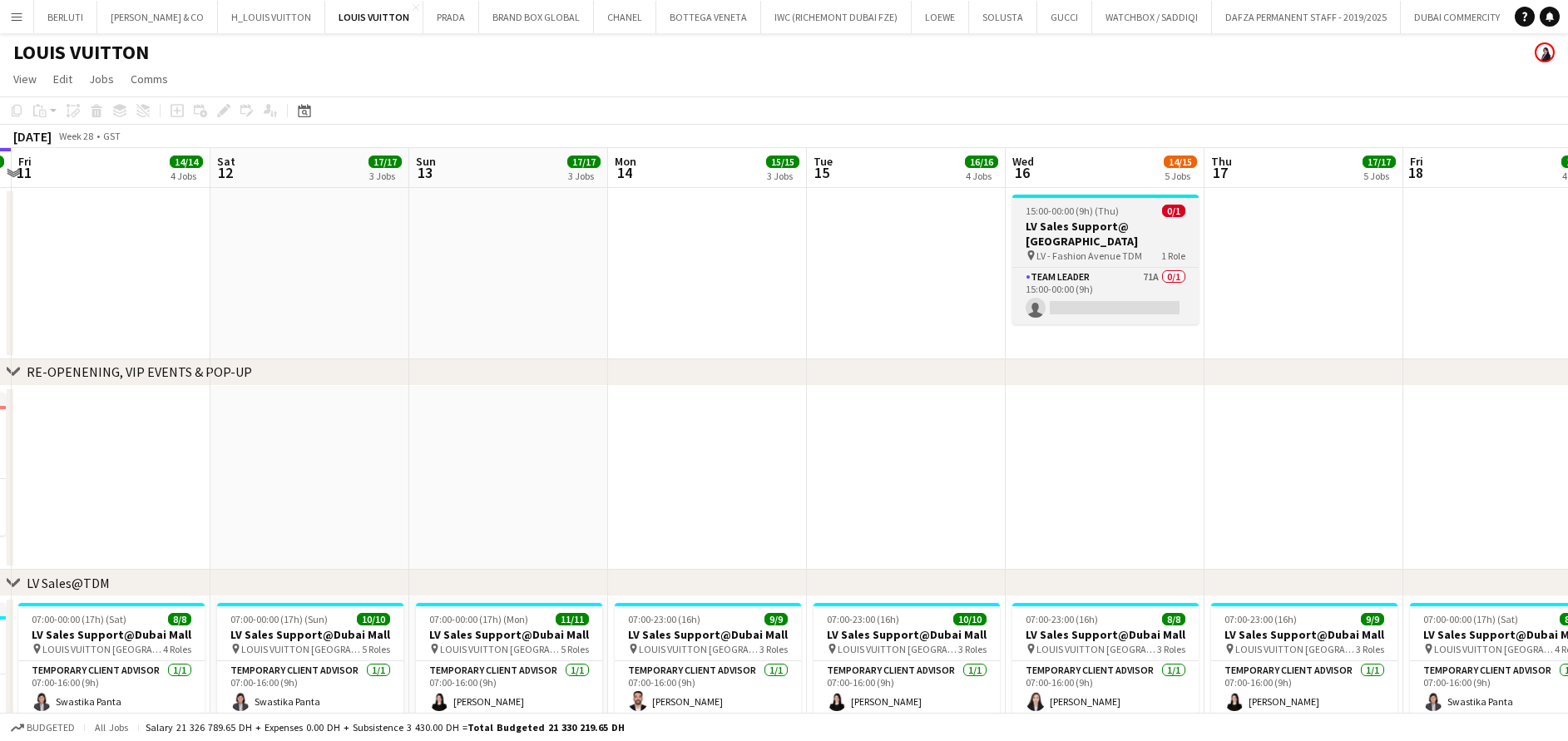 click on "15:00-00:00 (9h) (Thu)   0/1" at bounding box center (1106, 210) 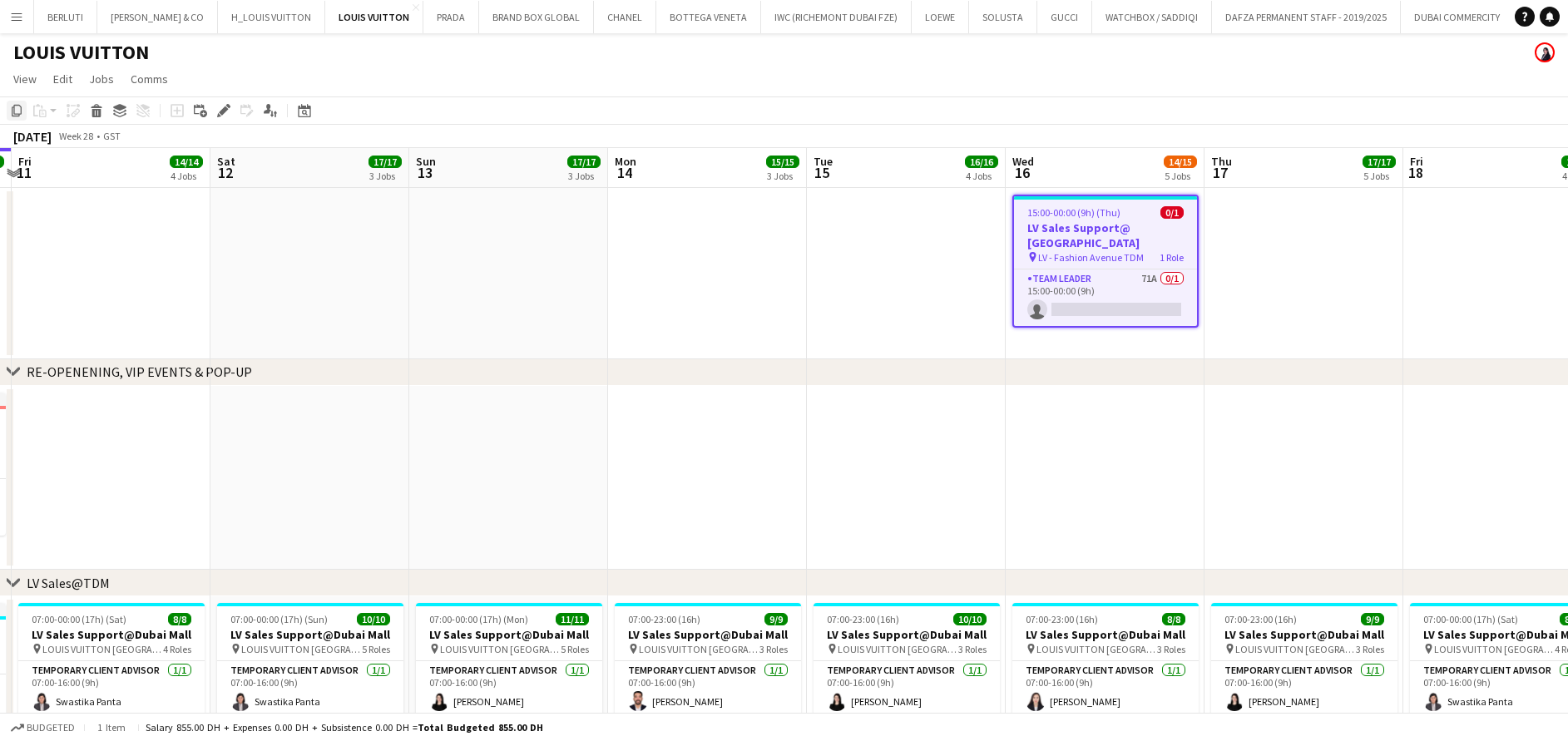 click on "Copy" at bounding box center (17, 111) 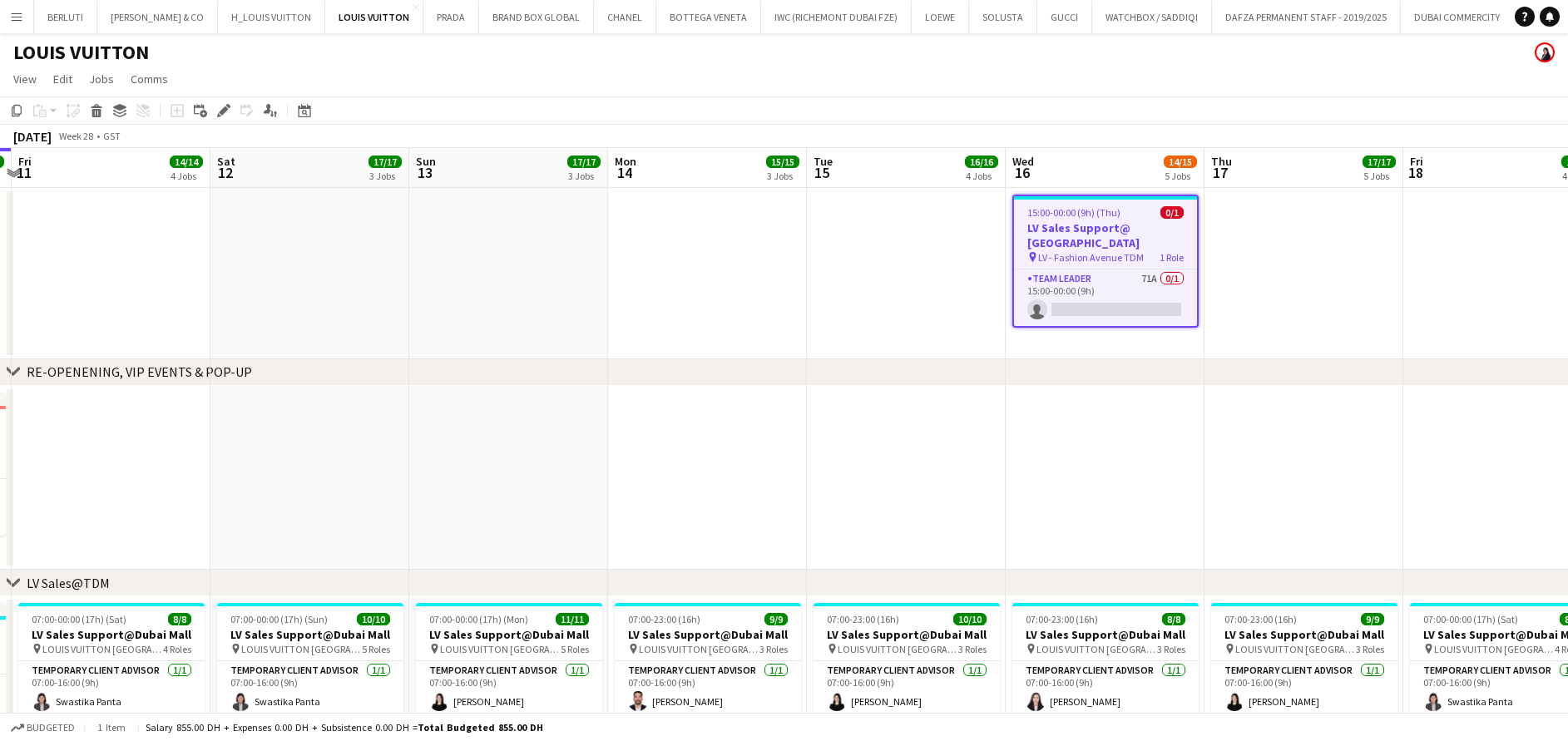 scroll, scrollTop: 0, scrollLeft: 492, axis: horizontal 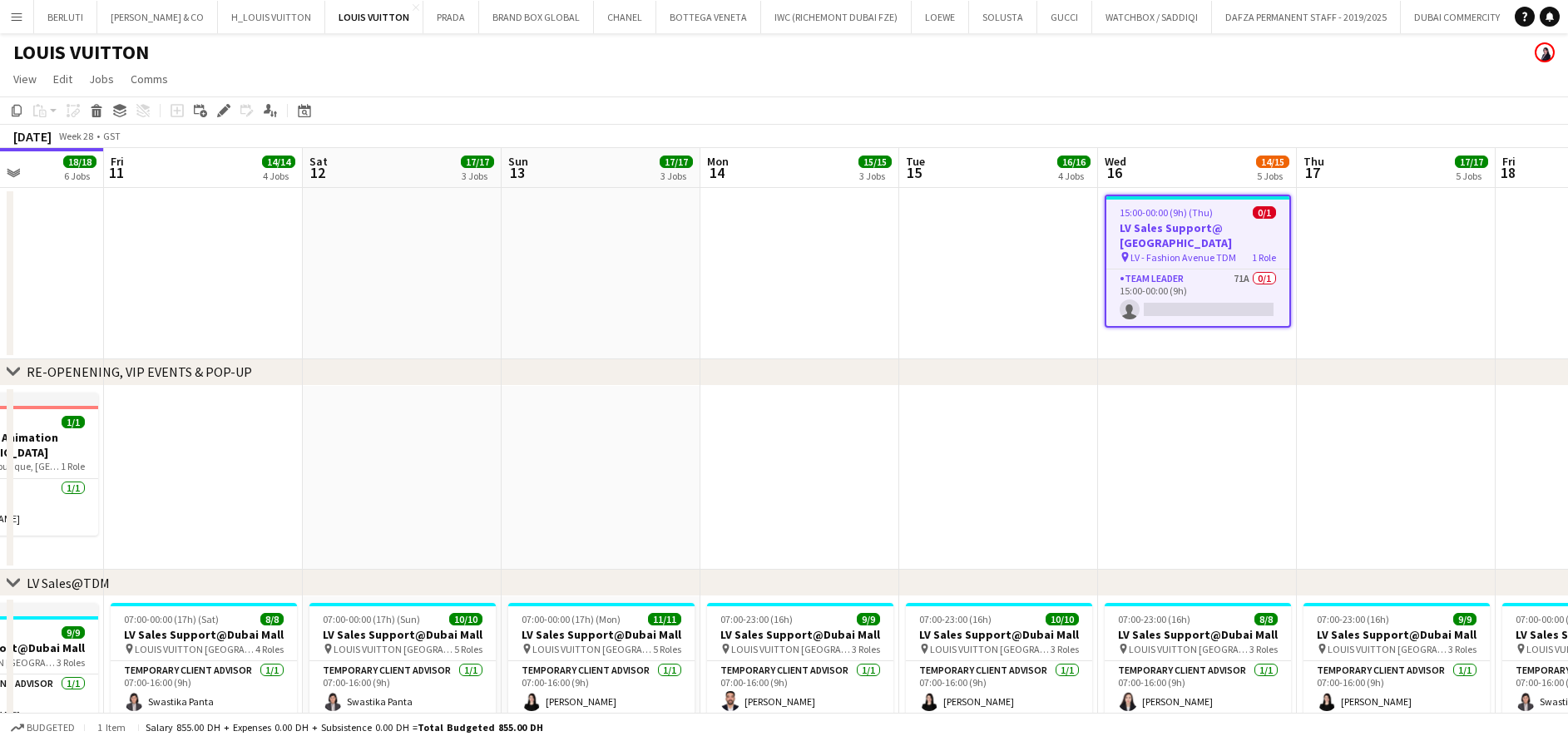 drag, startPoint x: 165, startPoint y: 267, endPoint x: 456, endPoint y: 279, distance: 291.24732 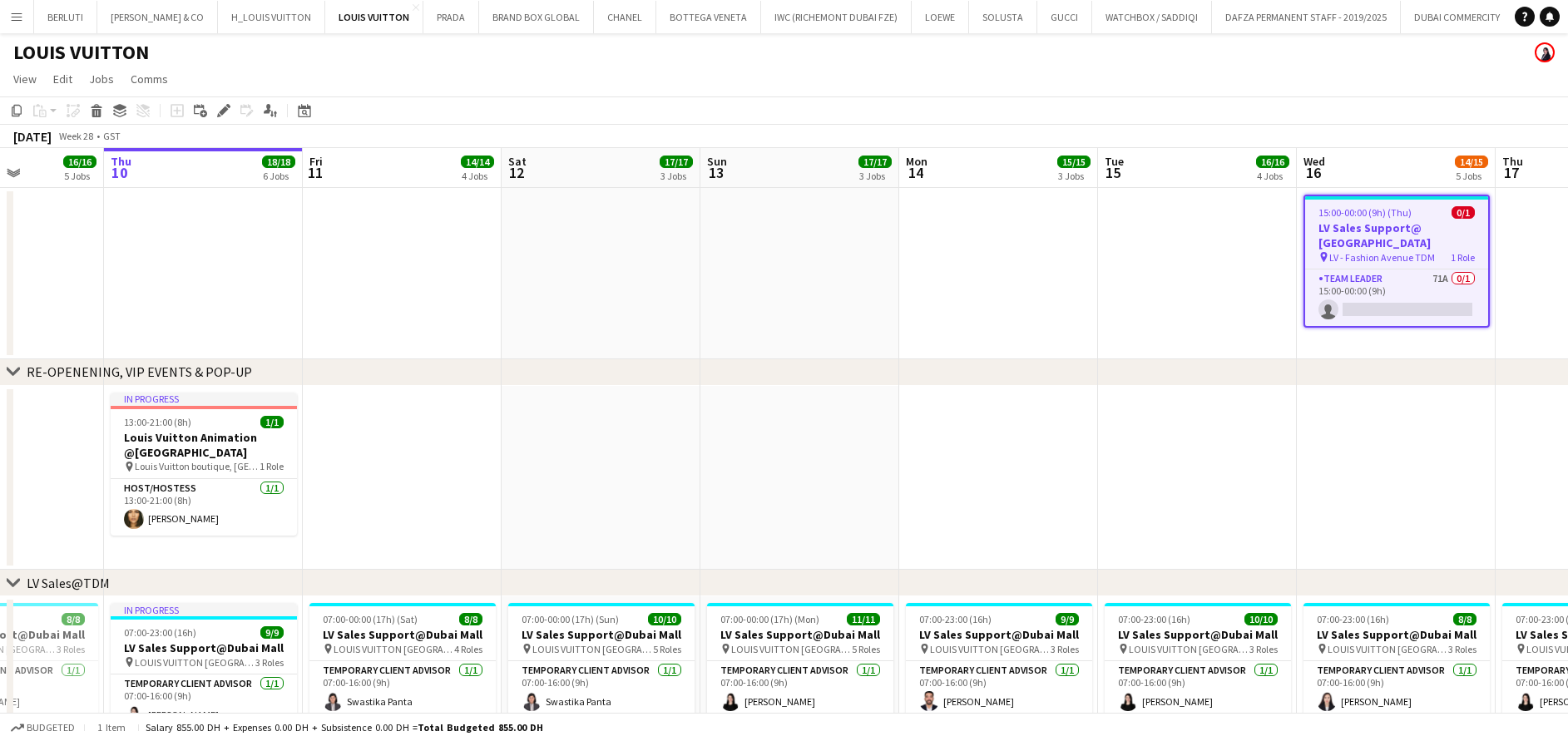 click at bounding box center (998, 274) 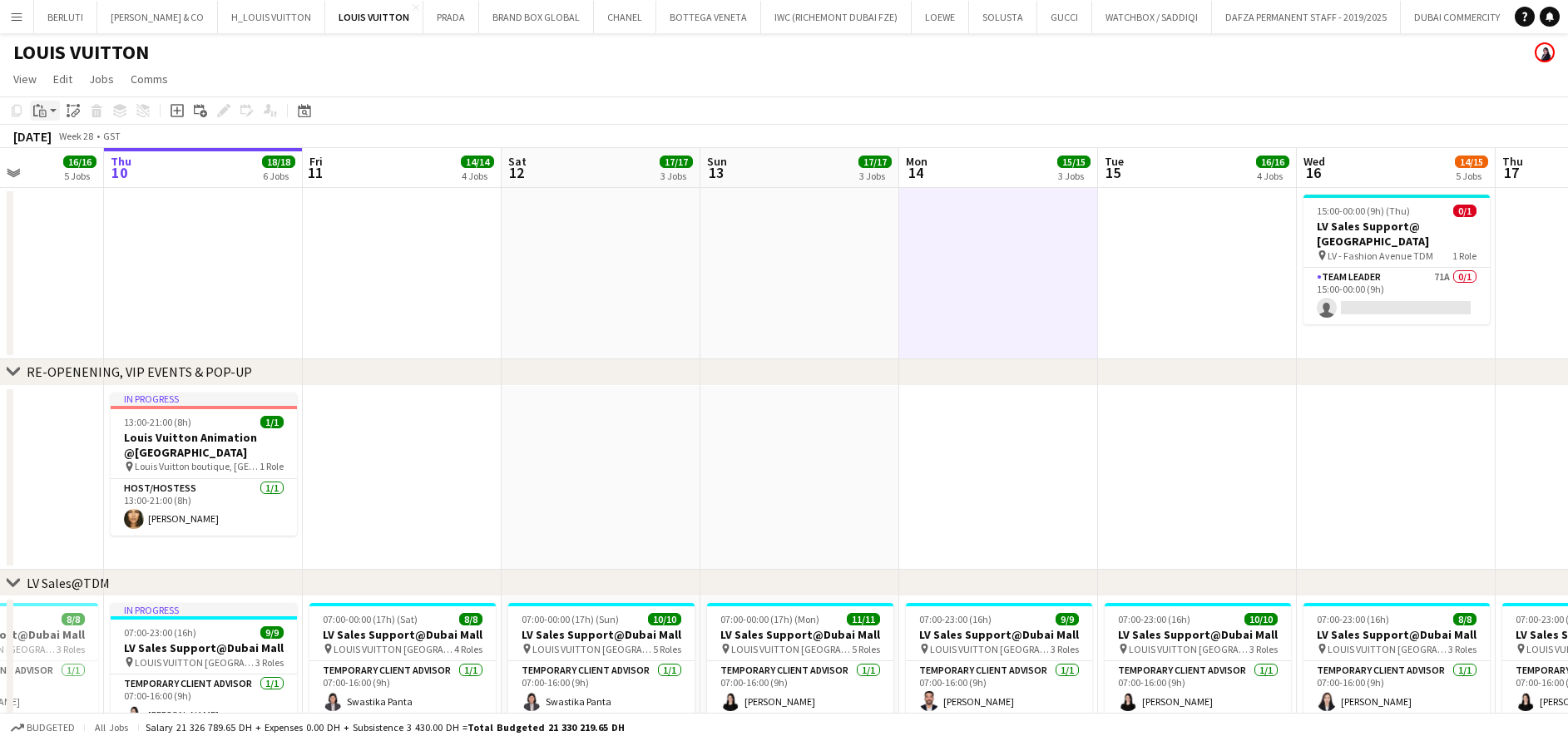 click on "Paste" 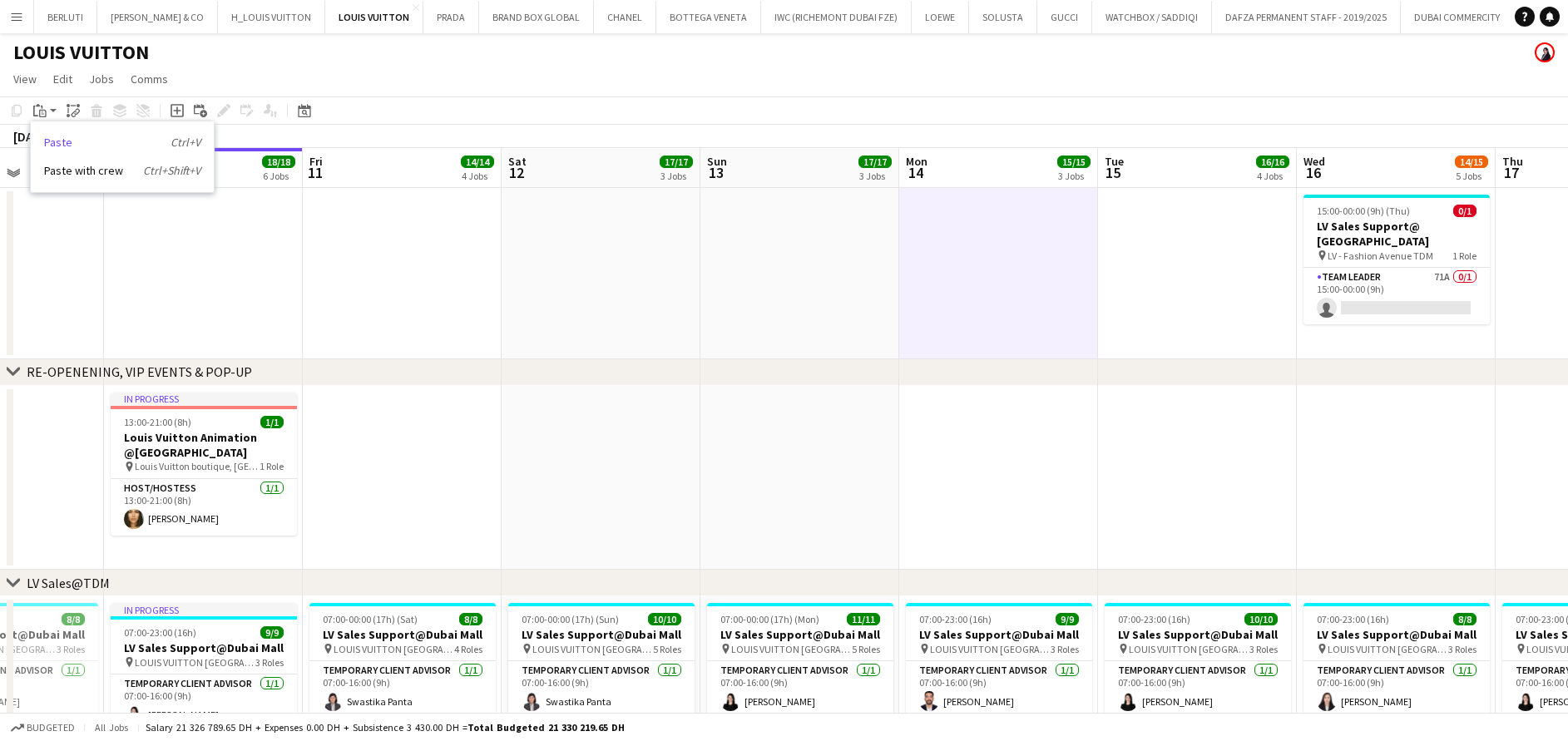 click on "Paste   Ctrl+V" at bounding box center [122, 142] 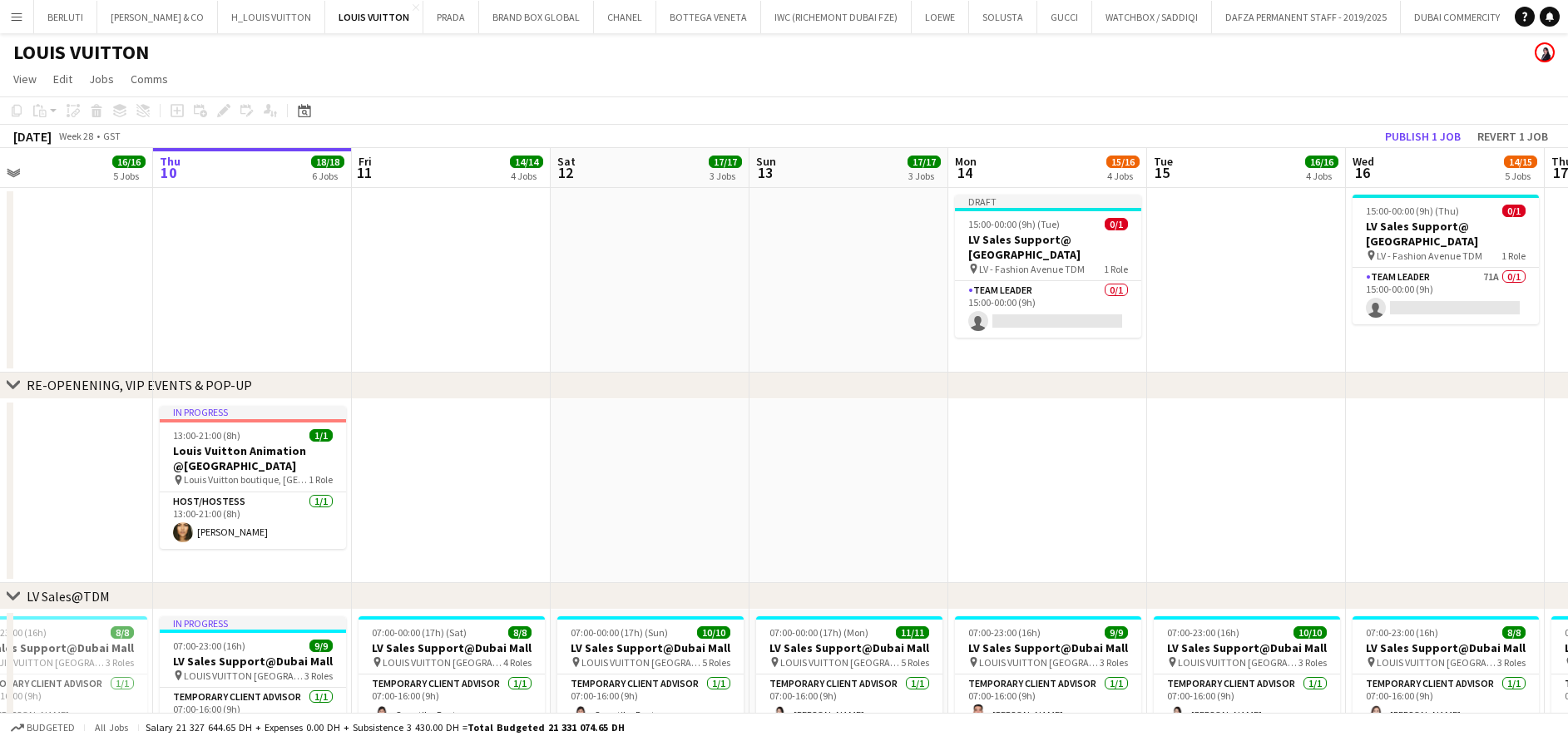 drag, startPoint x: 438, startPoint y: 298, endPoint x: 81, endPoint y: 264, distance: 358.61539 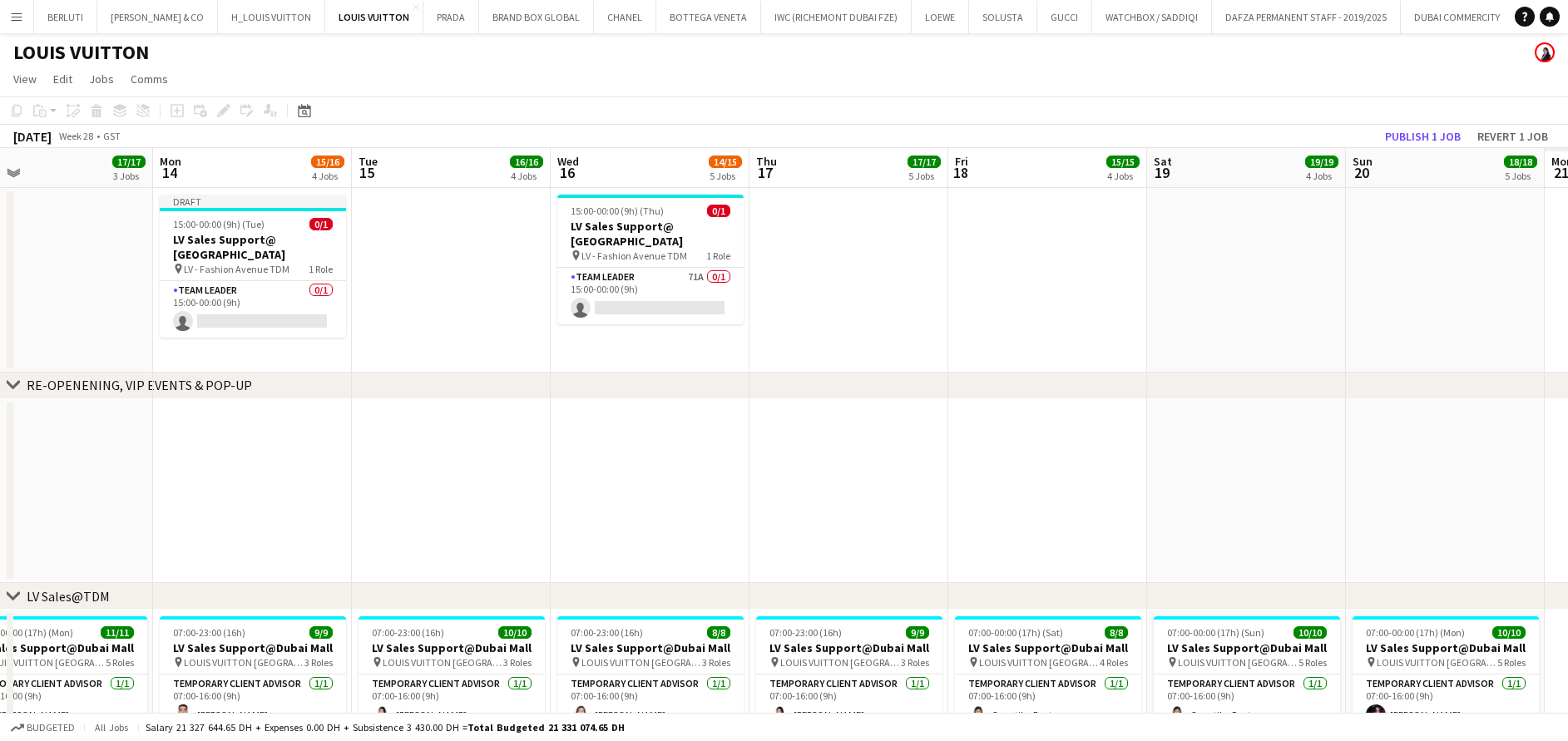 scroll, scrollTop: 0, scrollLeft: 445, axis: horizontal 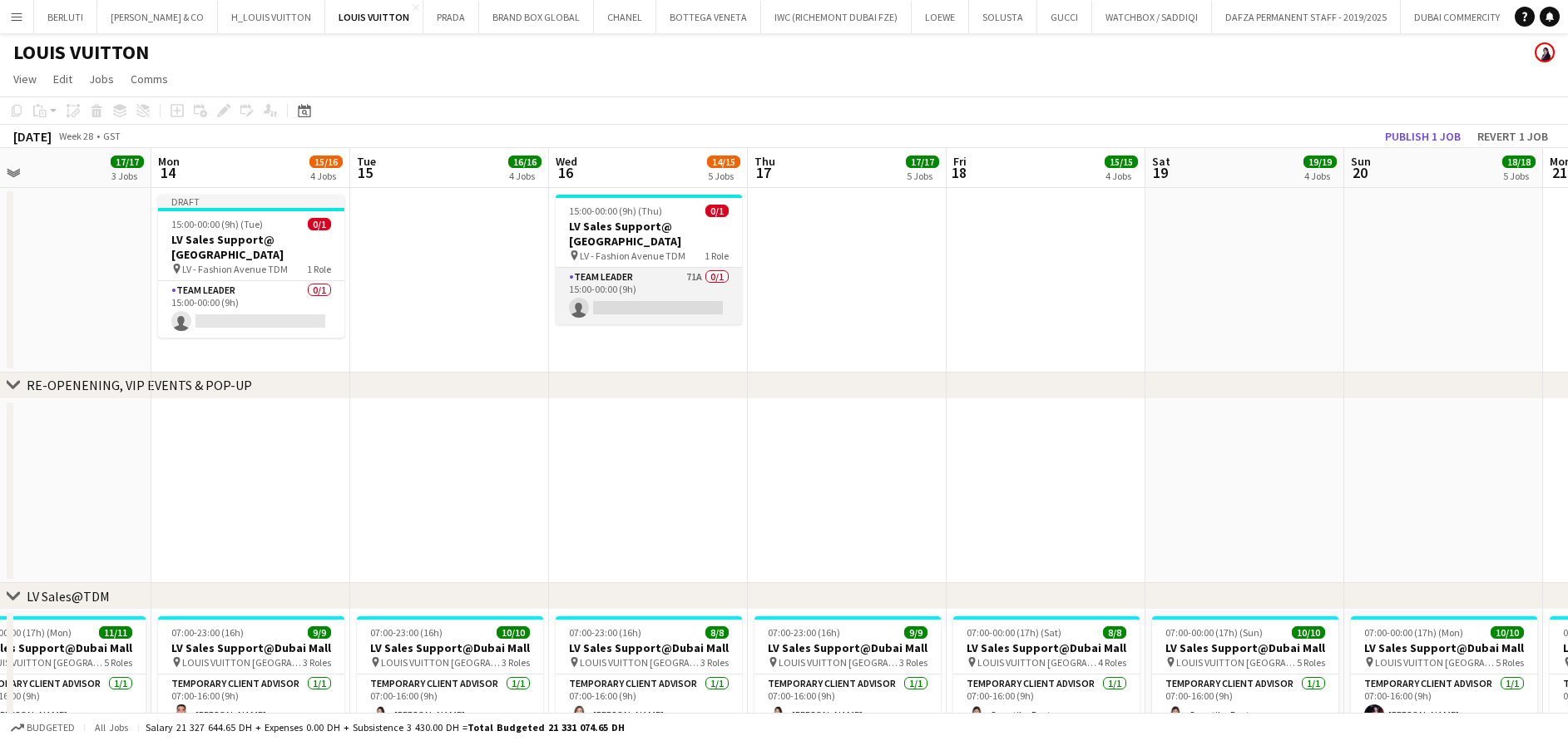 click on "Team Leader   71A   0/1   15:00-00:00 (9h)
single-neutral-actions" at bounding box center [649, 296] 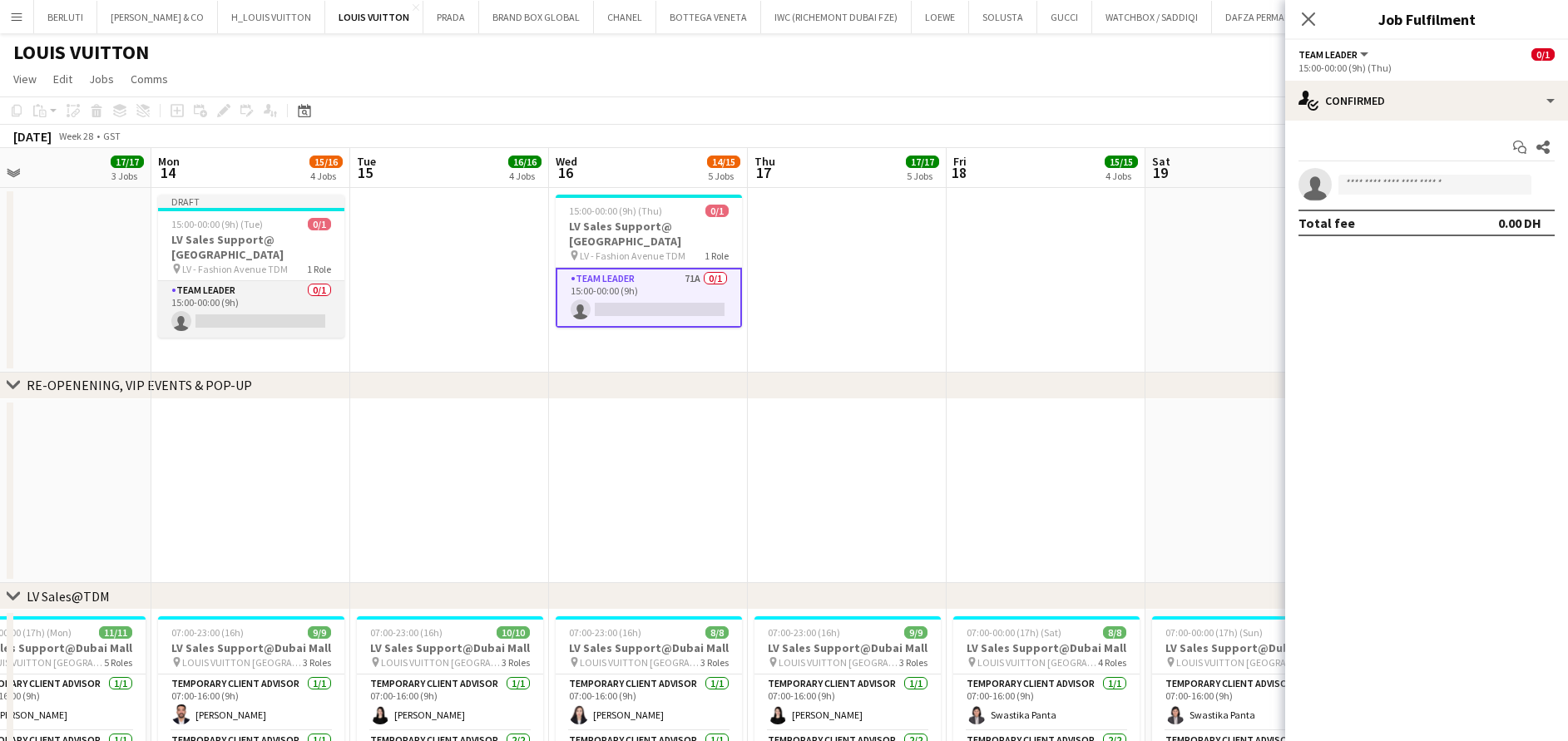 click on "Team Leader   0/1   15:00-00:00 (9h)
single-neutral-actions" at bounding box center (251, 309) 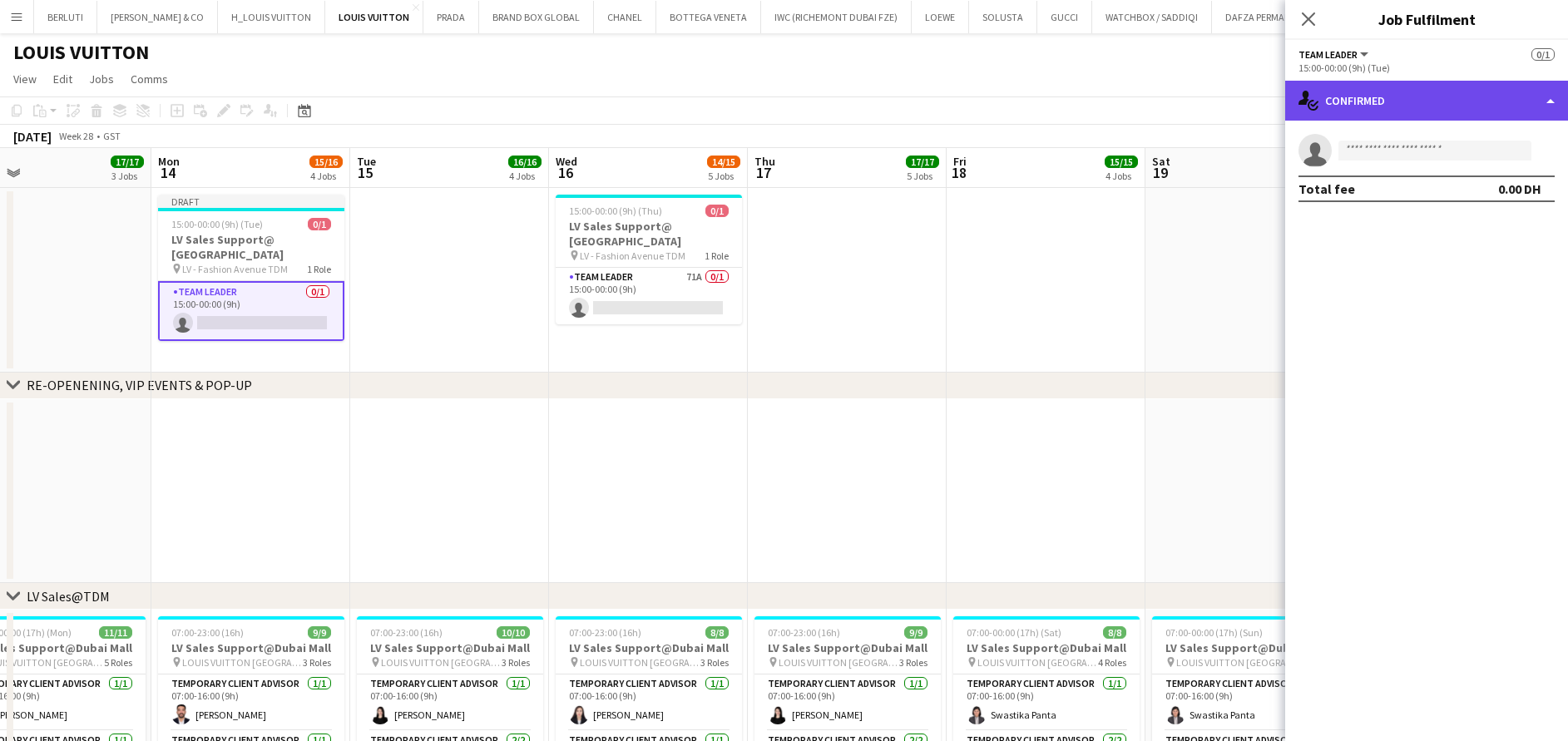 click on "single-neutral-actions-check-2
Confirmed" 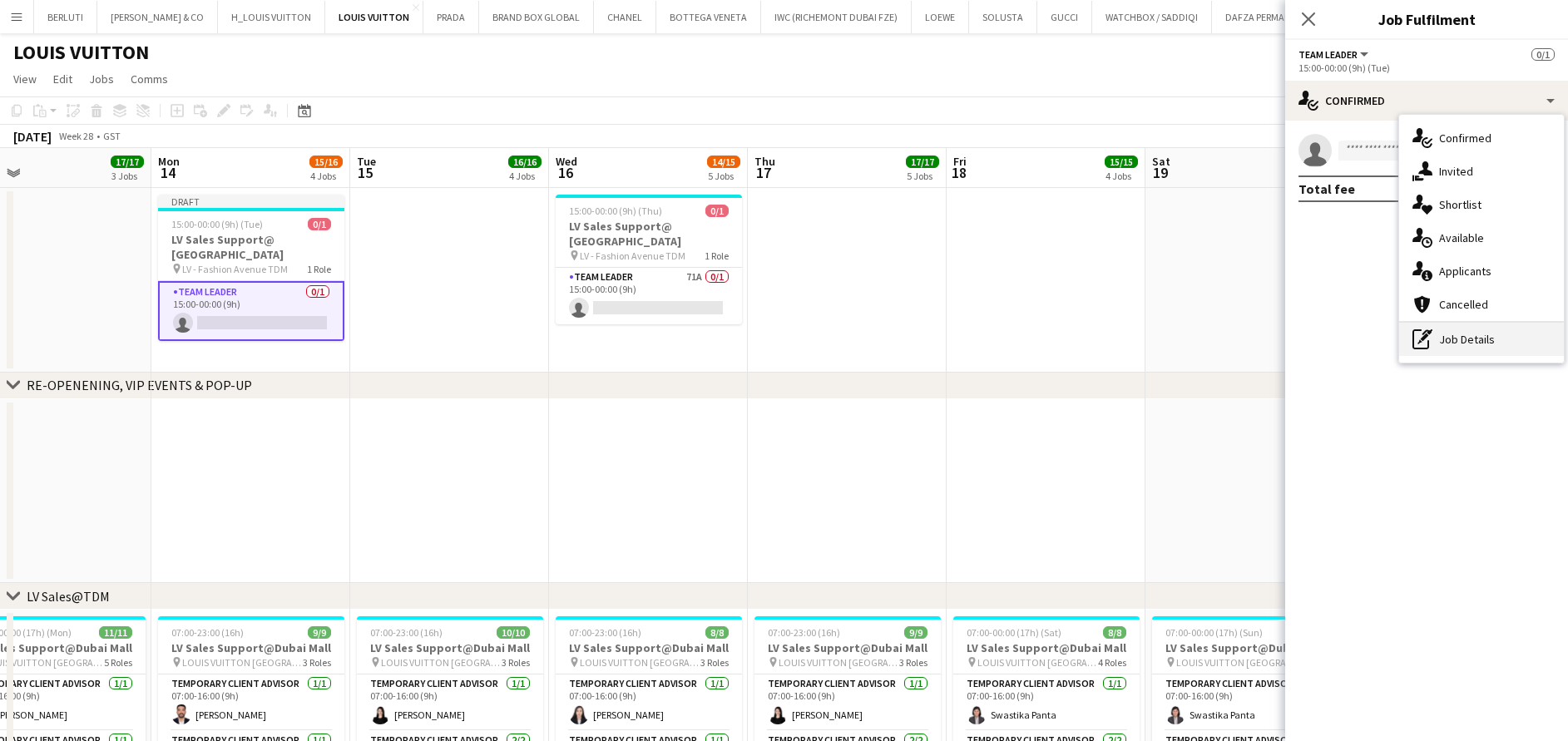 click on "pen-write
Job Details" at bounding box center (1481, 339) 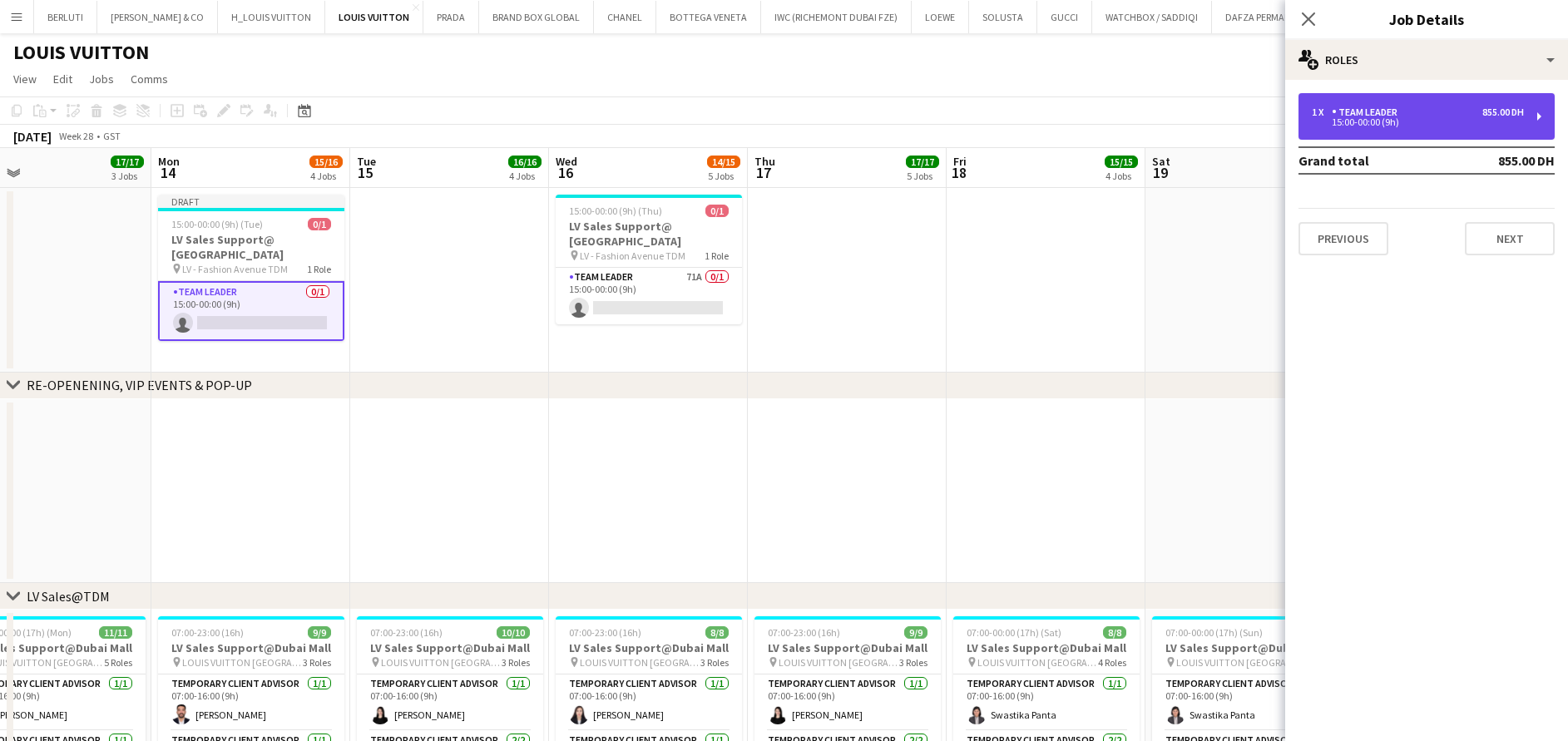 click on "15:00-00:00 (9h)" at bounding box center [1417, 122] 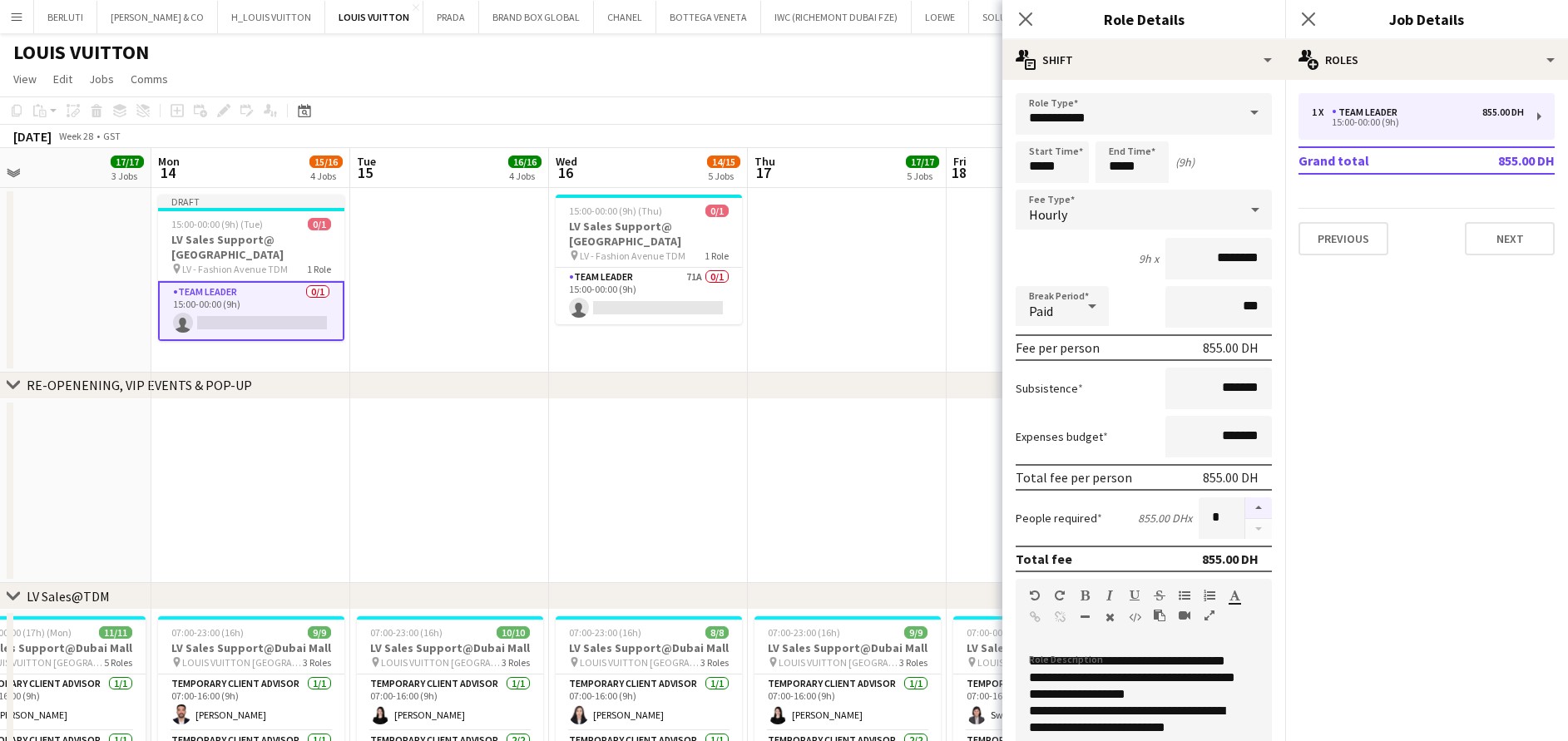 click at bounding box center (1259, 508) 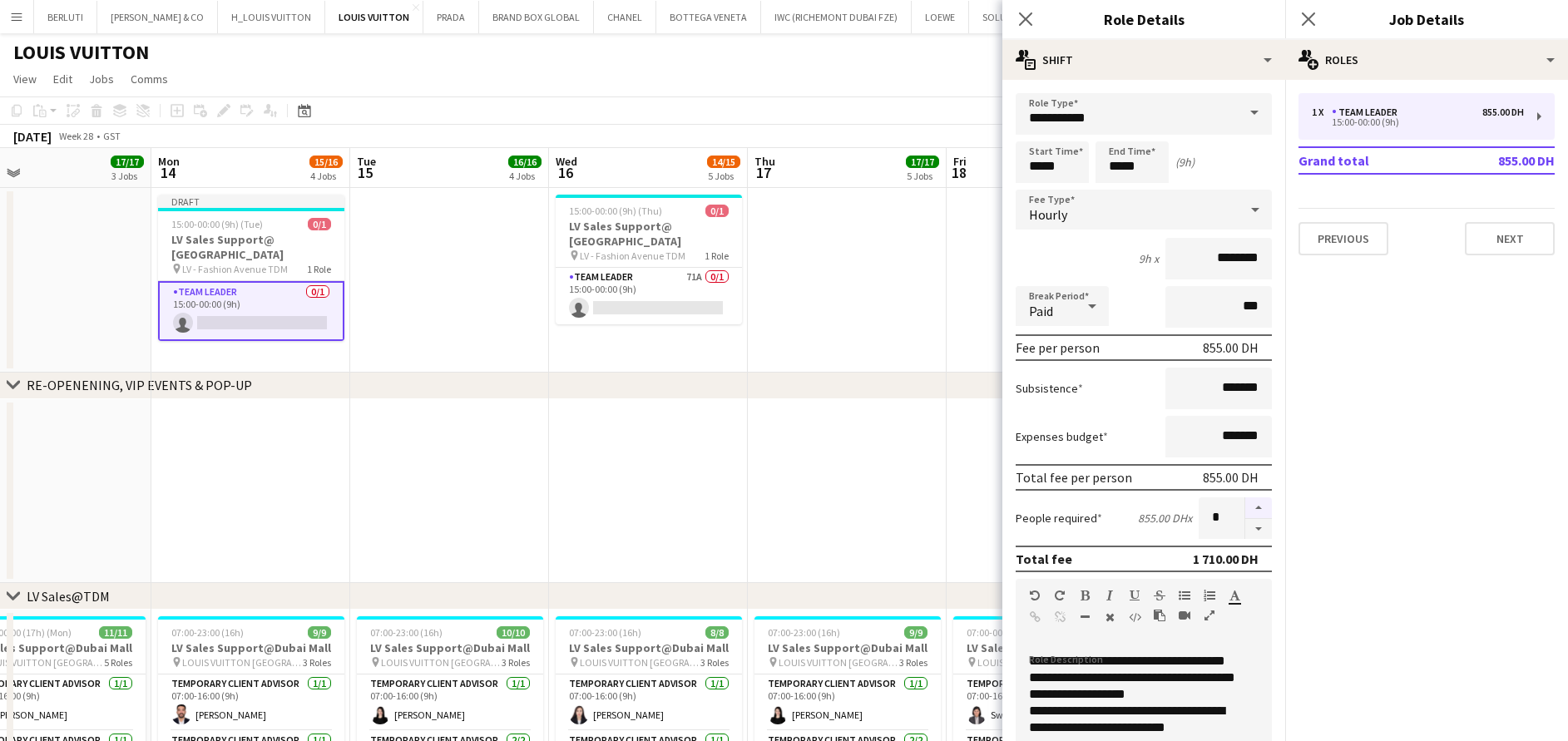 click at bounding box center (1259, 508) 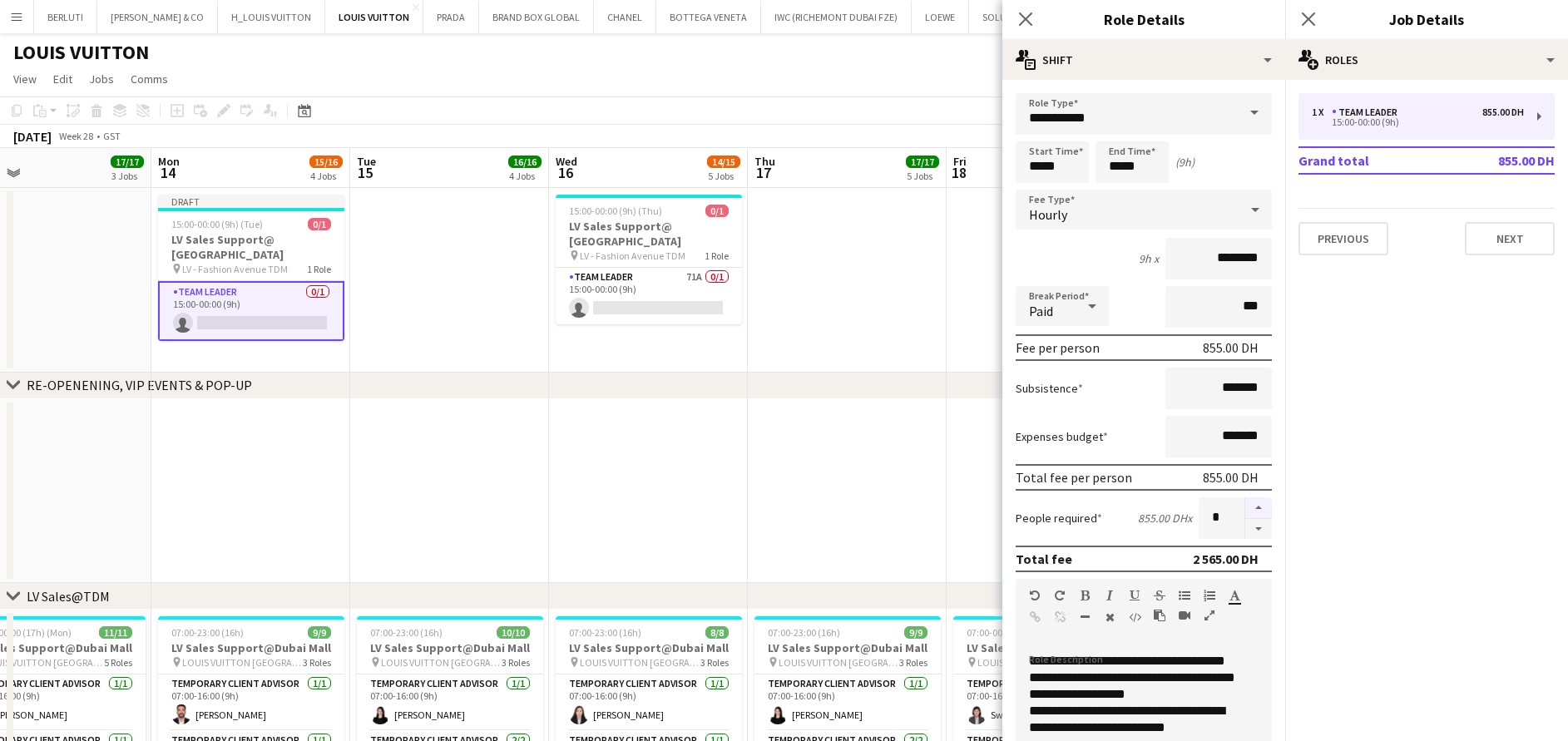 click at bounding box center (1259, 508) 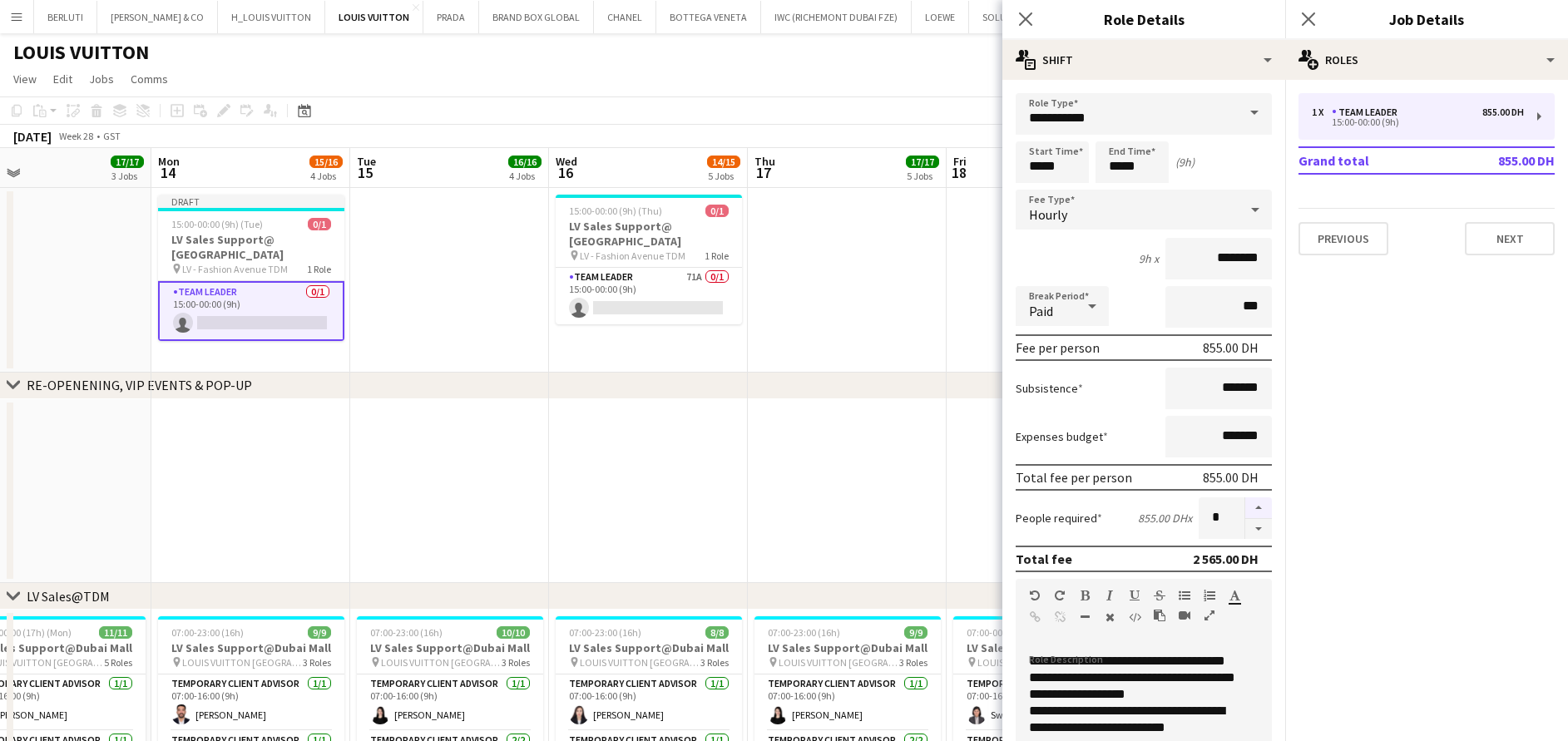 type on "*" 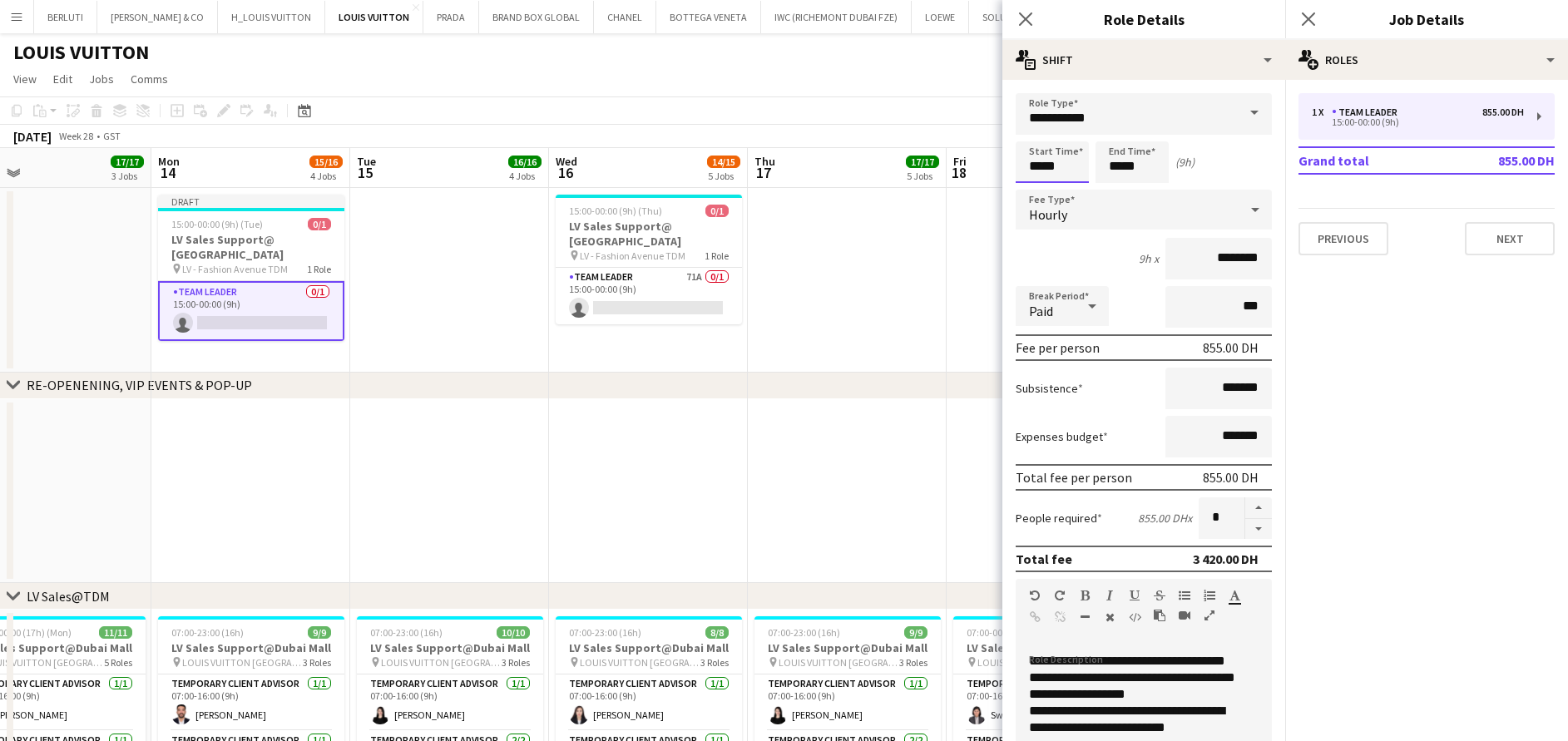 drag, startPoint x: 1061, startPoint y: 161, endPoint x: 862, endPoint y: 167, distance: 199.0904 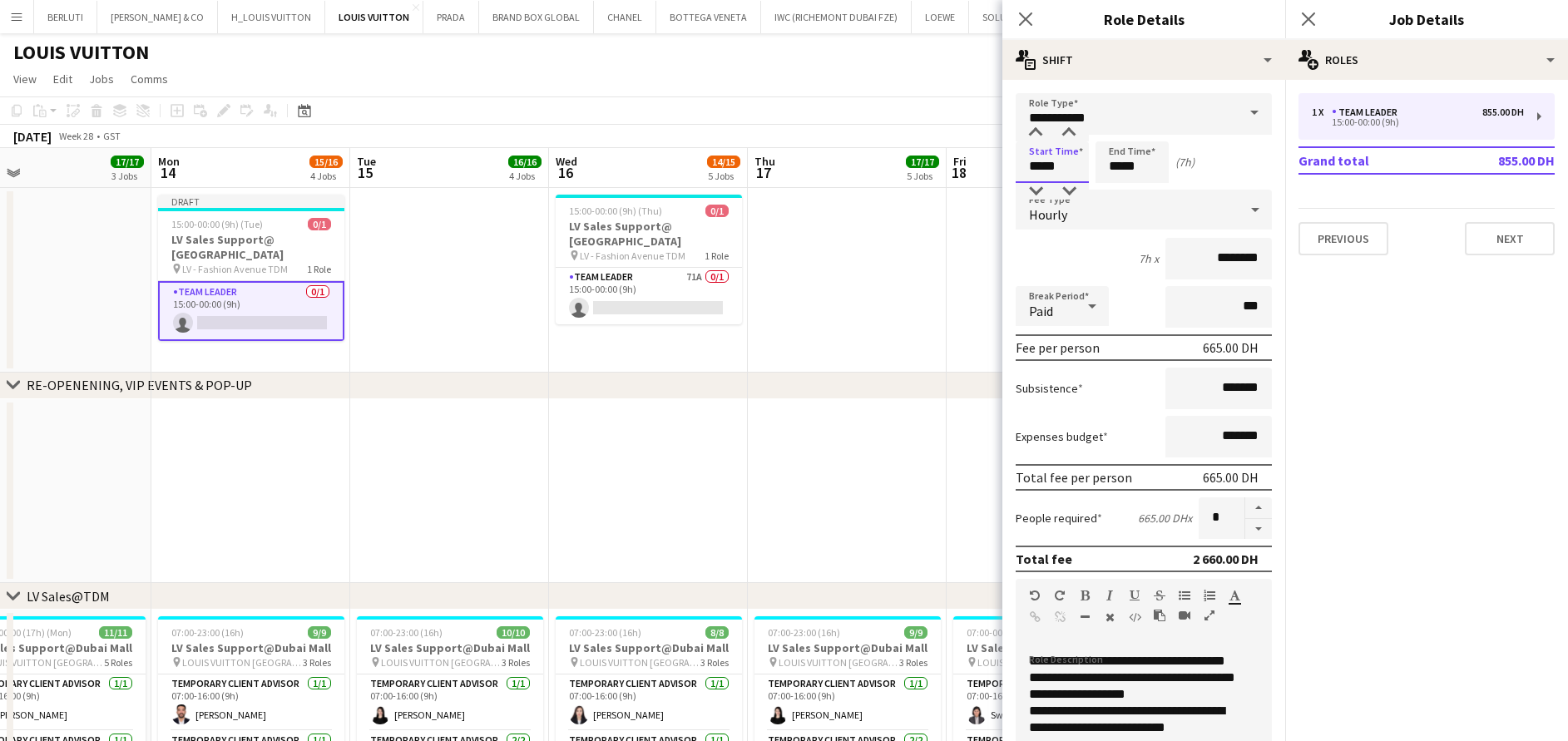type on "*****" 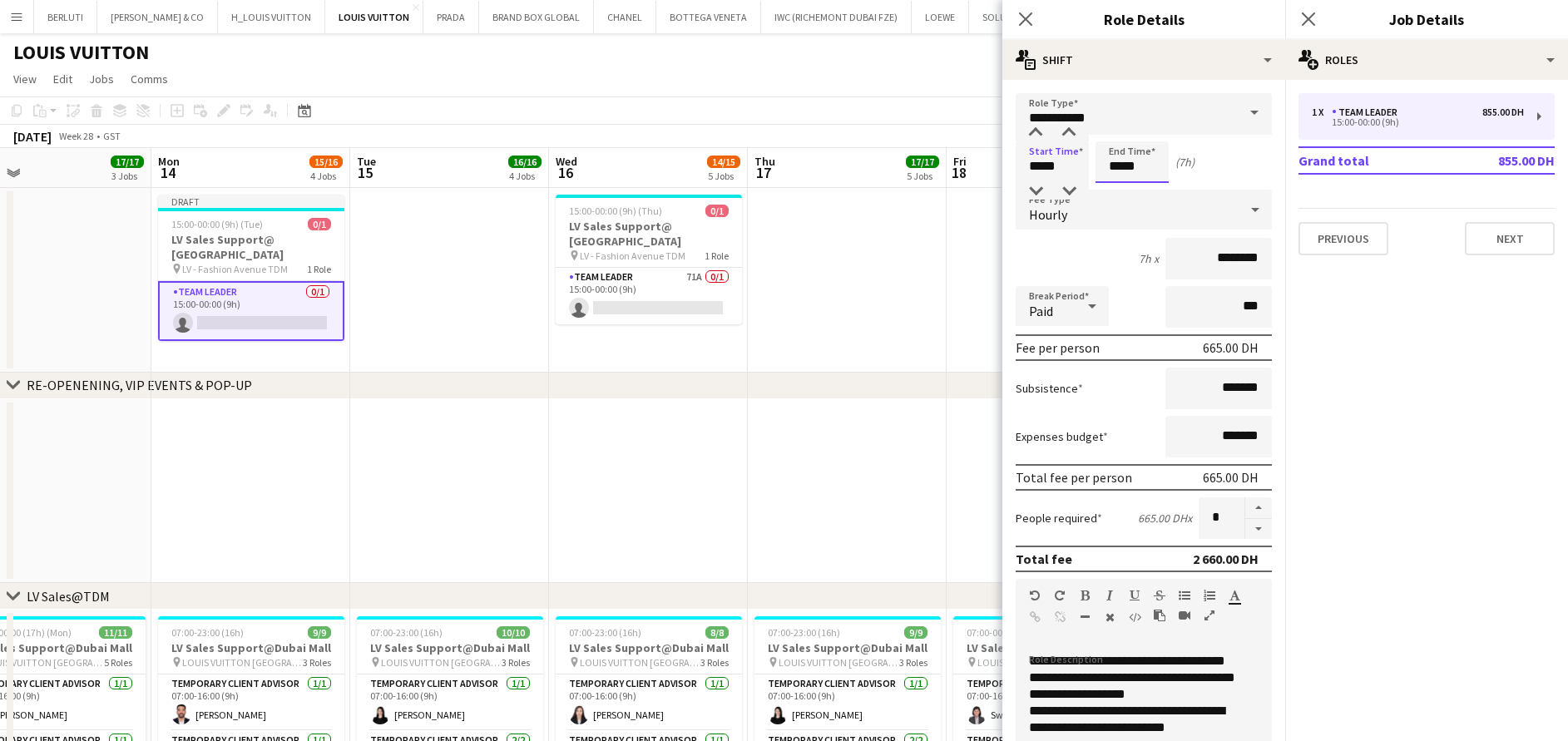 click on "*****" at bounding box center (1132, 162) 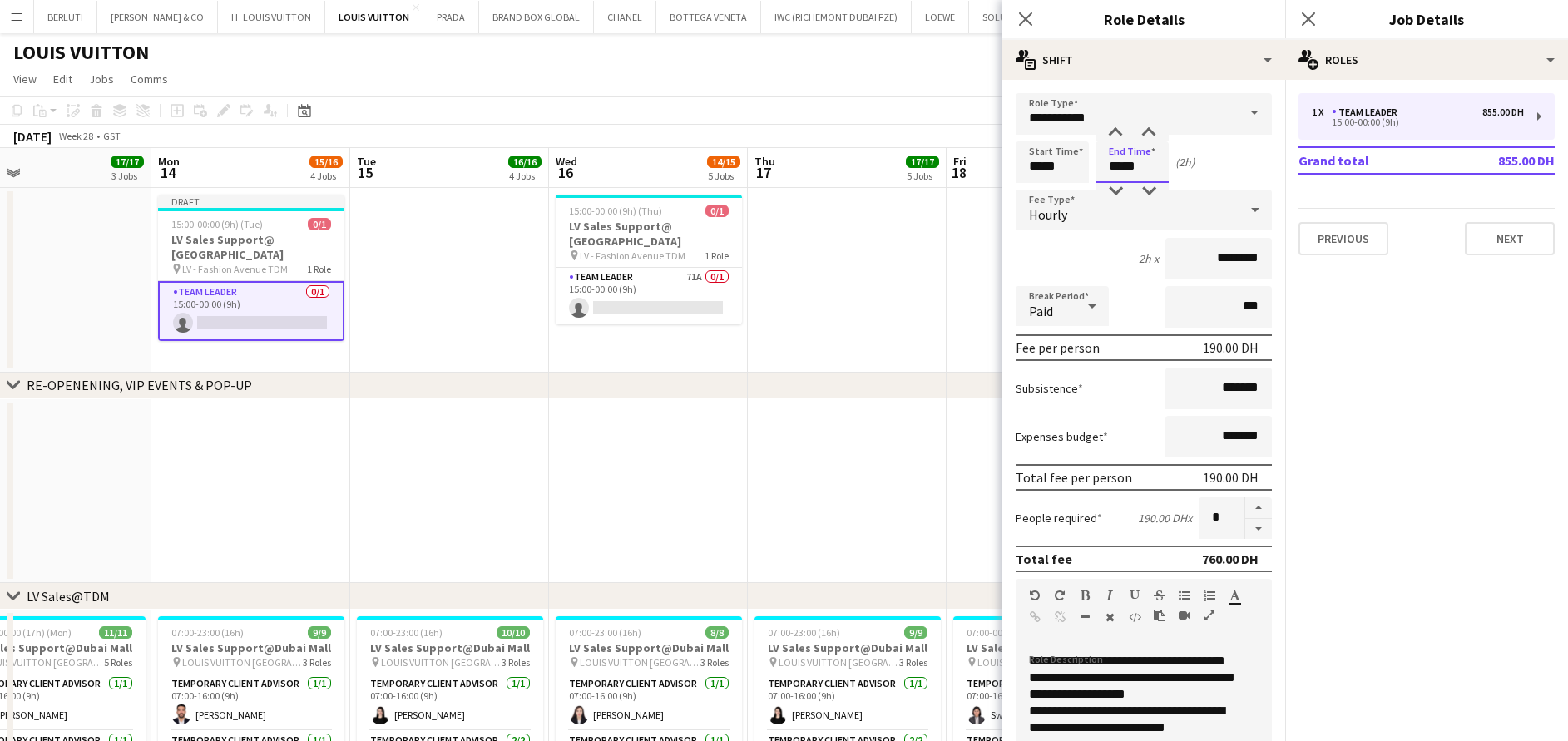 type on "*****" 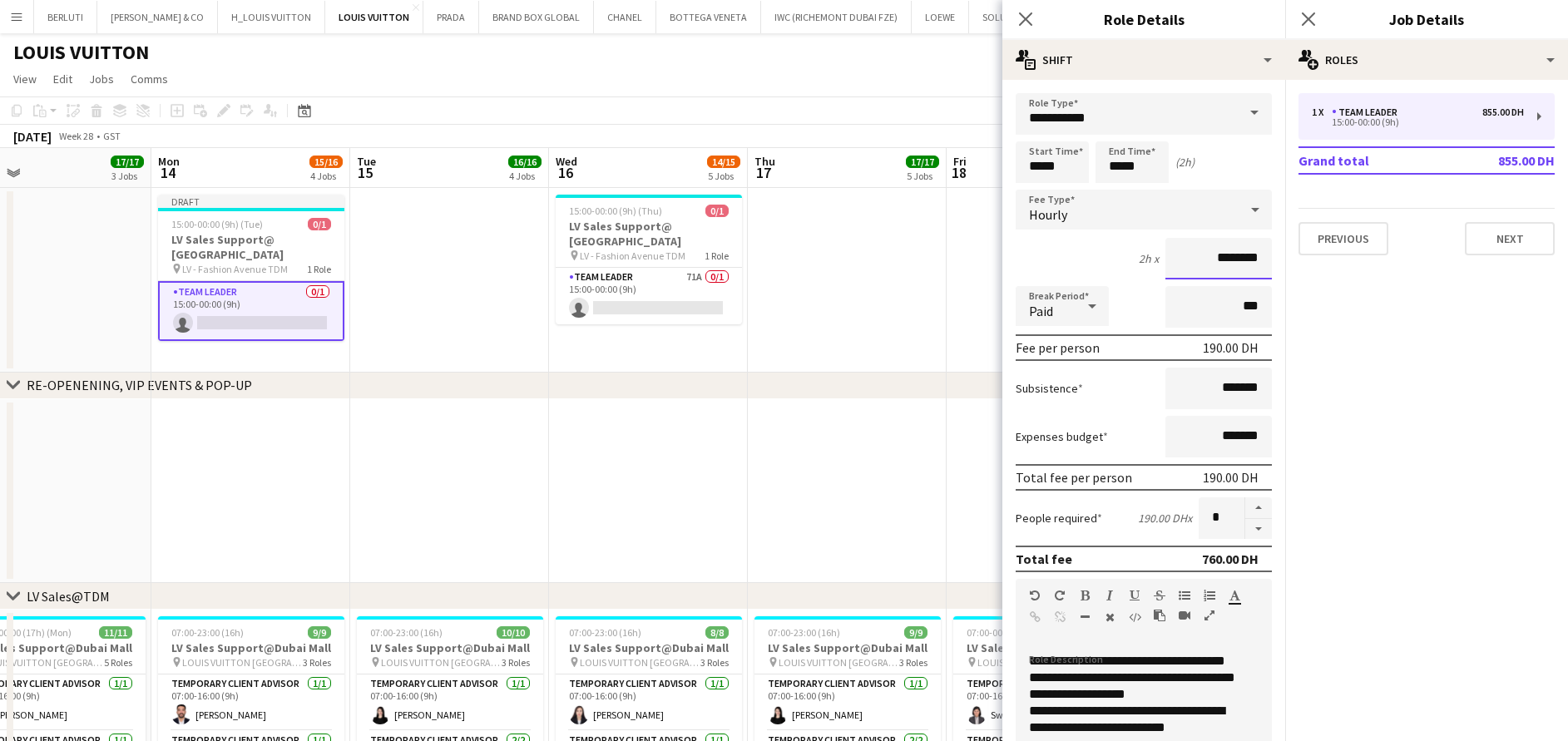 drag, startPoint x: 1199, startPoint y: 252, endPoint x: 1179, endPoint y: 264, distance: 23.323808 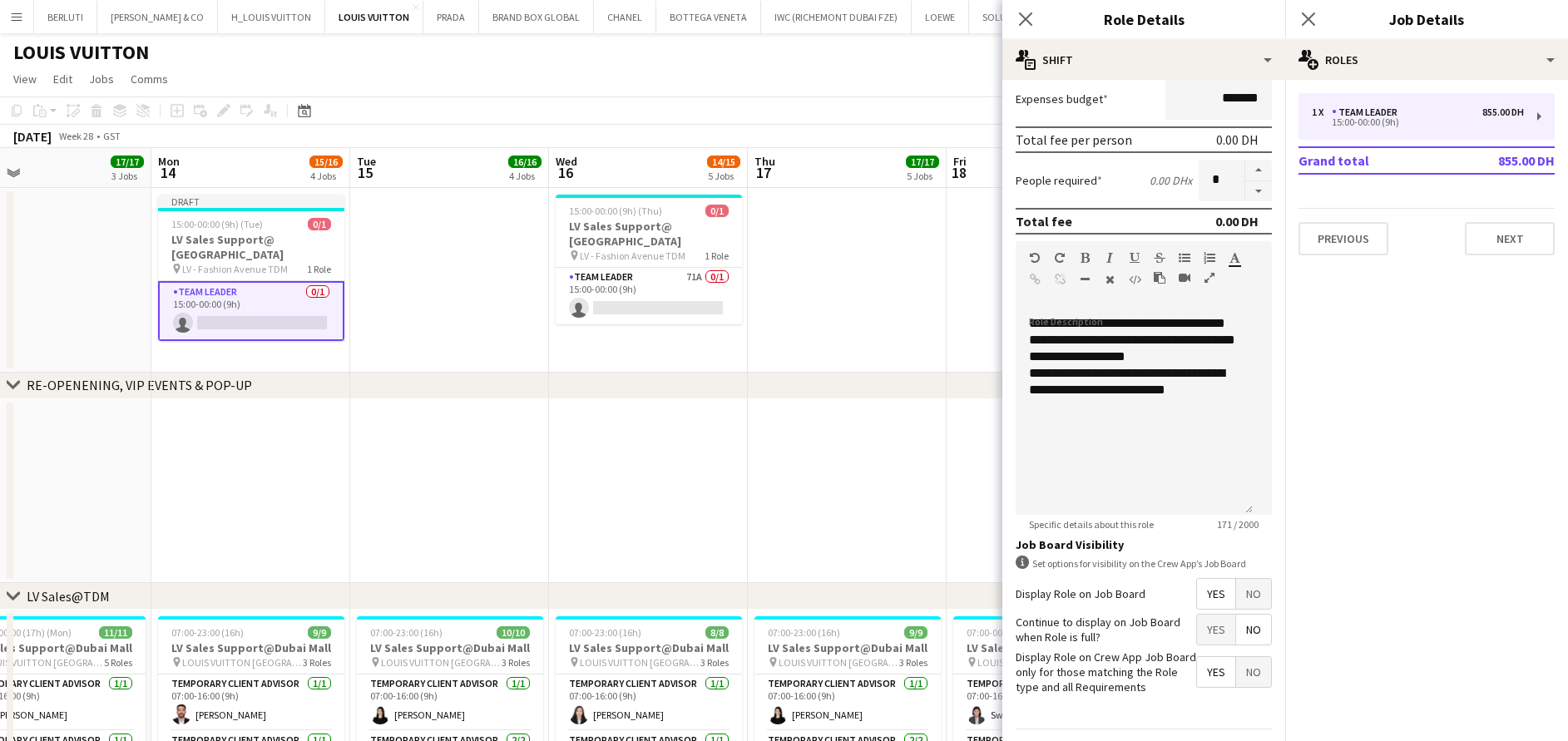 scroll, scrollTop: 421, scrollLeft: 0, axis: vertical 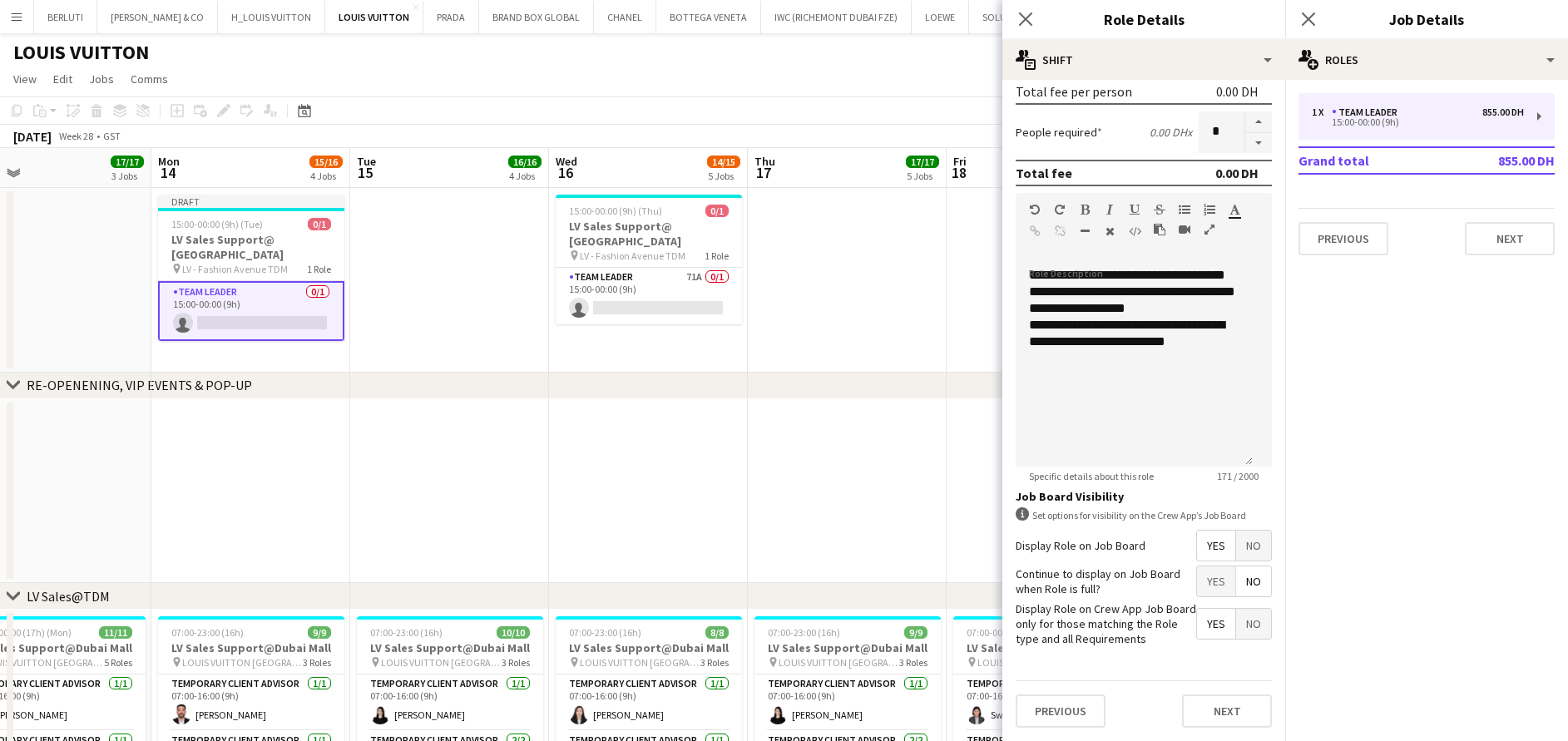 type on "*******" 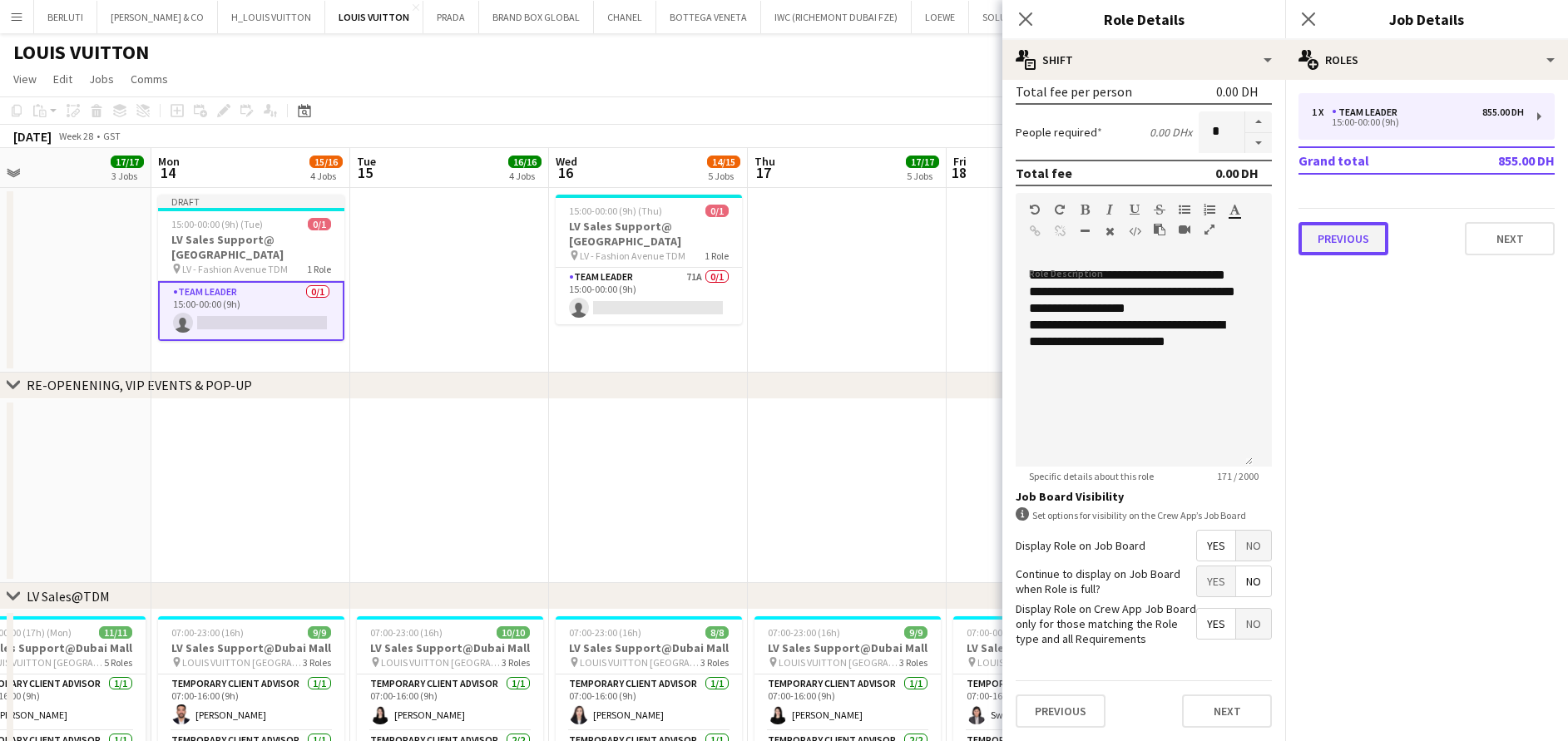 click on "Previous" at bounding box center [1343, 239] 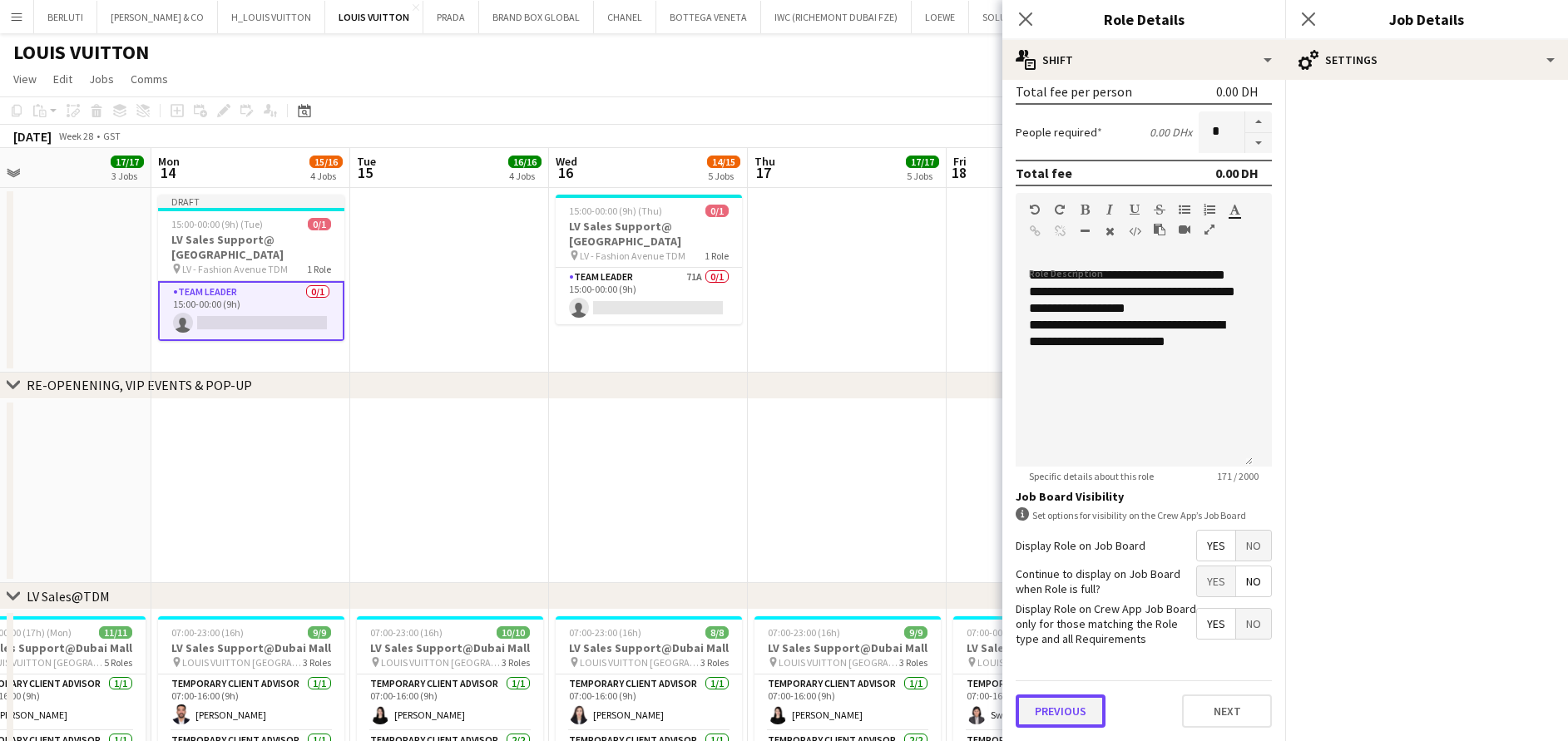 click on "Previous" at bounding box center [1061, 711] 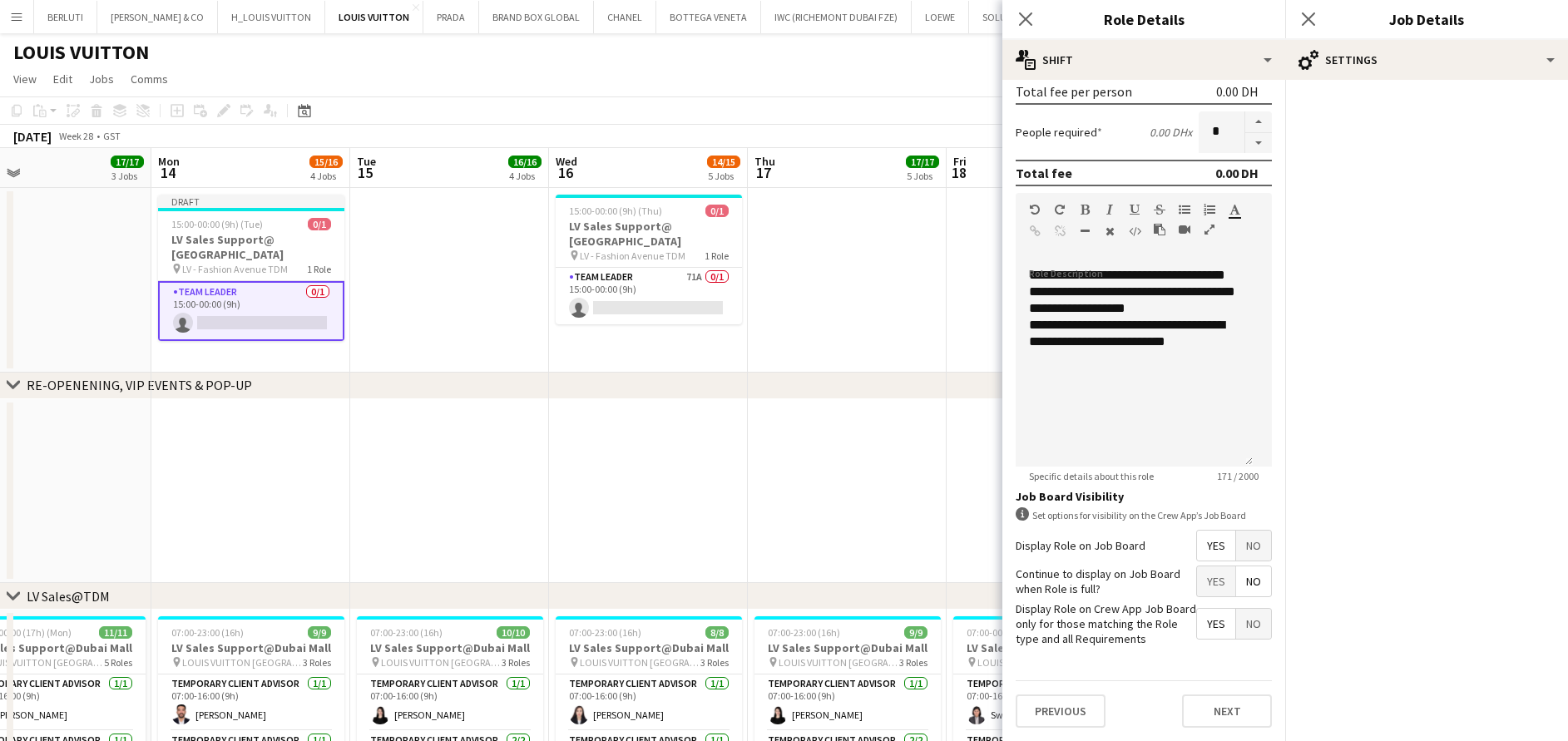 scroll, scrollTop: 0, scrollLeft: 0, axis: both 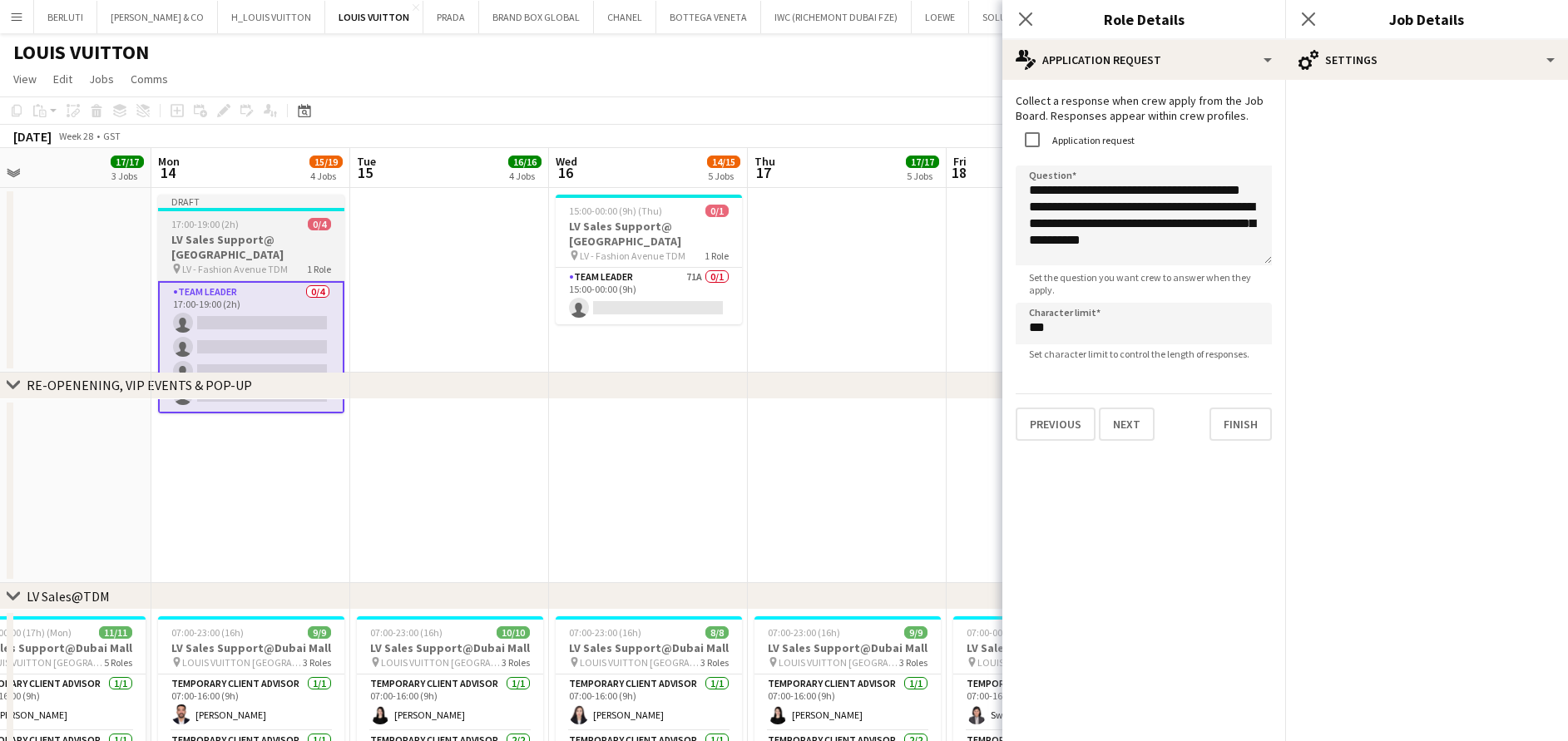 click on "LV Sales Support@ Dubai Mall" at bounding box center [251, 247] 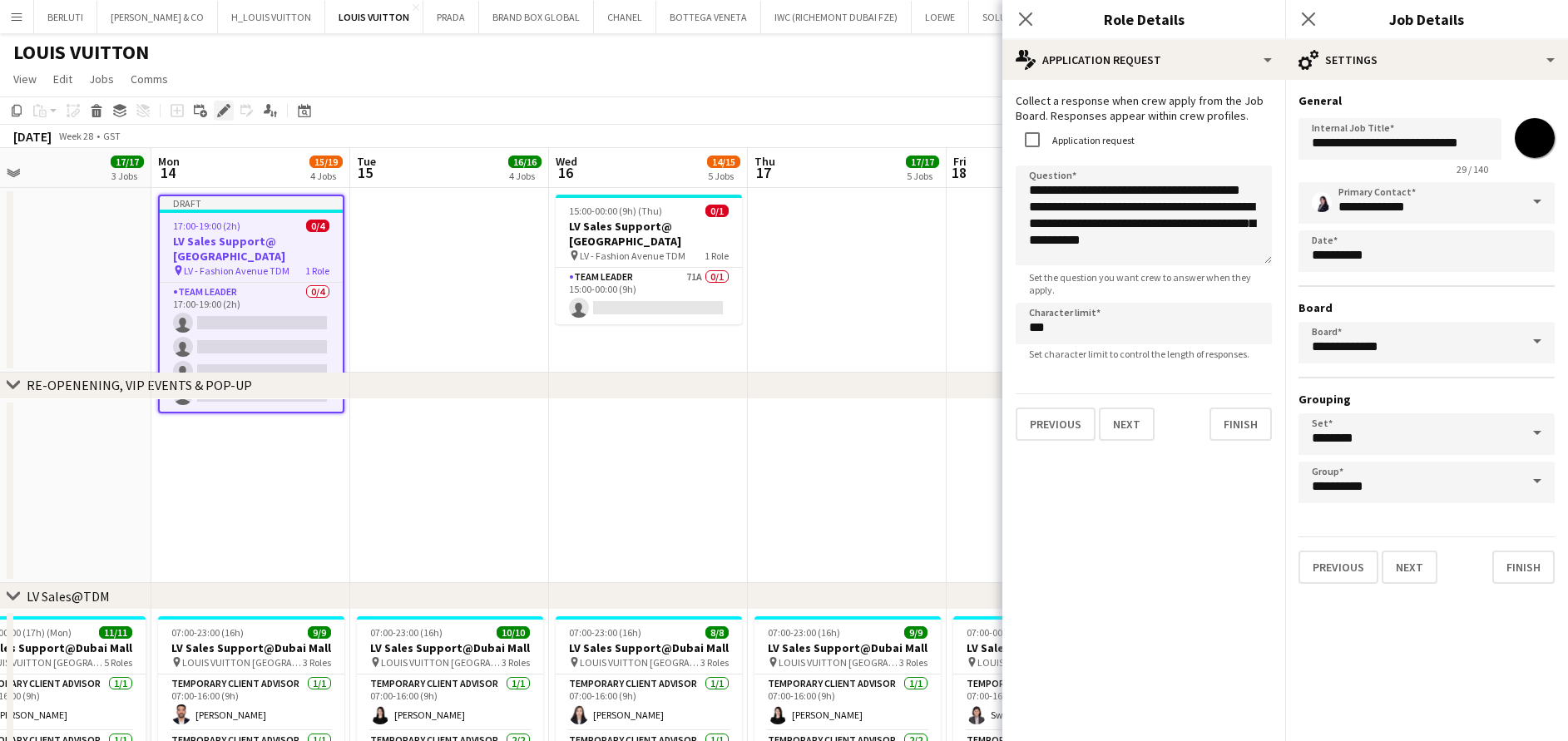 click on "Edit" 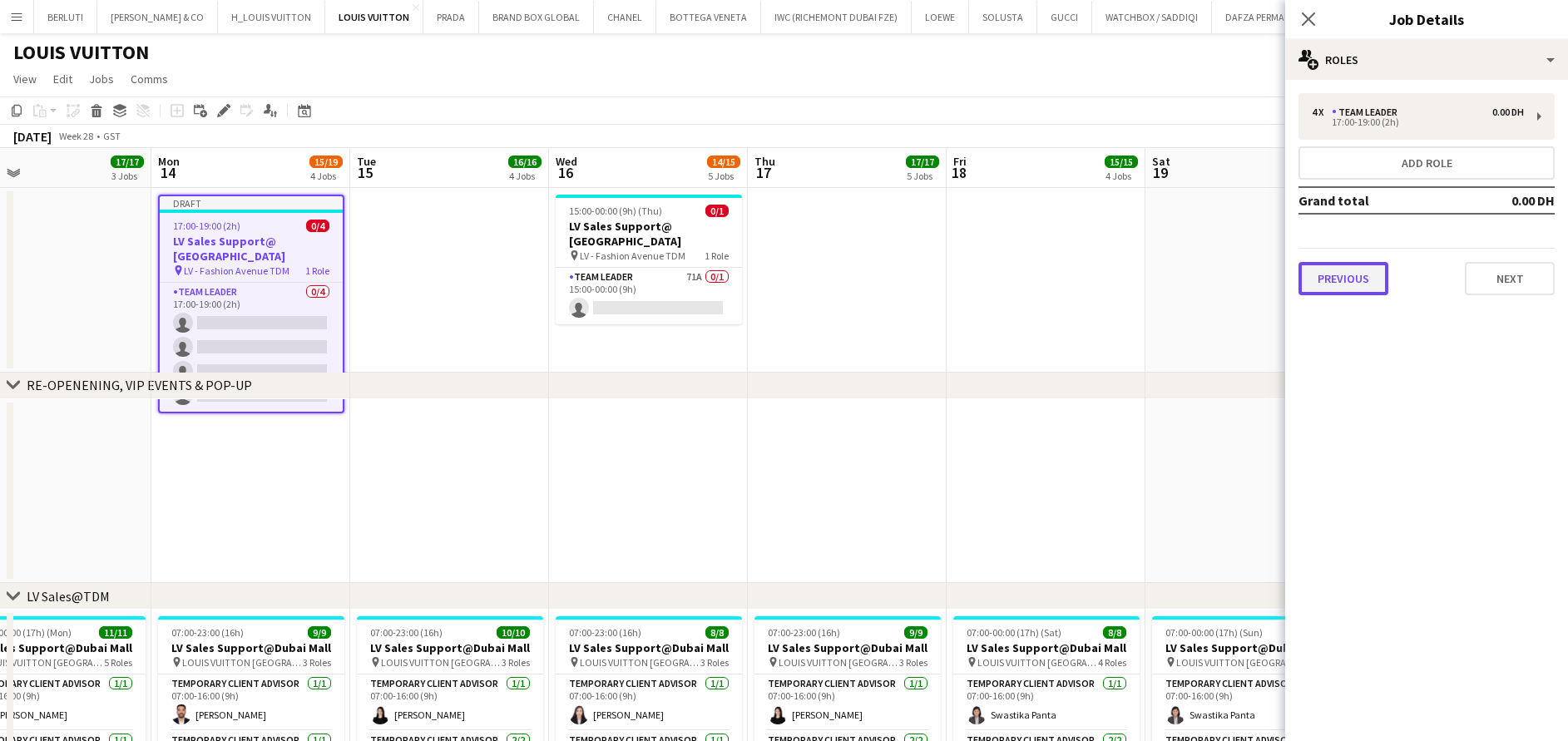 click on "Previous" at bounding box center [1343, 279] 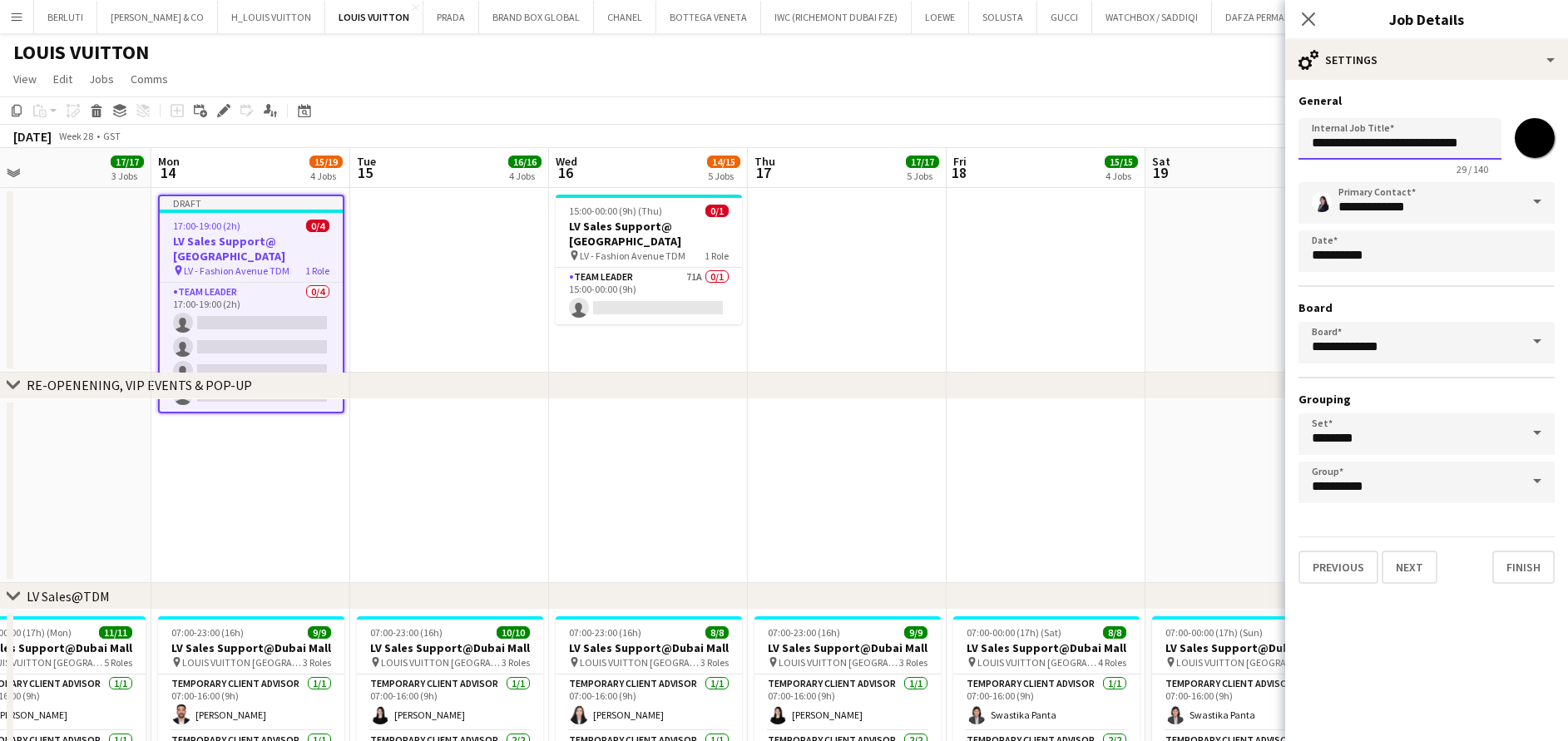 click on "**********" at bounding box center [1400, 139] 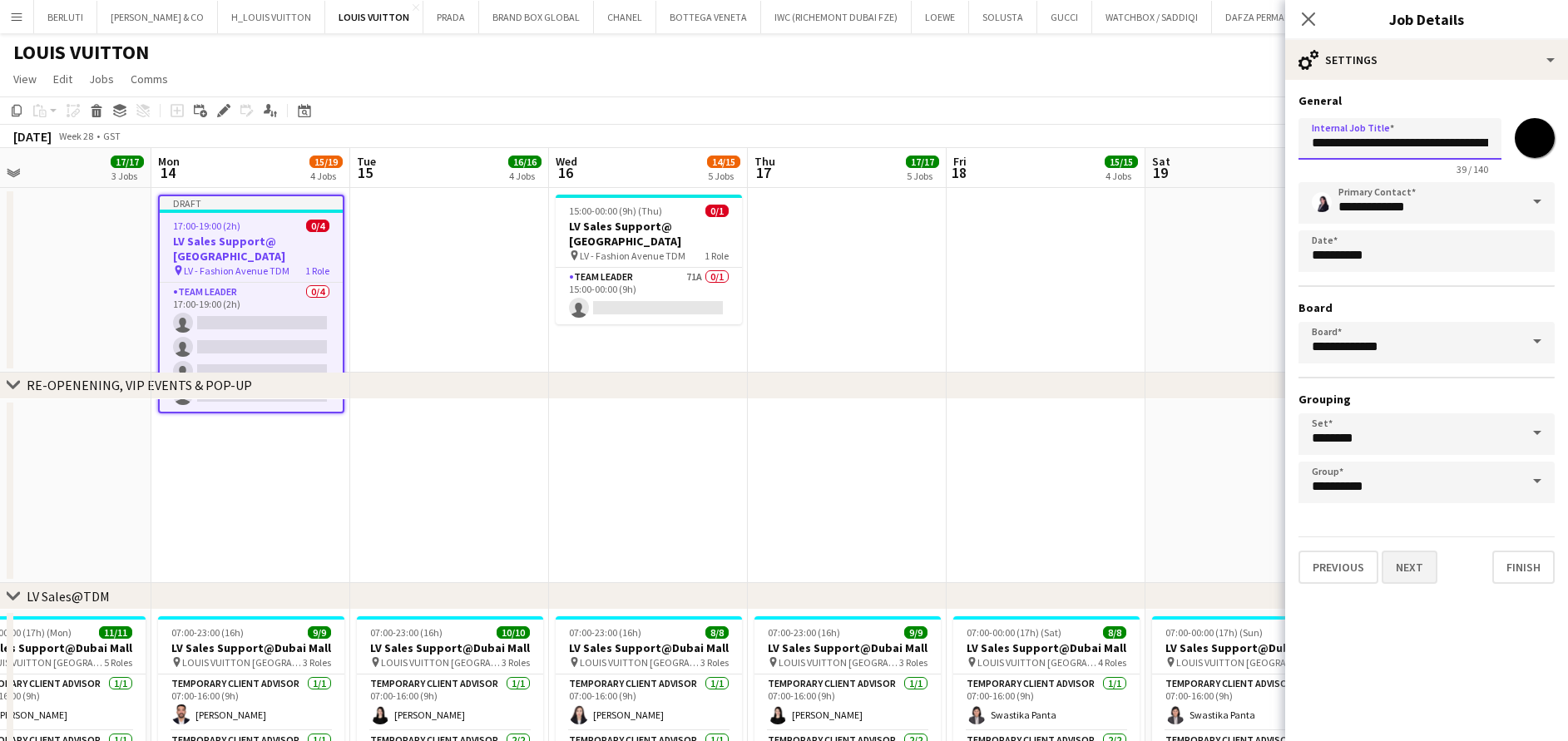 type on "**********" 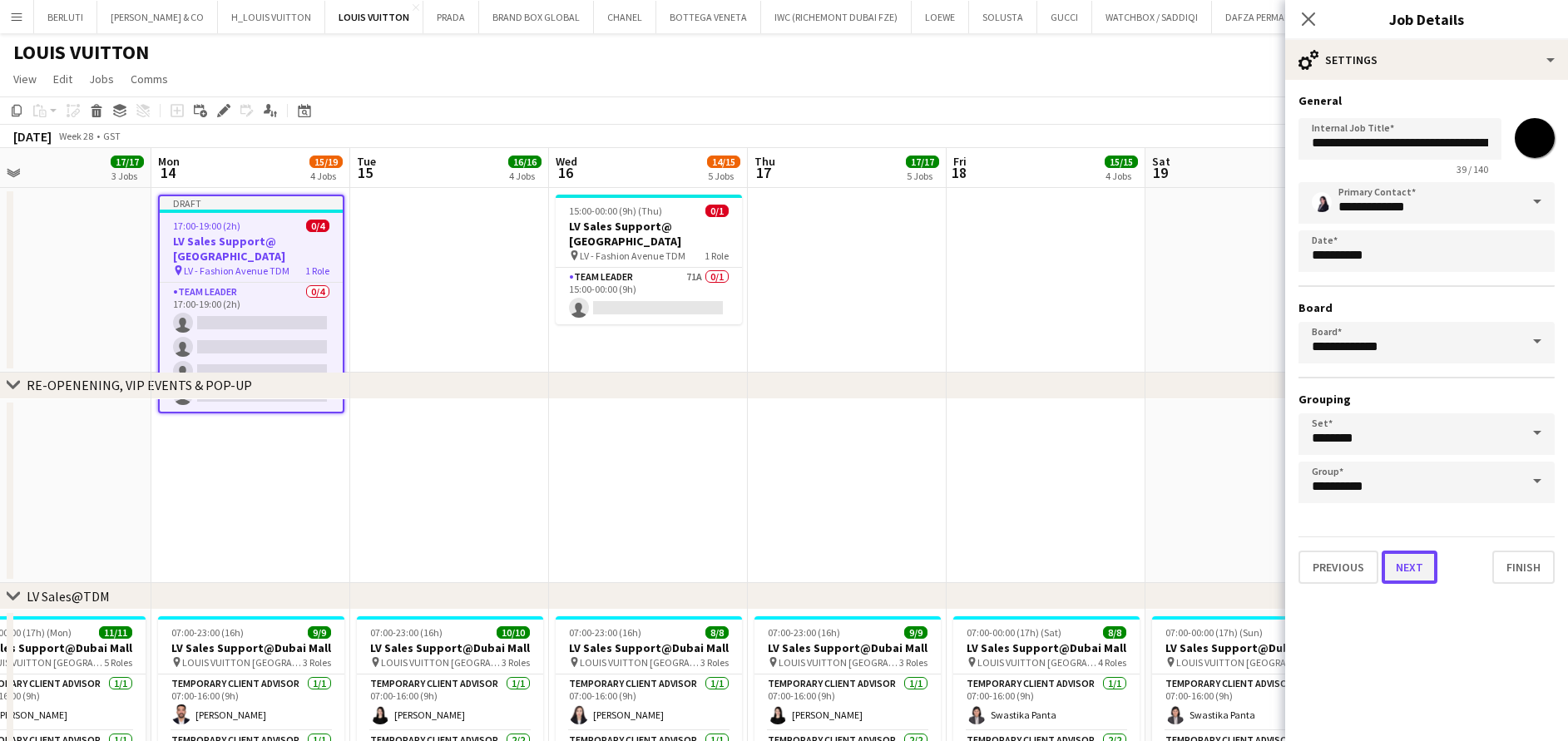 click on "Next" at bounding box center (1409, 567) 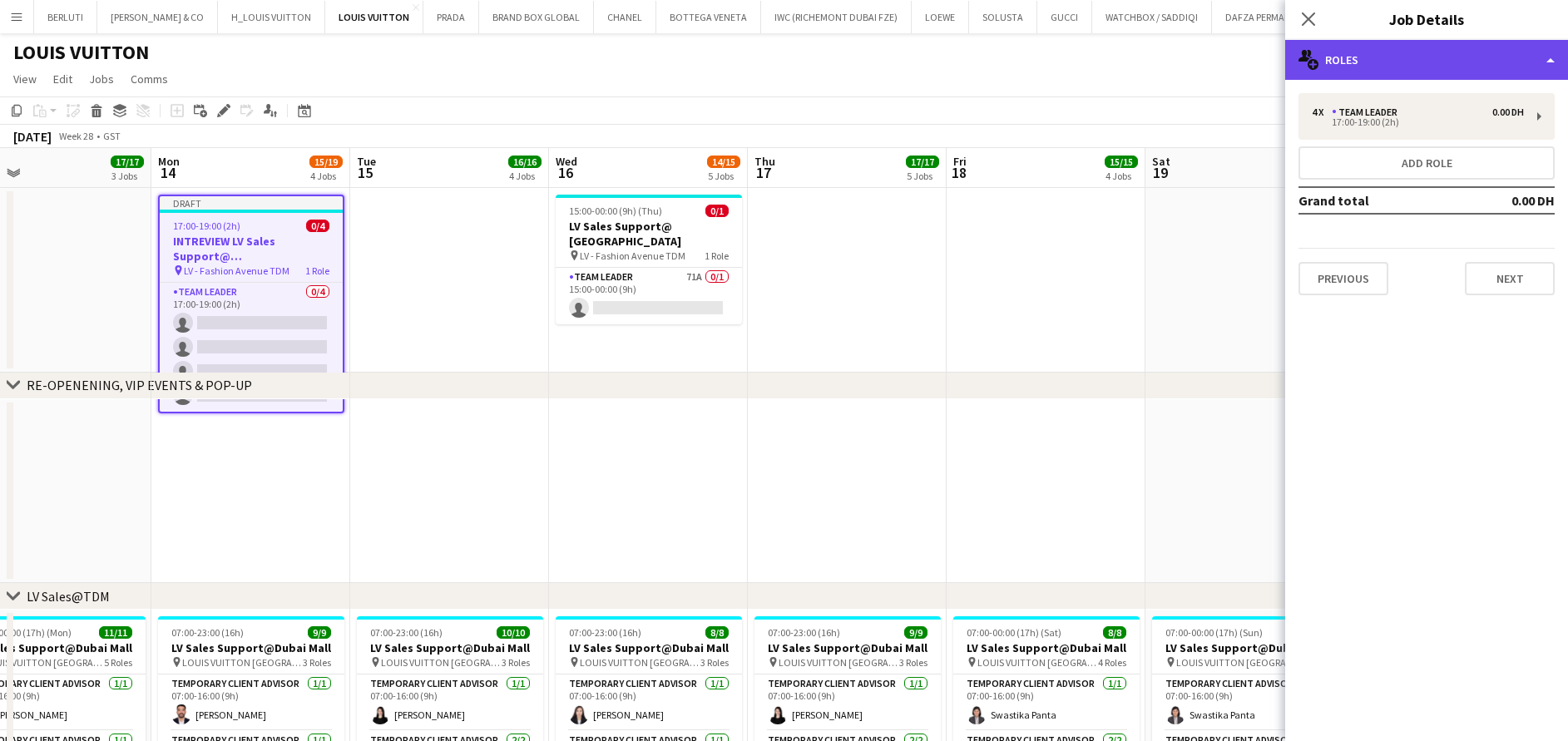click on "multiple-users-add
Roles" 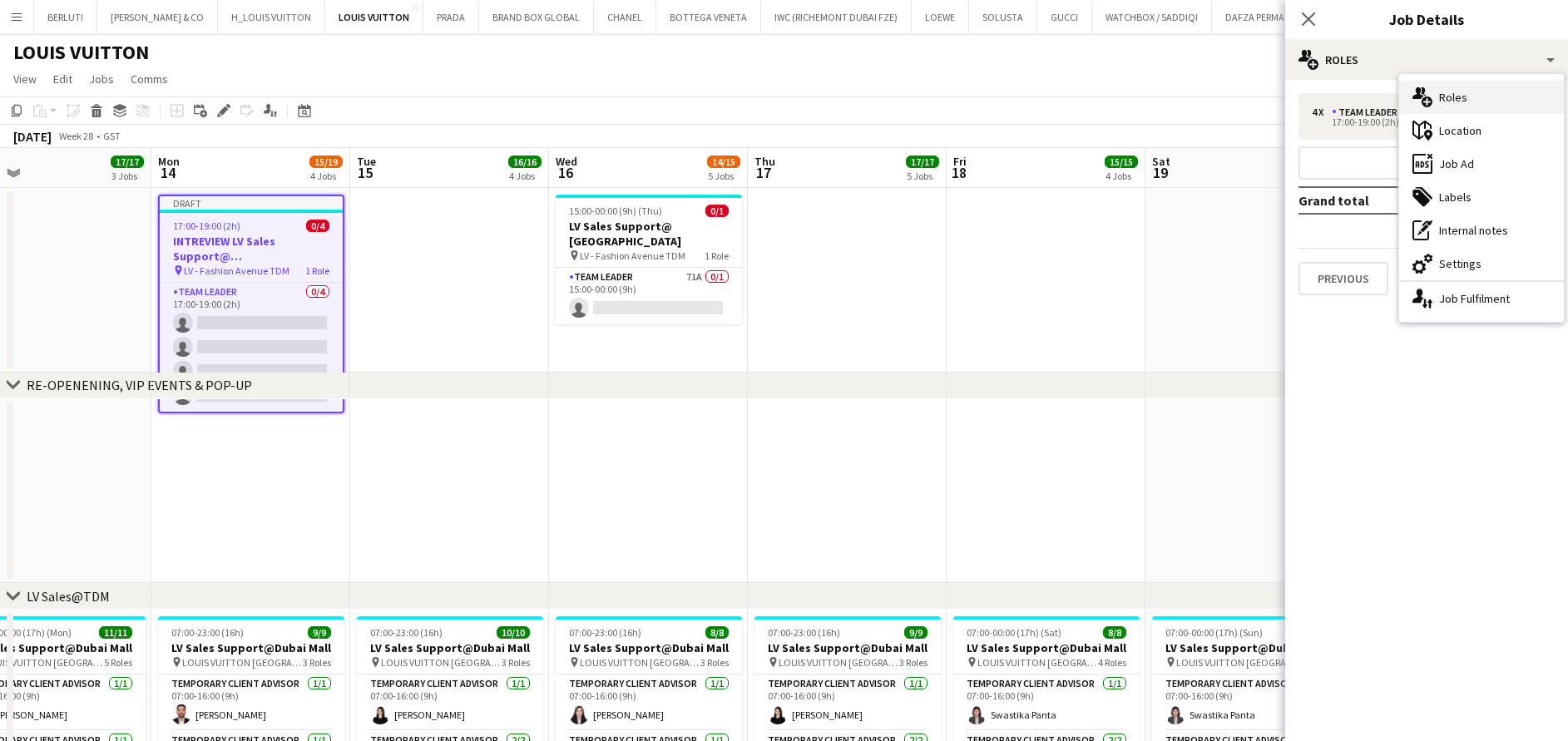 click on "multiple-users-add
Roles" at bounding box center (1481, 97) 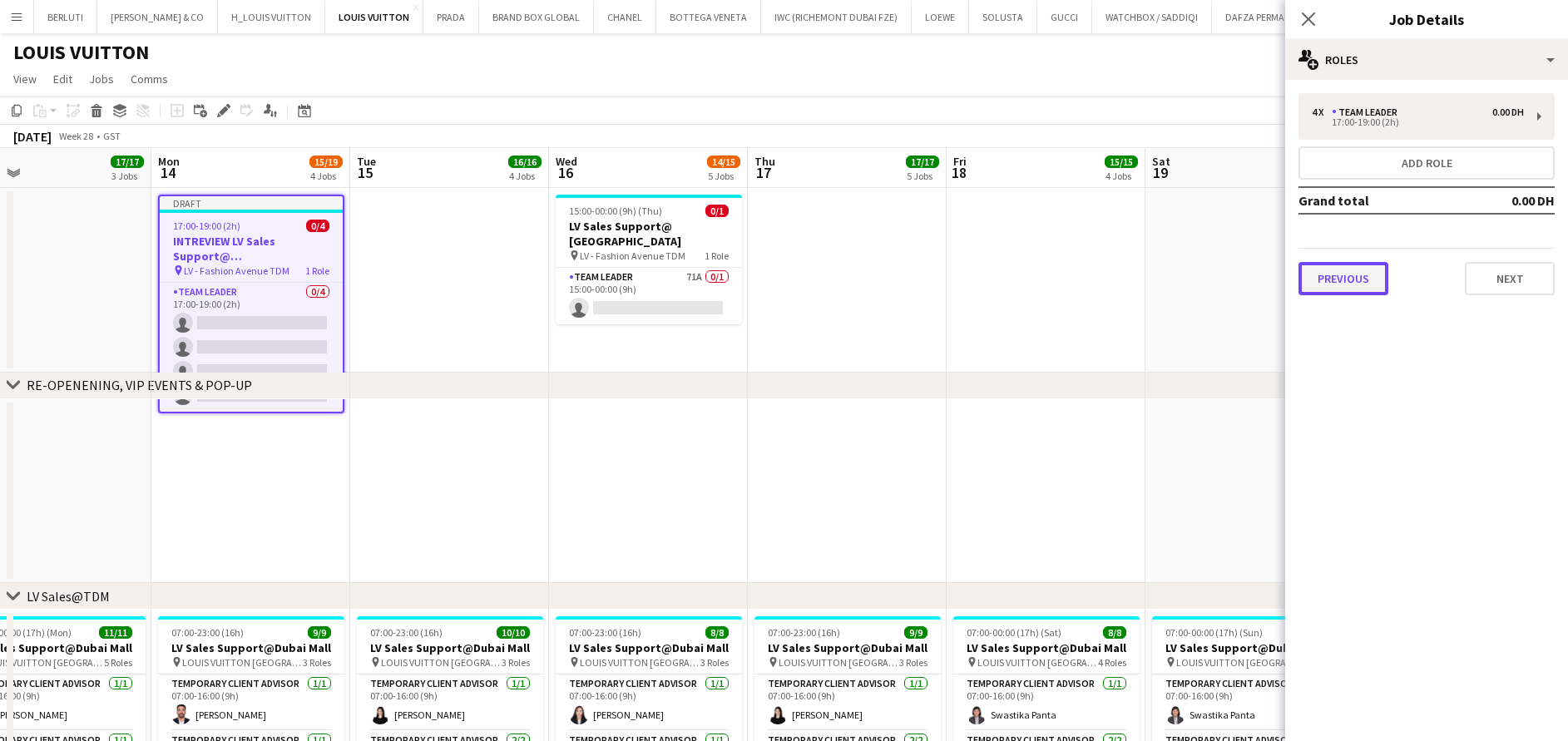 click on "Previous" at bounding box center (1343, 279) 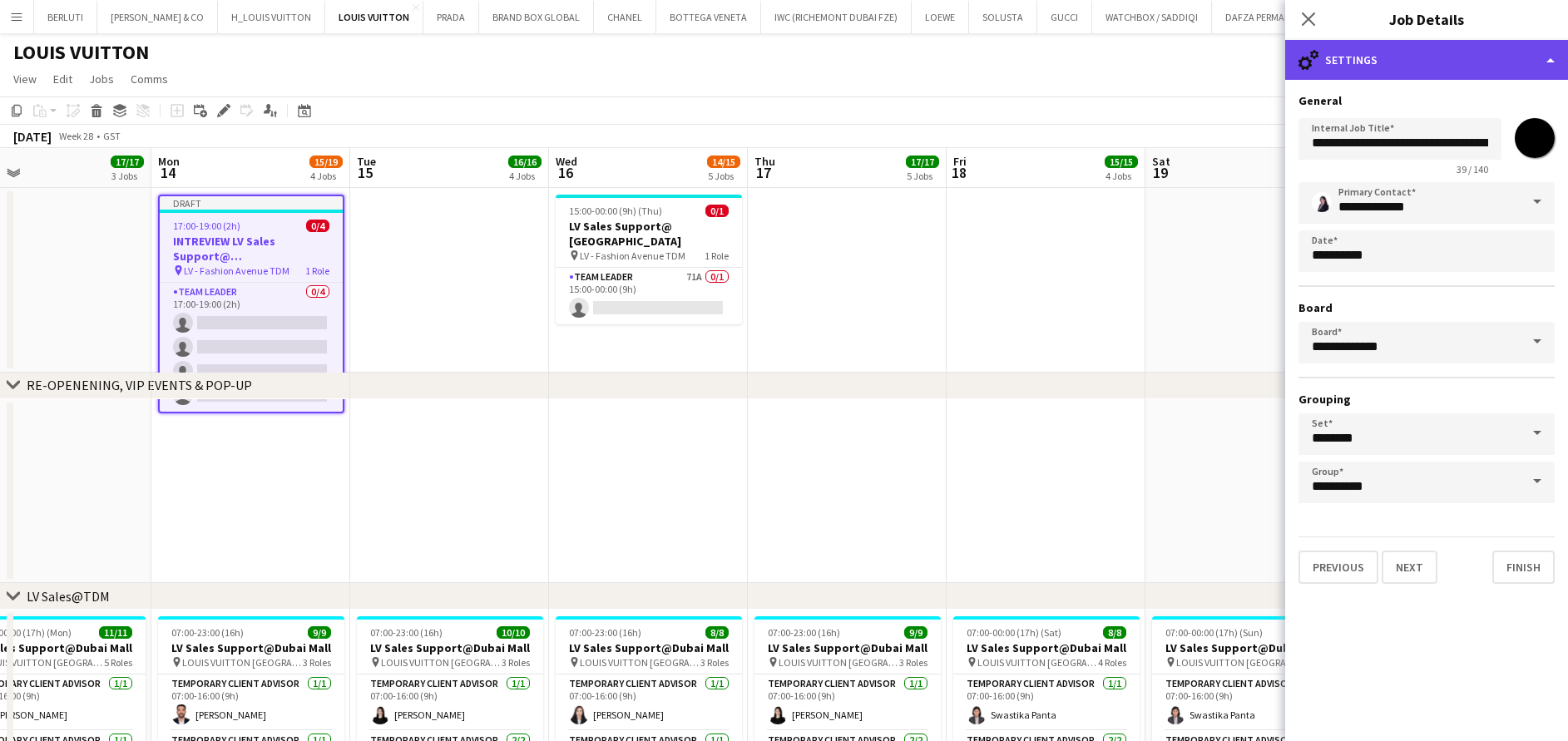 click on "cog-double-3
Settings" 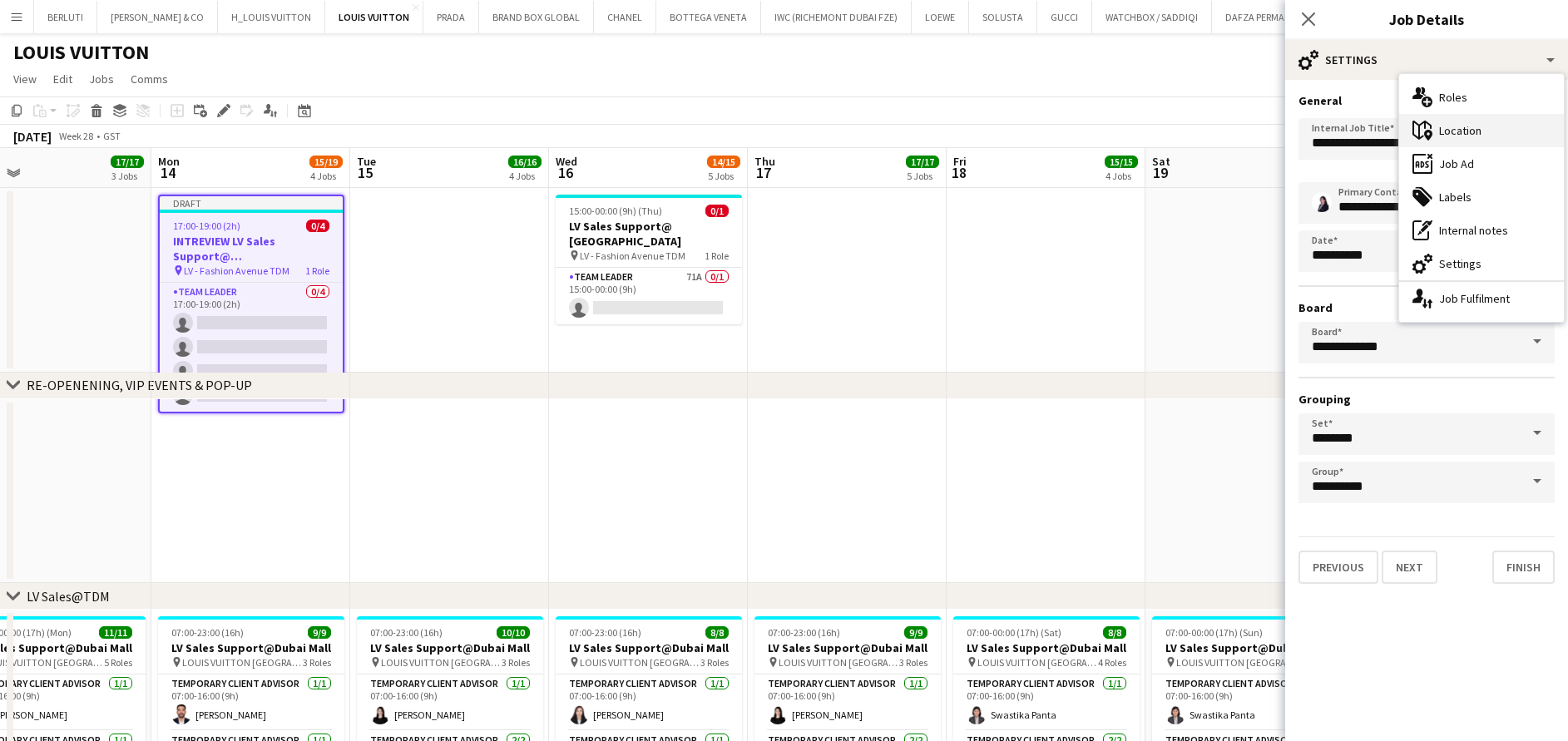 click on "maps-pin-1
Location" at bounding box center [1481, 131] 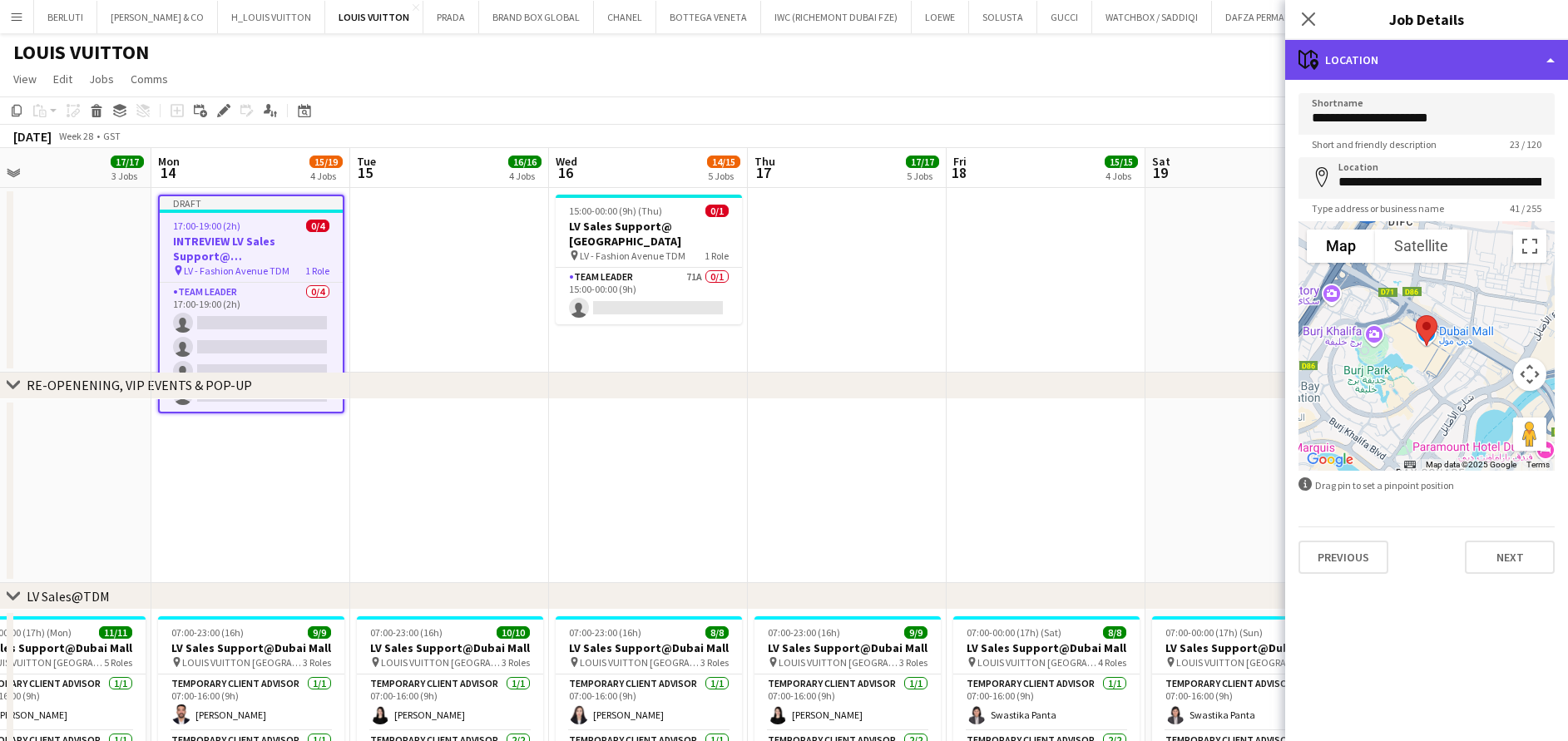 click on "maps-pin-1
Location" 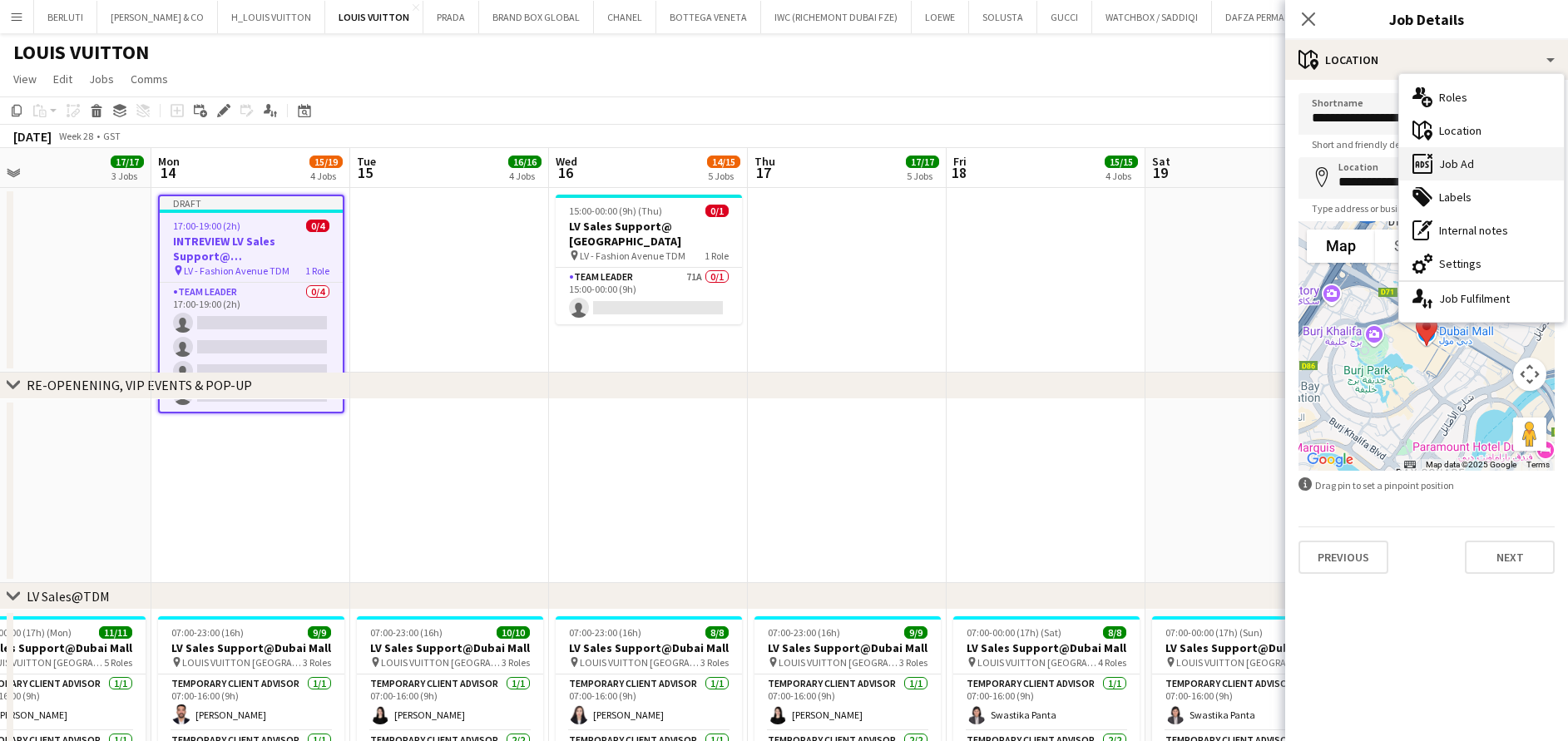 click on "ads-window
Job Ad" at bounding box center [1481, 164] 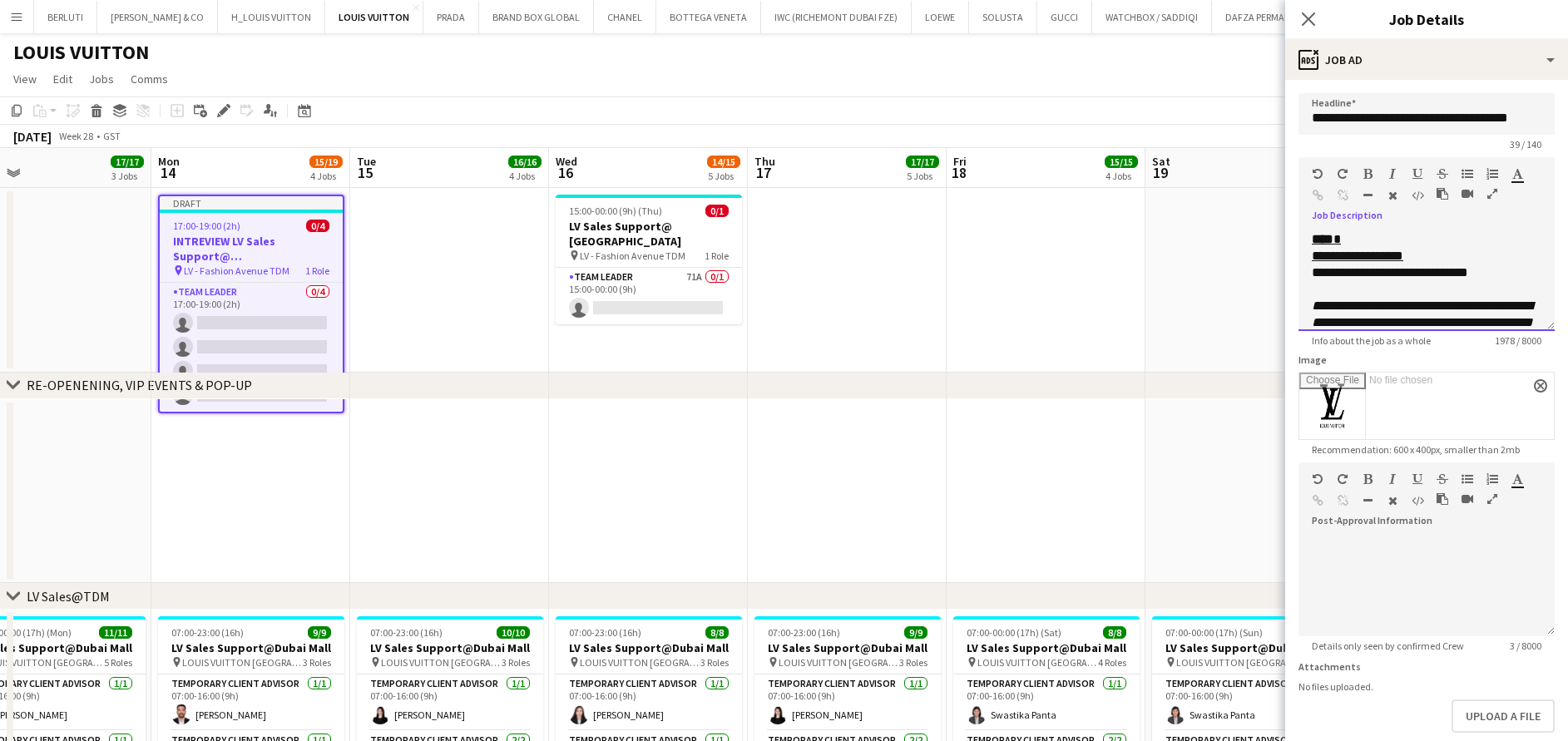 click on "****" at bounding box center (1323, 239) 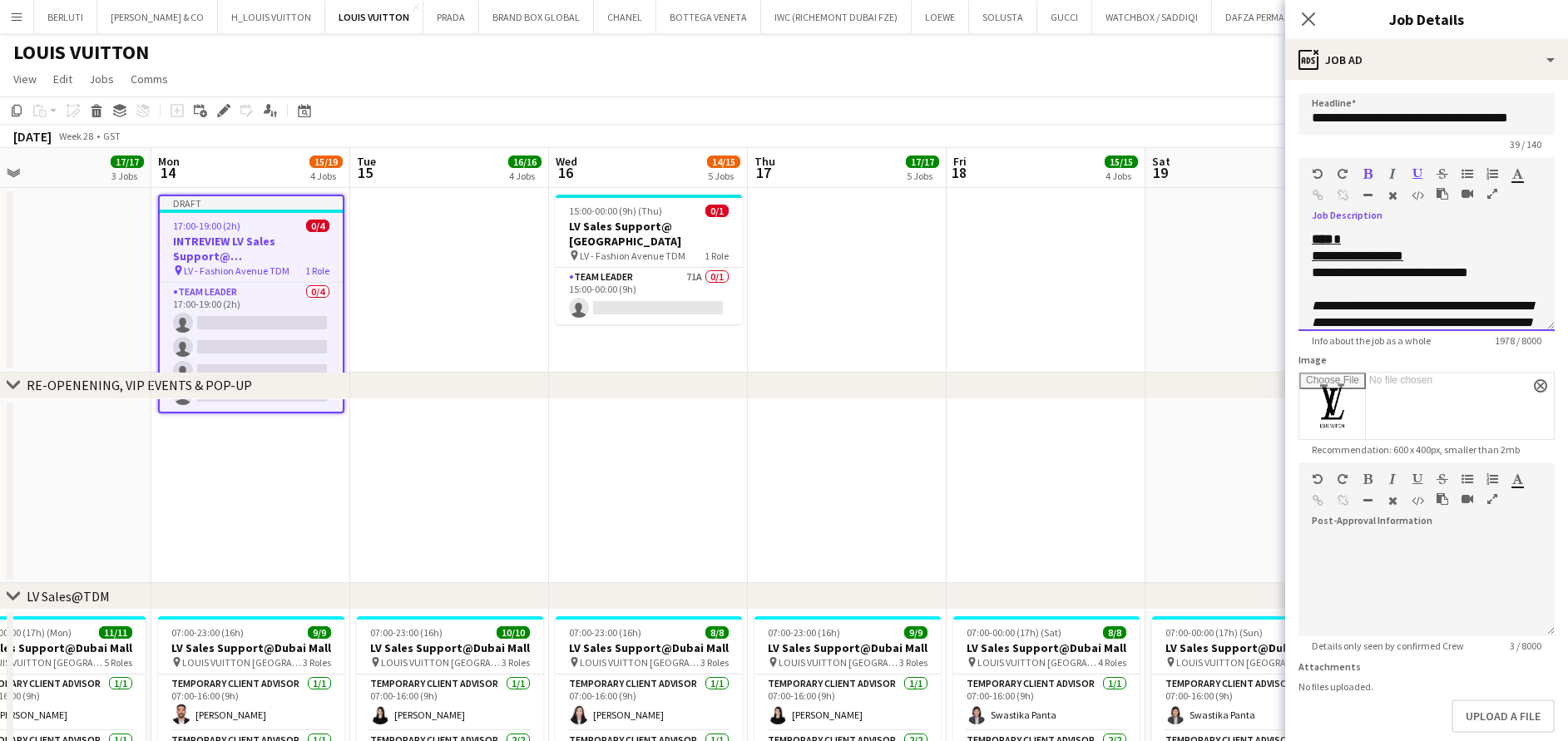 click on "**********" at bounding box center (1427, 275) 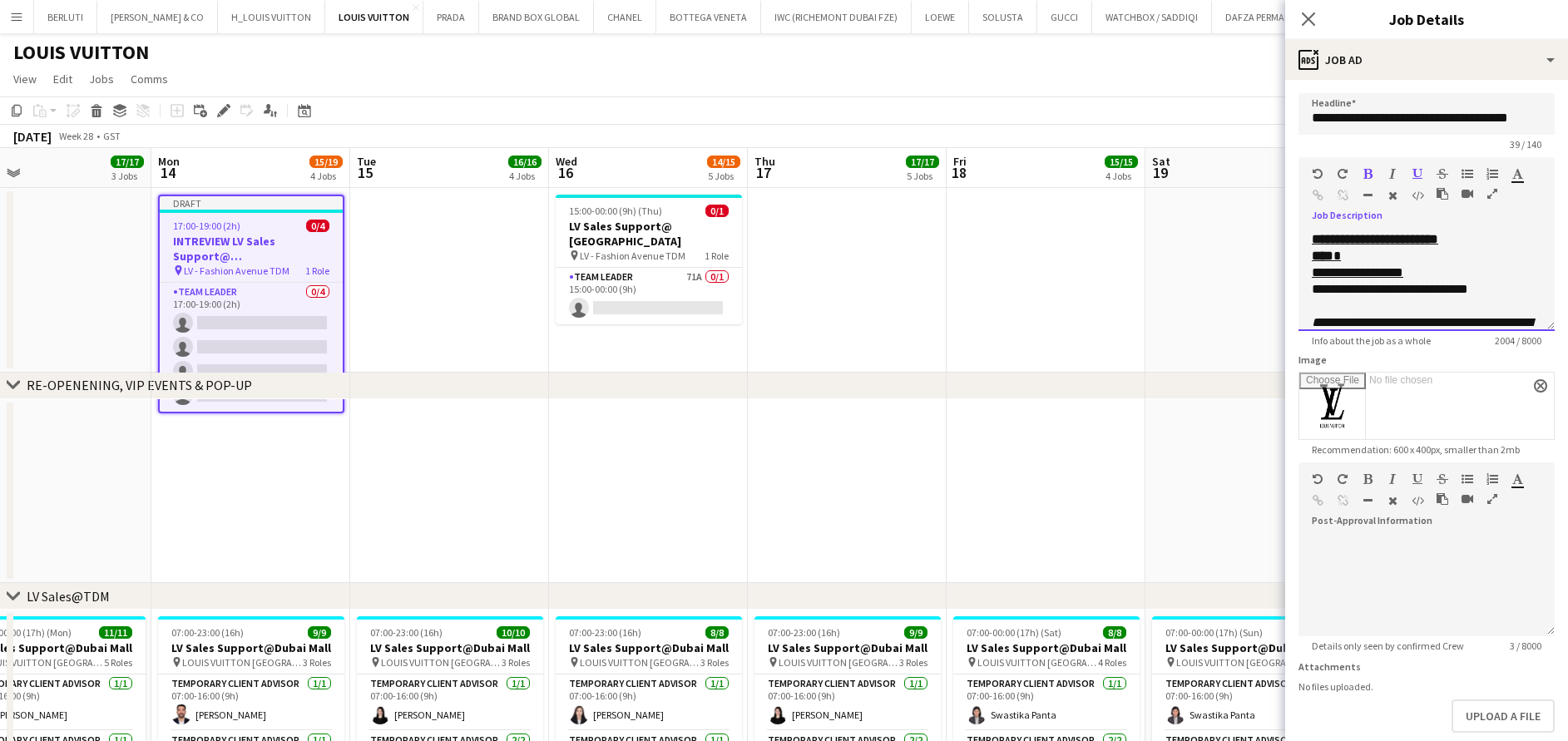 click on "**********" at bounding box center [1427, 281] 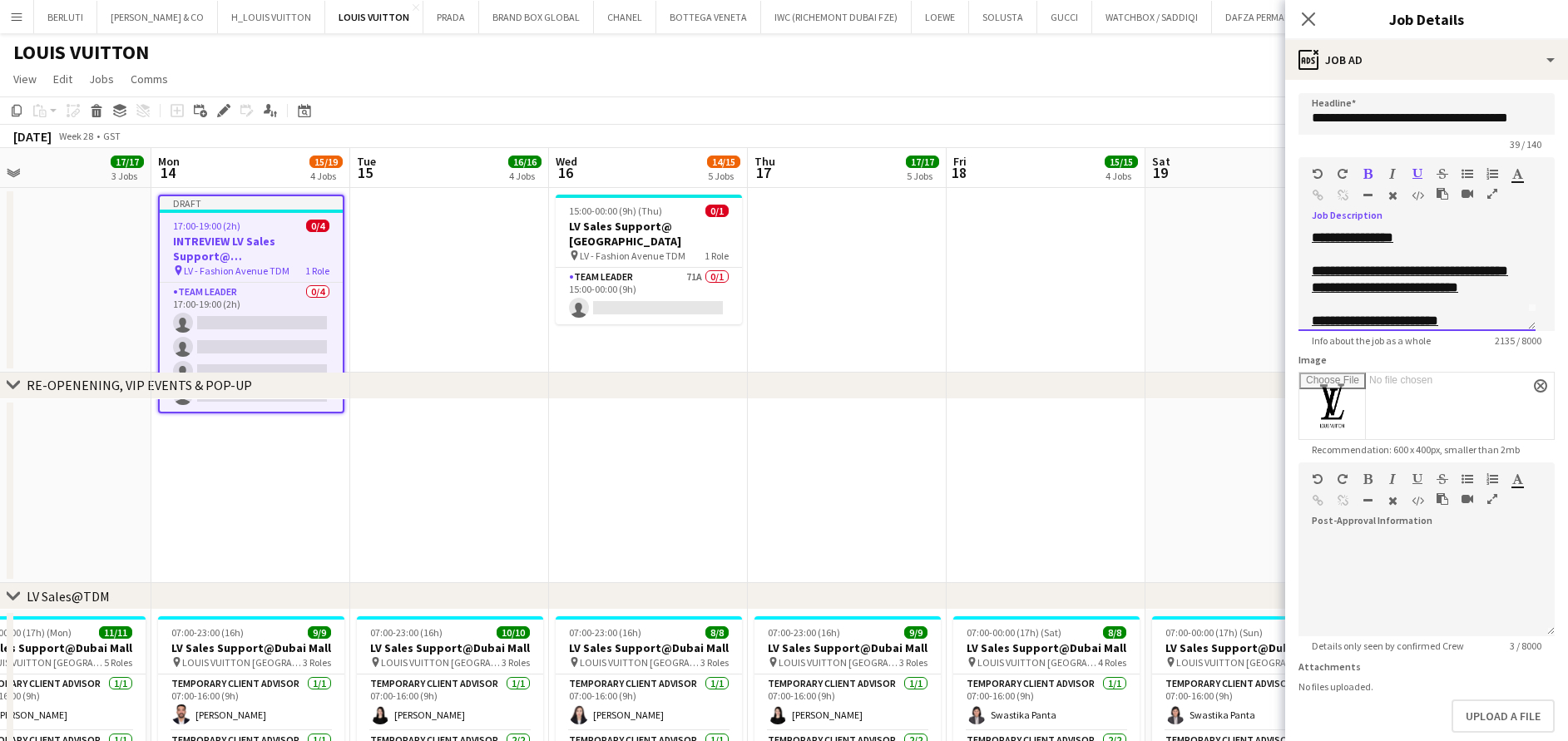 scroll, scrollTop: 35, scrollLeft: 0, axis: vertical 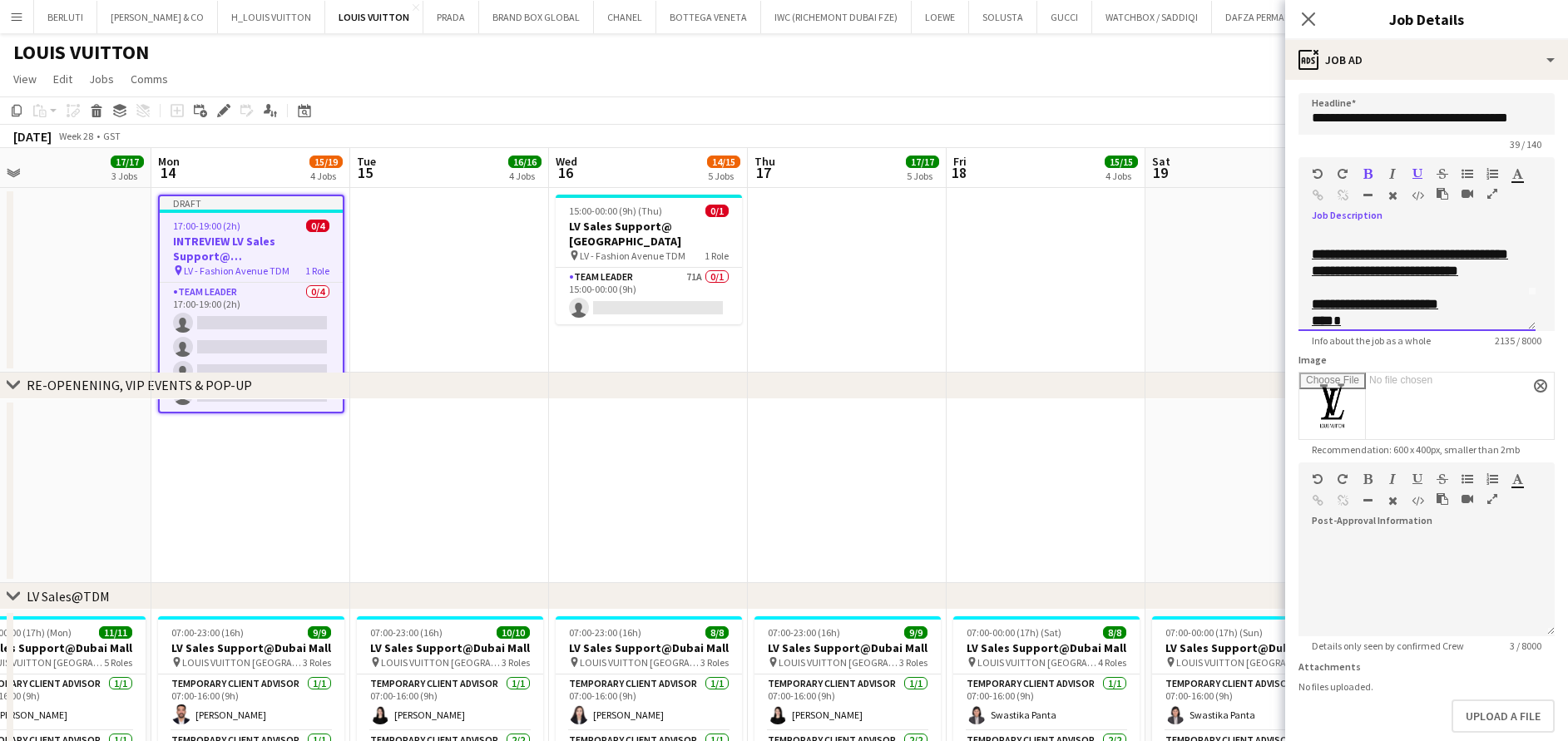 click on "**********" at bounding box center (1410, 262) 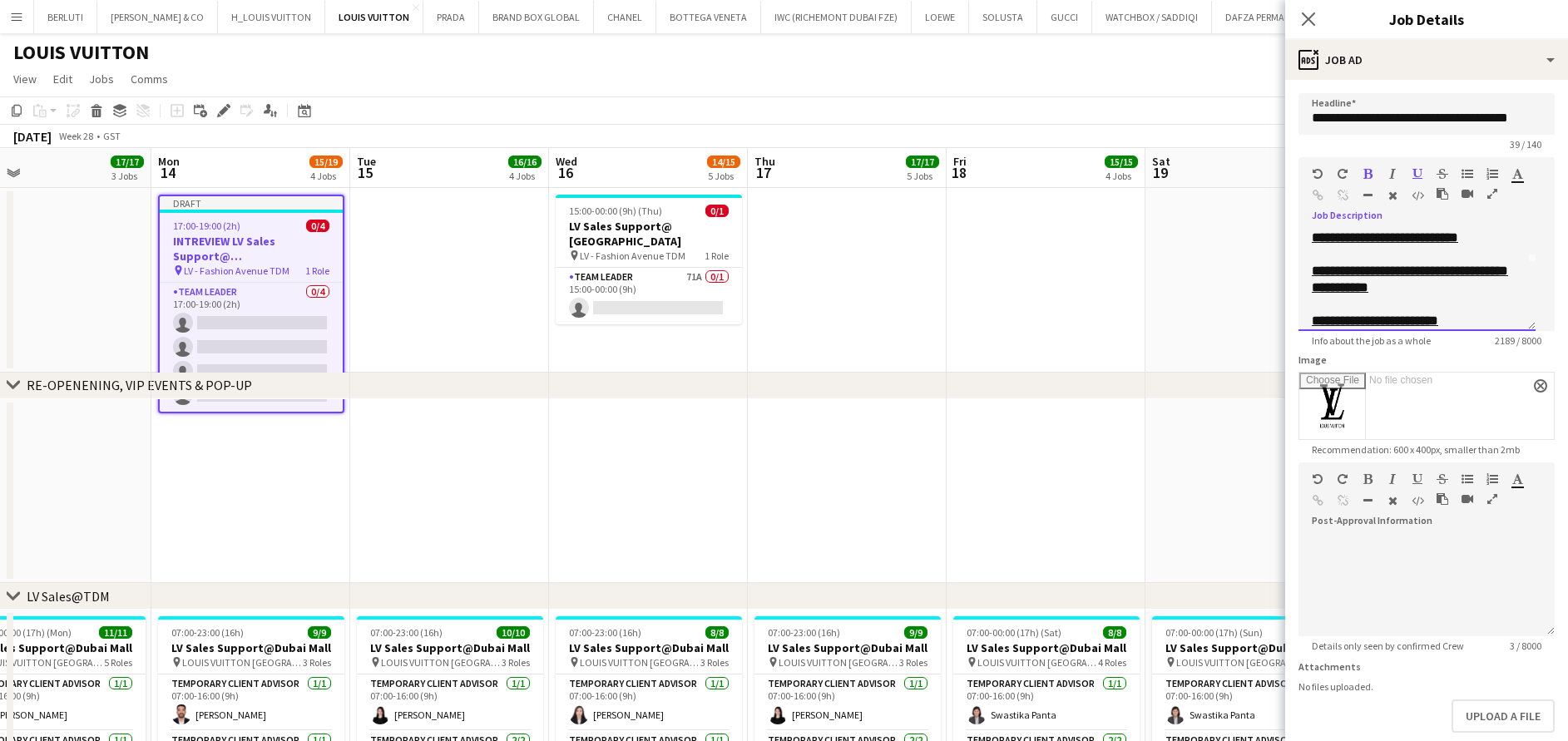 scroll, scrollTop: 85, scrollLeft: 0, axis: vertical 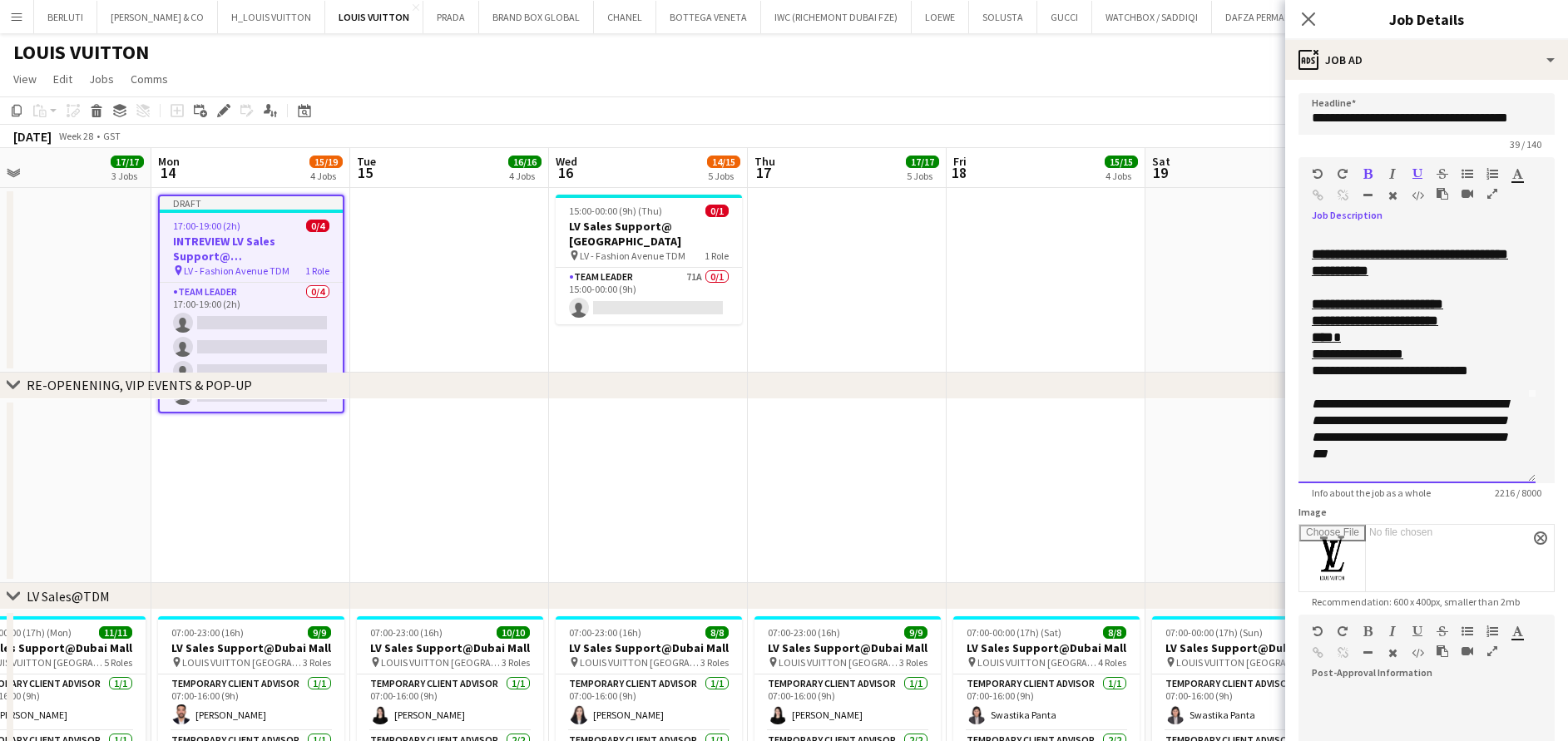 drag, startPoint x: 1525, startPoint y: 343, endPoint x: 1539, endPoint y: 560, distance: 217.45114 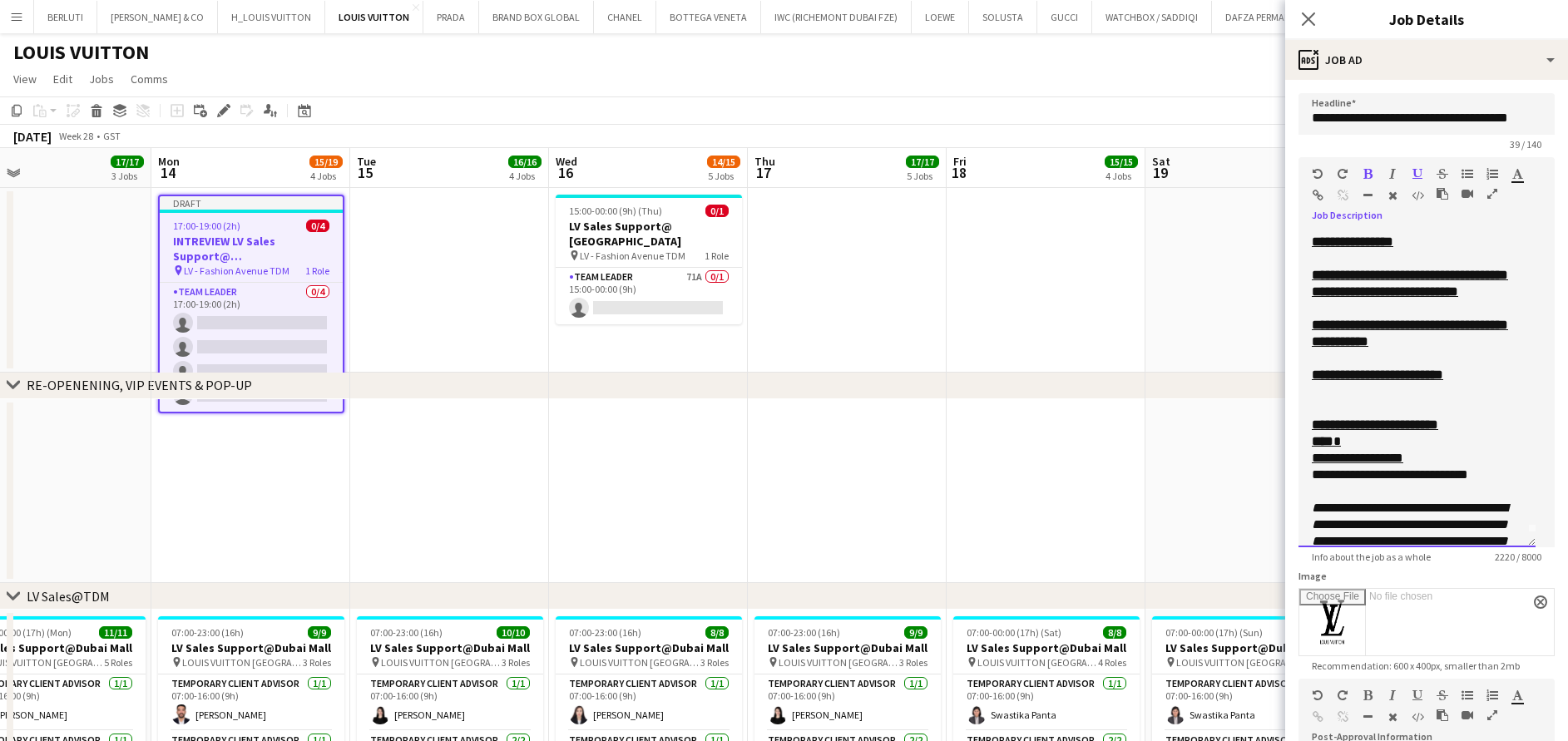 scroll, scrollTop: 0, scrollLeft: 0, axis: both 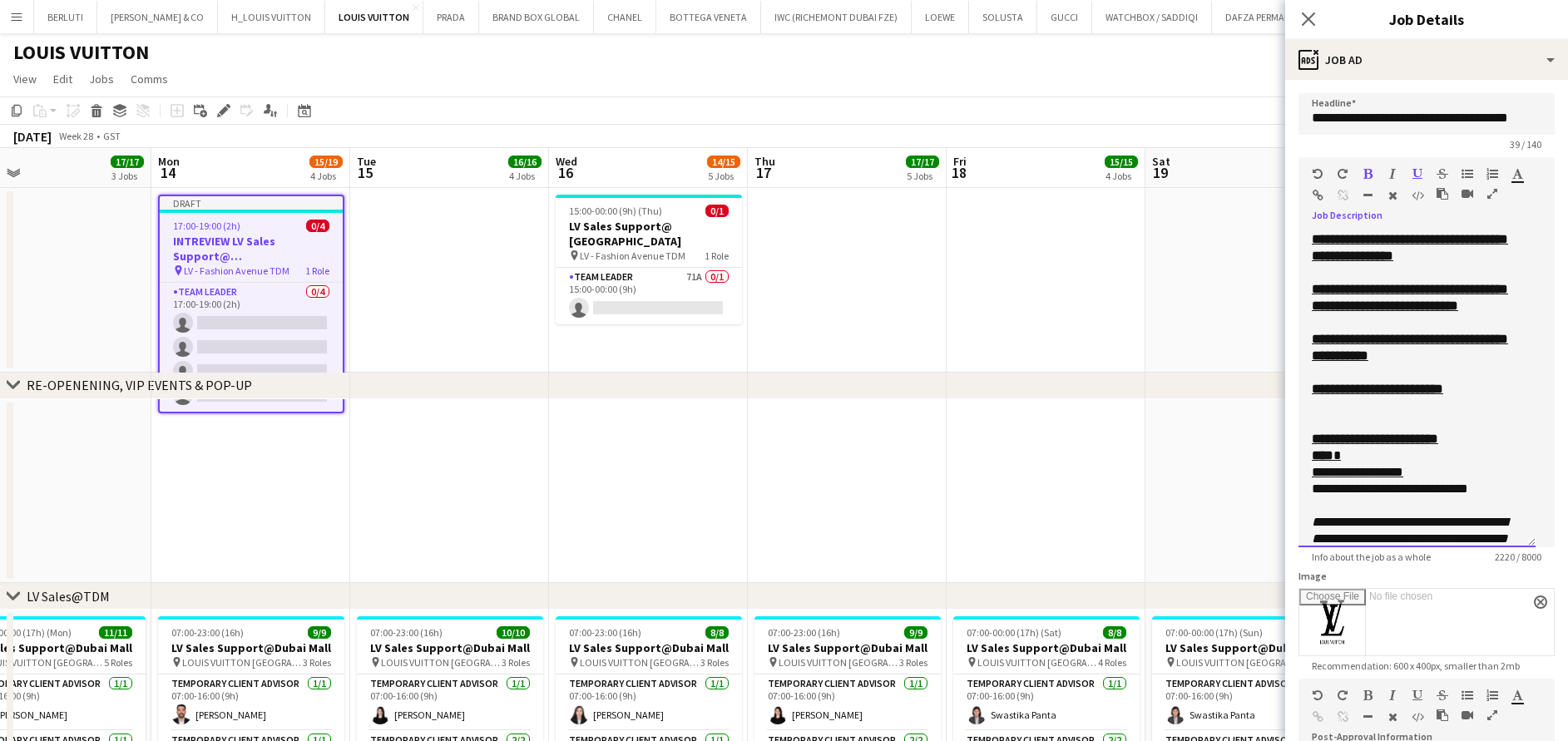 drag, startPoint x: 1486, startPoint y: 339, endPoint x: 1294, endPoint y: 247, distance: 212.90373 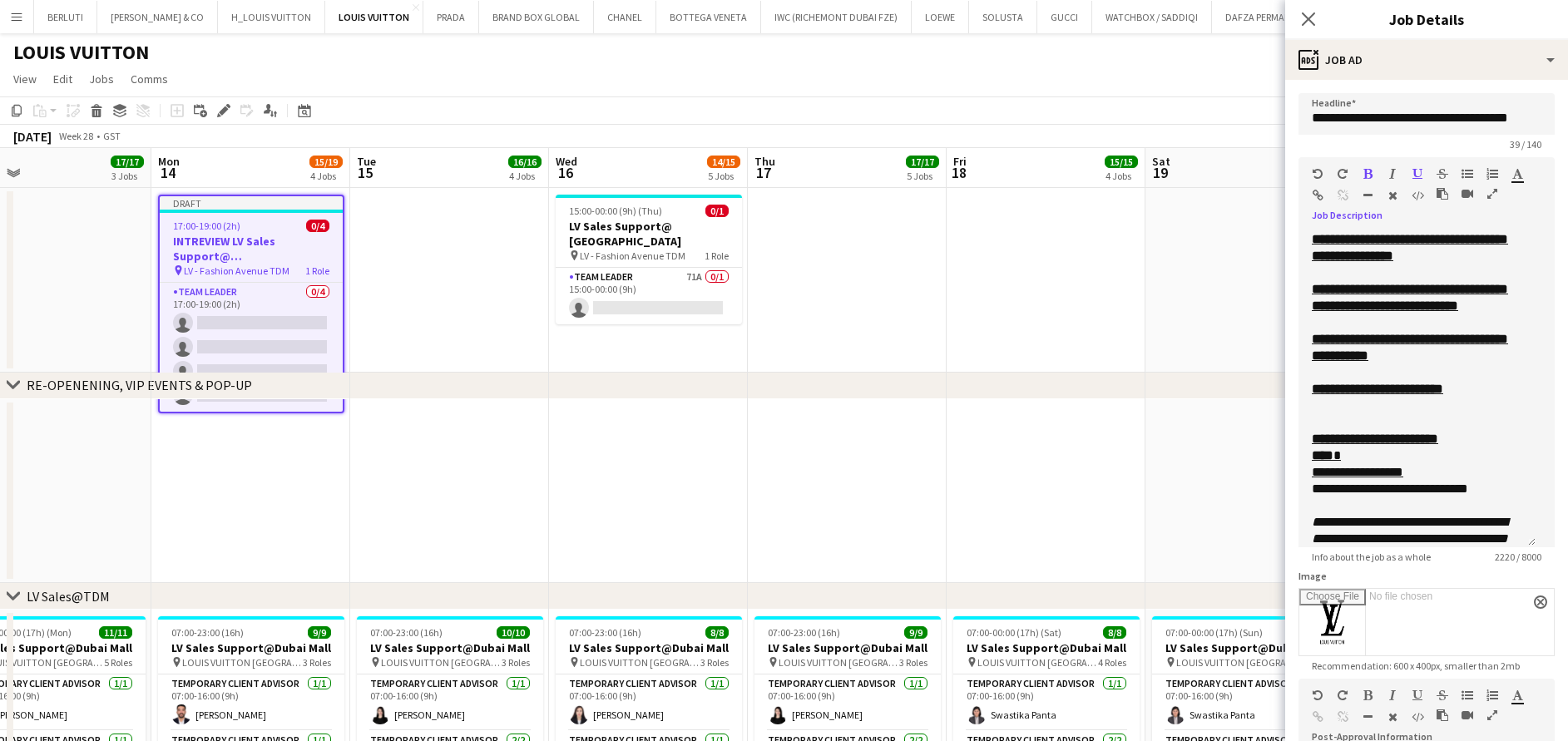click at bounding box center [1368, 174] 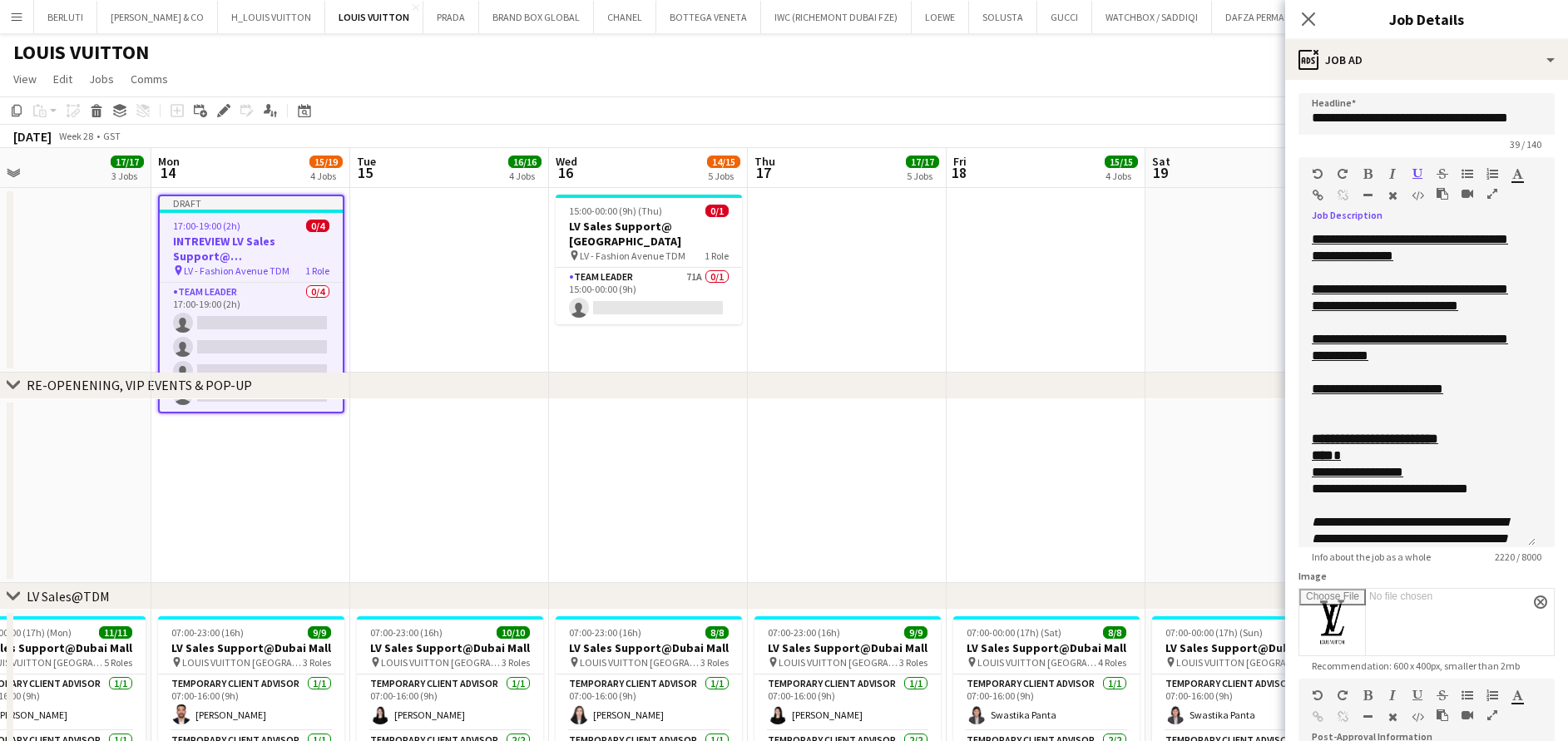 click at bounding box center (1417, 174) 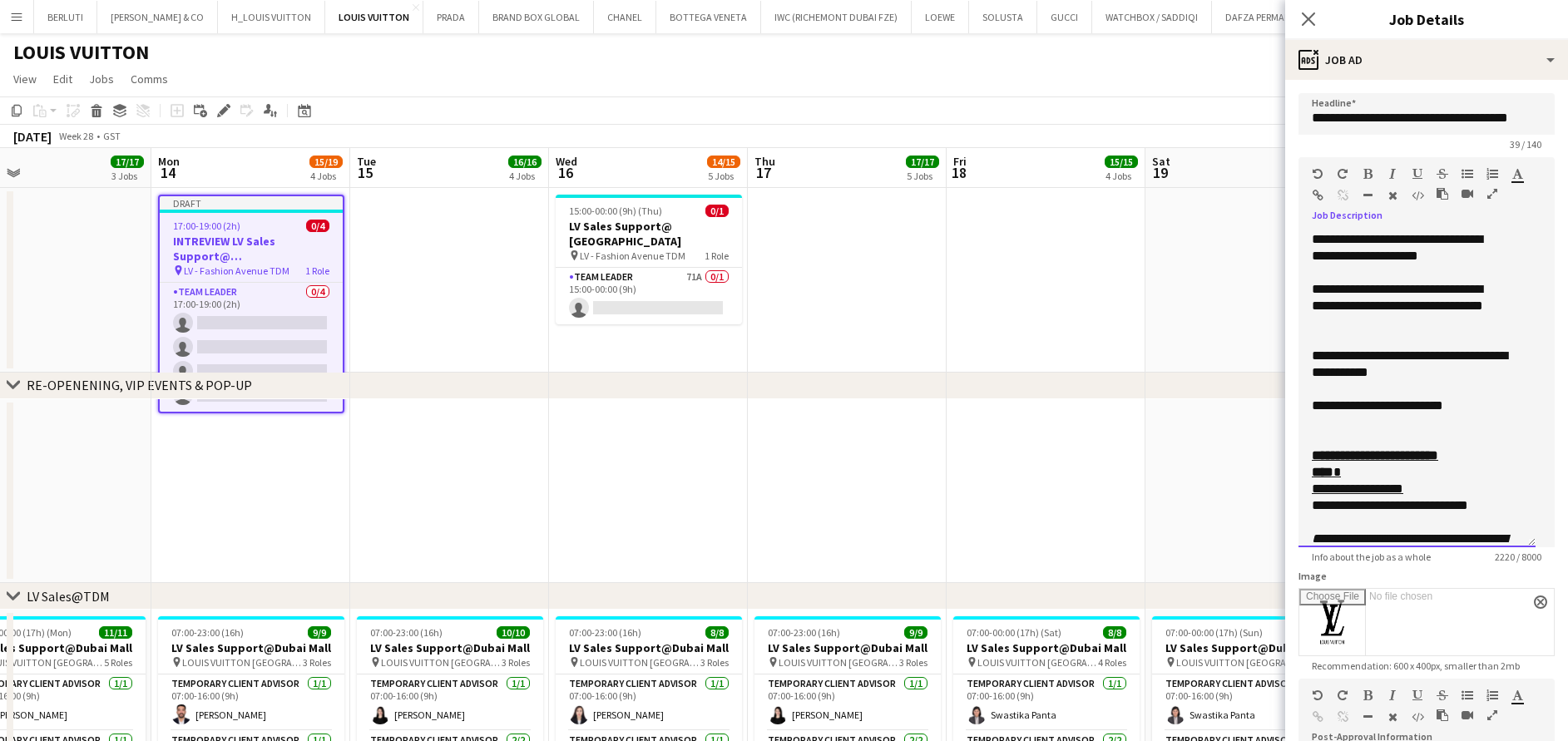 drag, startPoint x: 1399, startPoint y: 309, endPoint x: 1421, endPoint y: 301, distance: 23.4094 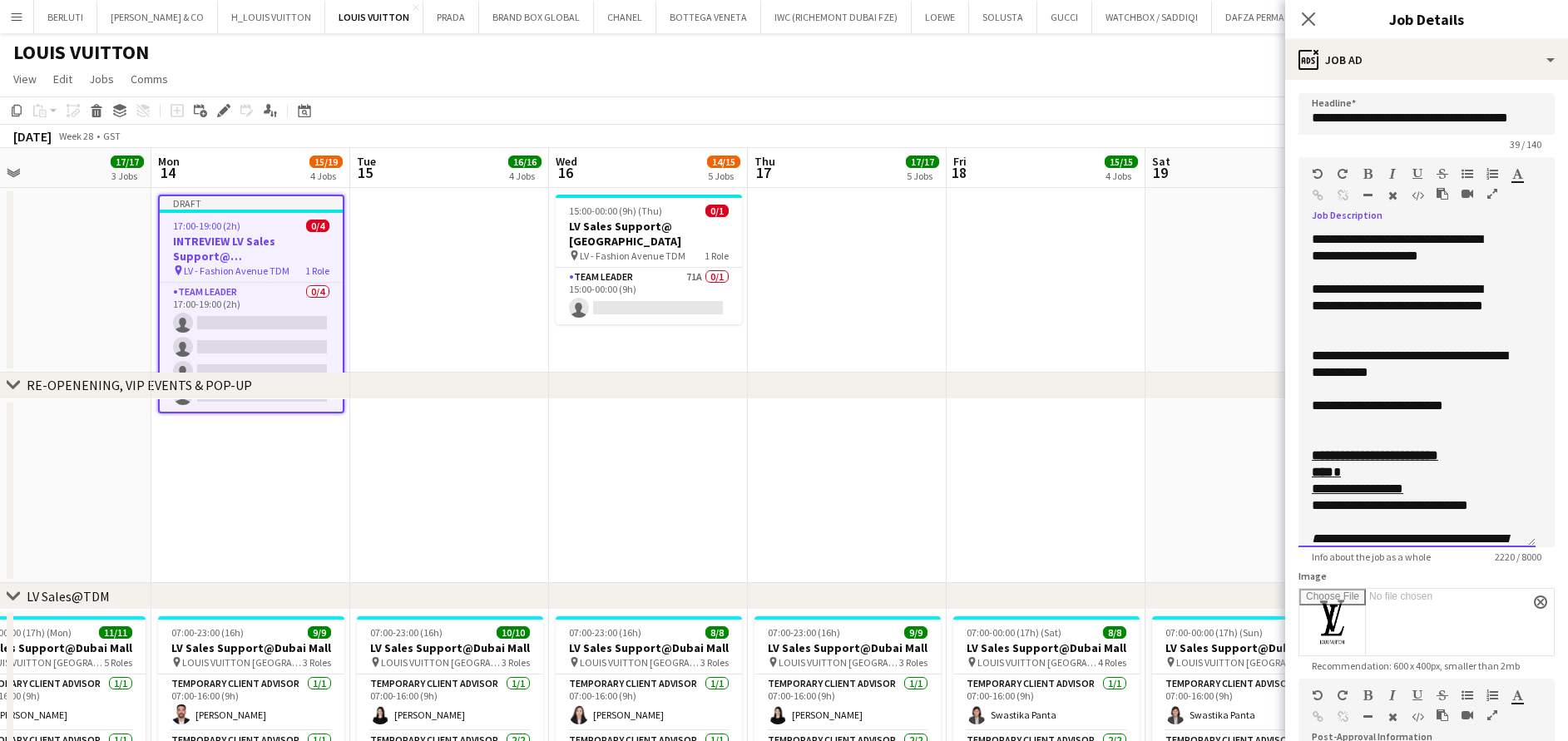 click on "**********" at bounding box center (1407, 248) 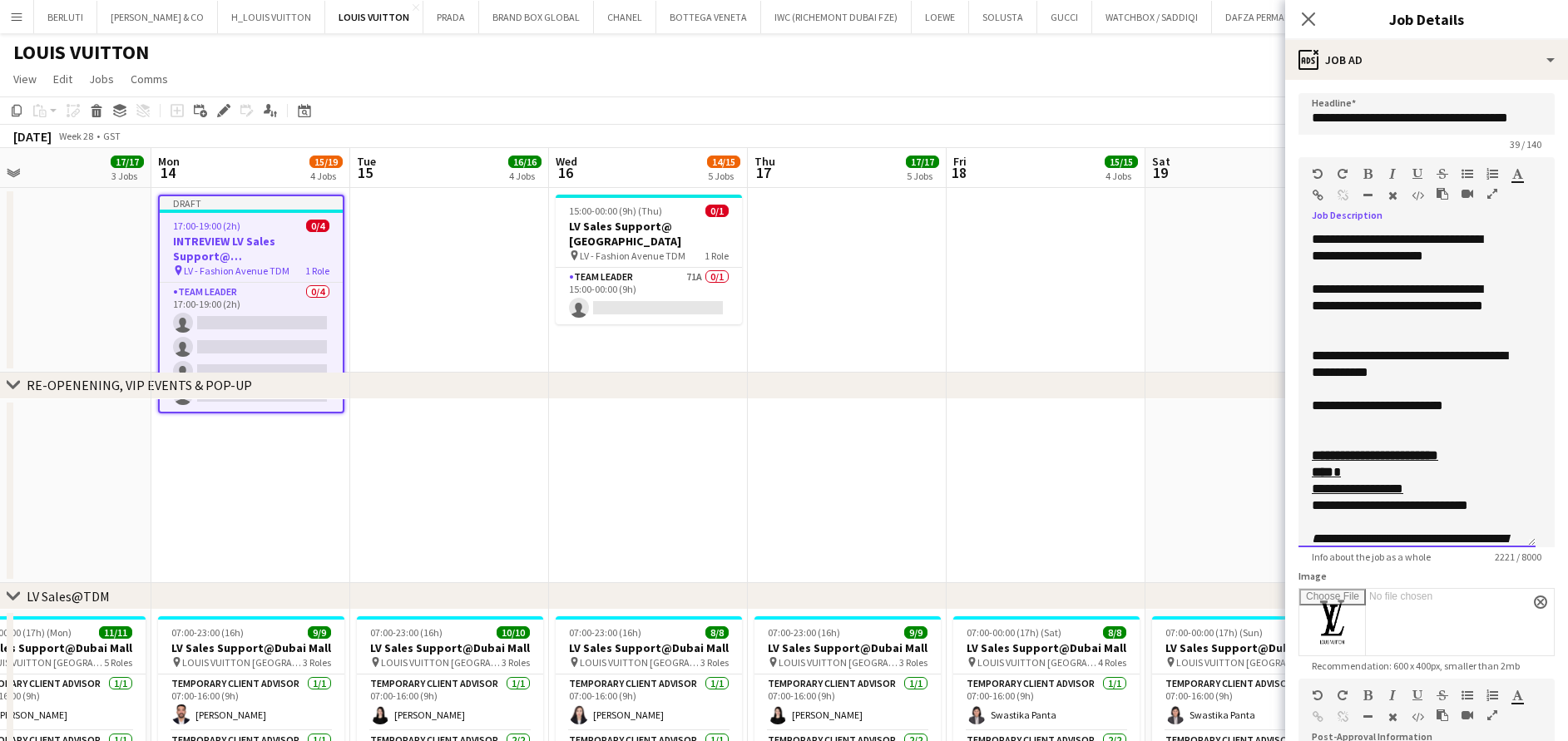 drag, startPoint x: 1360, startPoint y: 316, endPoint x: 1293, endPoint y: 311, distance: 67.18631 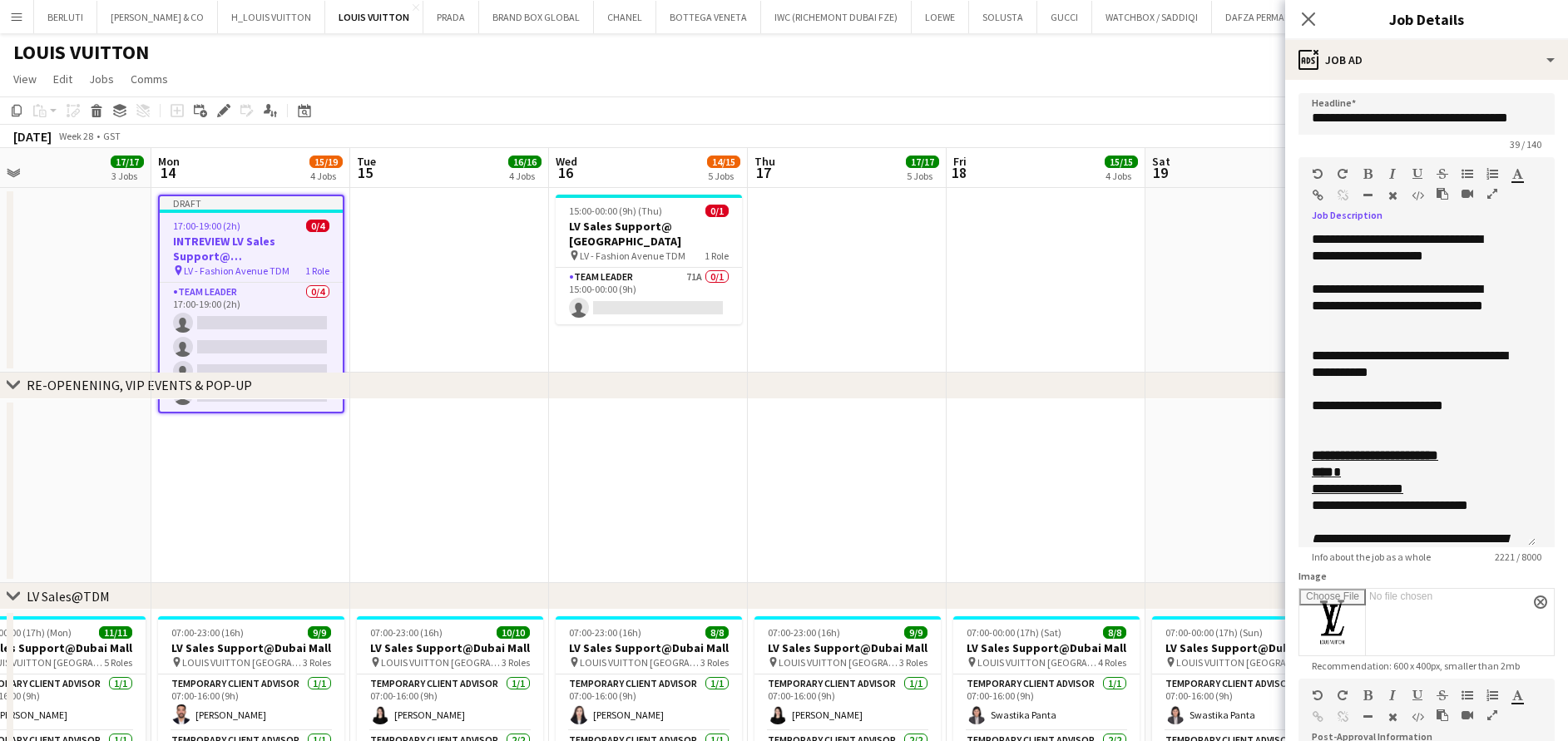 click at bounding box center [1368, 174] 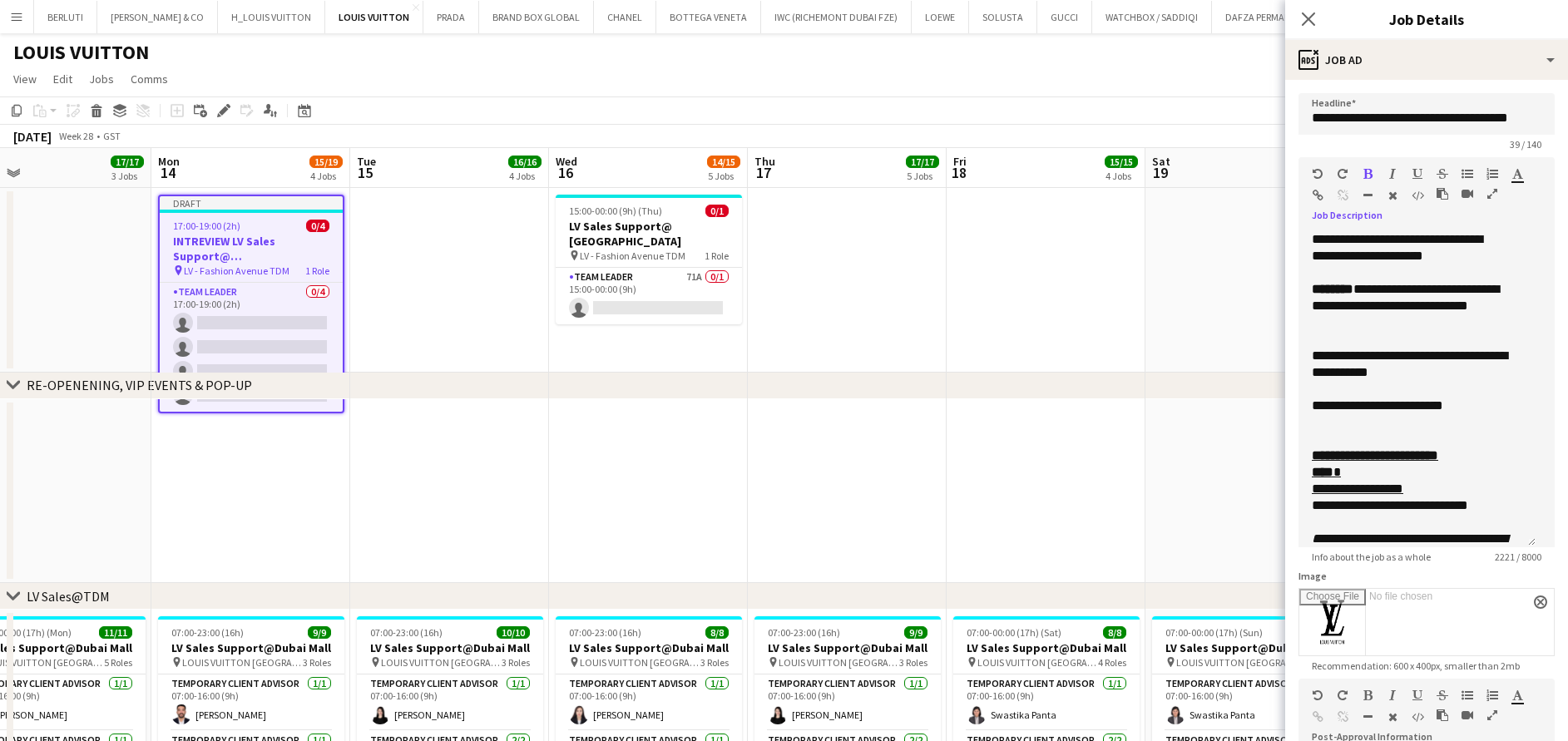 click at bounding box center (1368, 174) 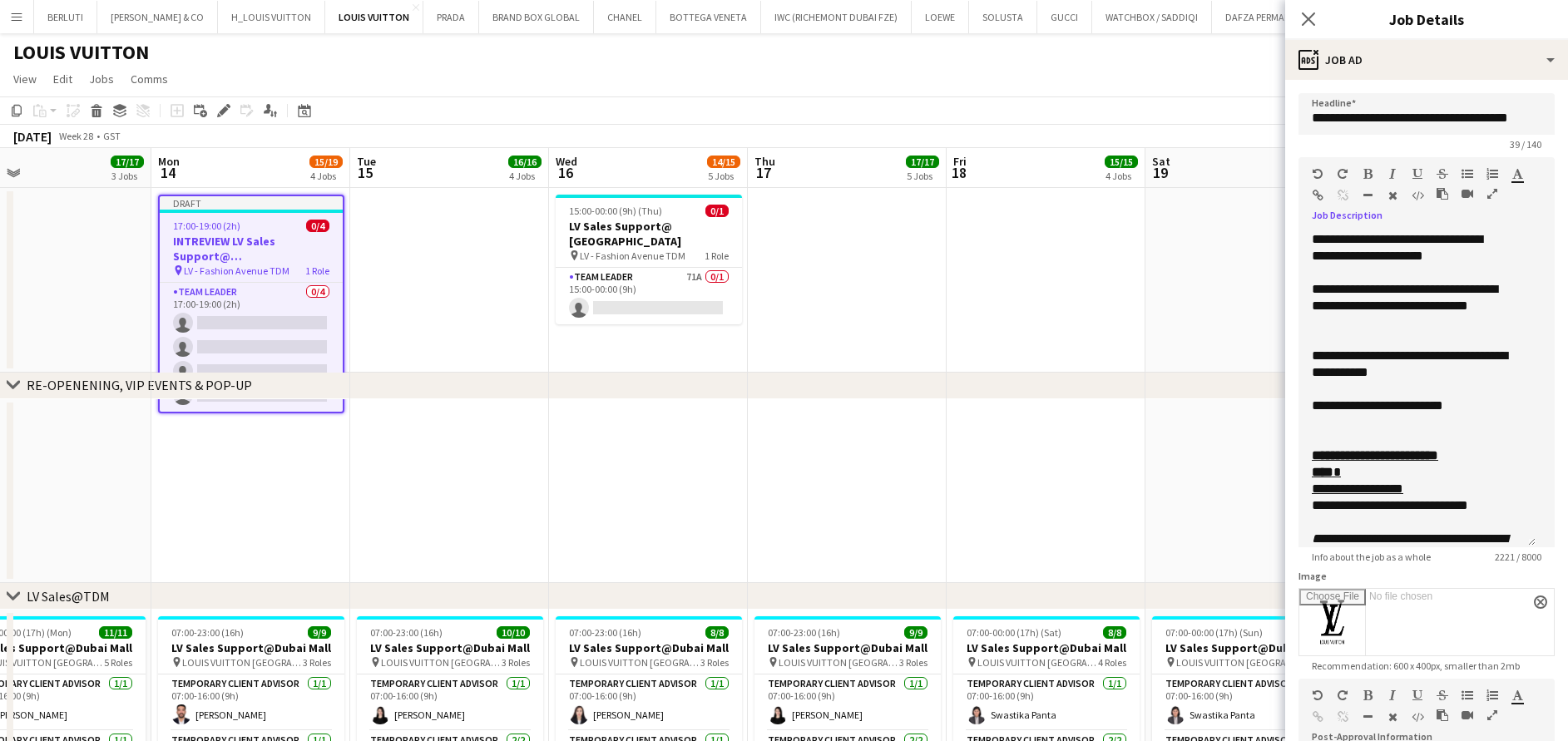 click at bounding box center [1368, 174] 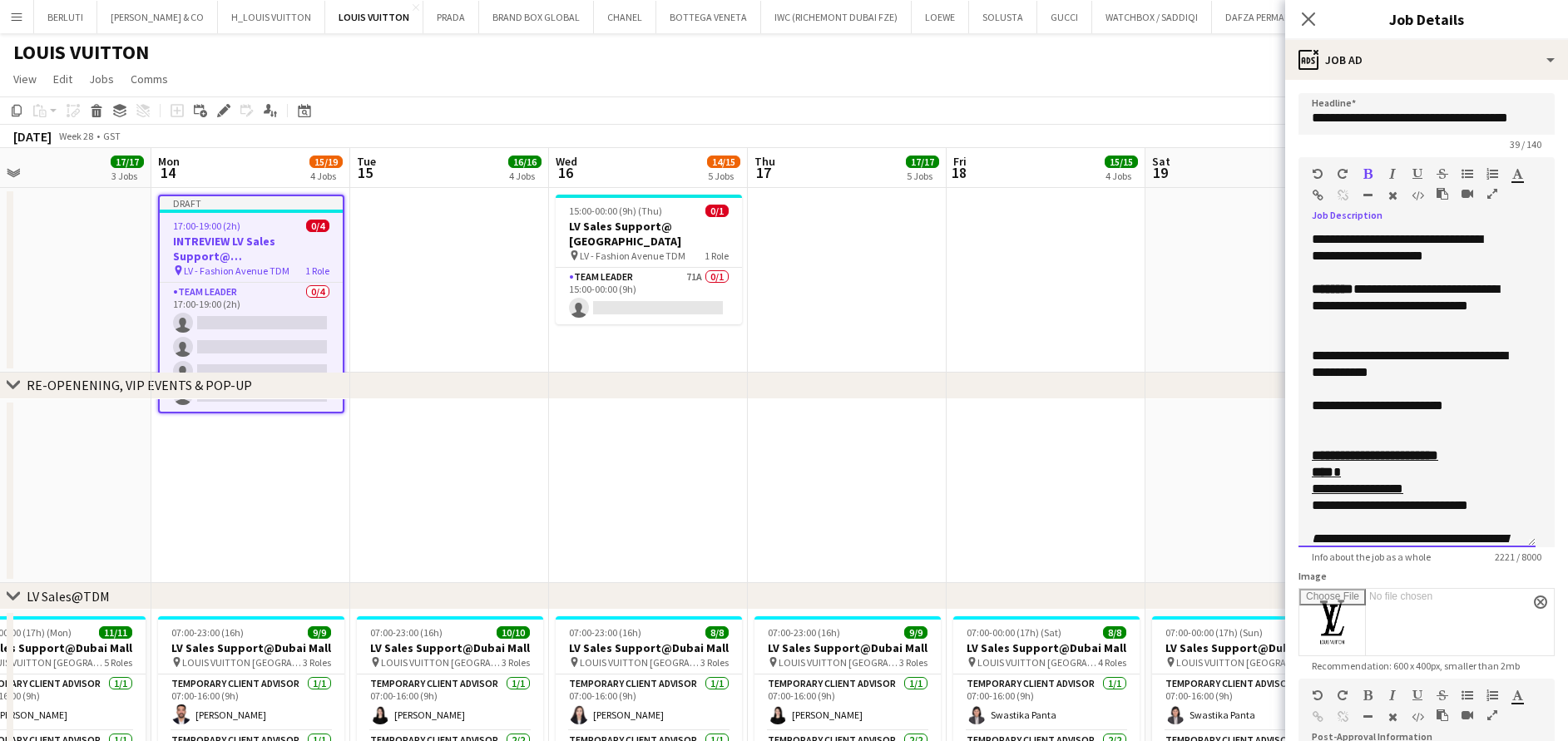 click at bounding box center (1412, 177) 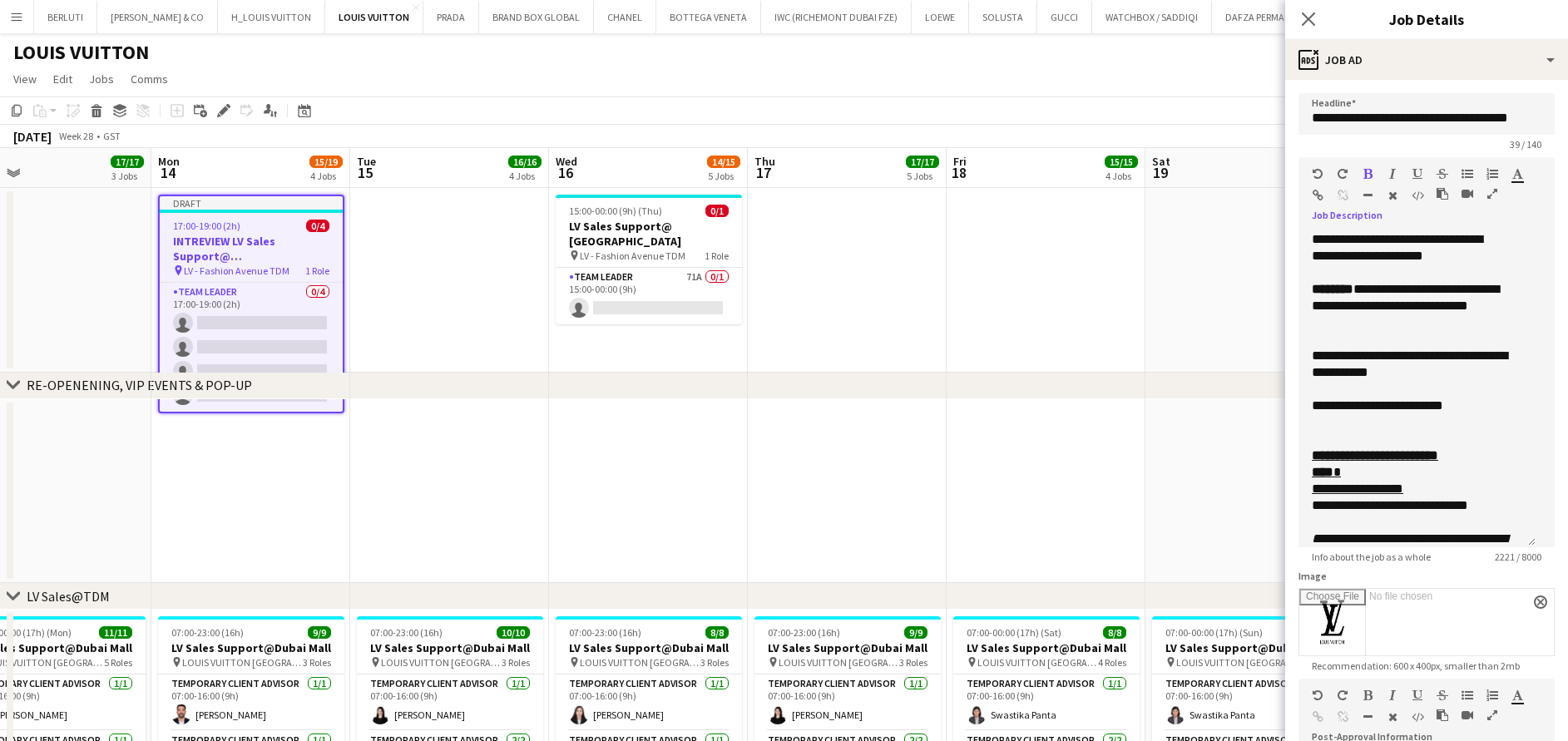 click at bounding box center (1417, 174) 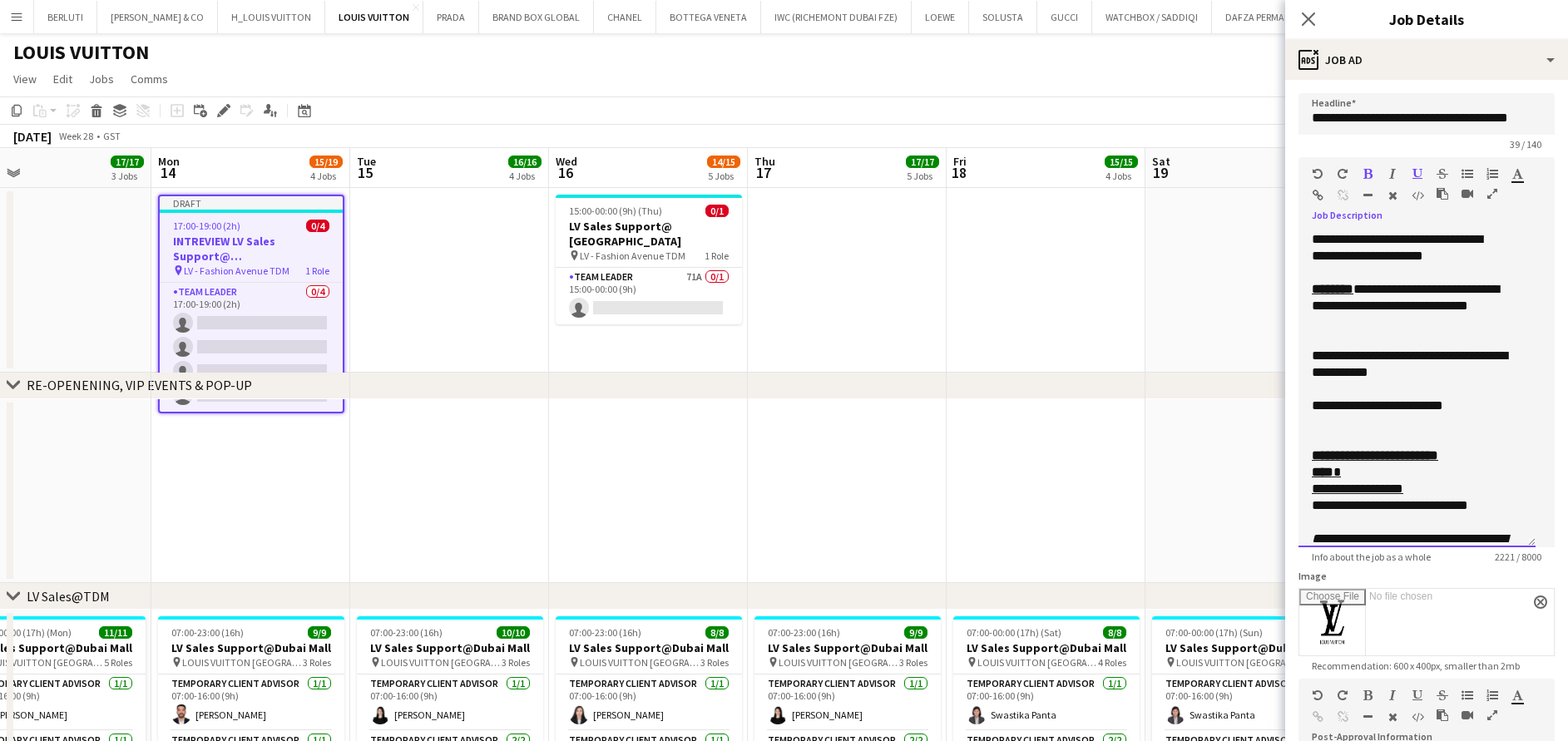 click on "**********" at bounding box center [1407, 306] 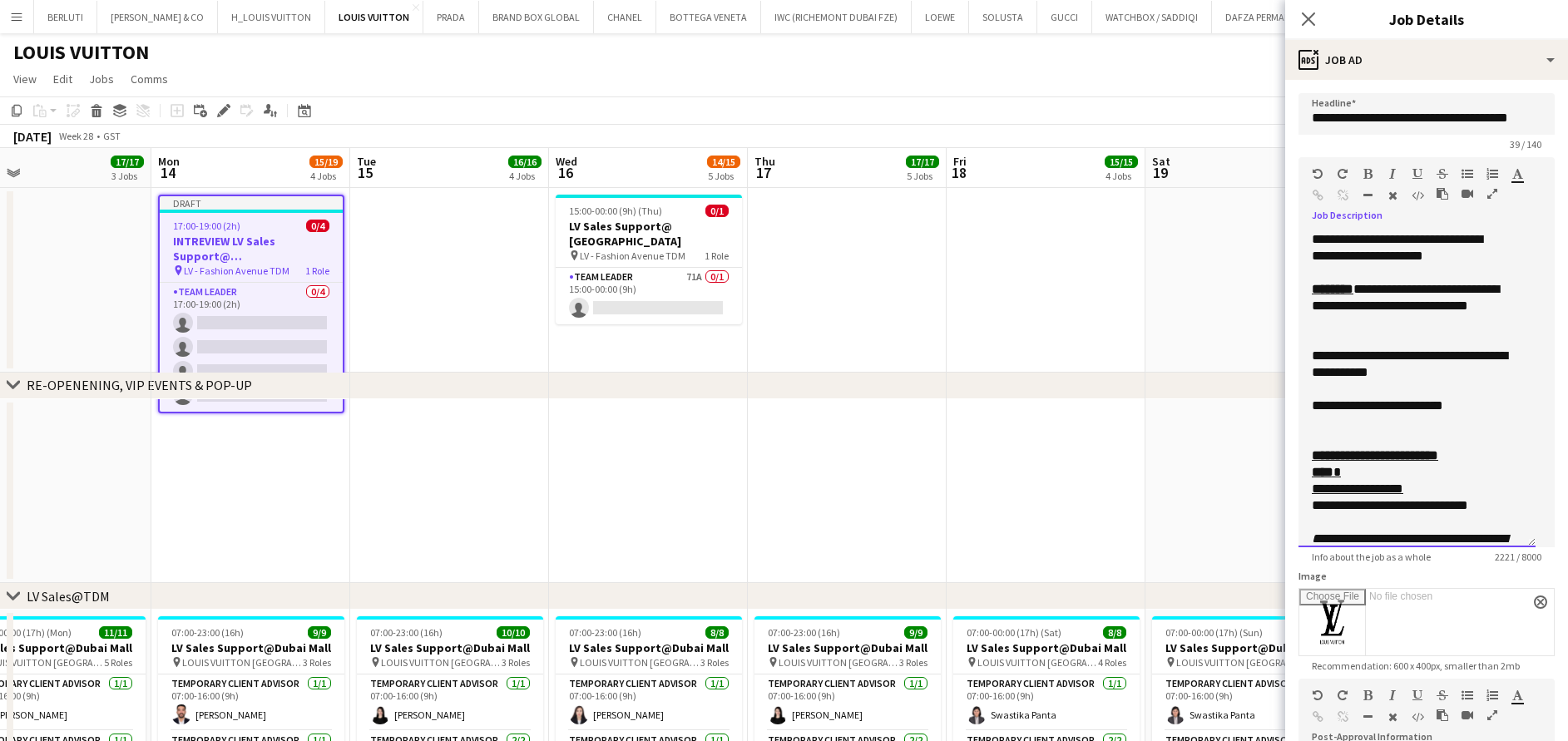 drag, startPoint x: 1345, startPoint y: 378, endPoint x: 1303, endPoint y: 378, distance: 42 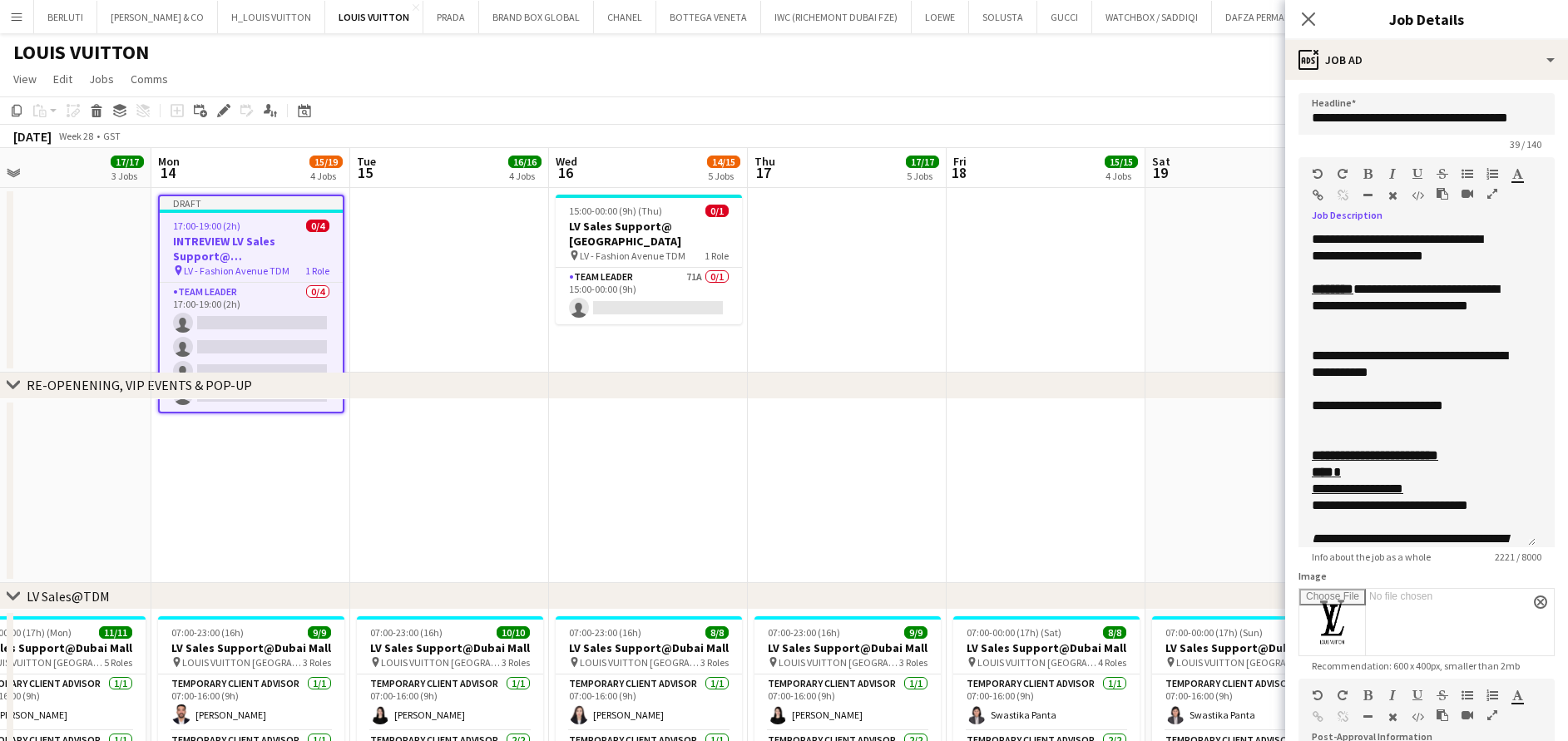click at bounding box center [1368, 174] 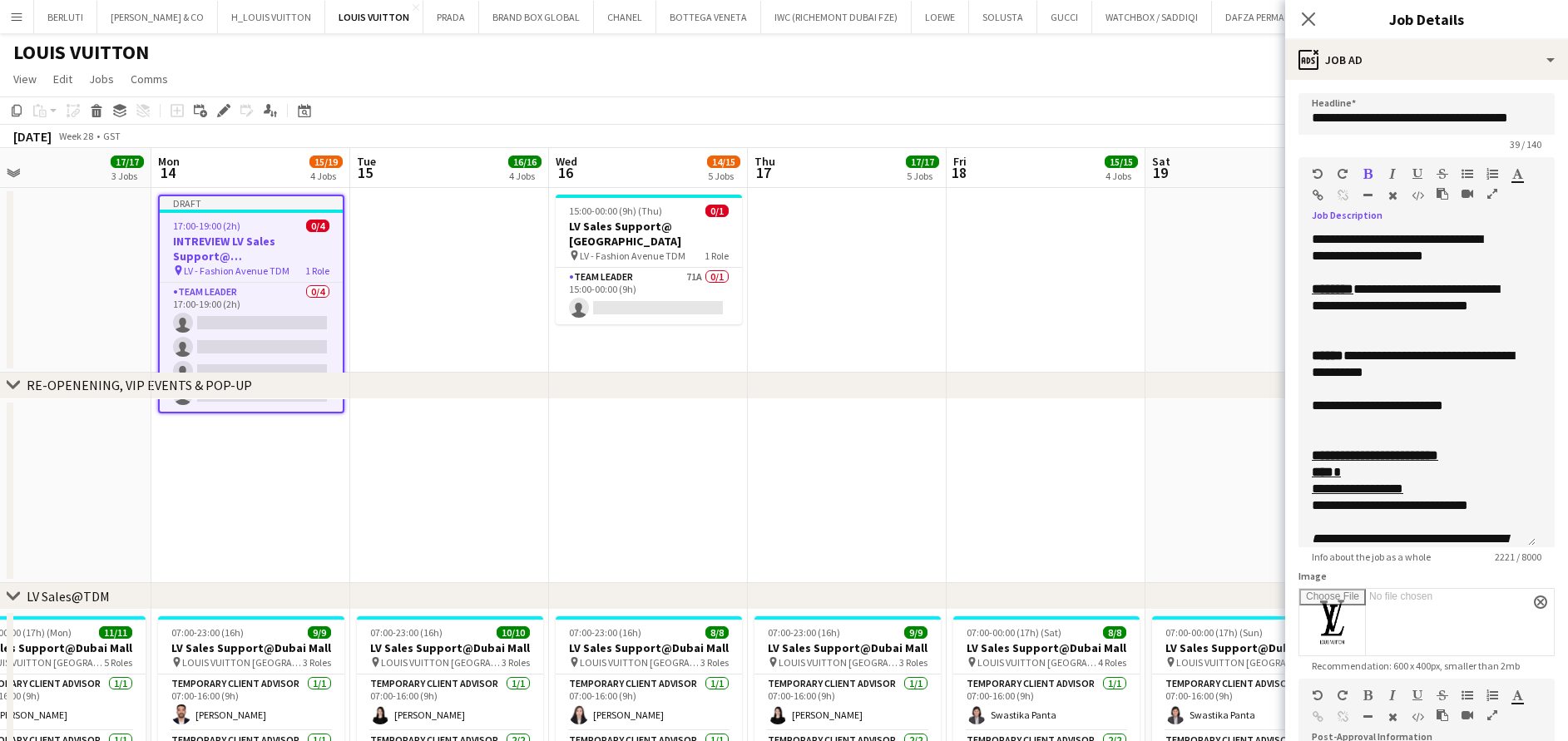click at bounding box center (1417, 174) 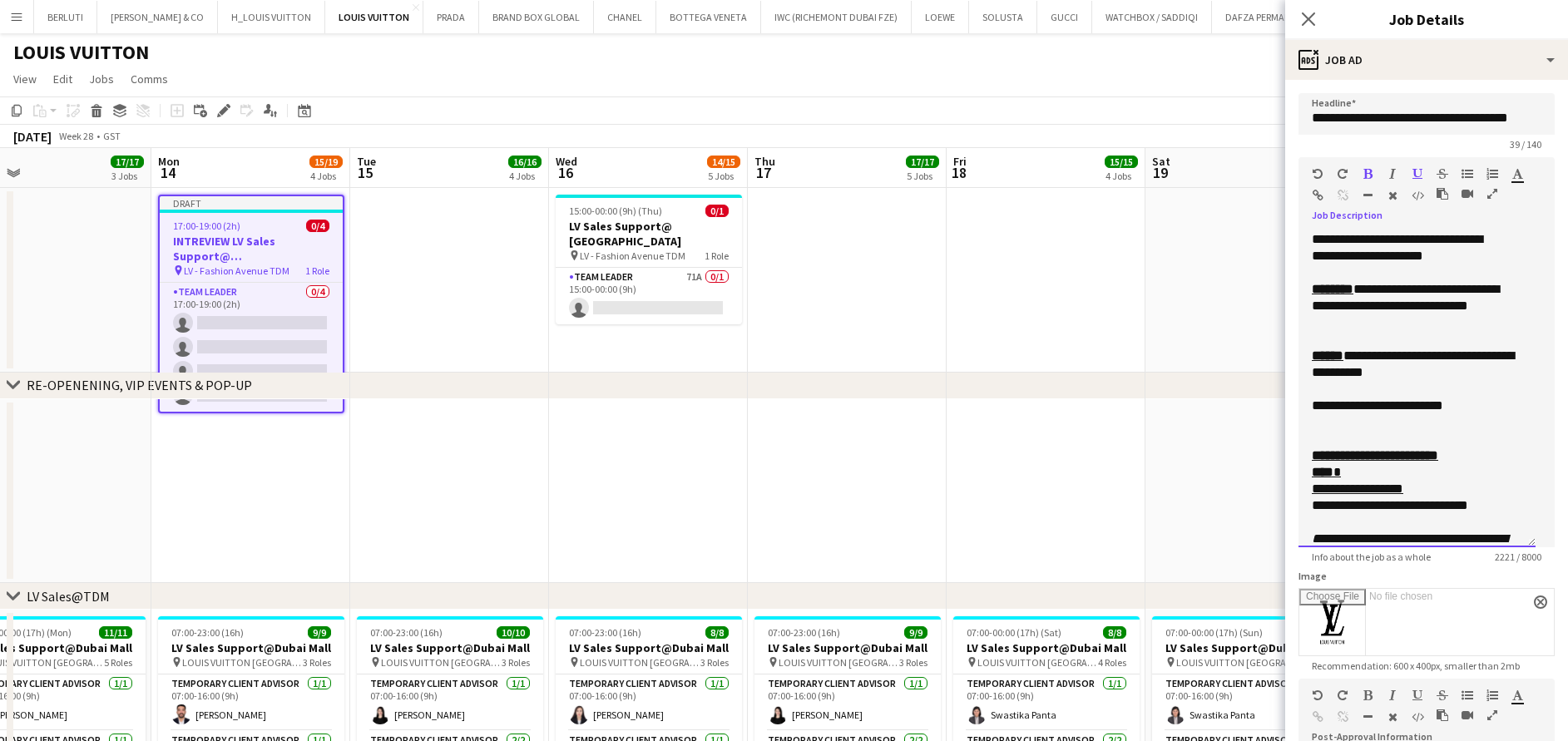 drag, startPoint x: 1363, startPoint y: 430, endPoint x: 1308, endPoint y: 423, distance: 55.44367 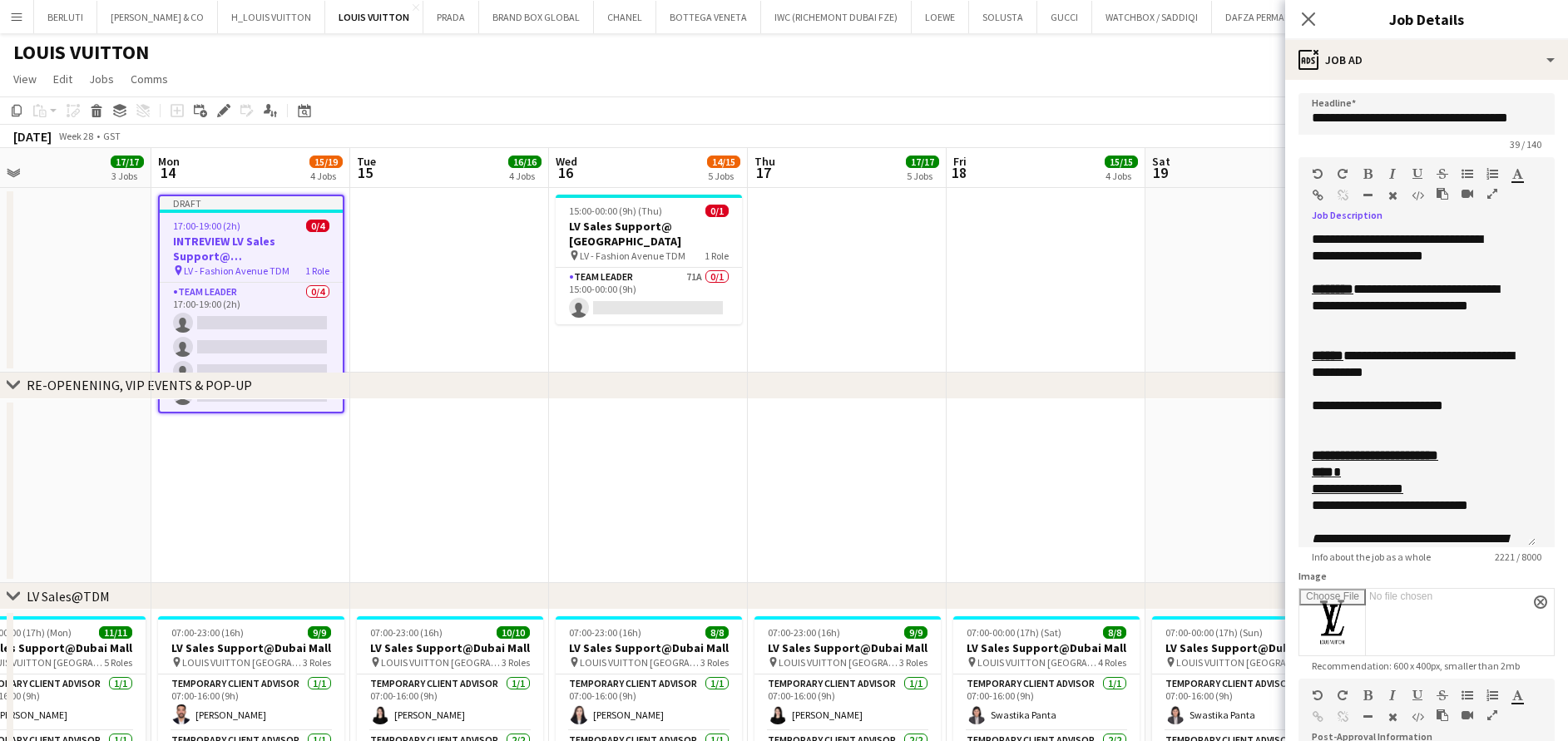 click at bounding box center [1368, 174] 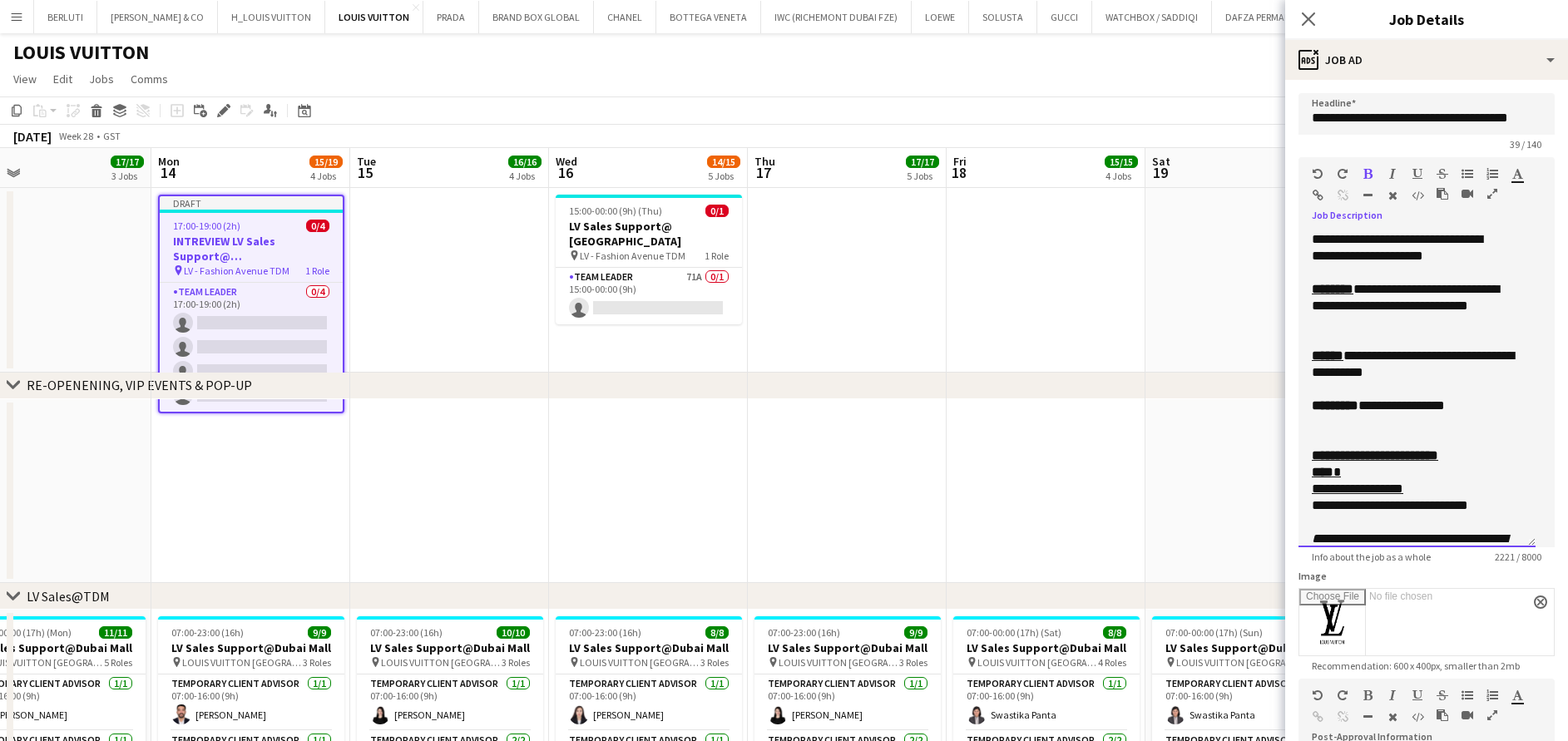 click at bounding box center (1412, 177) 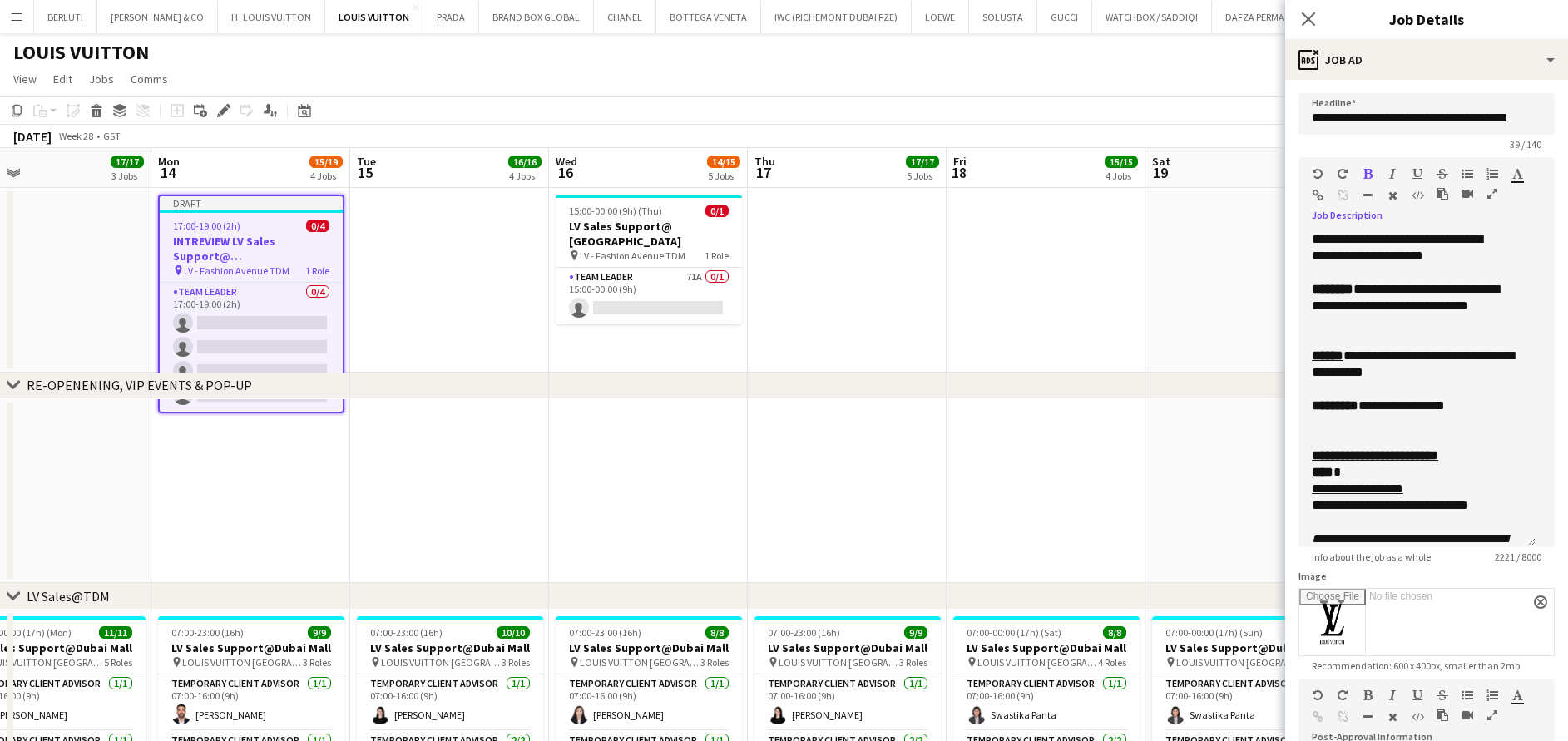 click at bounding box center [1417, 174] 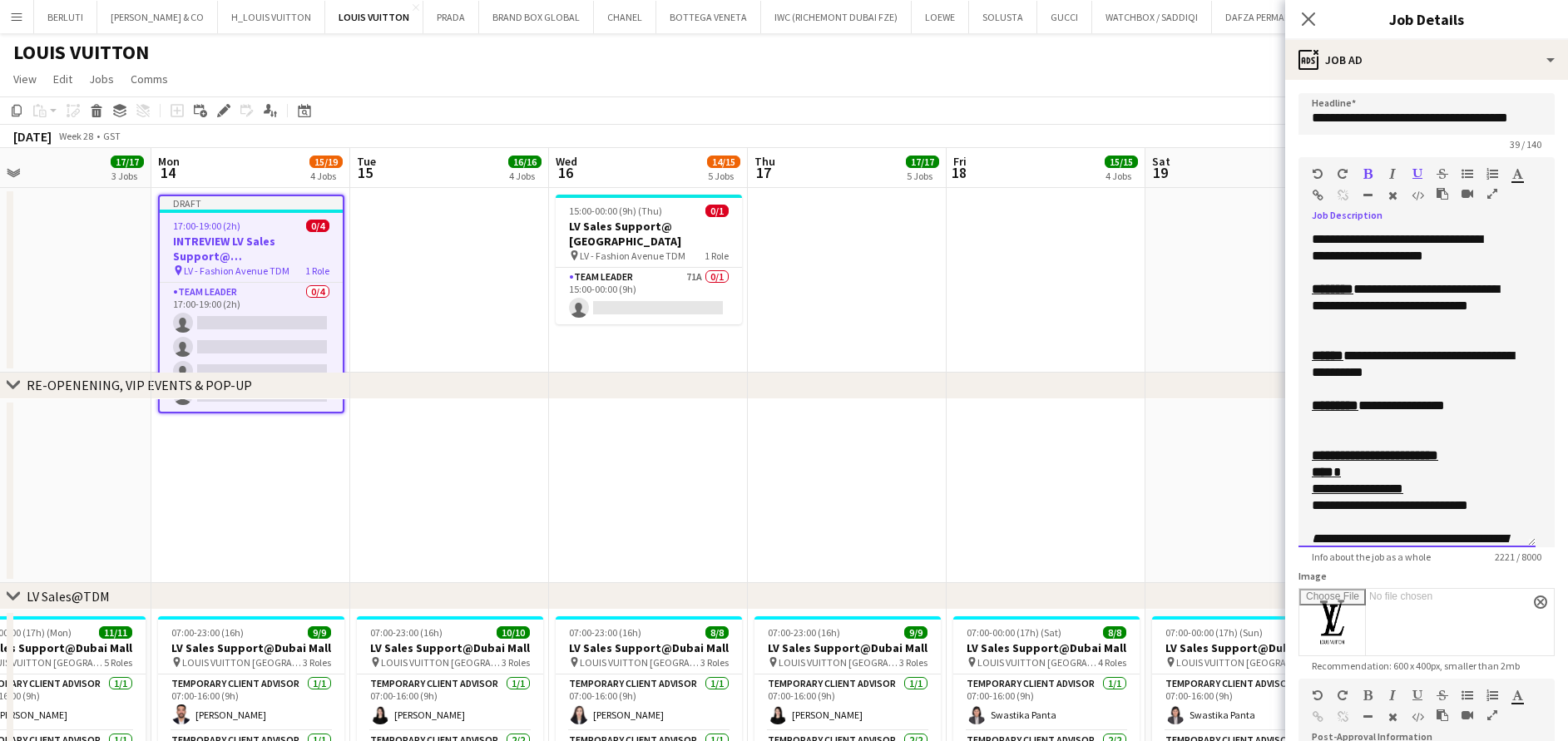click at bounding box center (1417, 439) 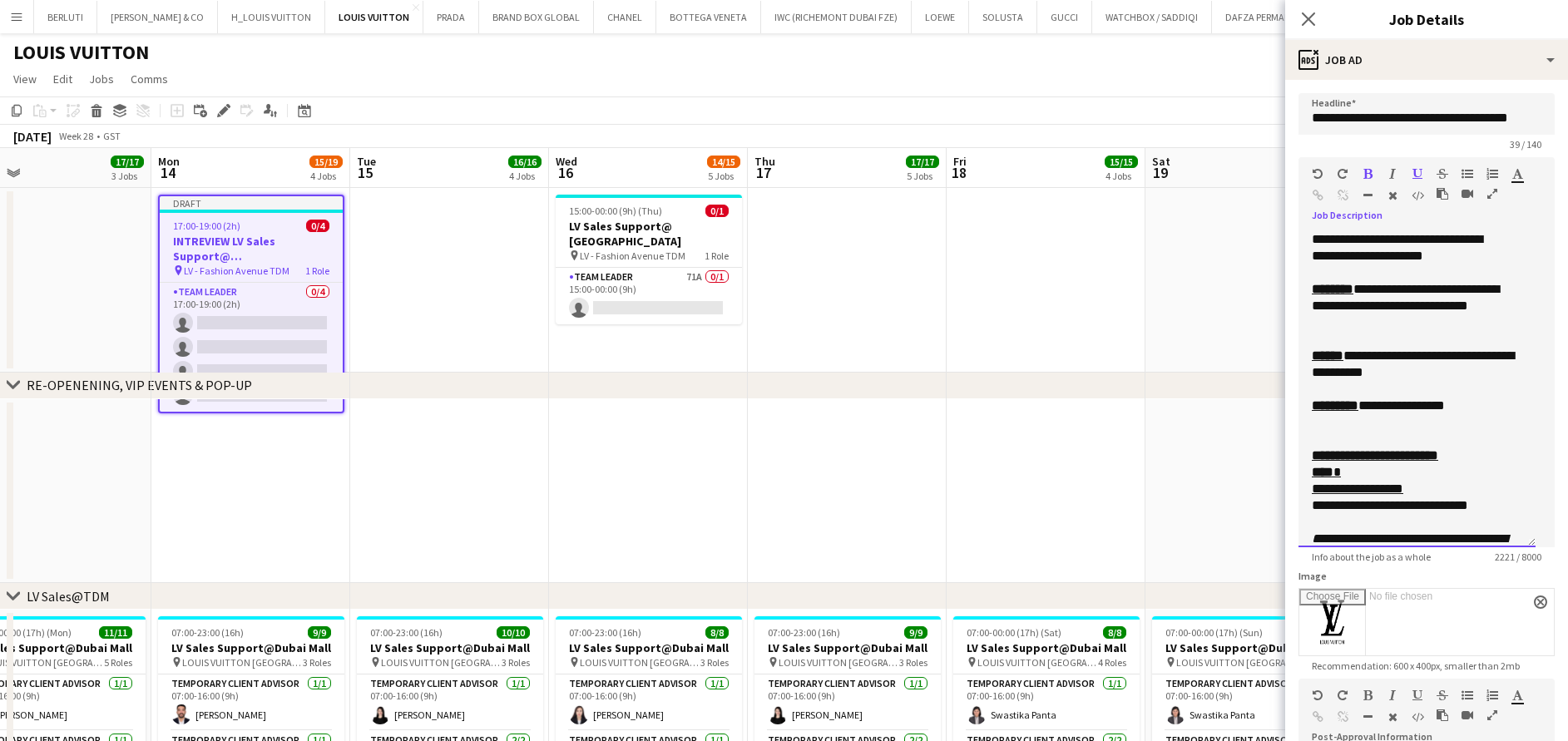 click at bounding box center [1417, 389] 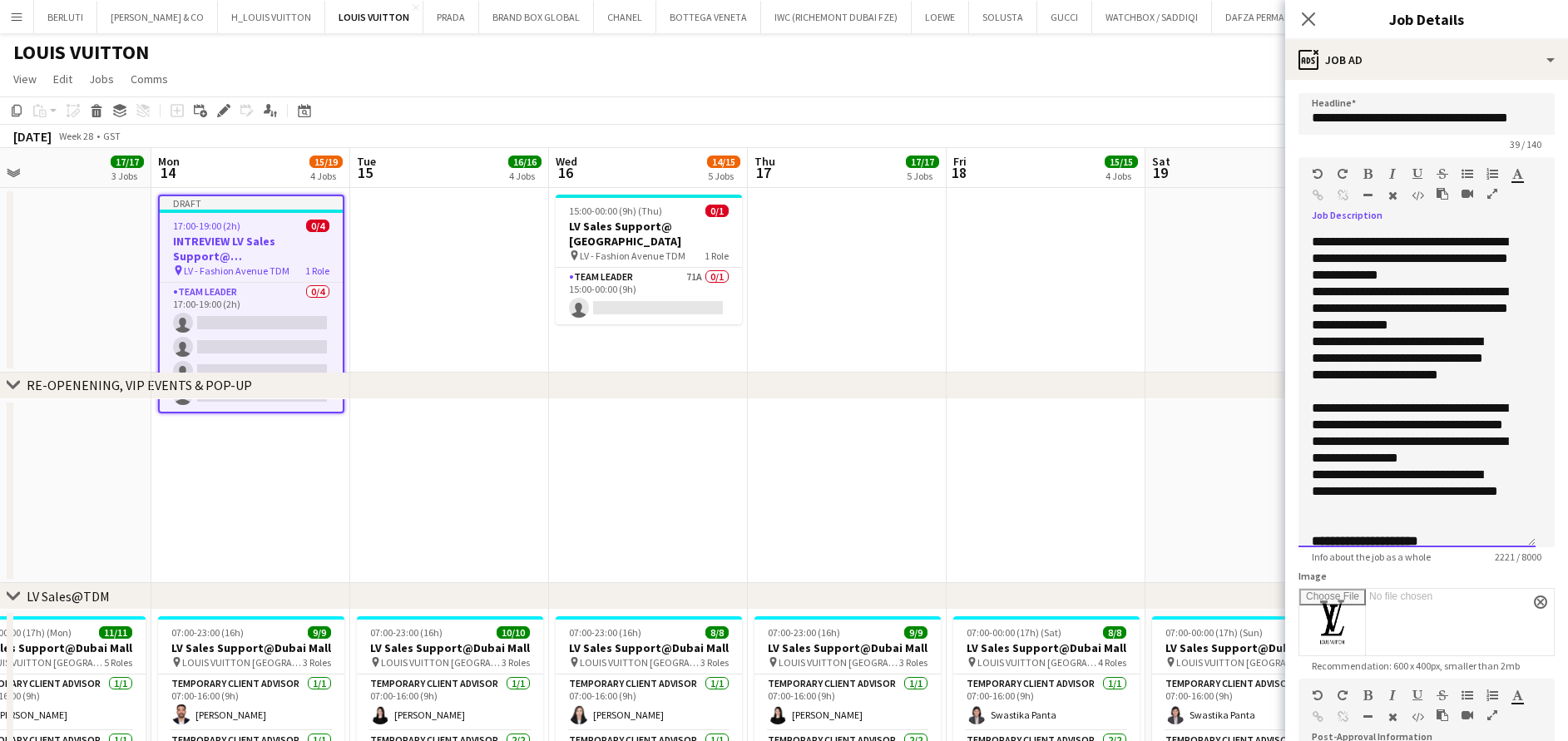 scroll, scrollTop: 998, scrollLeft: 0, axis: vertical 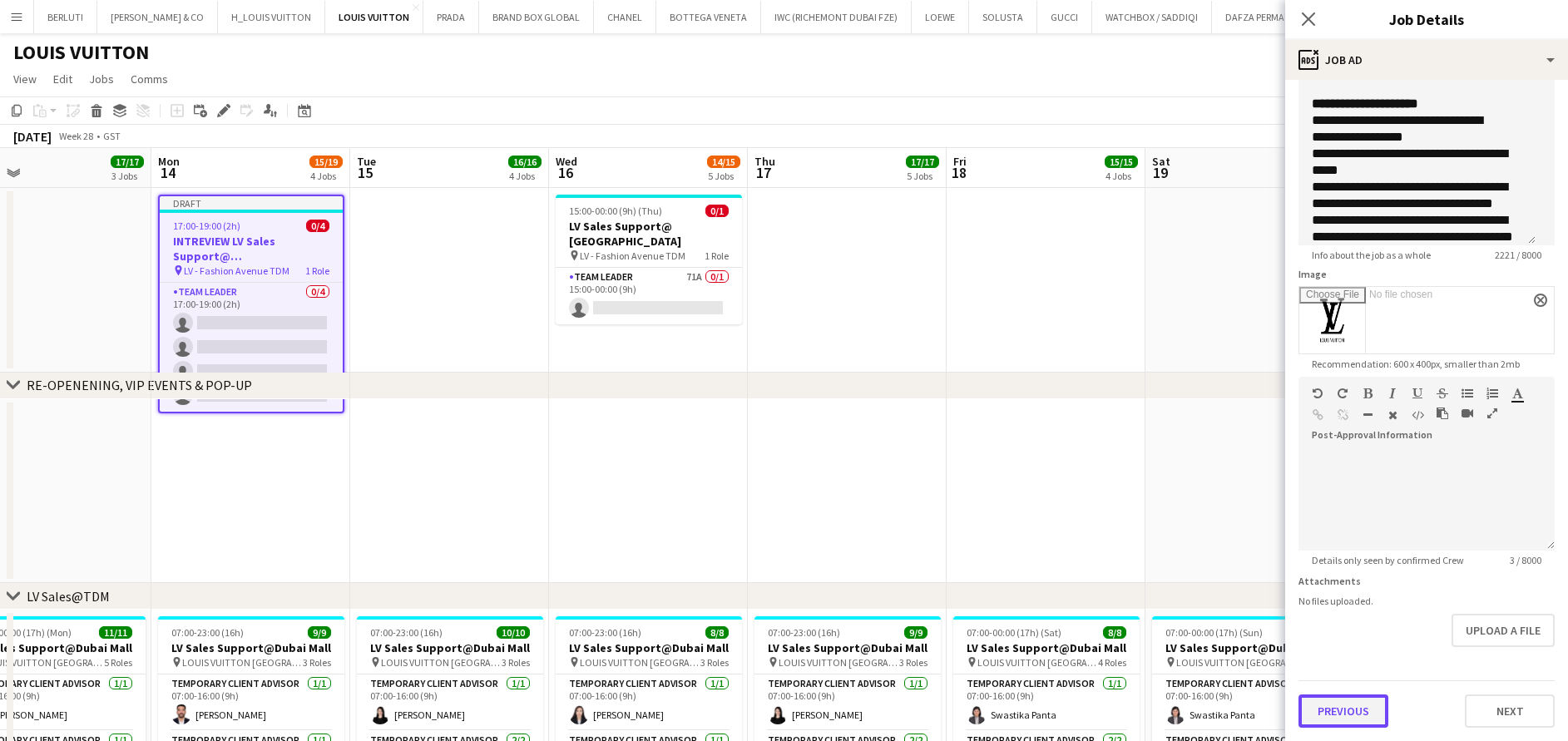 click on "Previous" at bounding box center (1343, 711) 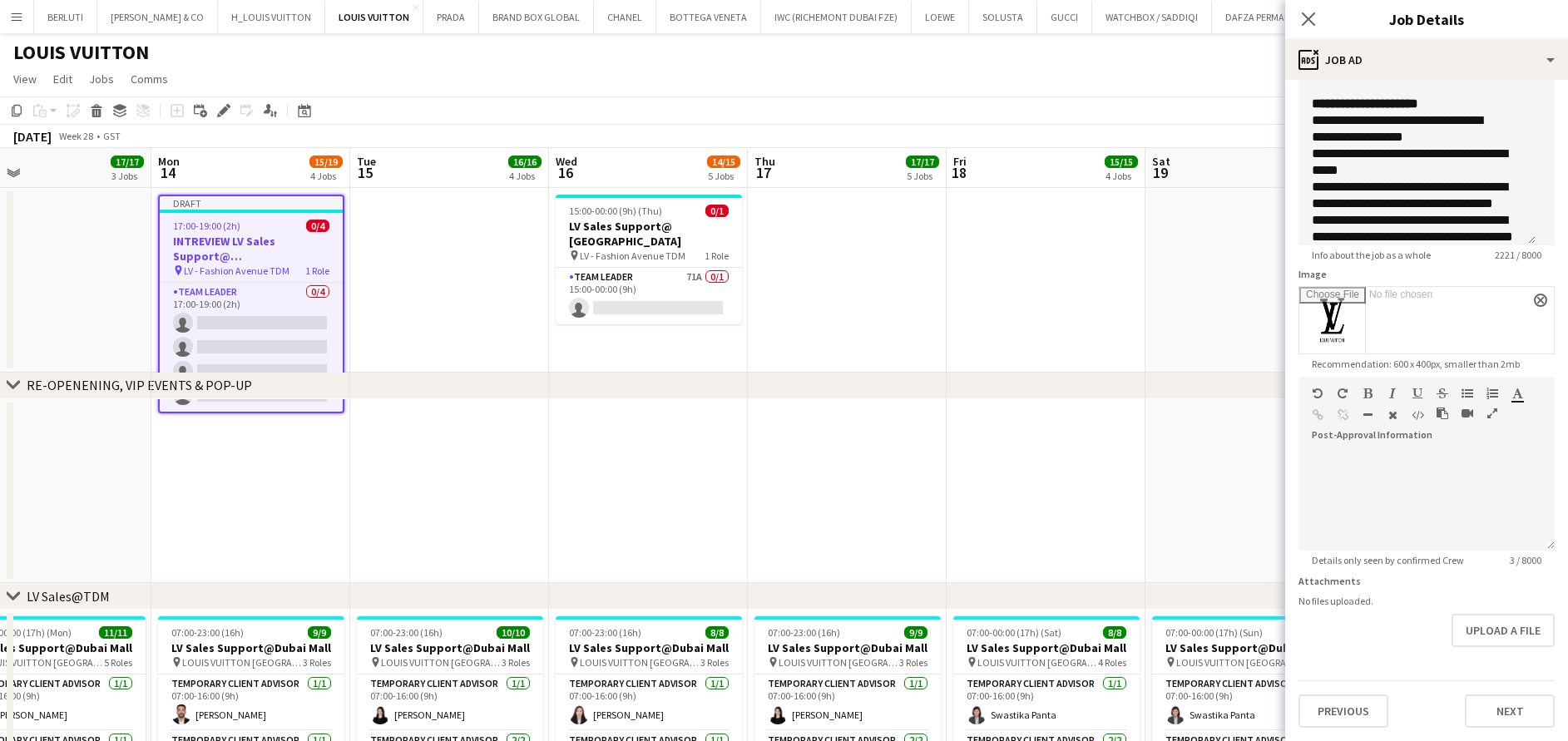 scroll, scrollTop: 0, scrollLeft: 0, axis: both 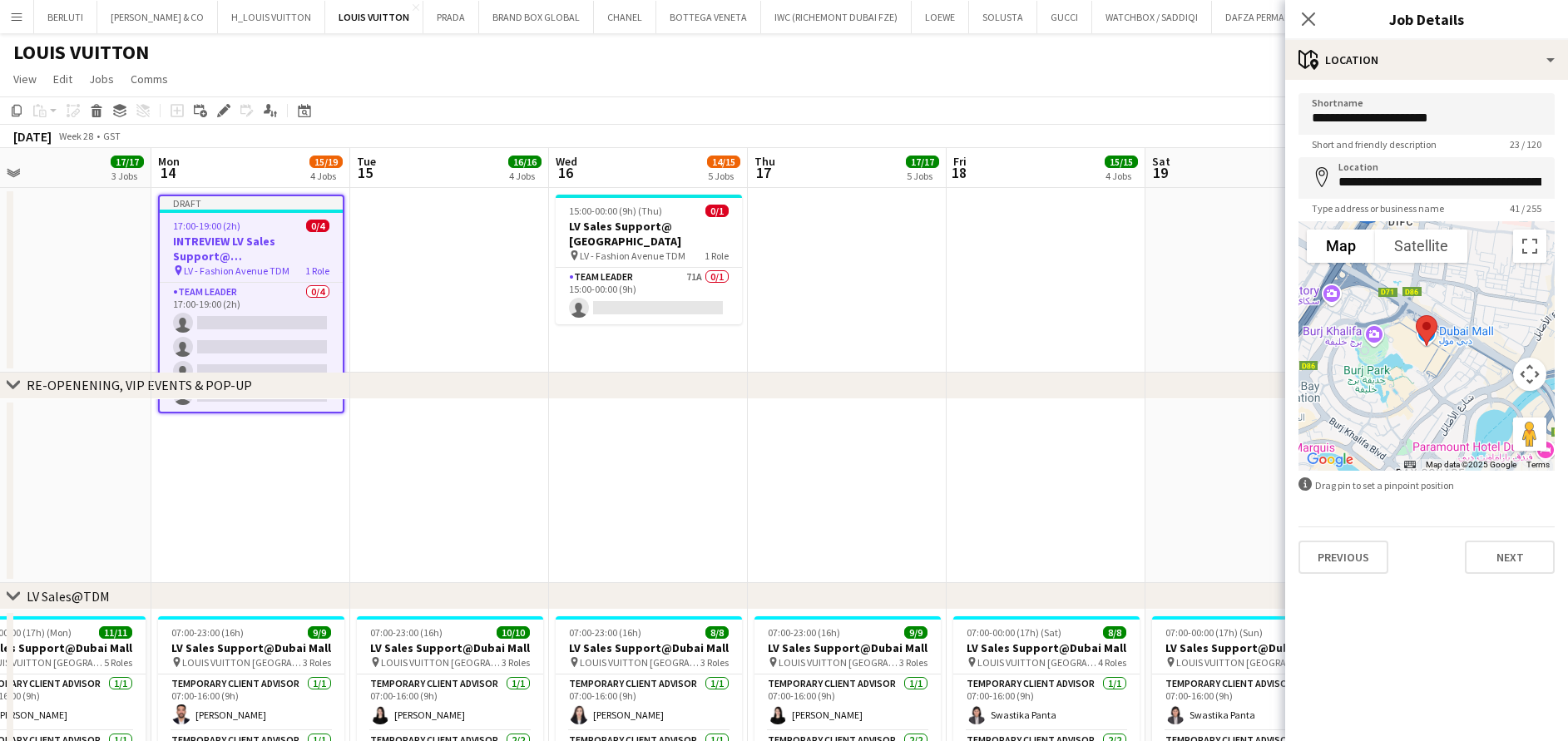 click on "Previous   Next" at bounding box center [1427, 550] 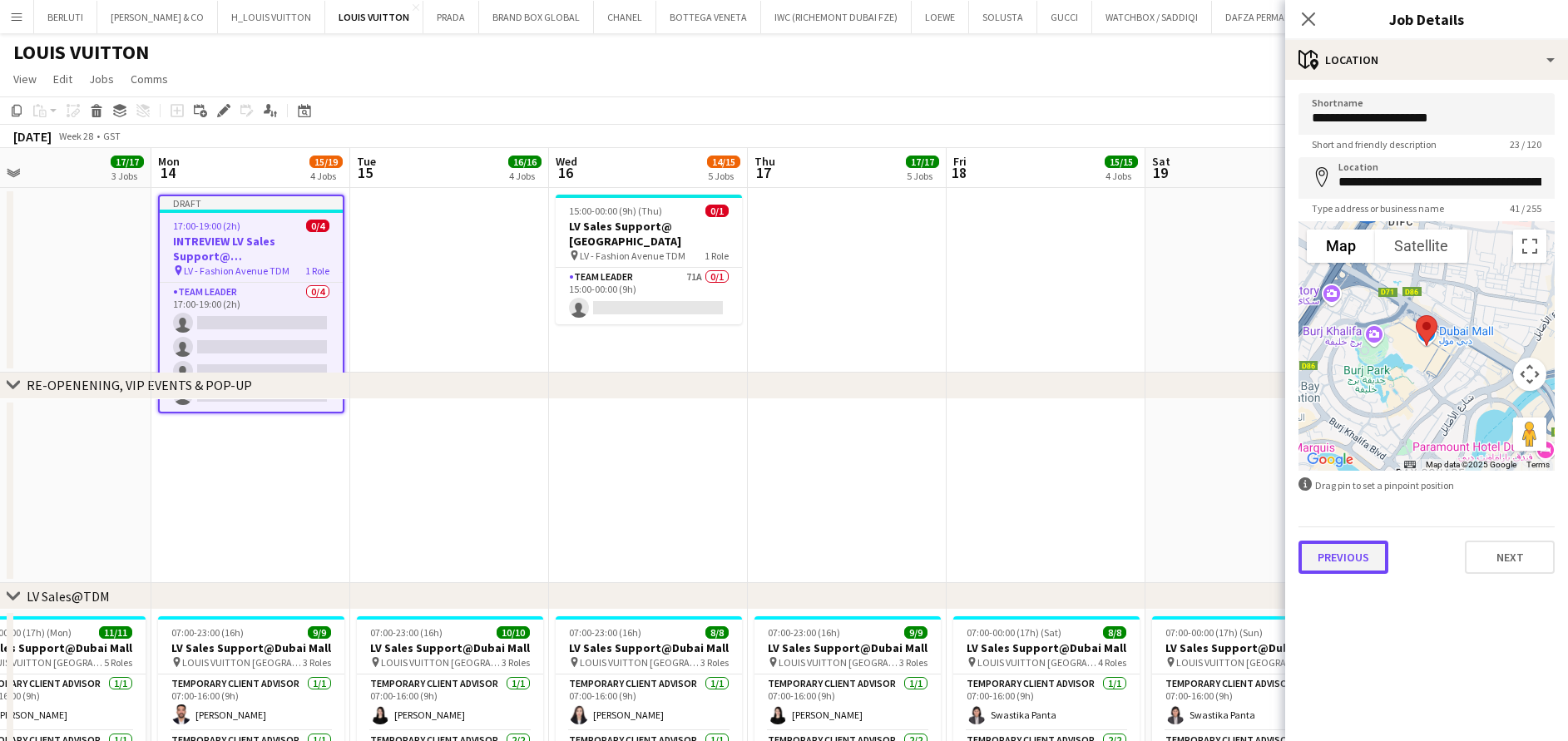click on "Previous" at bounding box center [1343, 557] 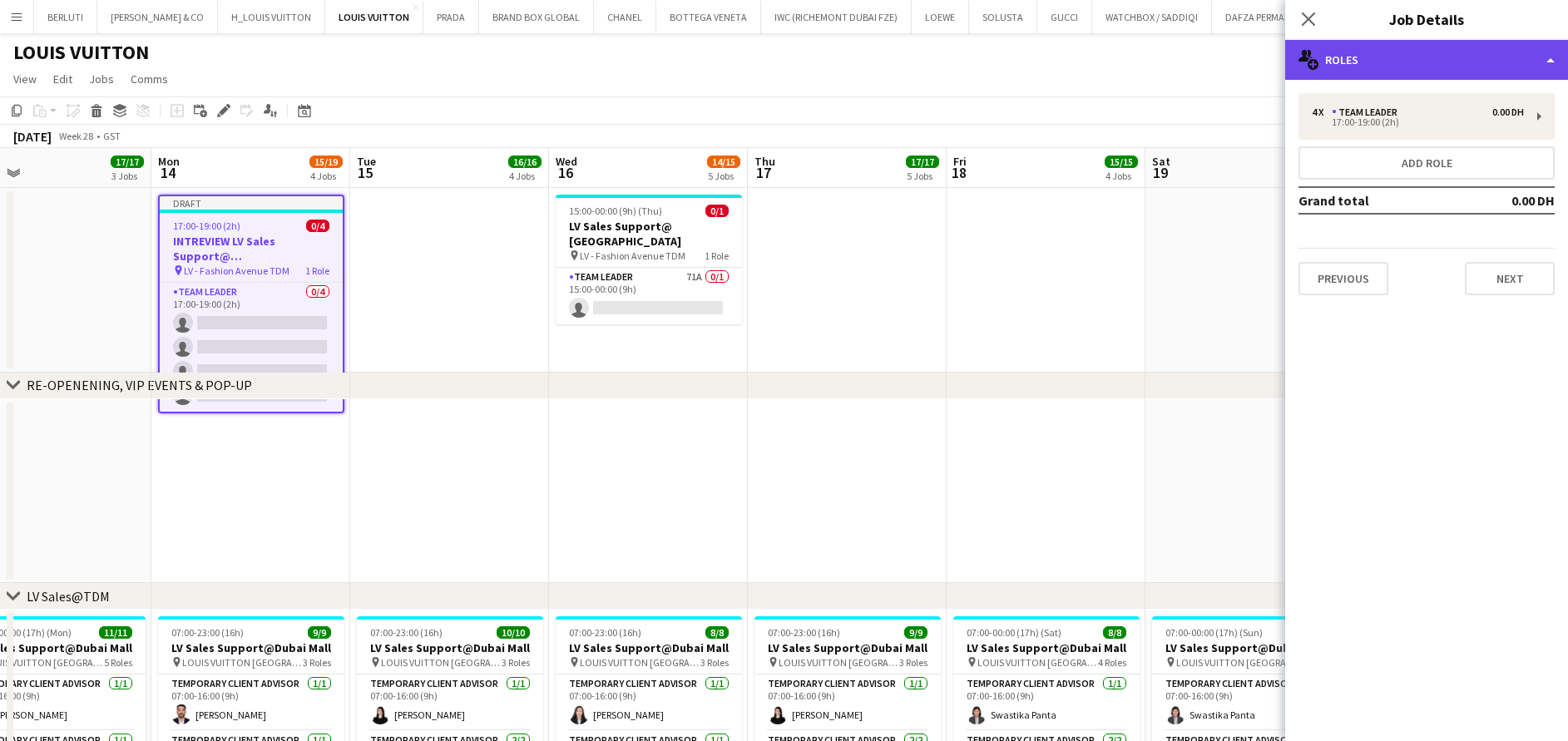 click on "multiple-users-add
Roles" 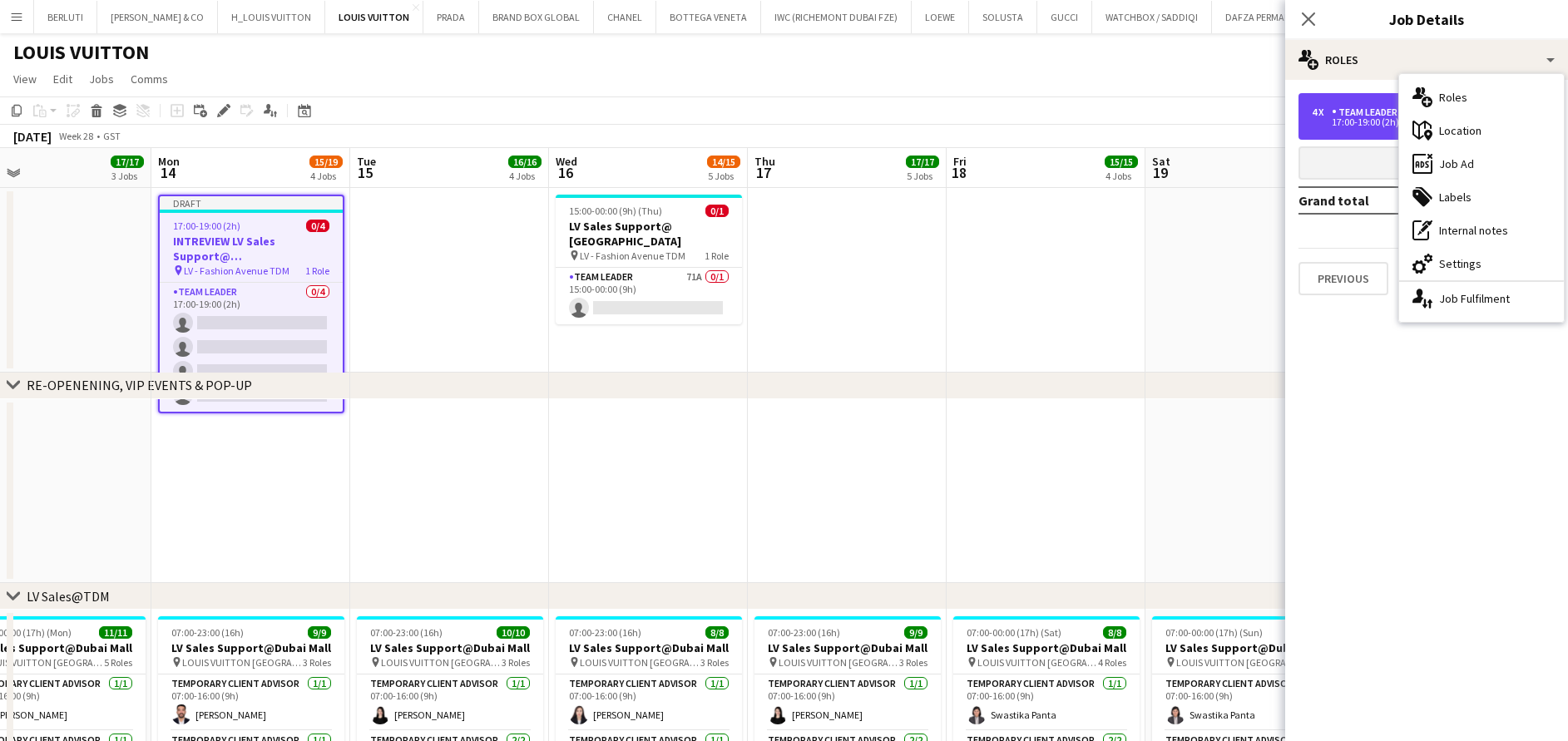 drag, startPoint x: 1377, startPoint y: 110, endPoint x: 1365, endPoint y: 147, distance: 38.897301 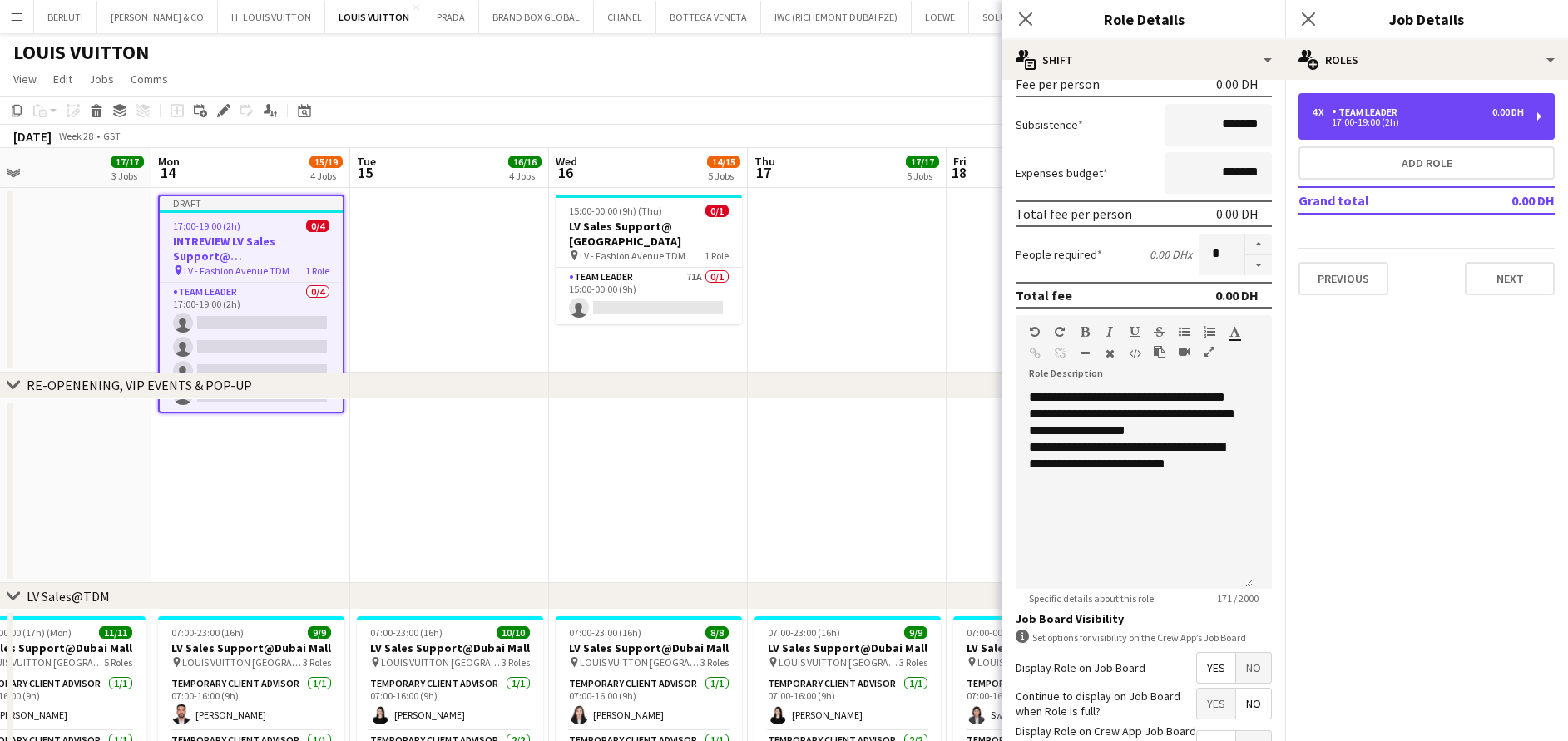scroll, scrollTop: 421, scrollLeft: 0, axis: vertical 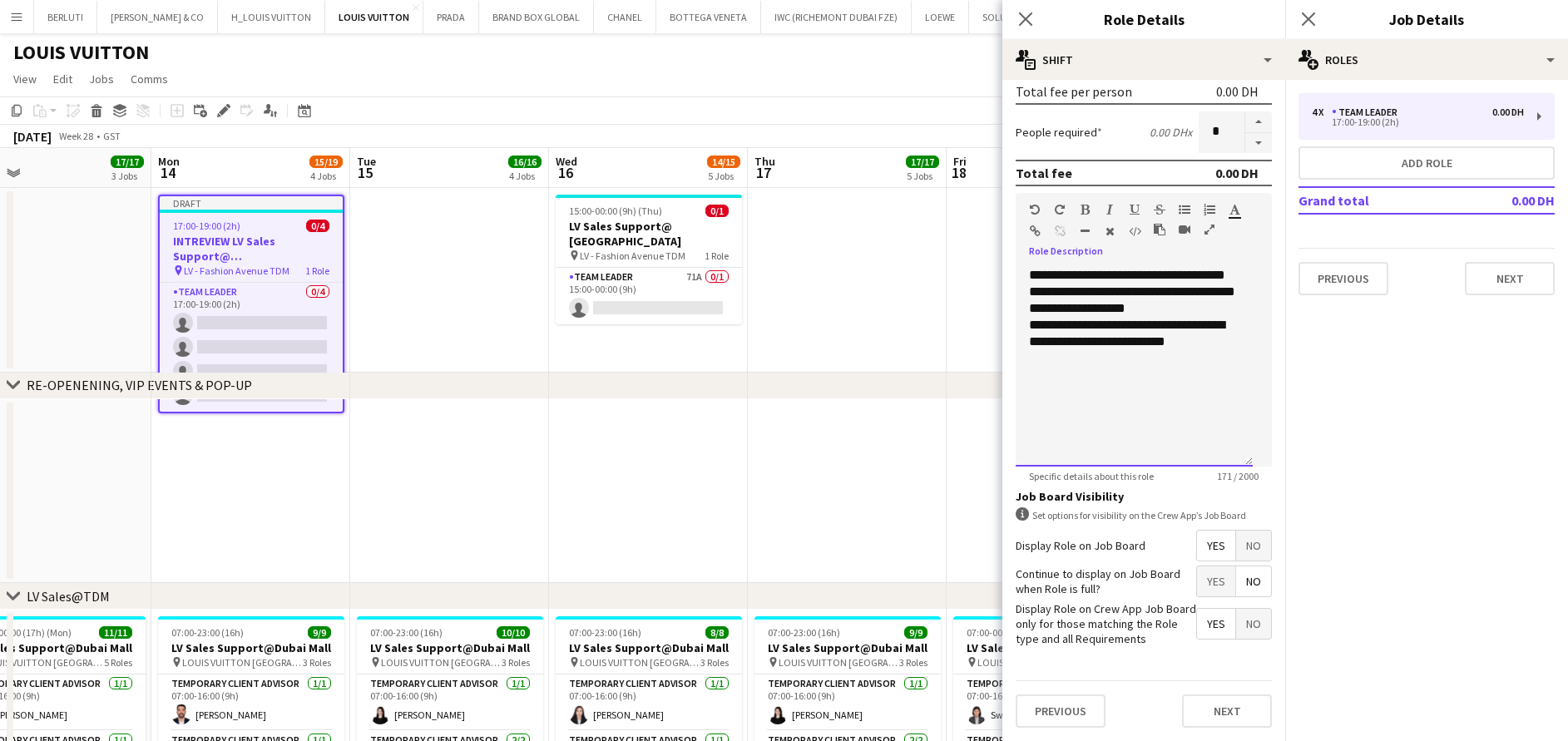 drag, startPoint x: 1208, startPoint y: 343, endPoint x: 984, endPoint y: 220, distance: 255.54843 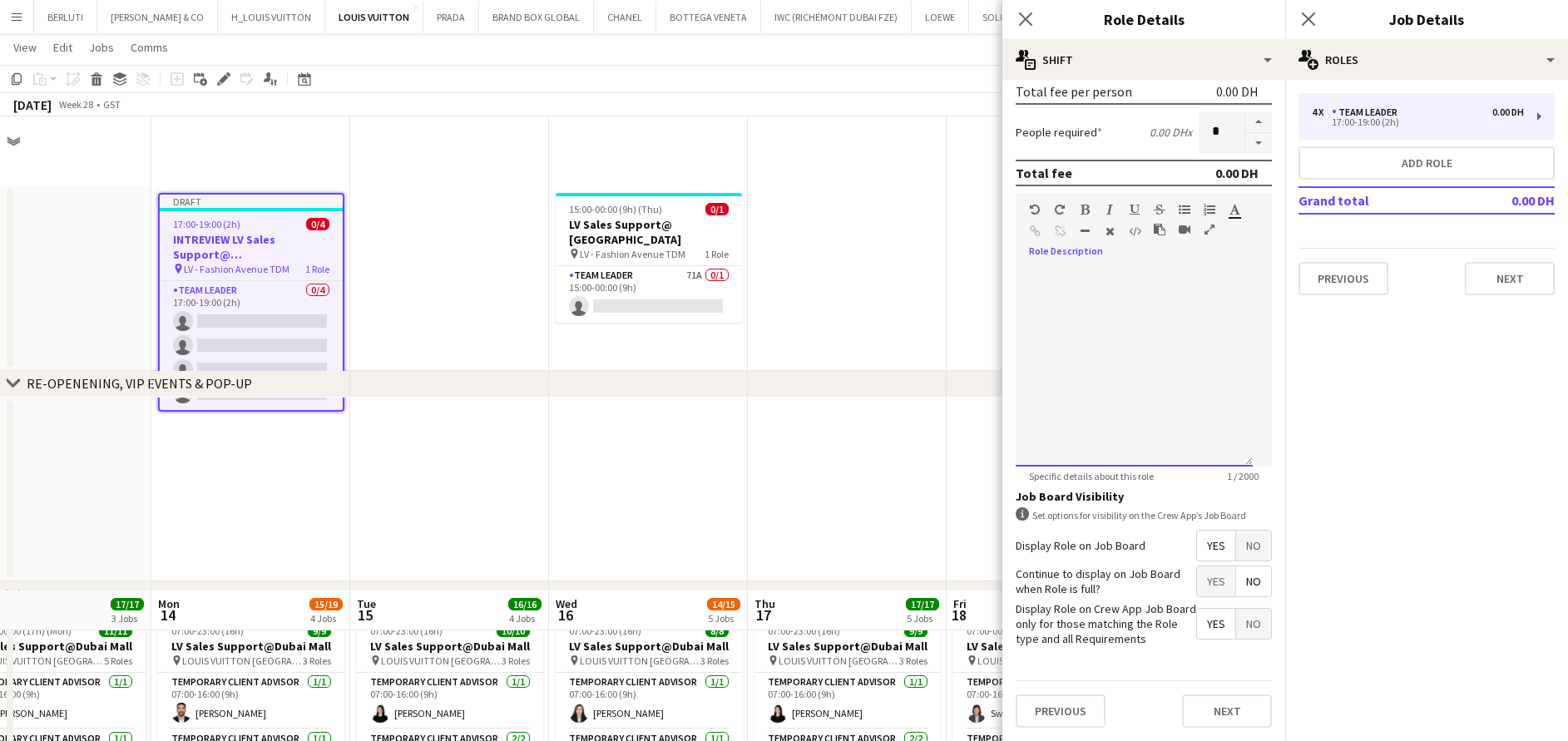 scroll, scrollTop: 499, scrollLeft: 0, axis: vertical 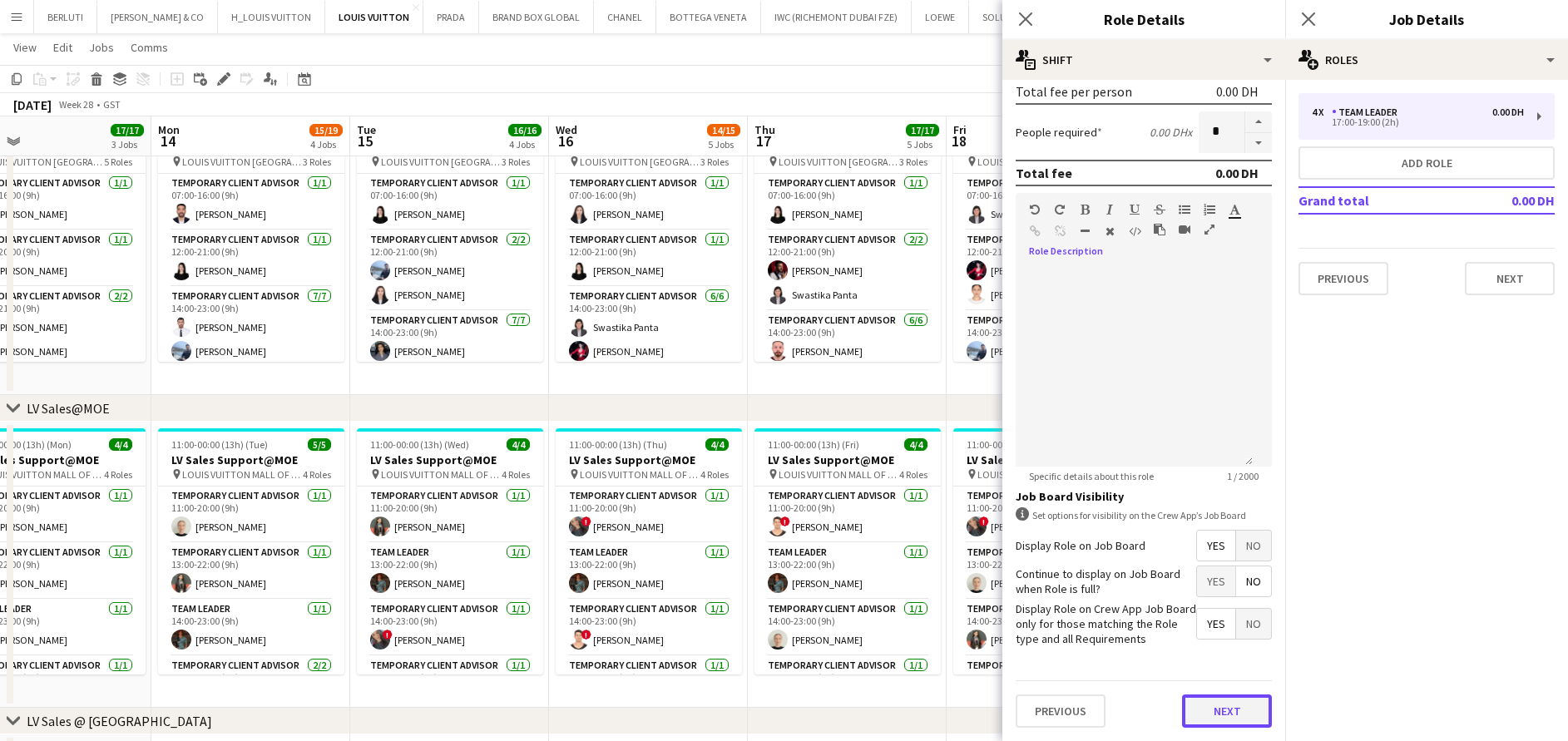 click on "Next" at bounding box center (1227, 711) 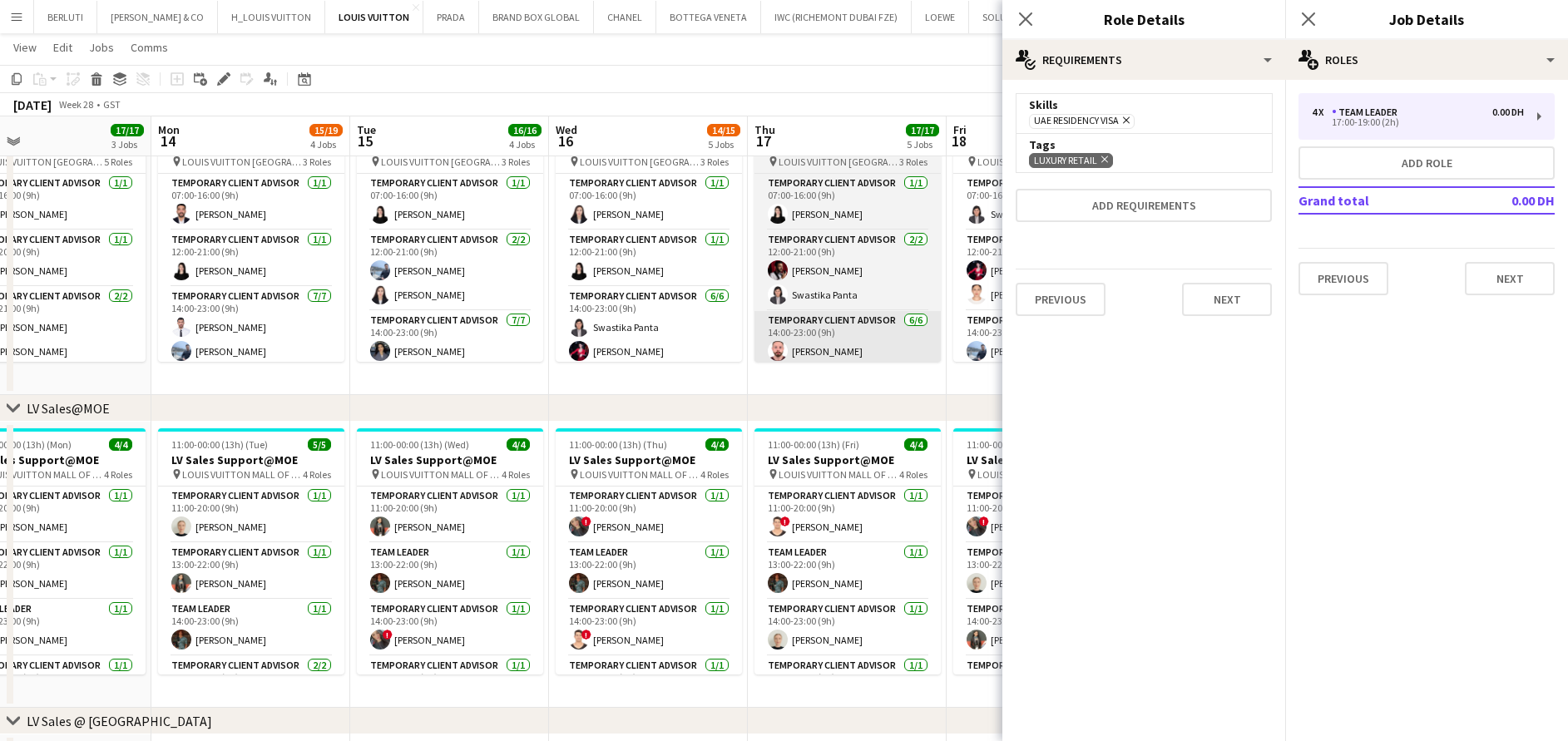 scroll, scrollTop: 0, scrollLeft: 0, axis: both 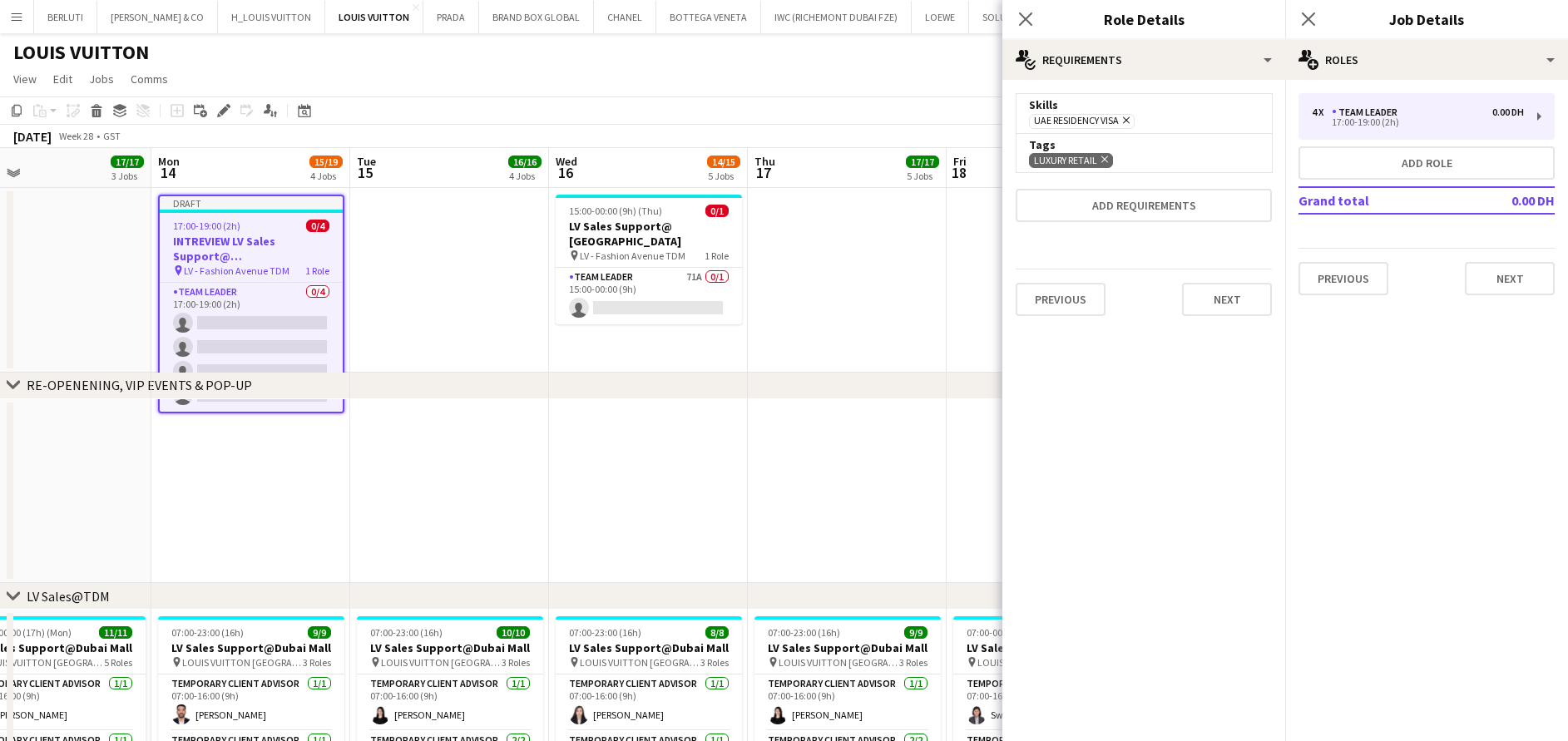 click at bounding box center [449, 492] 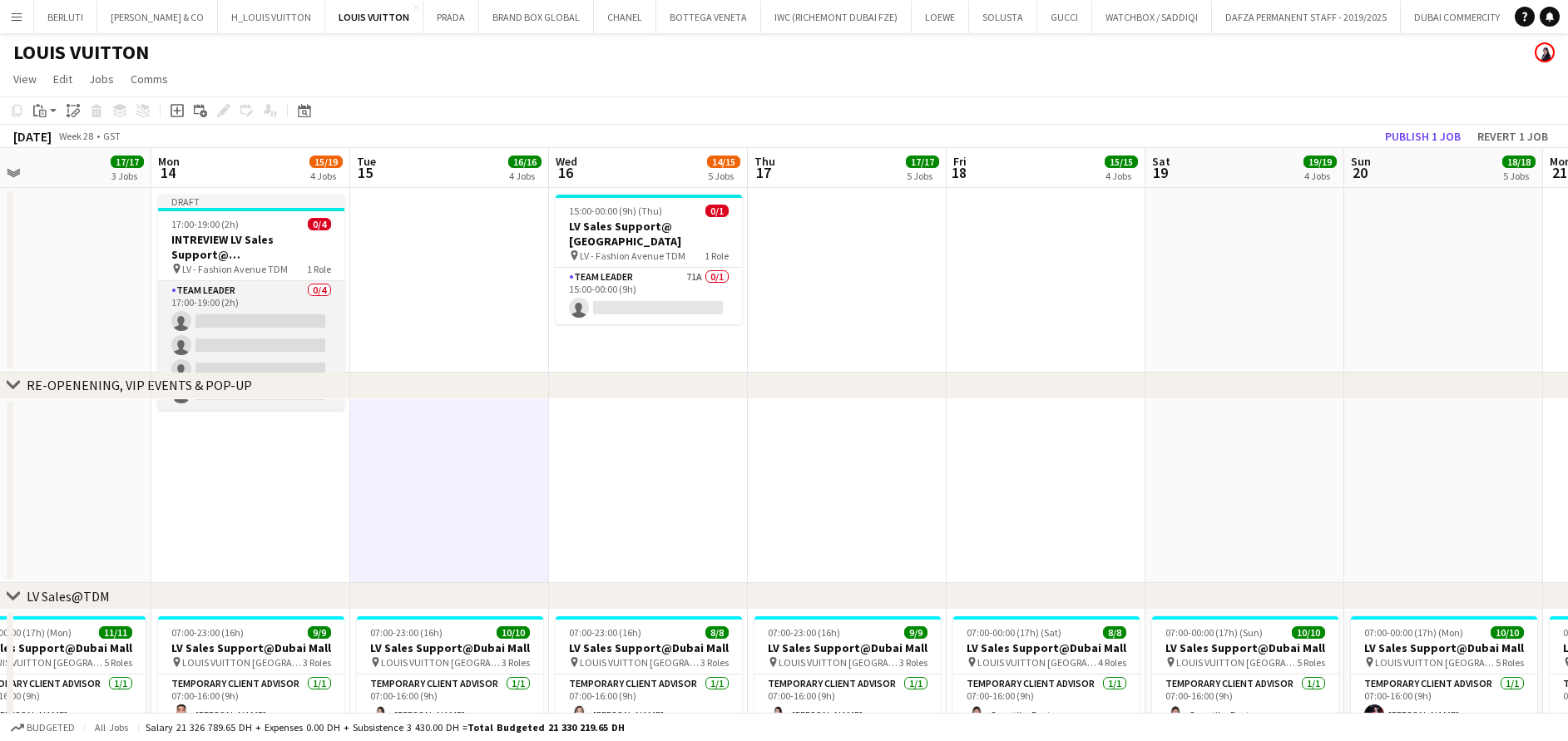 click on "Team Leader   0/4   17:00-19:00 (2h)
single-neutral-actions
single-neutral-actions
single-neutral-actions
single-neutral-actions" at bounding box center [251, 345] 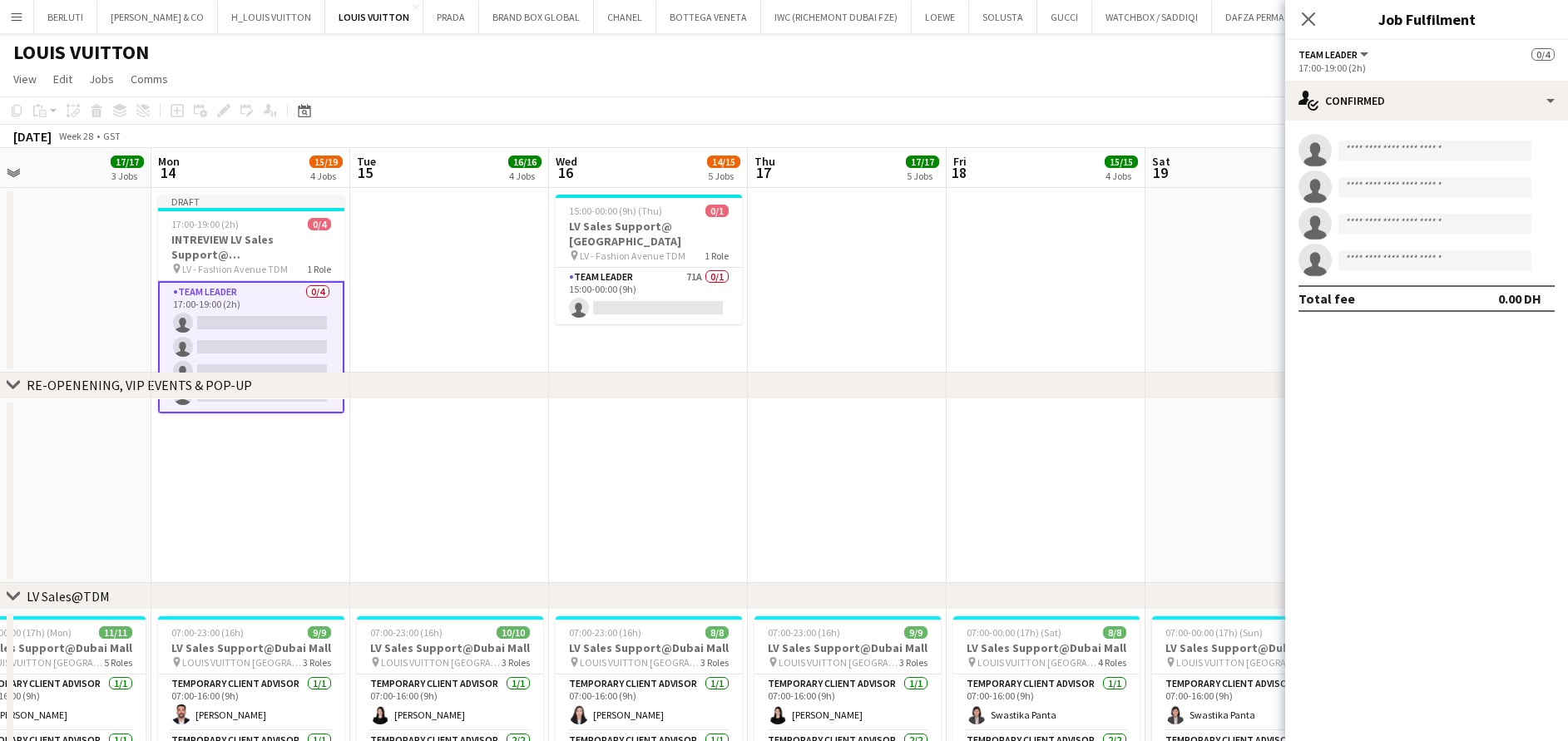 click on "single-neutral-actions
single-neutral-actions
single-neutral-actions
single-neutral-actions
Total fee   0.00 DH" at bounding box center [1427, 223] 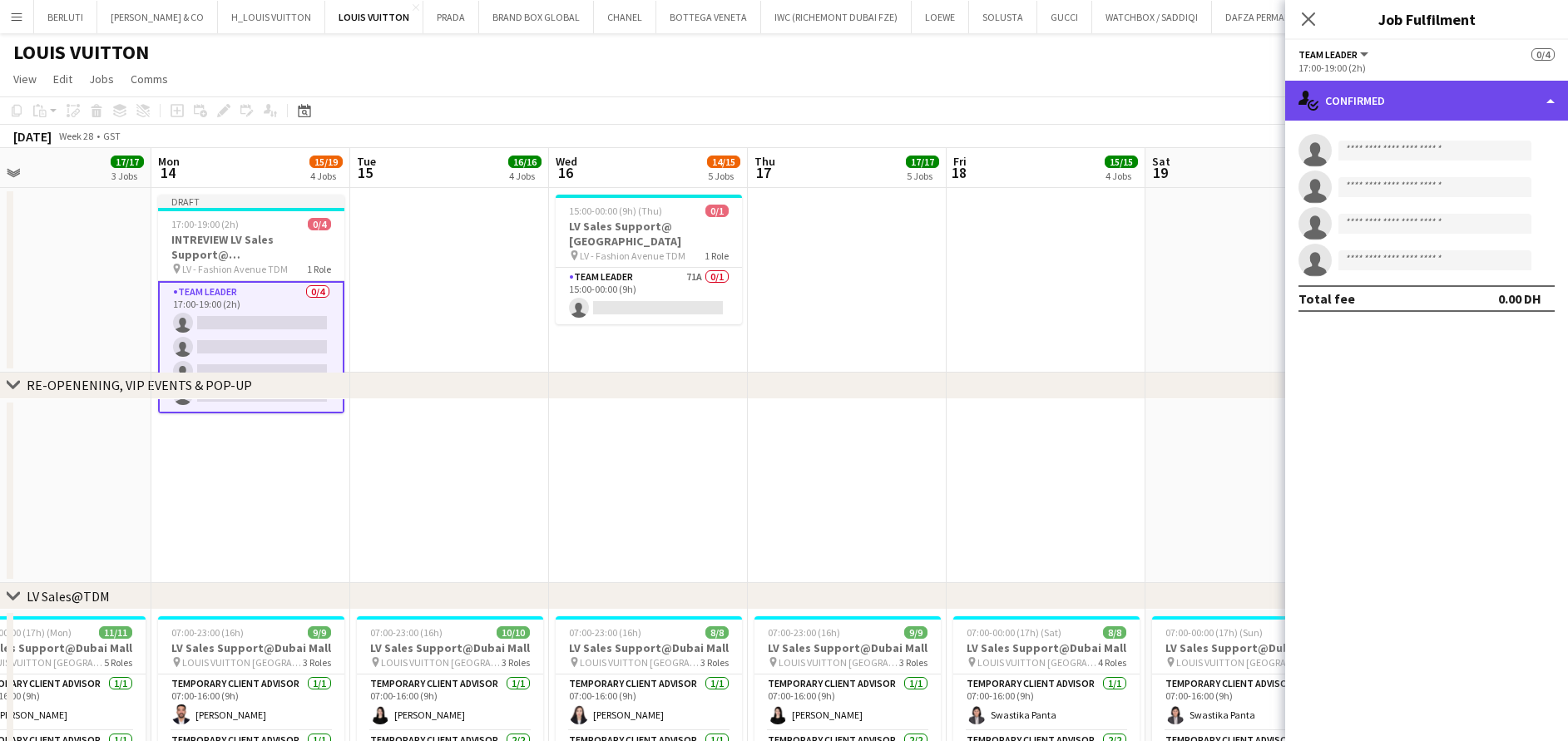 click on "single-neutral-actions-check-2
Confirmed" 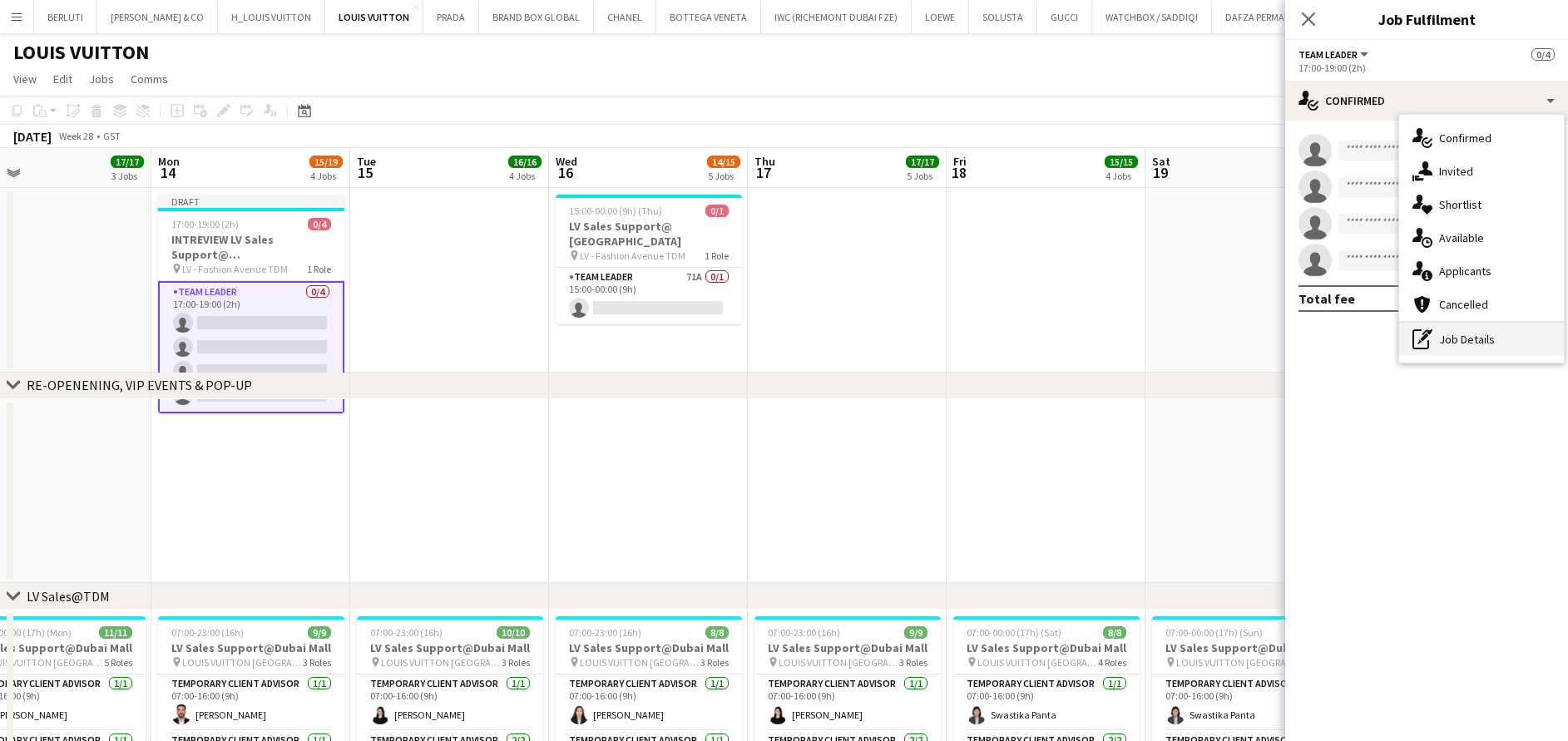 click on "pen-write
Job Details" at bounding box center (1481, 339) 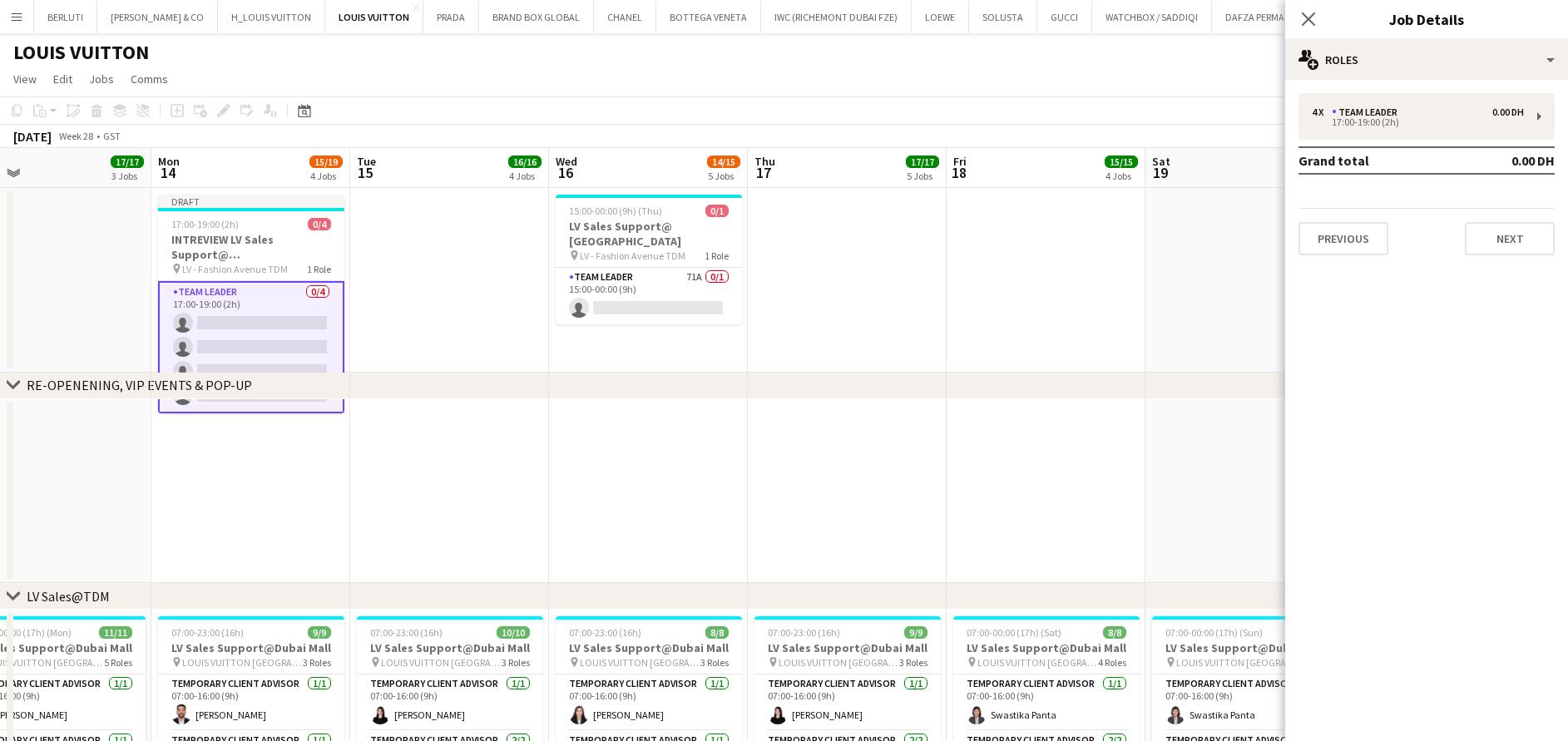 click at bounding box center [449, 280] 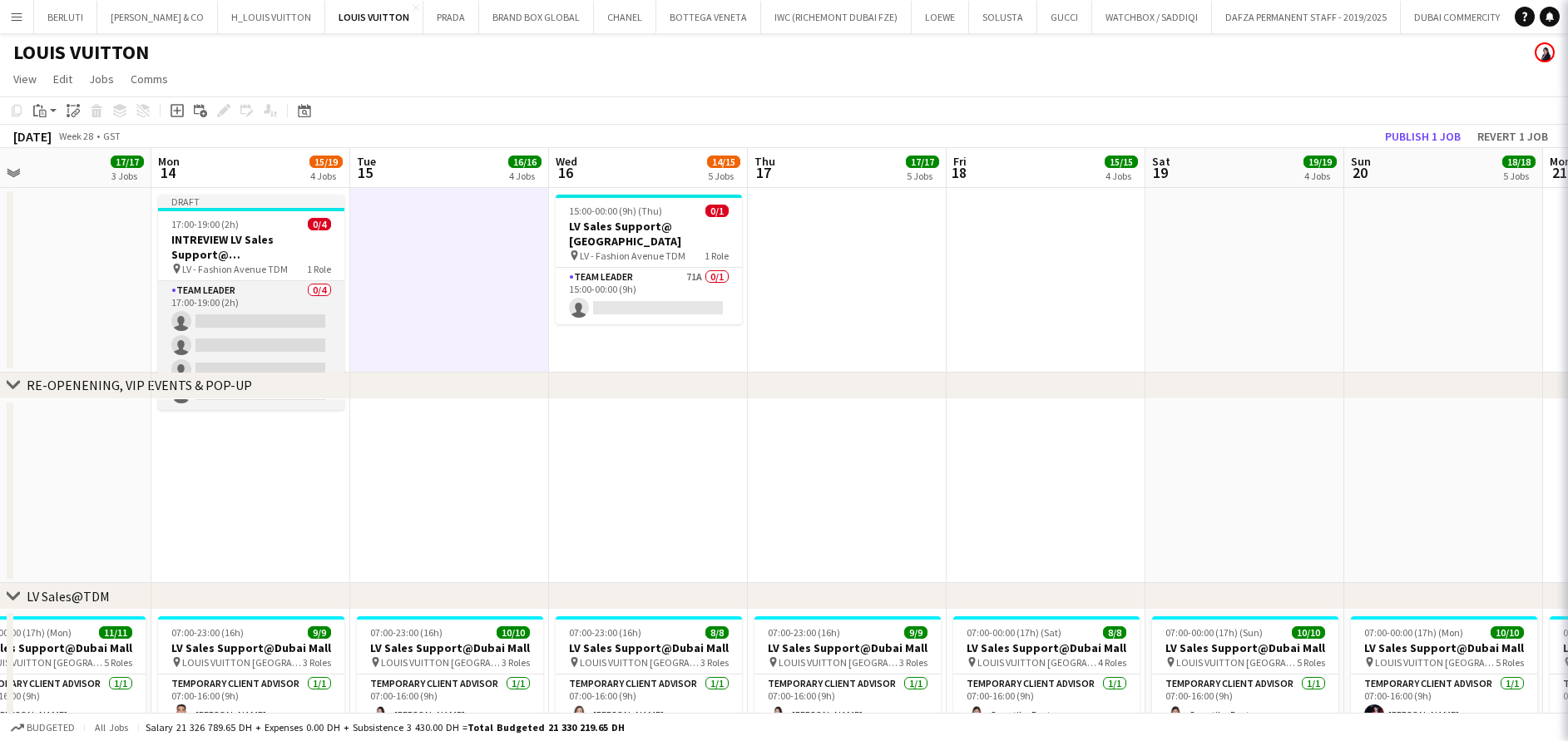 click on "Team Leader   0/4   17:00-19:00 (2h)
single-neutral-actions
single-neutral-actions
single-neutral-actions
single-neutral-actions" at bounding box center [251, 345] 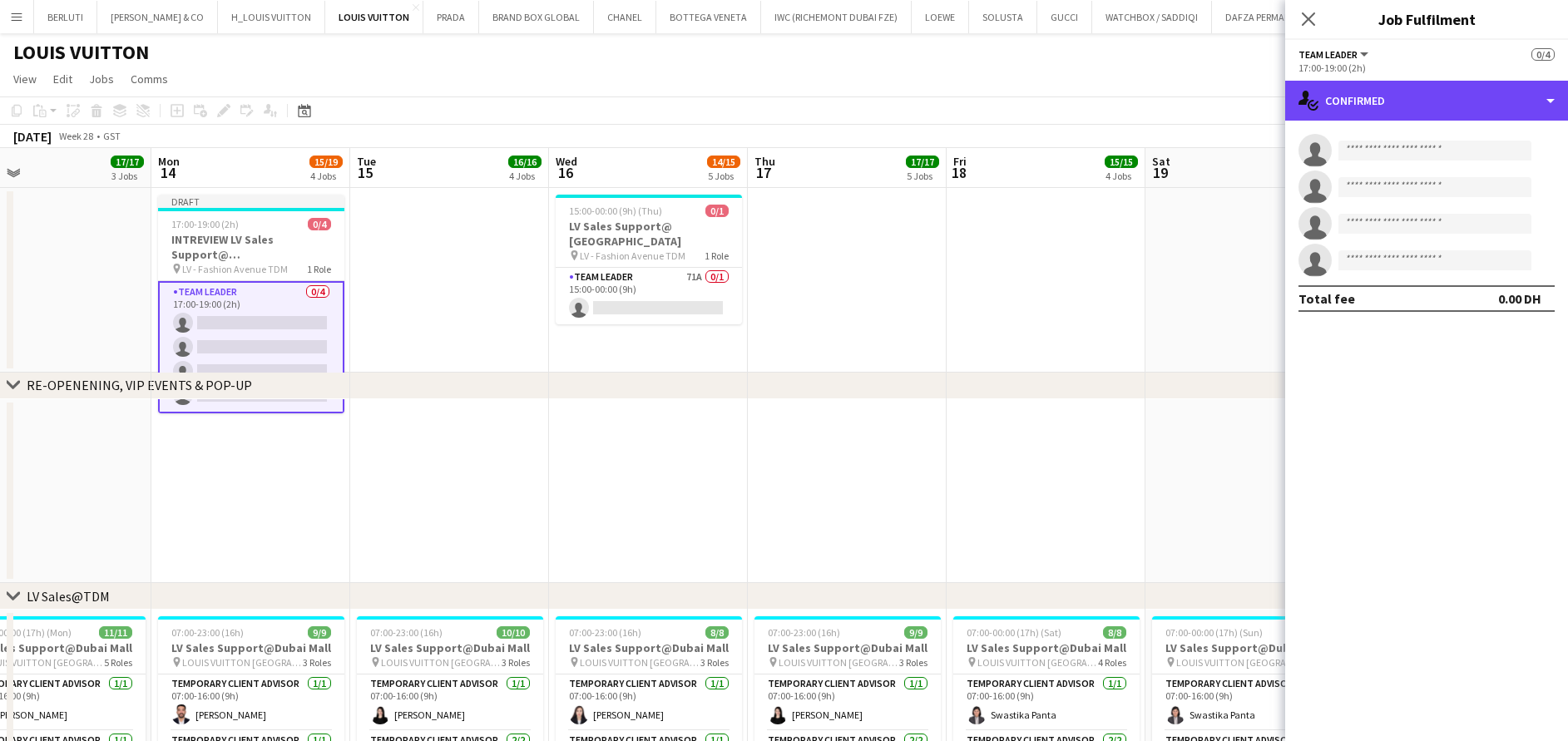 drag, startPoint x: 1558, startPoint y: 98, endPoint x: 1536, endPoint y: 124, distance: 34.058773 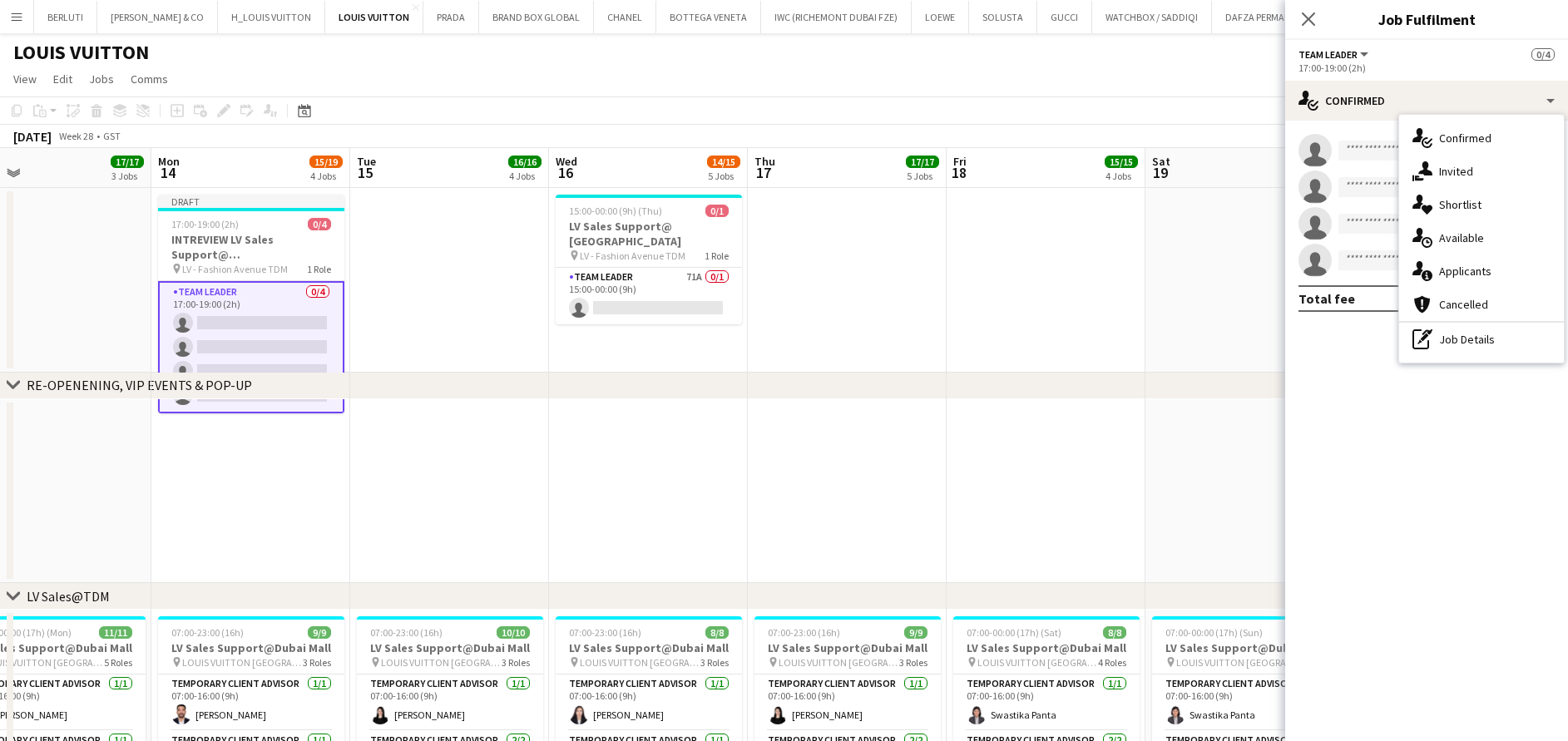 click at bounding box center [449, 280] 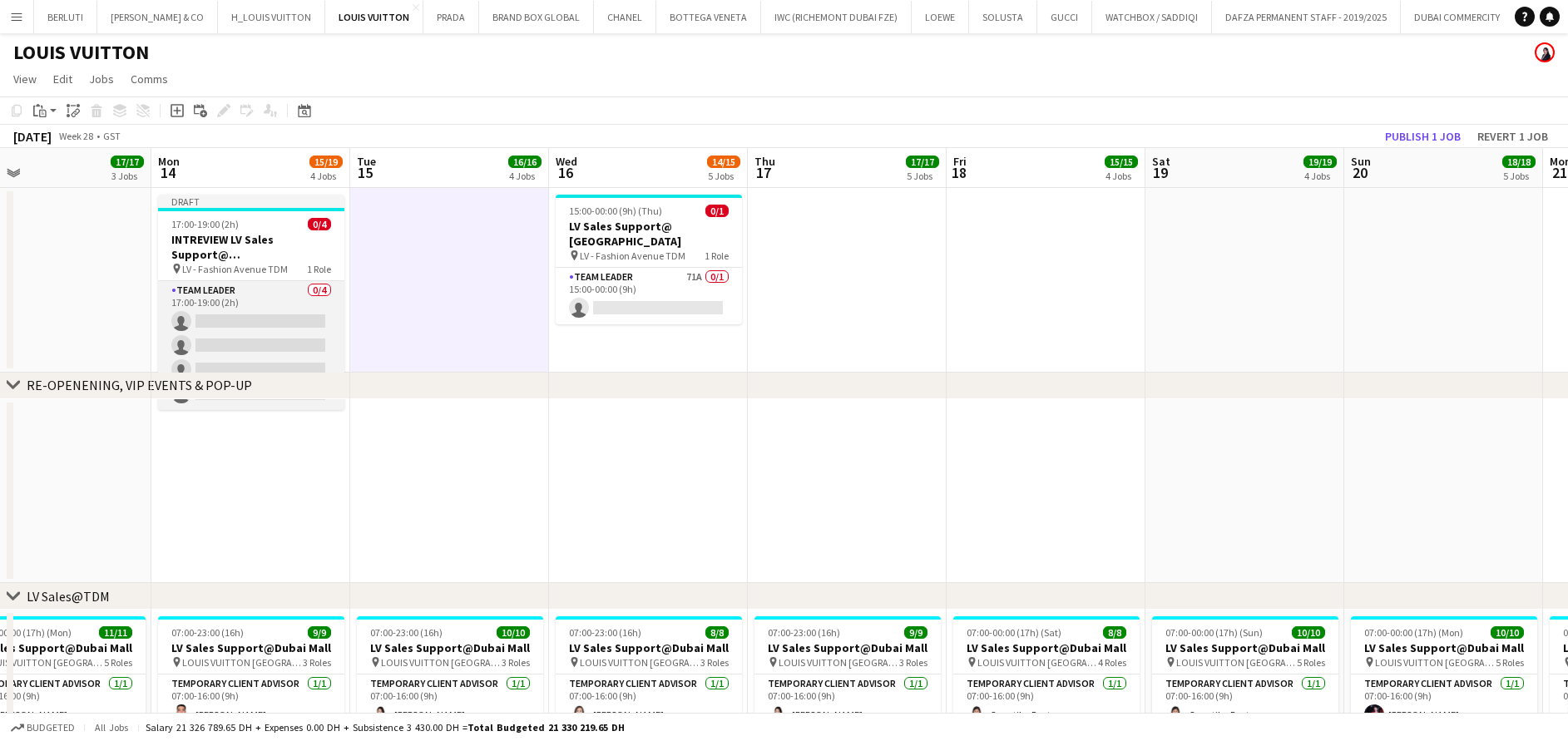 click on "Team Leader   0/4   17:00-19:00 (2h)
single-neutral-actions
single-neutral-actions
single-neutral-actions
single-neutral-actions" at bounding box center (251, 345) 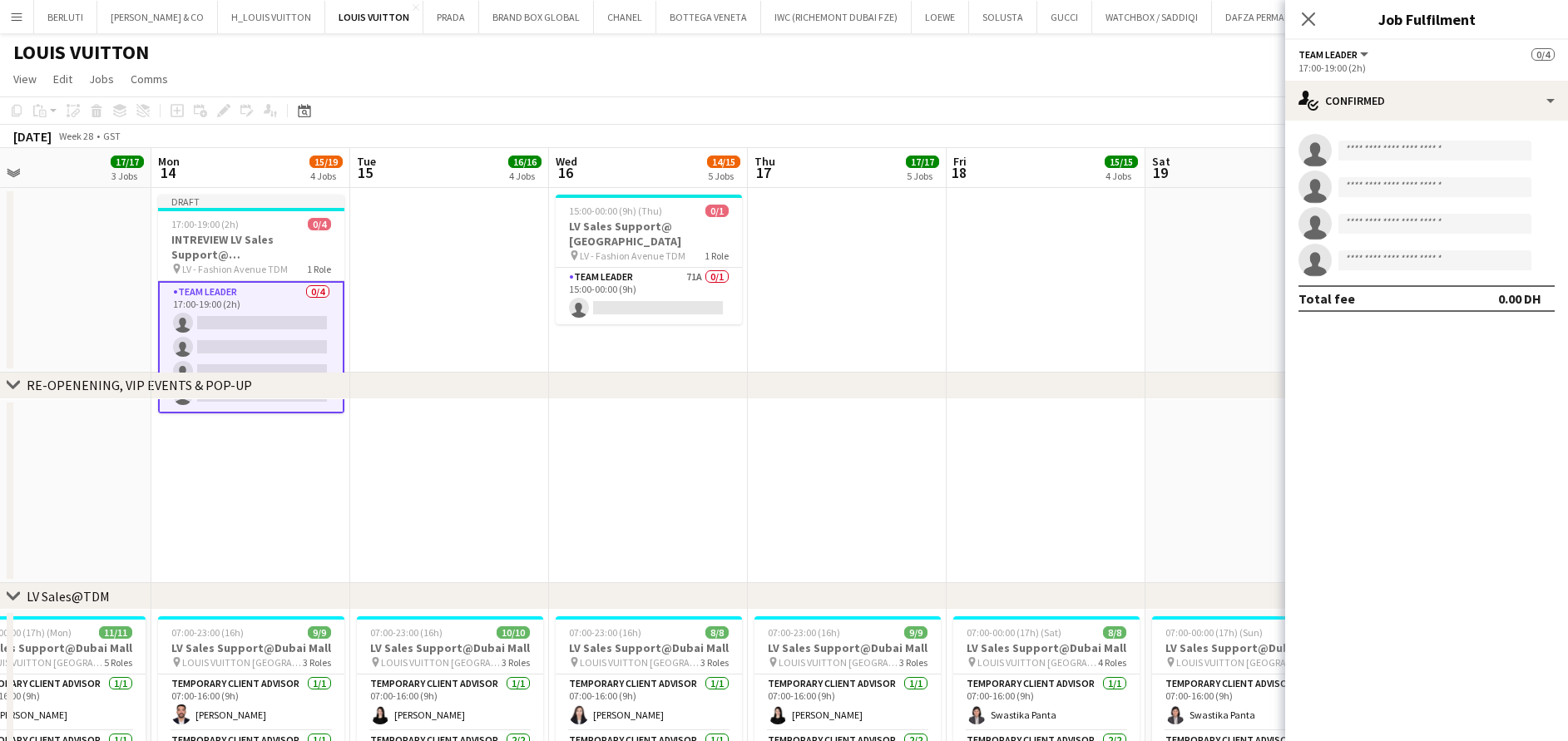 click on "single-neutral-actions
single-neutral-actions
single-neutral-actions
single-neutral-actions
Total fee   0.00 DH" at bounding box center [1427, 223] 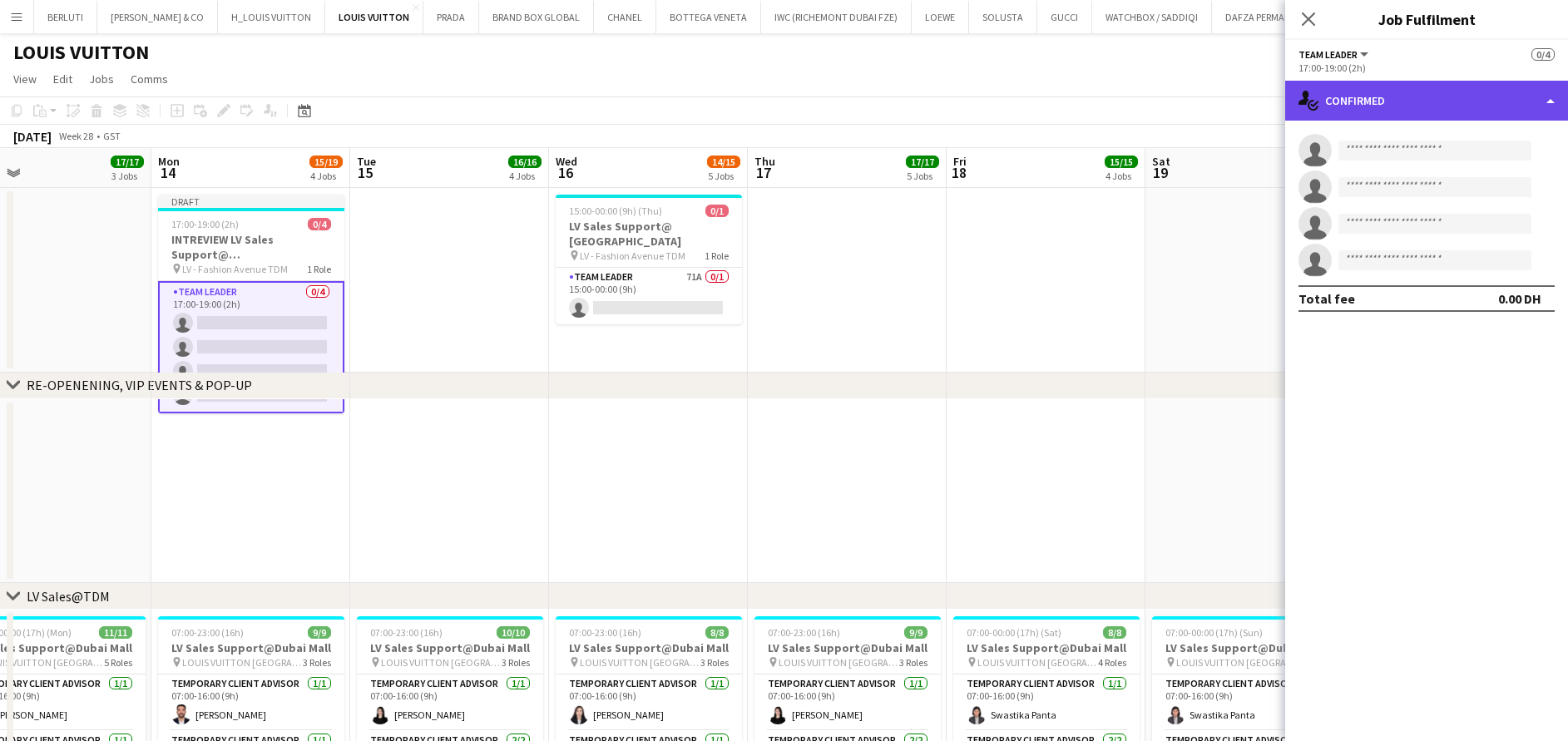 click on "single-neutral-actions-check-2
Confirmed" 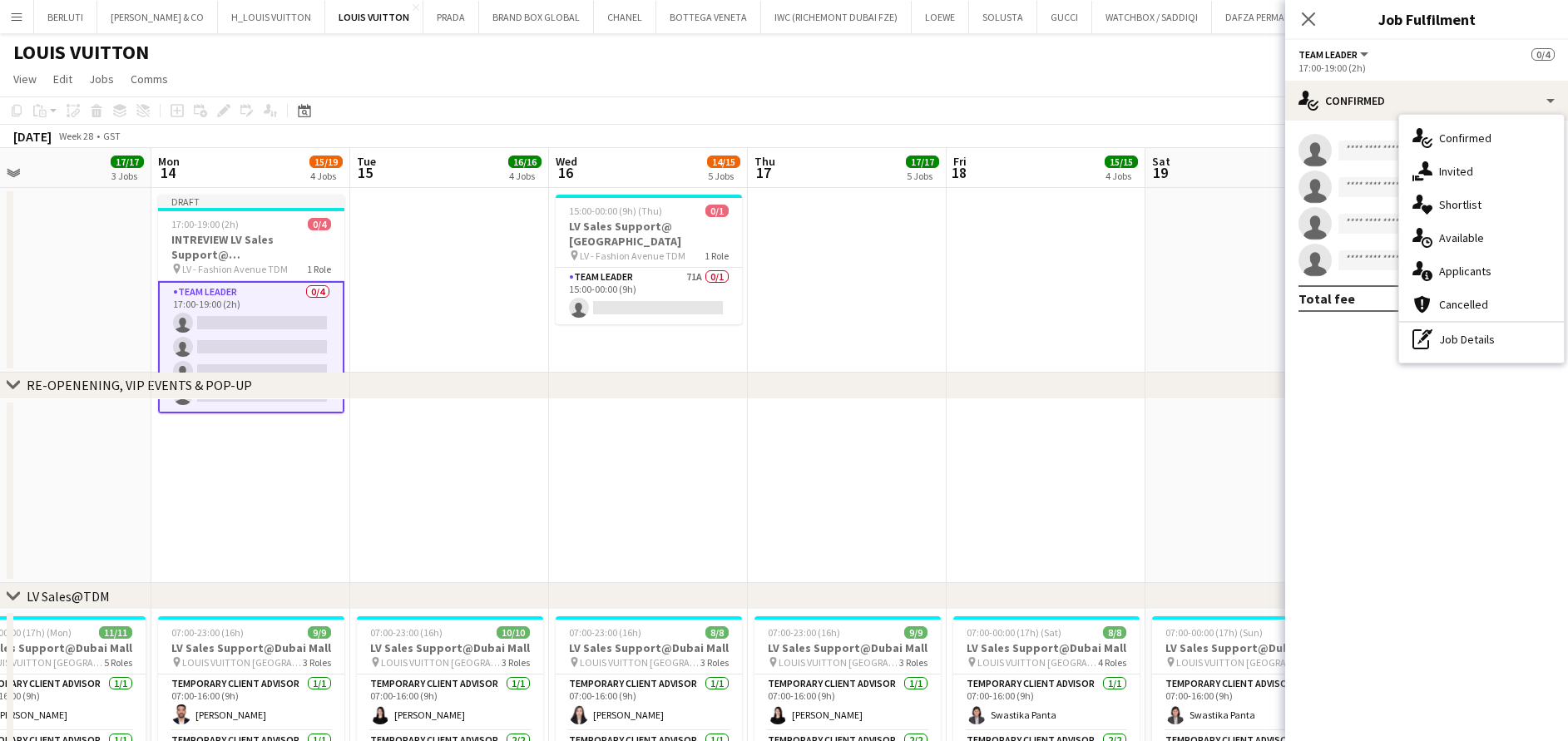 click at bounding box center [449, 280] 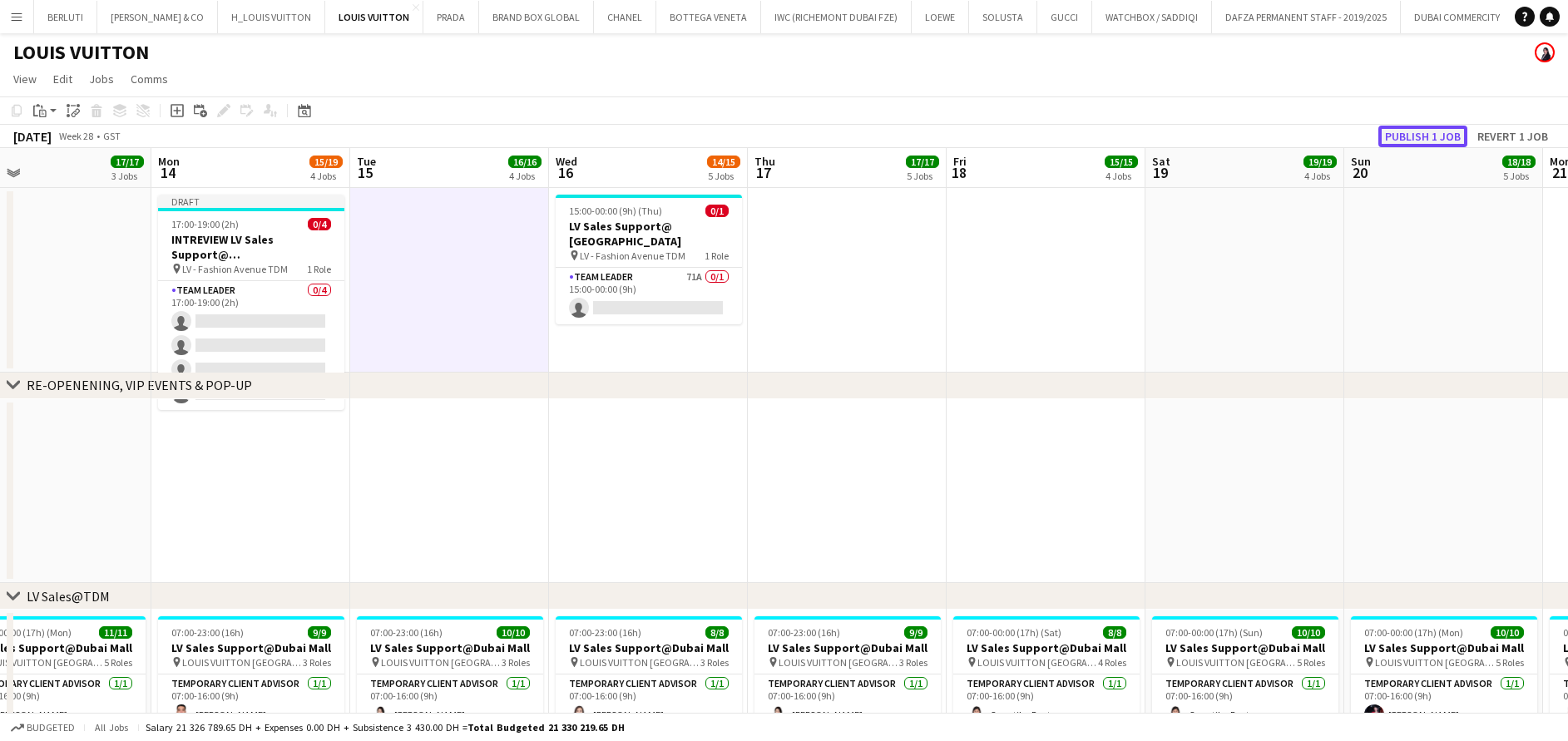 click on "Publish 1 job" 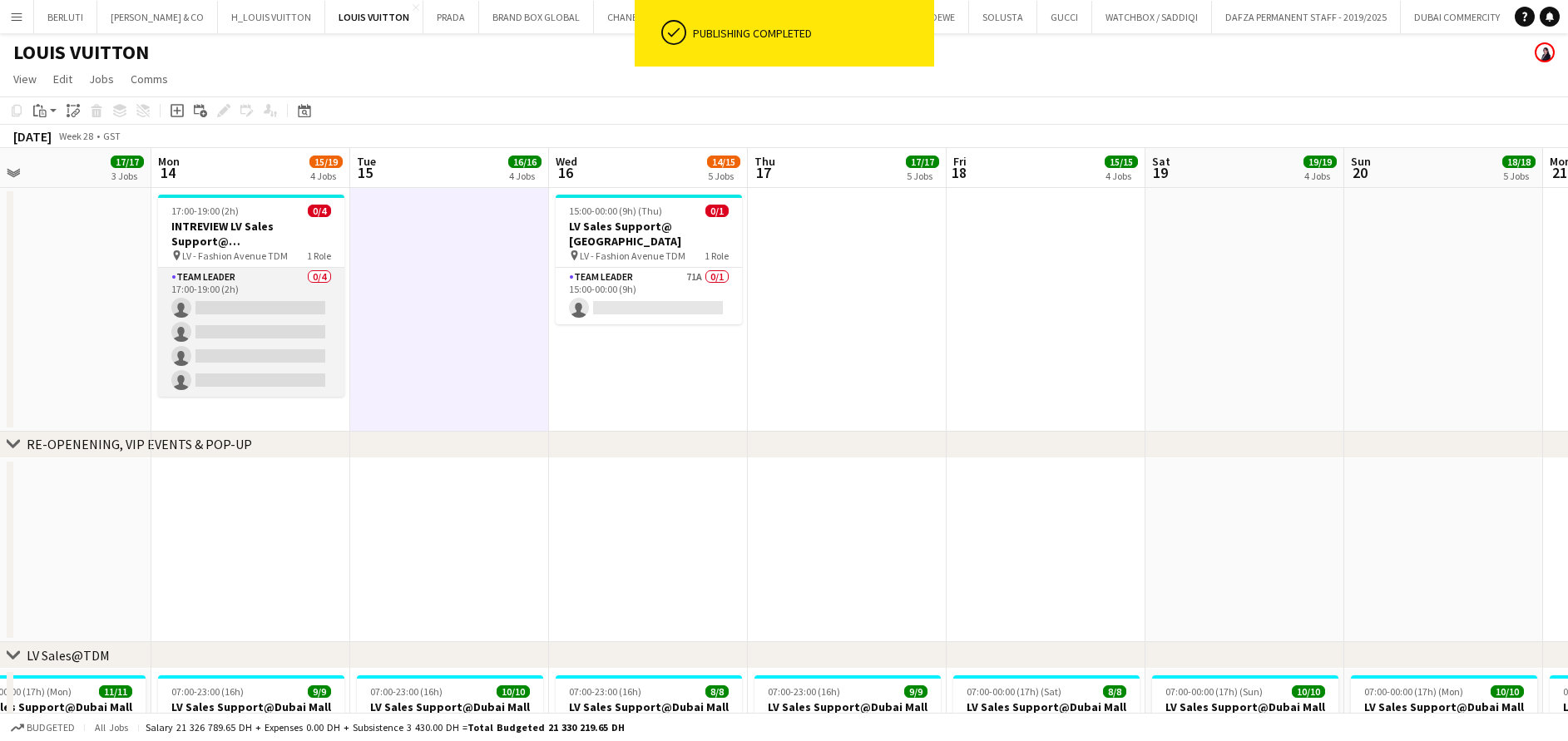 click on "Team Leader   0/4   17:00-19:00 (2h)
single-neutral-actions
single-neutral-actions
single-neutral-actions
single-neutral-actions" at bounding box center (251, 332) 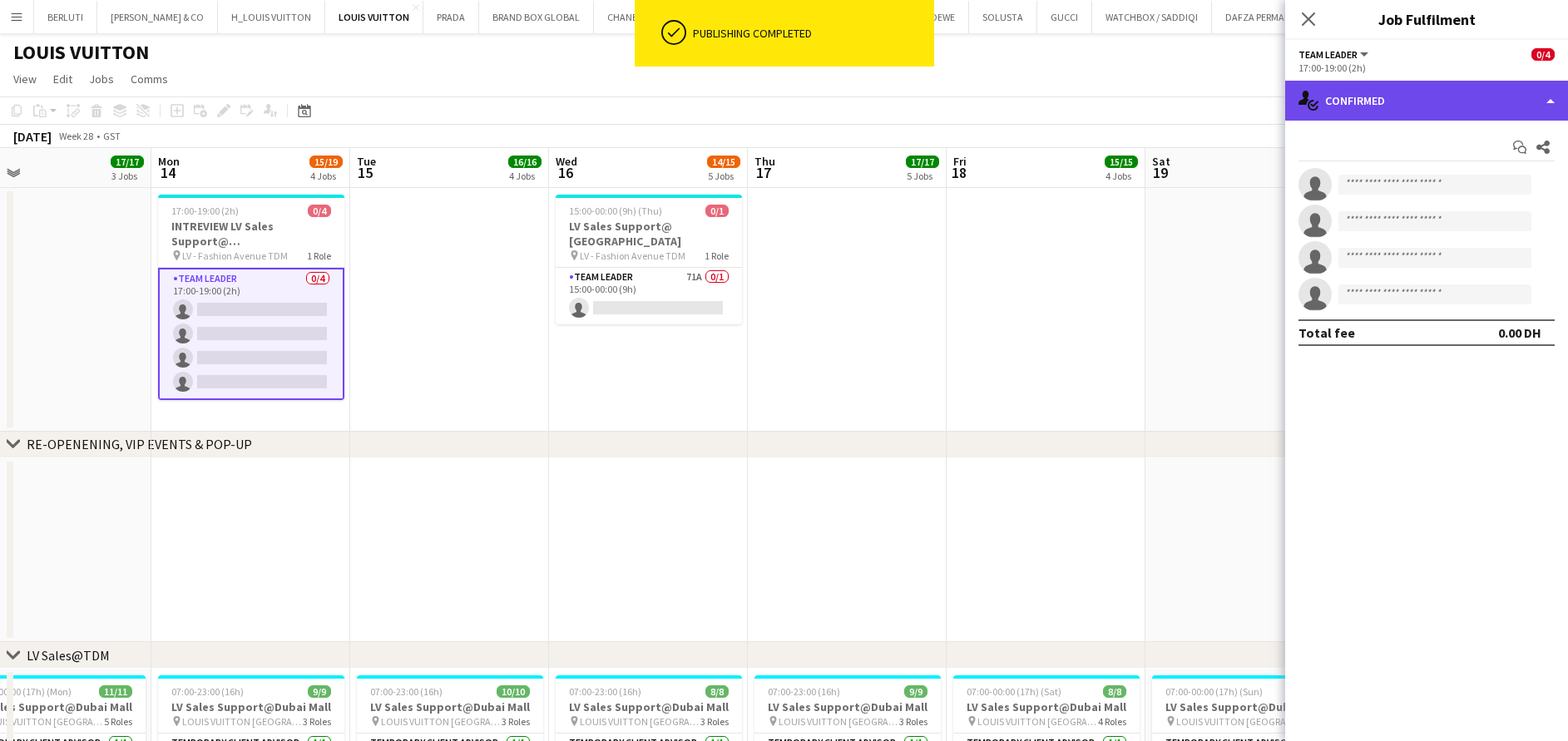 click on "single-neutral-actions-check-2
Confirmed" 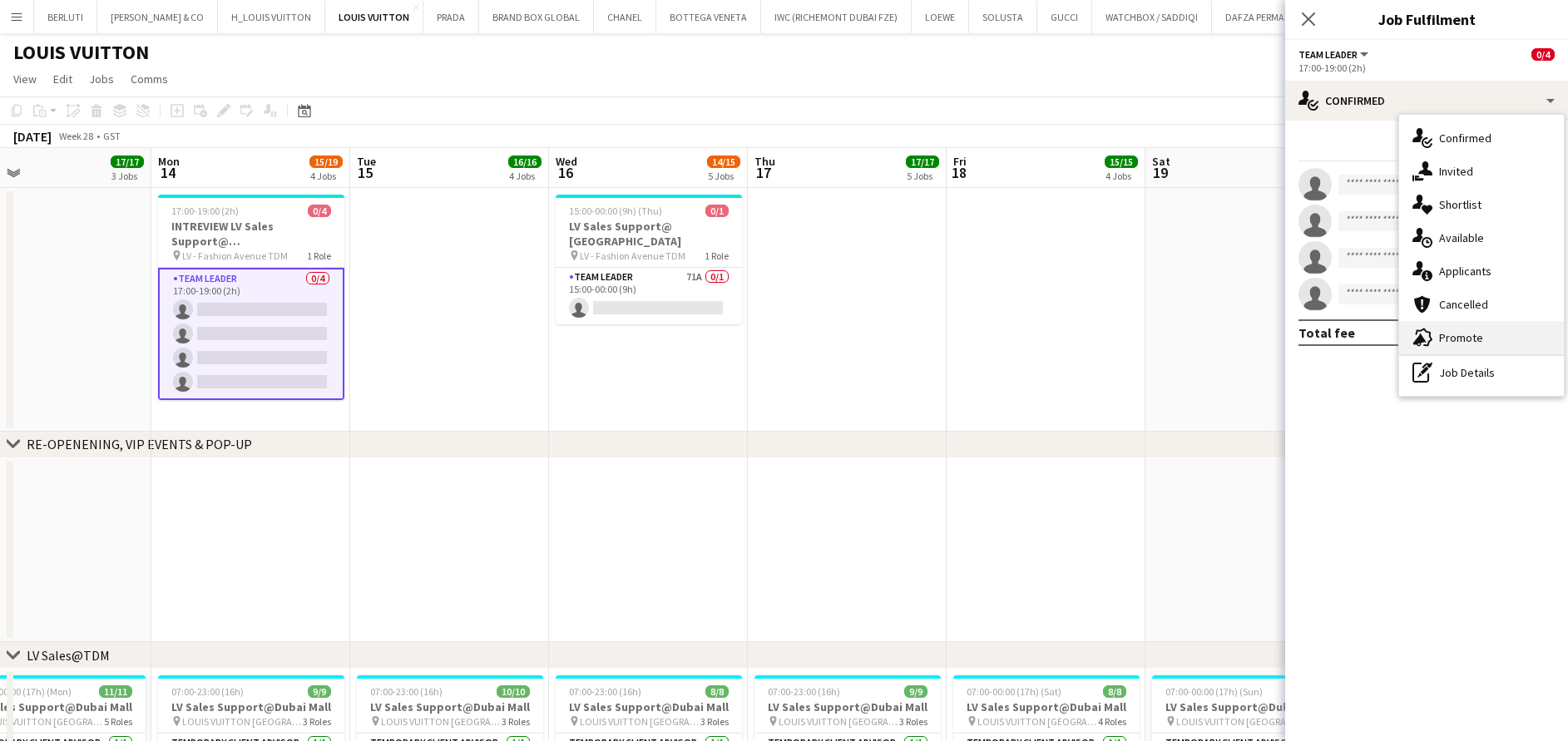 click on "advertising-megaphone
Promote" at bounding box center (1481, 338) 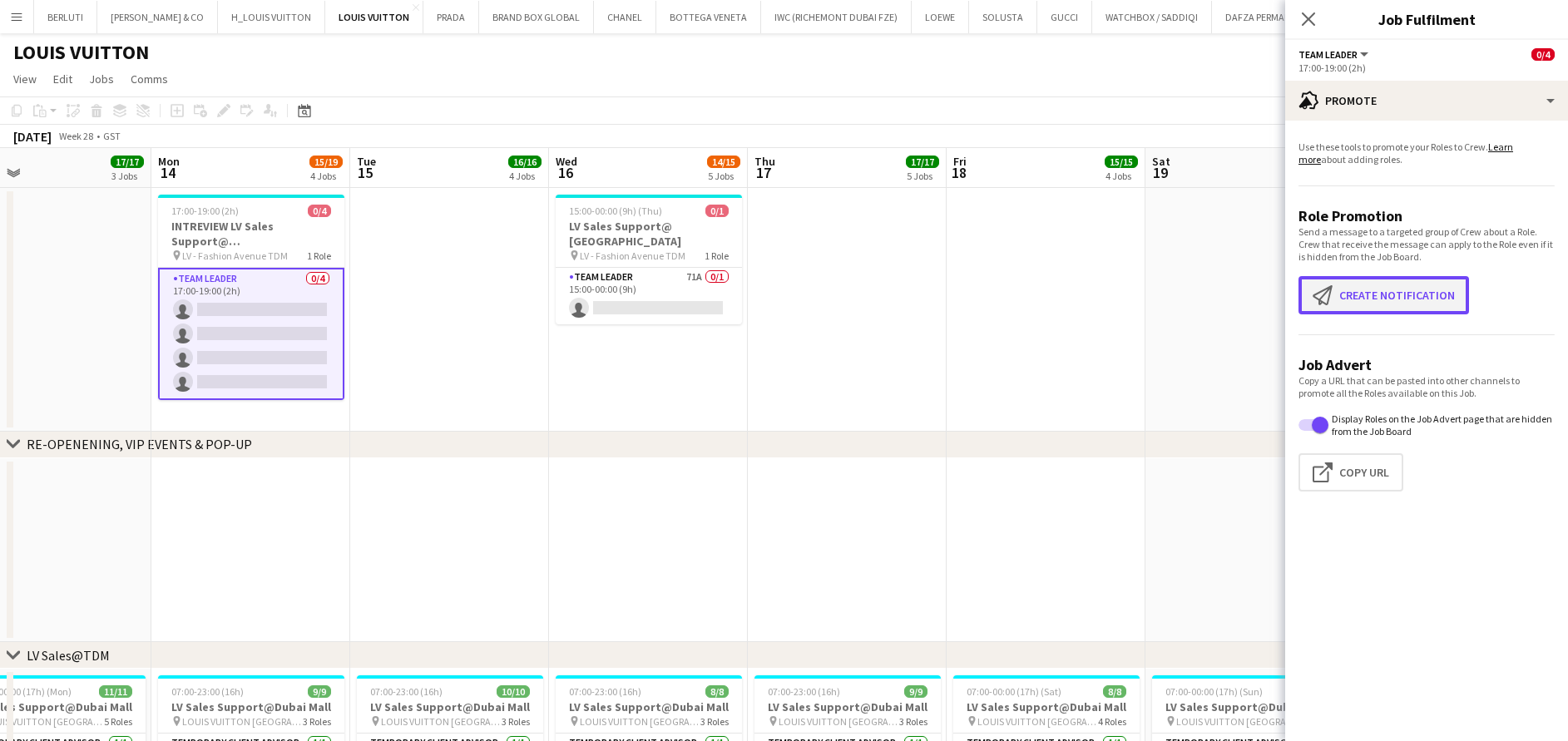 click on "Create notification
Create notification" at bounding box center [1383, 295] 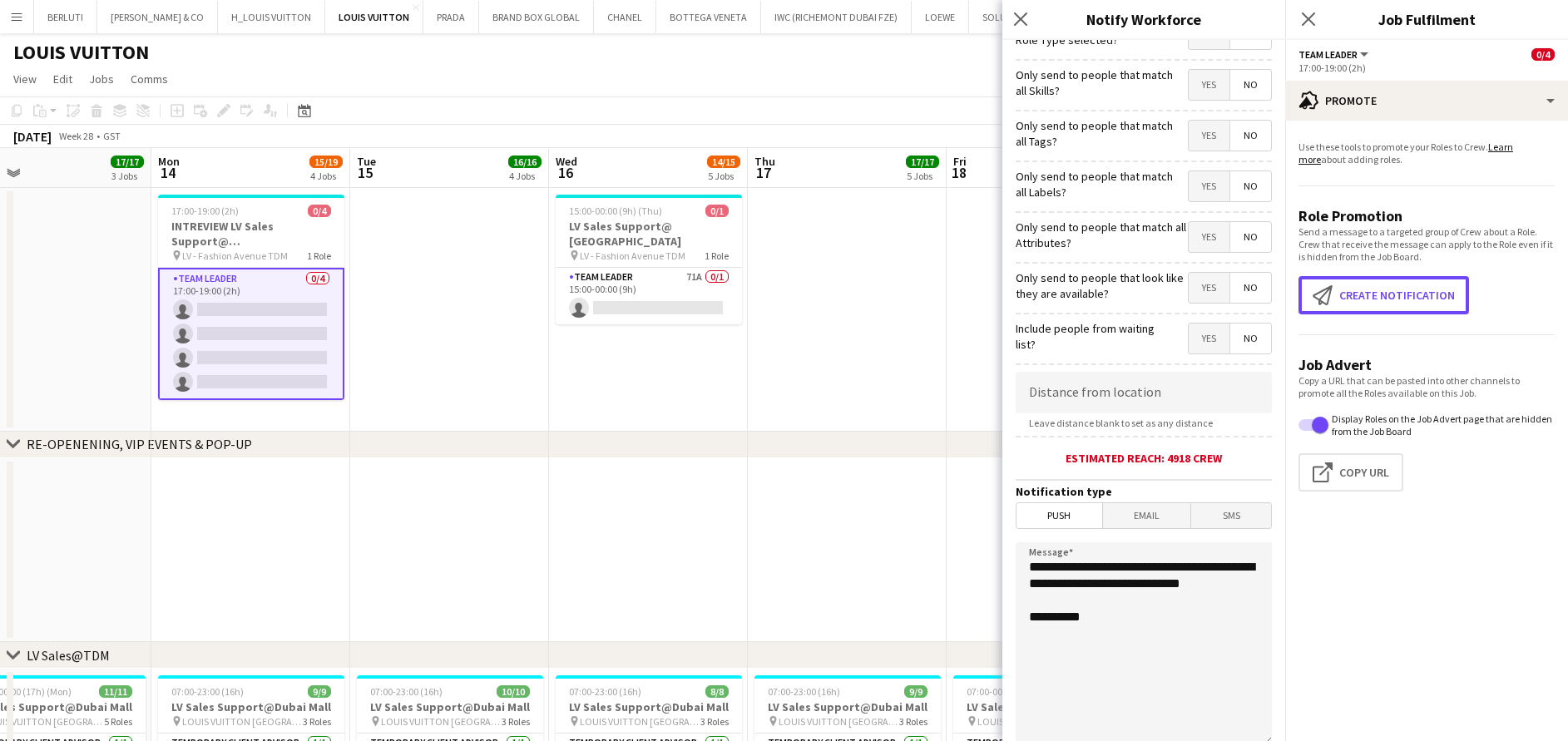 scroll, scrollTop: 0, scrollLeft: 0, axis: both 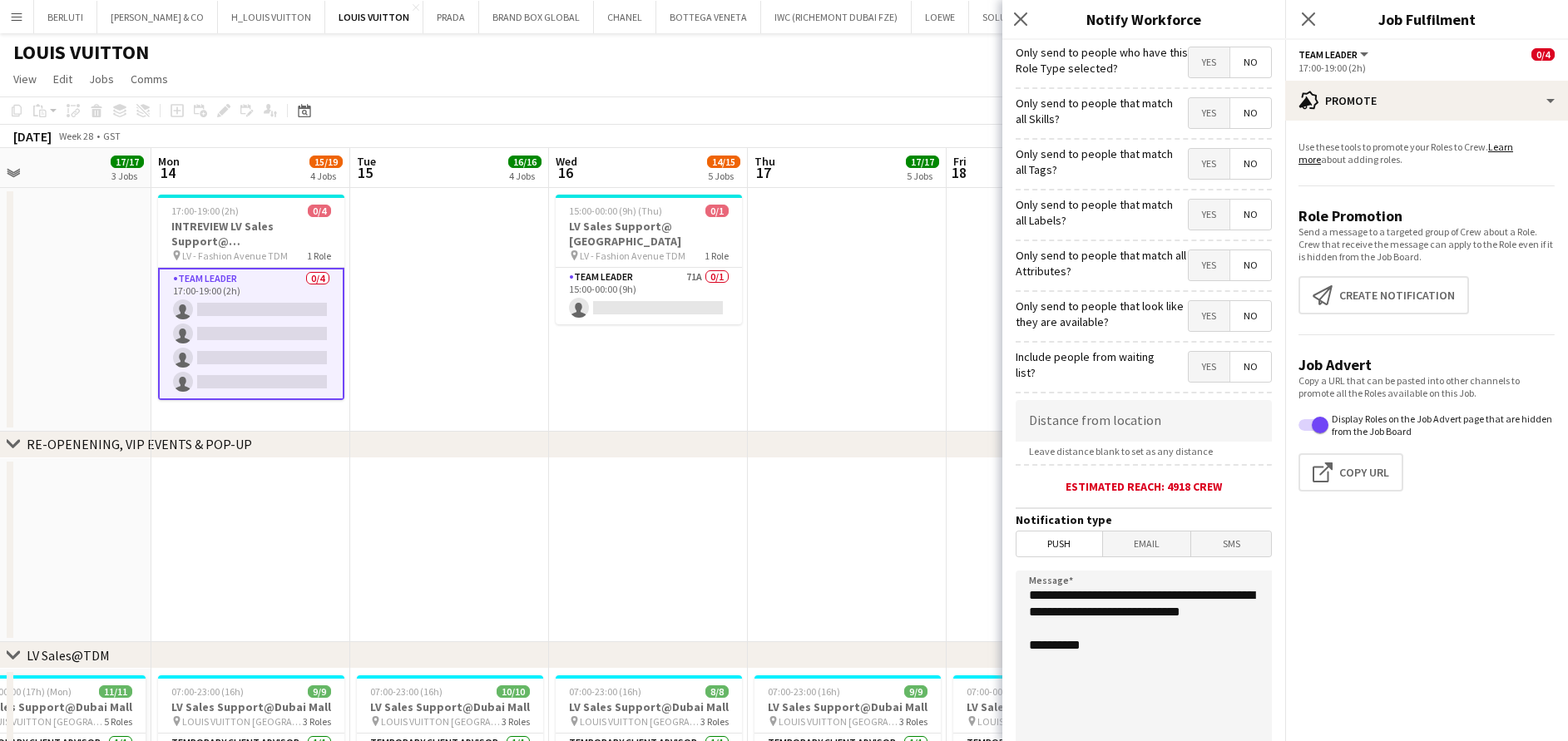 click at bounding box center [449, 309] 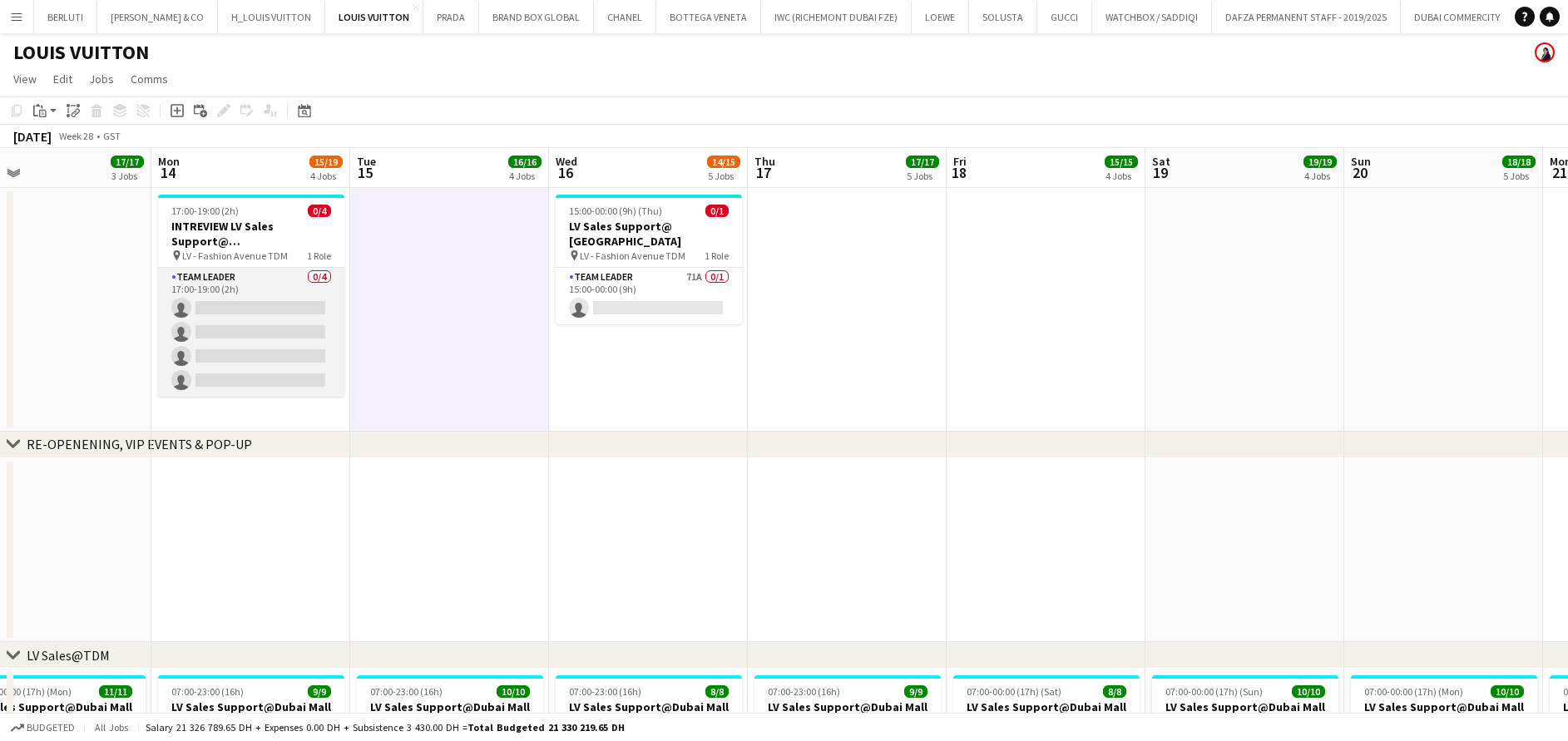 click on "Team Leader   0/4   17:00-19:00 (2h)
single-neutral-actions
single-neutral-actions
single-neutral-actions
single-neutral-actions" at bounding box center (251, 332) 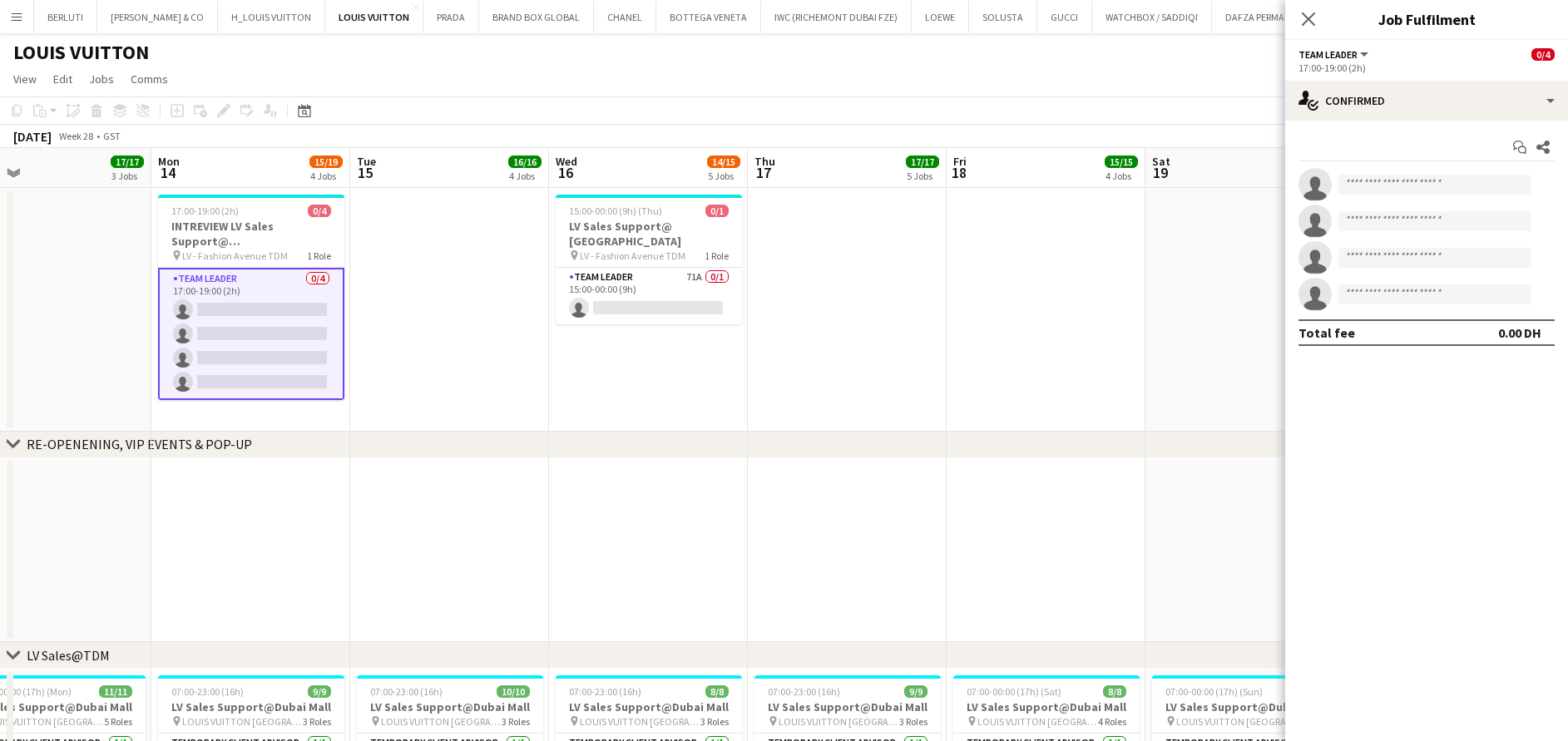 click on "Team Leader   0/4   17:00-19:00 (2h)
single-neutral-actions
single-neutral-actions
single-neutral-actions
single-neutral-actions" at bounding box center [251, 333] 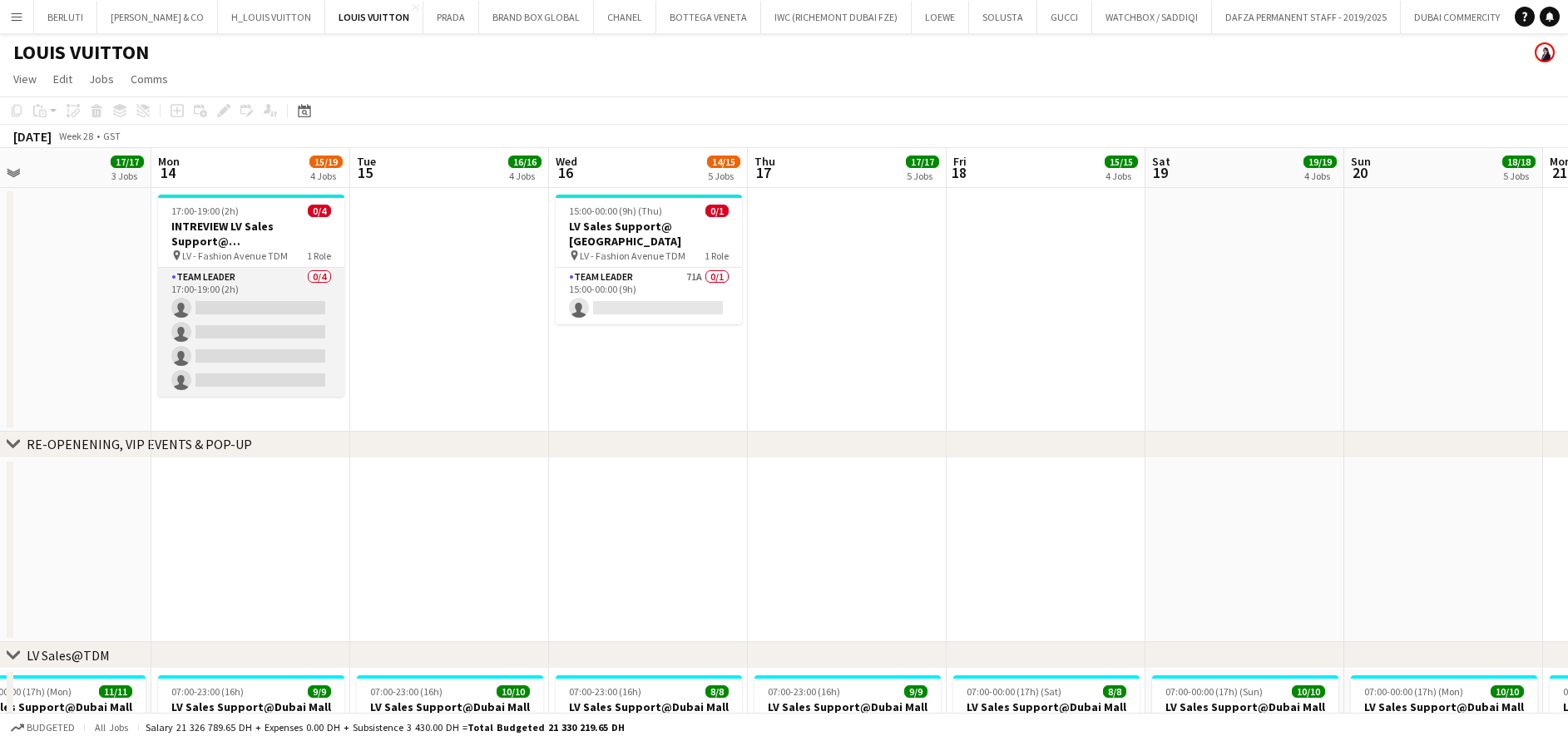 click on "Team Leader   0/4   17:00-19:00 (2h)
single-neutral-actions
single-neutral-actions
single-neutral-actions
single-neutral-actions" at bounding box center [251, 332] 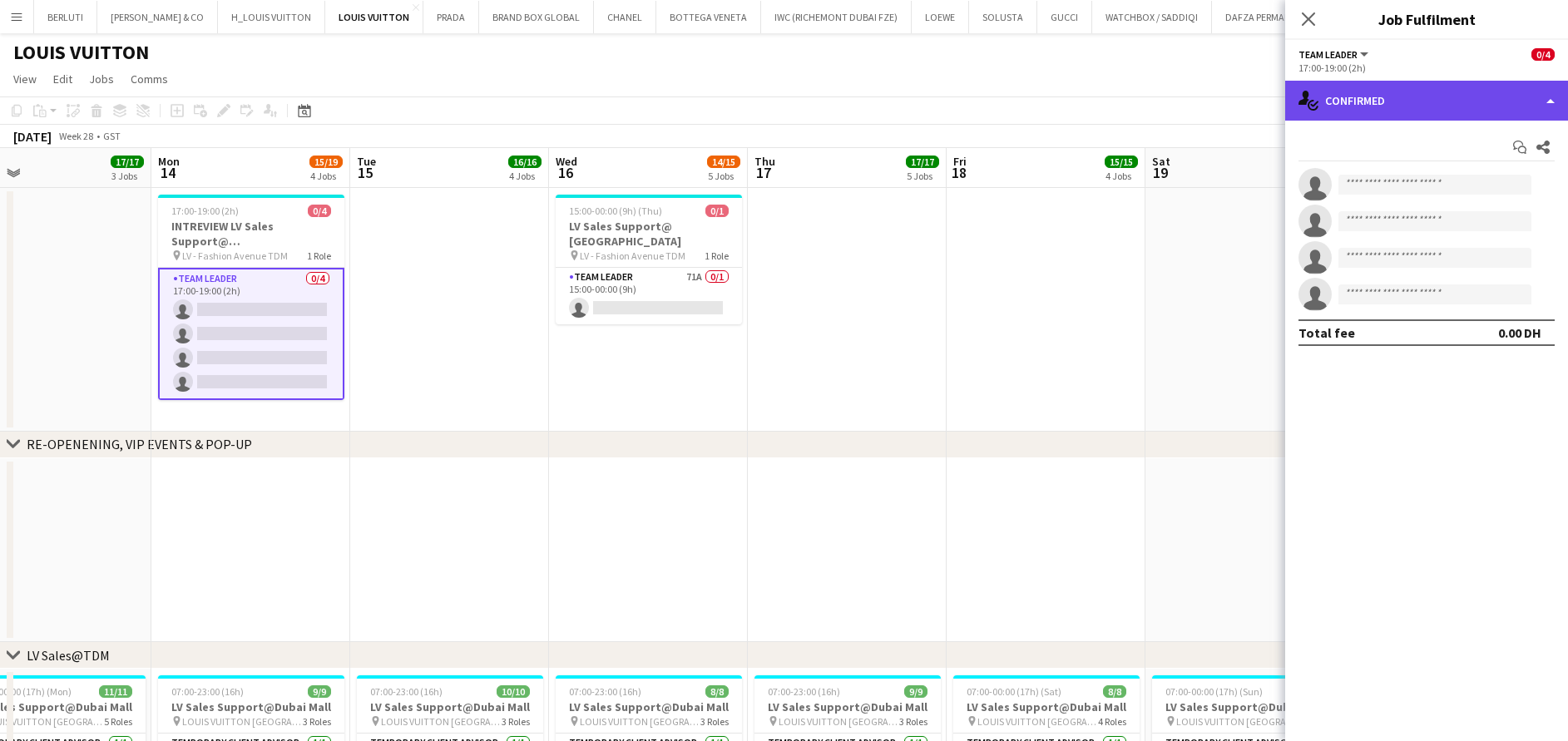 click on "single-neutral-actions-check-2
Confirmed" 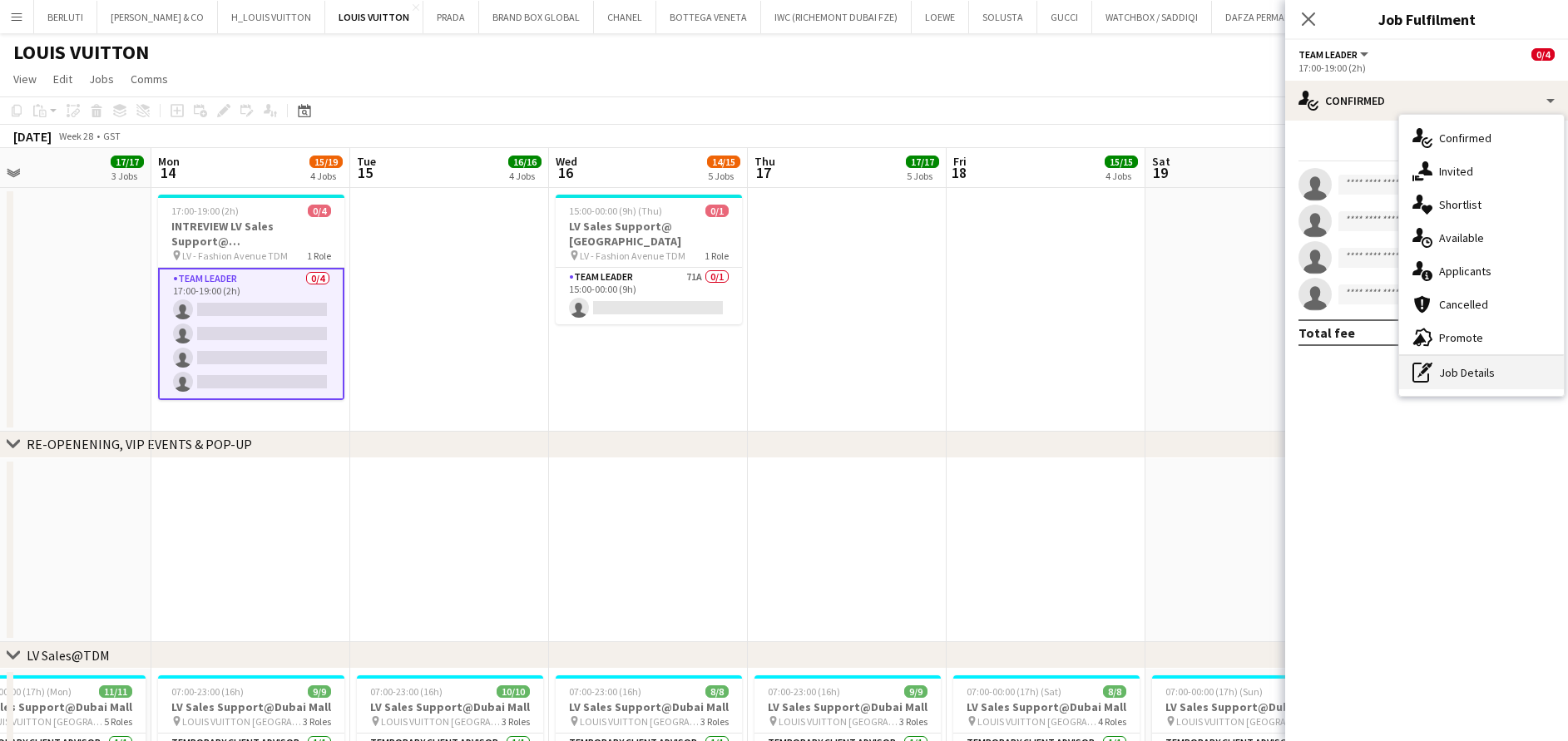 click on "pen-write
Job Details" at bounding box center (1481, 373) 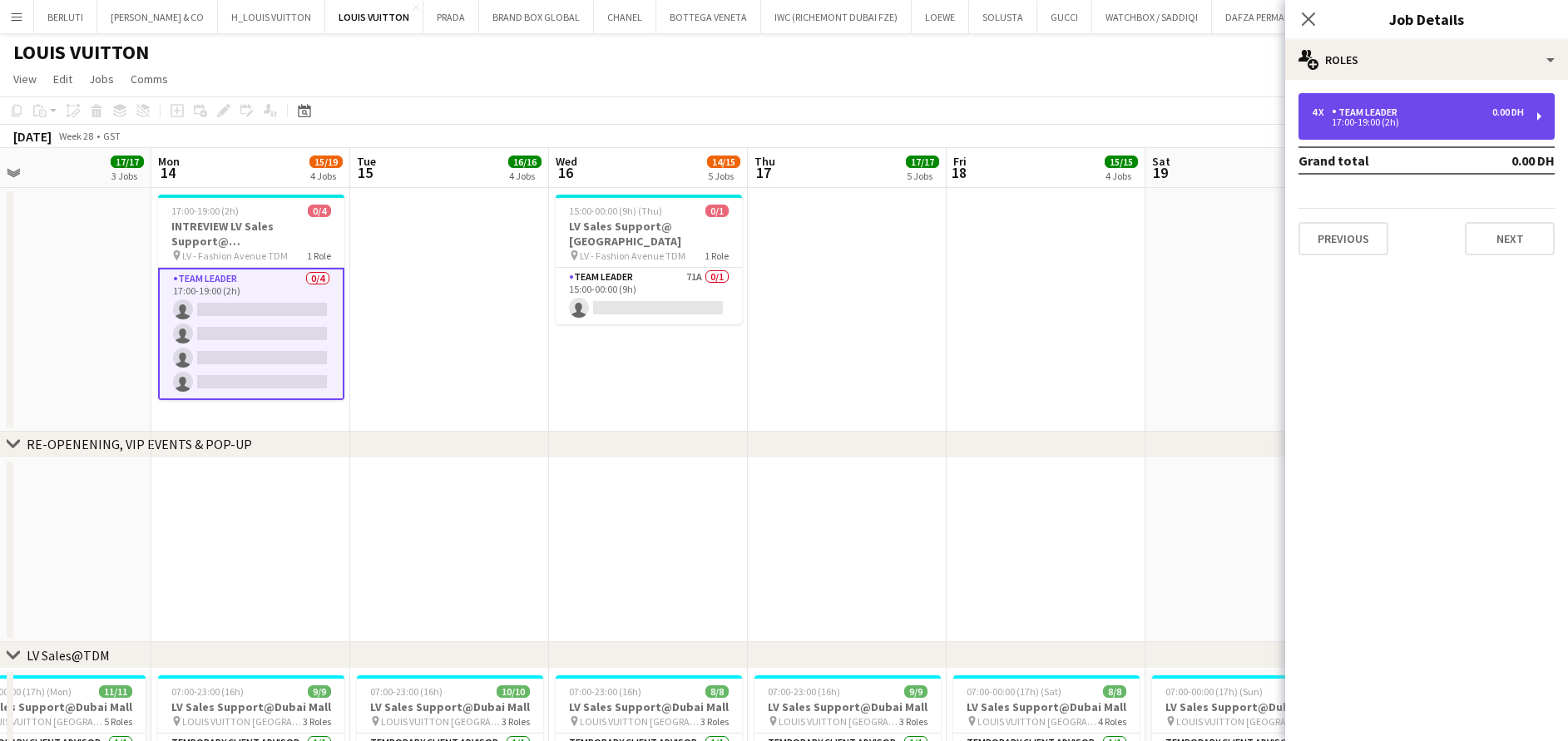 click on "4 x   Team Leader   0.00 DH" at bounding box center (1417, 112) 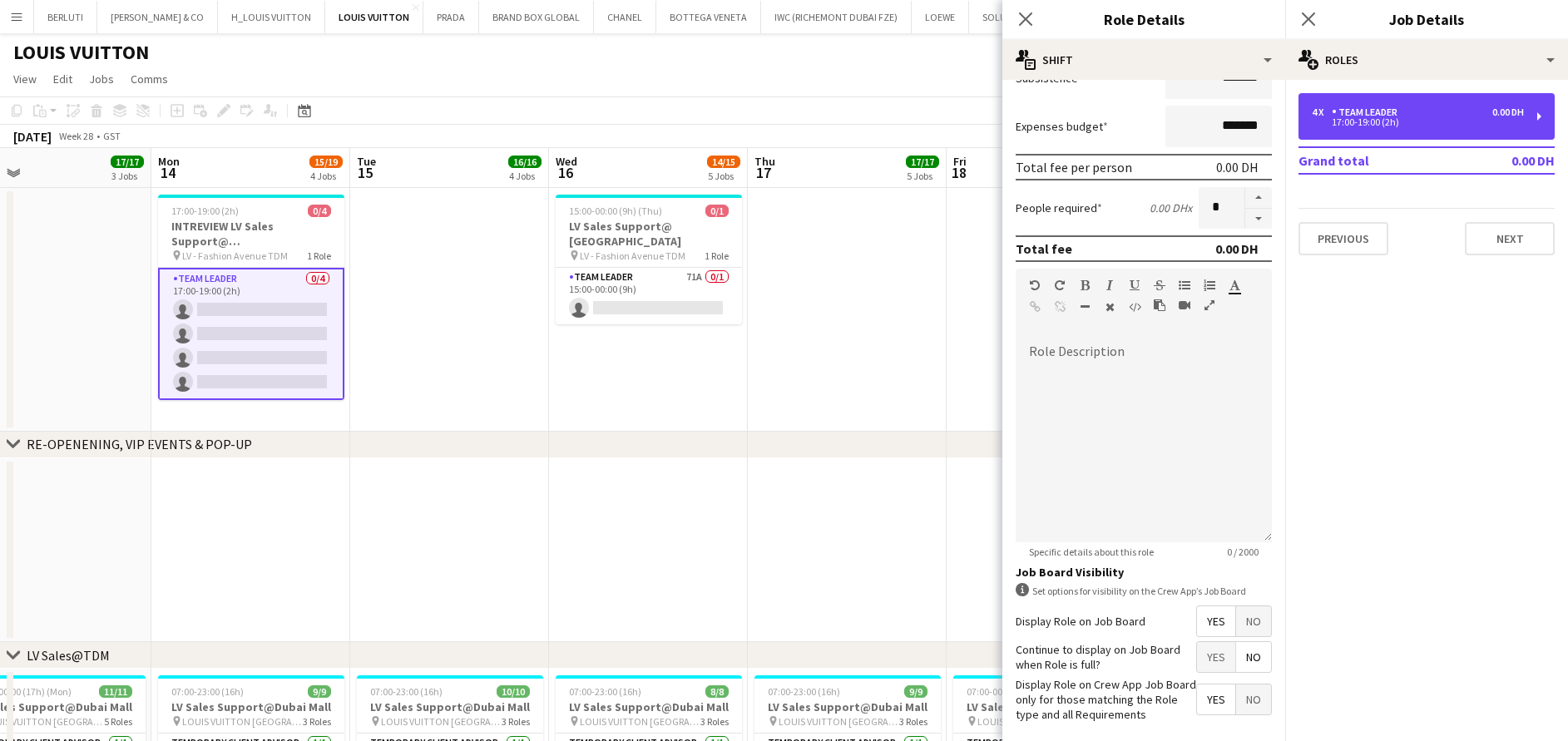 scroll, scrollTop: 374, scrollLeft: 0, axis: vertical 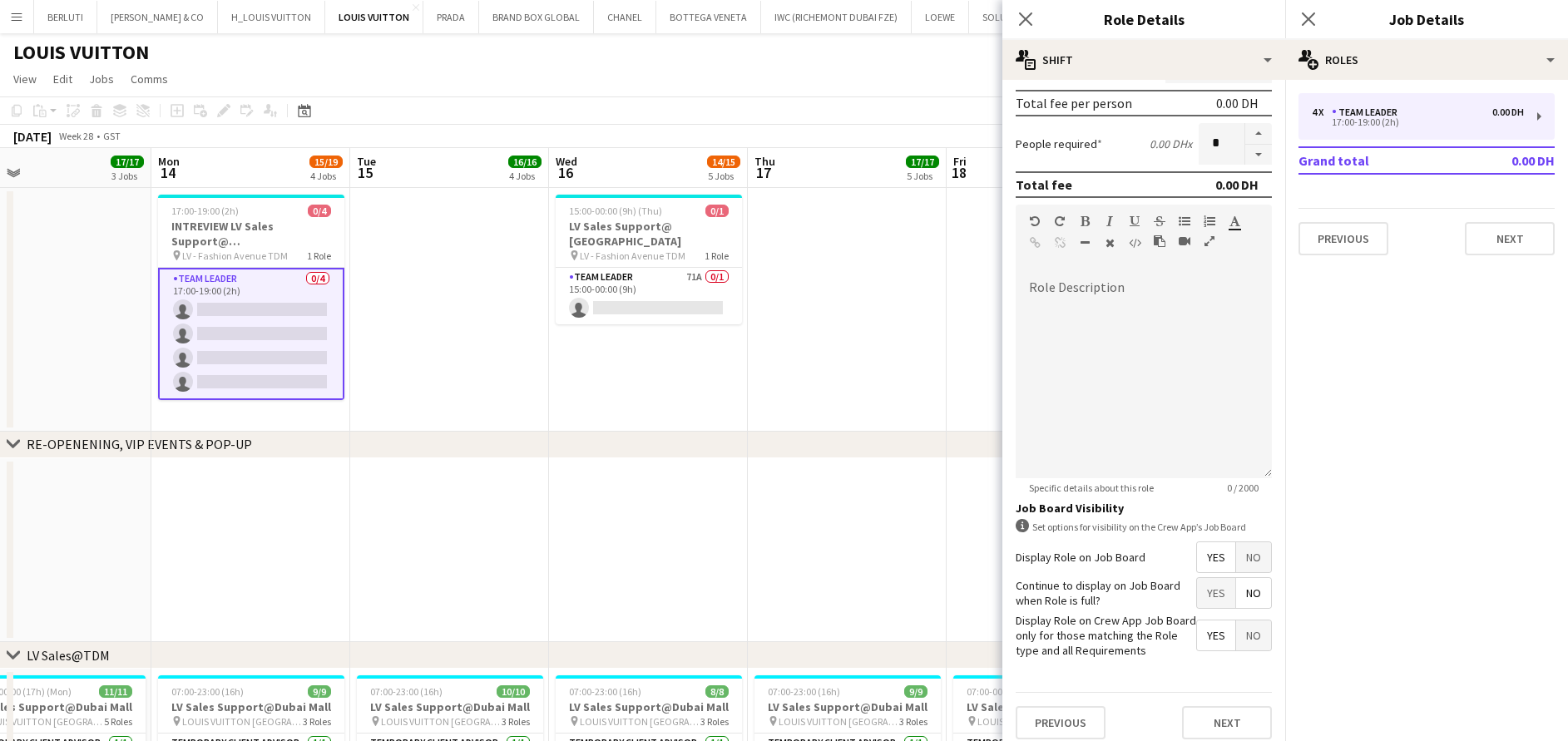 click on "Yes" at bounding box center (1216, 593) 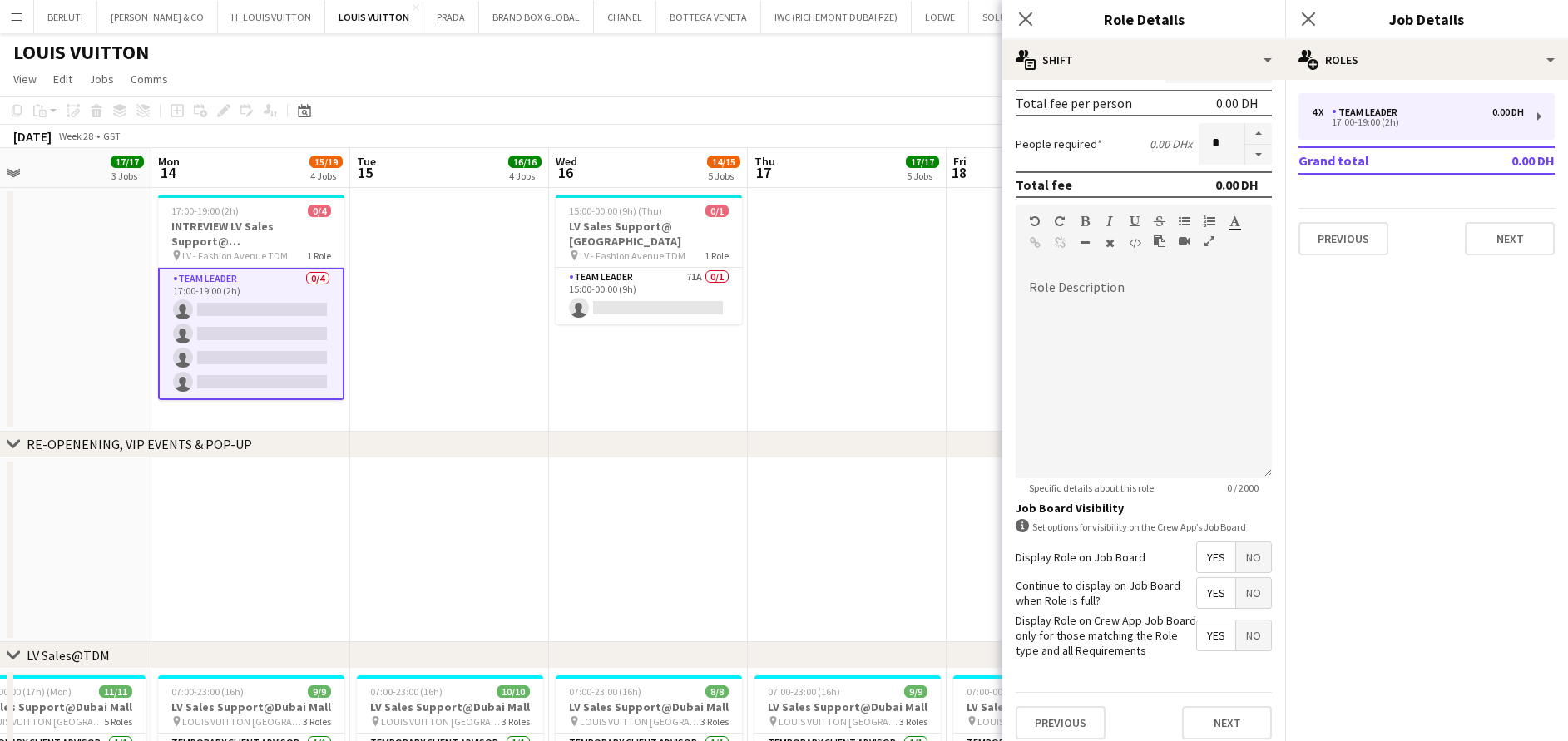 click on "No" at bounding box center [1254, 593] 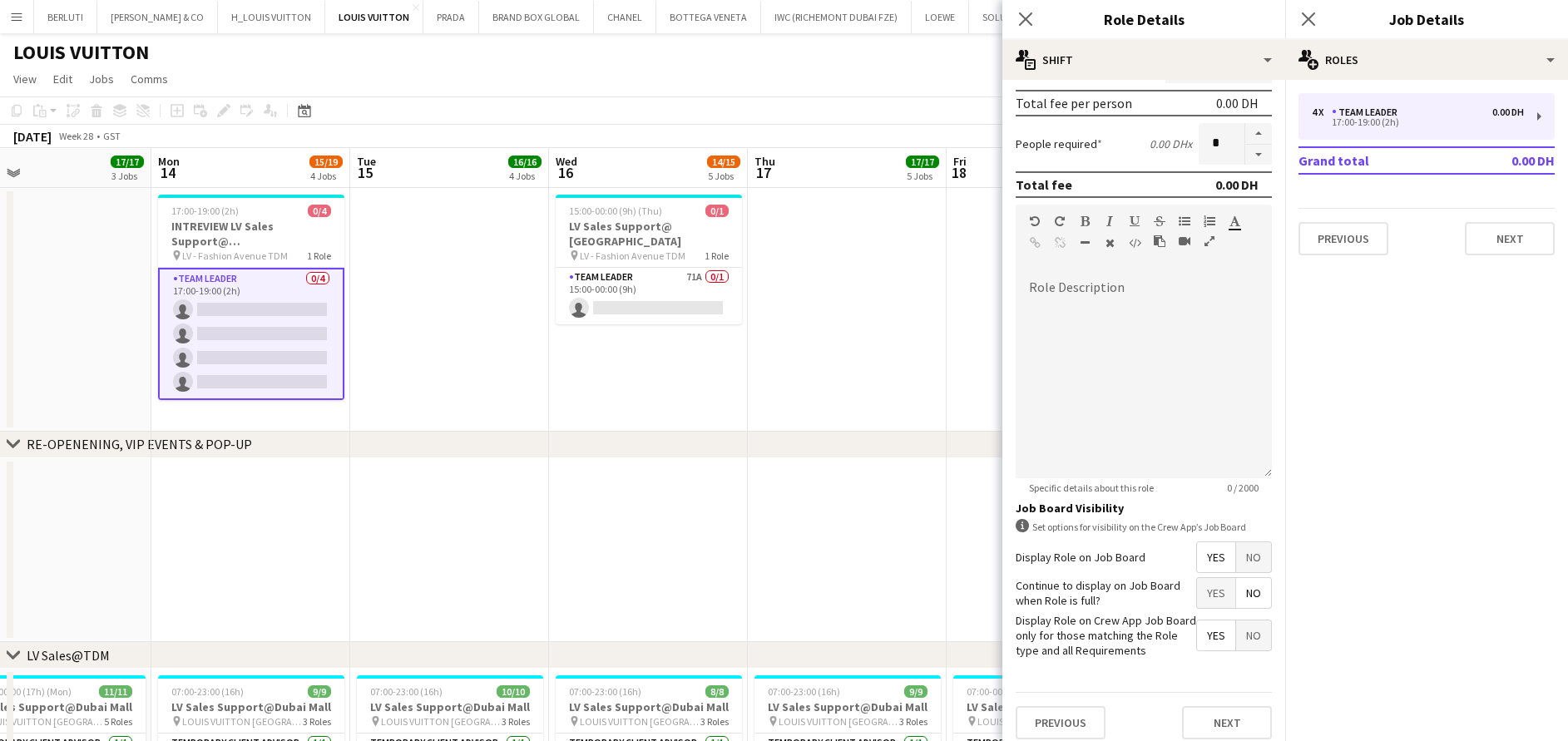 click on "**********" at bounding box center [1144, 235] 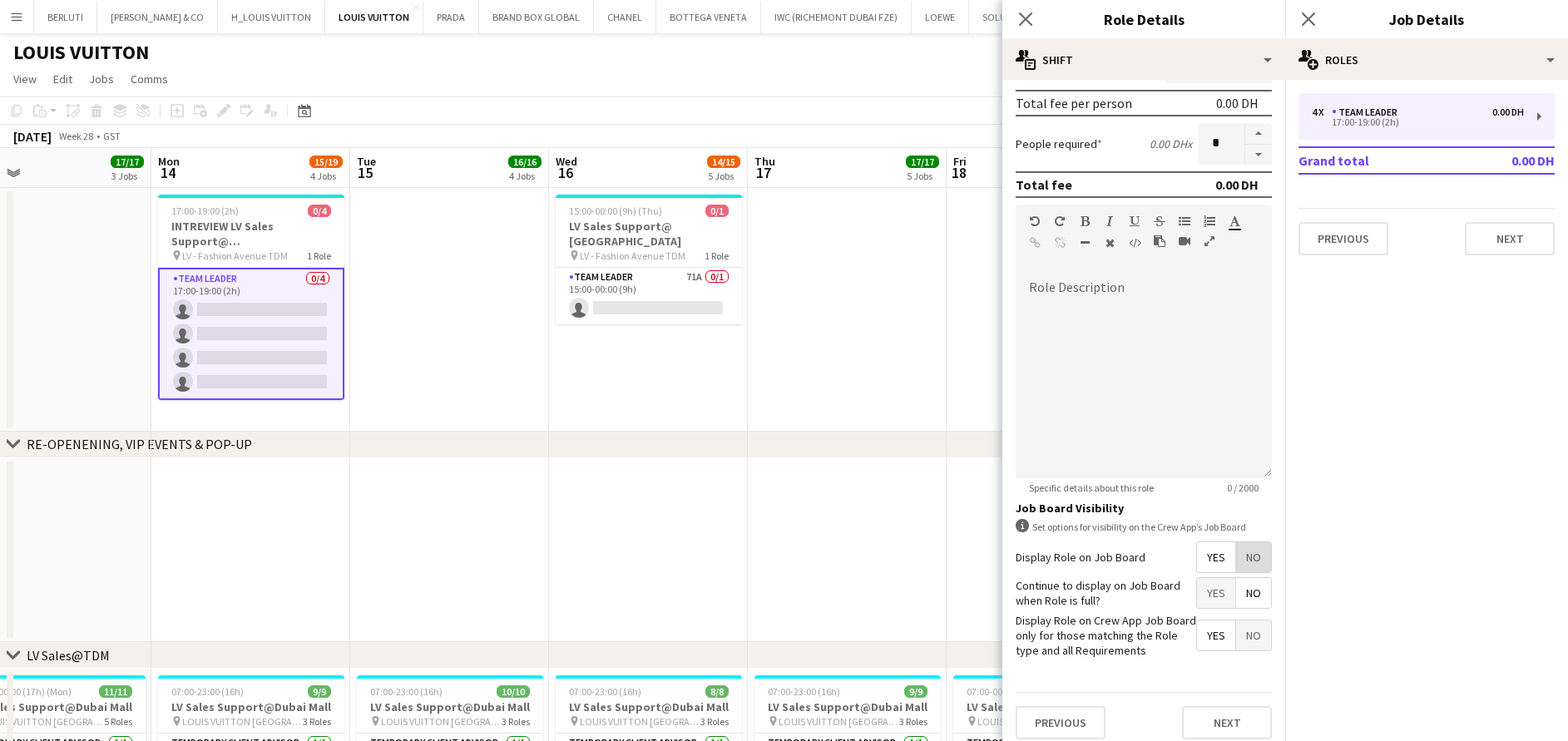 click on "No" at bounding box center [1254, 557] 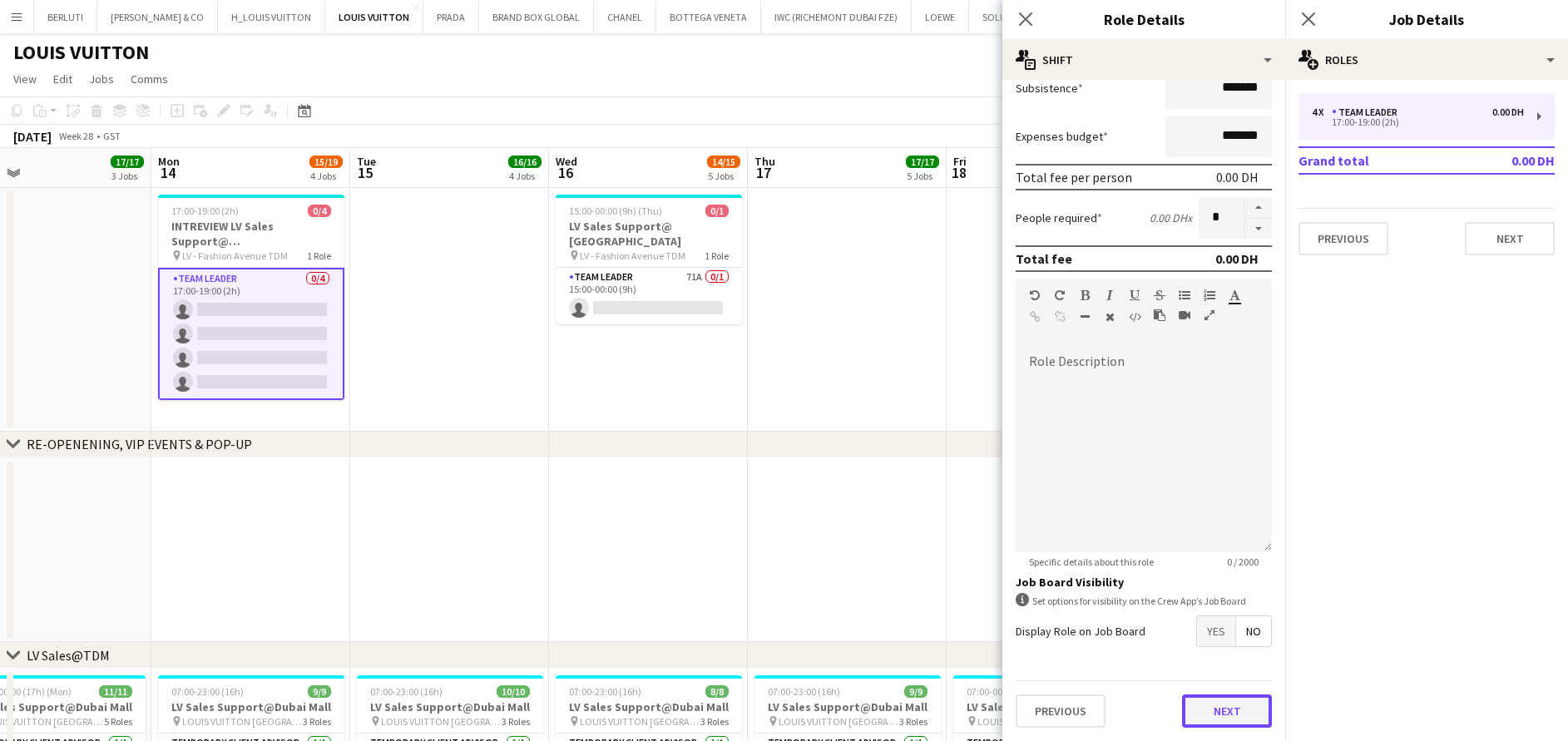 click on "Next" at bounding box center (1227, 711) 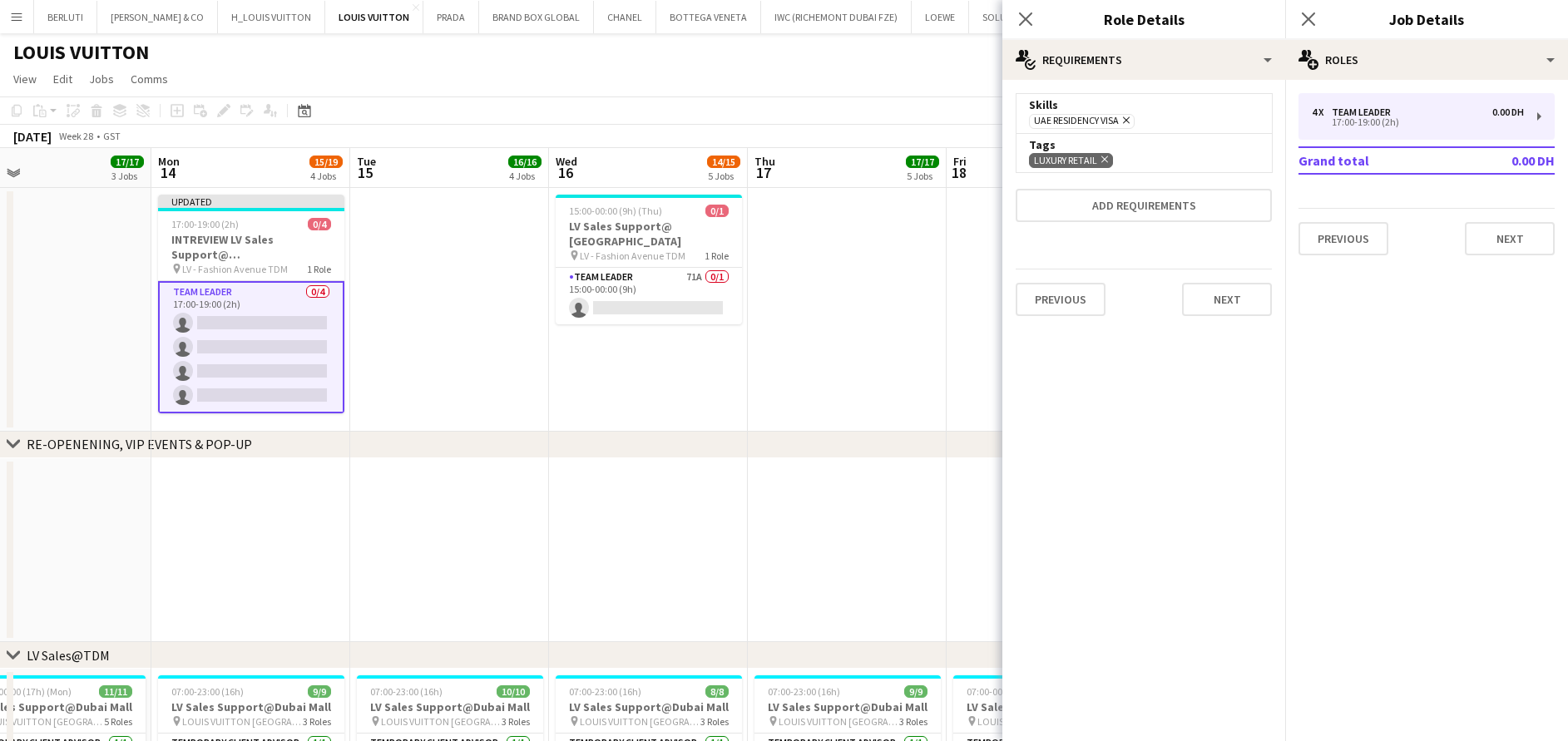 scroll, scrollTop: 0, scrollLeft: 0, axis: both 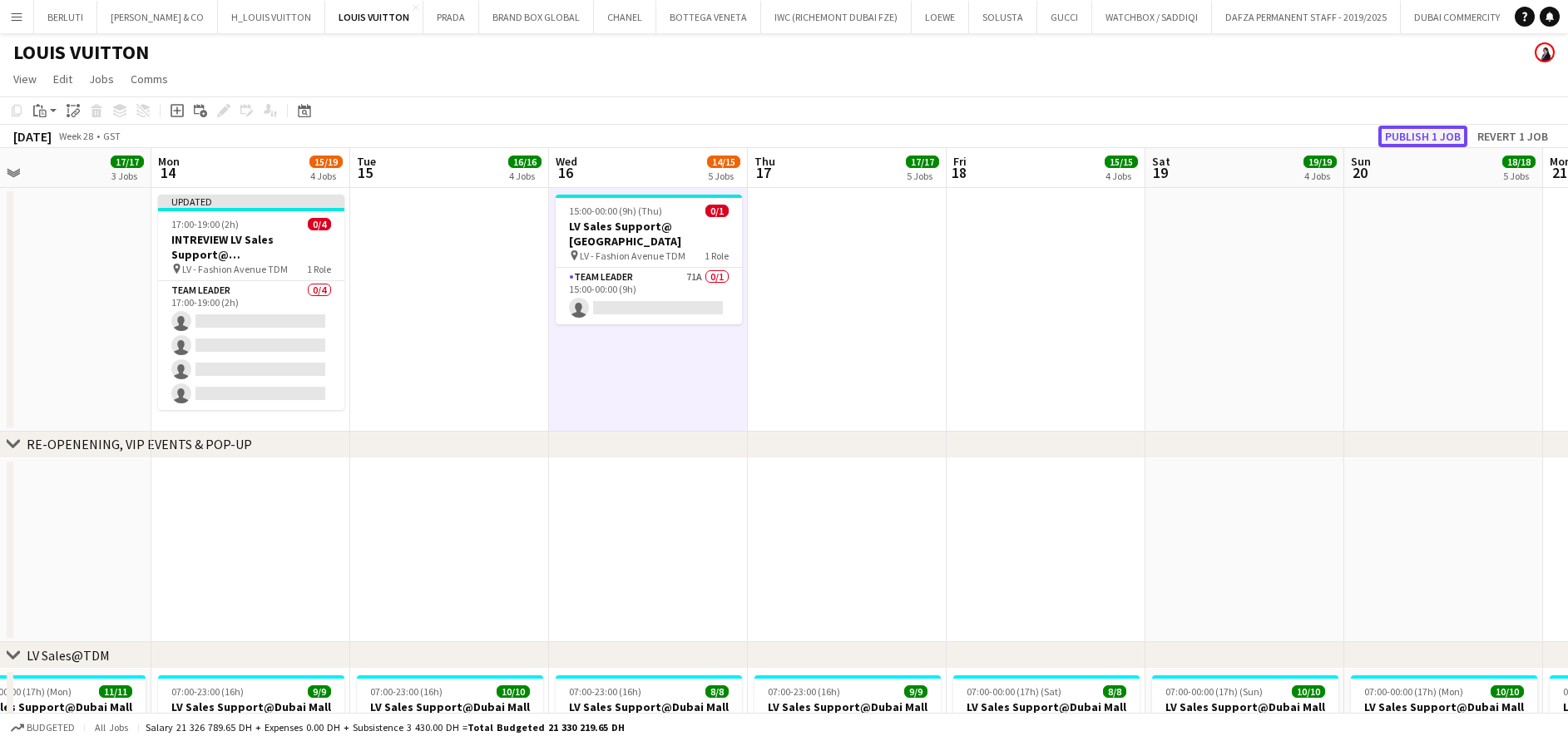 click on "Publish 1 job" 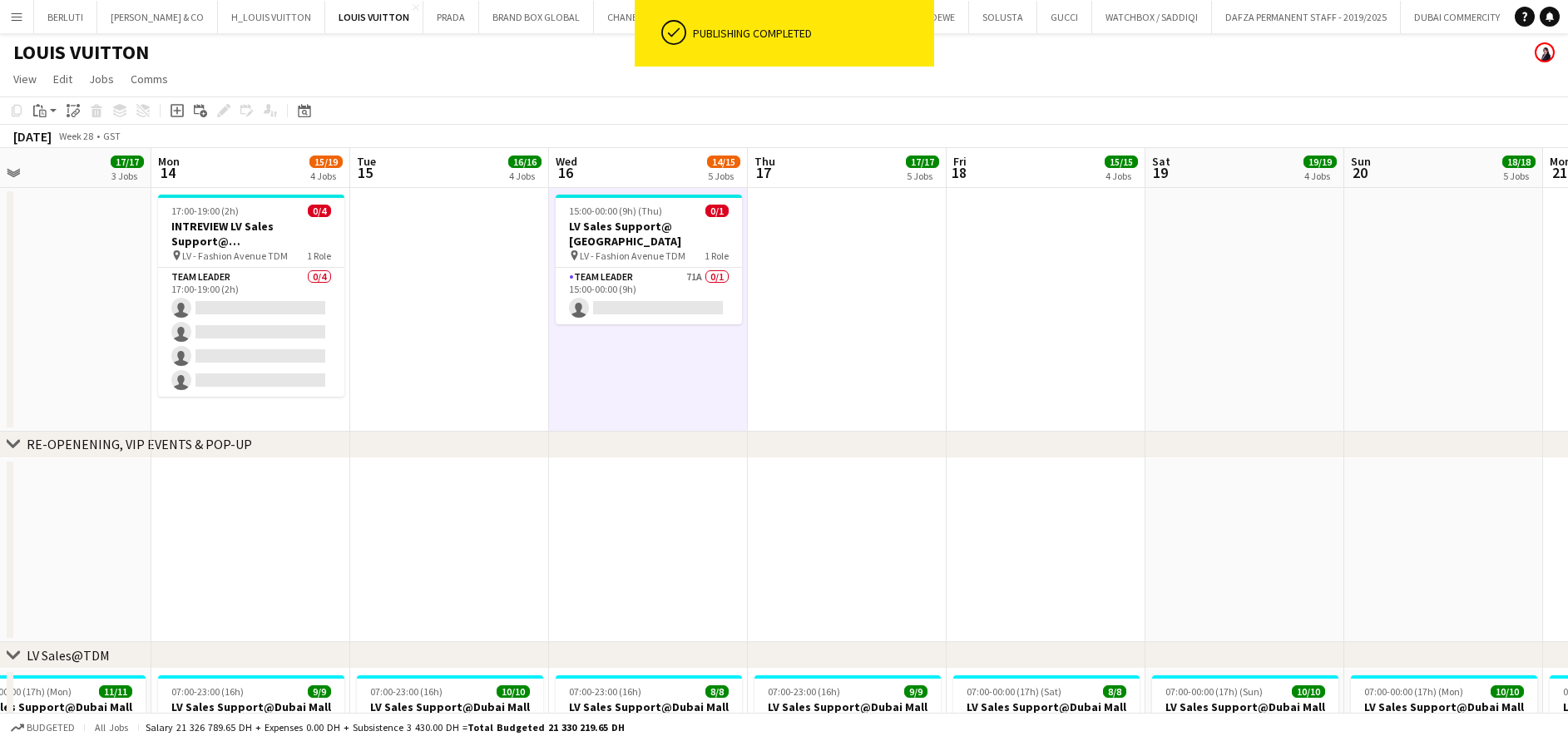 click at bounding box center [847, 309] 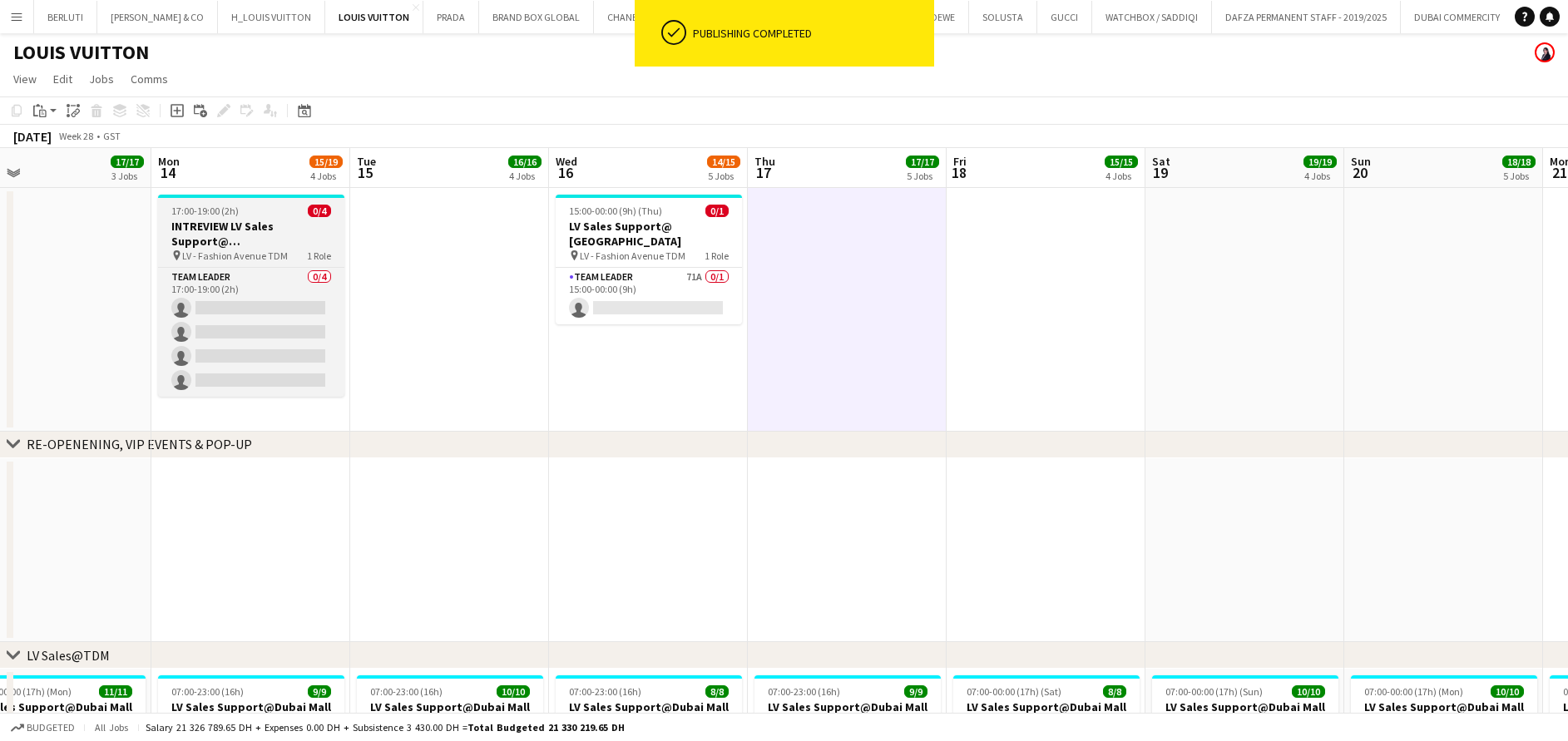 click on "1 Role" at bounding box center [319, 255] 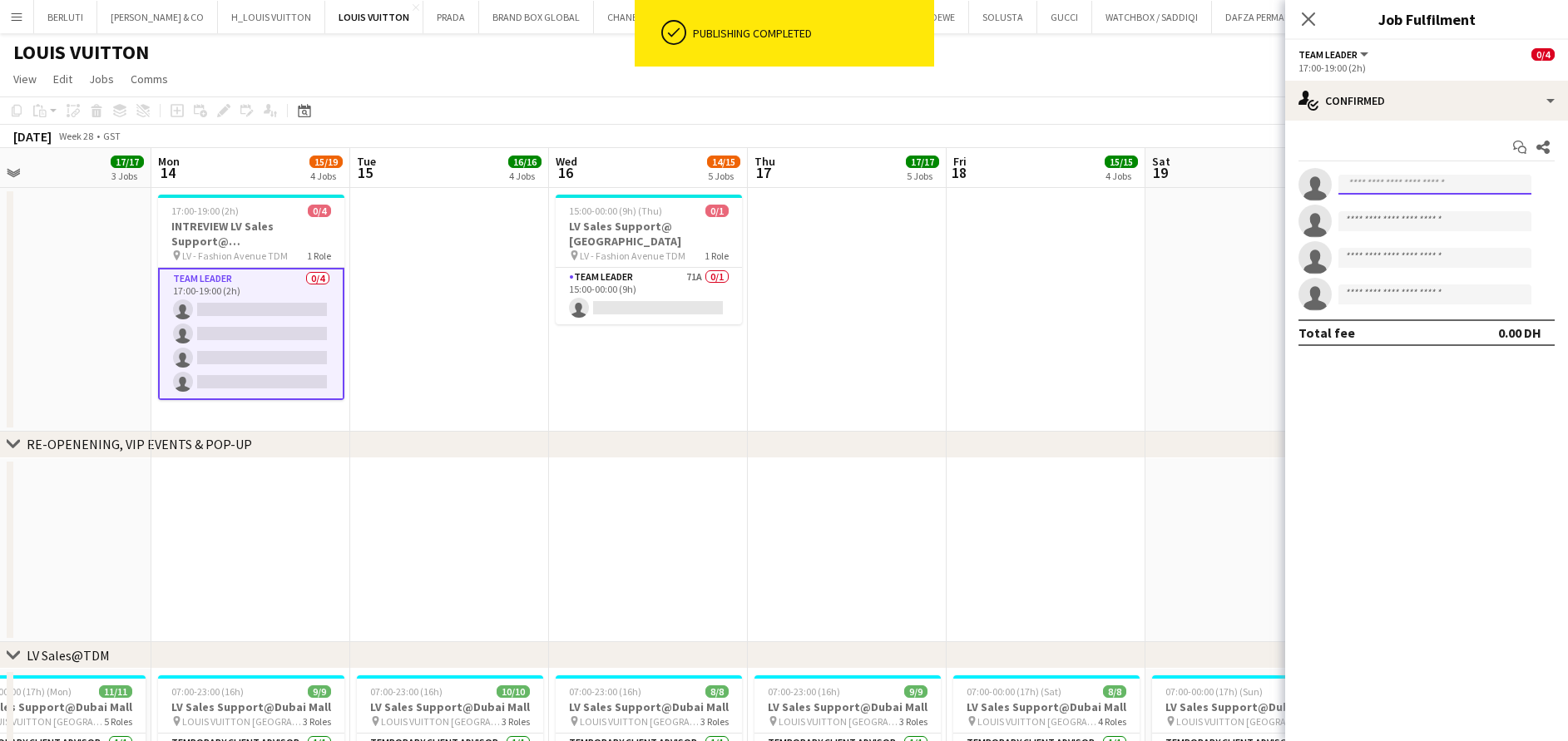 click at bounding box center (1435, 185) 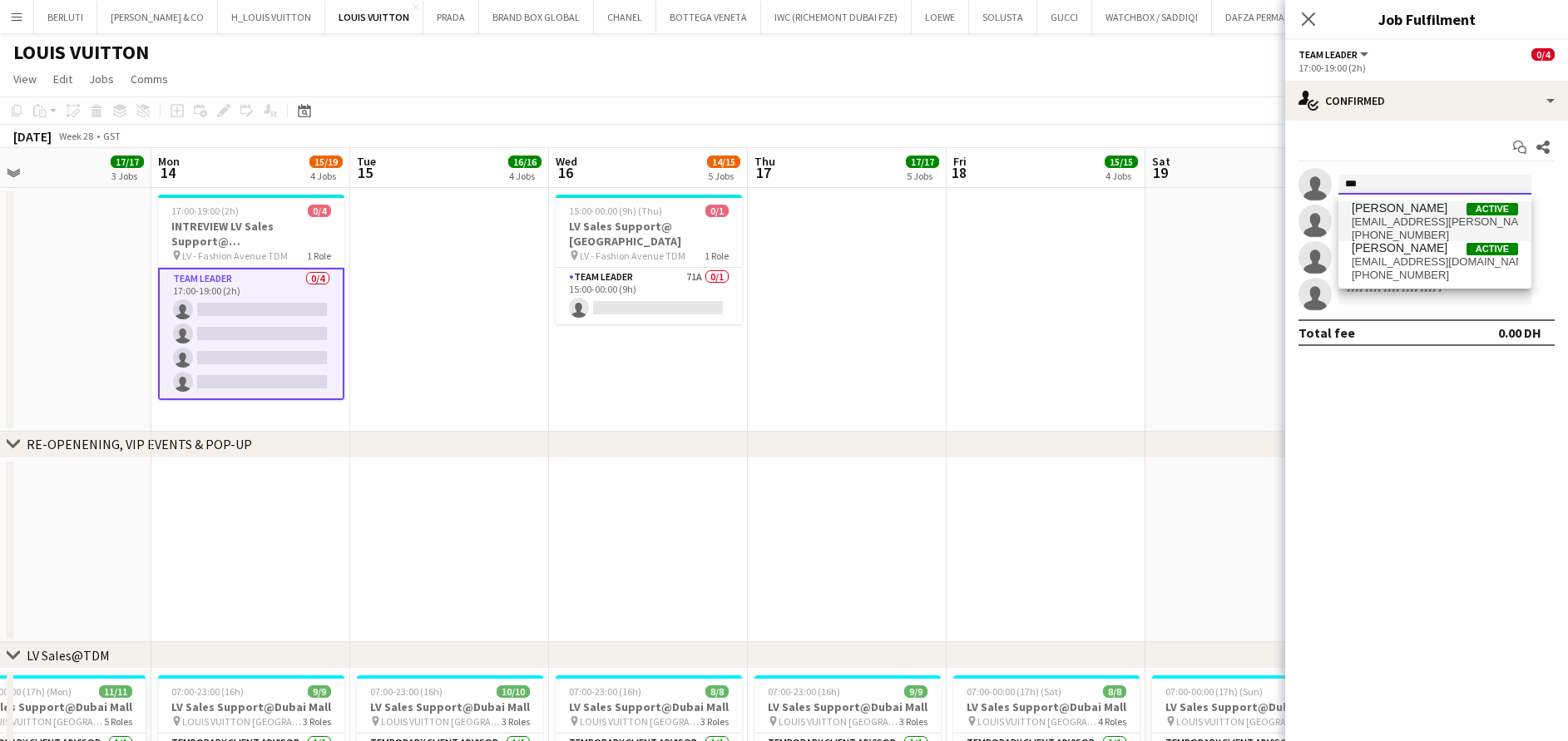 type on "***" 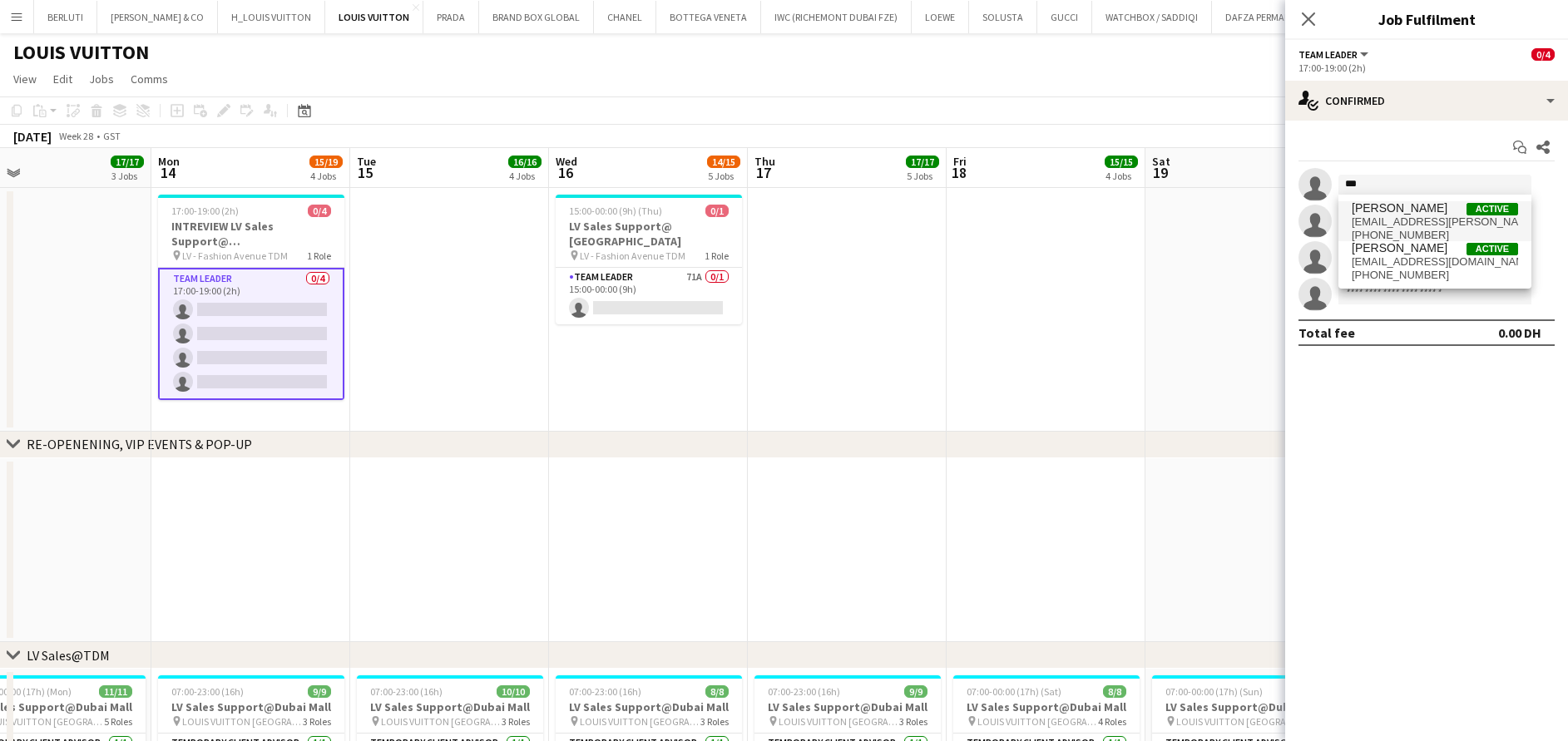 click on "omneya.a.emara@gmail.com" at bounding box center [1435, 222] 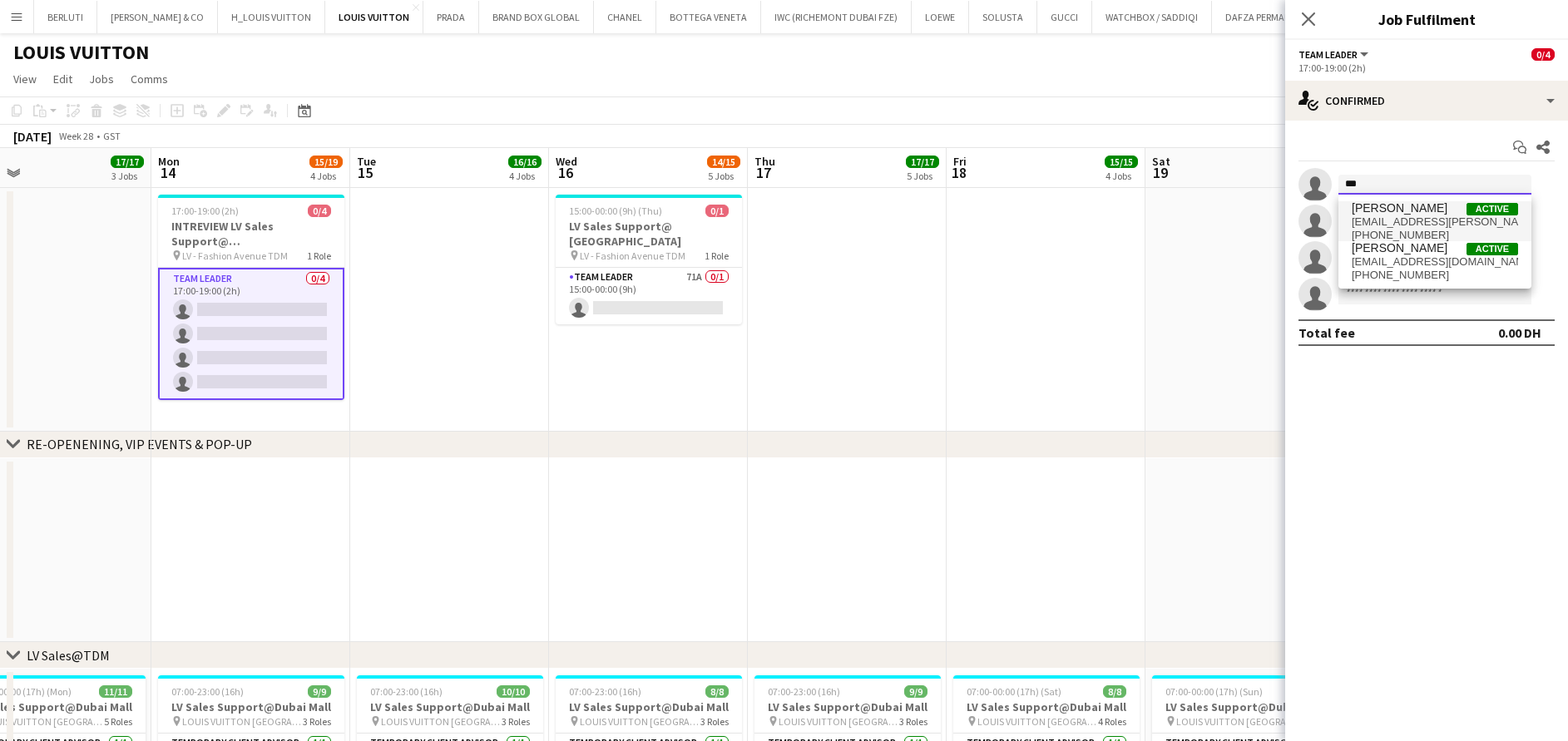 type 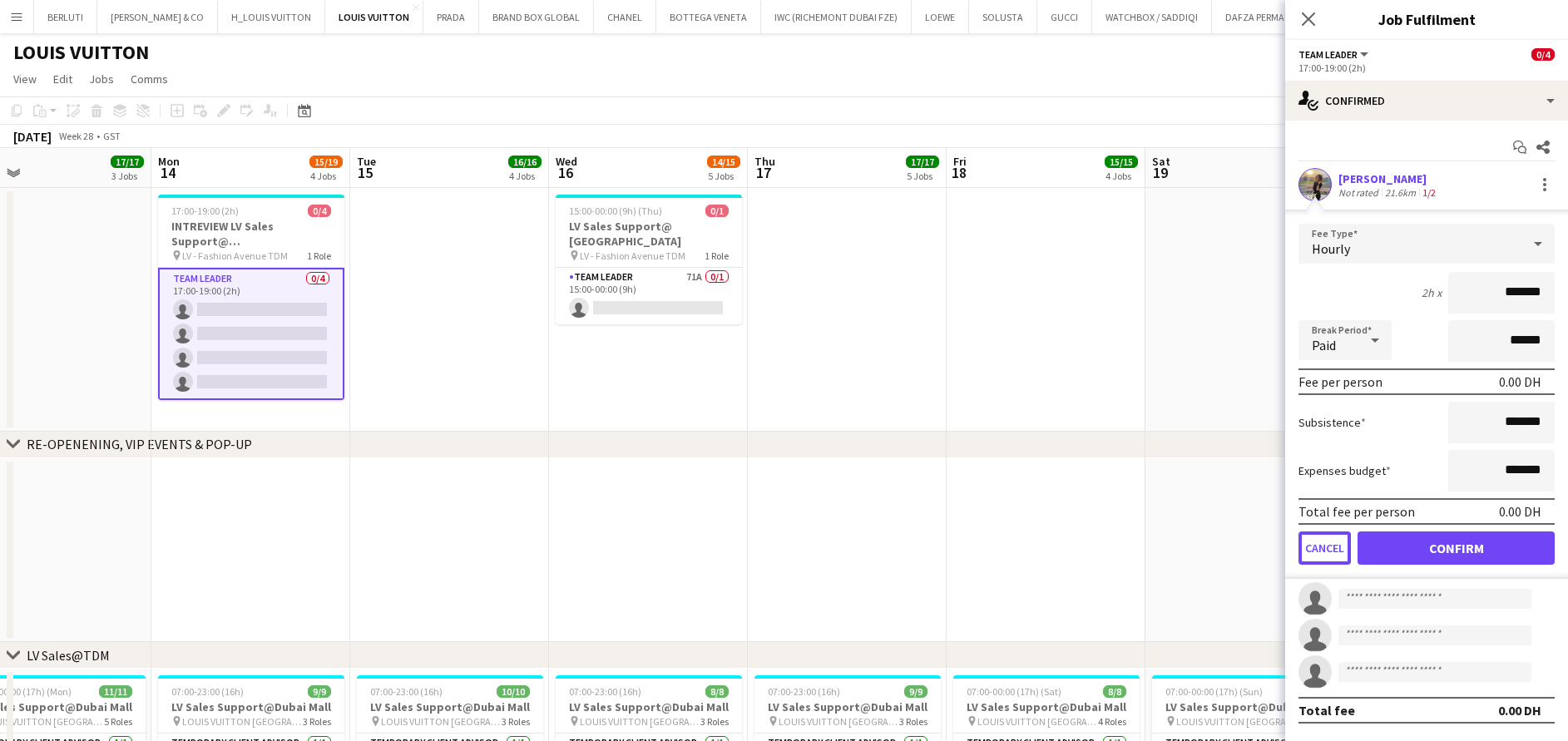 click on "Cancel" at bounding box center [1324, 548] 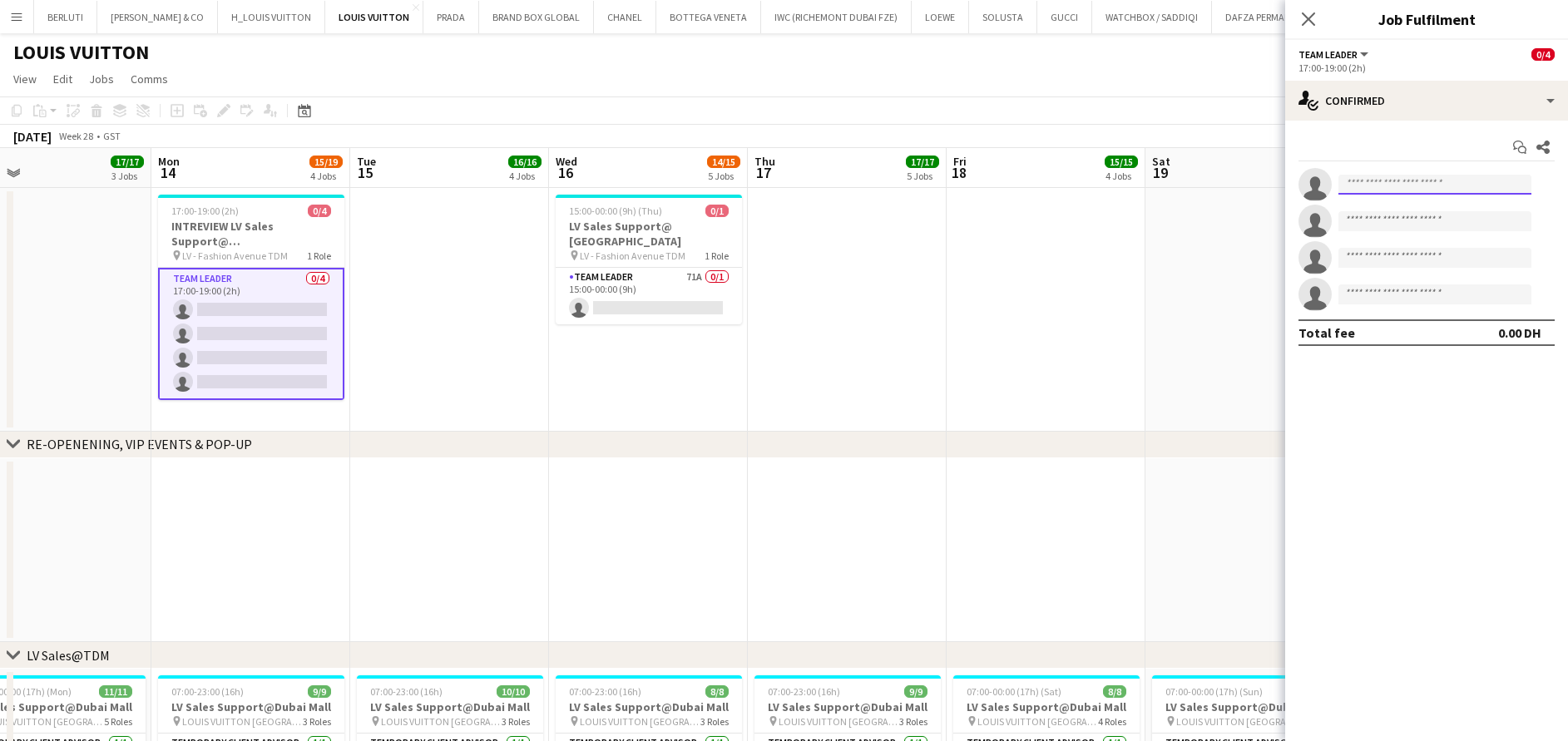 click at bounding box center (1435, 185) 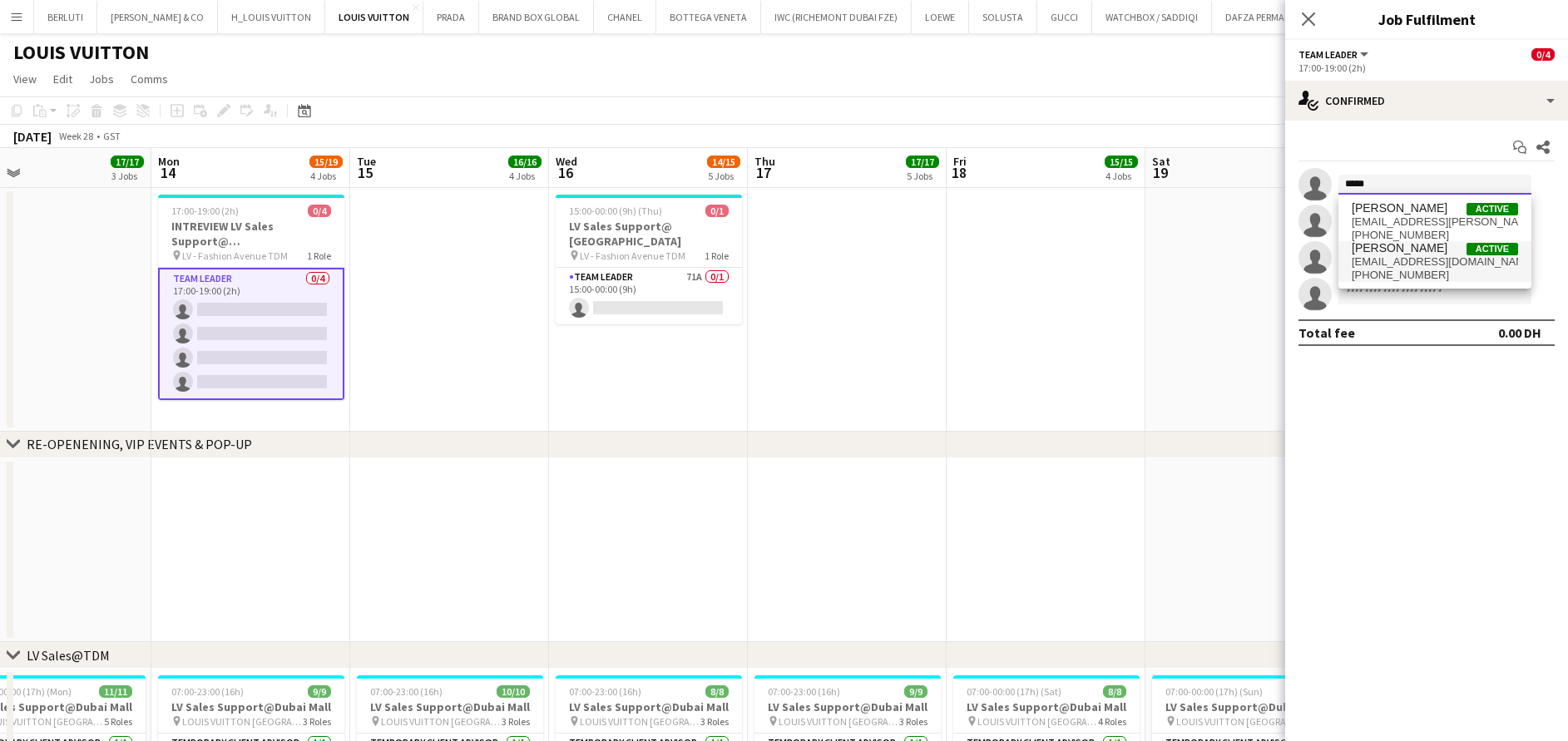 type on "*****" 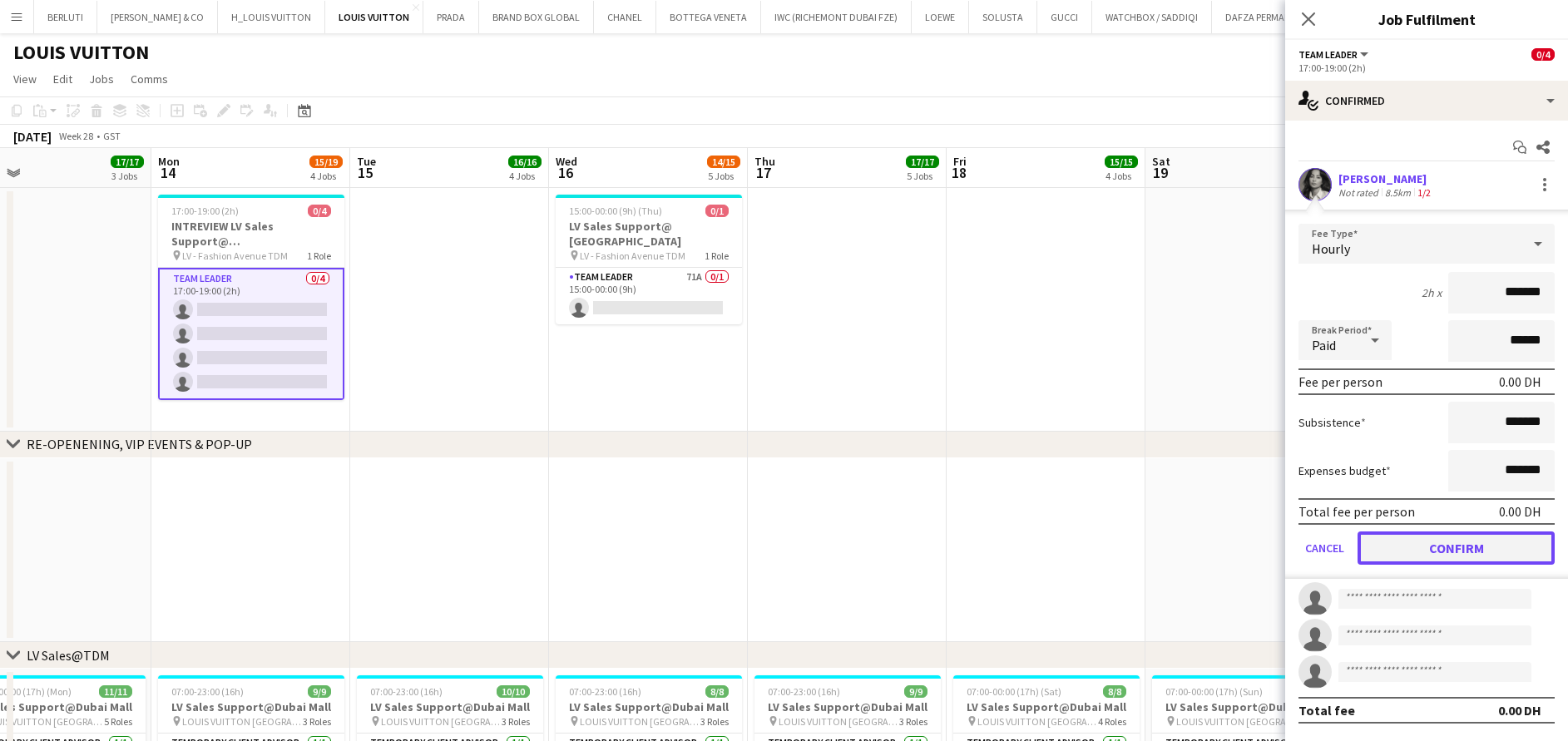 click on "Confirm" at bounding box center [1456, 548] 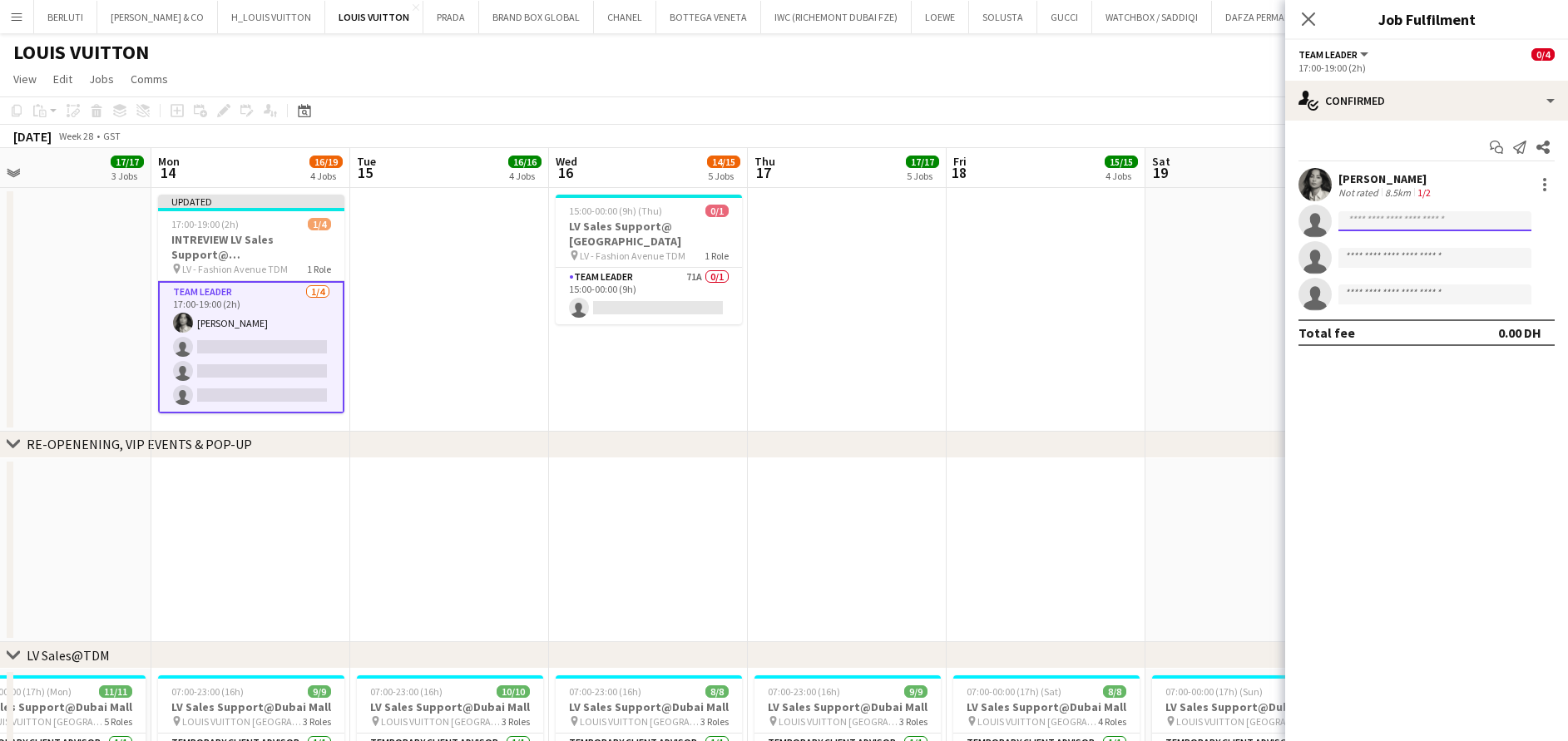 click at bounding box center (1435, 258) 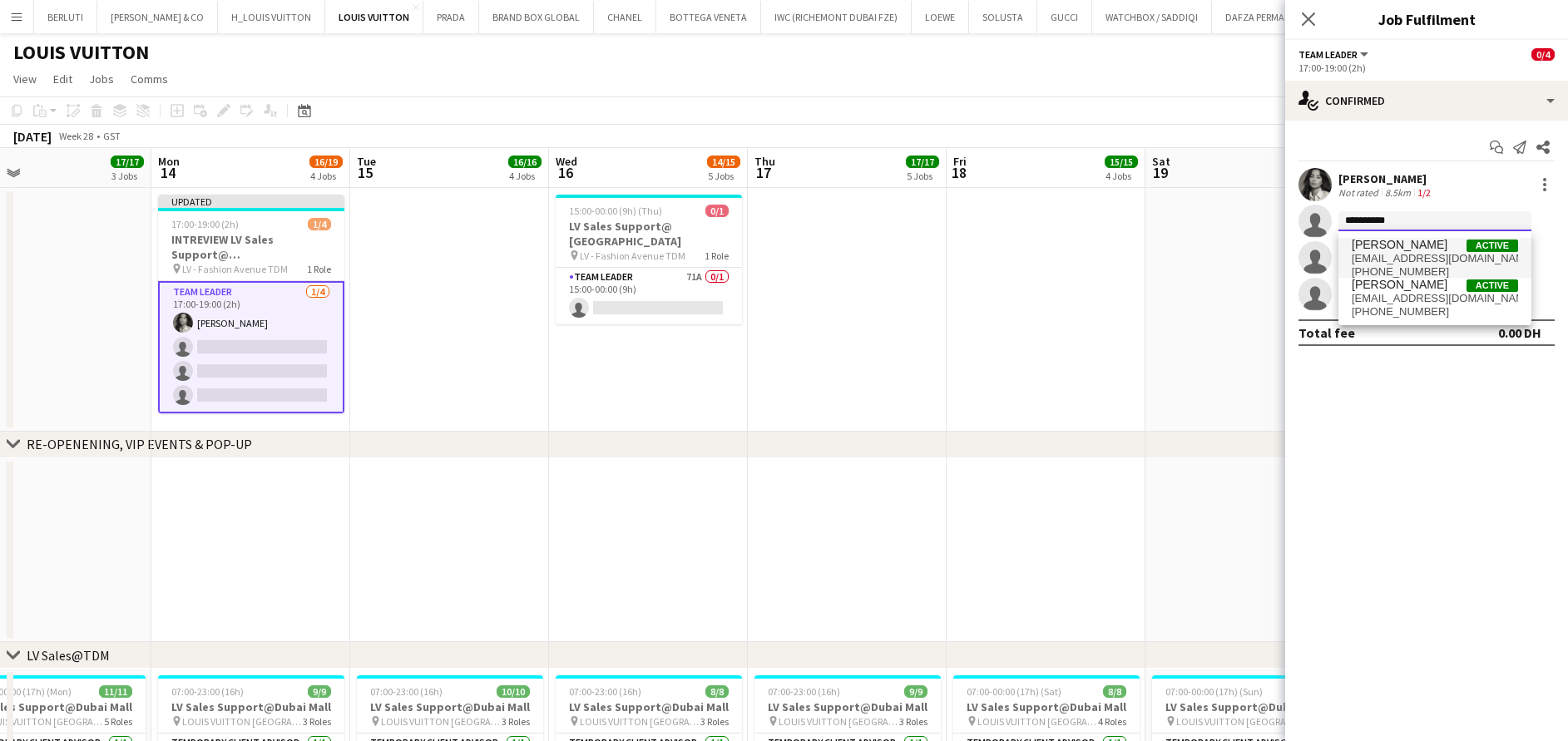 type on "**********" 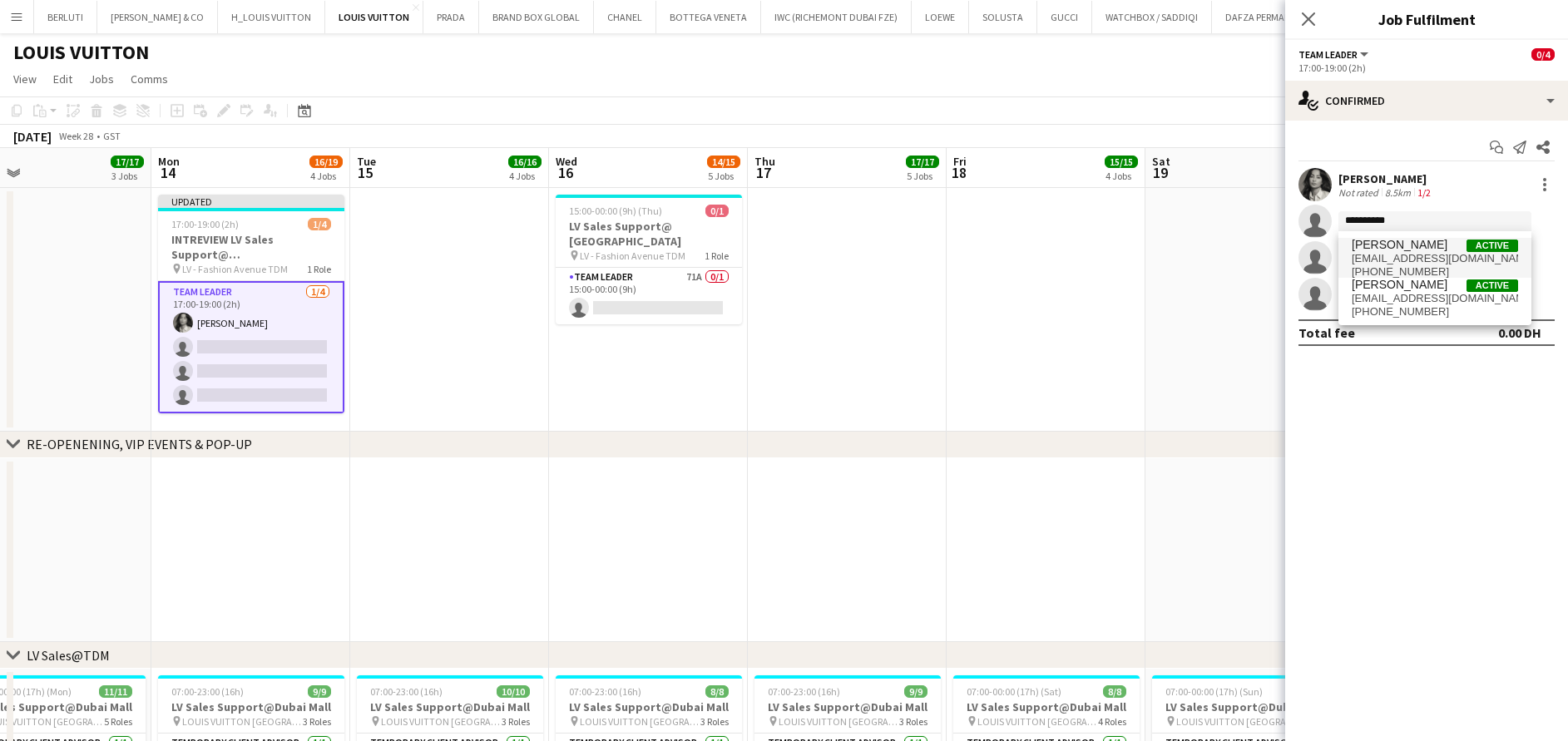 click on "Ahmed Amer  Active" at bounding box center [1435, 245] 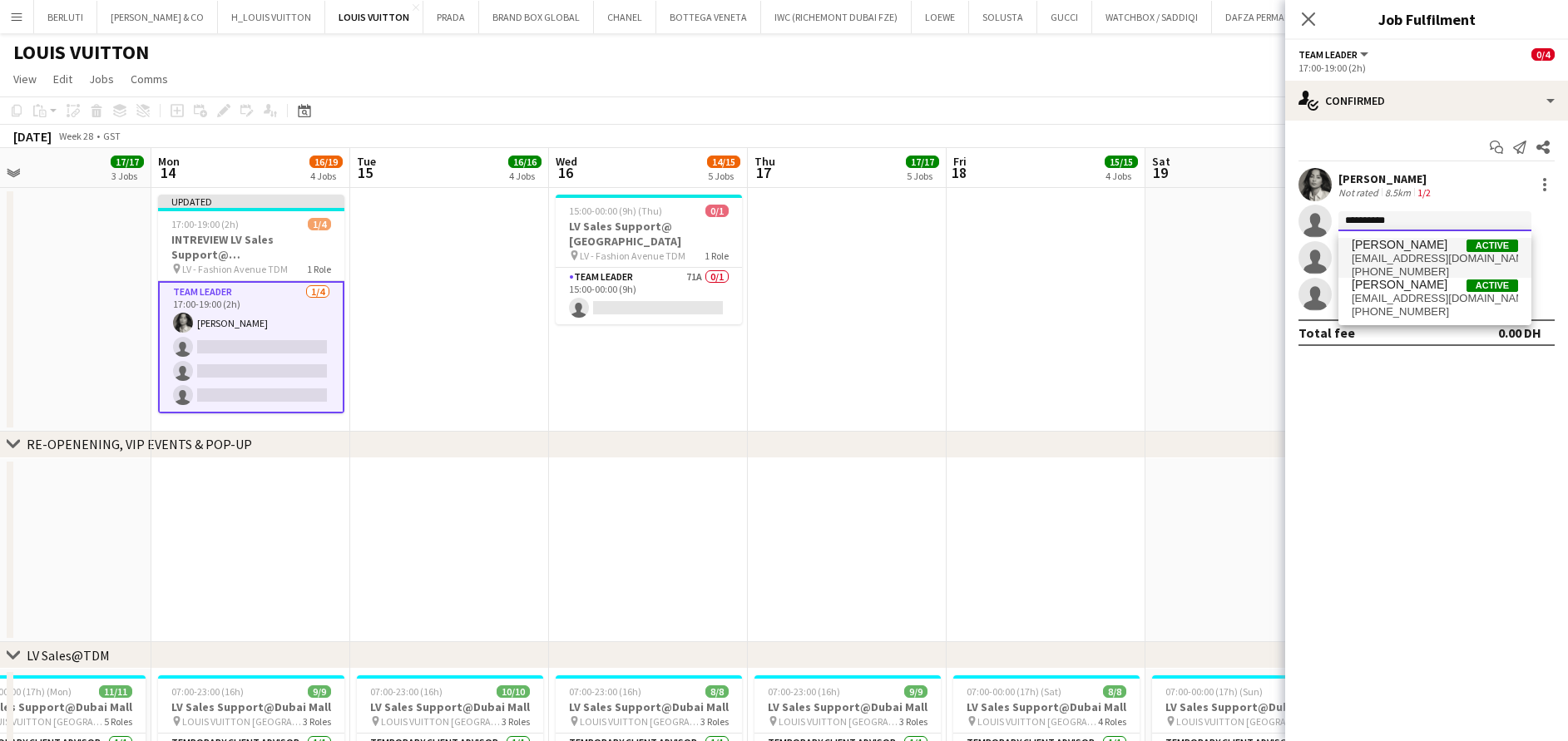 type 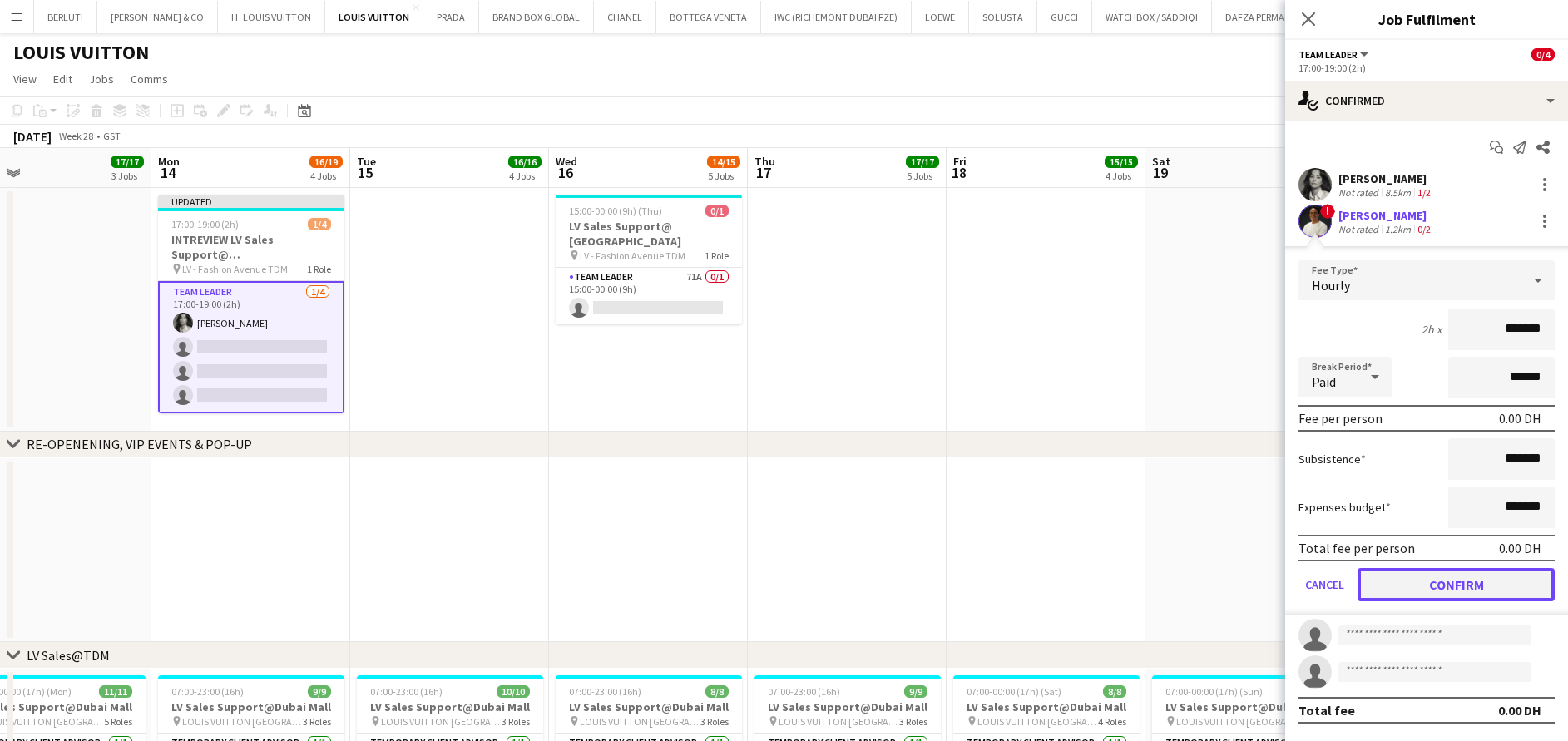 click on "Confirm" at bounding box center [1456, 585] 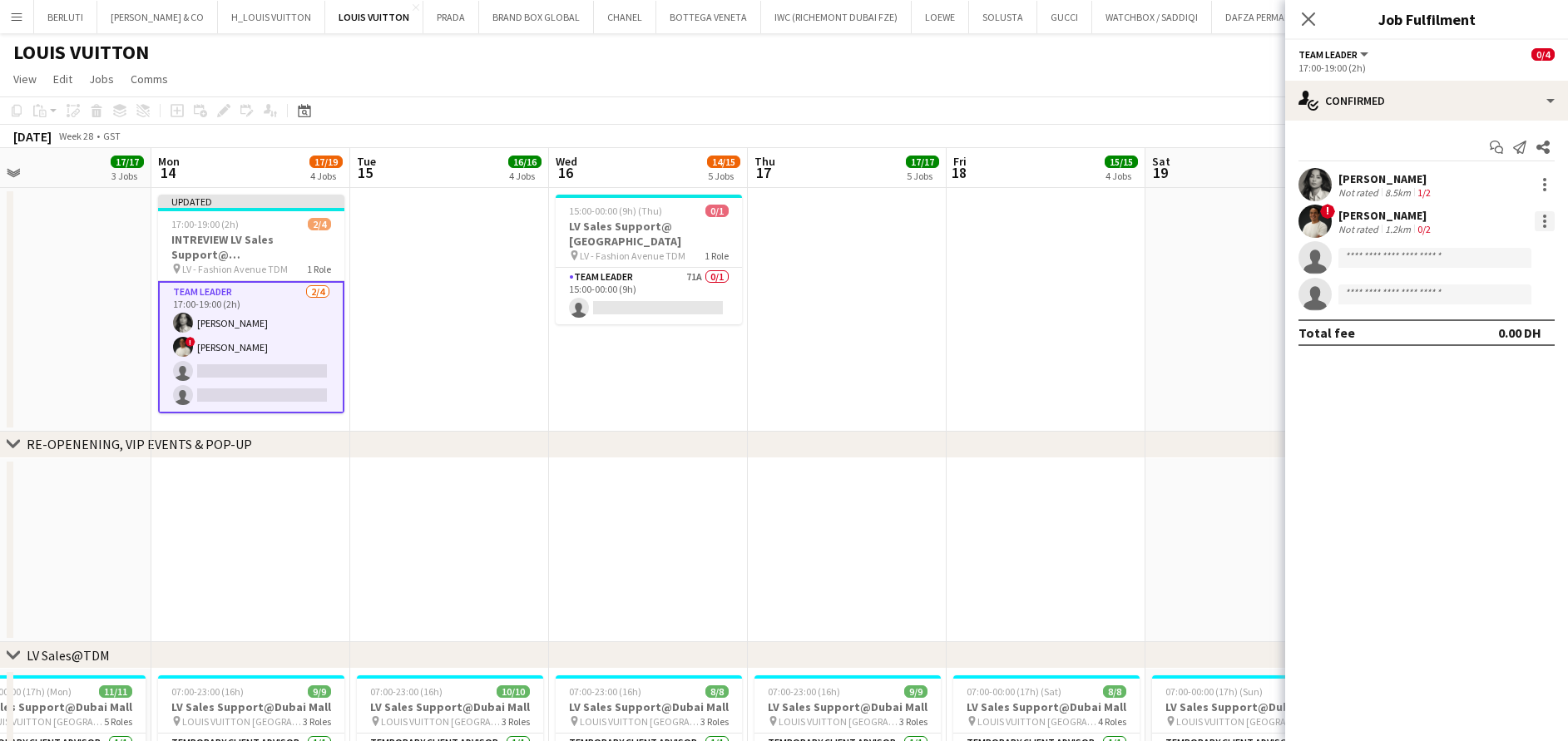 click at bounding box center (1545, 221) 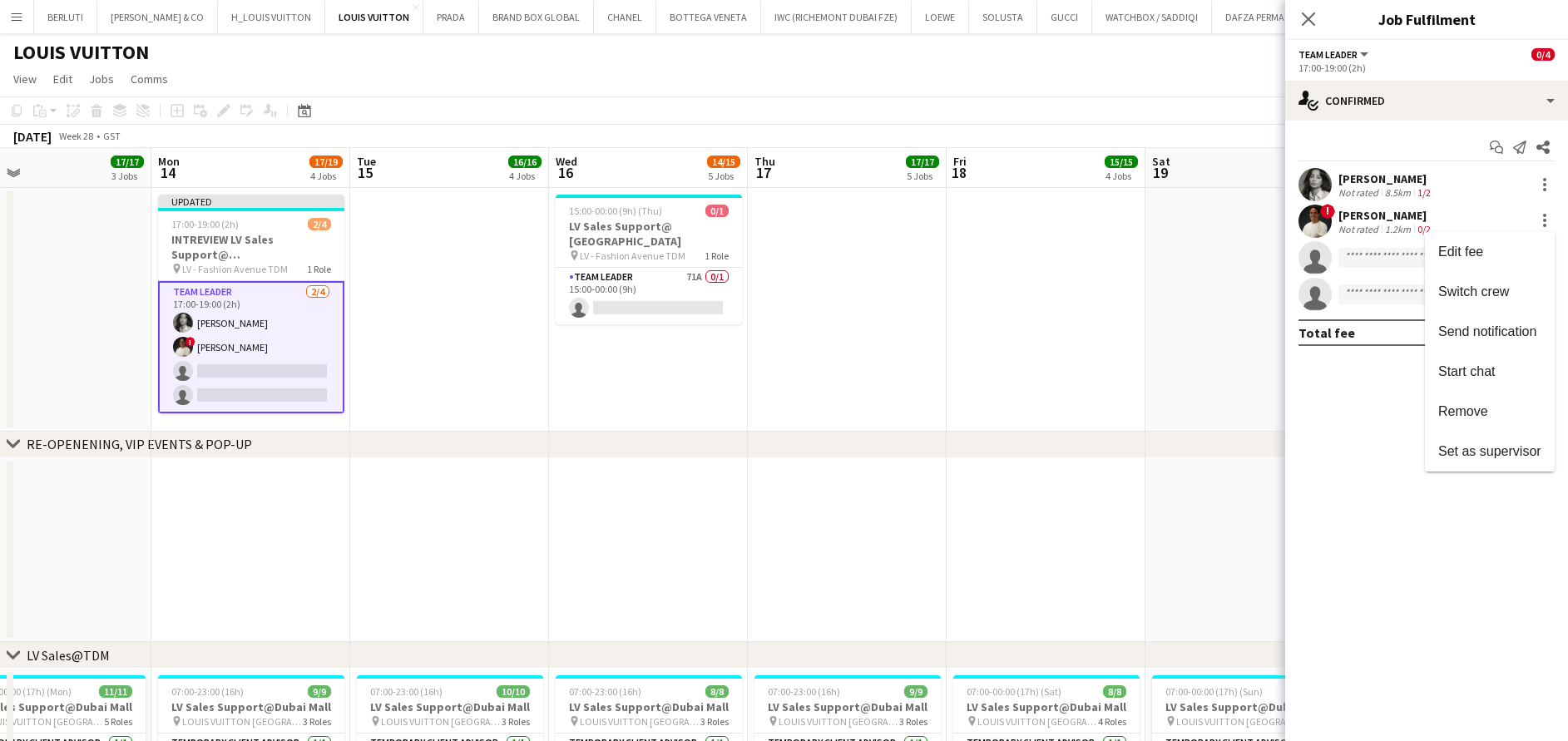 drag, startPoint x: 1481, startPoint y: 403, endPoint x: 1469, endPoint y: 371, distance: 34.176015 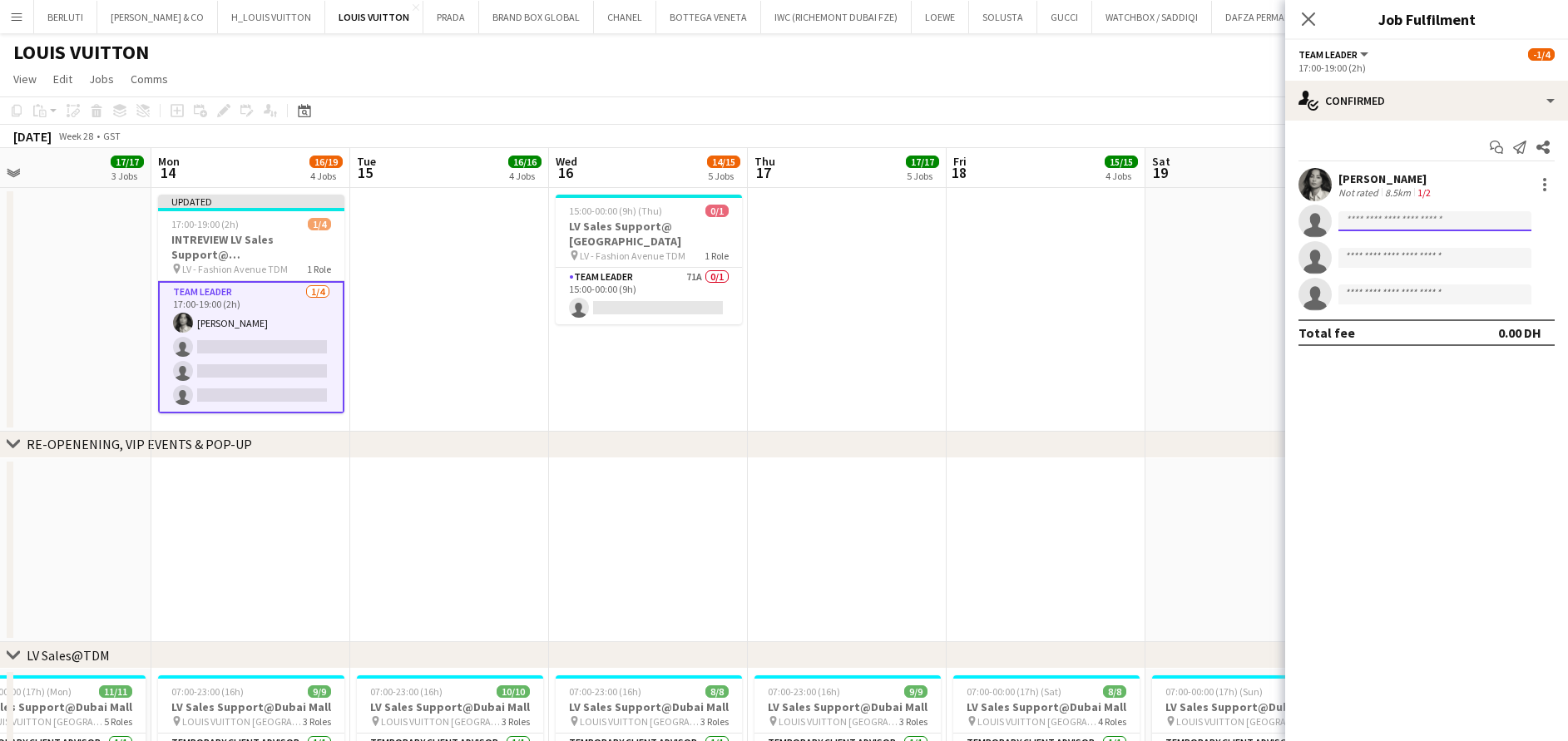 click at bounding box center (1435, 258) 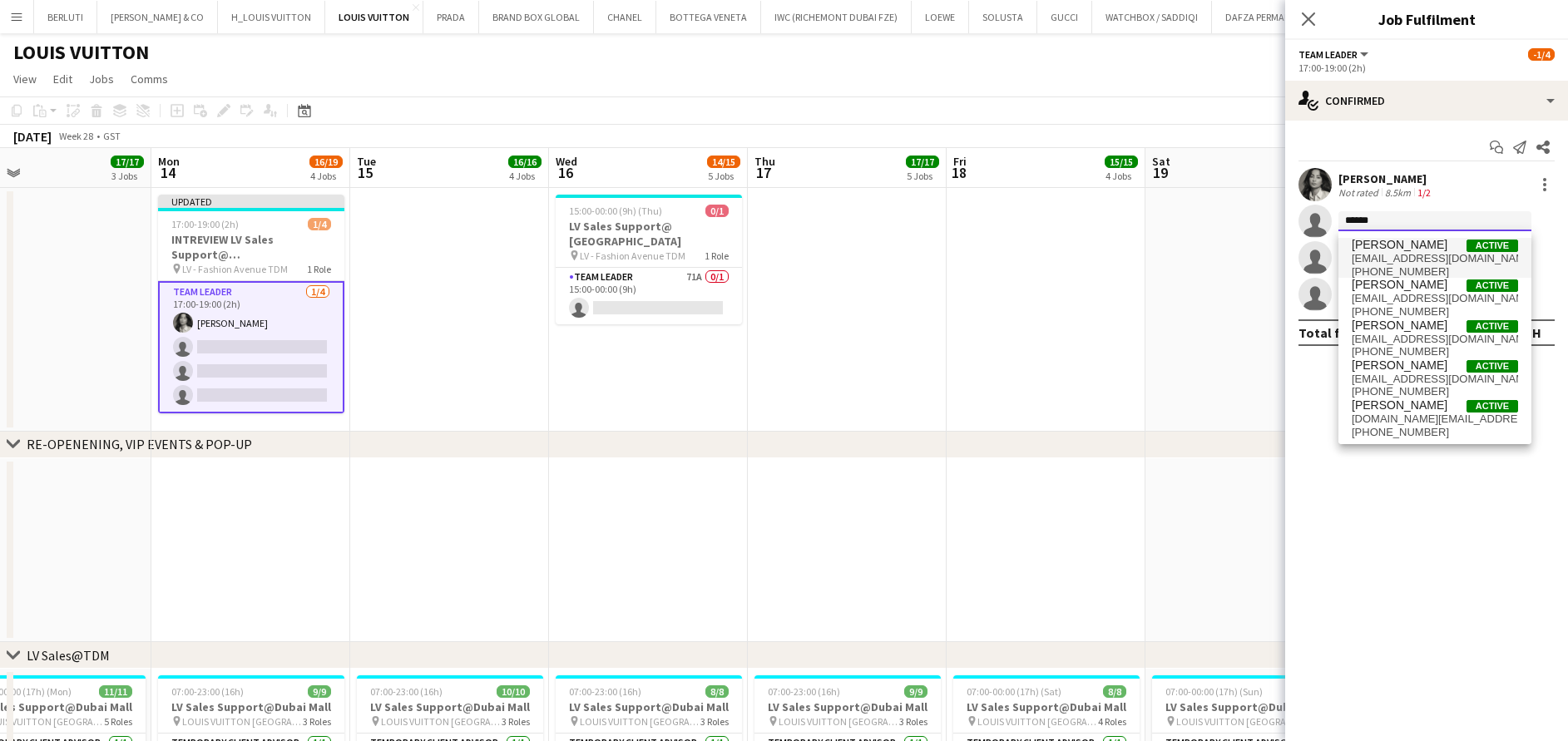 type on "*****" 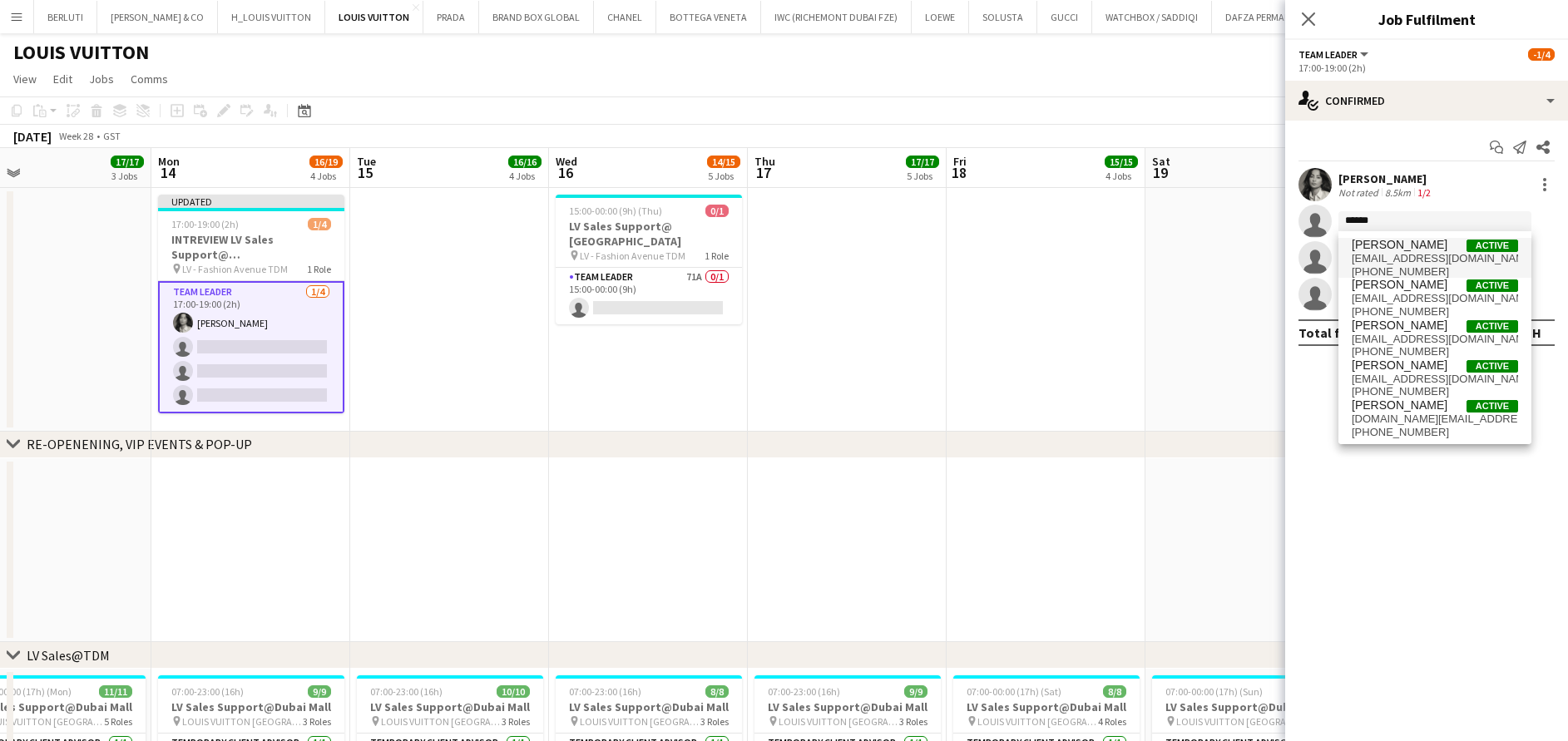 click on "+971555855880" at bounding box center [1435, 272] 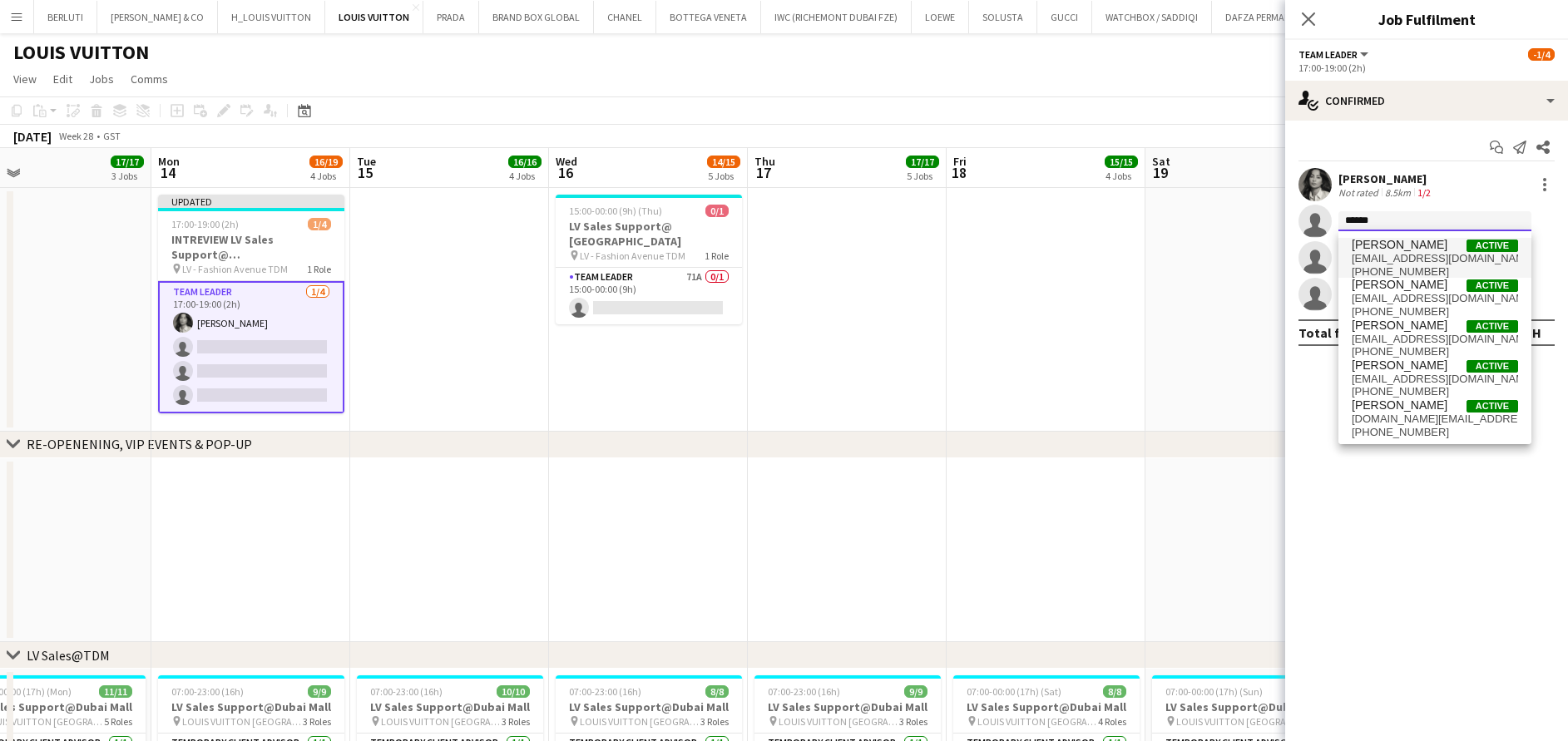 type 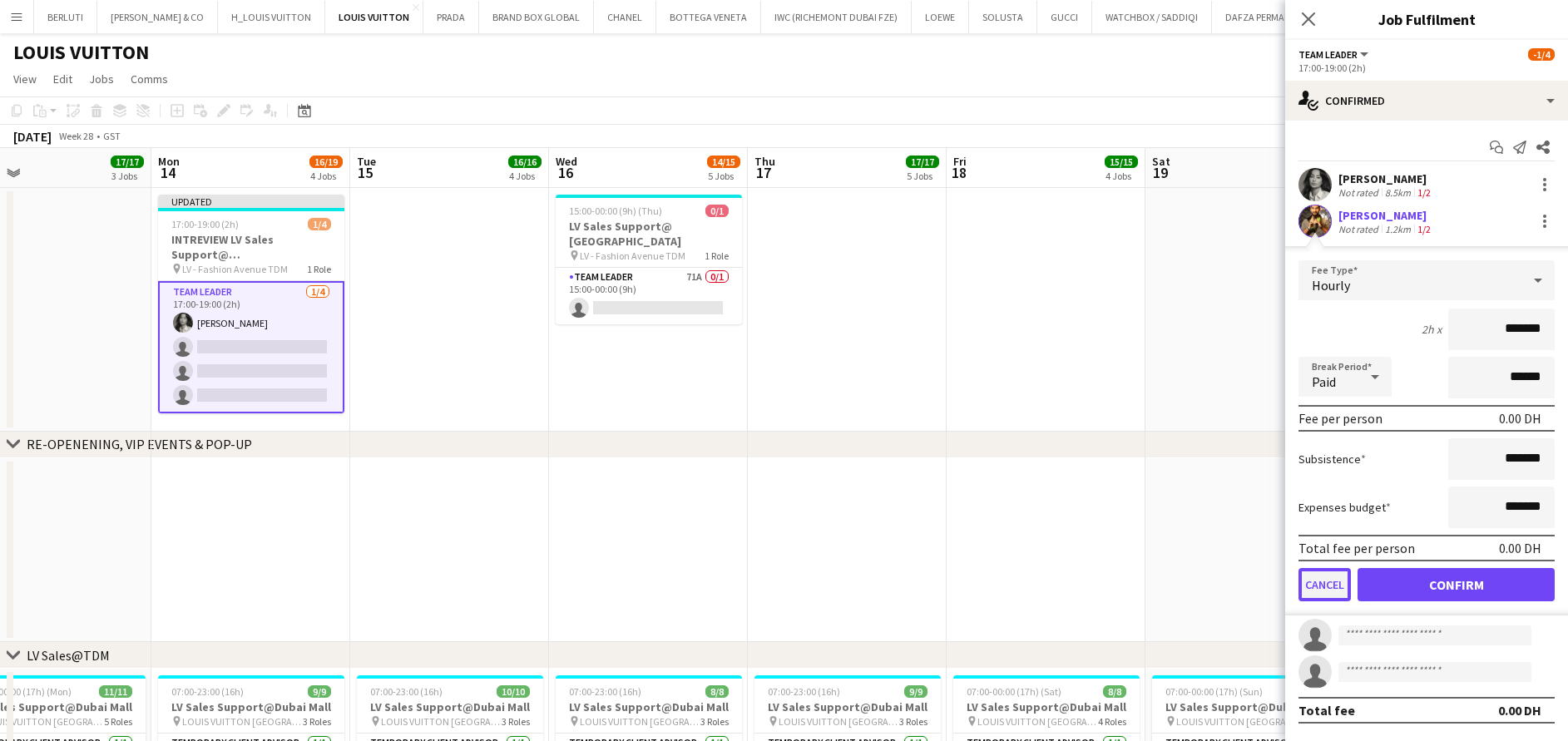 click on "Cancel" at bounding box center (1324, 585) 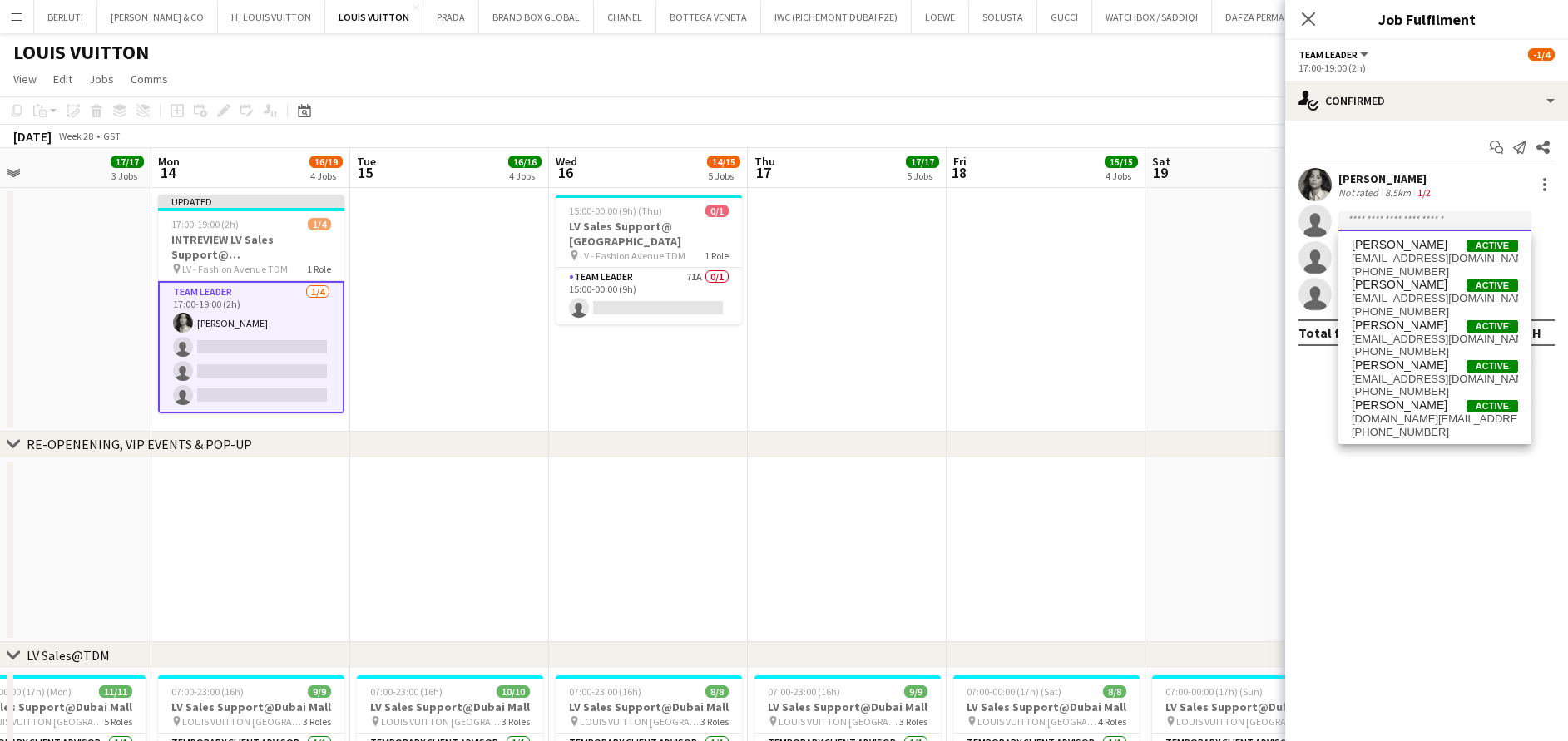 click at bounding box center [1435, 258] 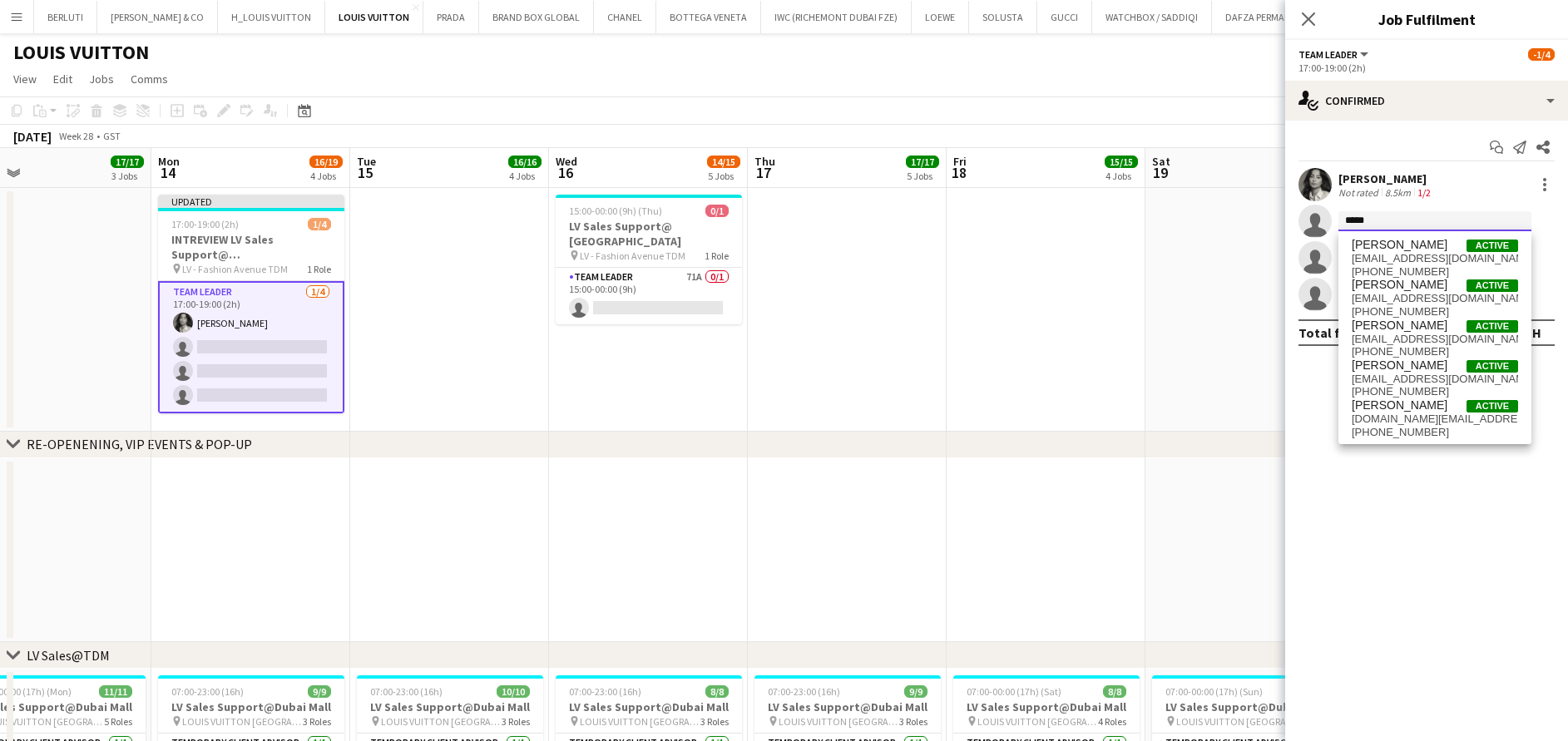 type on "*****" 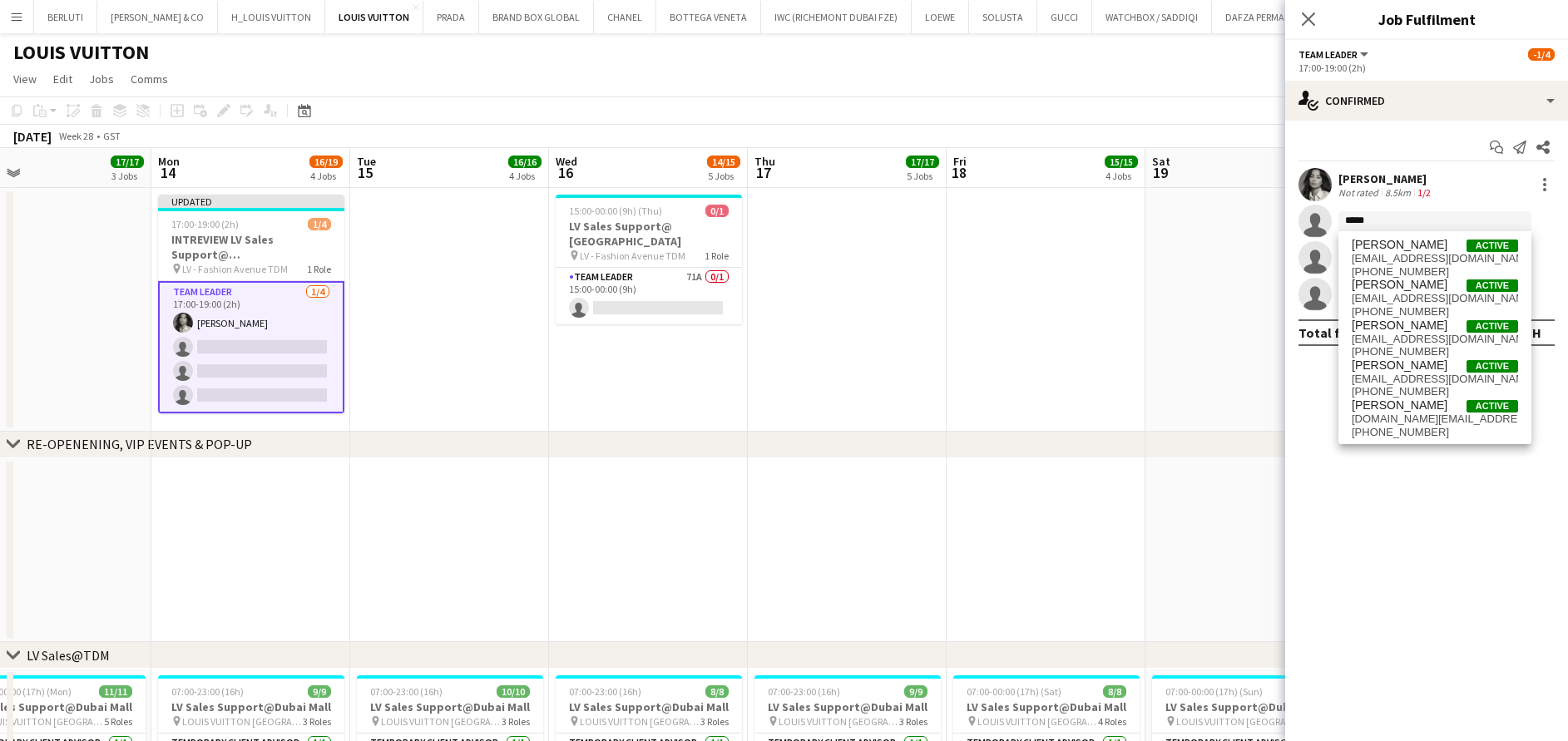 click at bounding box center [1244, 309] 